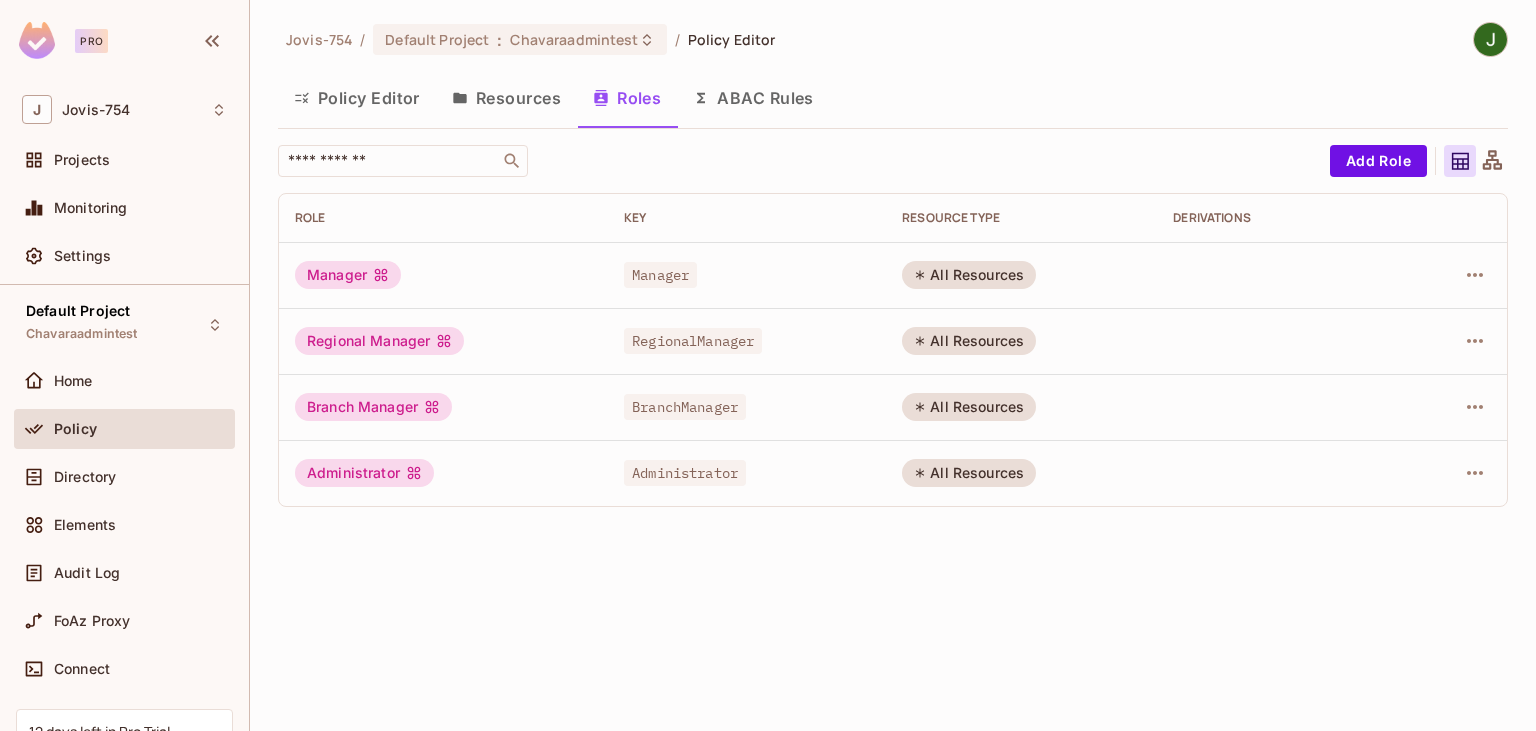 scroll, scrollTop: 0, scrollLeft: 0, axis: both 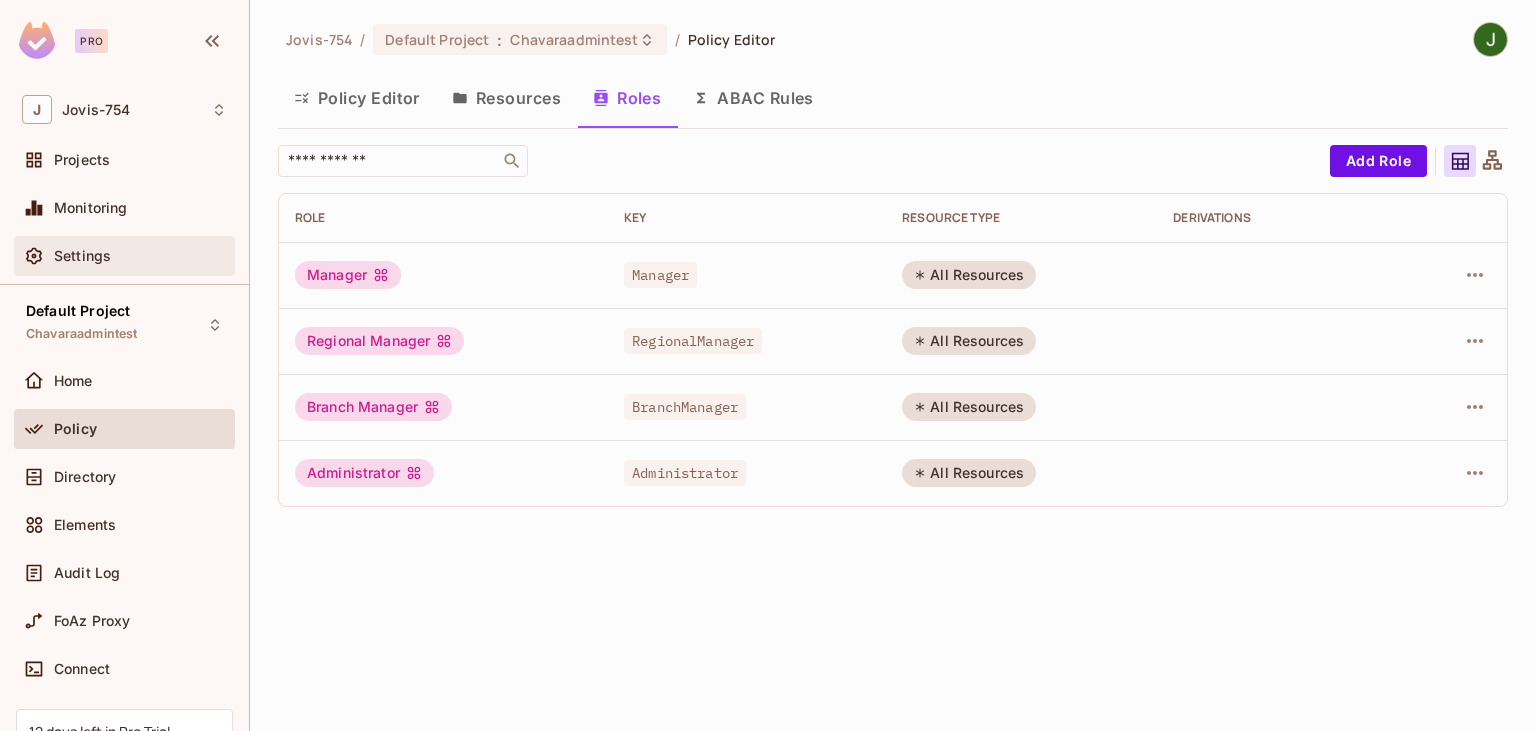 click on "Settings" at bounding box center (82, 256) 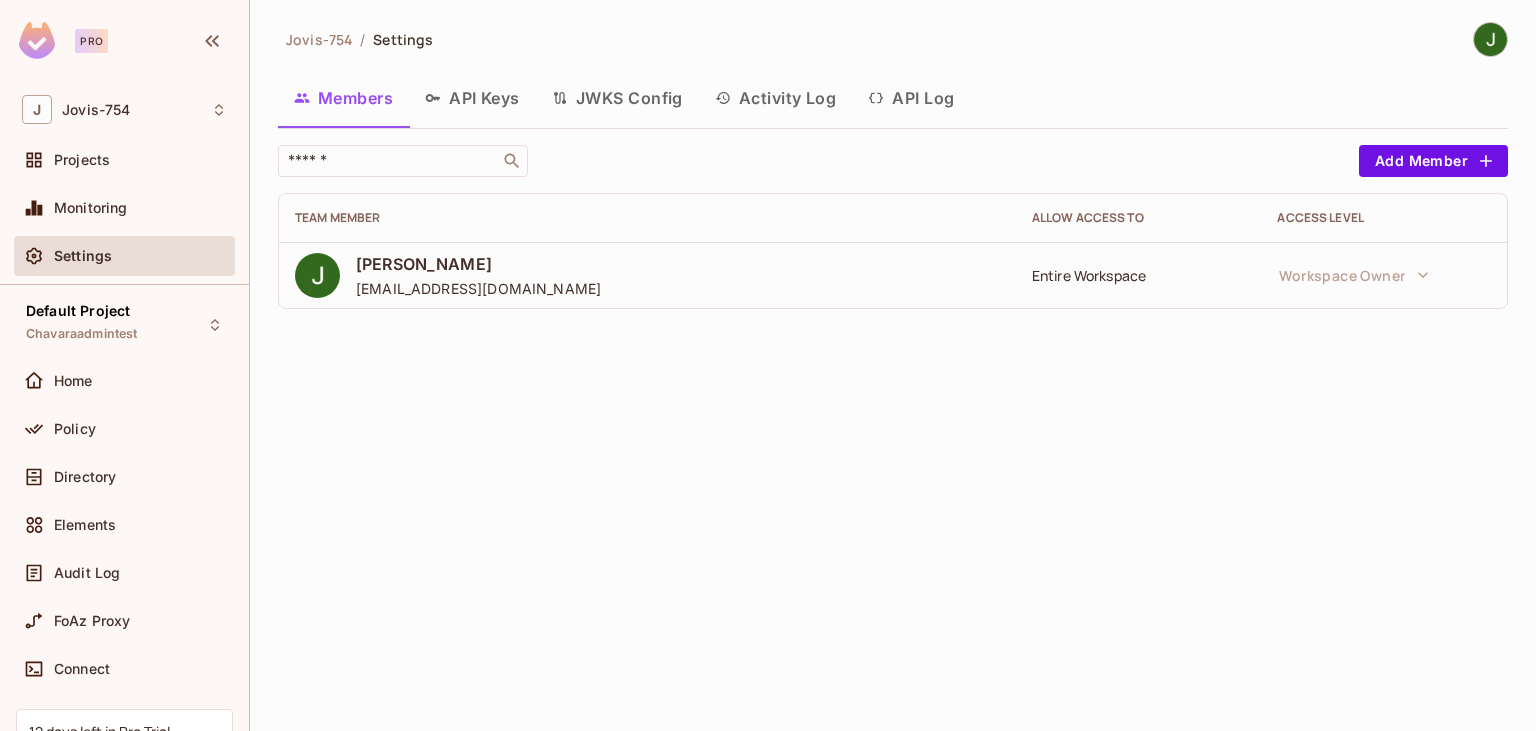 click on "API Keys" at bounding box center (472, 98) 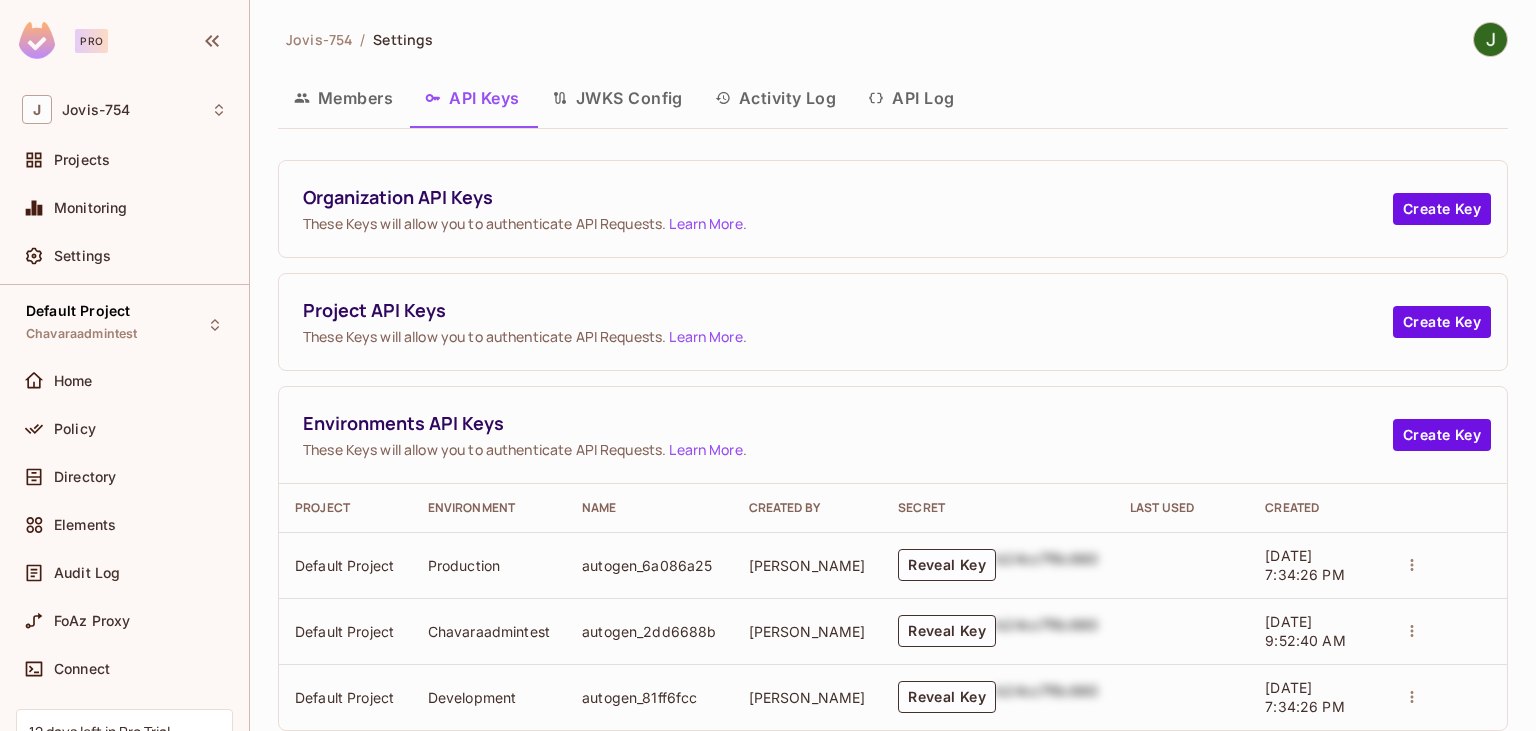click on "JWKS Config" at bounding box center [617, 98] 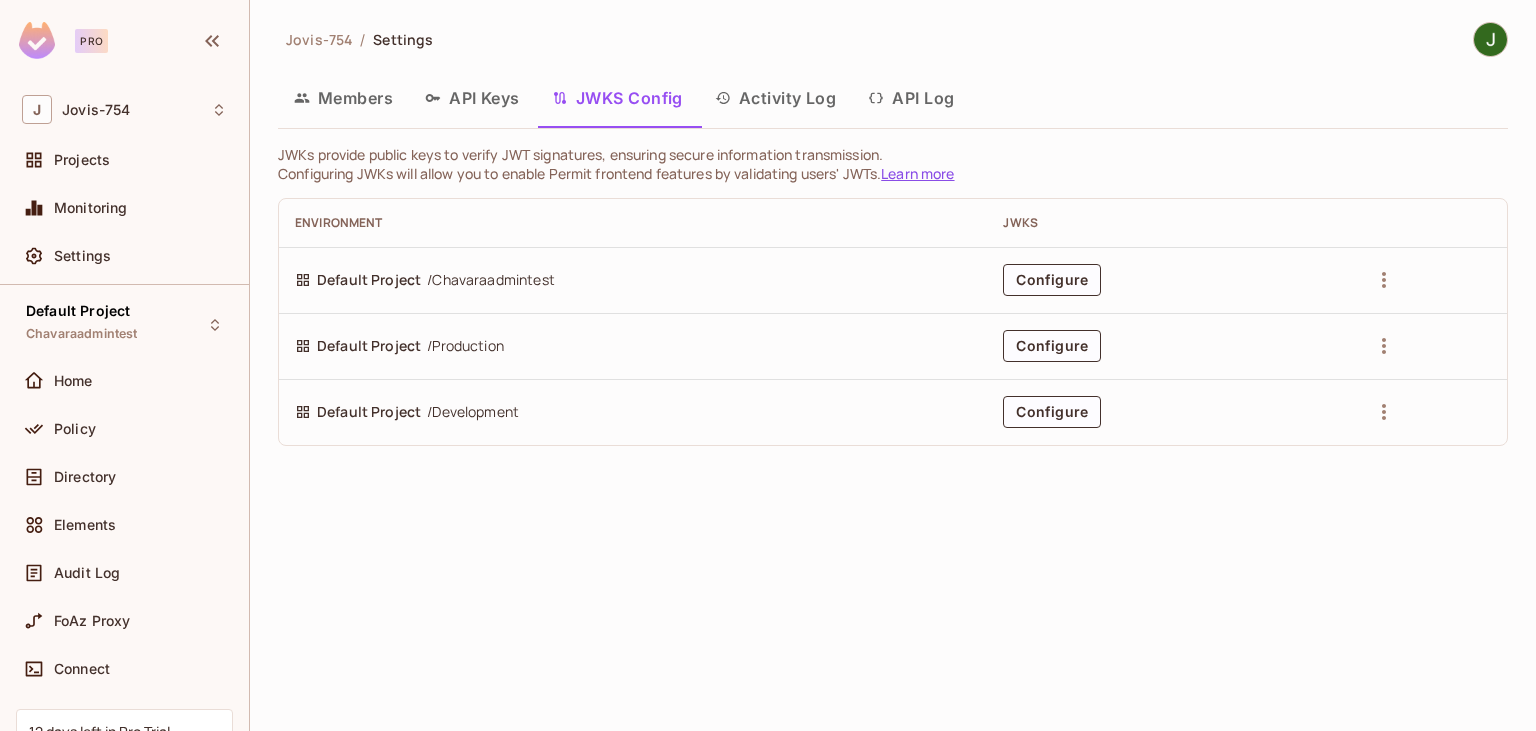 click on "Activity Log" at bounding box center [776, 98] 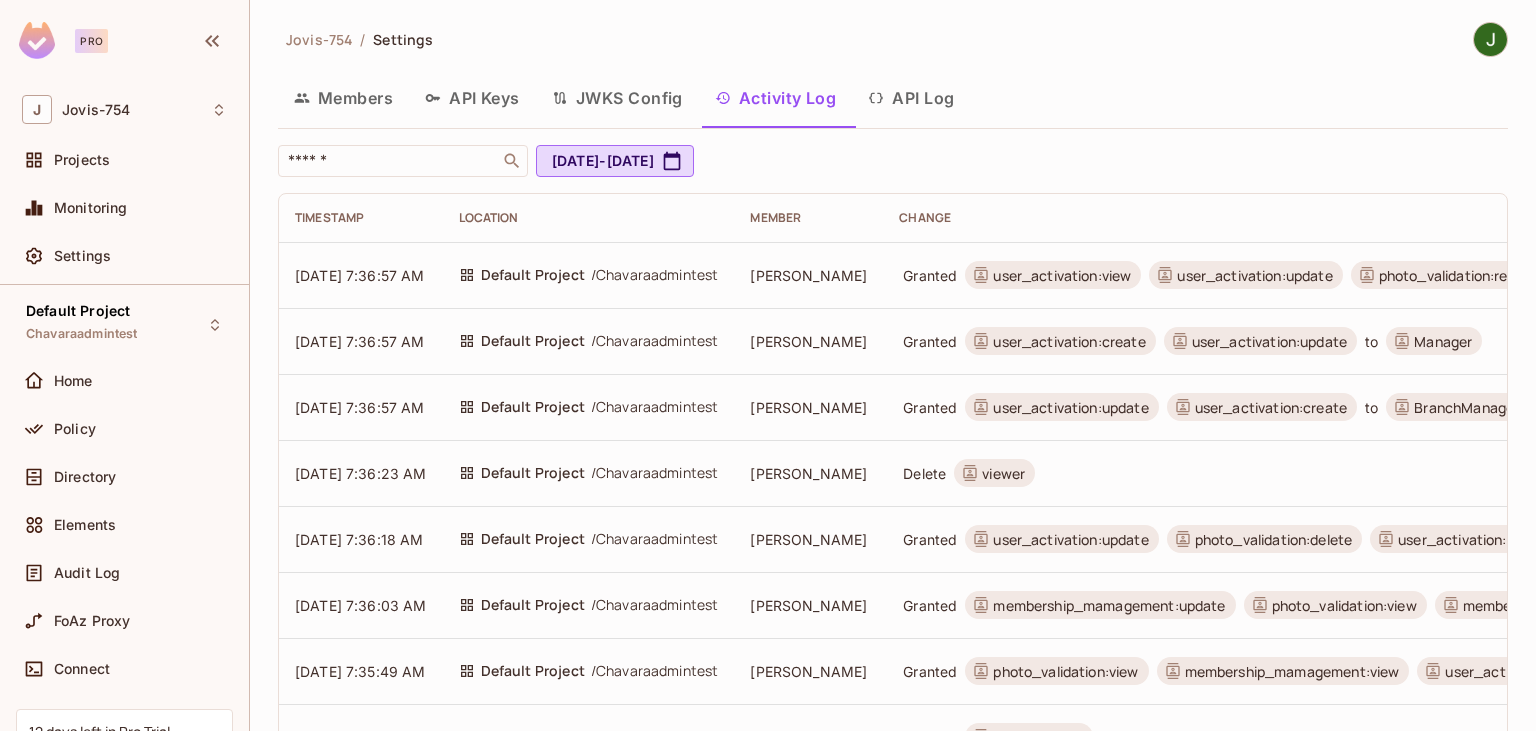 click on "API Log" at bounding box center (911, 98) 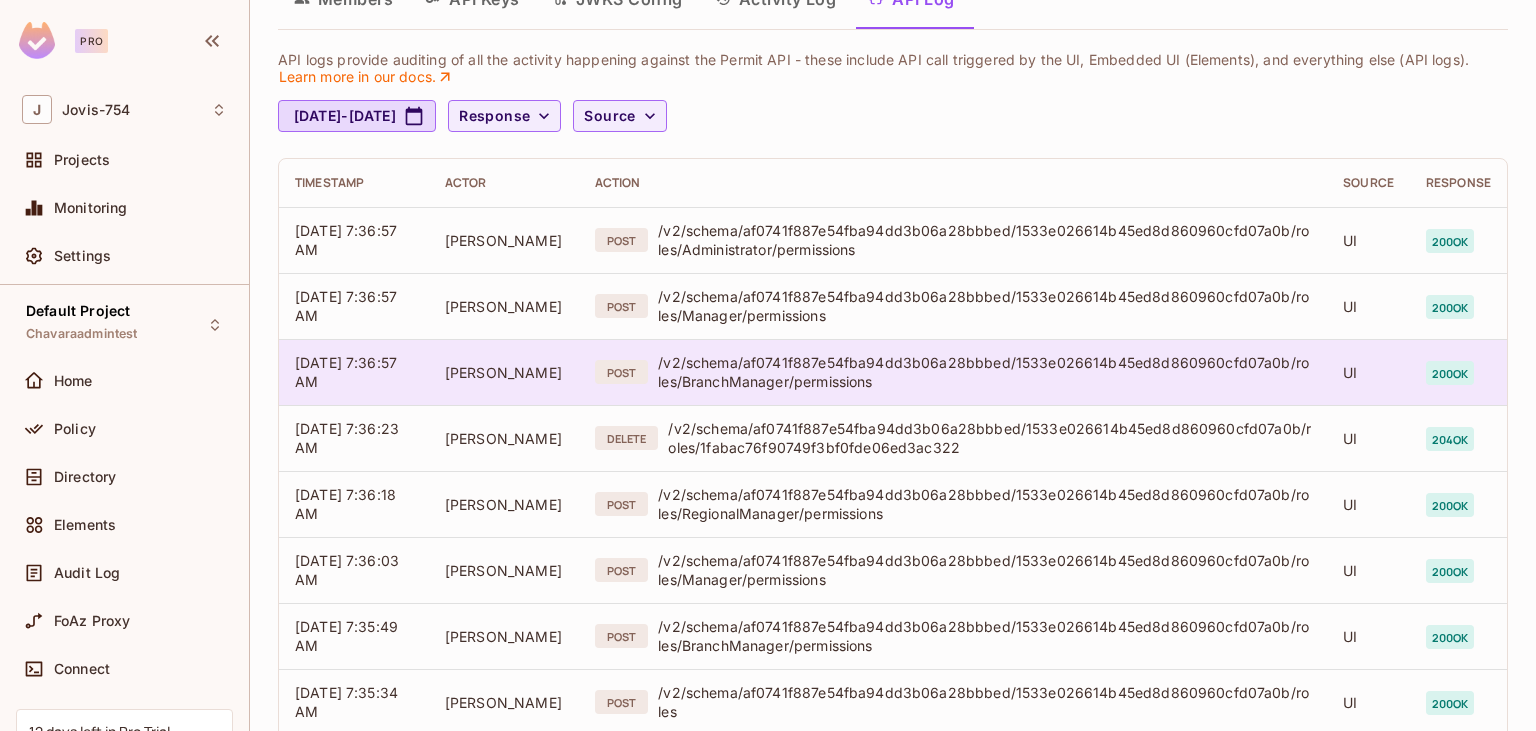 scroll, scrollTop: 0, scrollLeft: 0, axis: both 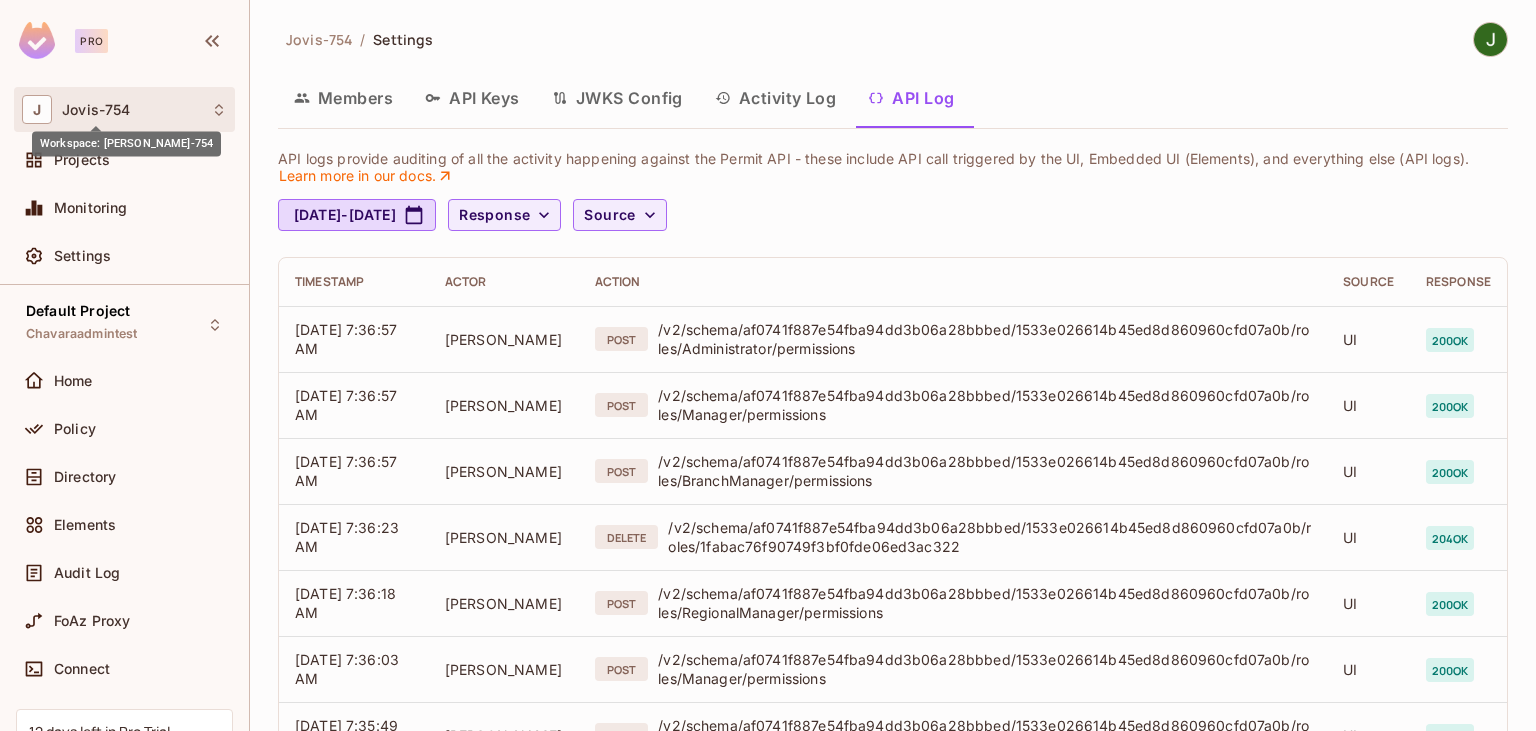 click on "Jovis-754" at bounding box center (96, 110) 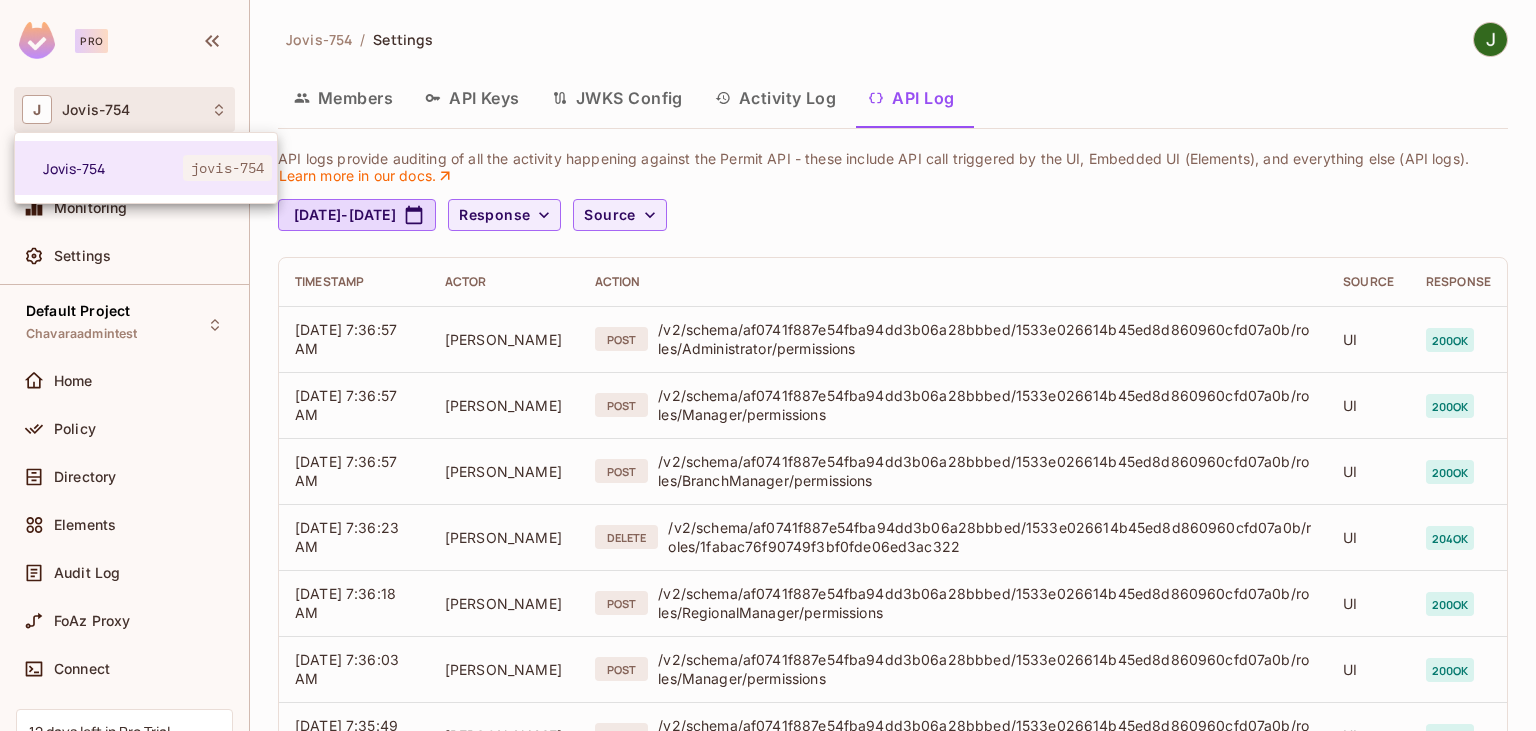 click at bounding box center [768, 365] 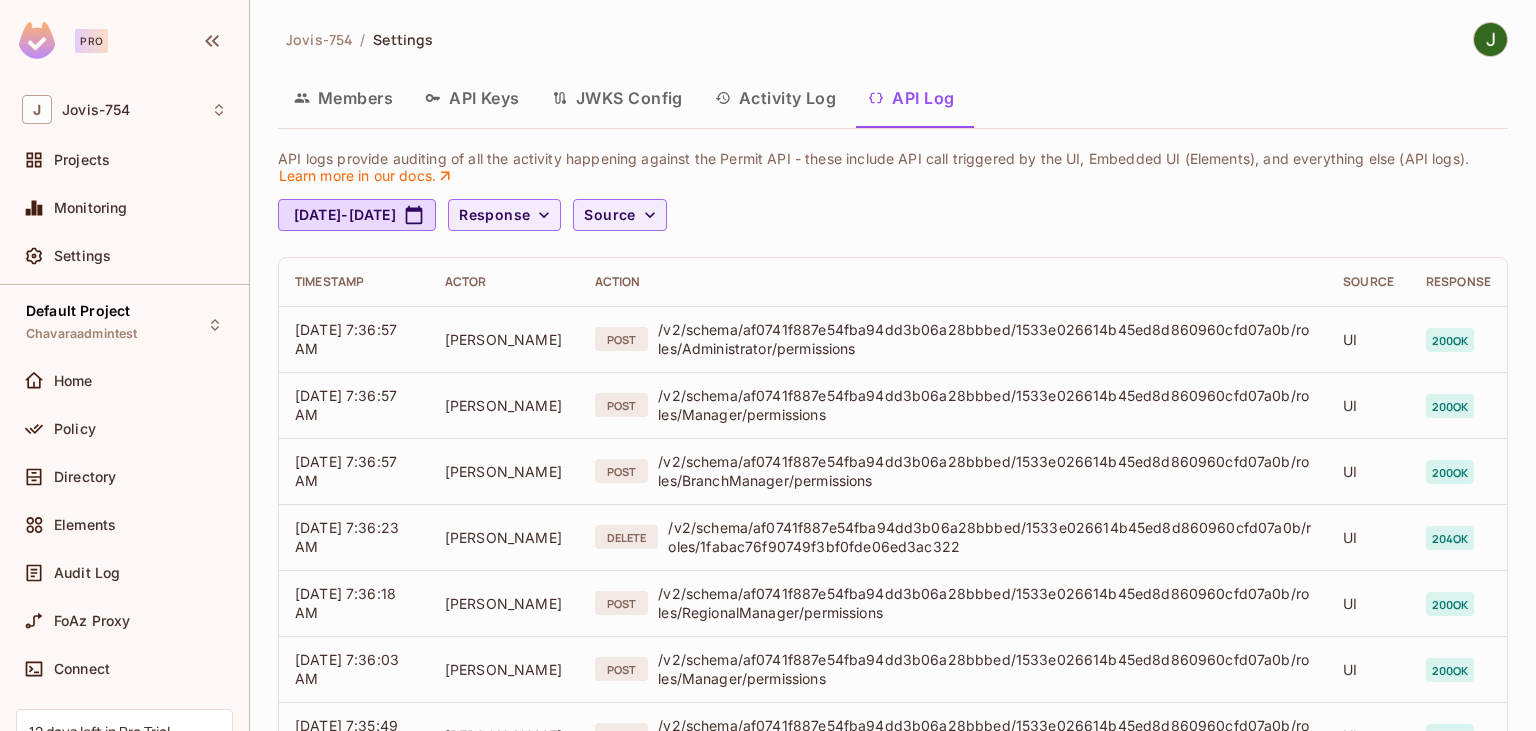 click at bounding box center (37, 40) 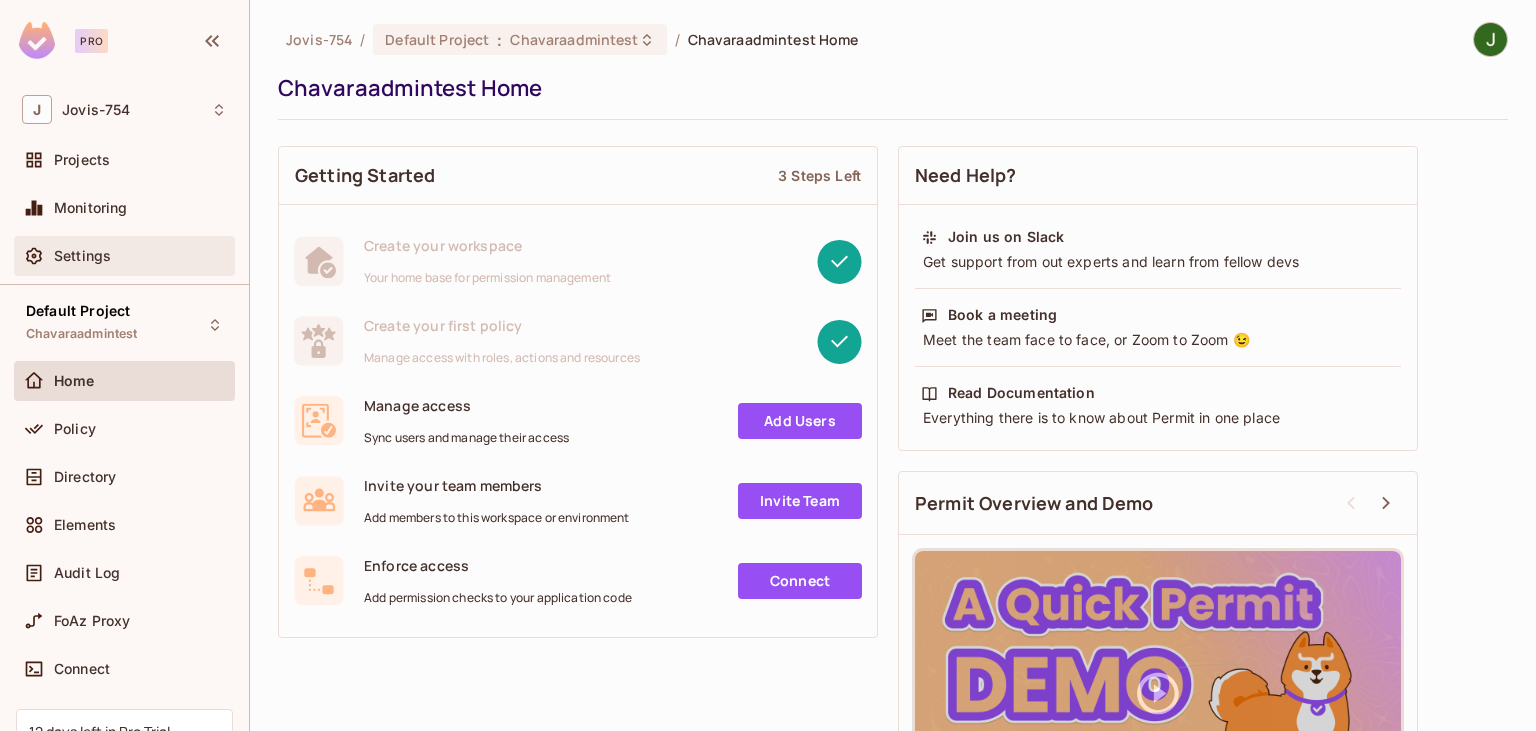 click on "Settings" at bounding box center [82, 256] 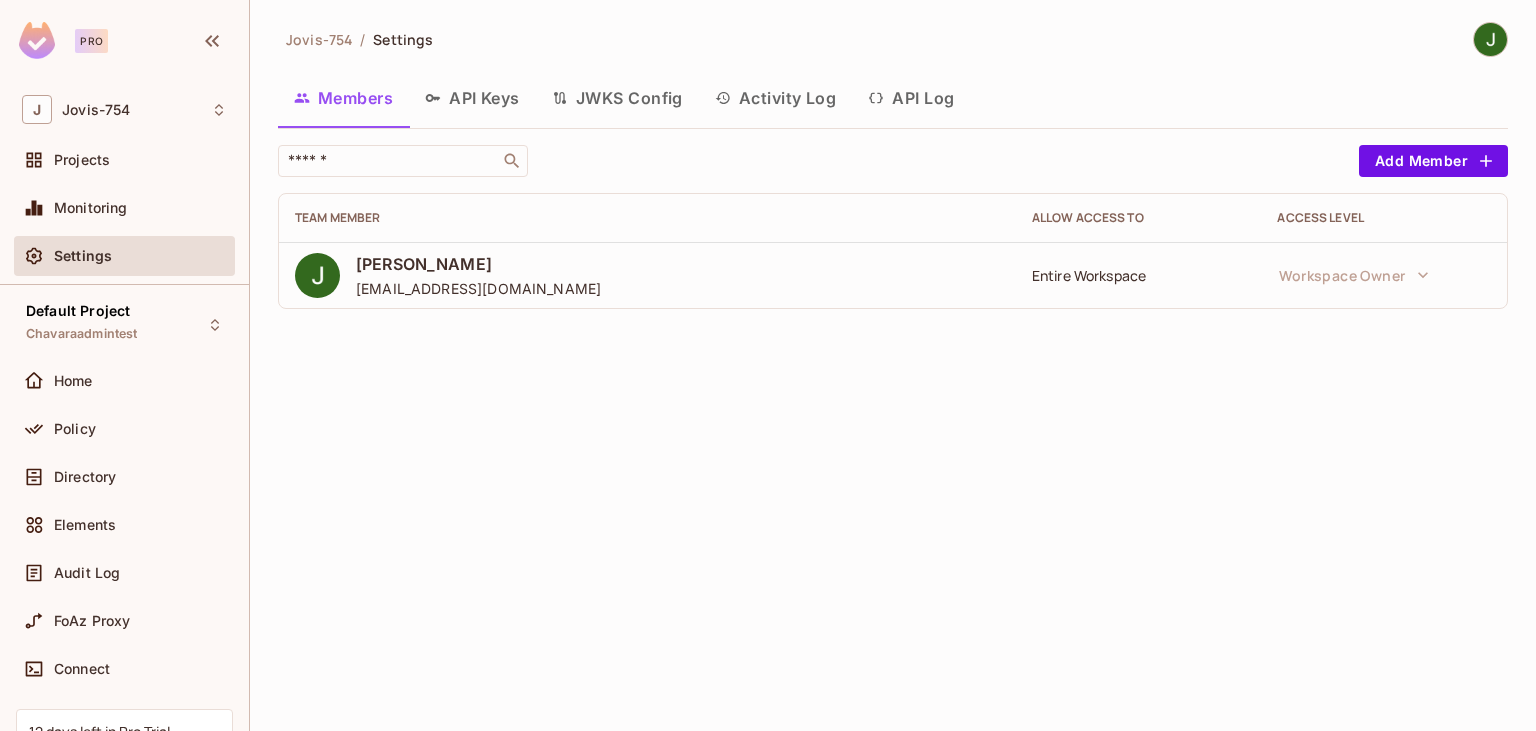 click on "Members" at bounding box center [343, 98] 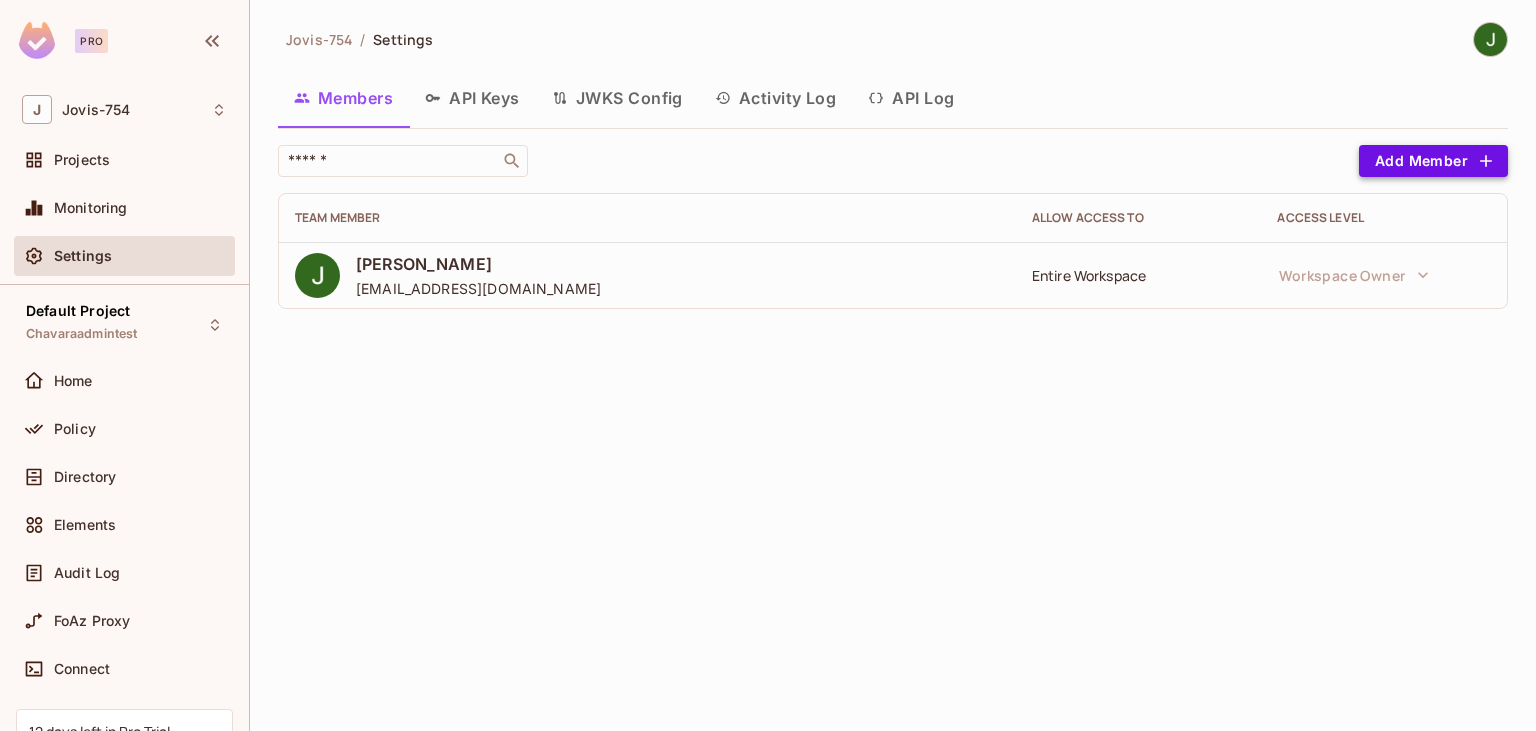 click on "Add Member" at bounding box center (1433, 161) 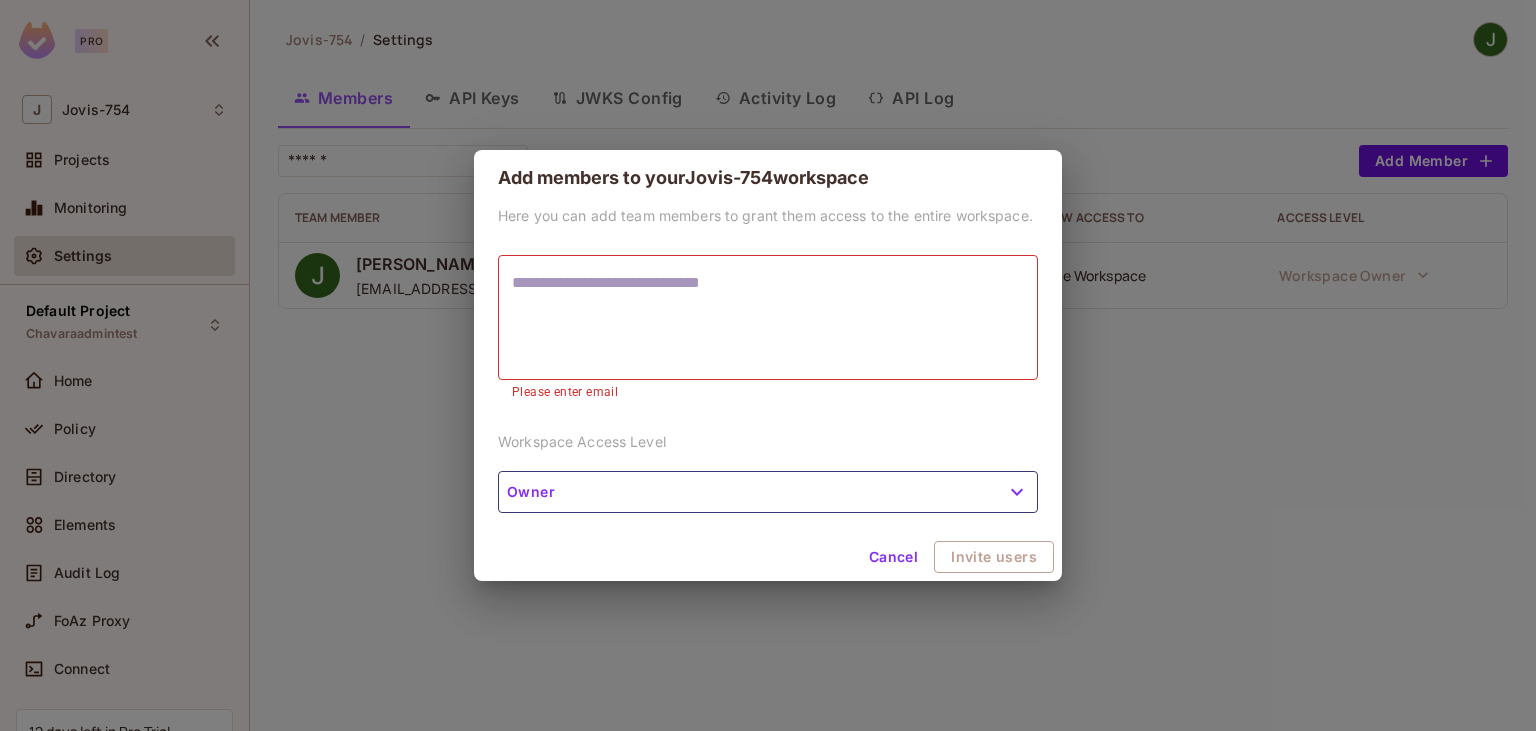 click on "Add members to your  Jovis-754  workspace Here you can add team members to grant them access to the entire workspace. * ​ Please enter email Workspace Access Level Owner Cancel Invite users" at bounding box center (768, 365) 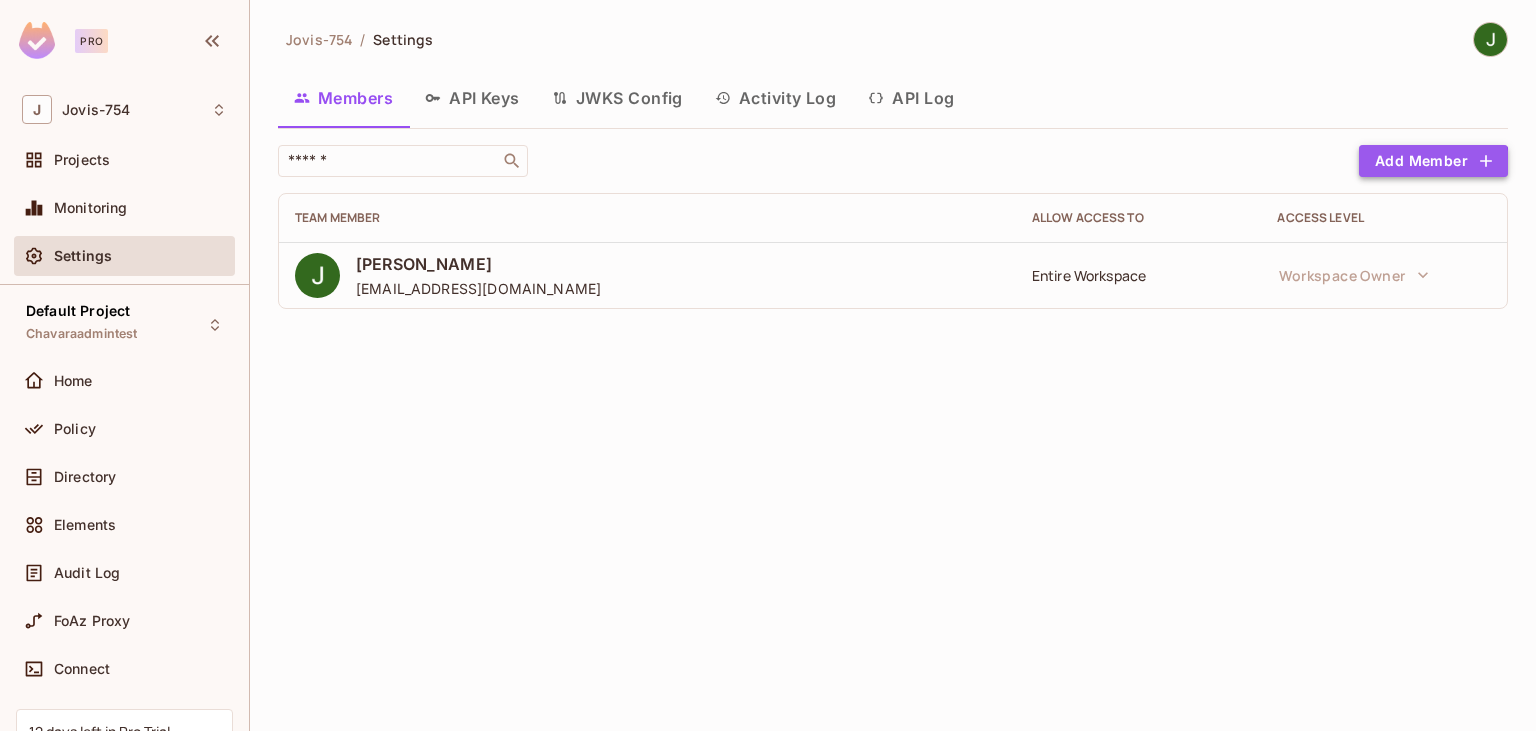 click on "Add Member" at bounding box center (1433, 161) 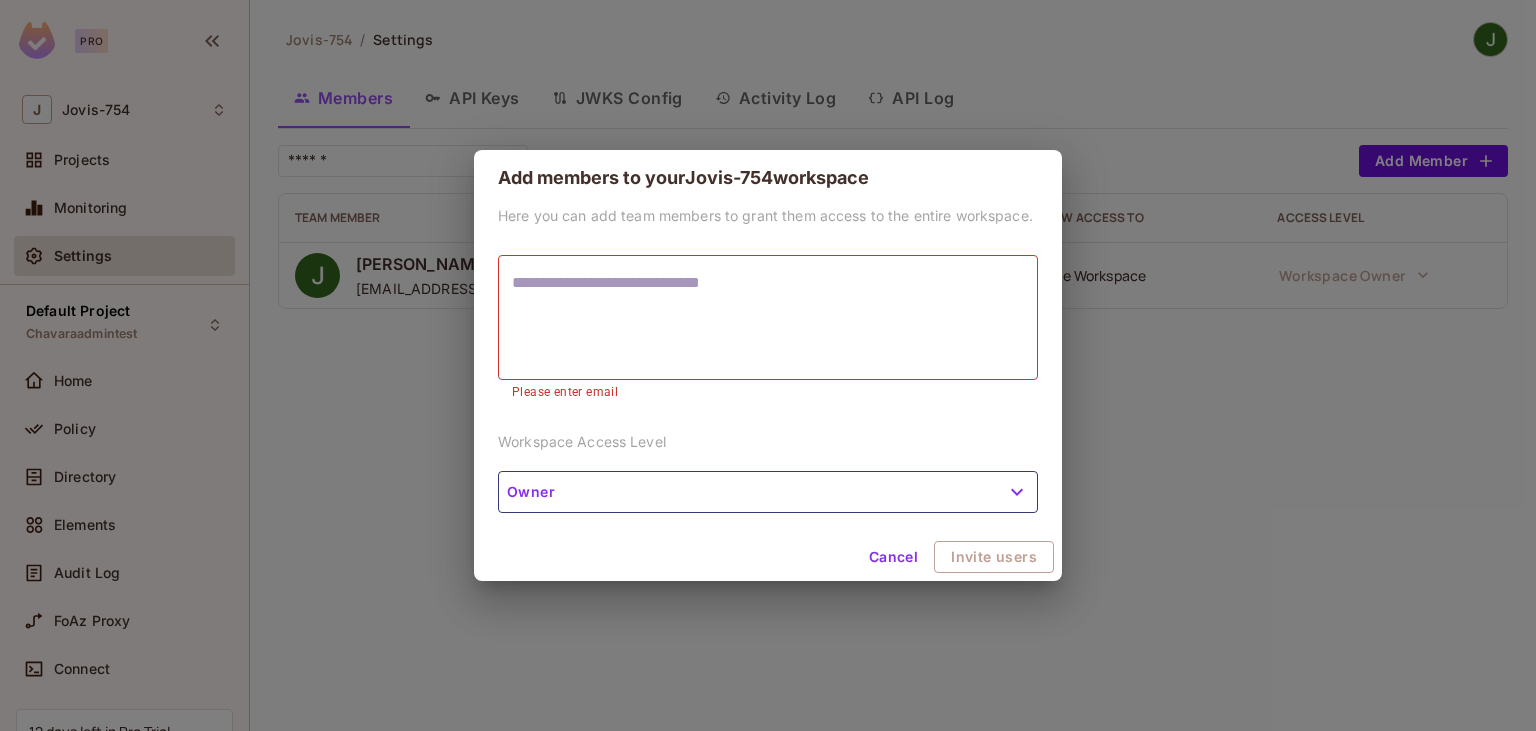click on "Add members to your  Jovis-754  workspace Here you can add team members to grant them access to the entire workspace. * ​ Please enter email Workspace Access Level Owner Cancel Invite users" at bounding box center [768, 365] 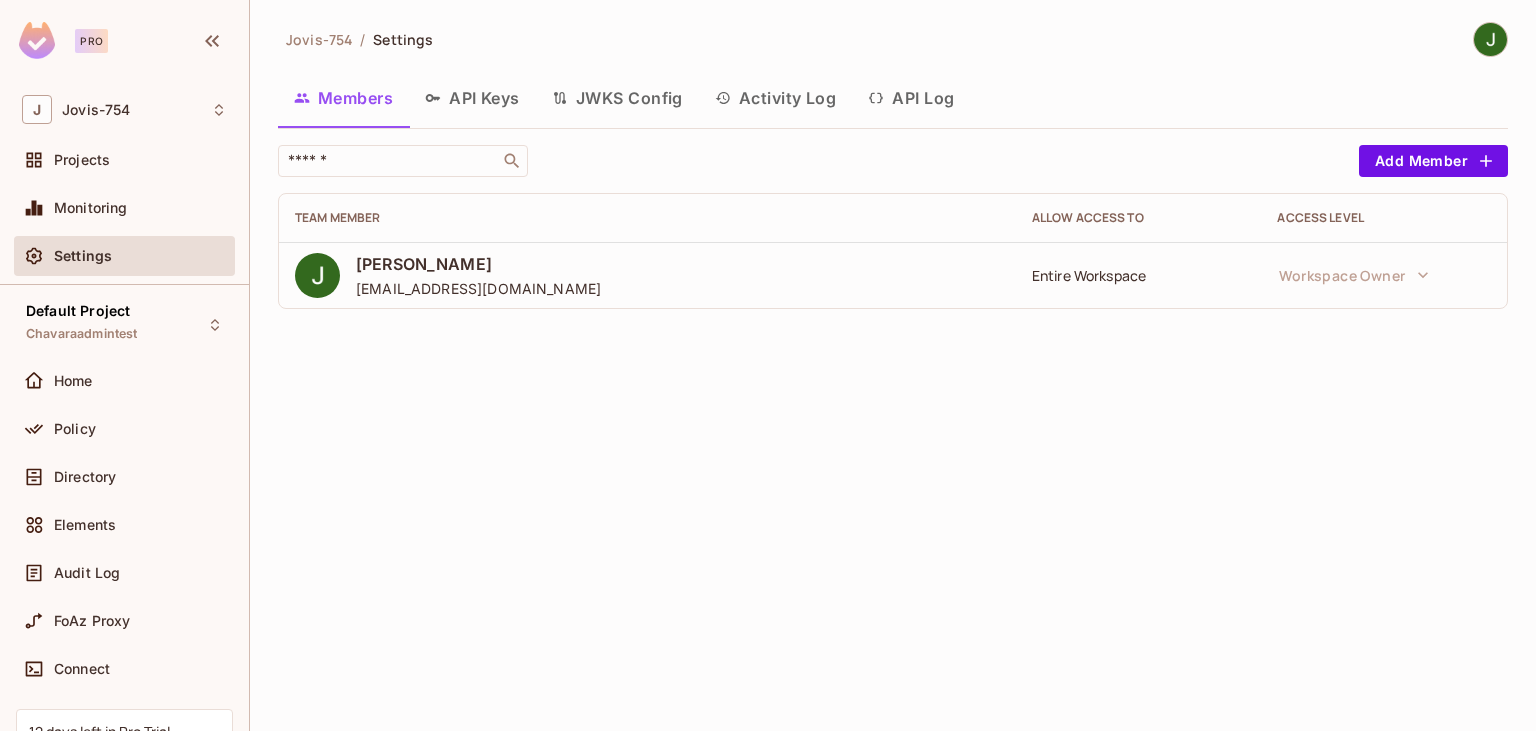 click on "API Log" at bounding box center (911, 98) 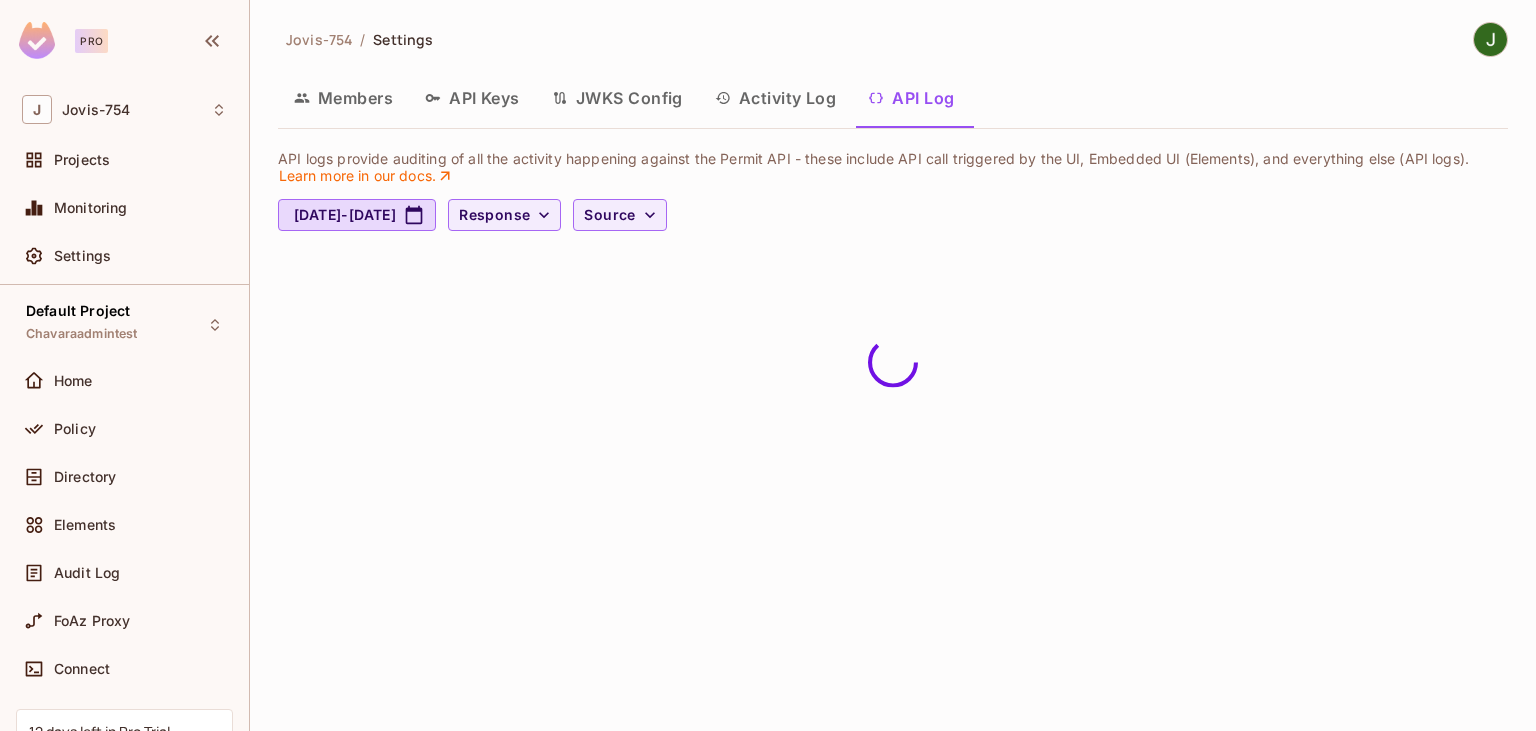 click on "Members" at bounding box center [343, 98] 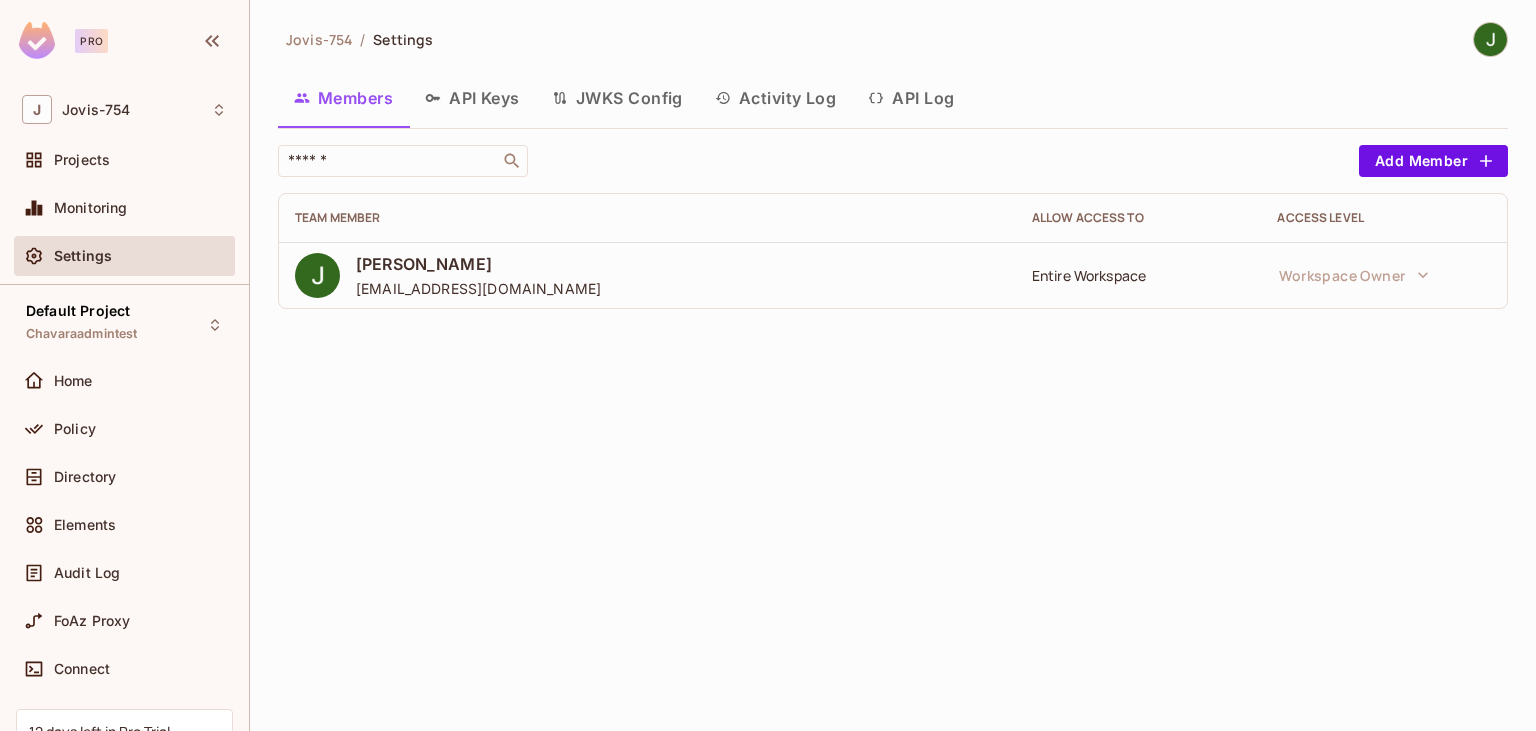 click on "Settings" at bounding box center [403, 39] 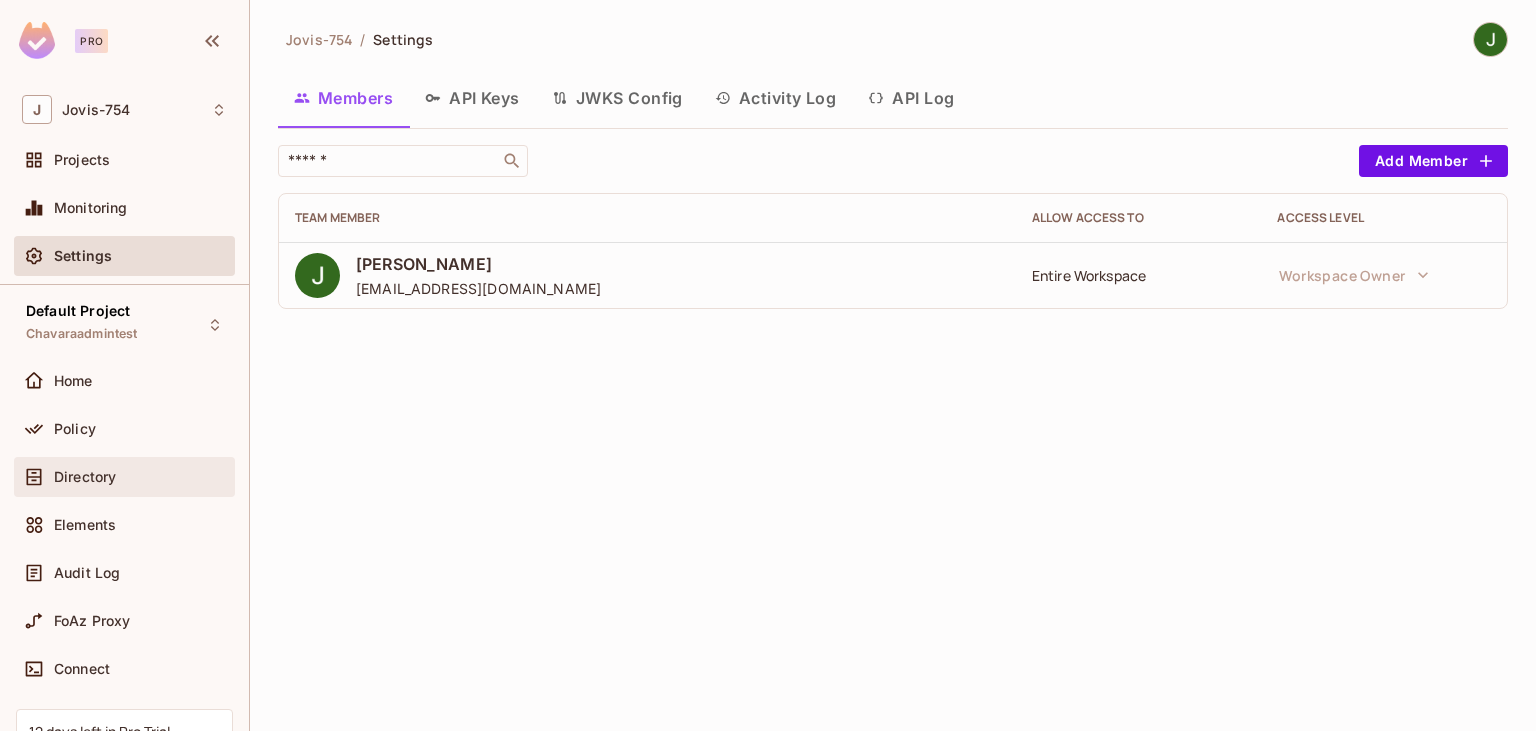 click on "Directory" at bounding box center (85, 477) 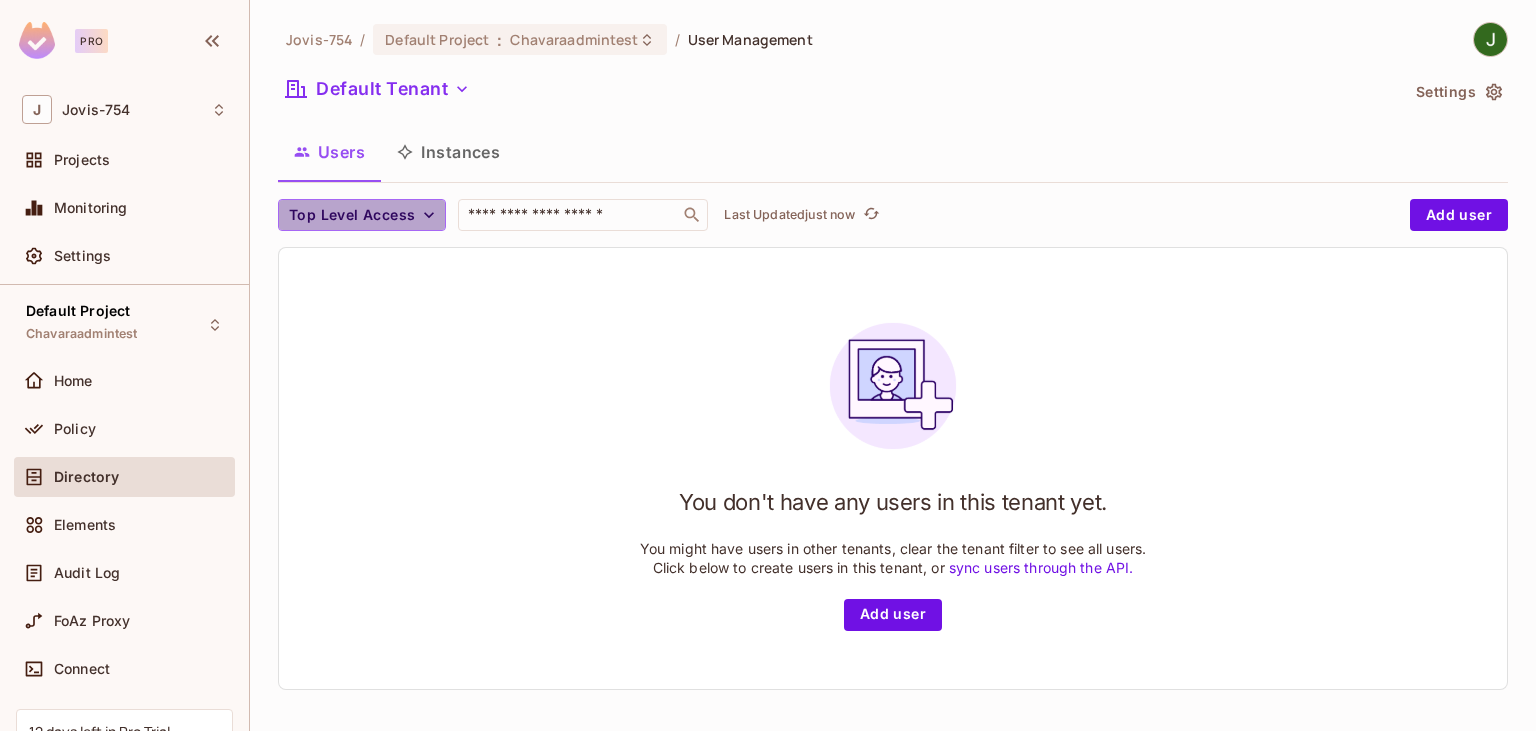 click on "Top Level Access" at bounding box center [362, 215] 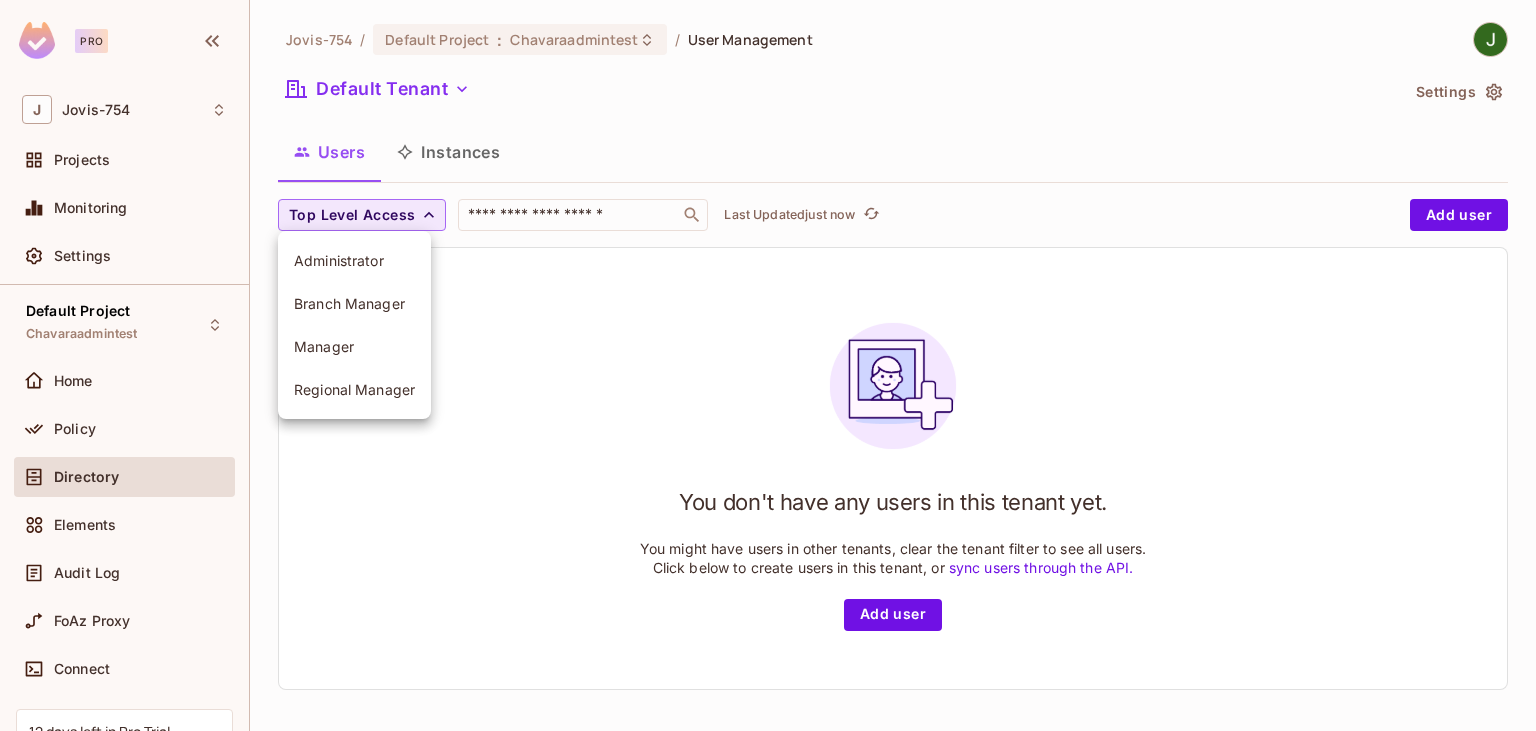 click at bounding box center (768, 365) 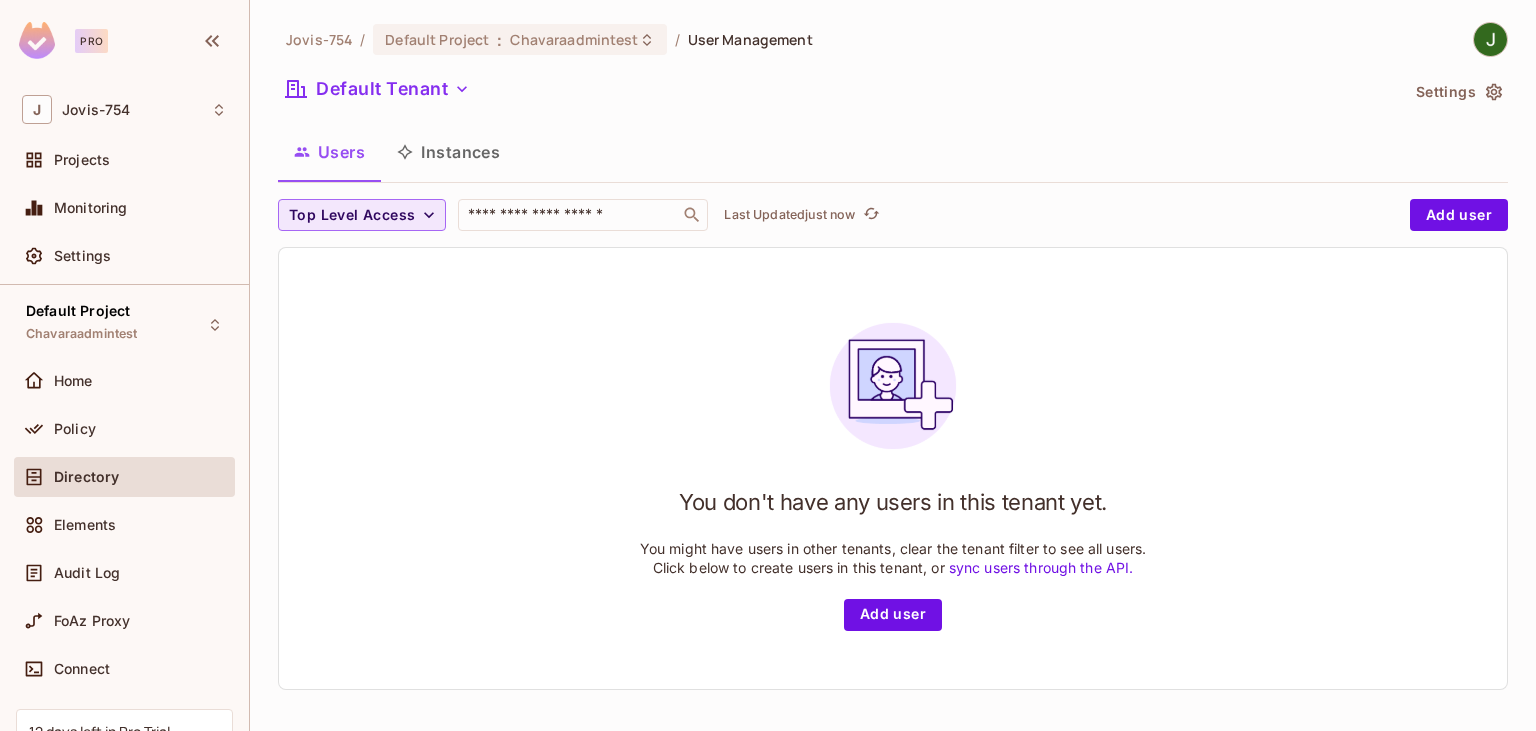 click 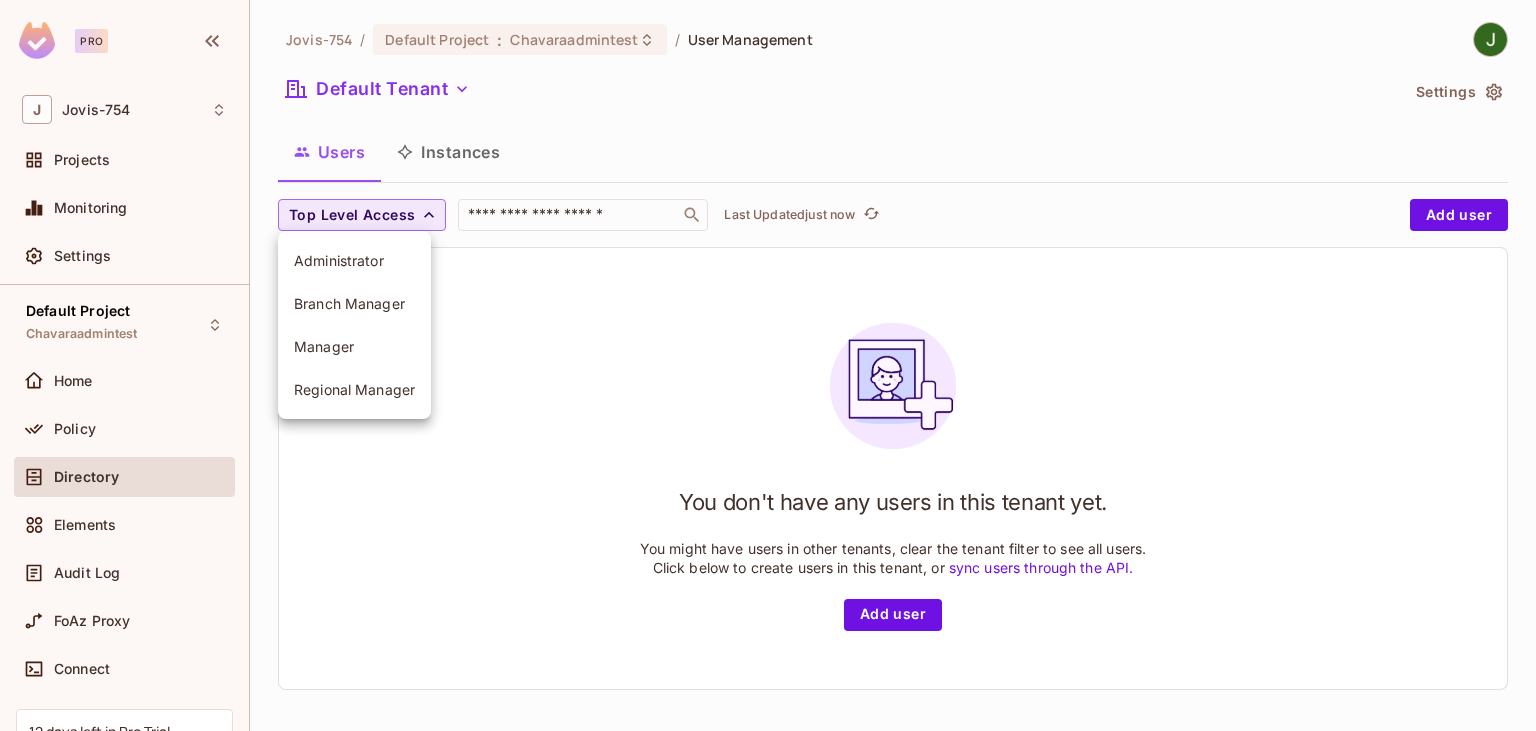 click at bounding box center [768, 365] 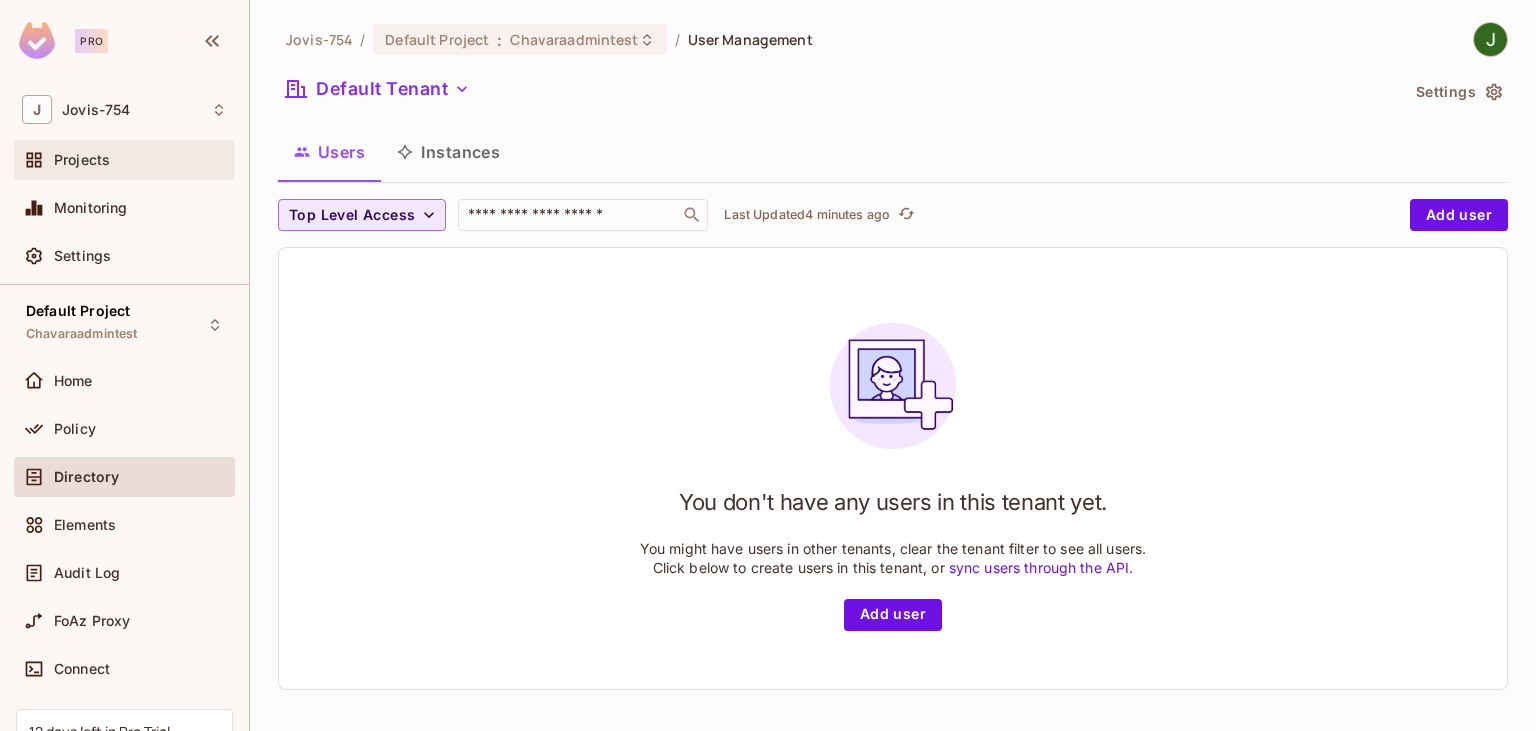 click on "Projects" at bounding box center (124, 160) 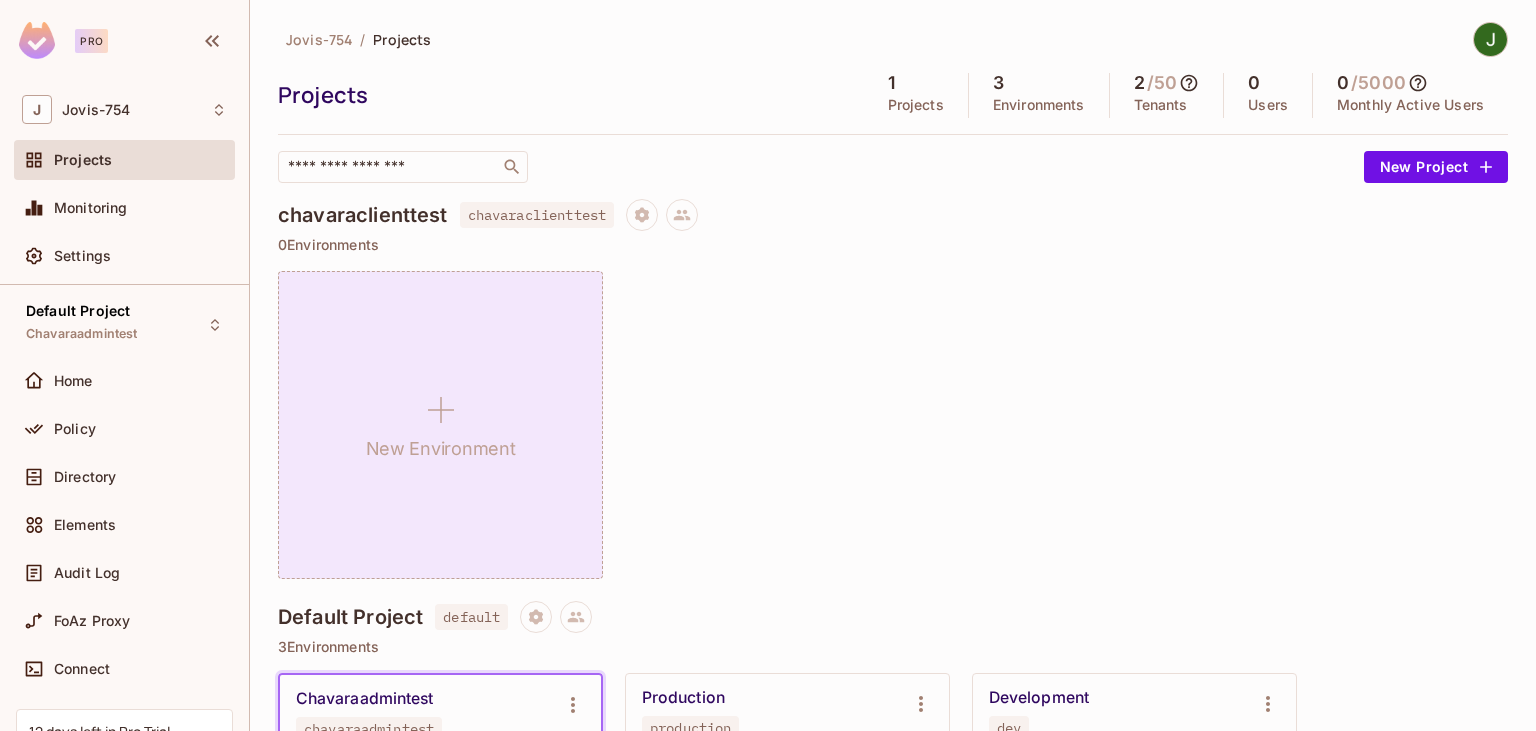 scroll, scrollTop: 115, scrollLeft: 0, axis: vertical 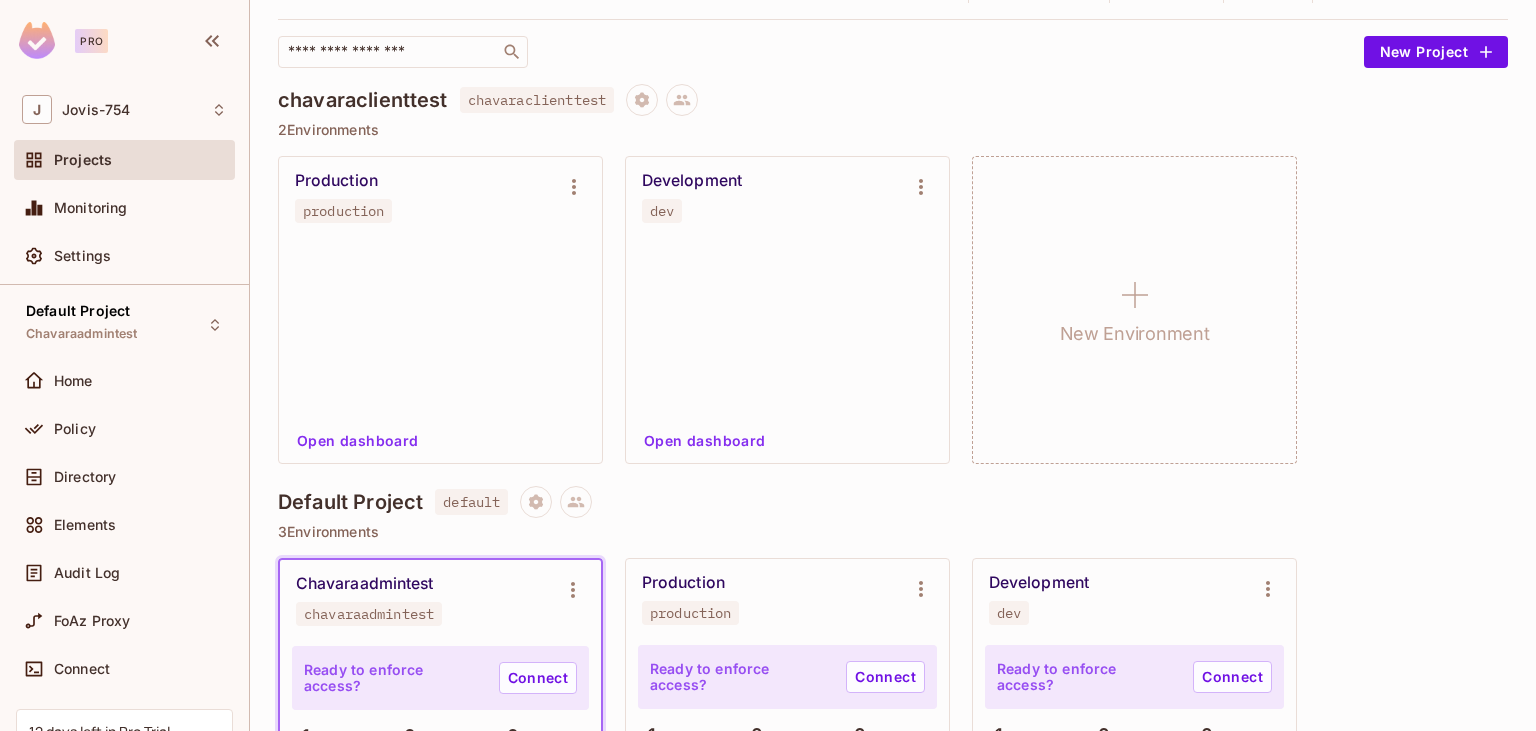 click at bounding box center (440, 330) 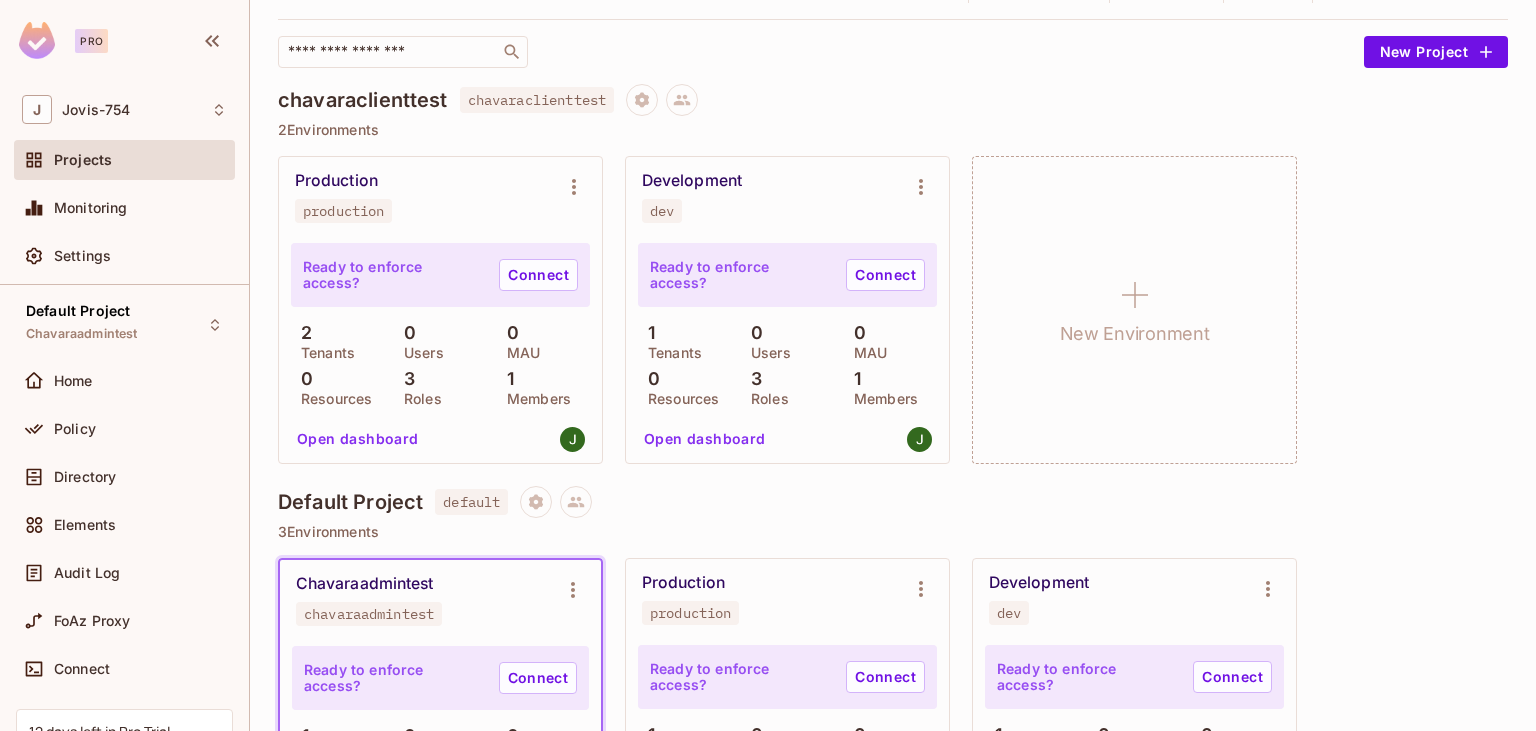 click on "Open dashboard" at bounding box center (358, 439) 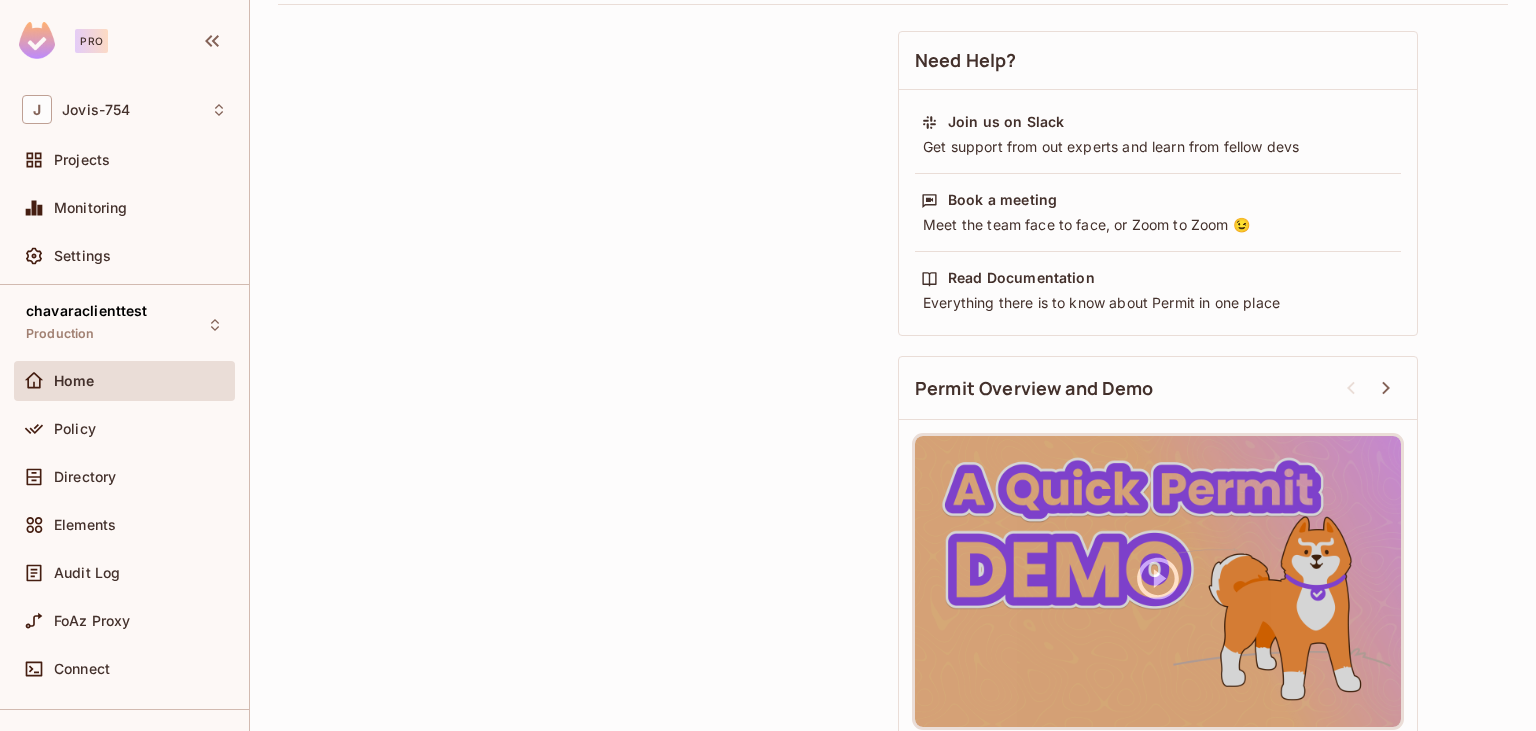 scroll, scrollTop: 0, scrollLeft: 0, axis: both 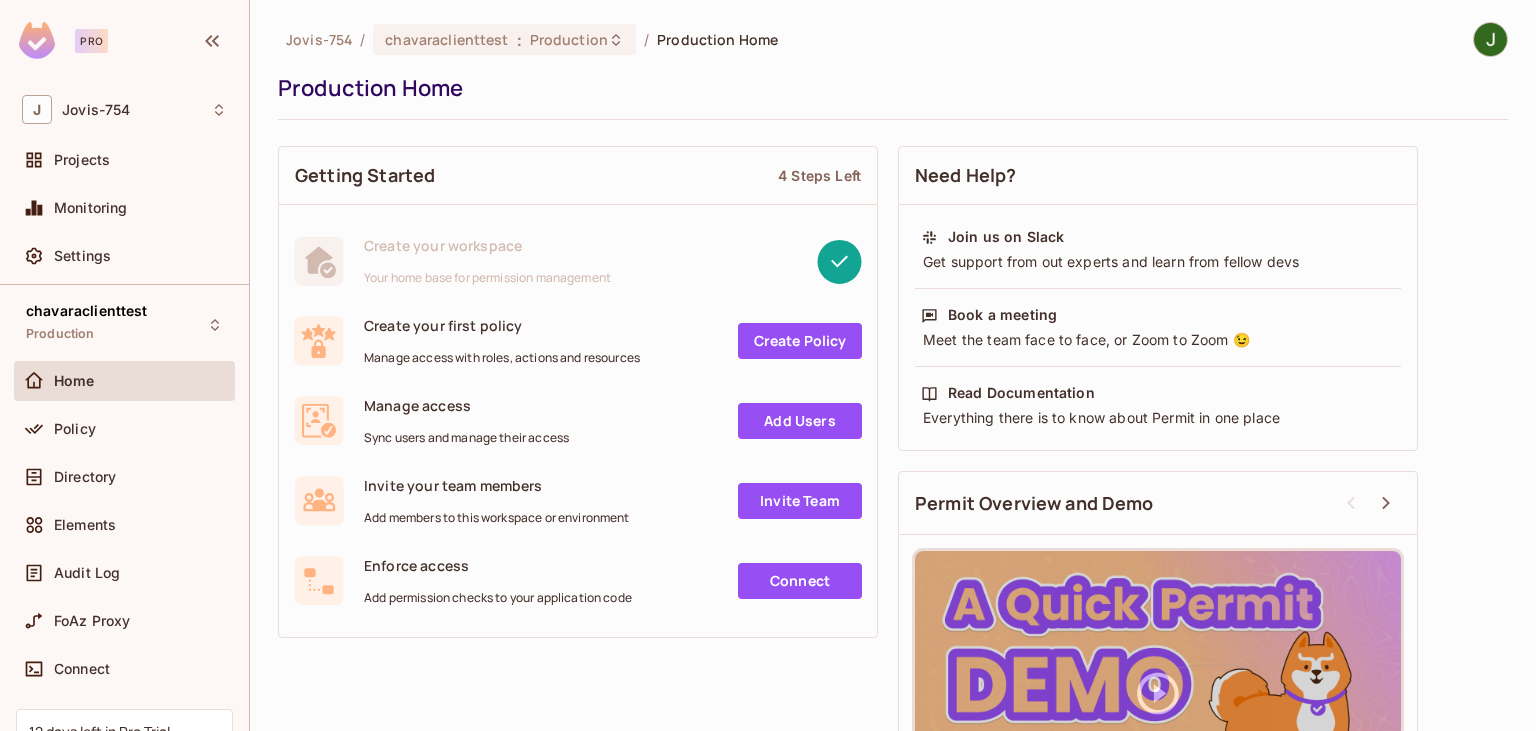 click on "Add Users" at bounding box center [800, 421] 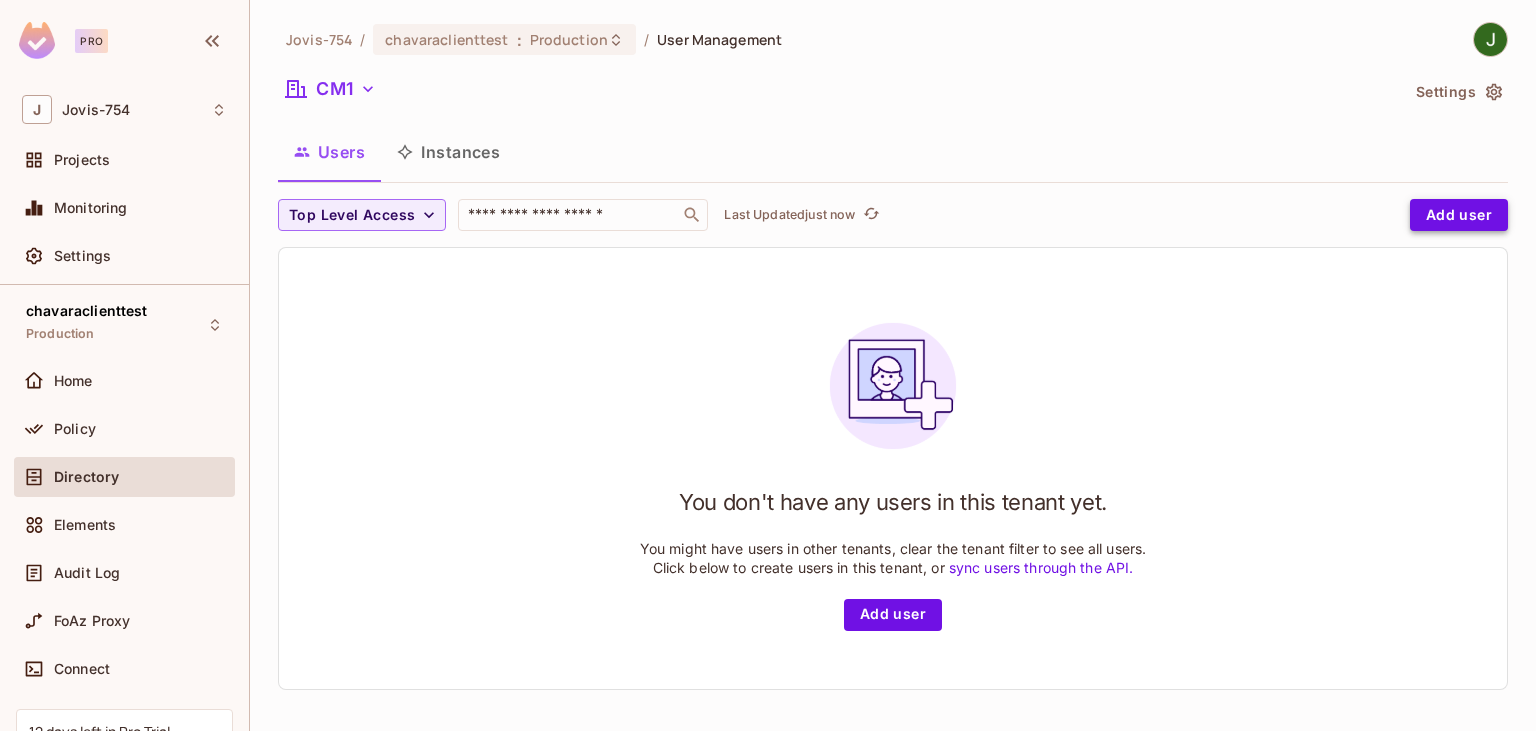 click on "Add user" at bounding box center [1459, 215] 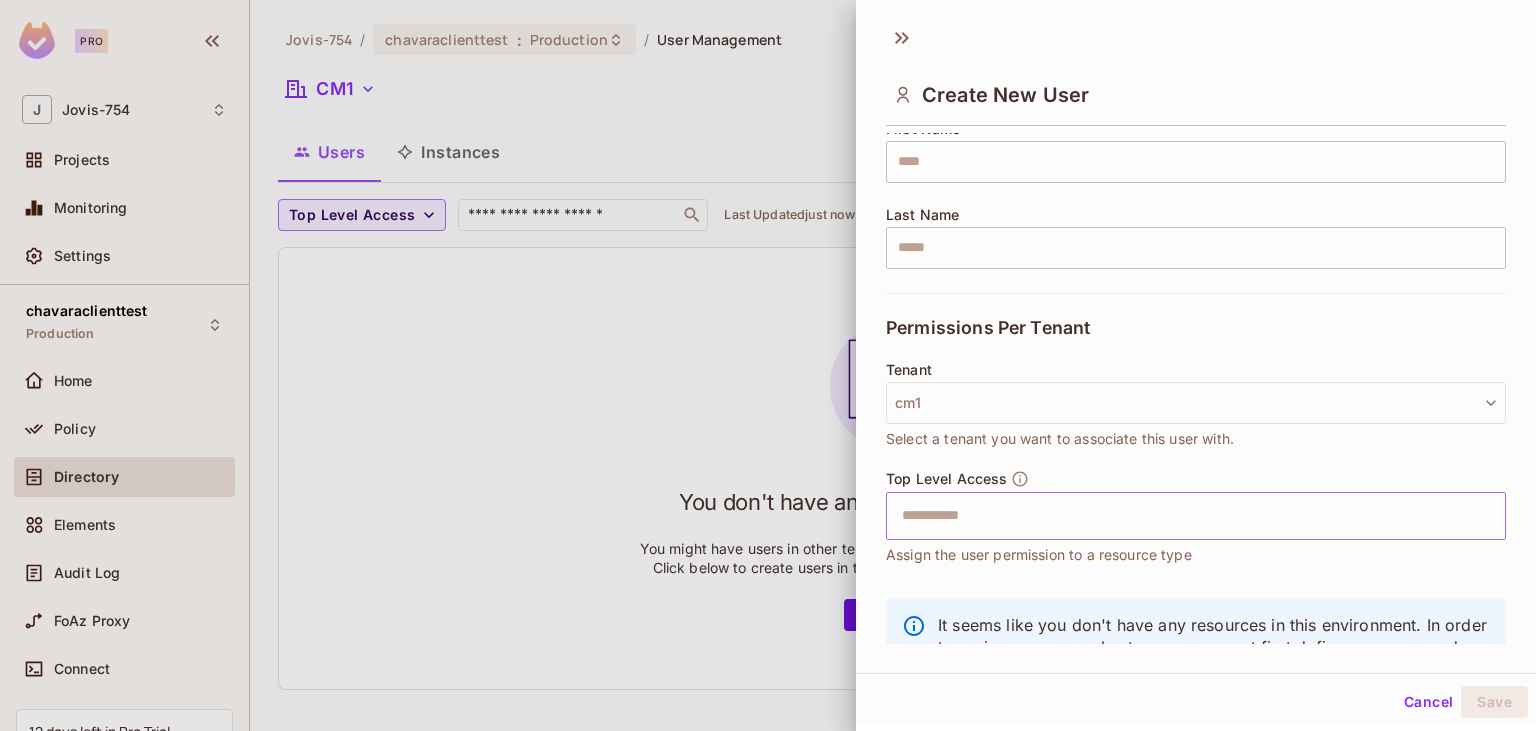 scroll, scrollTop: 346, scrollLeft: 0, axis: vertical 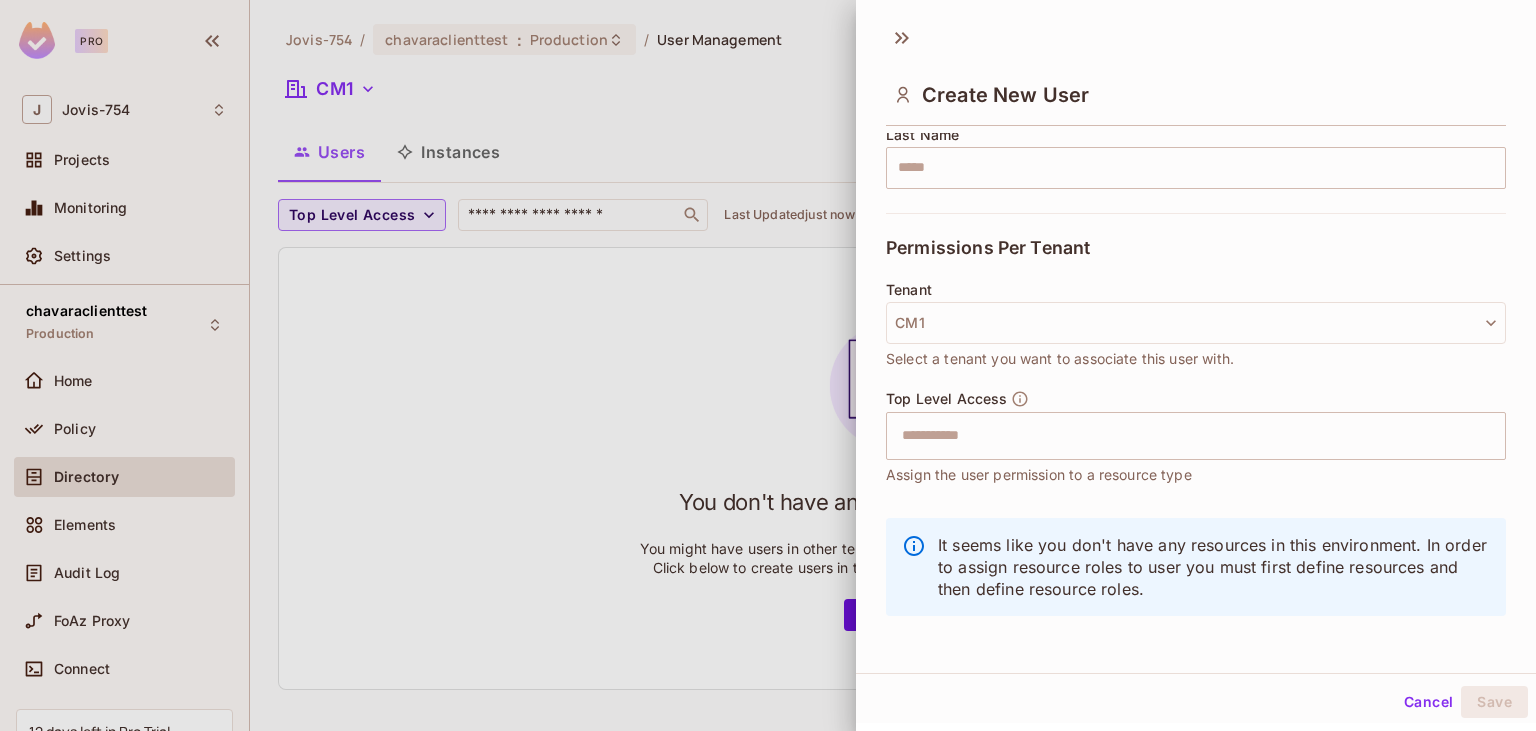 click at bounding box center [768, 365] 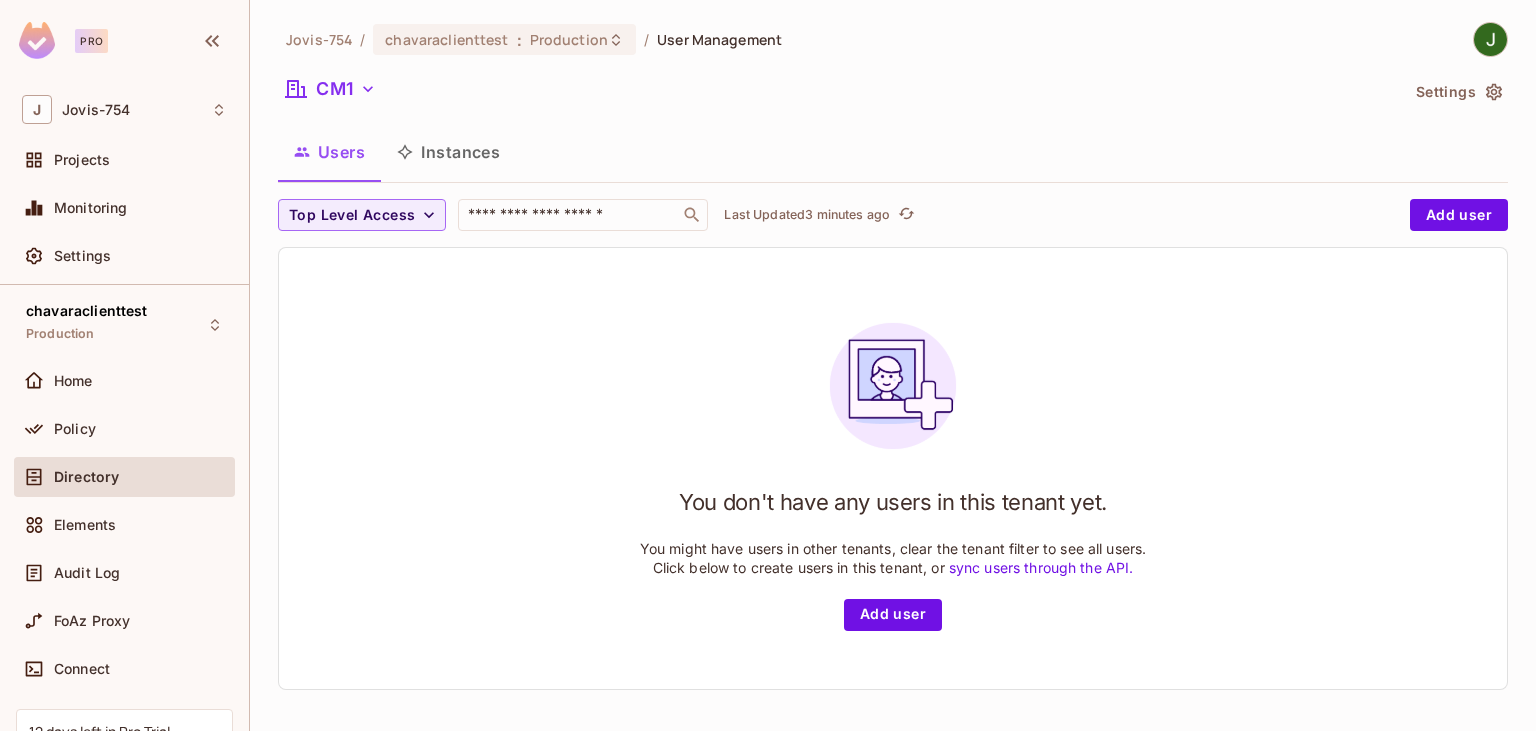 type 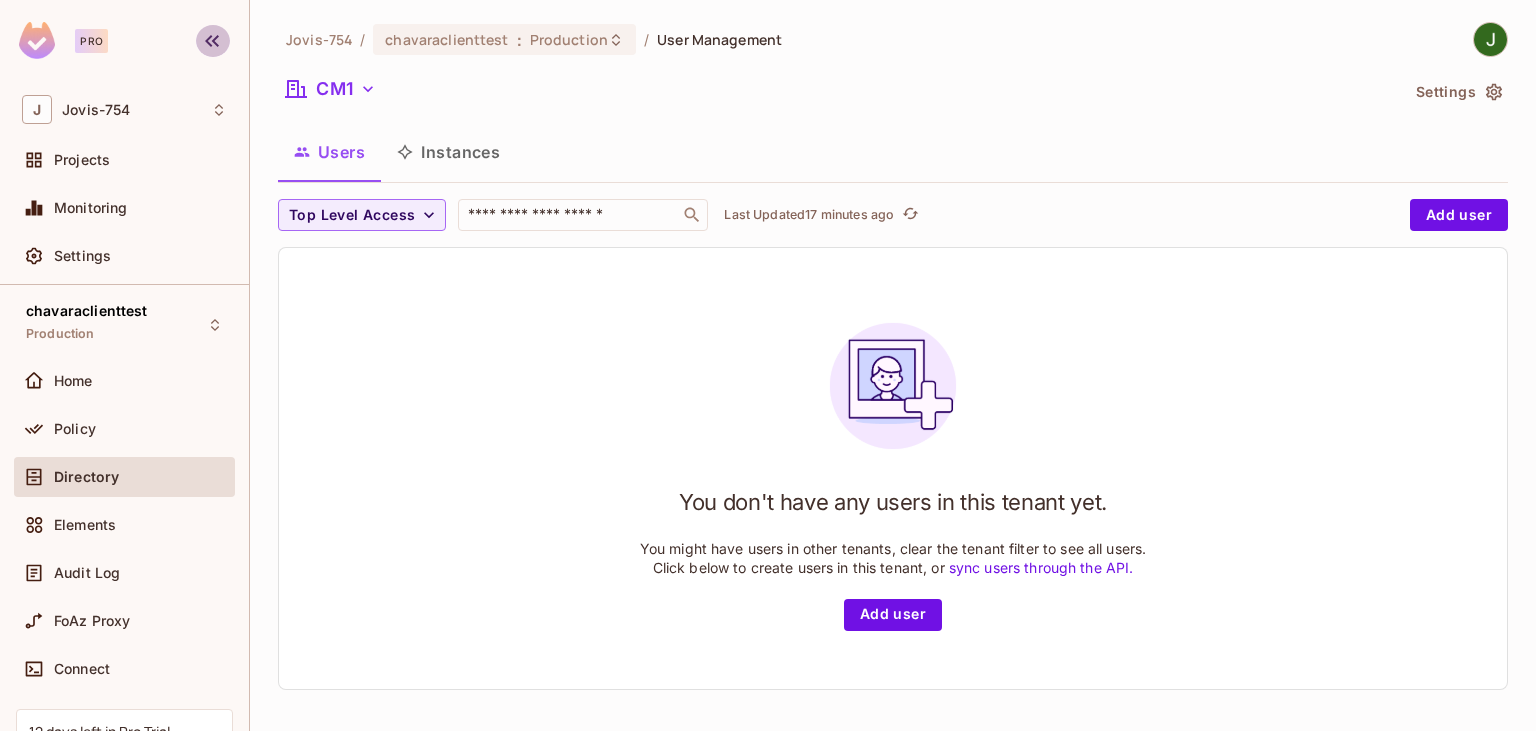 click 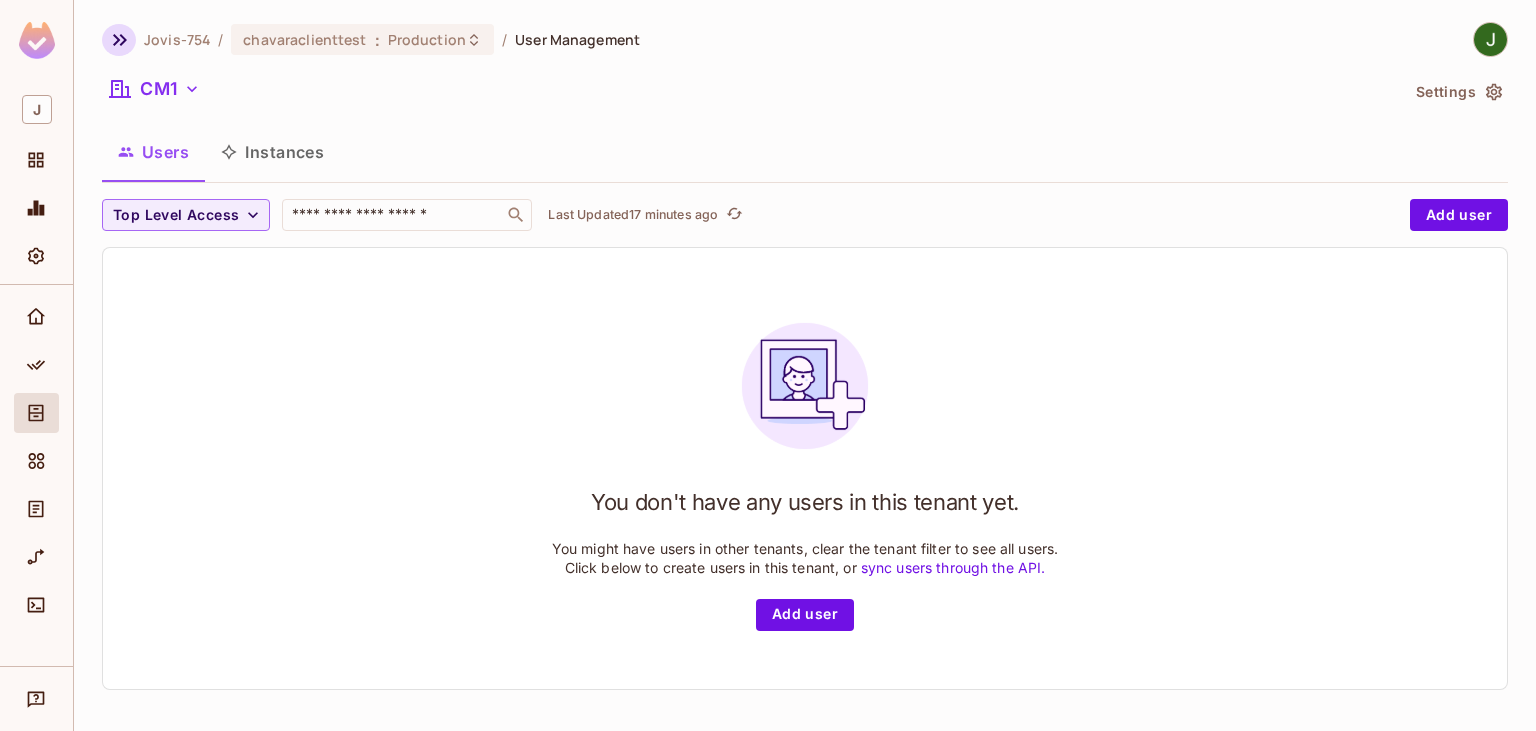click 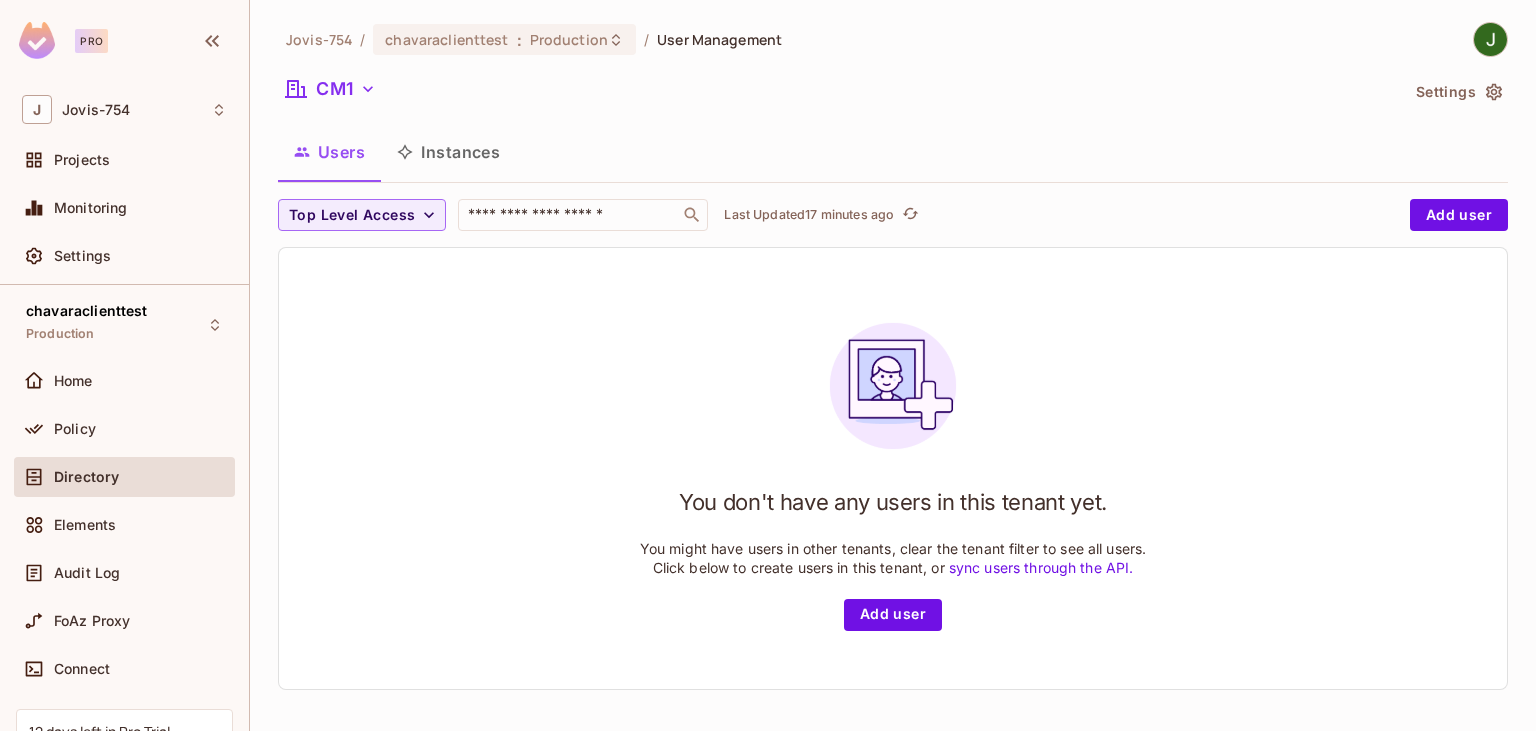 click at bounding box center [37, 40] 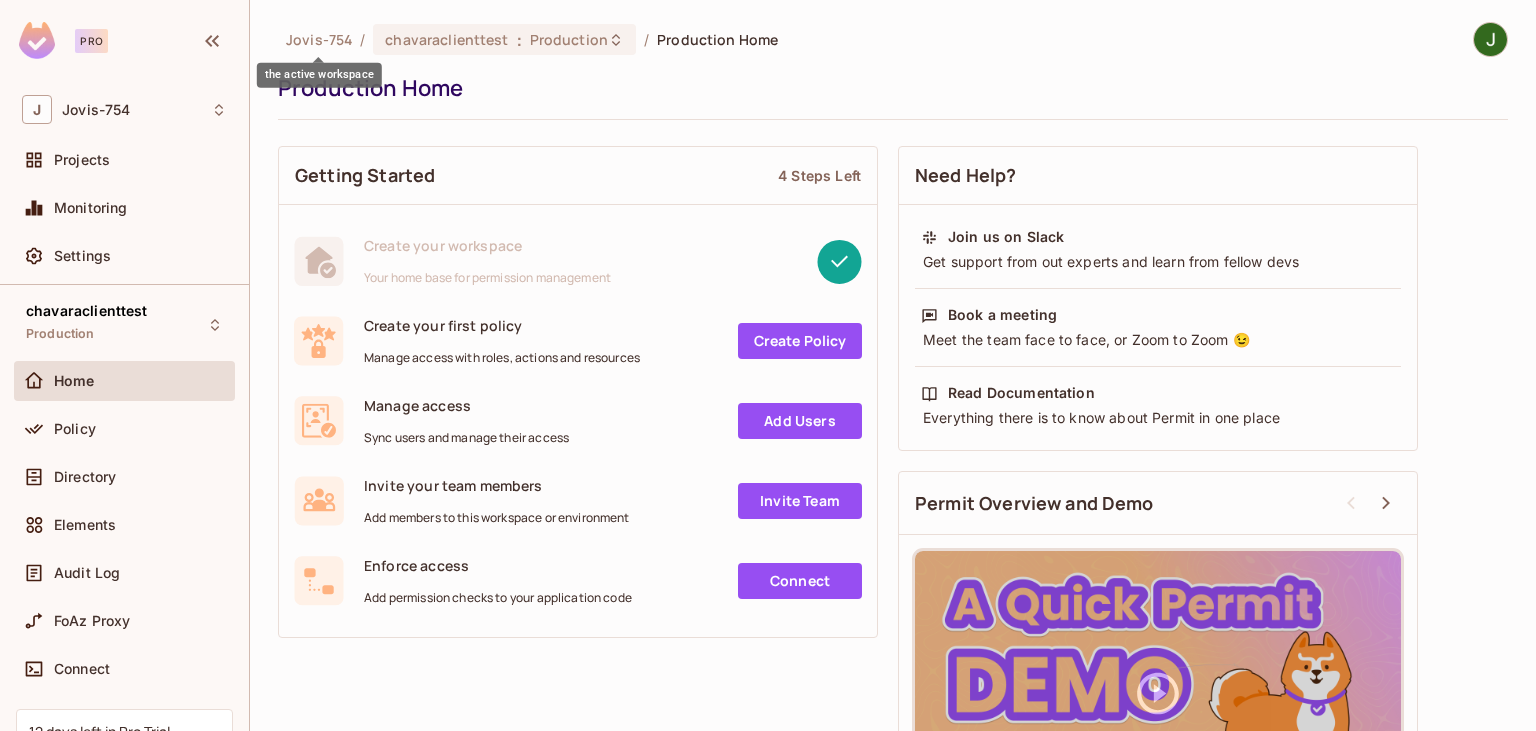 click on "Jovis-754" at bounding box center [319, 39] 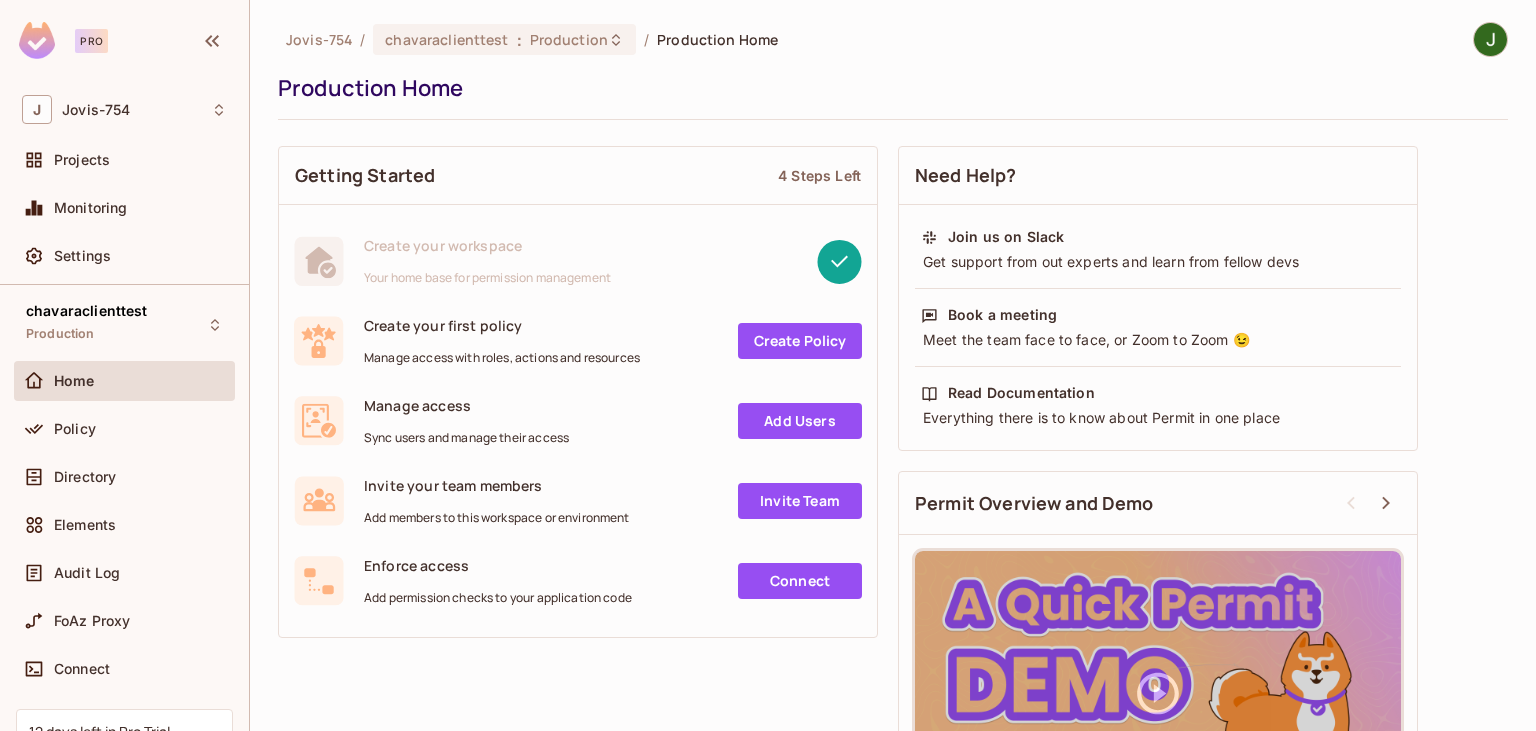 click at bounding box center (1481, 39) 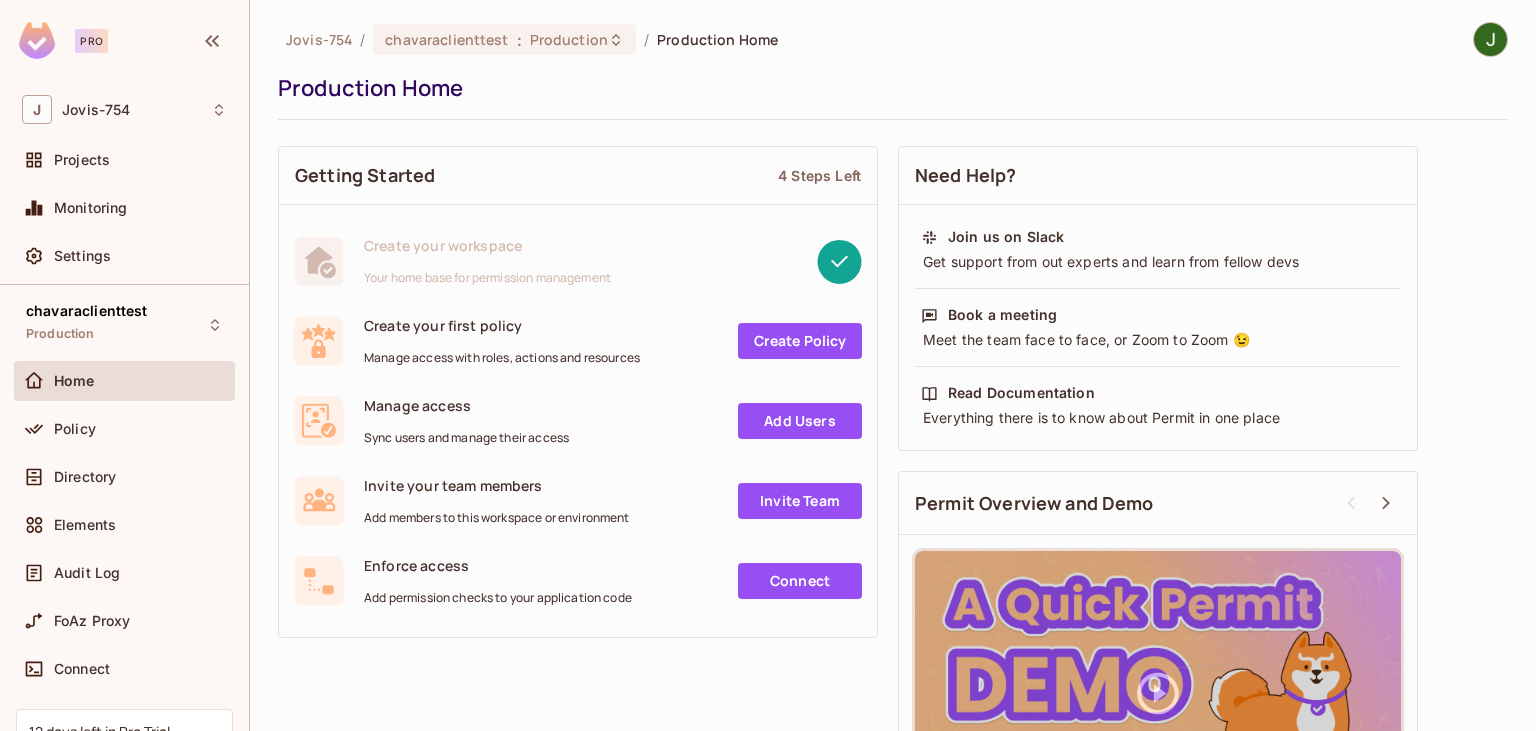 click at bounding box center (1490, 39) 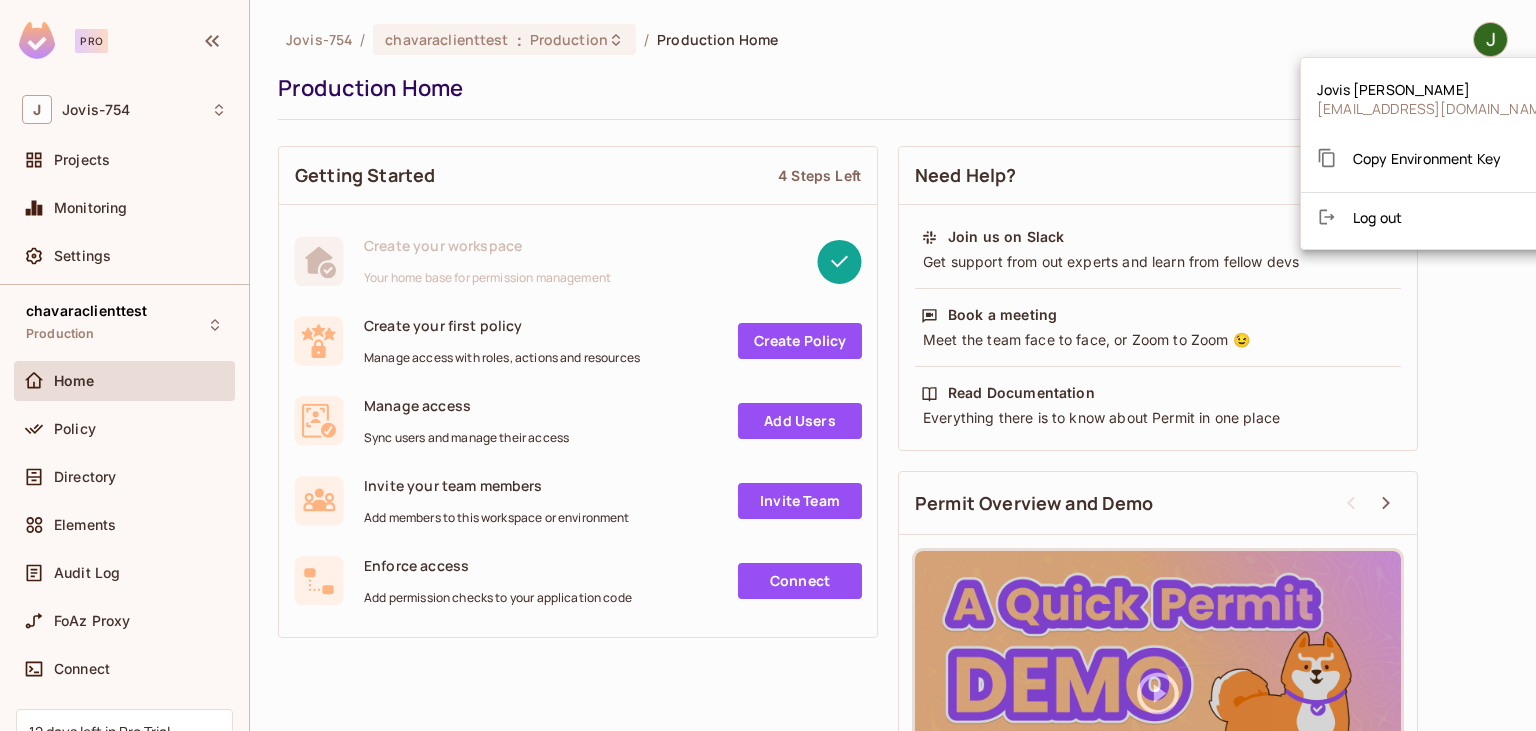 click at bounding box center [768, 365] 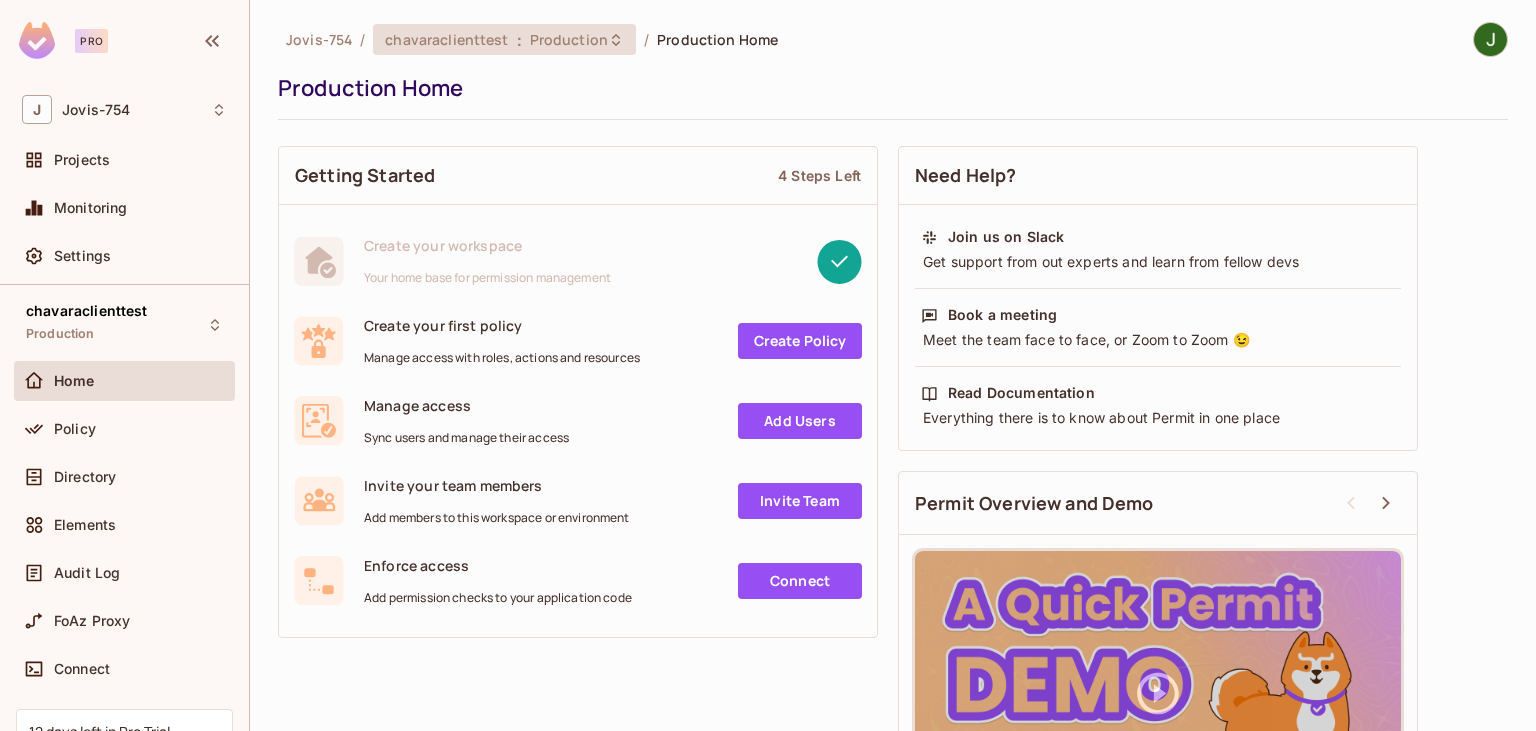 click 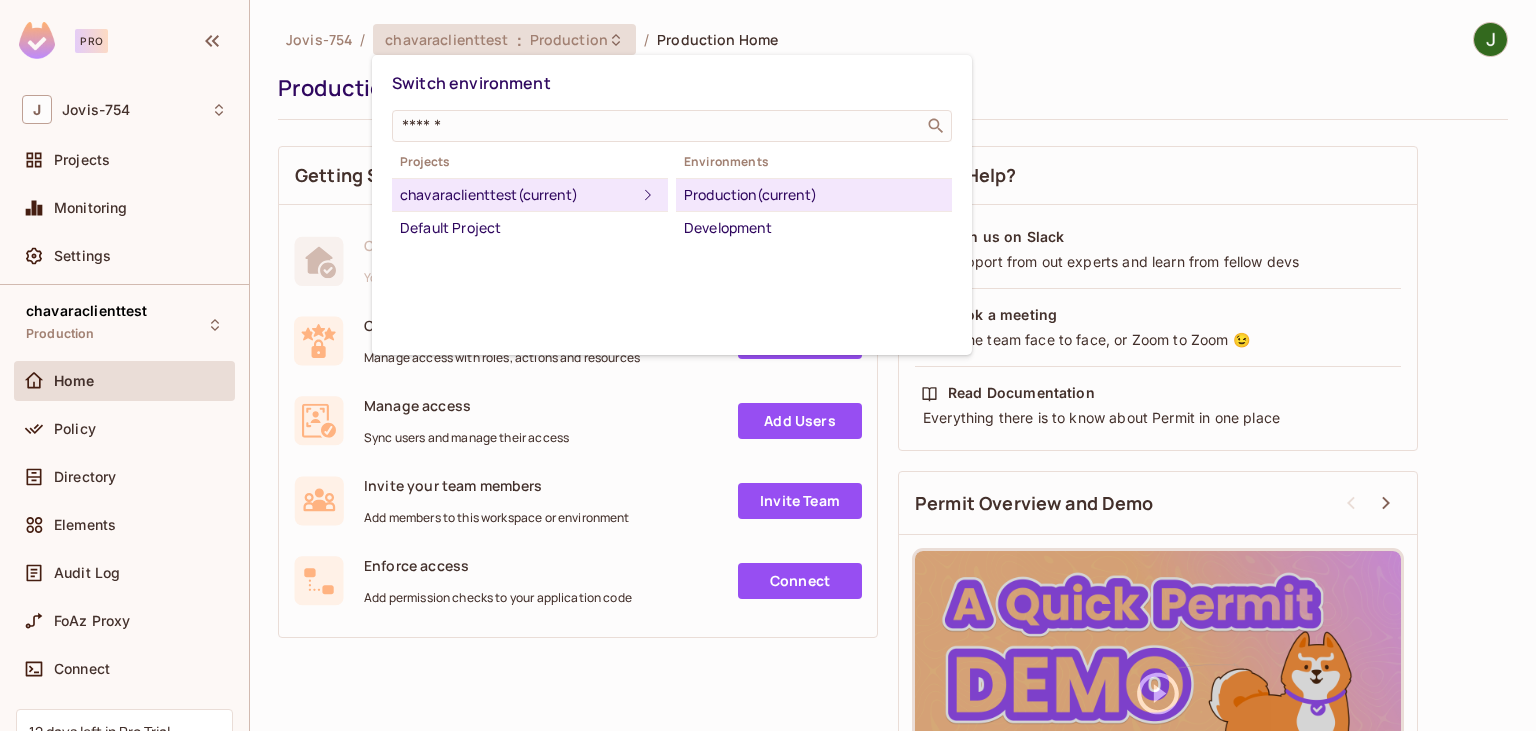 click at bounding box center (768, 365) 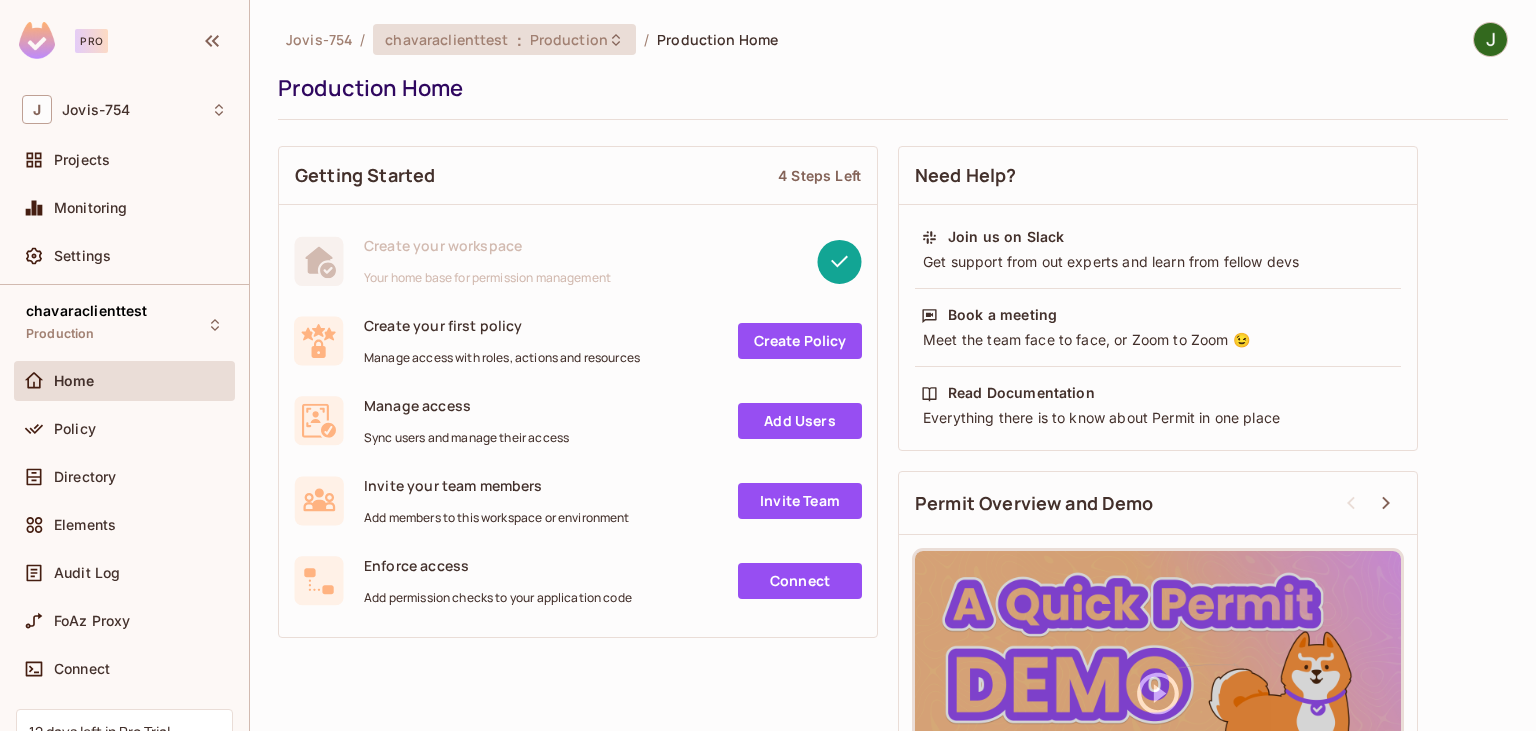 click on "chavaraclienttest : Production" at bounding box center [504, 39] 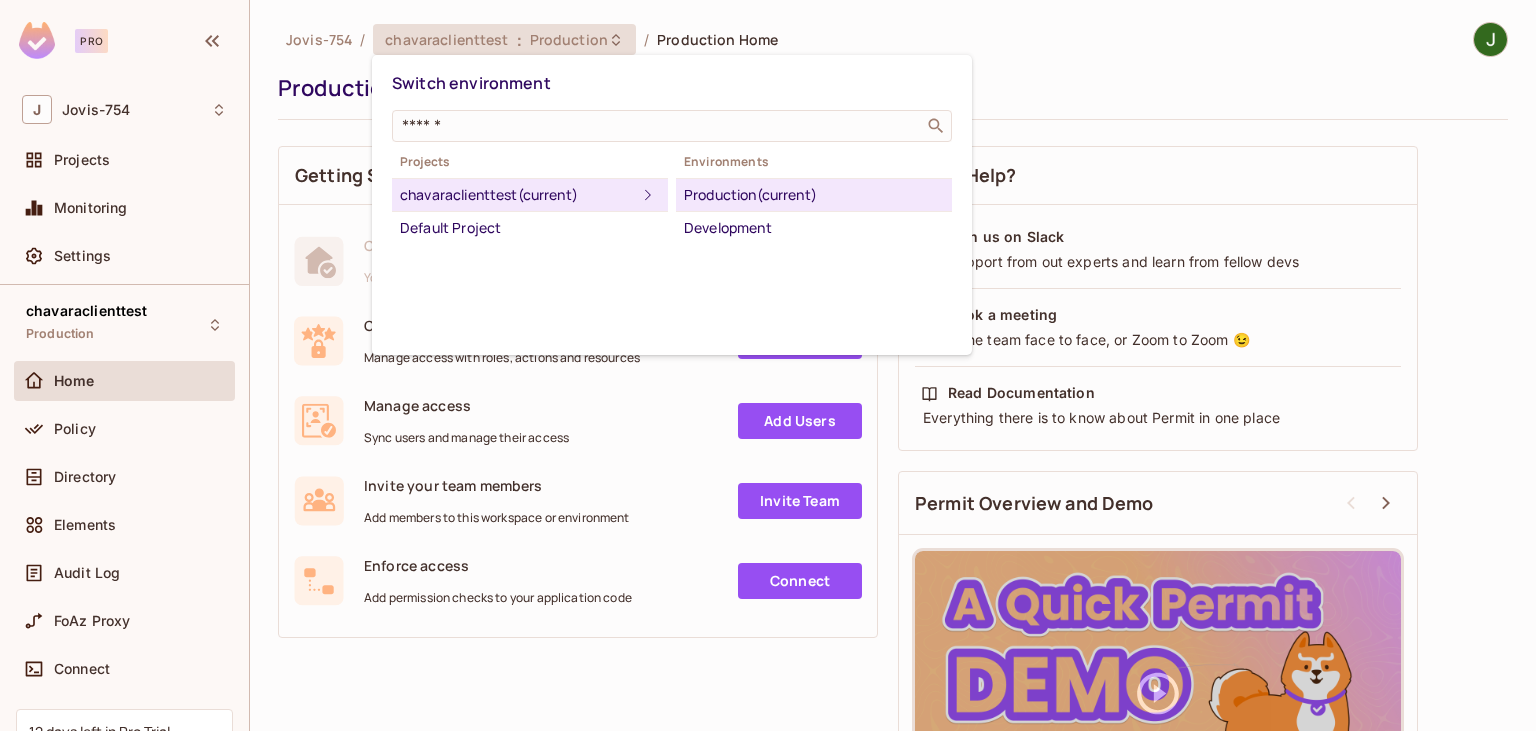 click at bounding box center (768, 365) 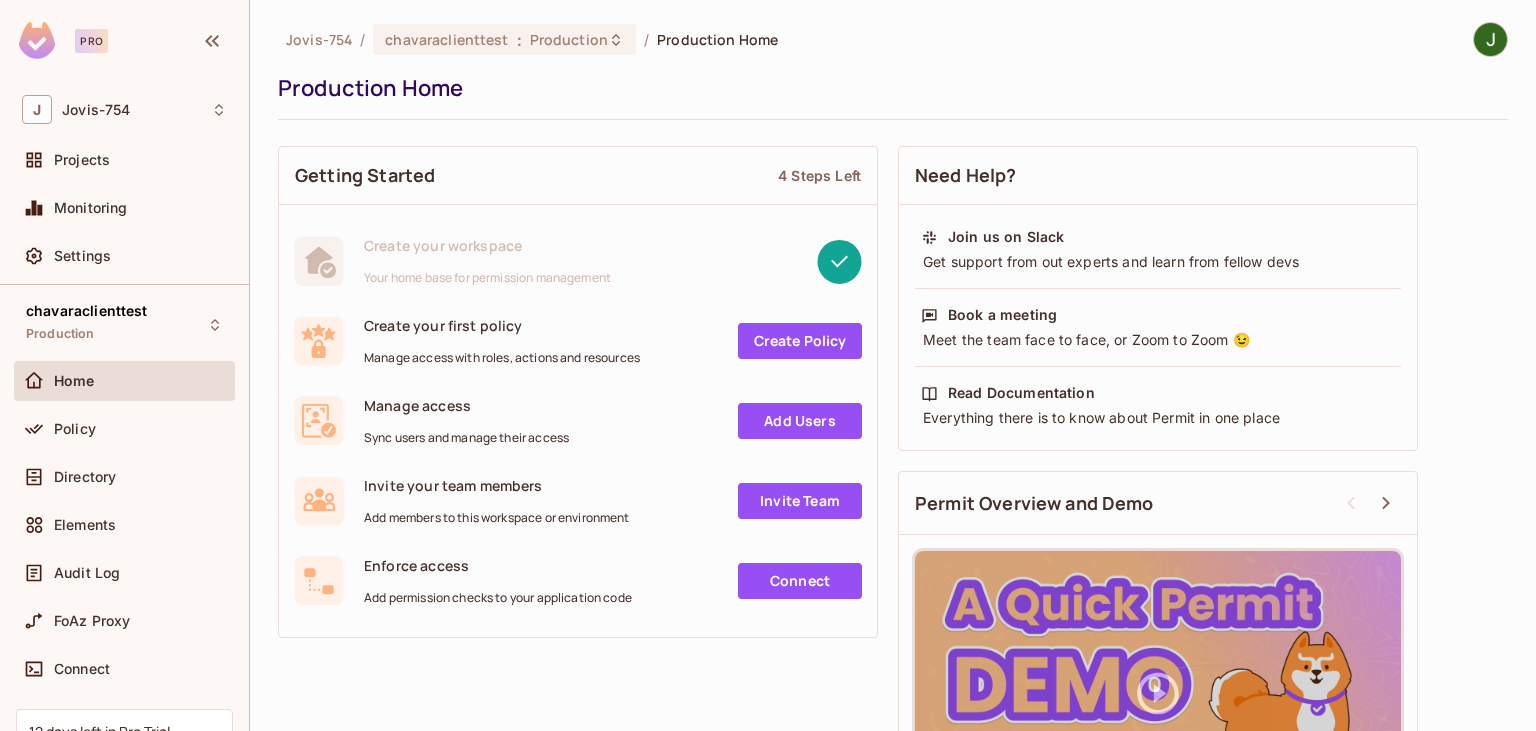 click on "Jovis-754 / chavaraclienttest : Production / Production Home Production Home" at bounding box center [893, 71] 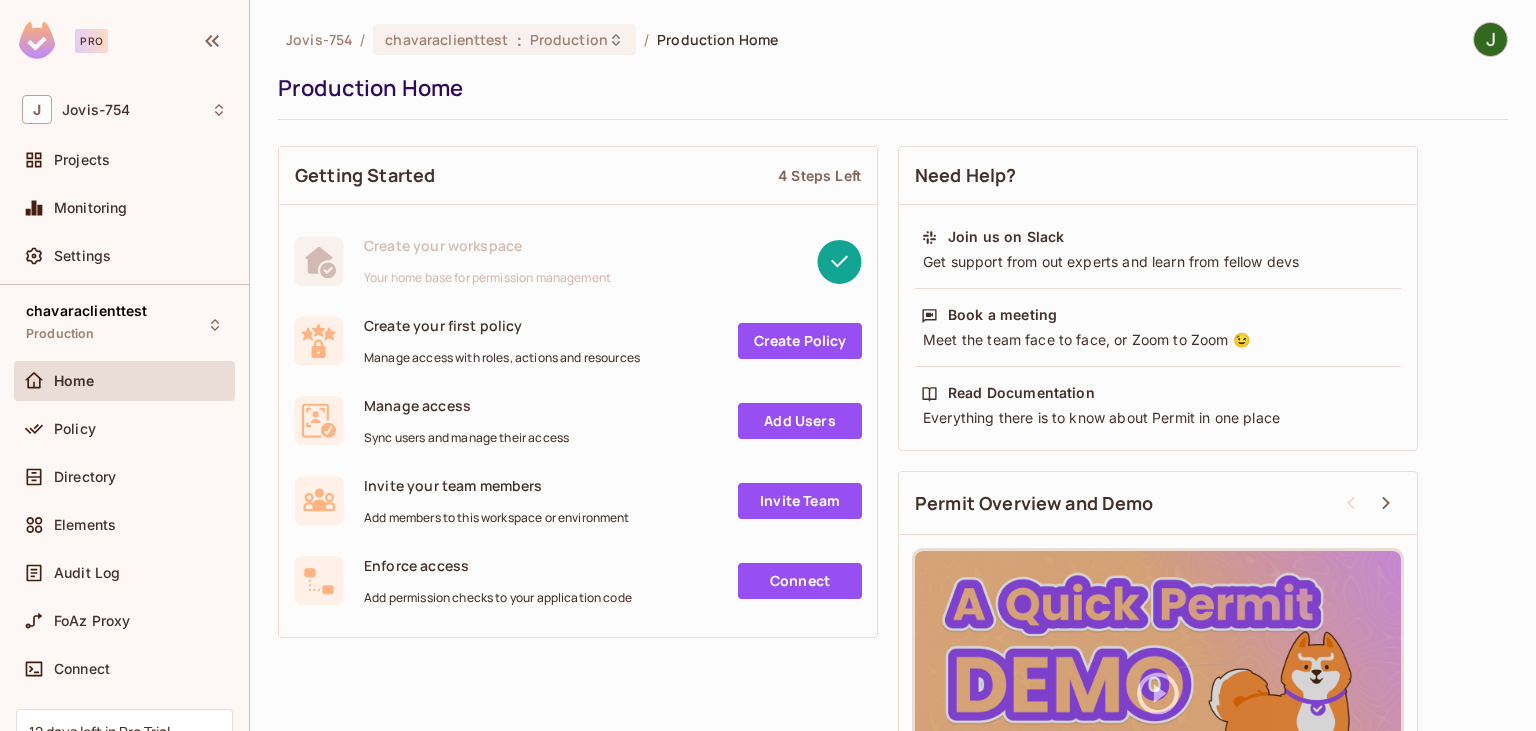 click on "Pro" at bounding box center [91, 41] 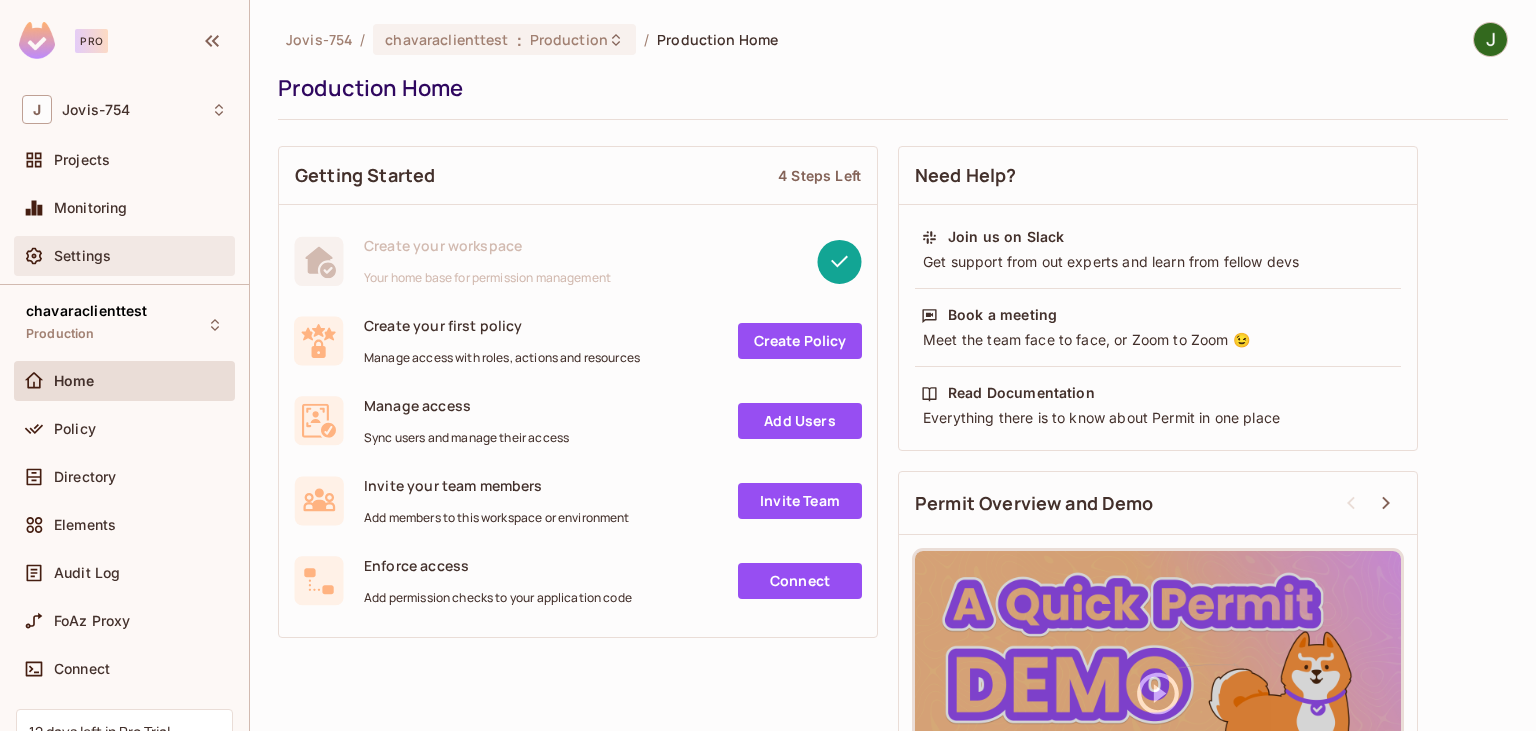 click on "Settings" at bounding box center (140, 256) 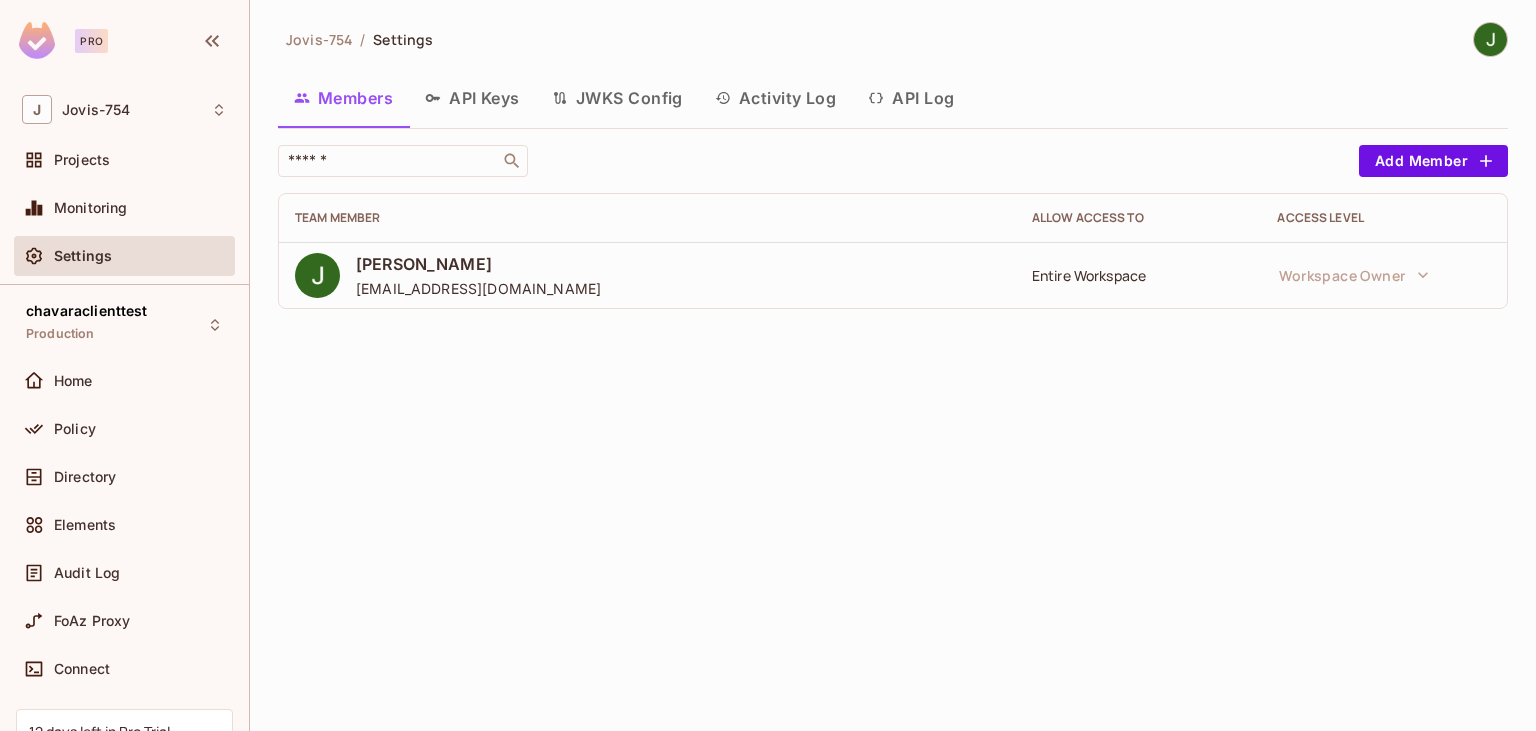 click on "API Keys" at bounding box center [472, 98] 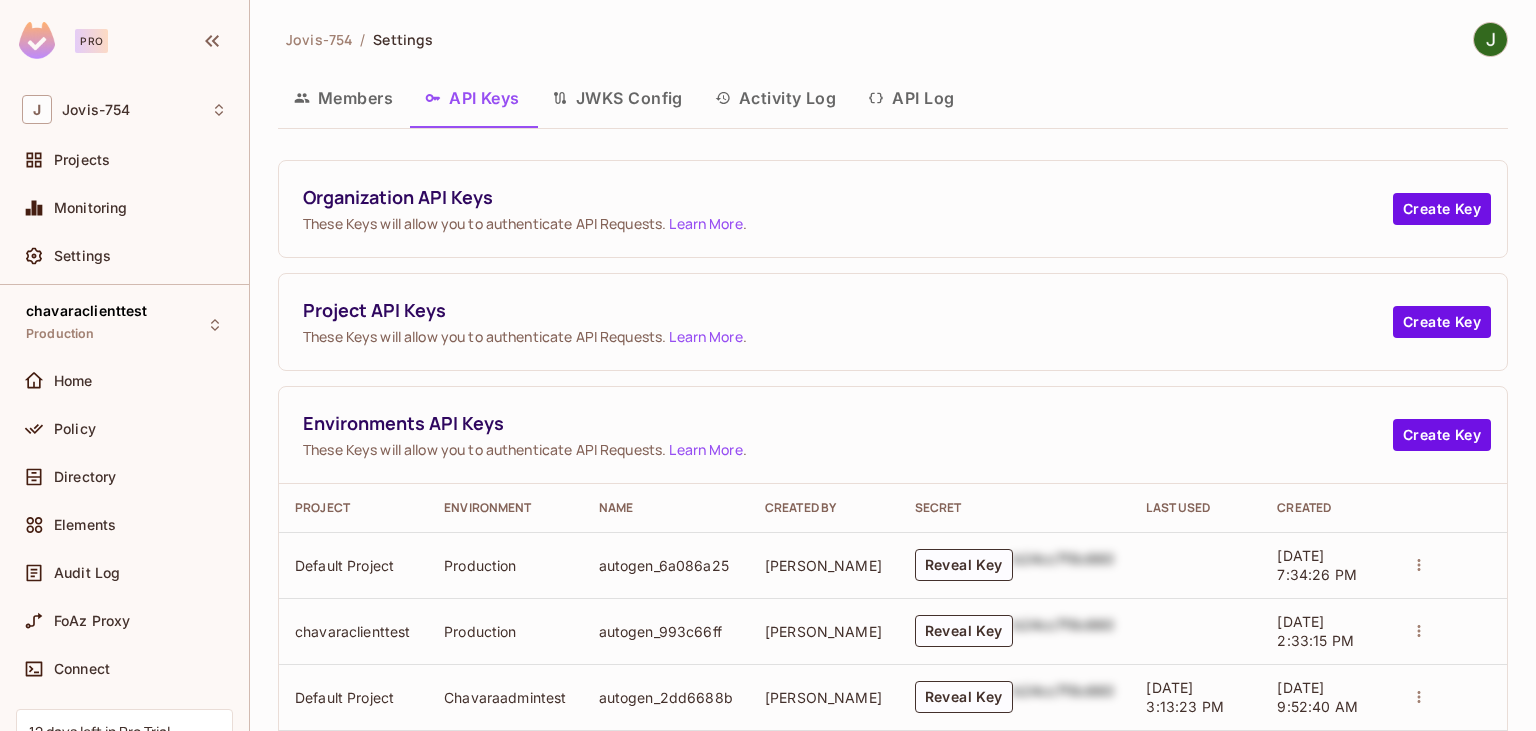 click on "Members" at bounding box center [343, 98] 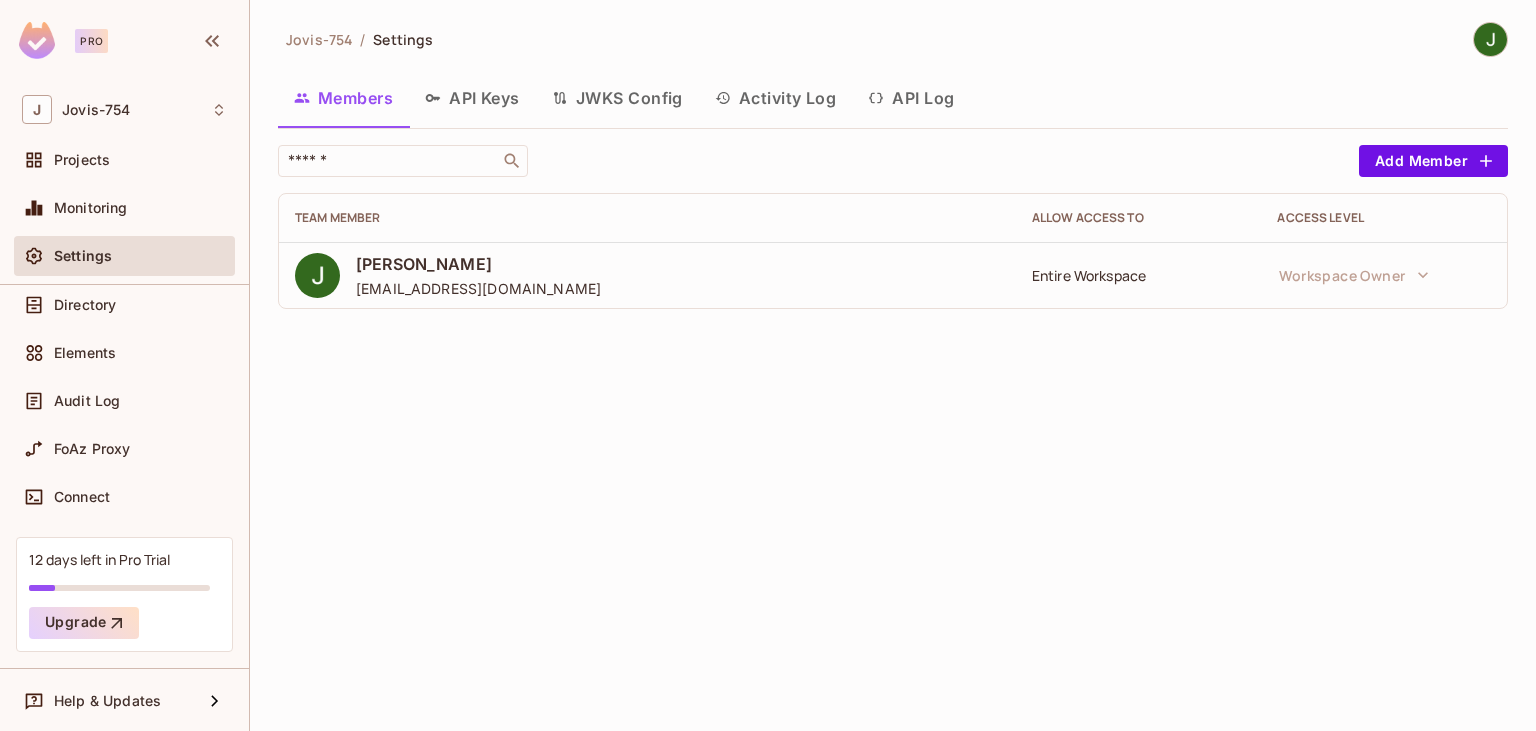 scroll, scrollTop: 0, scrollLeft: 0, axis: both 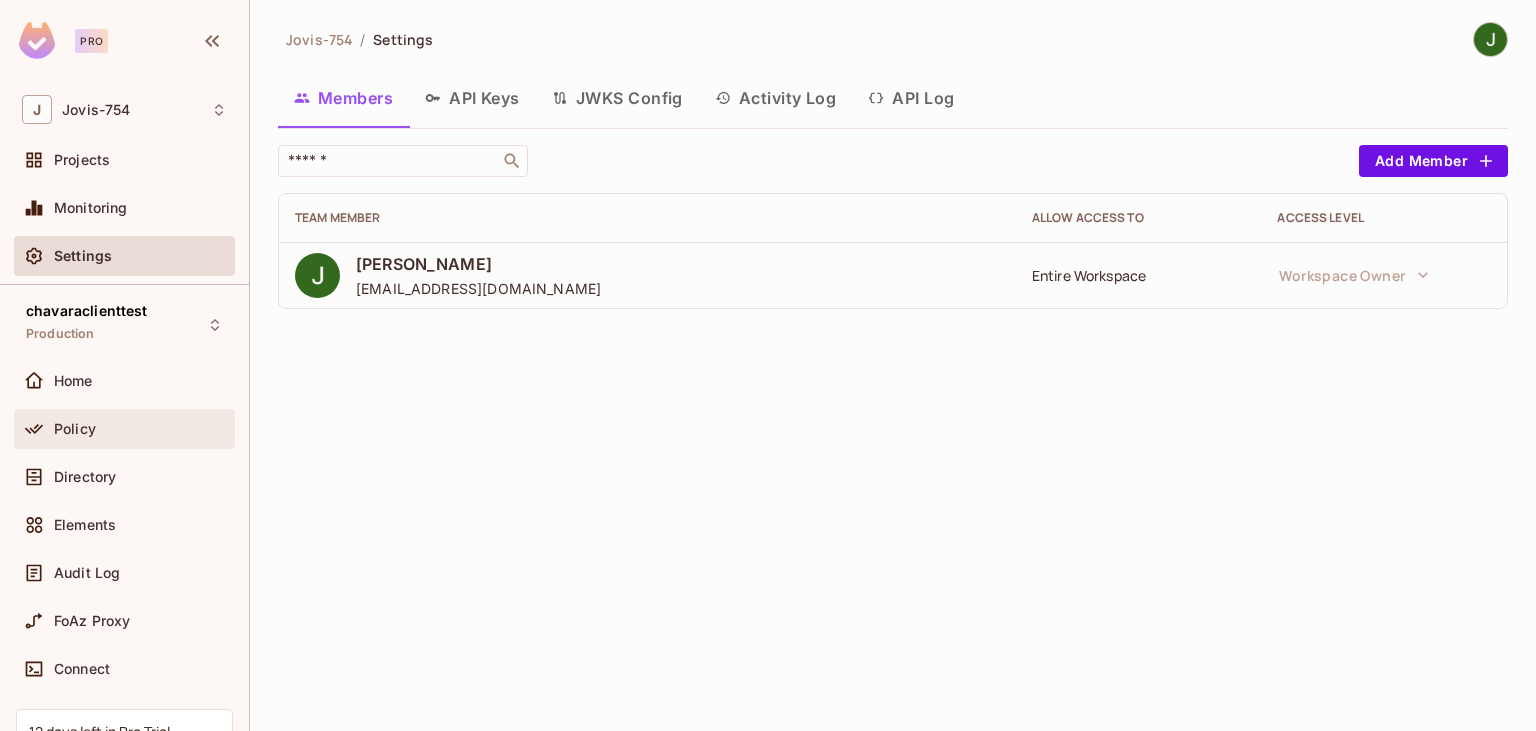 click on "Policy" at bounding box center [124, 429] 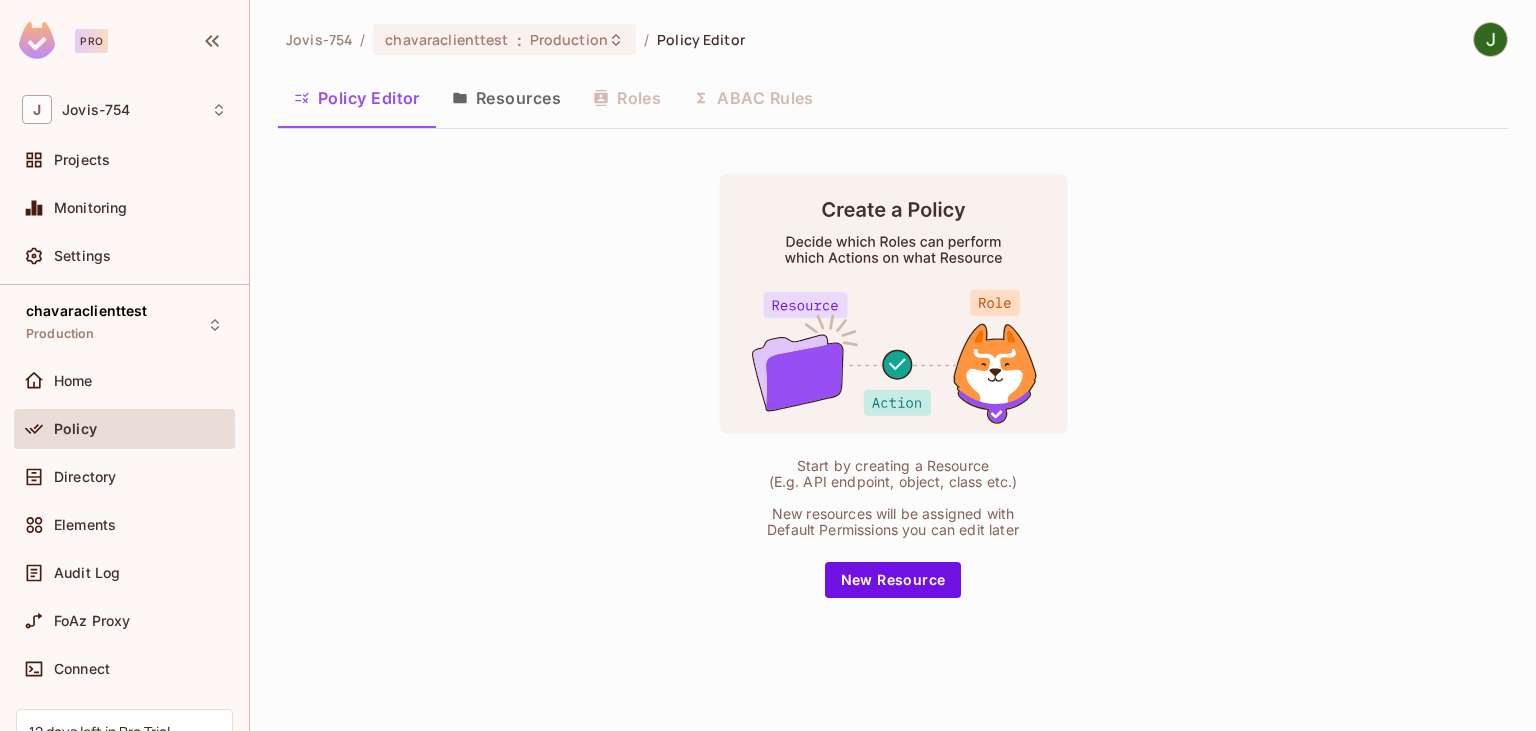 click on "Resources" at bounding box center (506, 98) 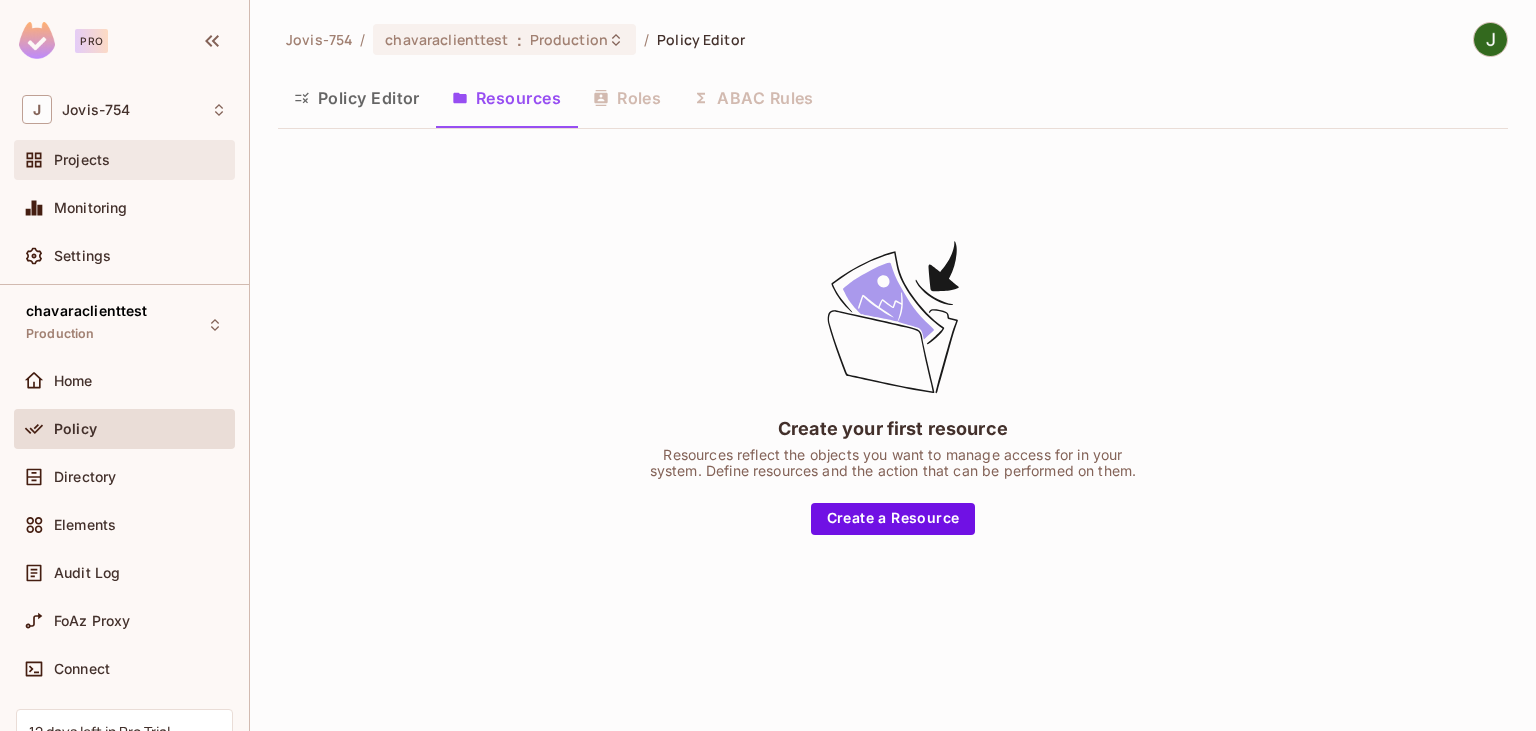 click on "Projects" at bounding box center [140, 160] 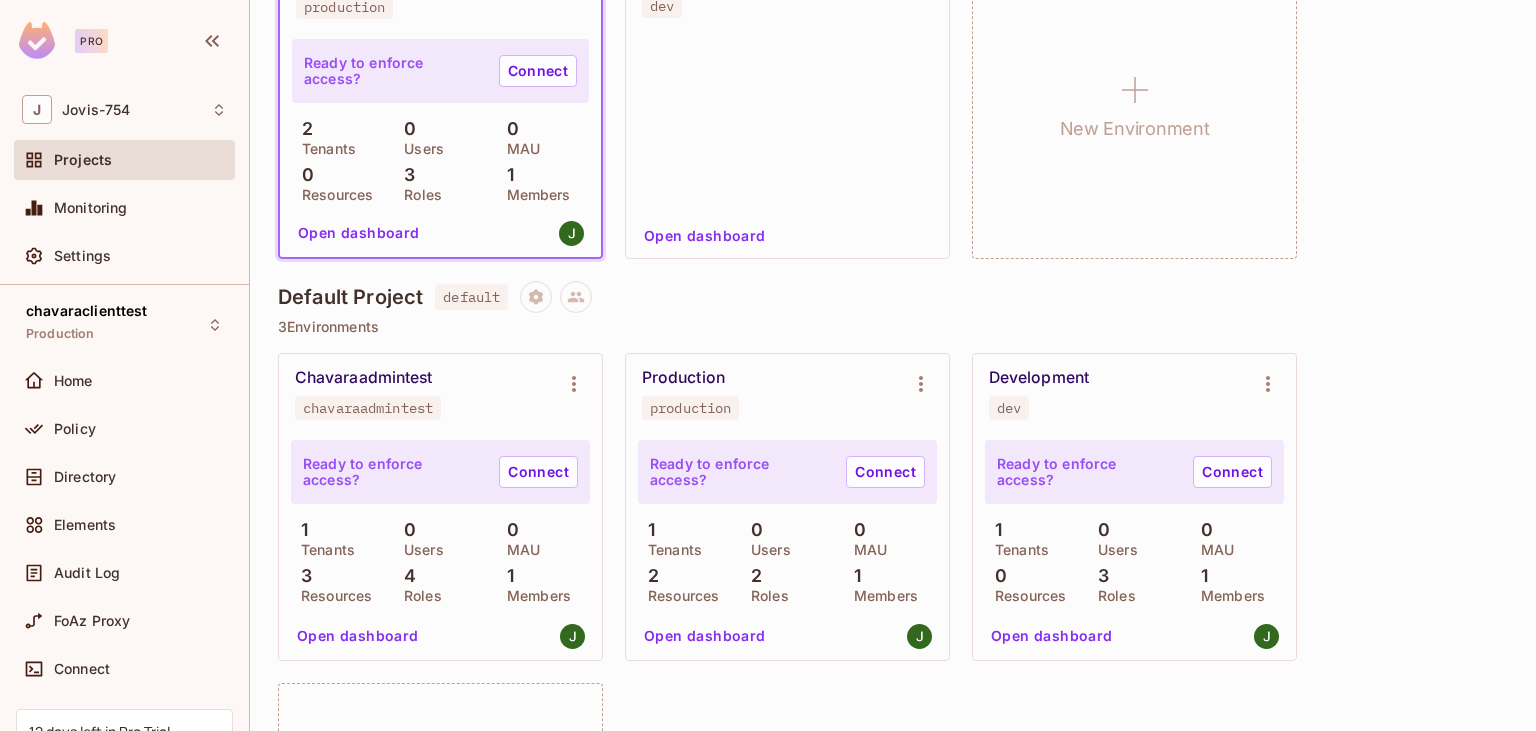 scroll, scrollTop: 346, scrollLeft: 0, axis: vertical 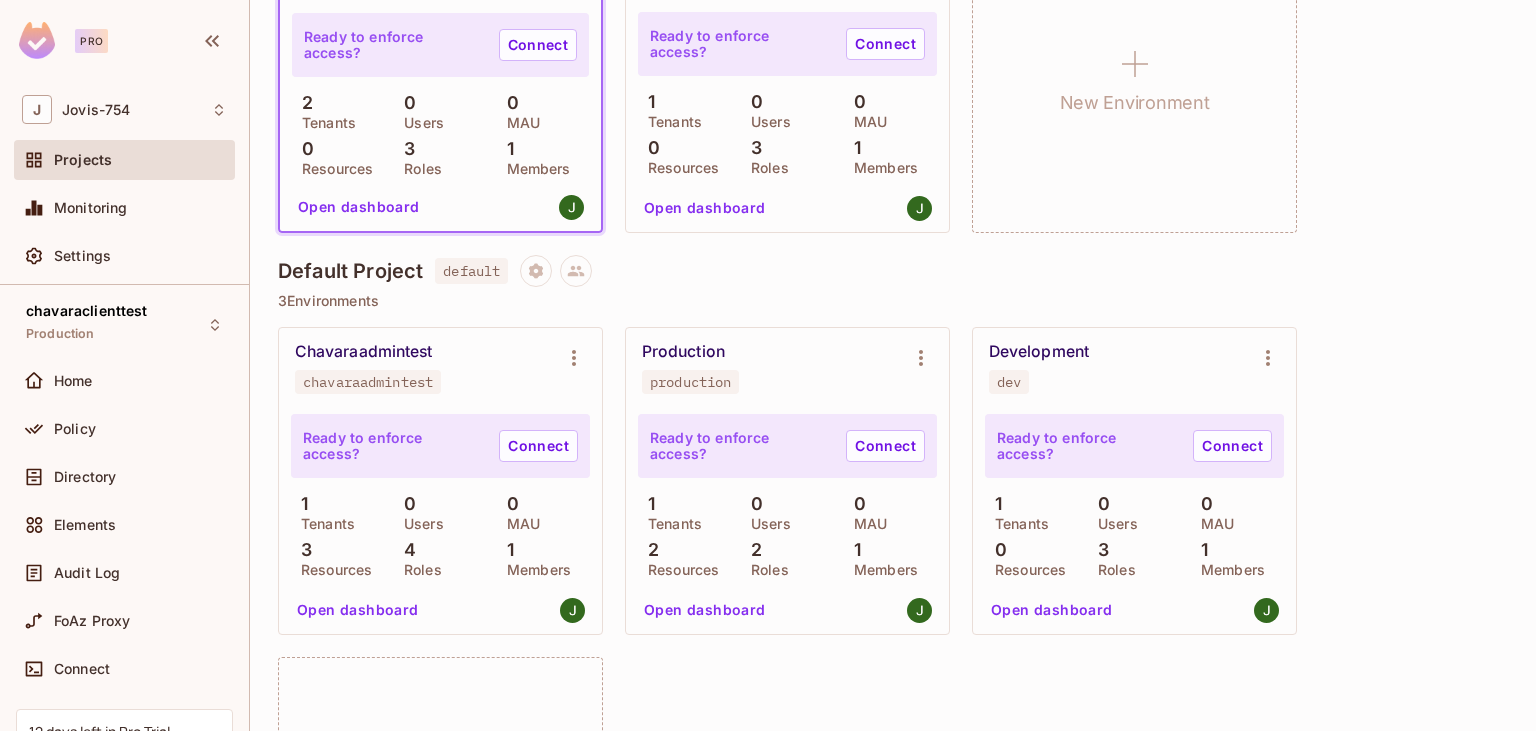 click on "Chavaraadmintest chavaraadmintest" at bounding box center (440, 368) 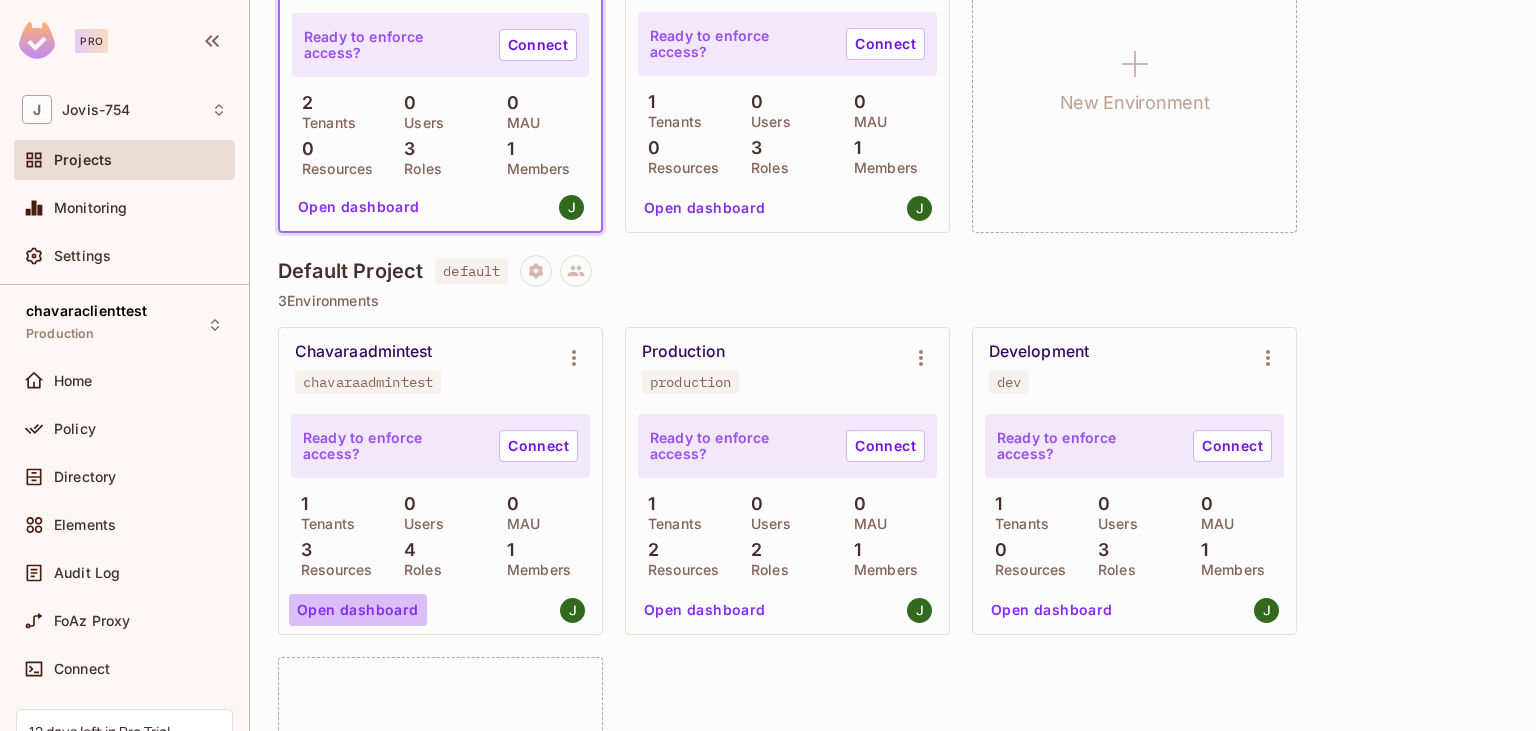click on "Open dashboard" at bounding box center [358, 610] 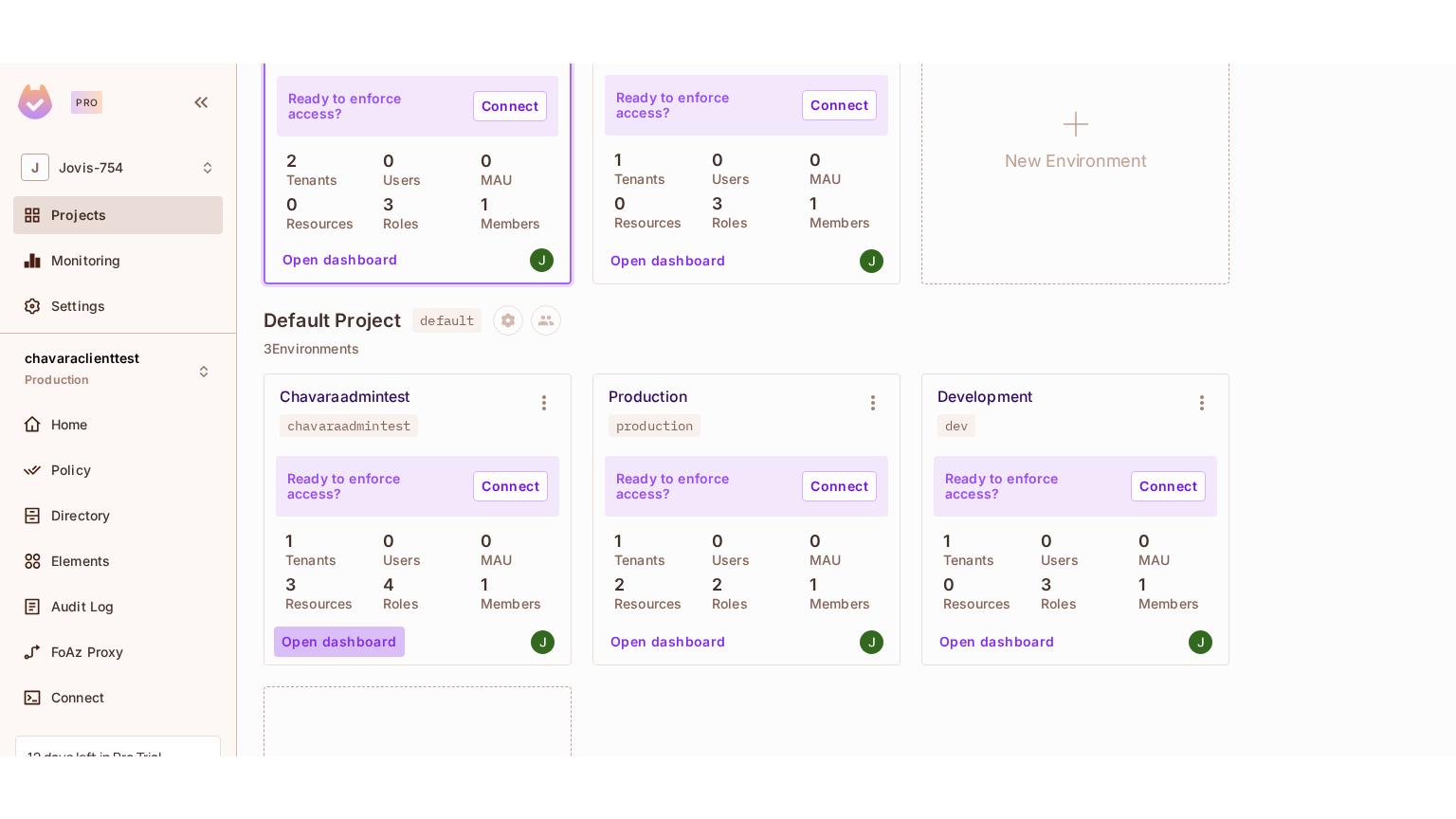 scroll, scrollTop: 0, scrollLeft: 0, axis: both 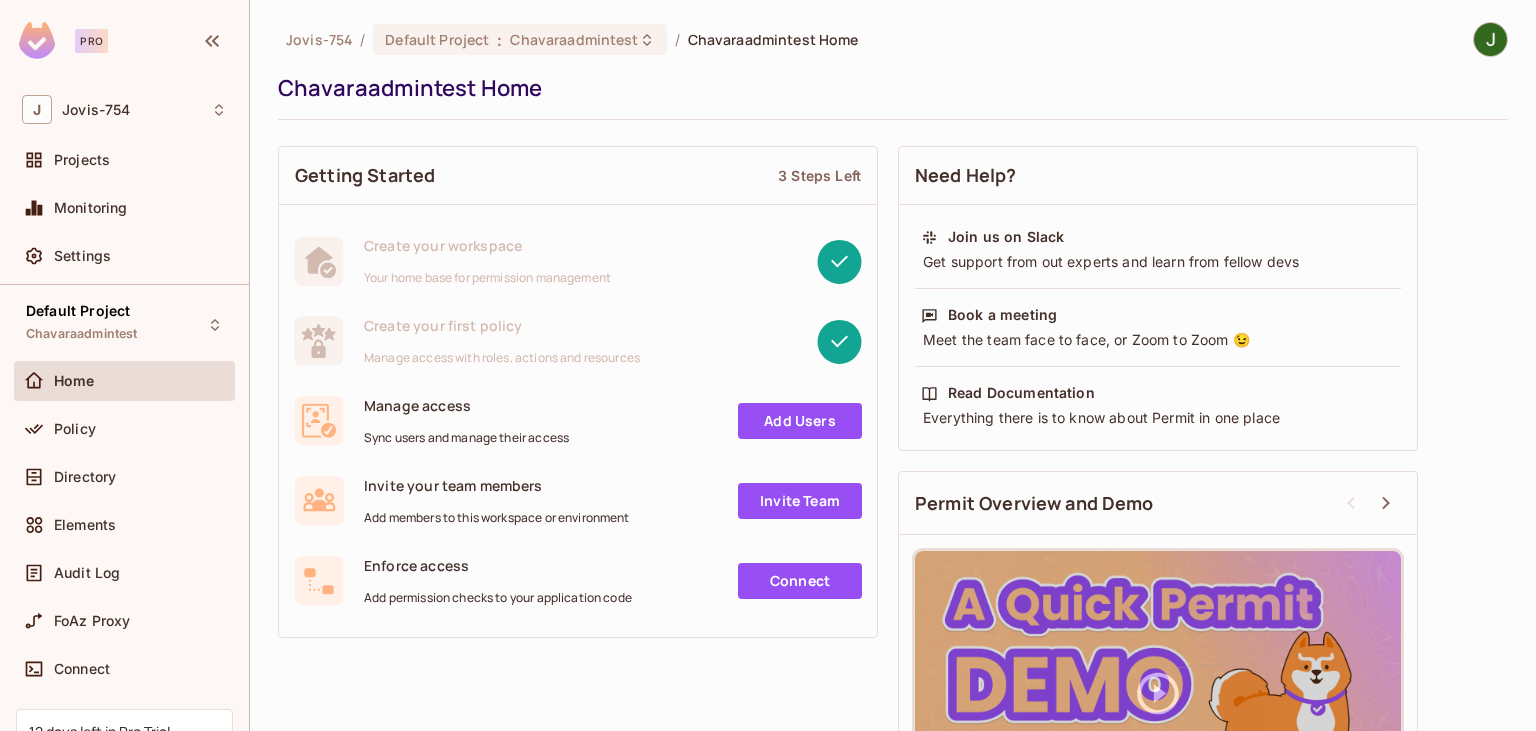 click on "Add Users" at bounding box center (800, 421) 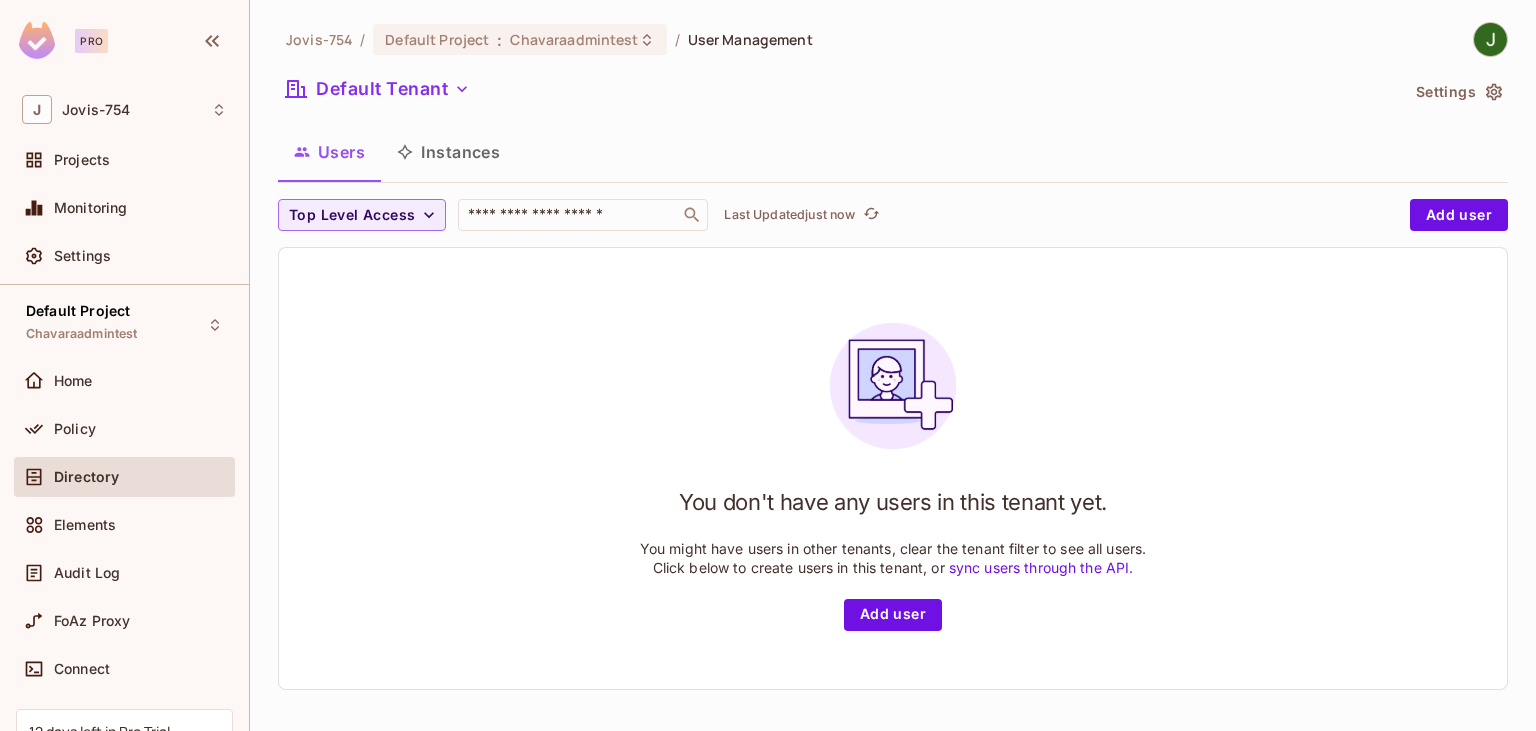 click on "You don't have any users in this tenant yet. You might have users in other tenants, clear the tenant filter to see all users. Click below to create users in this tenant, or   sync users through the API.   Add user" at bounding box center [893, 468] 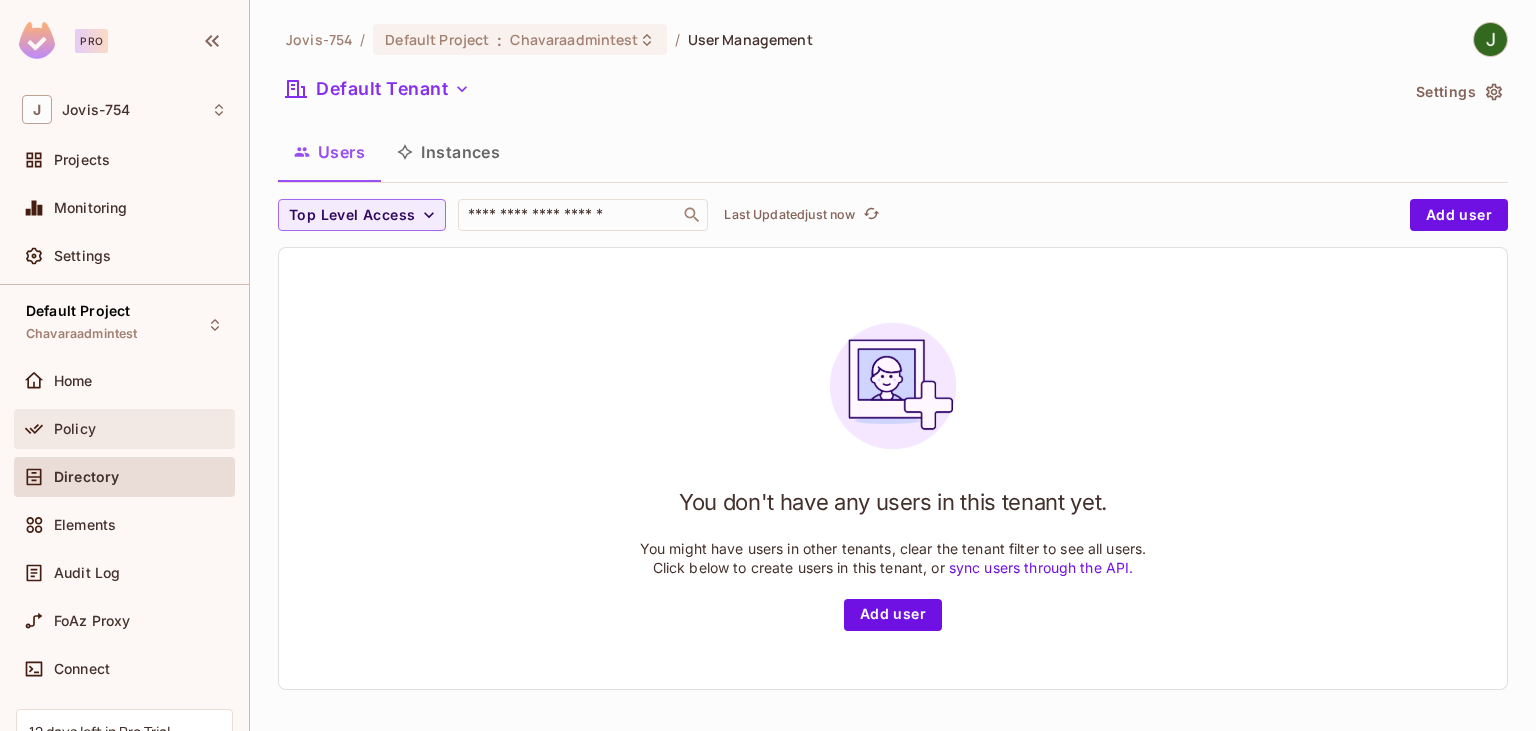 click on "Policy" at bounding box center [75, 429] 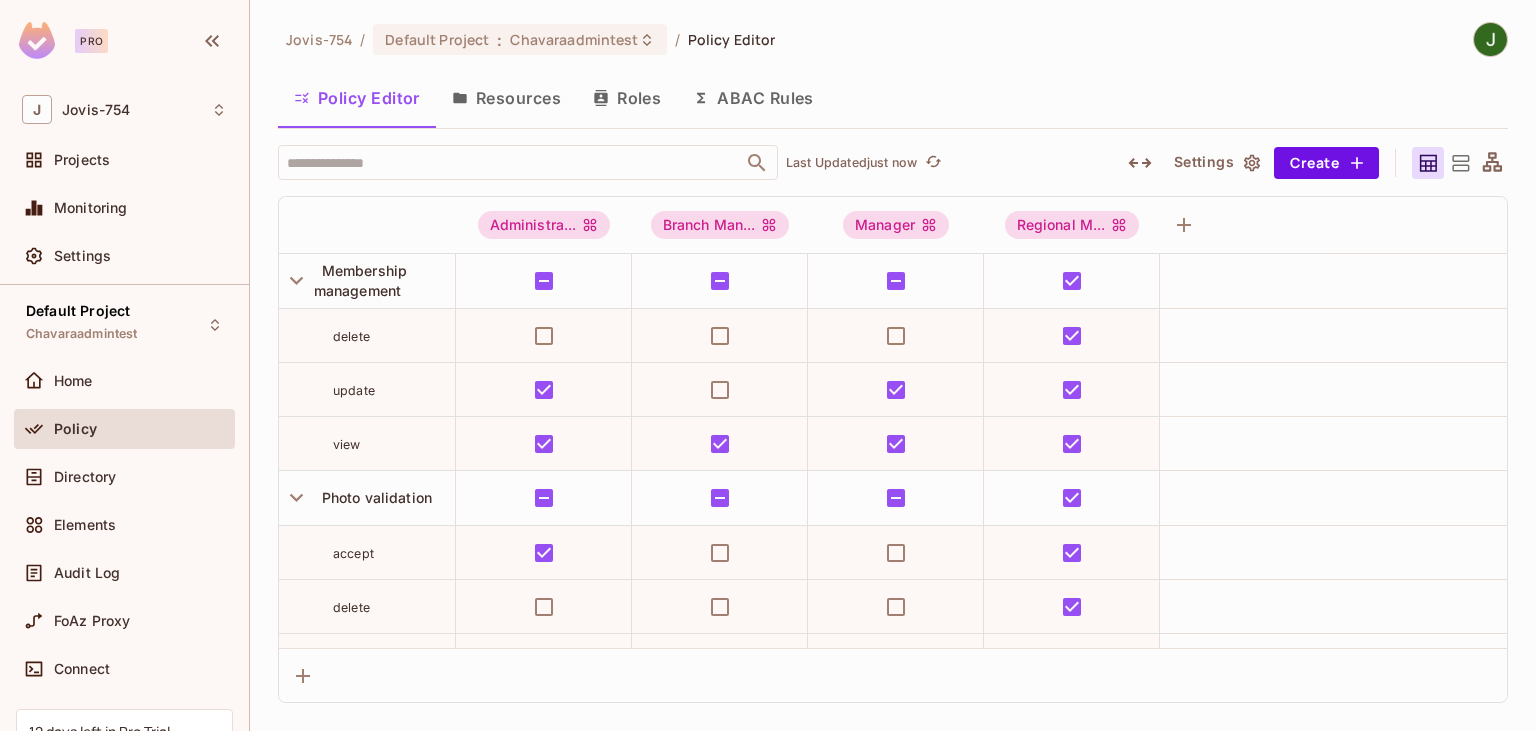 click on "Policy Editor Resources Roles ABAC Rules" at bounding box center [893, 98] 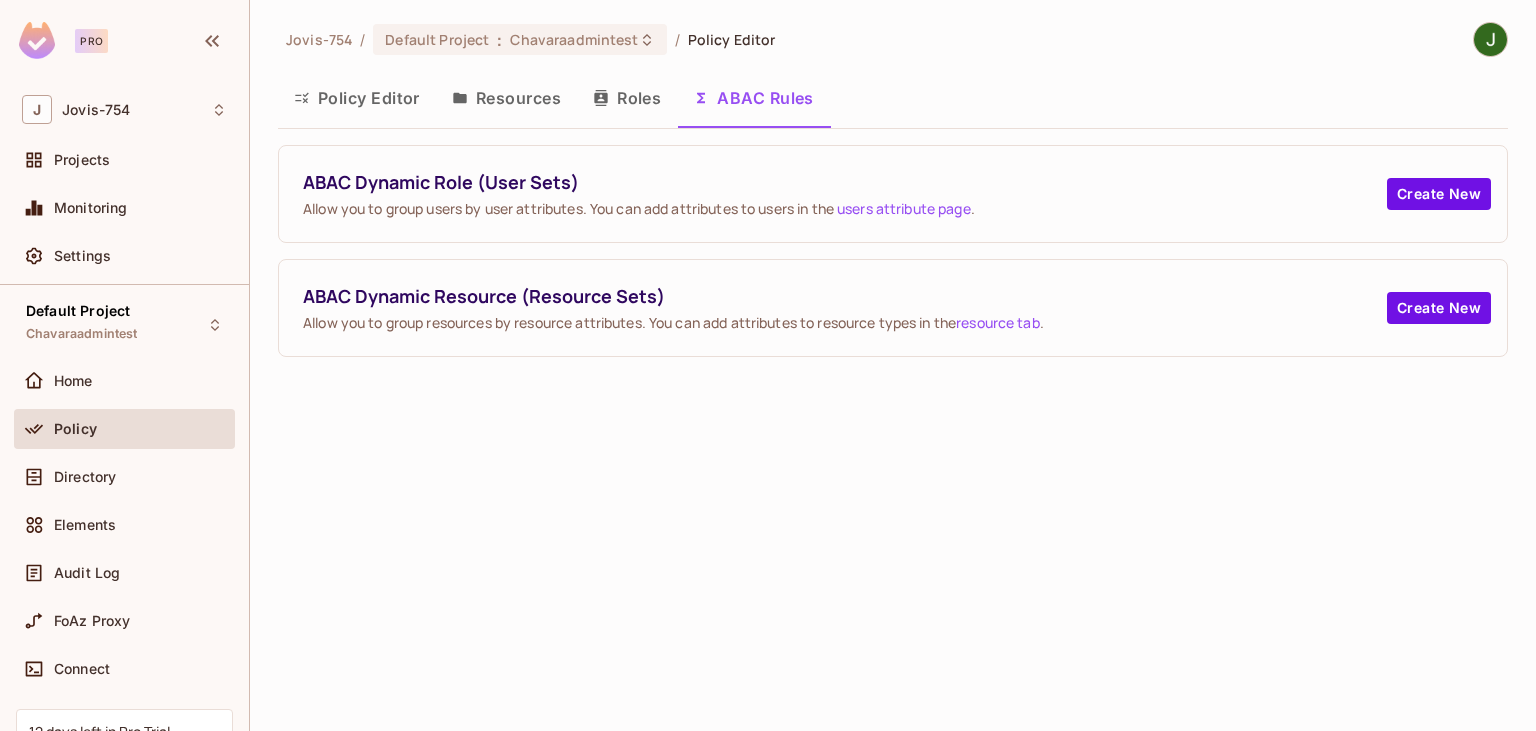 click on "Policy Editor Resources Roles ABAC Rules" at bounding box center [893, 98] 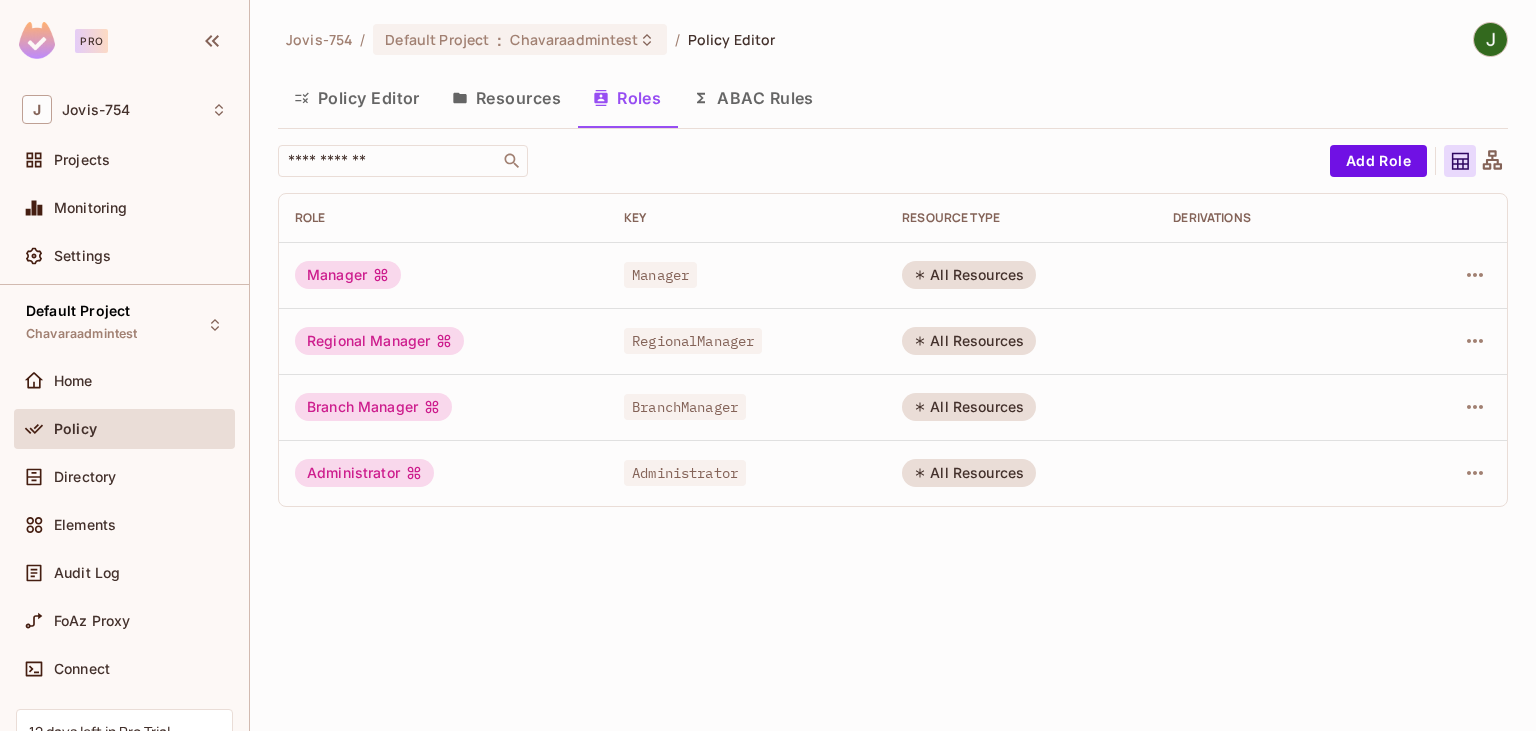 click on "ABAC Rules" at bounding box center (753, 98) 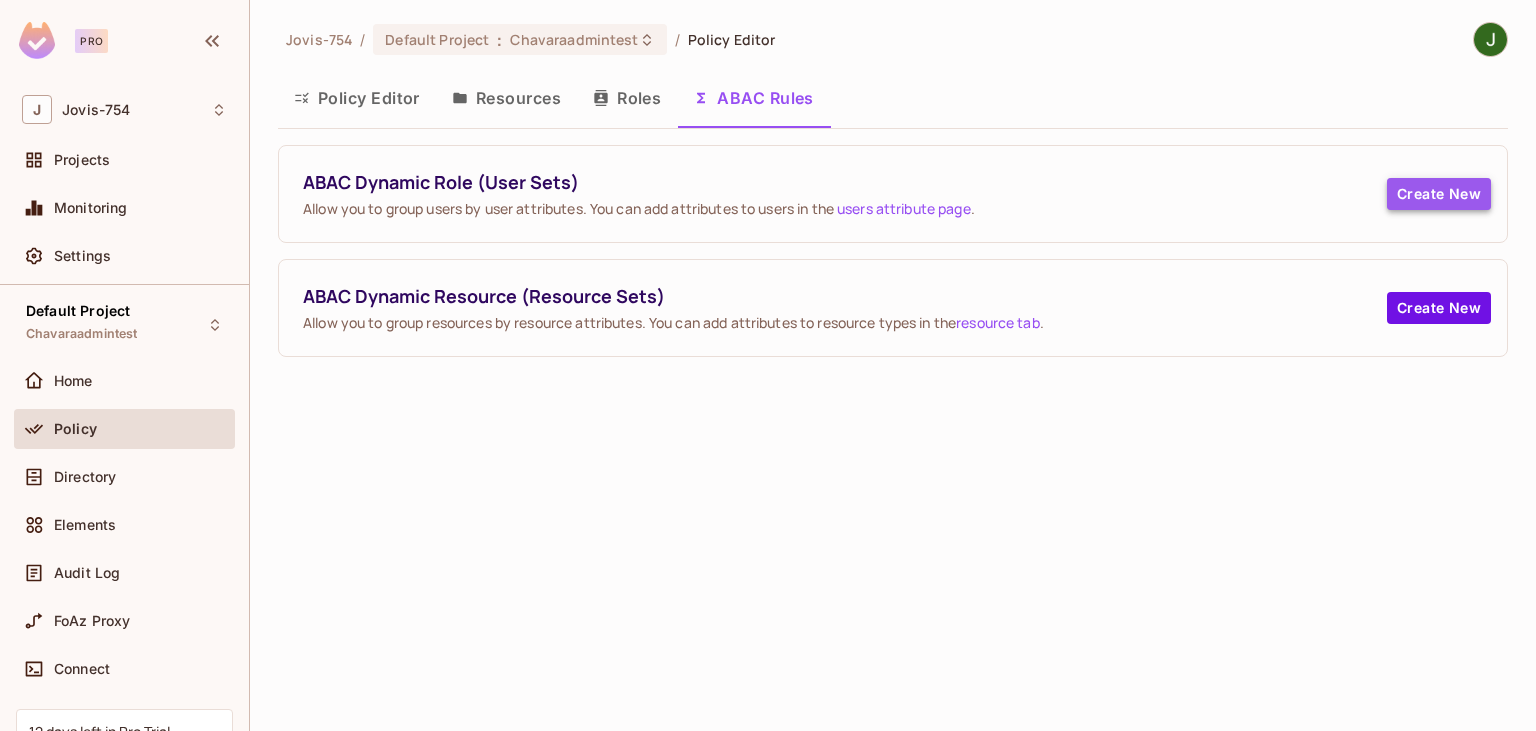 click on "Create New" at bounding box center [1439, 194] 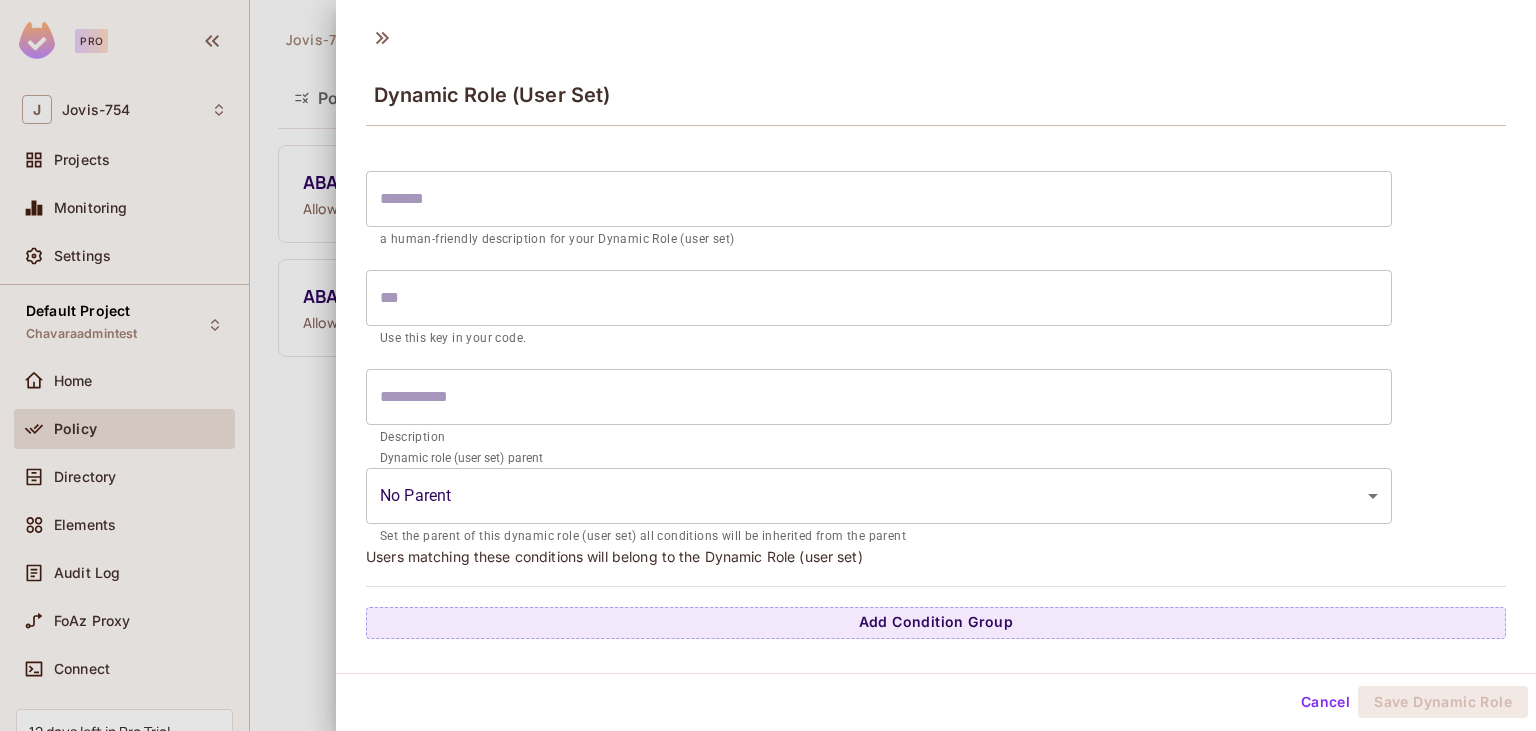 click at bounding box center (879, 199) 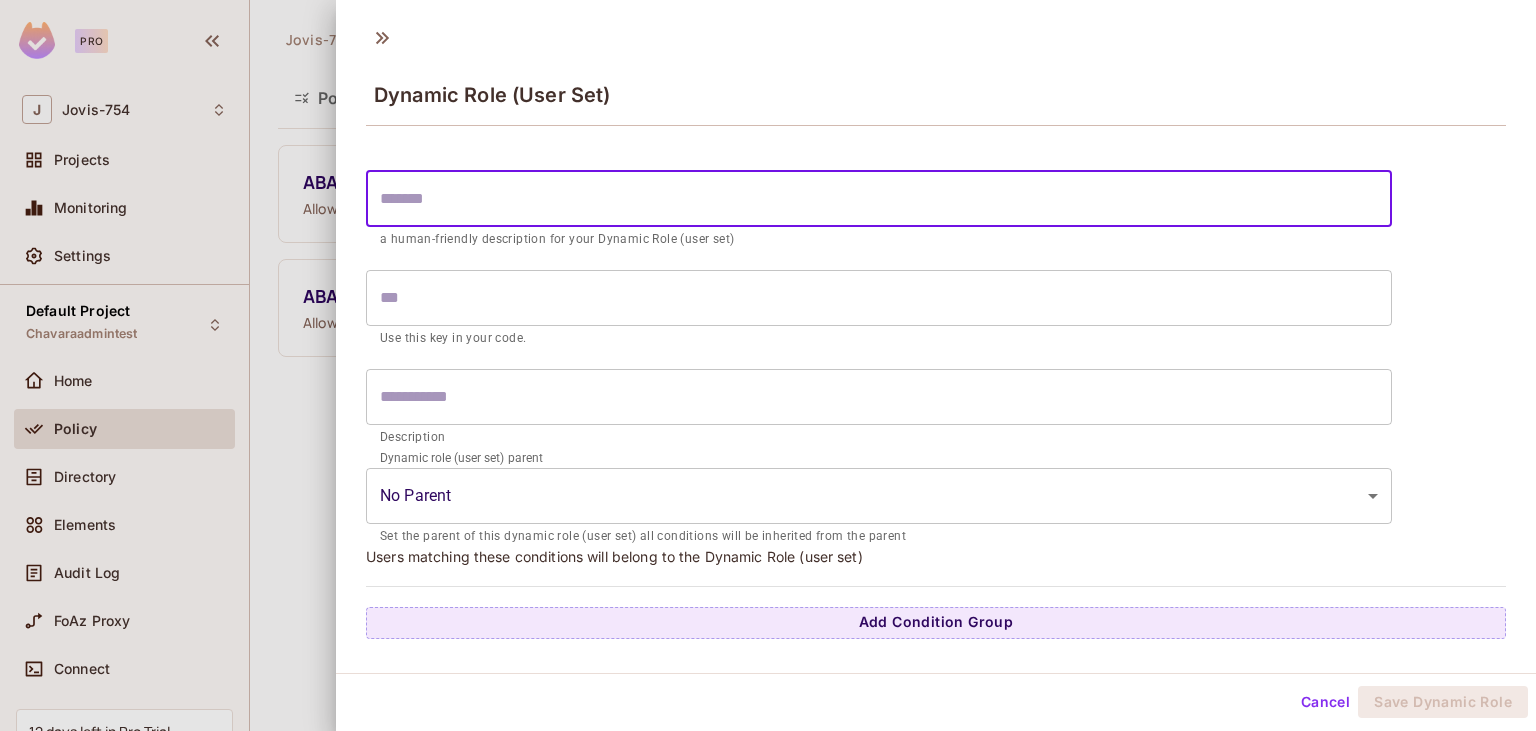 type on "*" 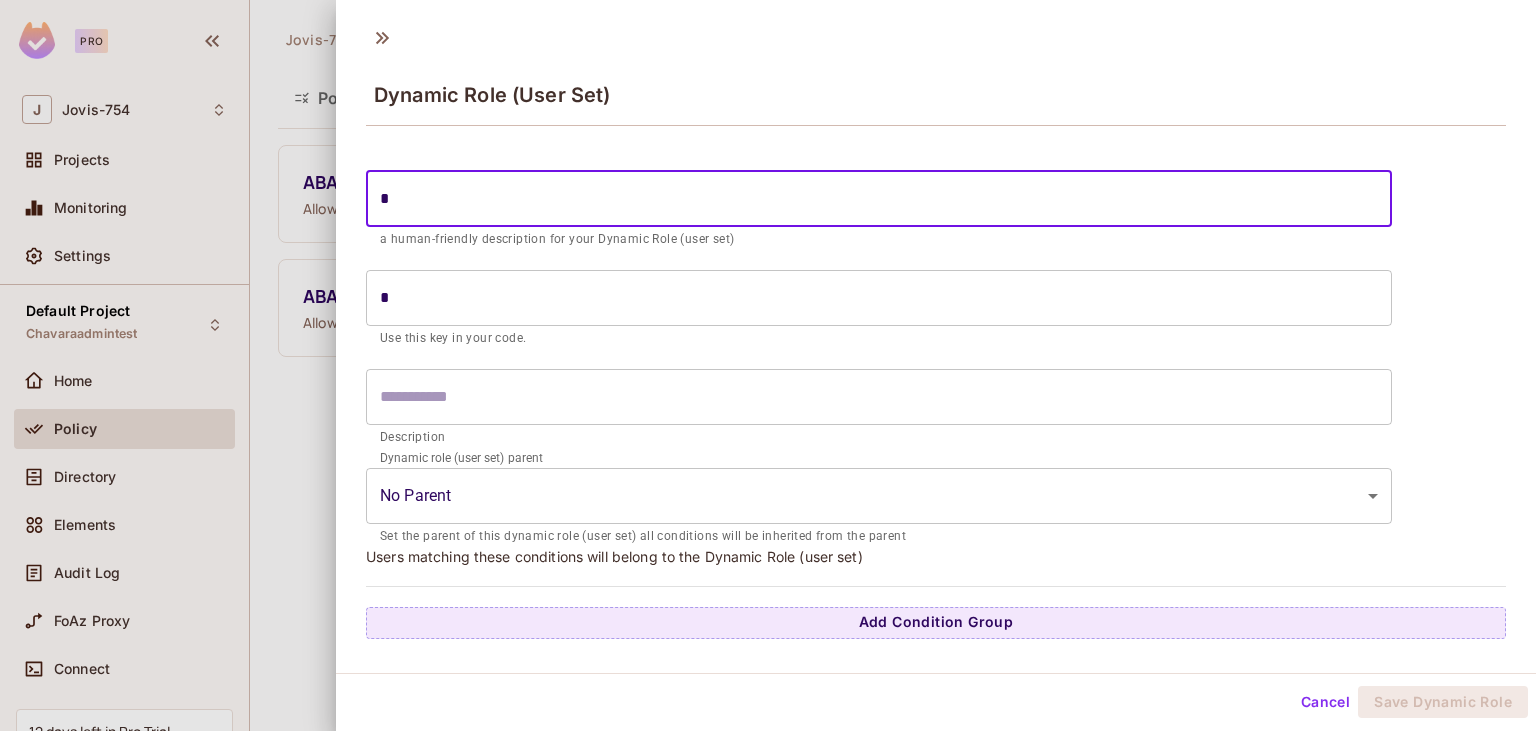 type on "**" 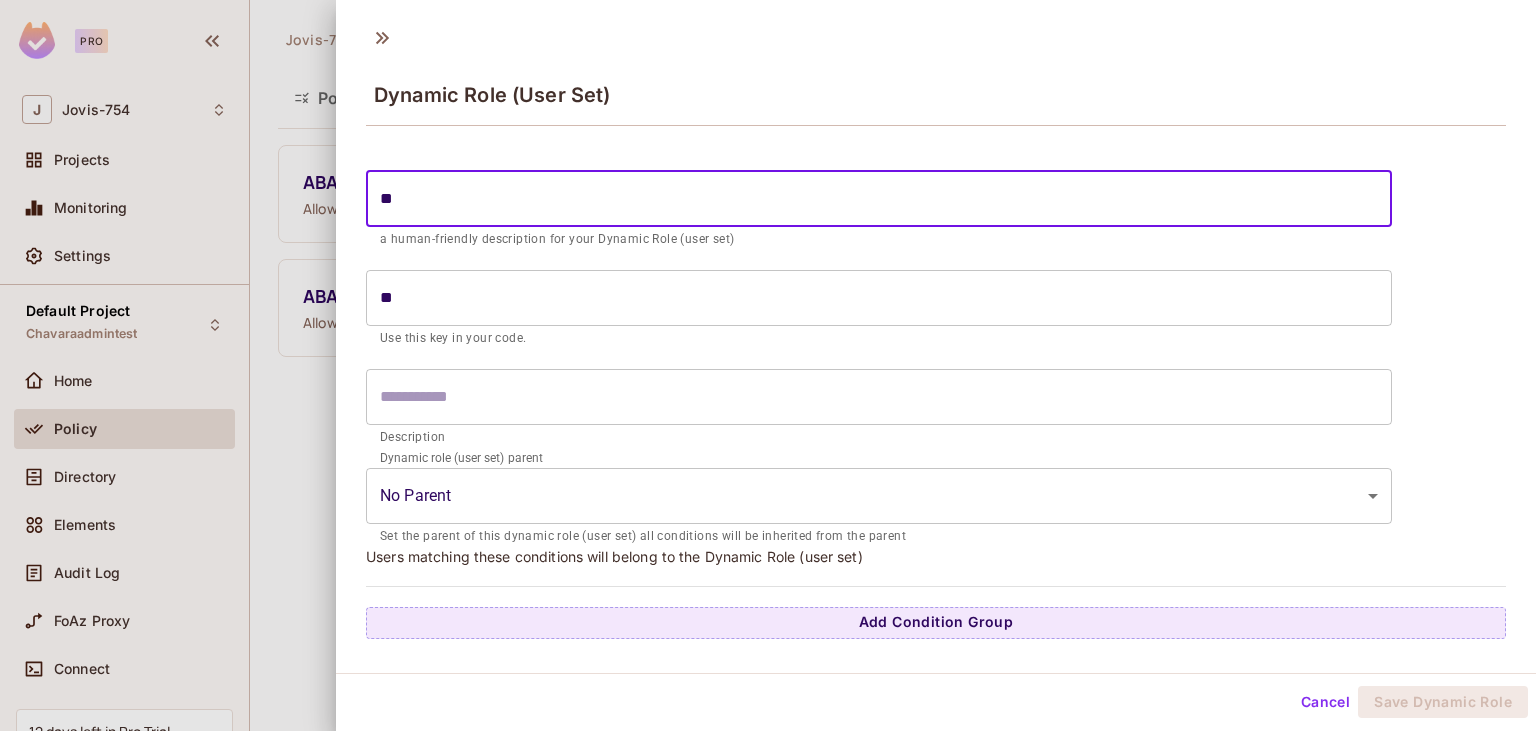 type on "***" 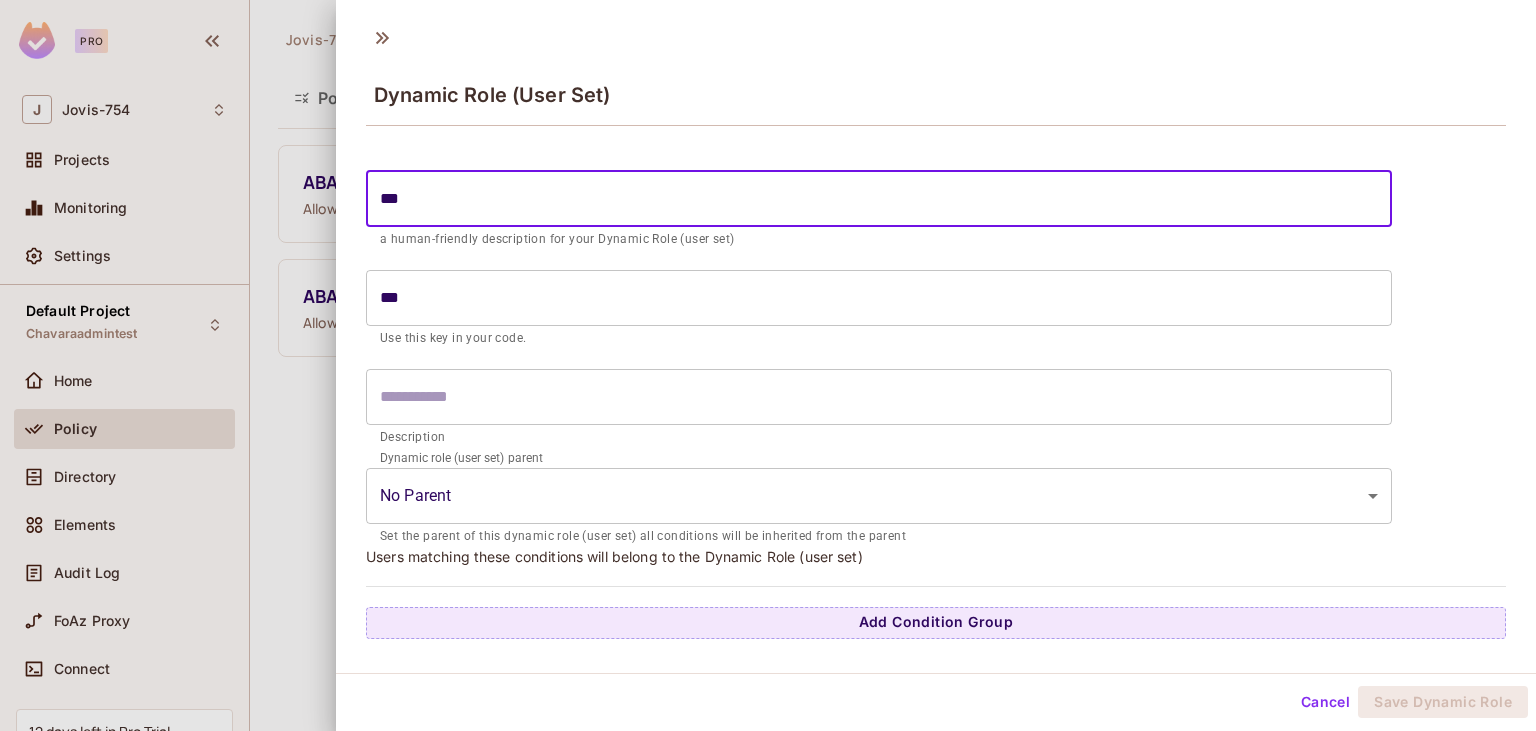type on "****" 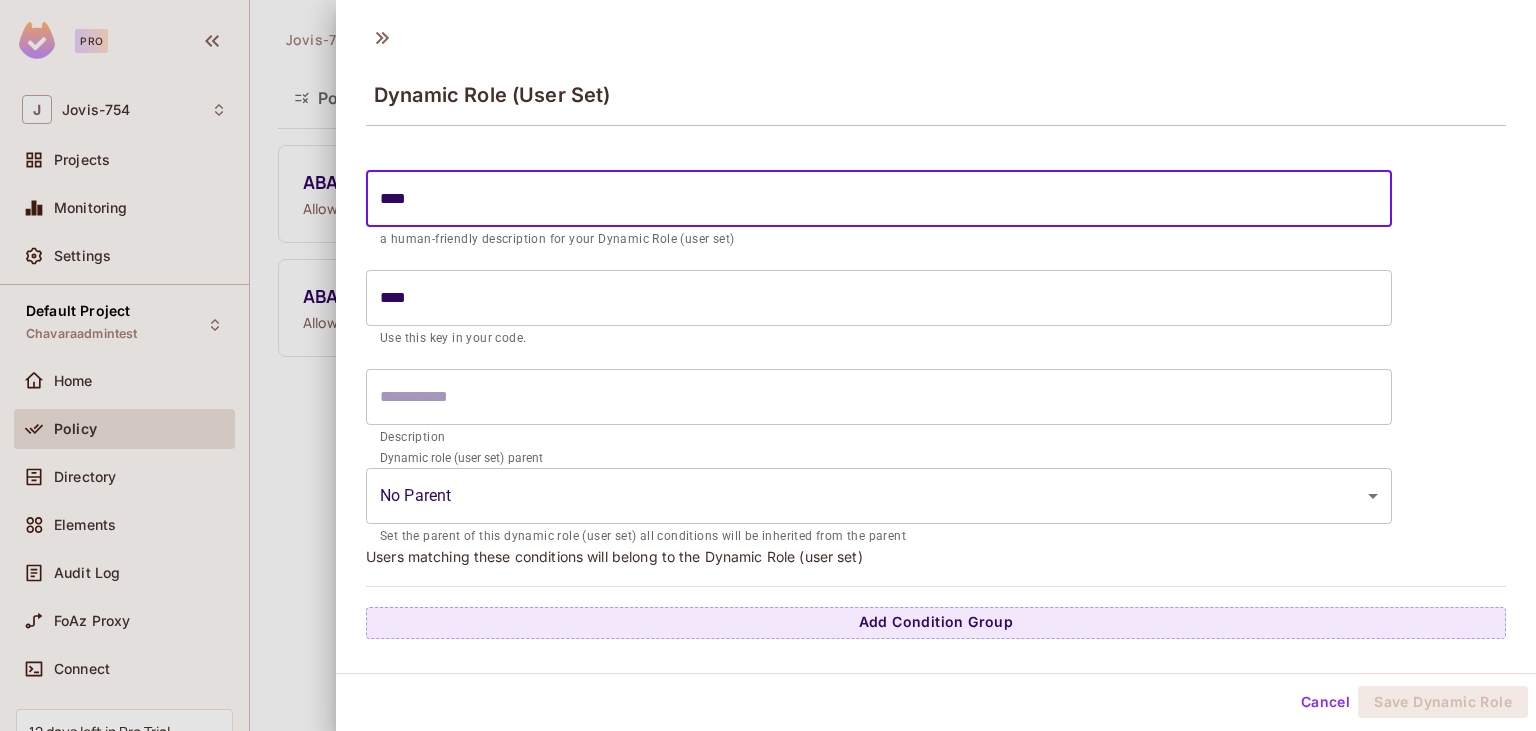 type on "****" 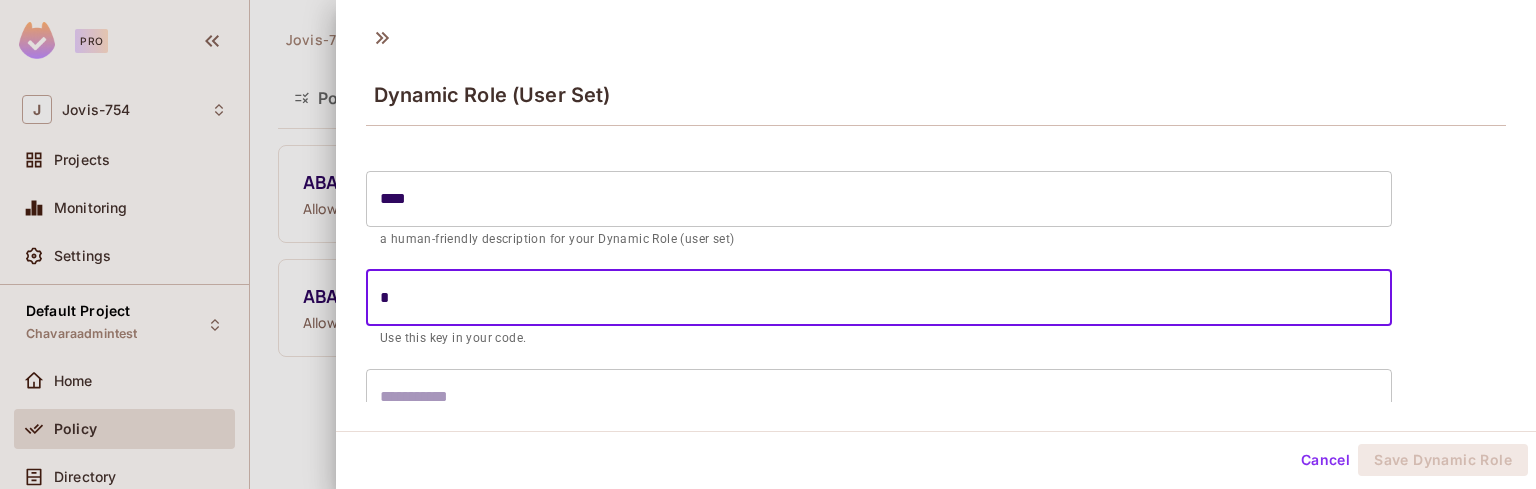 type on "*" 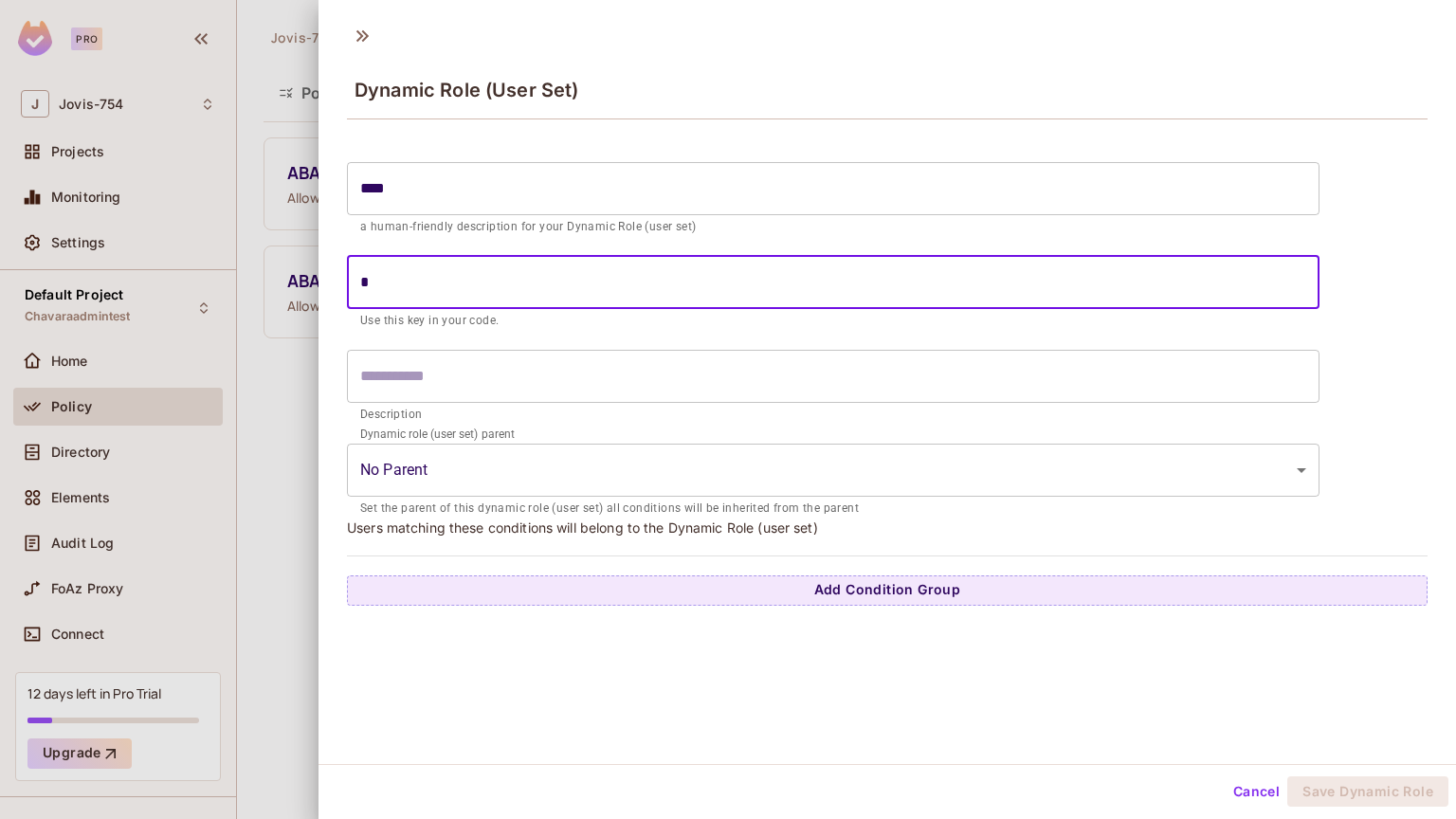 type 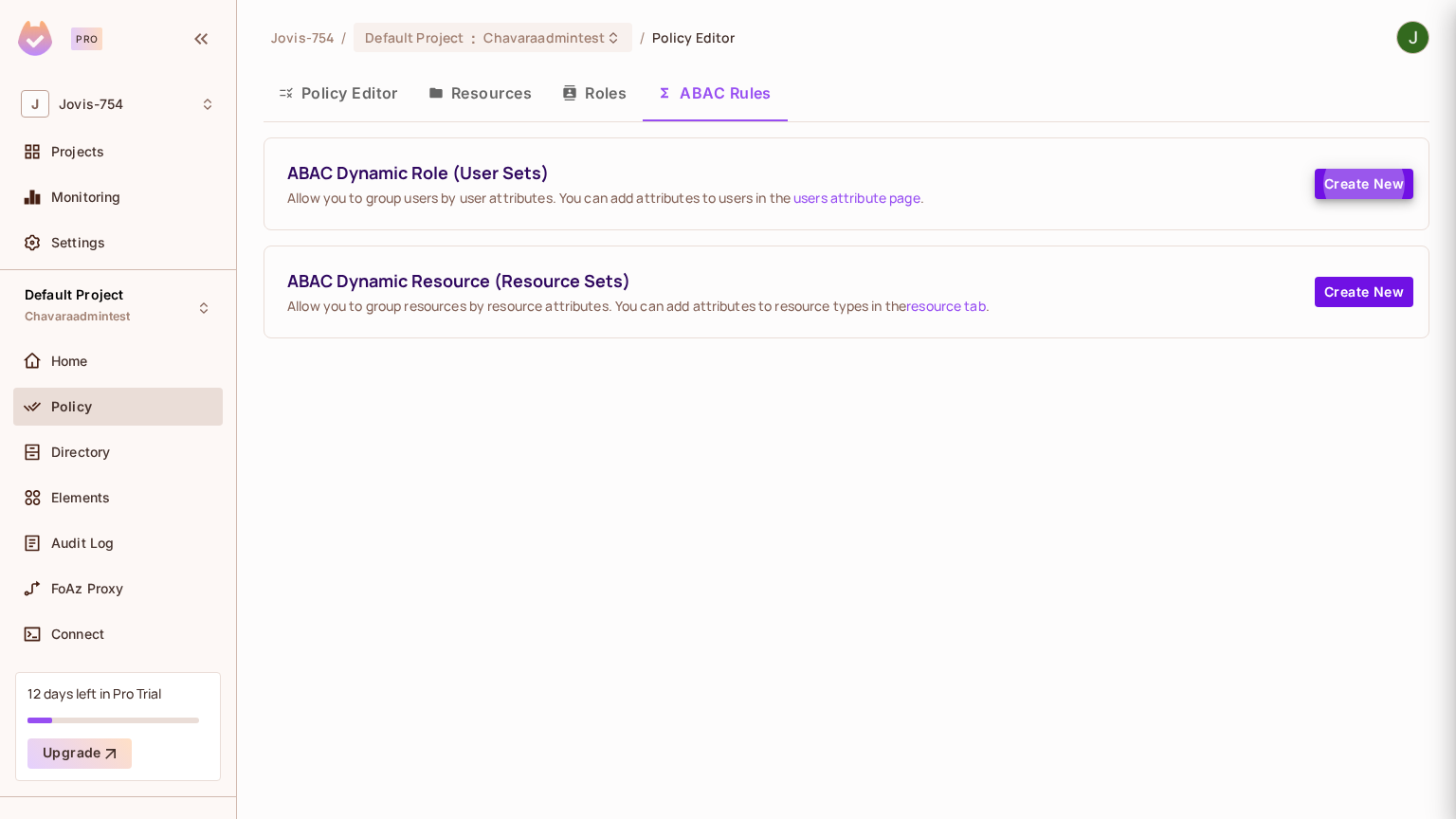 type 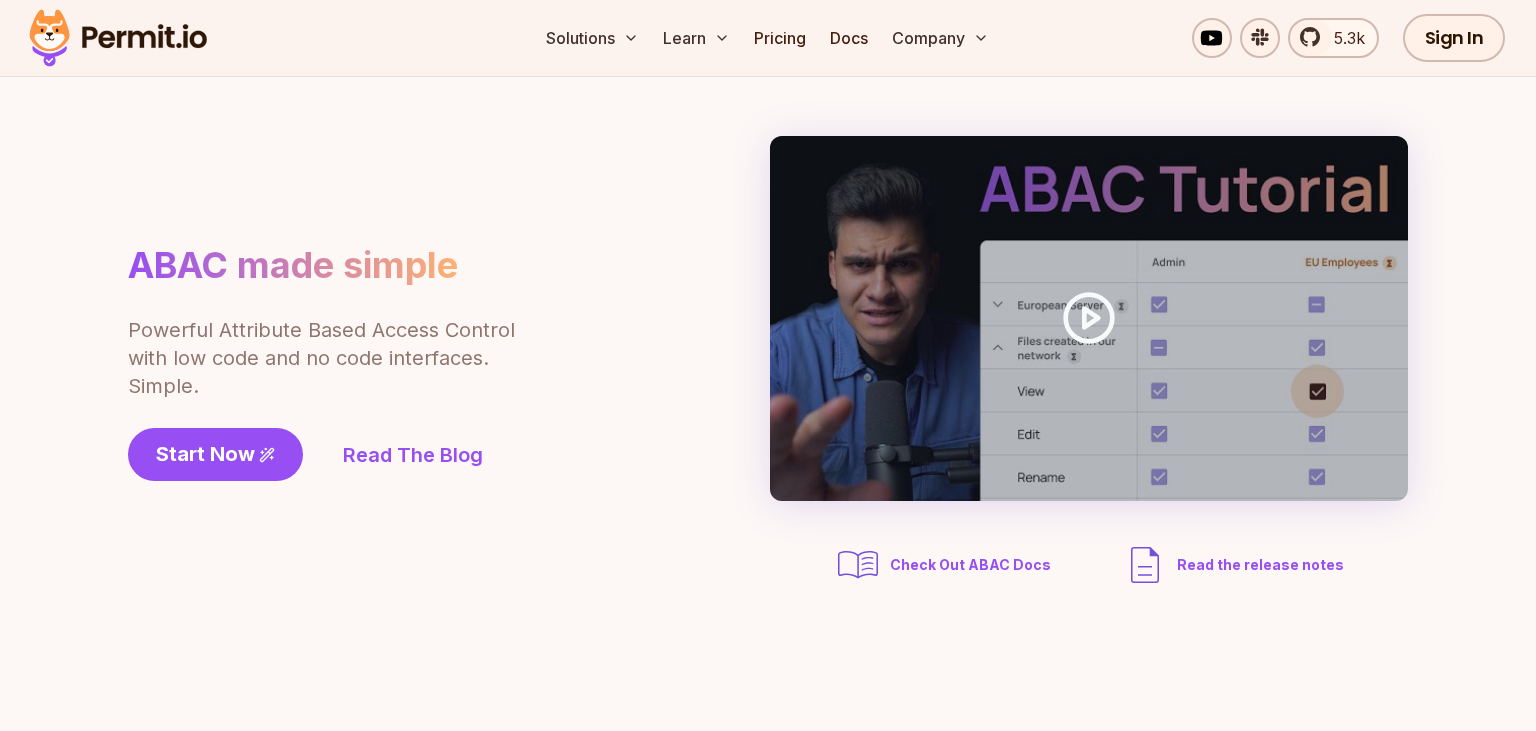 scroll, scrollTop: 106, scrollLeft: 0, axis: vertical 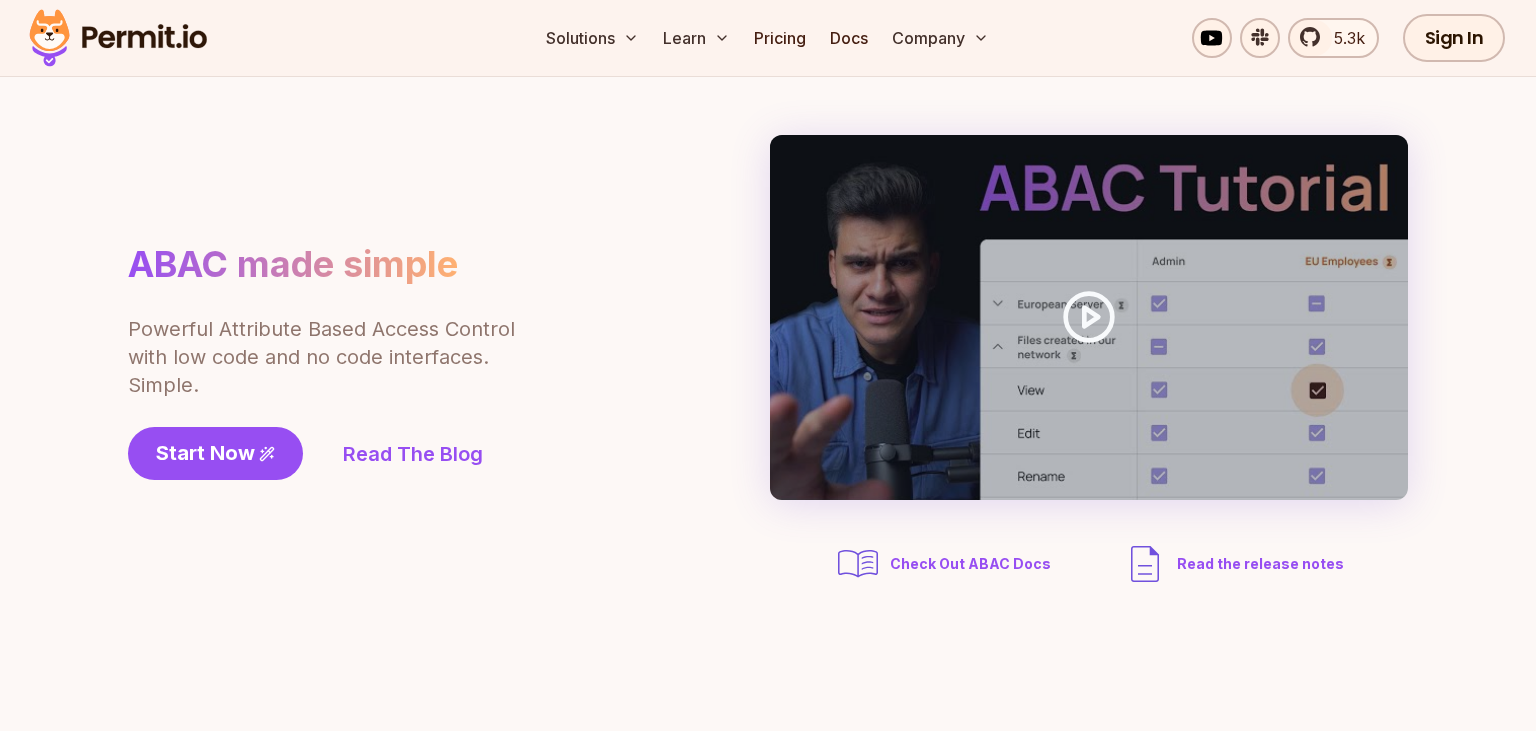 click on "ABAC made simple Powerful Attribute Based Access Control with low code and no code interfaces. Simple. Start Now Read The Blog Check Out ABAC Docs Read the release notes" at bounding box center [768, 361] 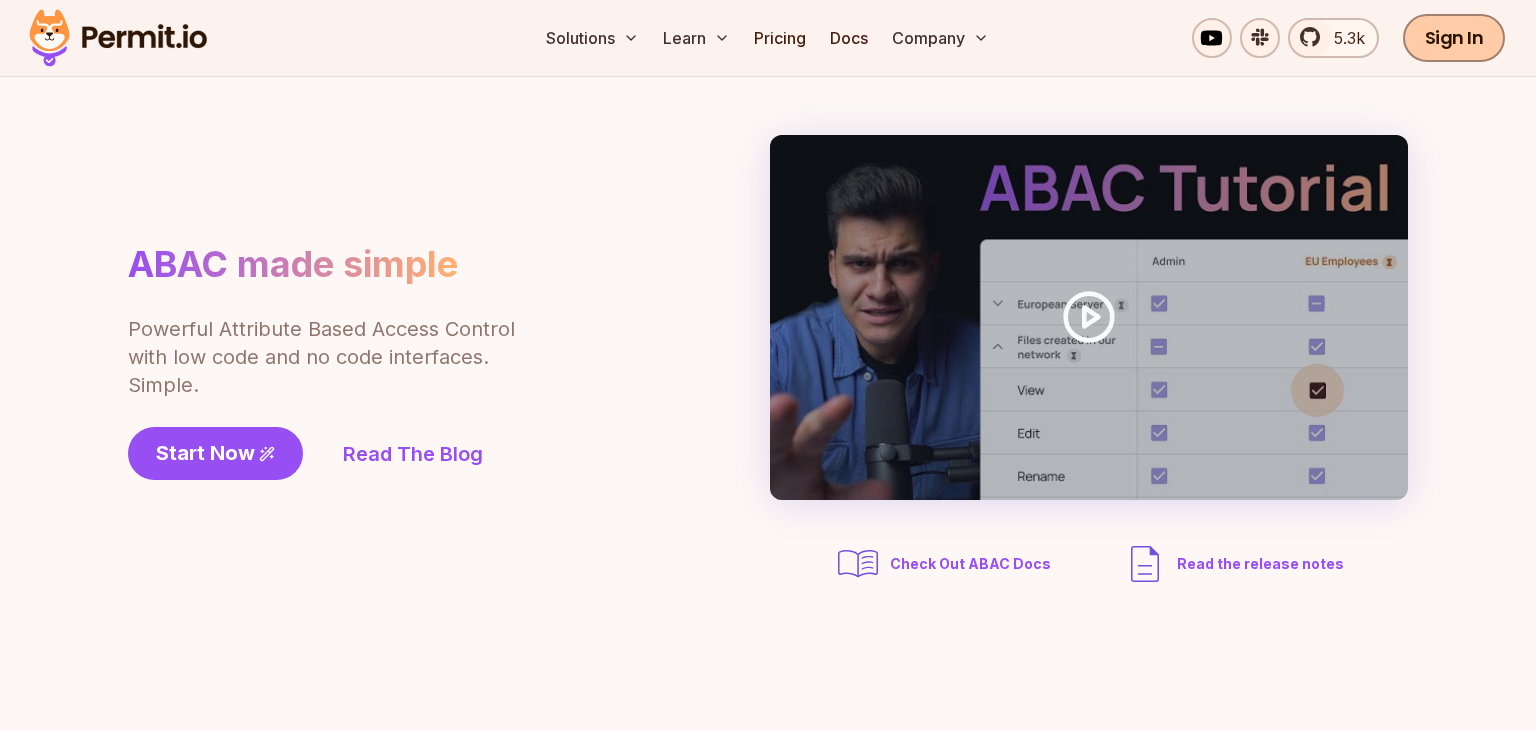 click on "Sign In" at bounding box center (1454, 38) 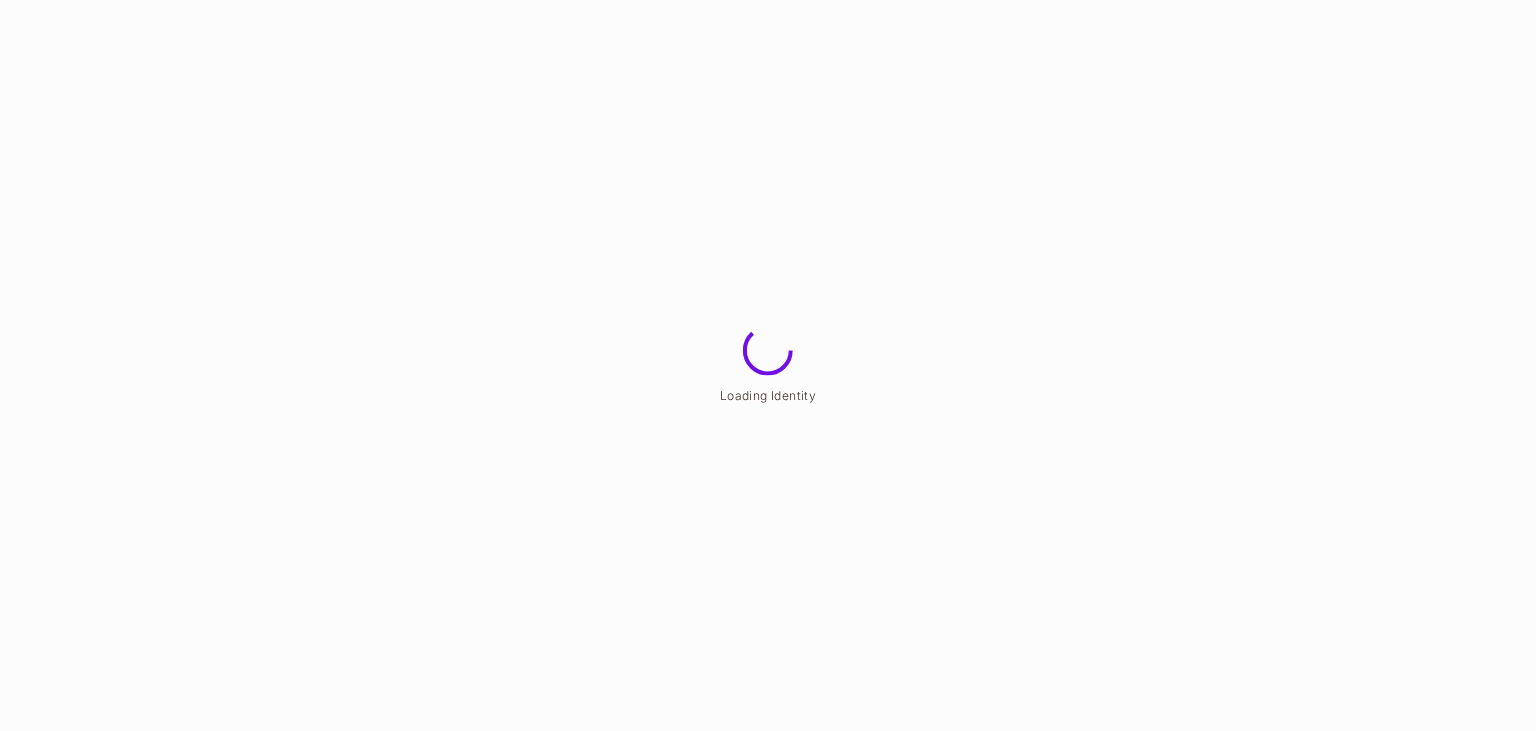 scroll, scrollTop: 0, scrollLeft: 0, axis: both 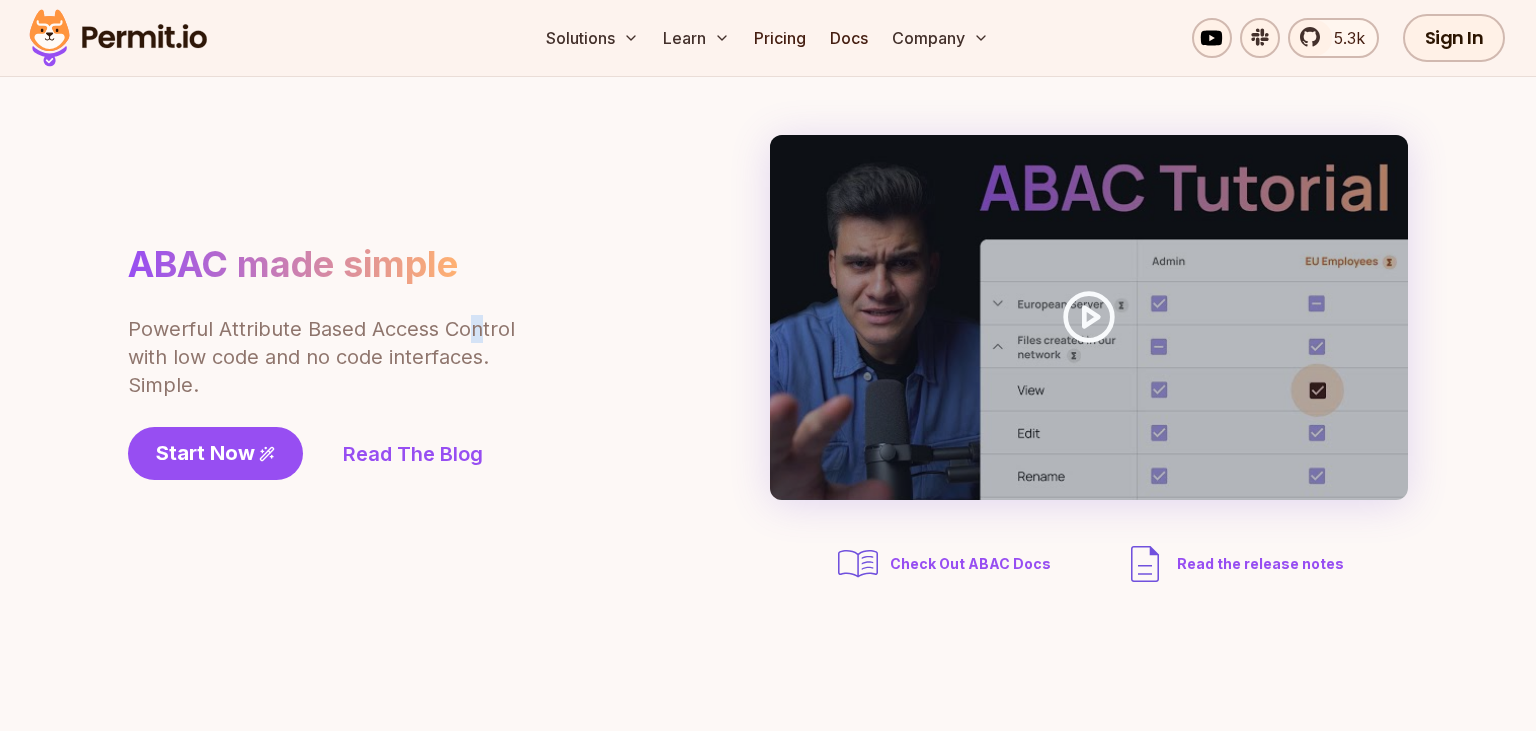 click on "ABAC made simple Powerful Attribute Based Access Control with low code and no code interfaces. Simple. Start Now Read The Blog Check Out ABAC Docs Read the release notes" at bounding box center (768, 361) 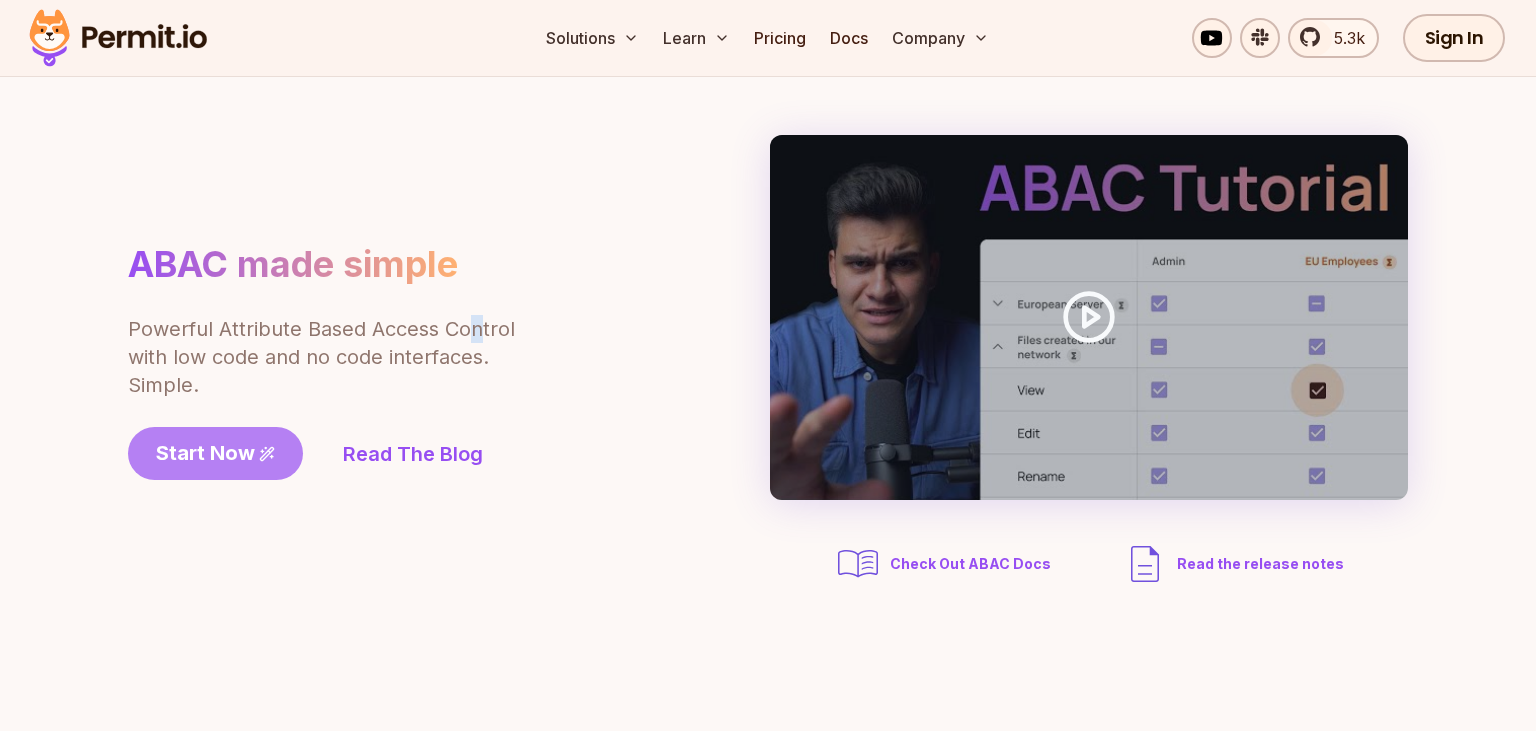 click on "Start Now" at bounding box center (205, 453) 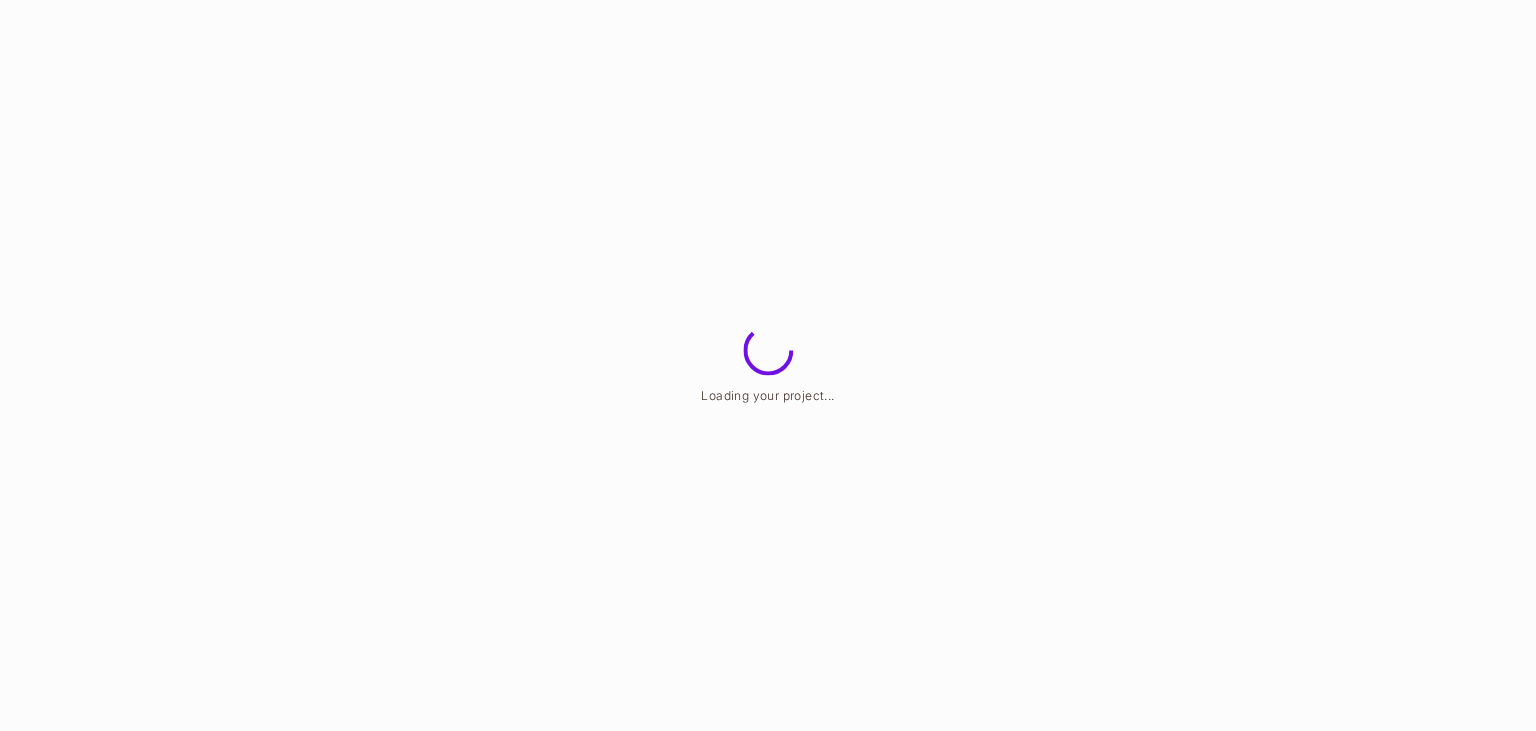 scroll, scrollTop: 0, scrollLeft: 0, axis: both 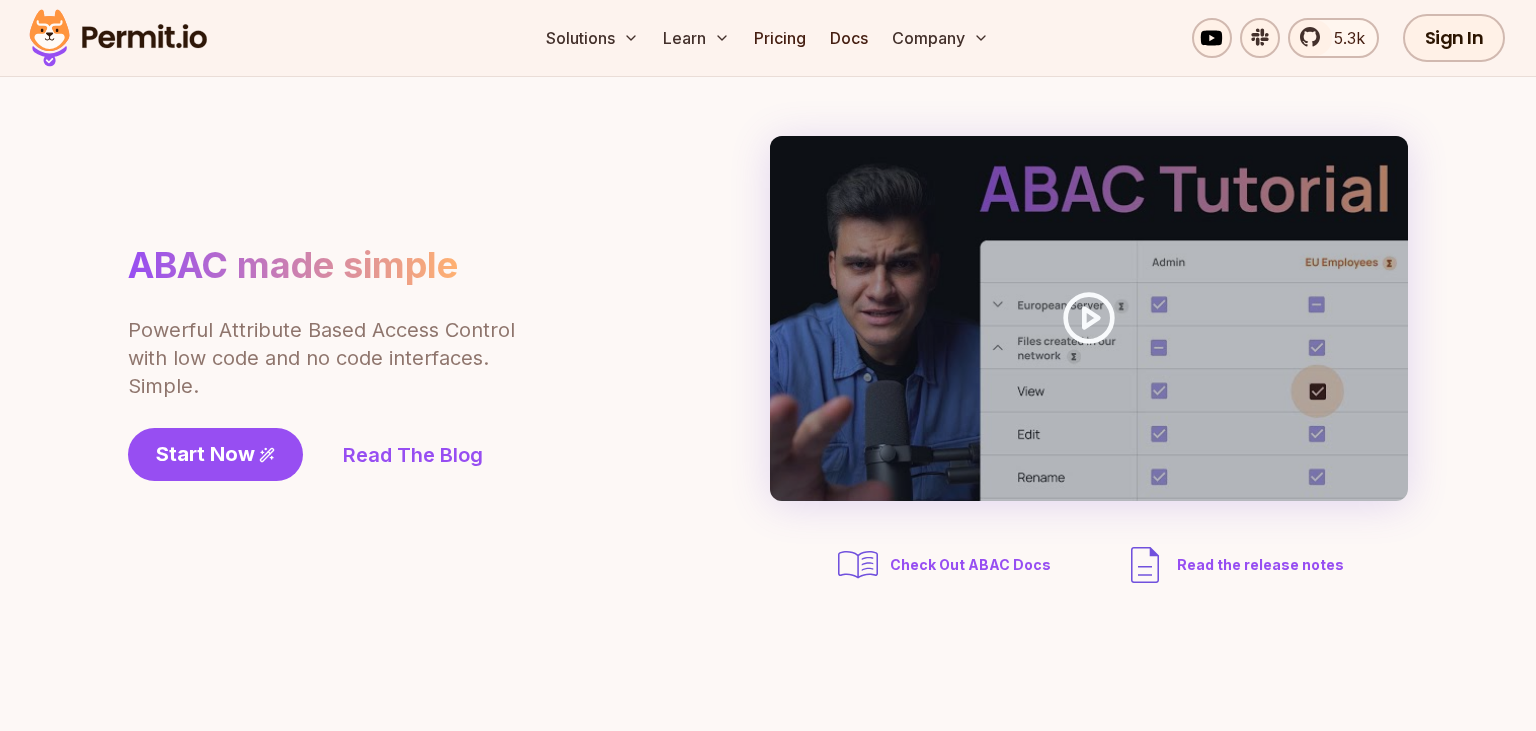 click on "ABAC made simple Powerful Attribute Based Access Control with low code and no code interfaces. Simple. Start Now Read The Blog" at bounding box center (378, 362) 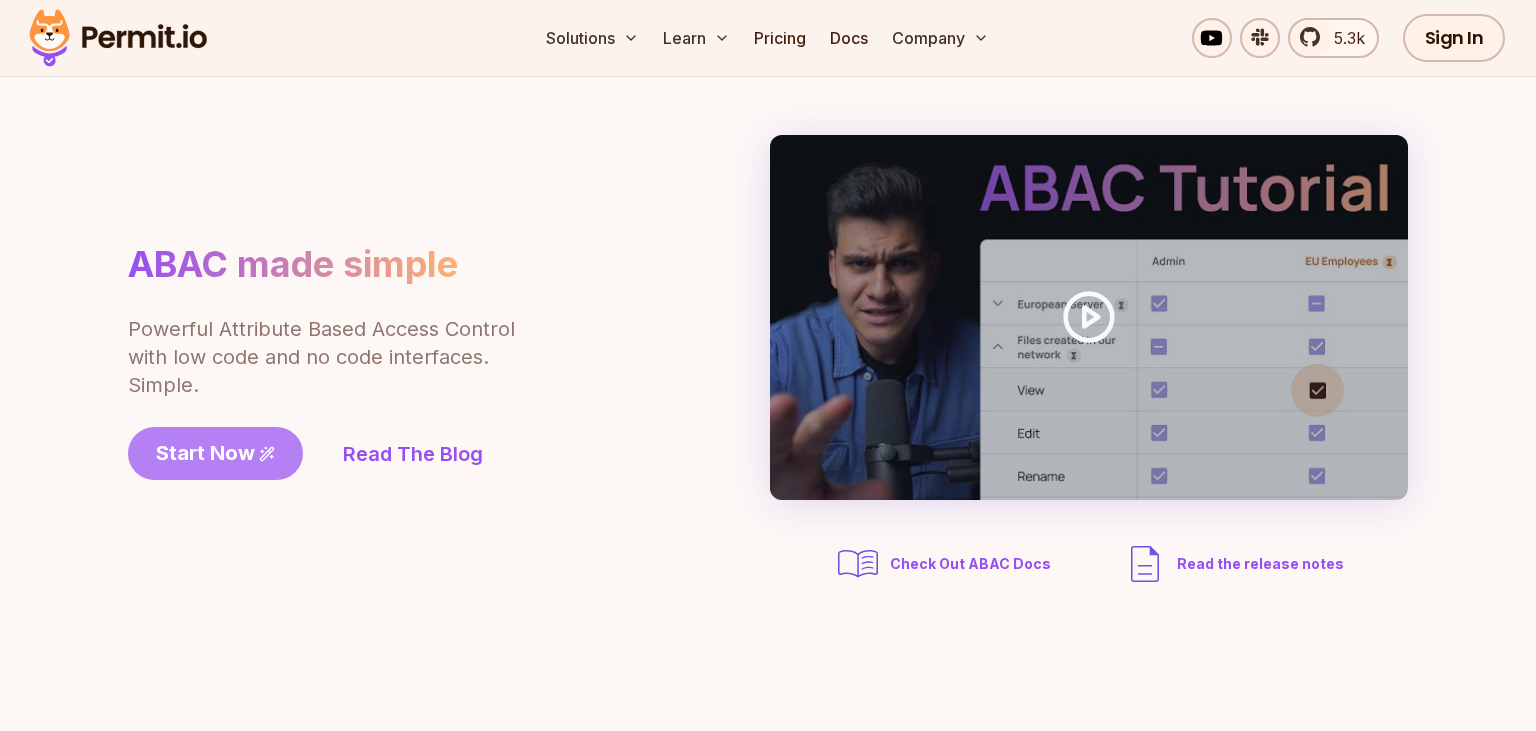 click on "Start Now" at bounding box center [205, 453] 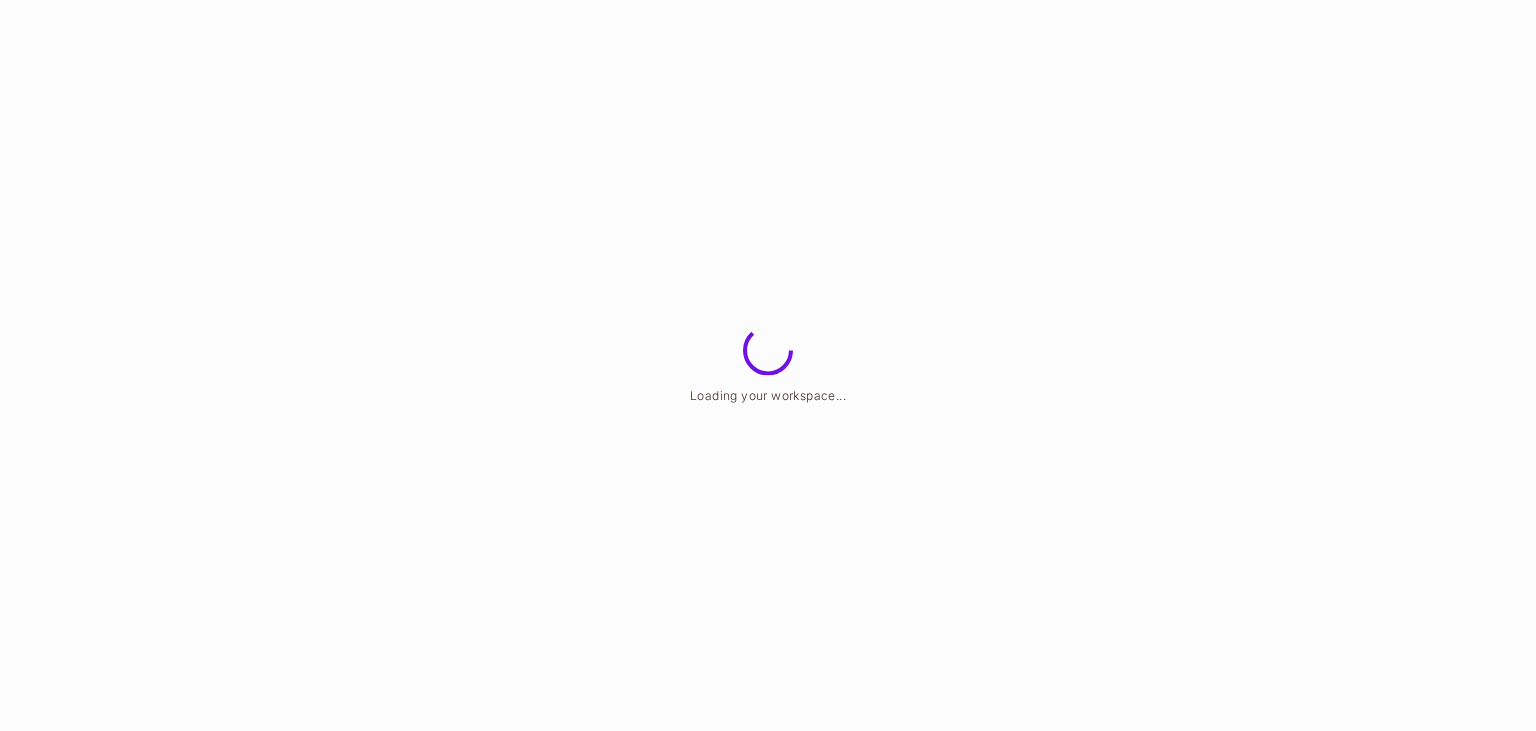 scroll, scrollTop: 0, scrollLeft: 0, axis: both 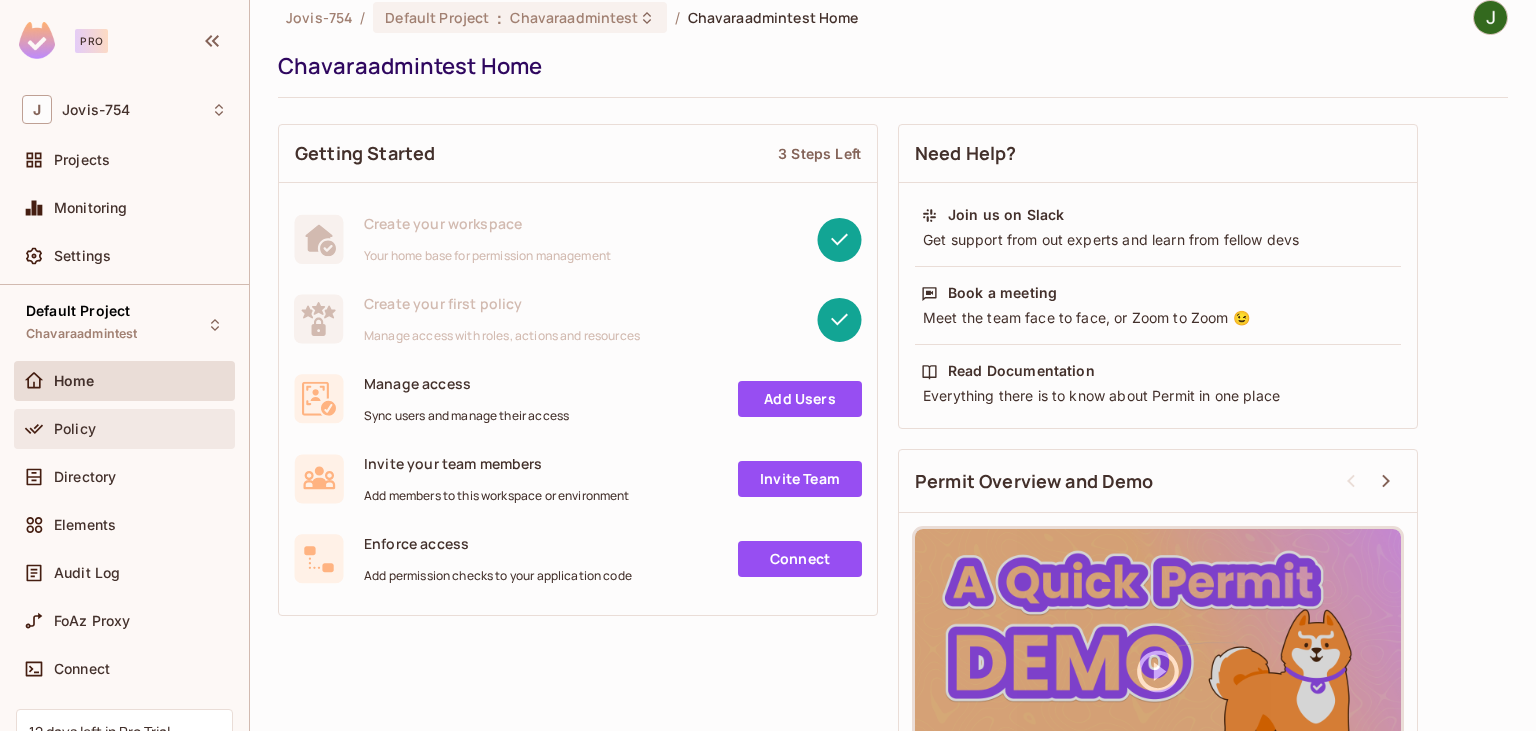 click on "Policy" at bounding box center (75, 429) 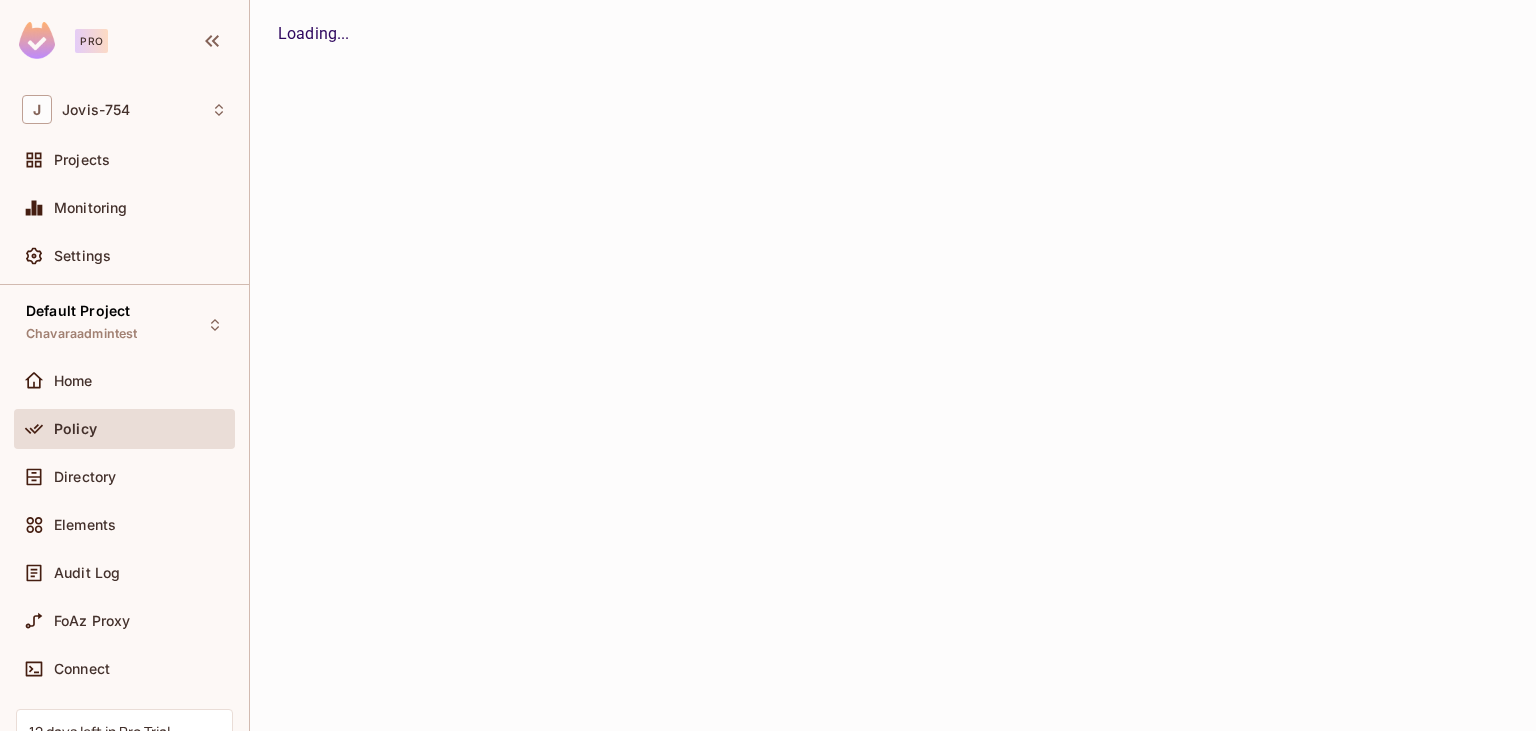 scroll, scrollTop: 0, scrollLeft: 0, axis: both 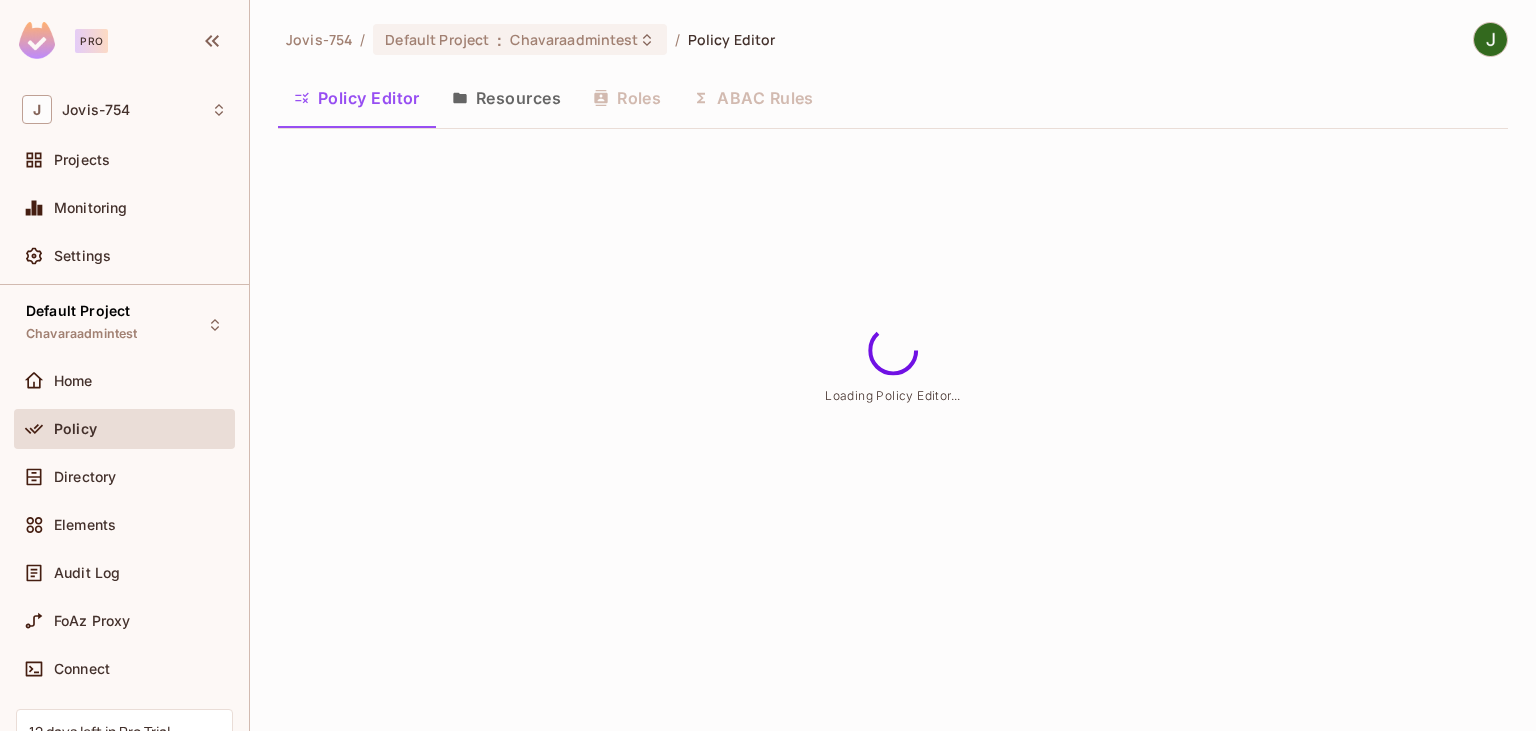click on "Jovis-754 / Default Project : Chavaraadmintest / Policy Editor" at bounding box center [530, 39] 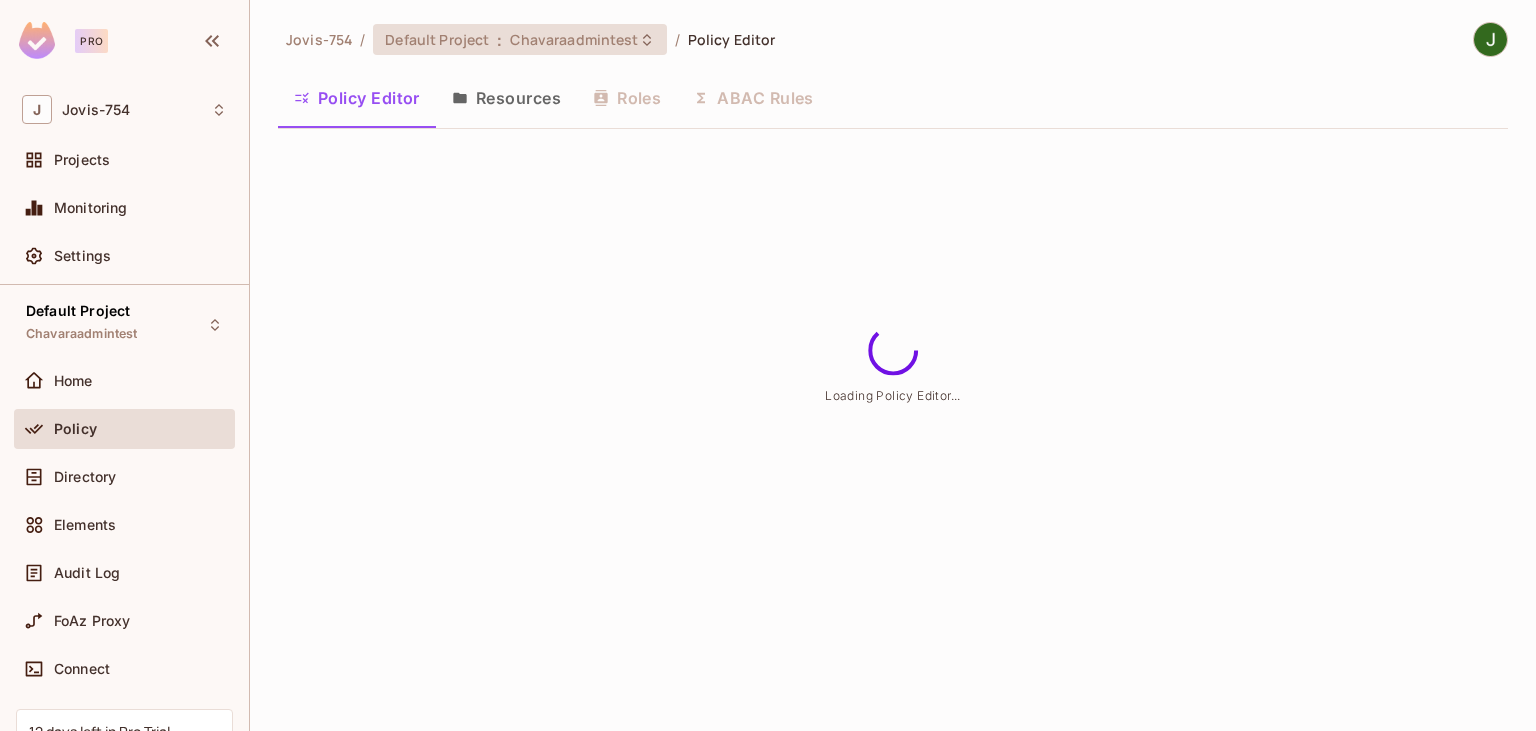 click on "Default Project" at bounding box center (437, 39) 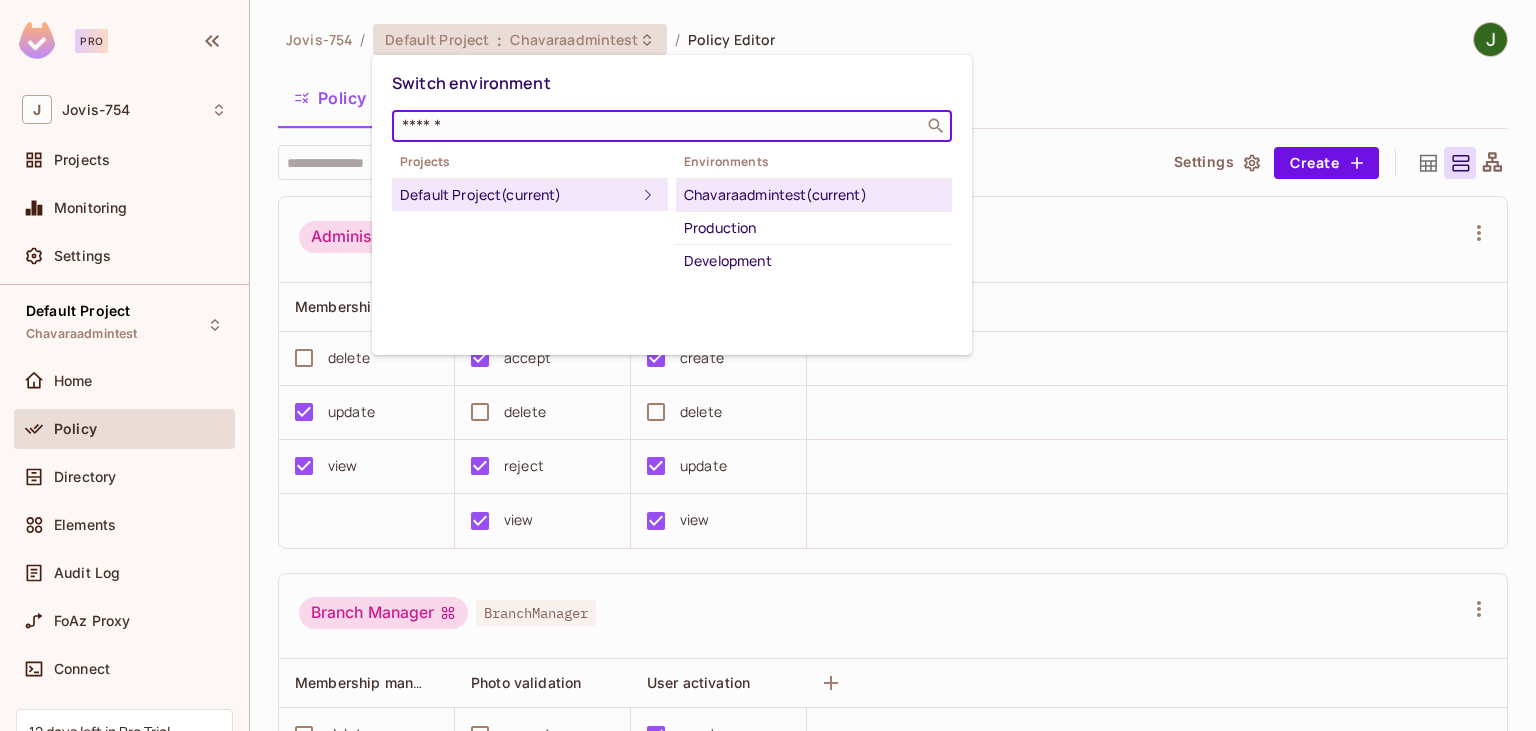 click at bounding box center [658, 126] 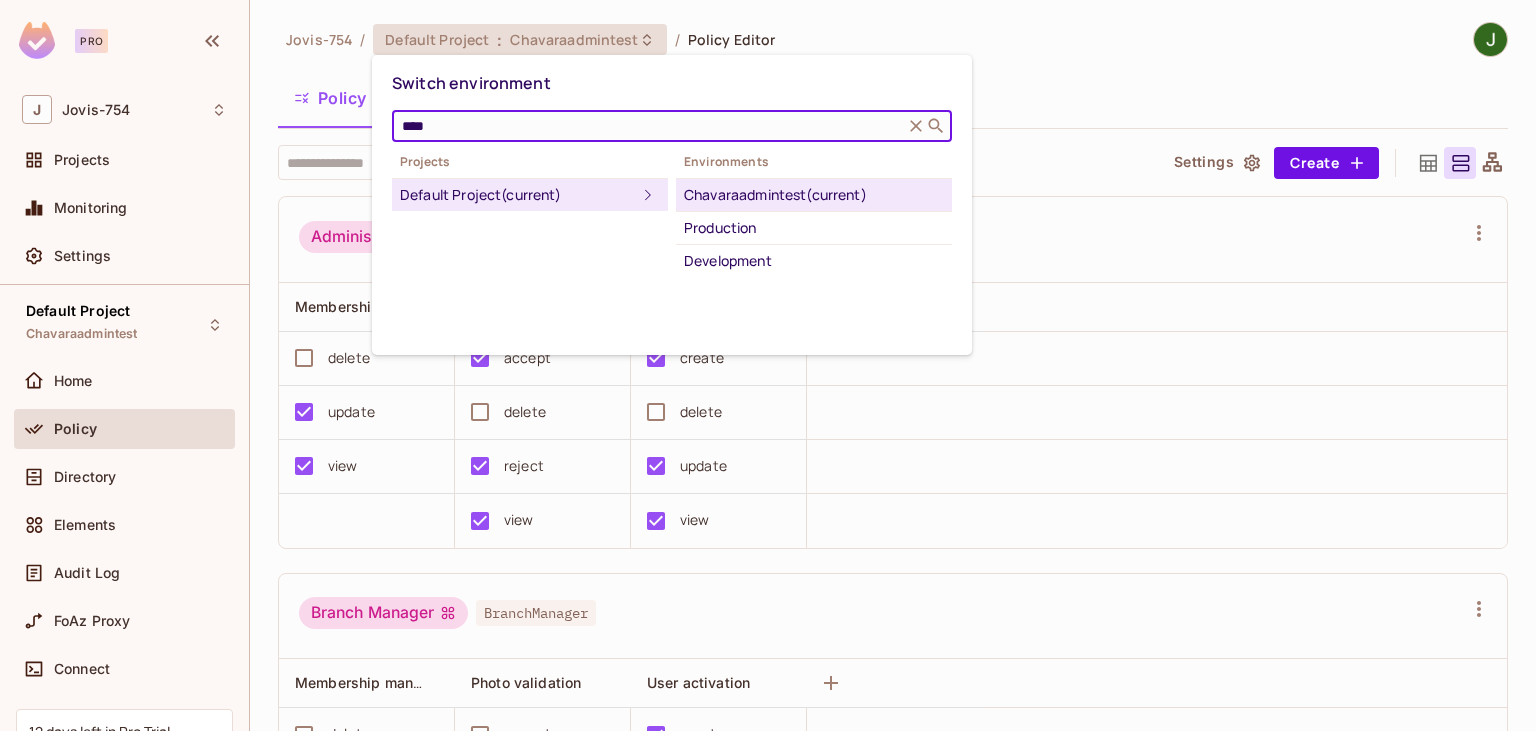 type on "****" 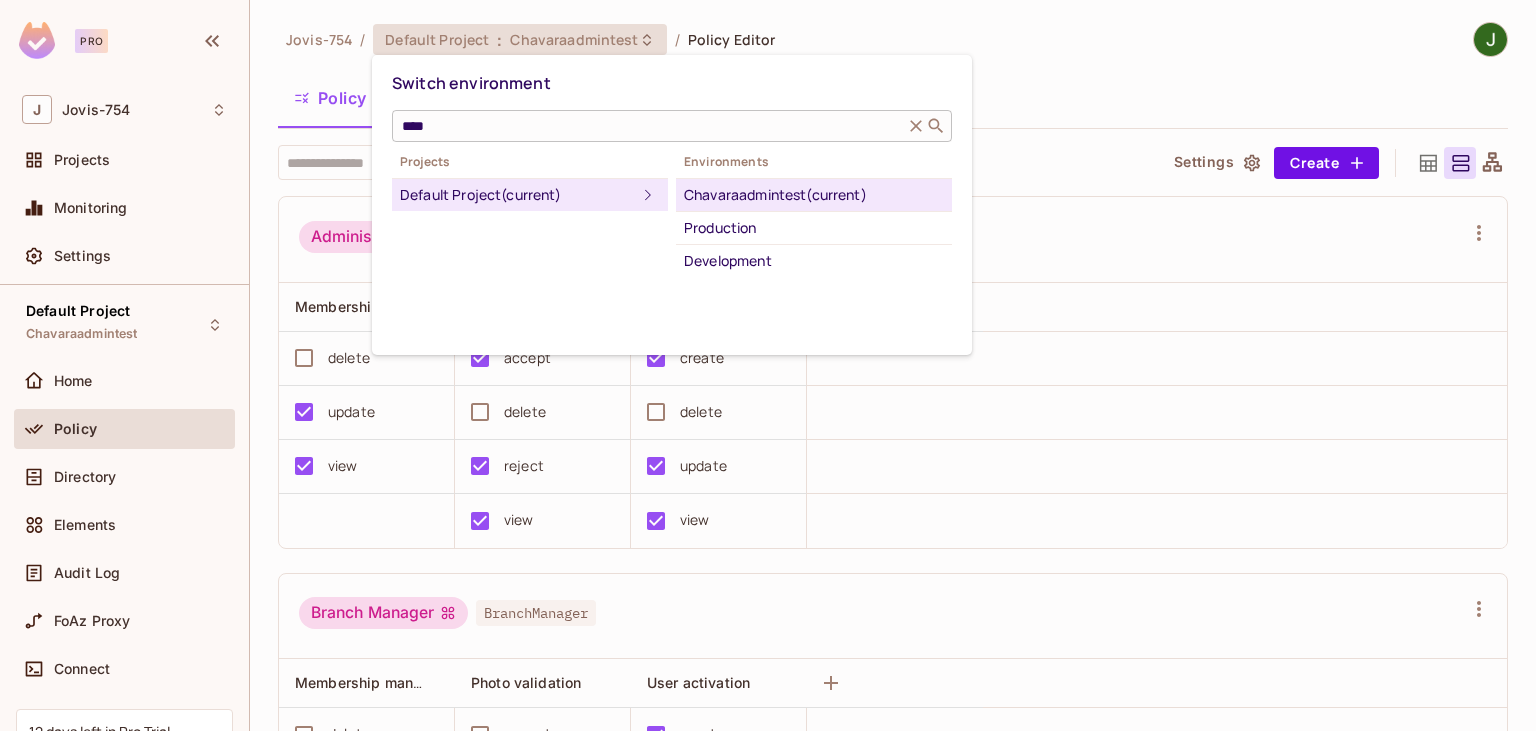 click 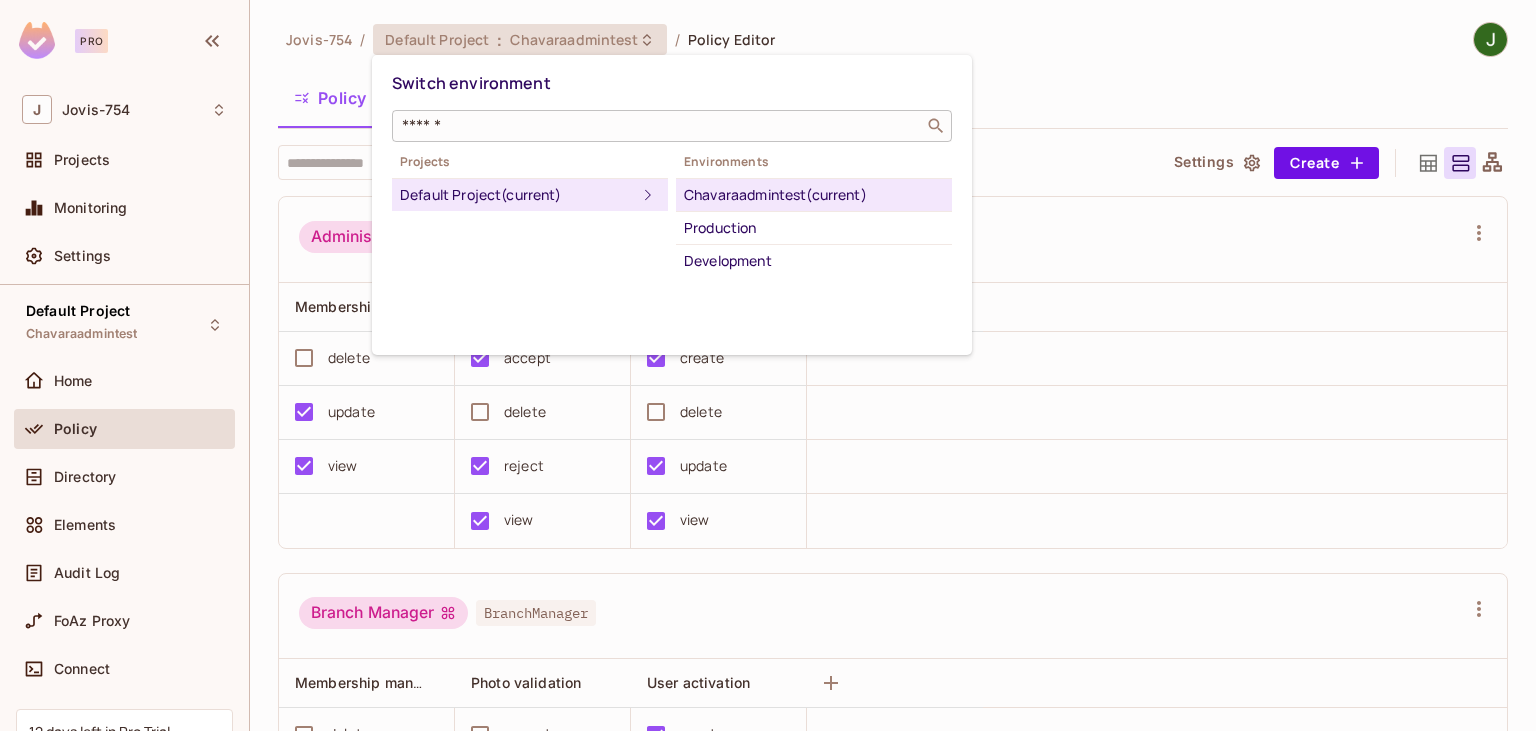click at bounding box center [768, 365] 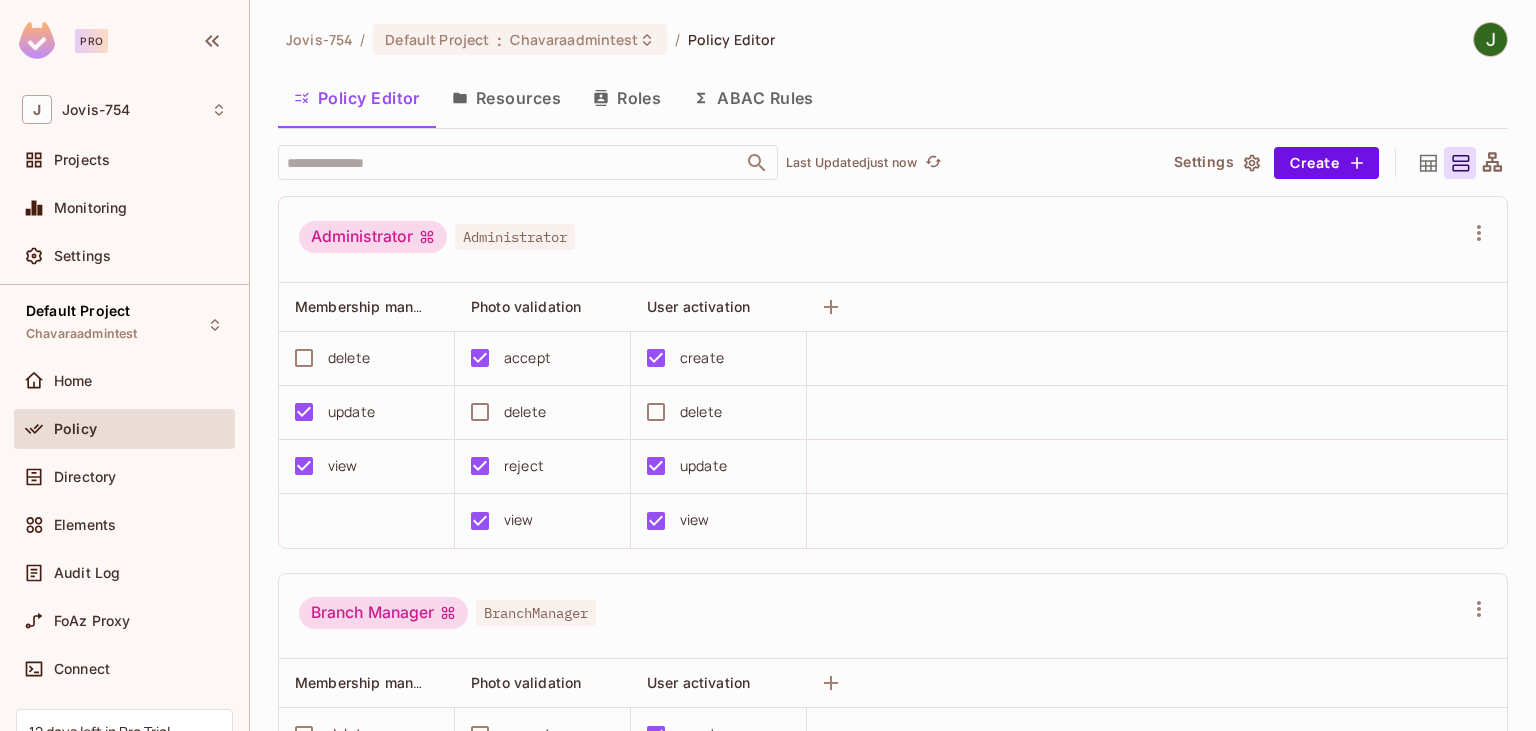 click on "Jovis-754 / Default Project : Chavaraadmintest / Policy Editor" at bounding box center [893, 39] 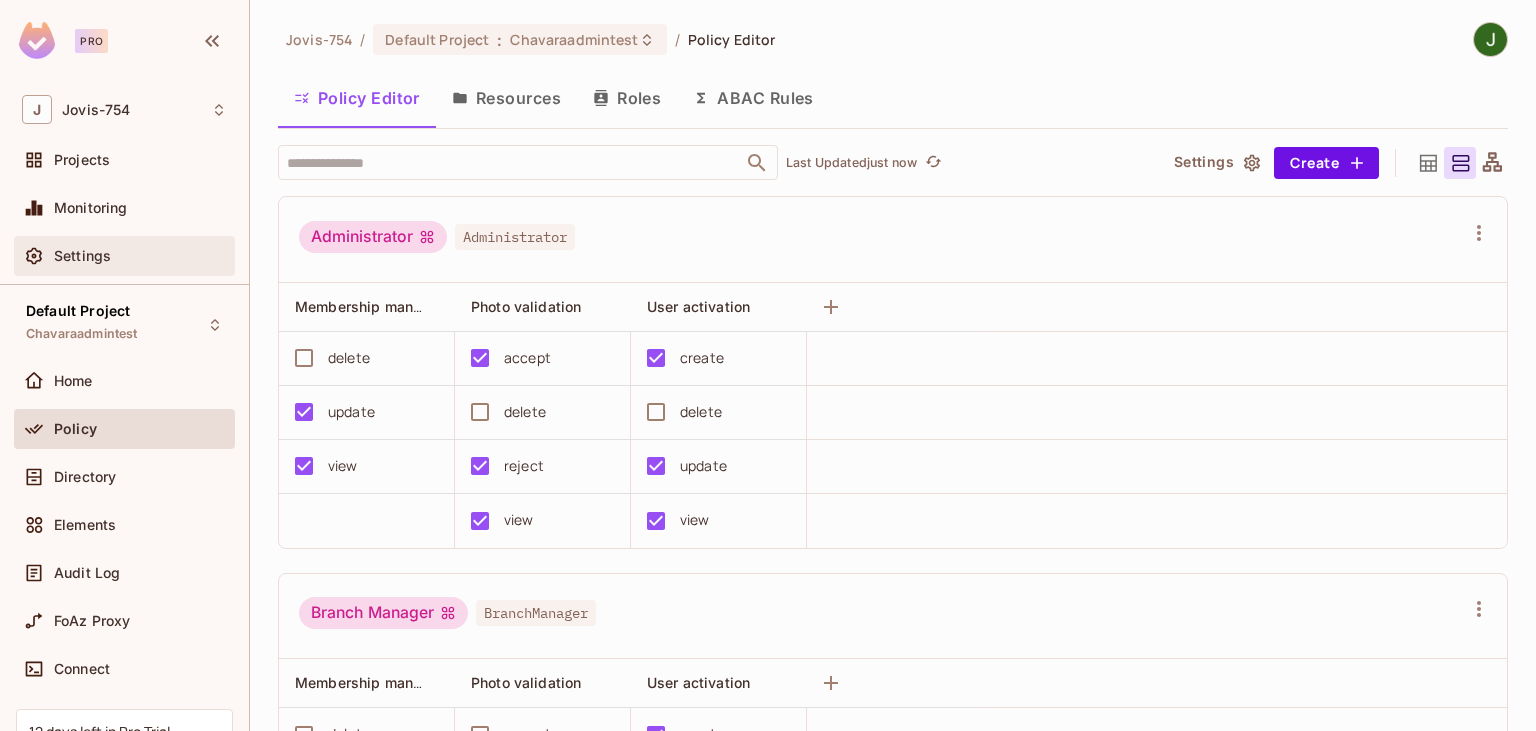 click on "Settings" at bounding box center [82, 256] 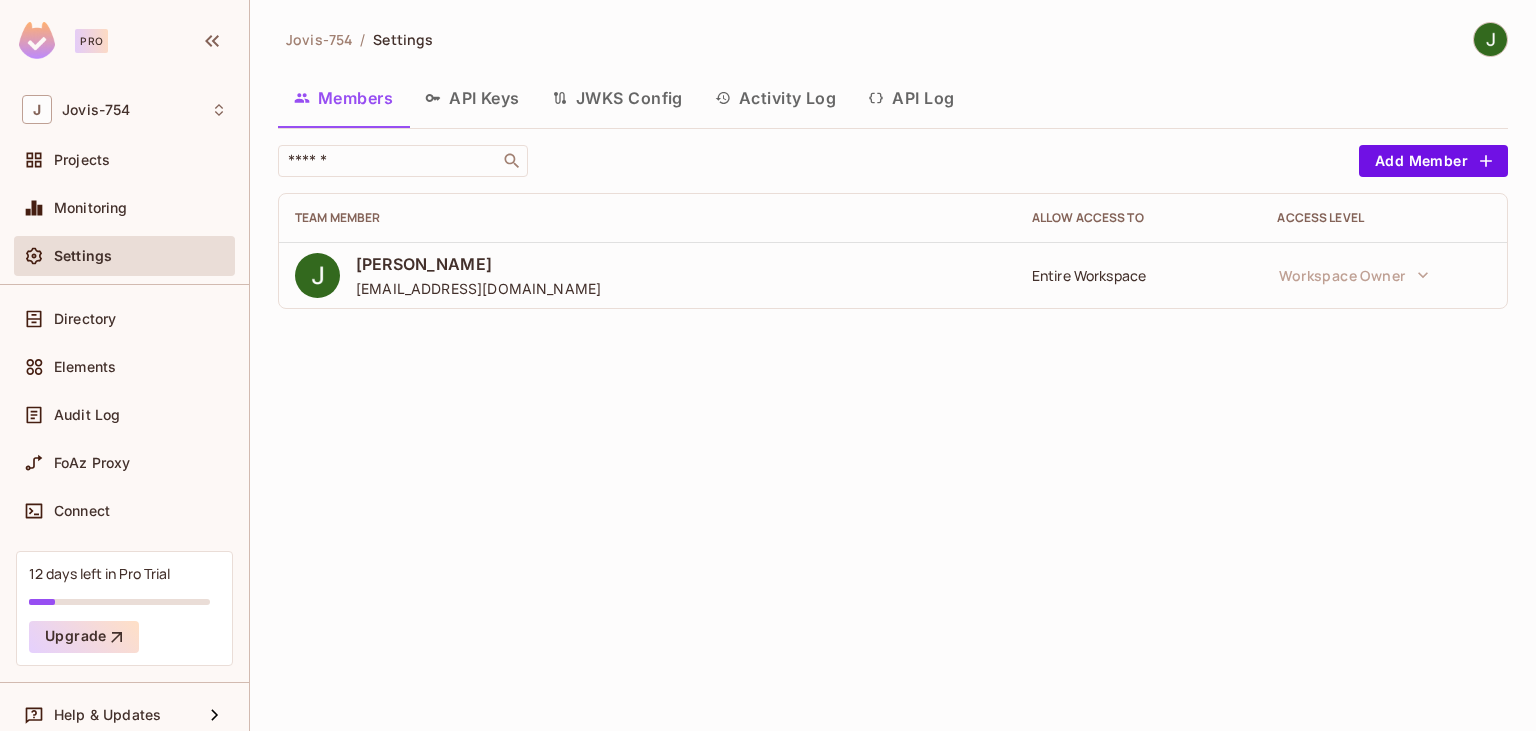 scroll, scrollTop: 172, scrollLeft: 0, axis: vertical 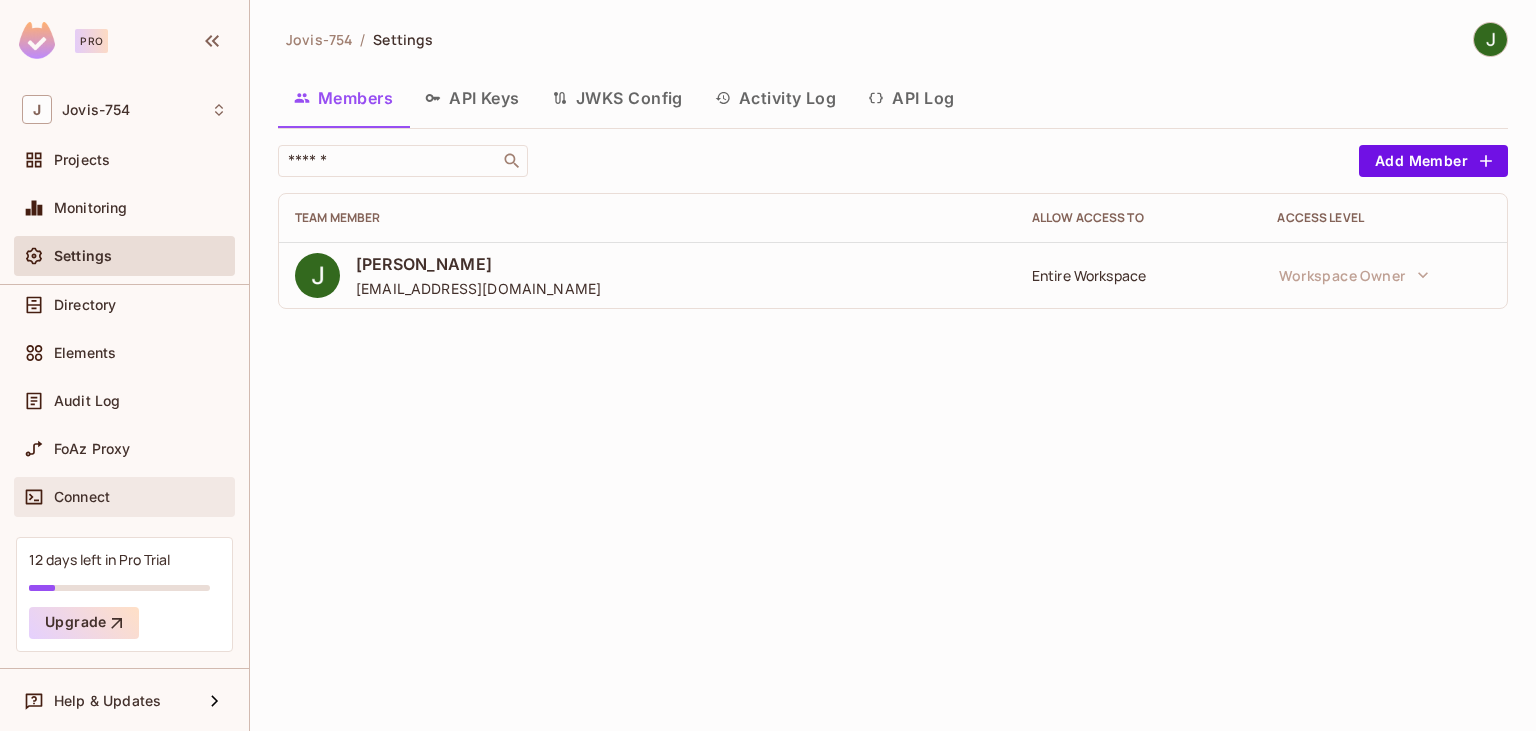 click on "Connect" at bounding box center (82, 497) 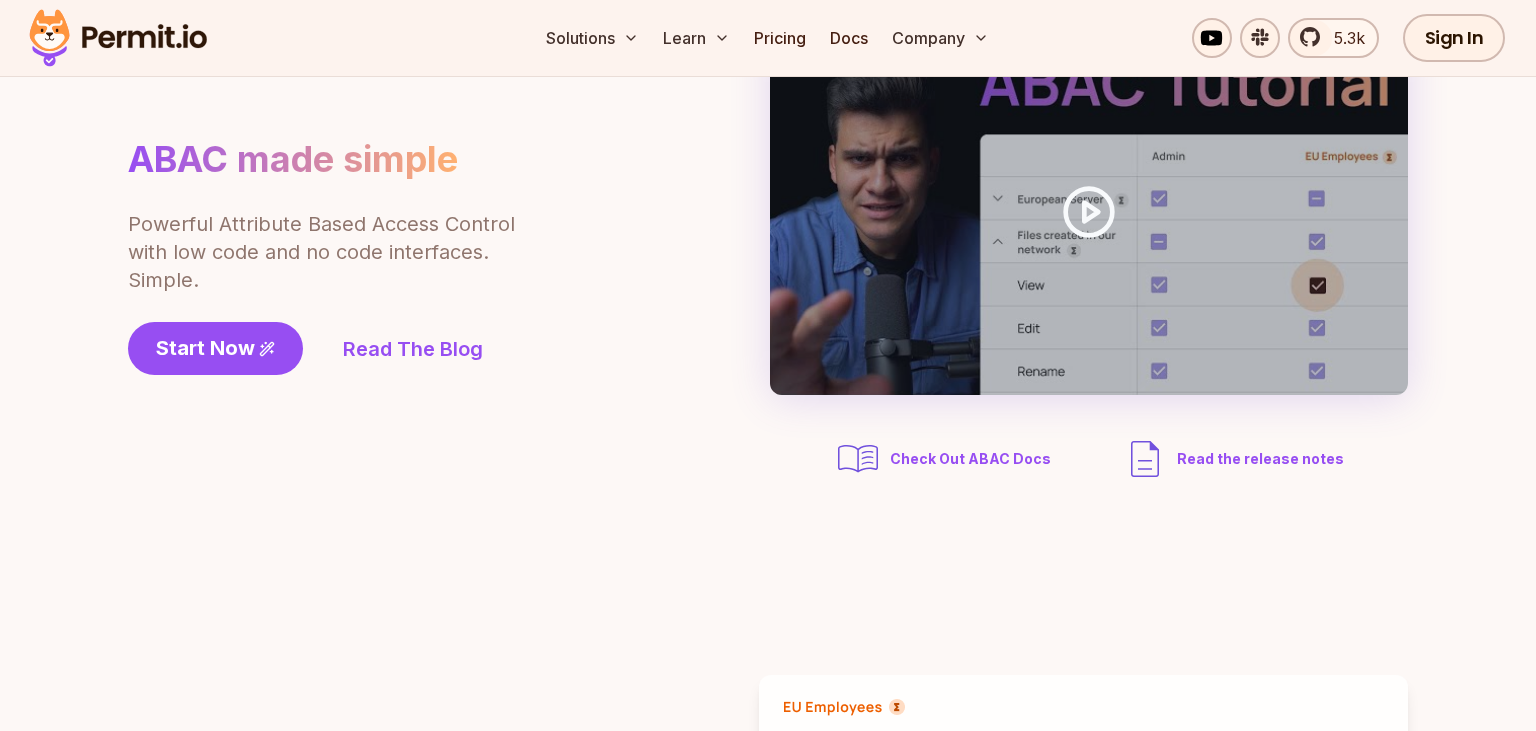 scroll, scrollTop: 211, scrollLeft: 0, axis: vertical 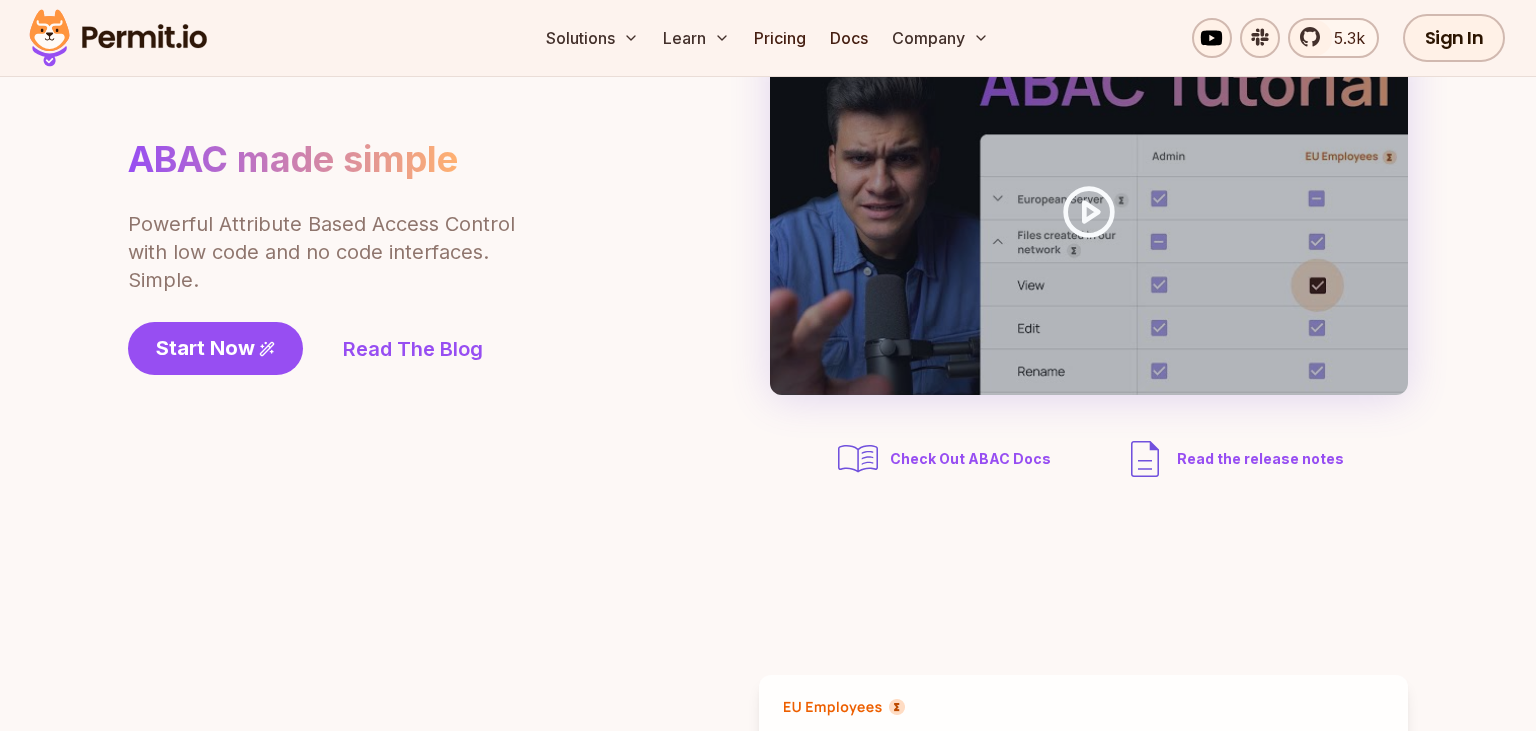click on "Check Out ABAC Docs" at bounding box center [970, 459] 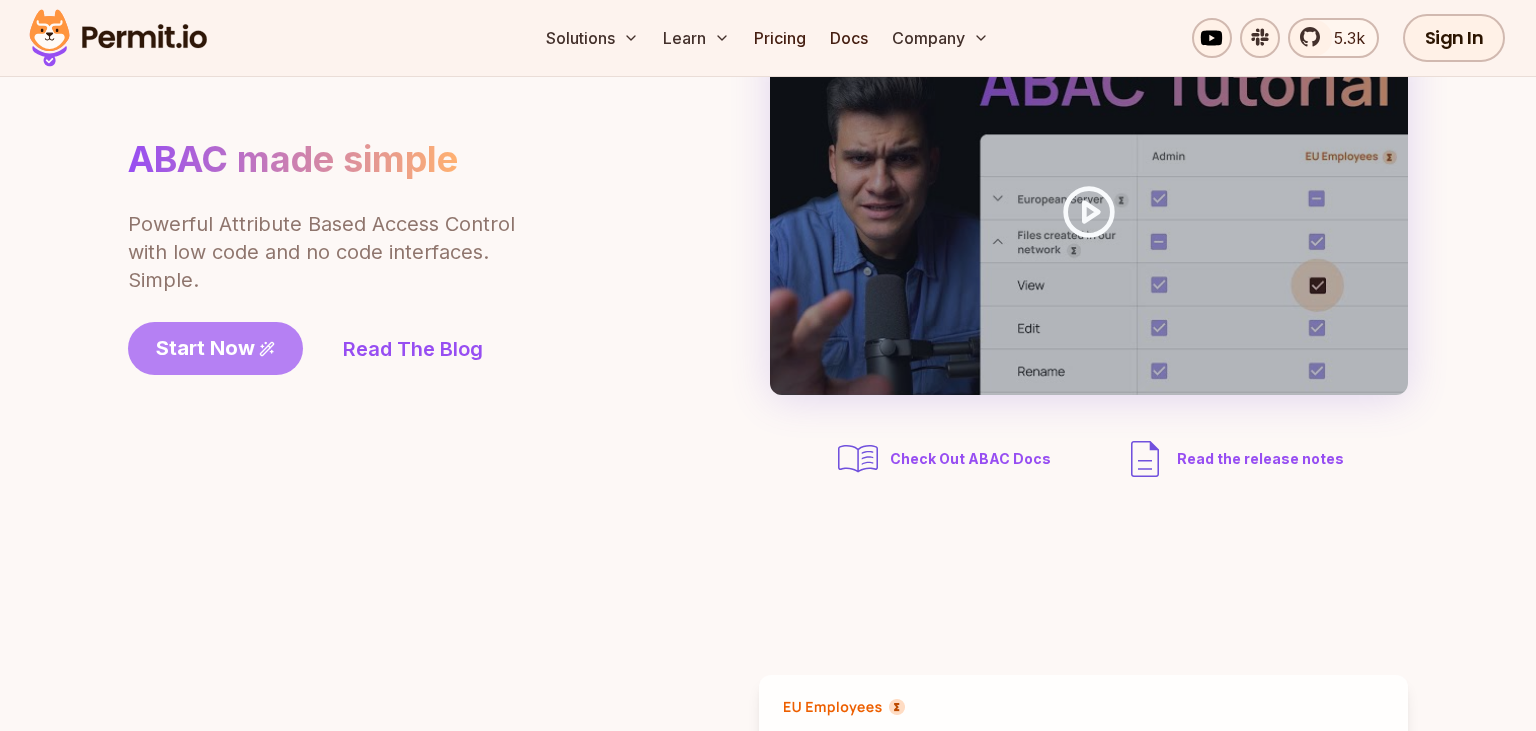 click on "Start Now" at bounding box center [205, 348] 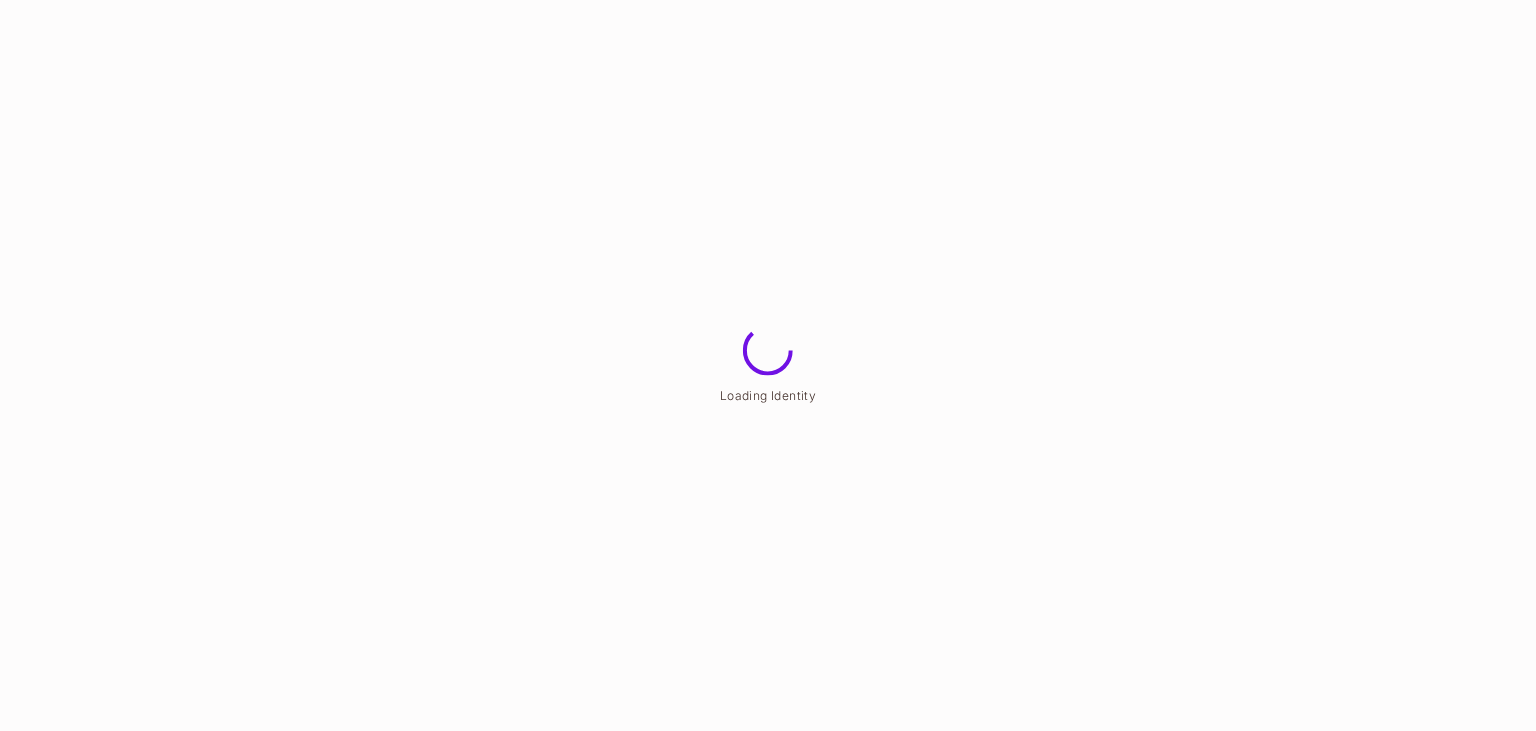 scroll, scrollTop: 0, scrollLeft: 0, axis: both 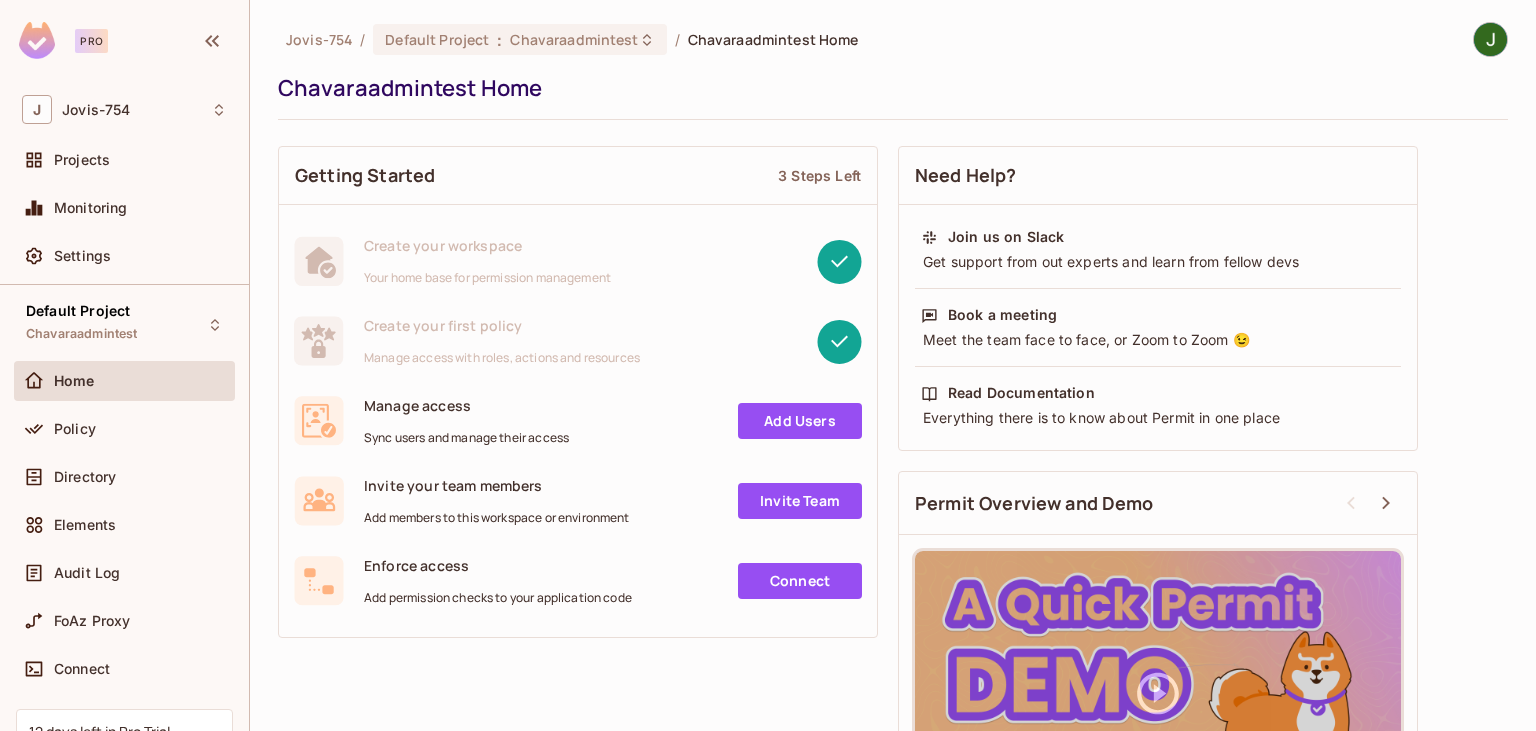 click on "Add Users" at bounding box center [800, 421] 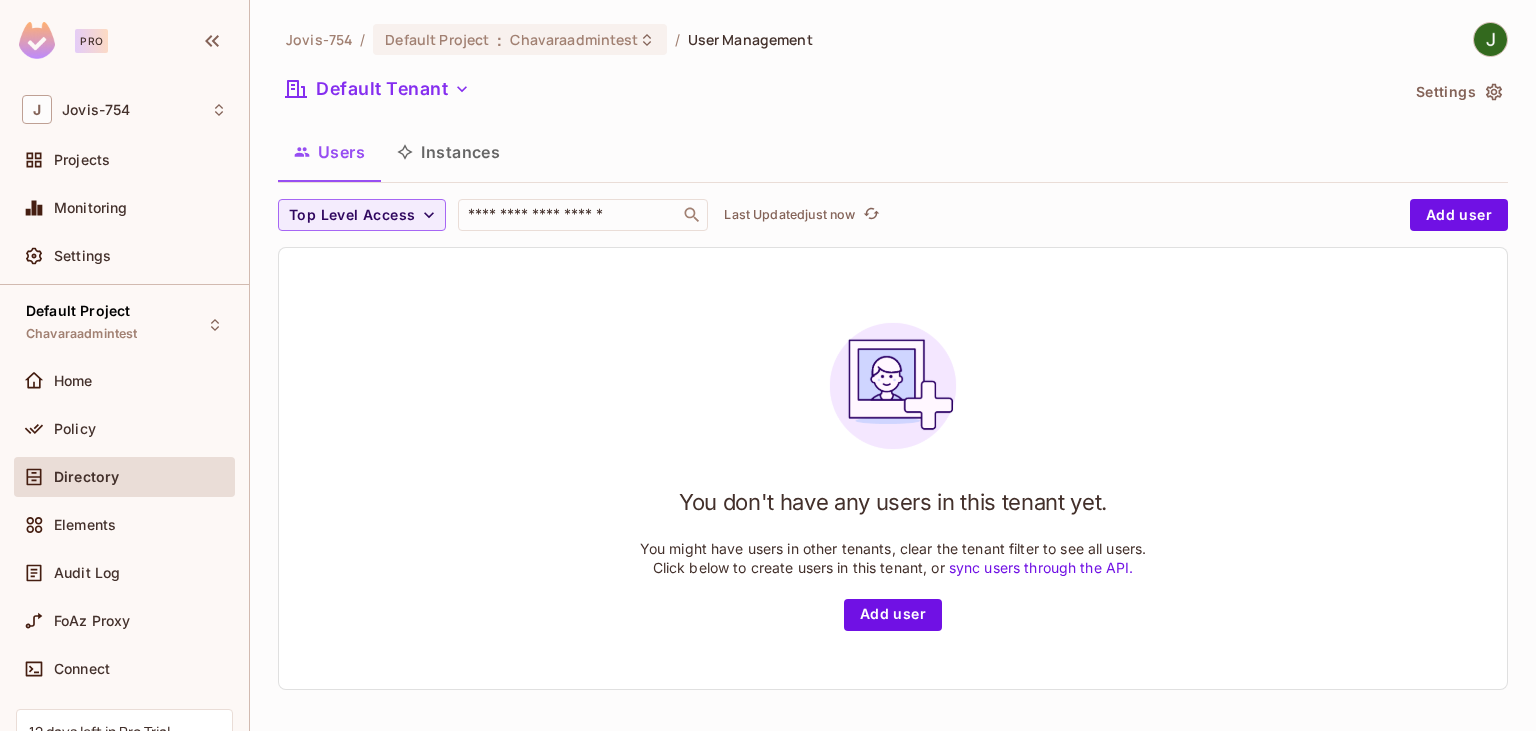 click on "Jovis-754 / Default Project : Chavaraadmintest / User Management" at bounding box center [893, 39] 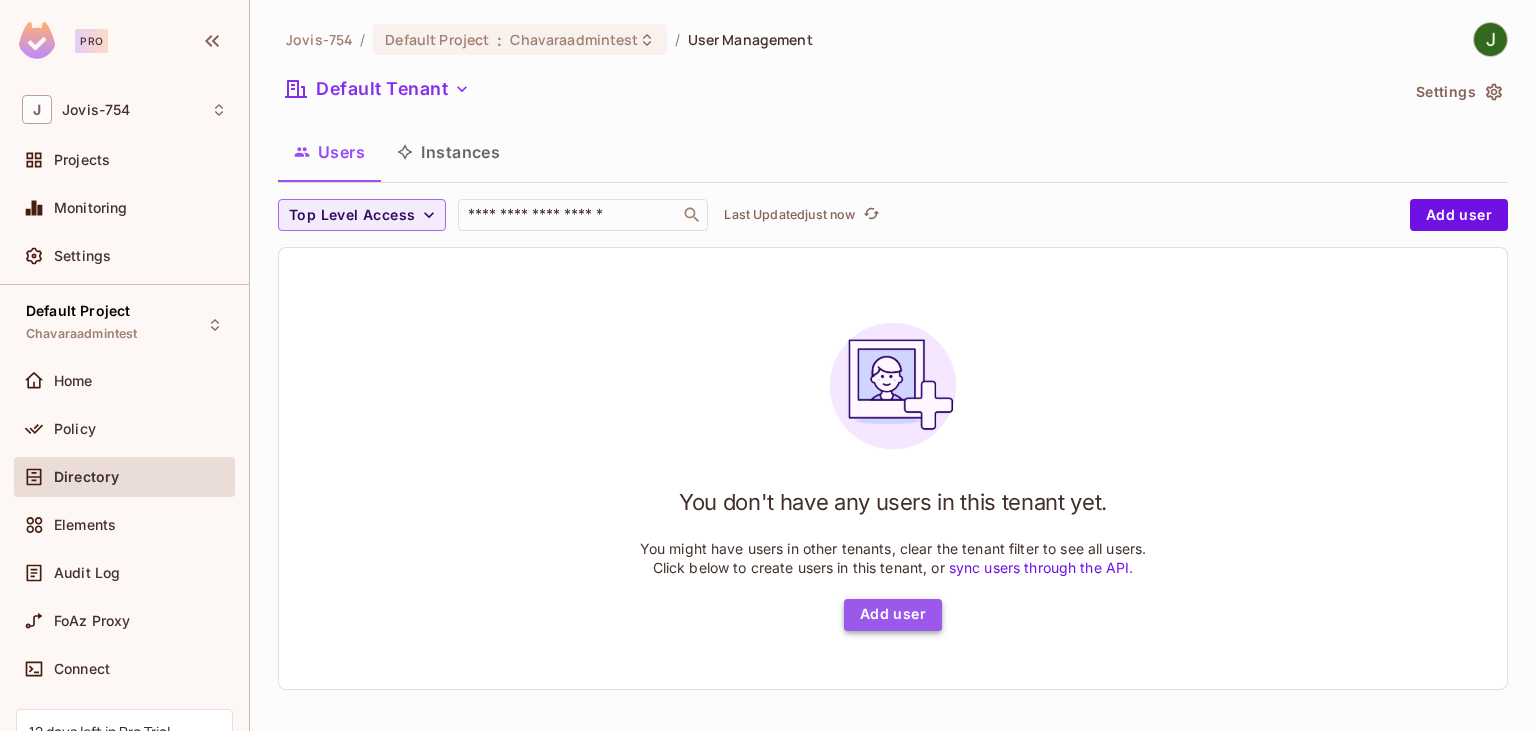click on "Add user" at bounding box center [893, 615] 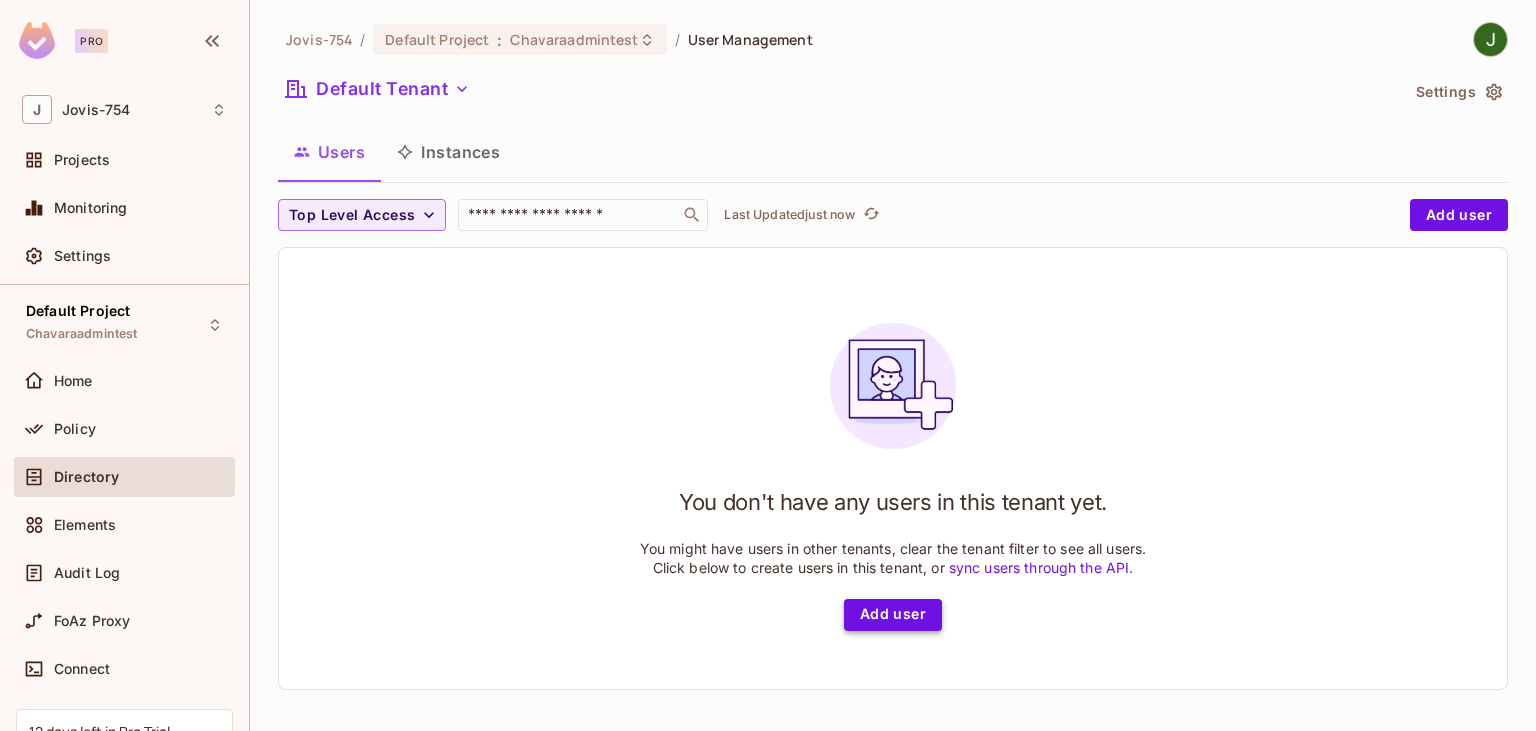 click on "Pro J Jovis-754 Projects Monitoring Settings Default Project Chavaraadmintest Home Policy Directory Elements Audit Log FoAz Proxy Connect 12 days left in Pro Trial Upgrade Help & Updates Jovis-754 / Default Project : Chavaraadmintest / User Management Default Tenant Settings Users Instances Top Level Access ​ Last Updated  just now Add user You don't have any users in this tenant yet. You might have users in other tenants, clear the tenant filter to see all users. Click below to create users in this tenant, or   sync users through the API.   Add user" at bounding box center [768, 365] 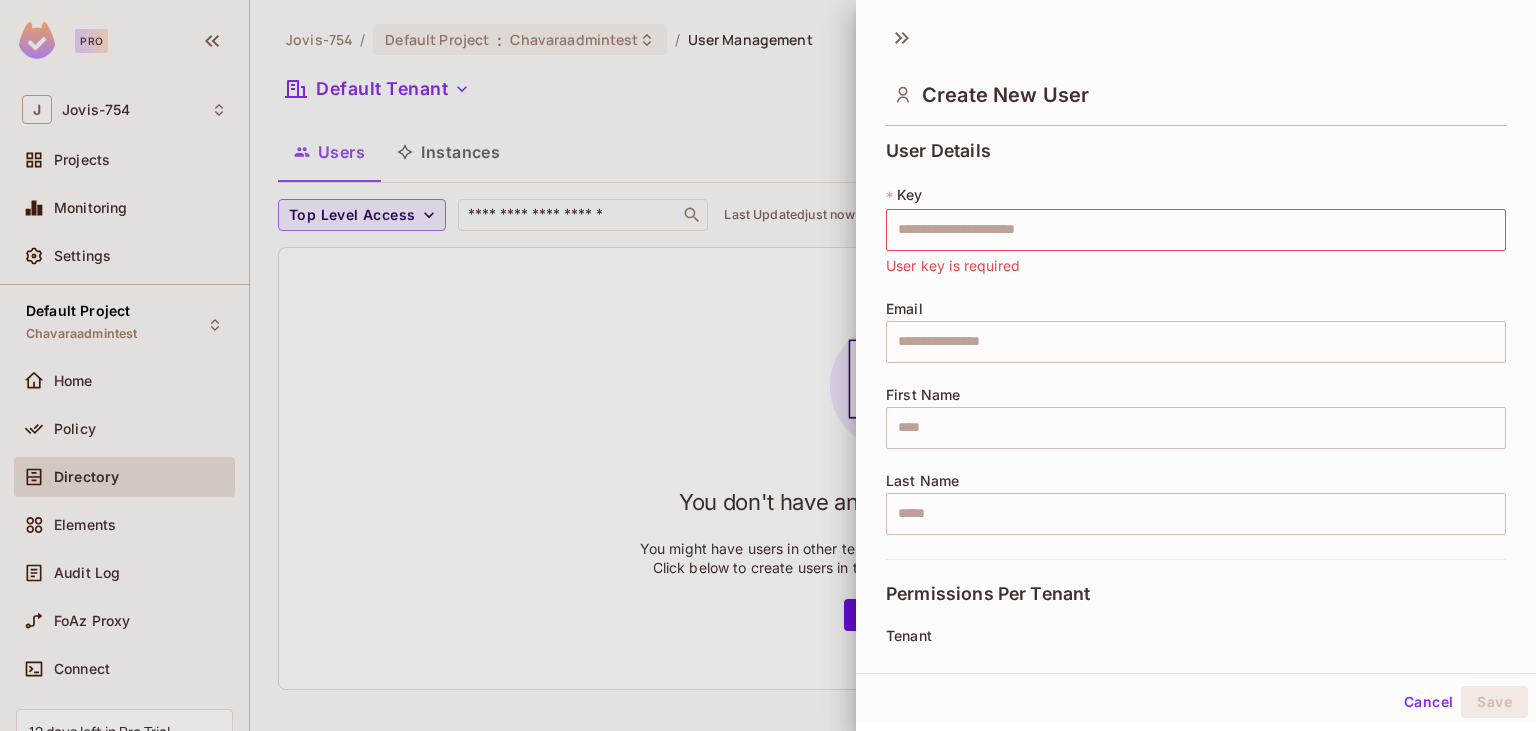 click at bounding box center (768, 365) 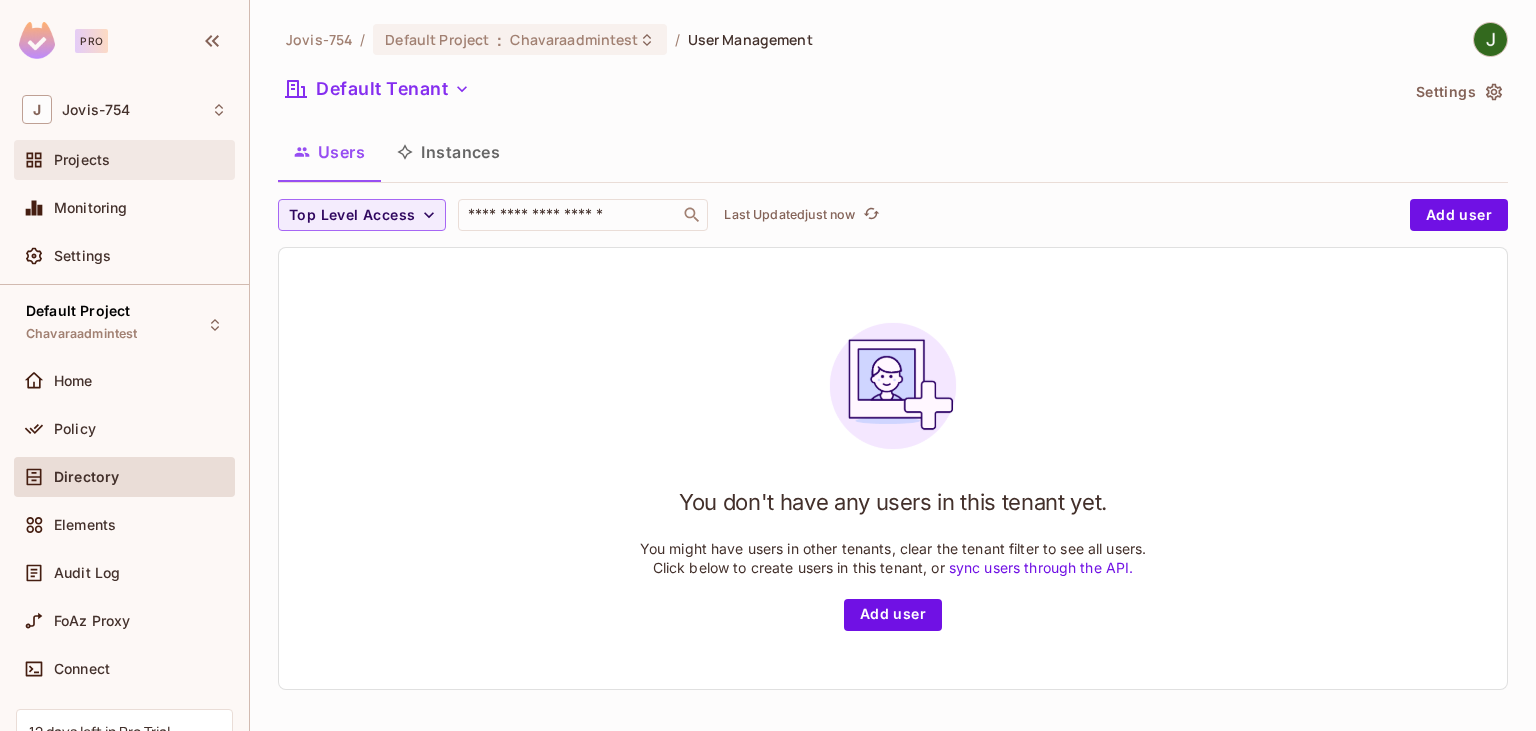 click on "Projects" at bounding box center [82, 160] 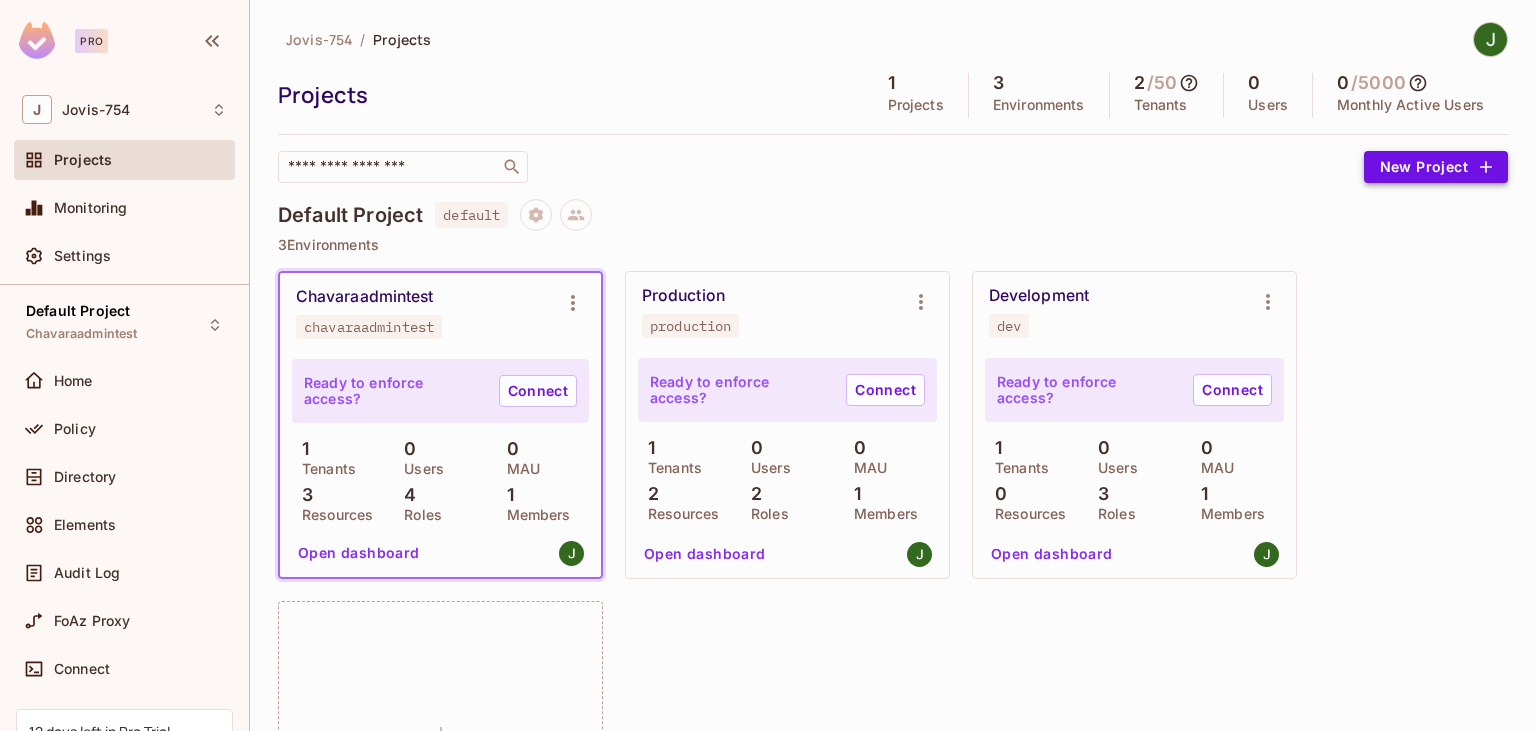 click on "New Project" at bounding box center [1436, 167] 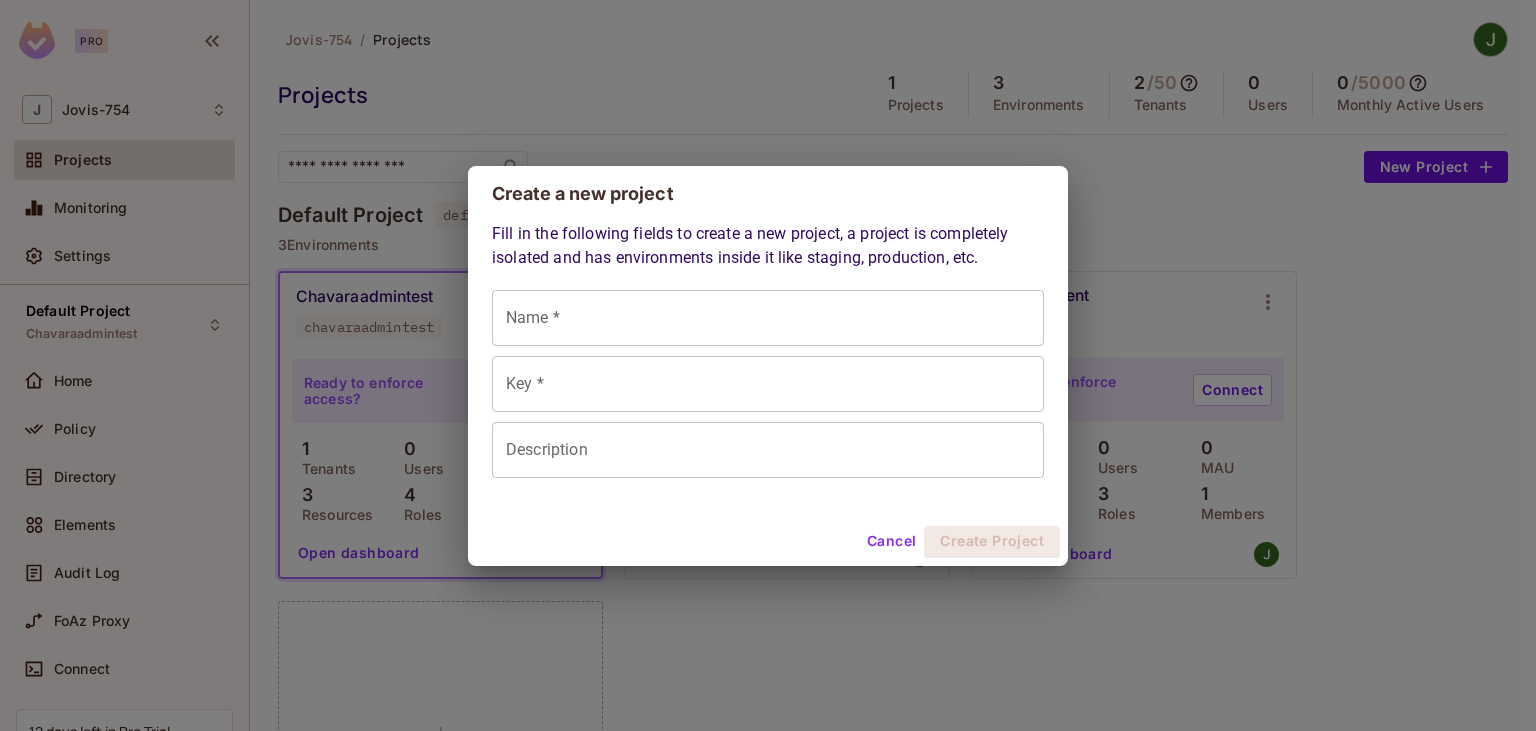 click on "Name *" at bounding box center (768, 318) 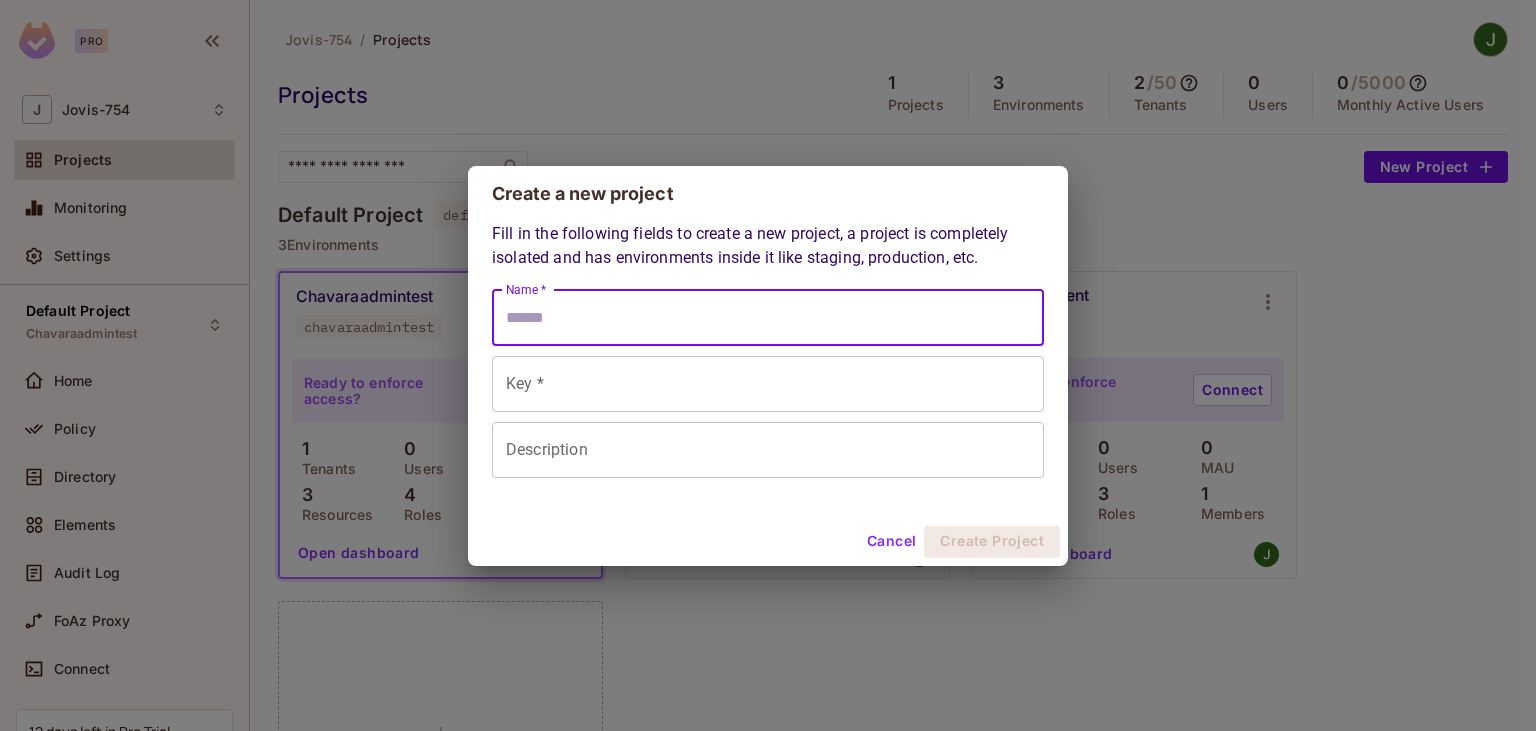 type on "*" 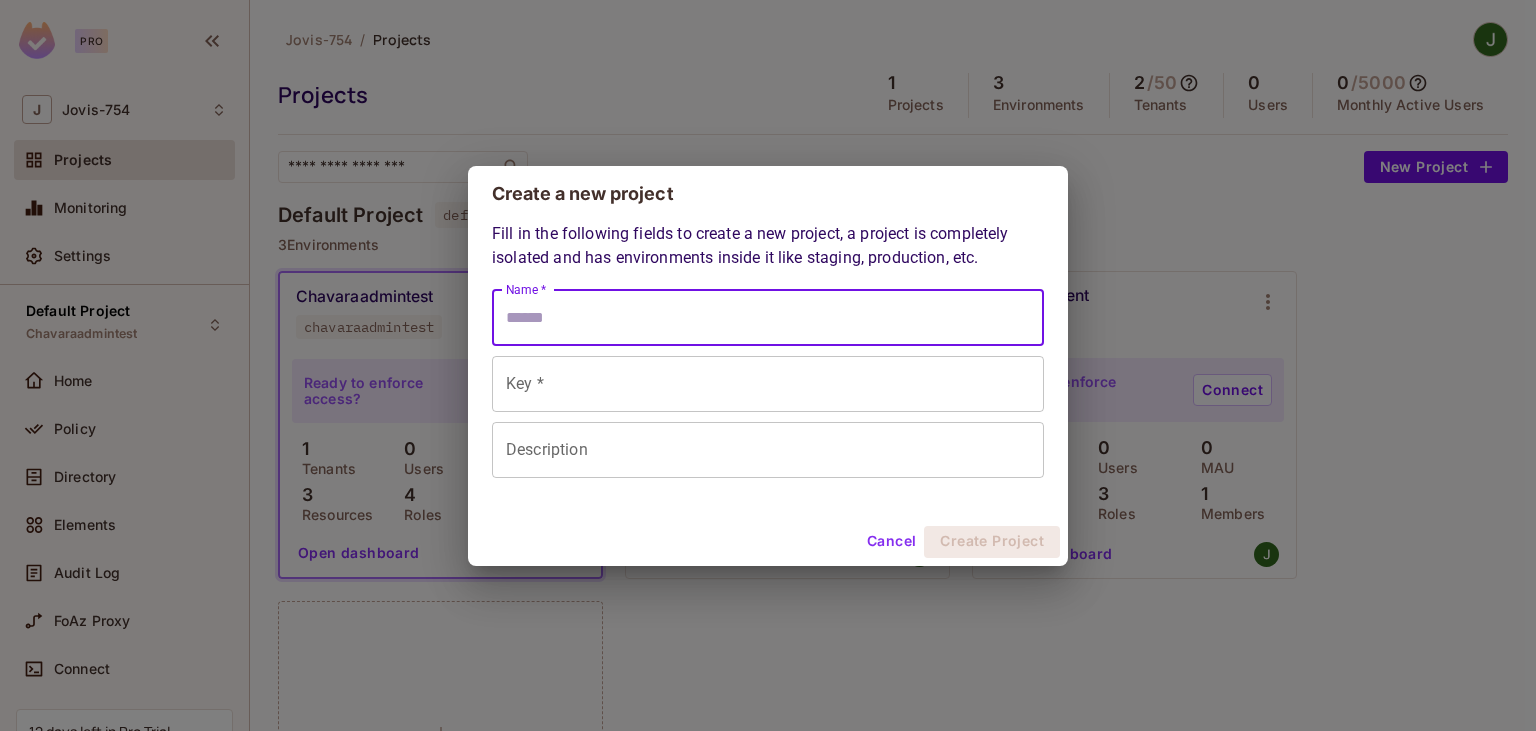 type on "*" 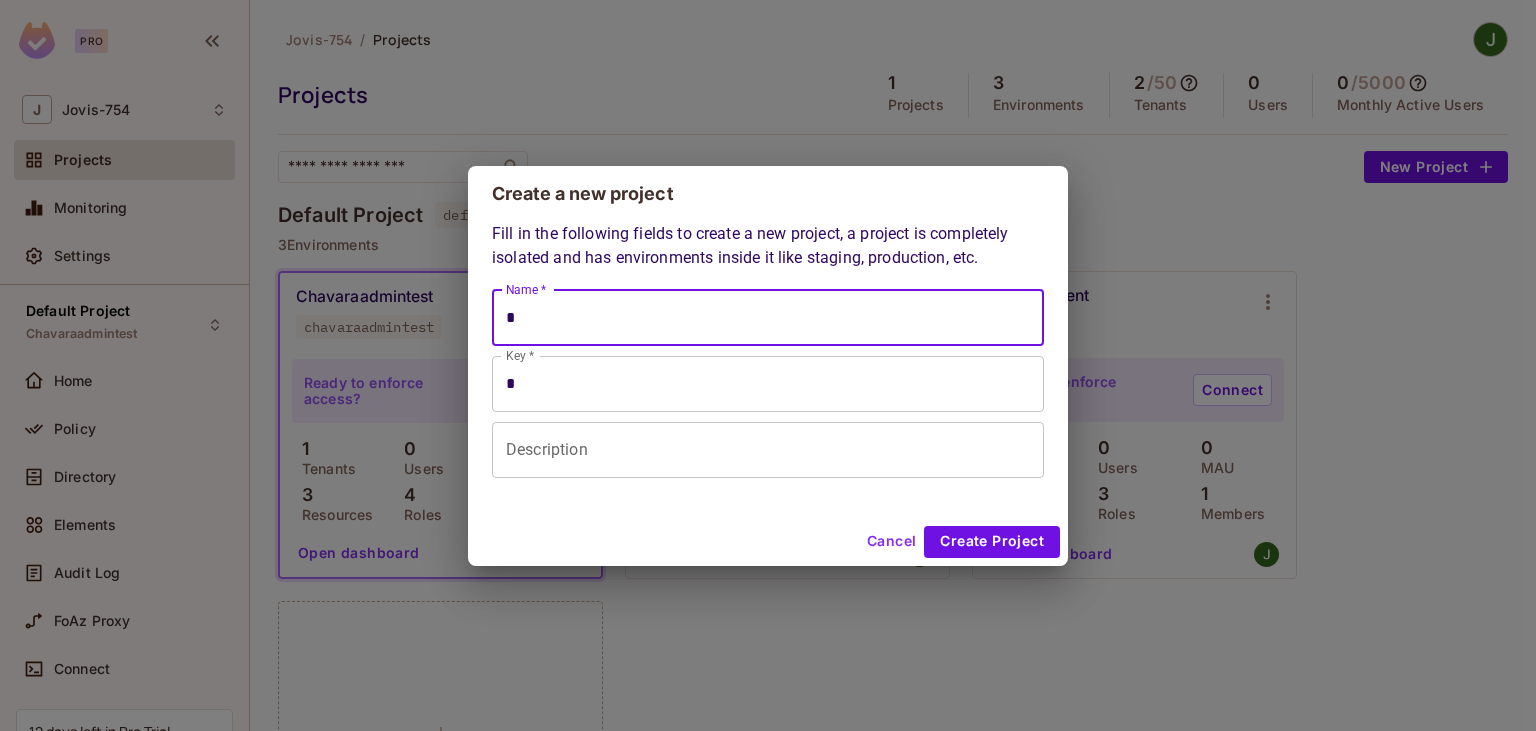 type on "**" 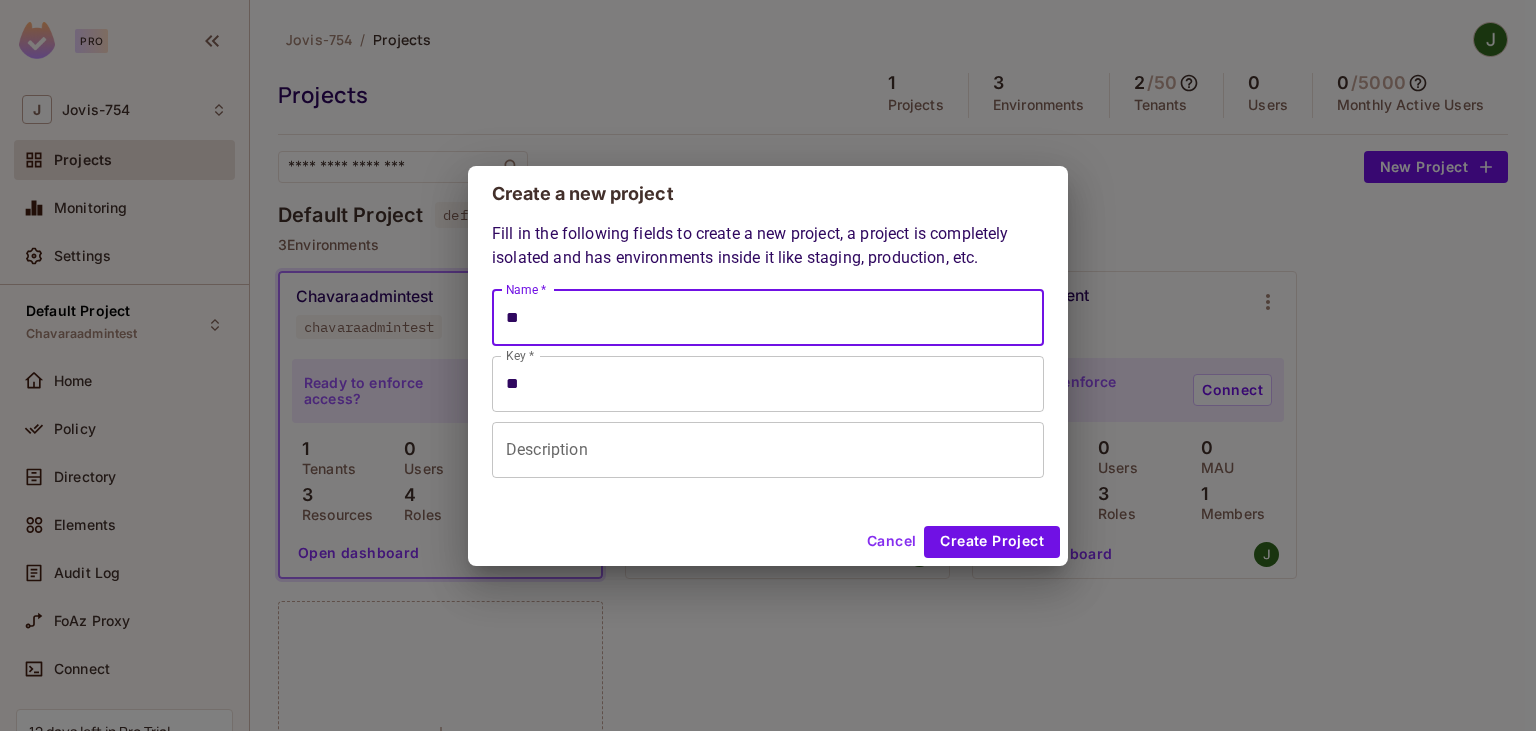 type on "***" 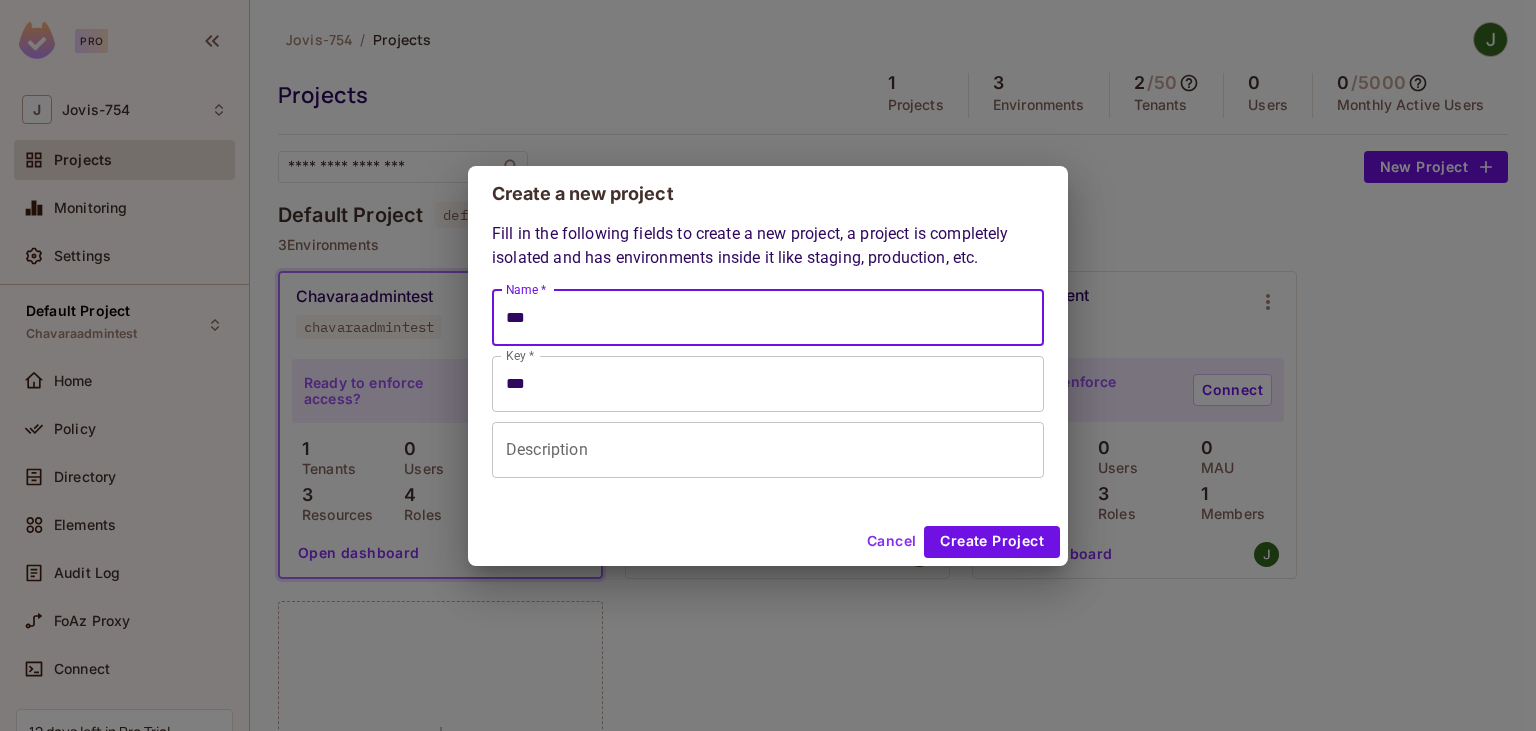 type on "****" 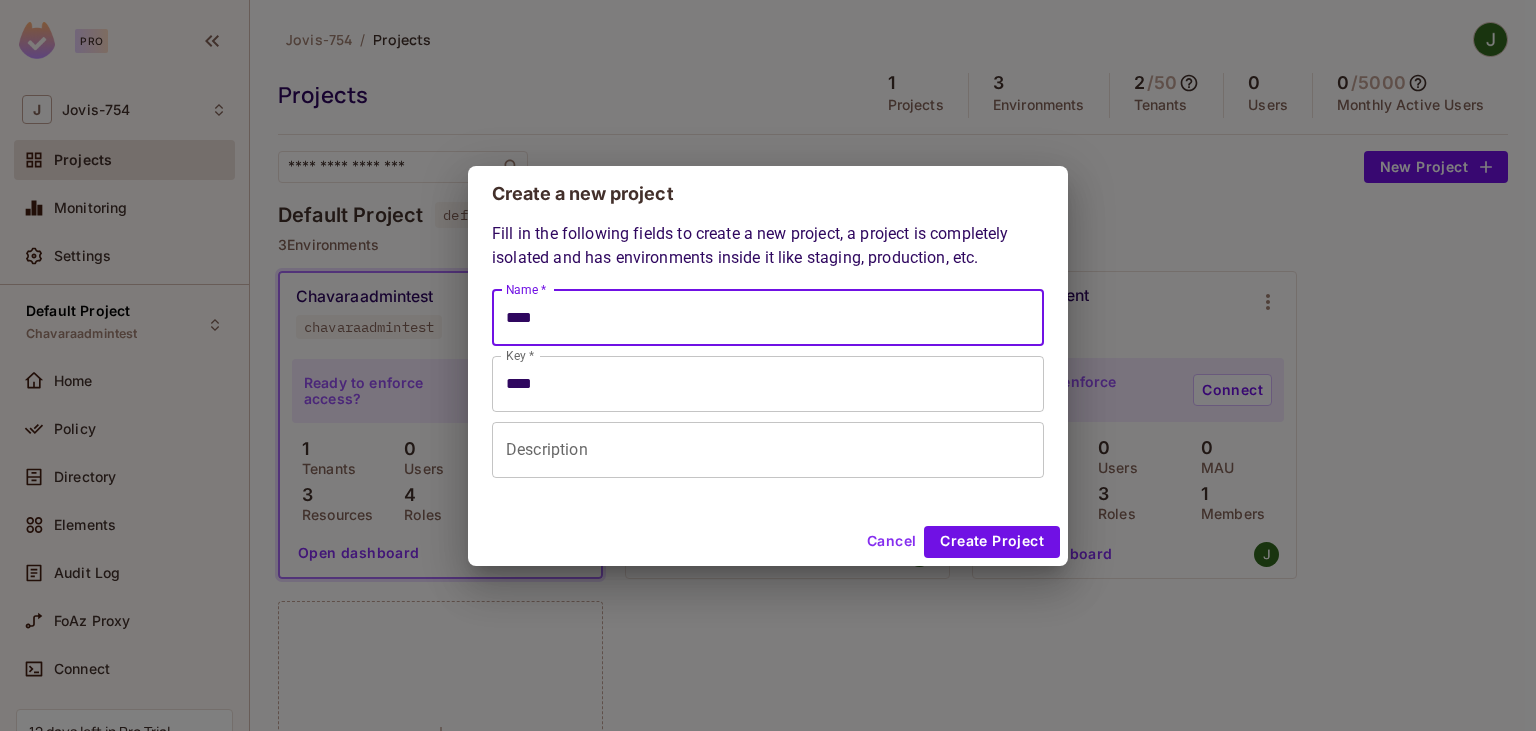 type on "*****" 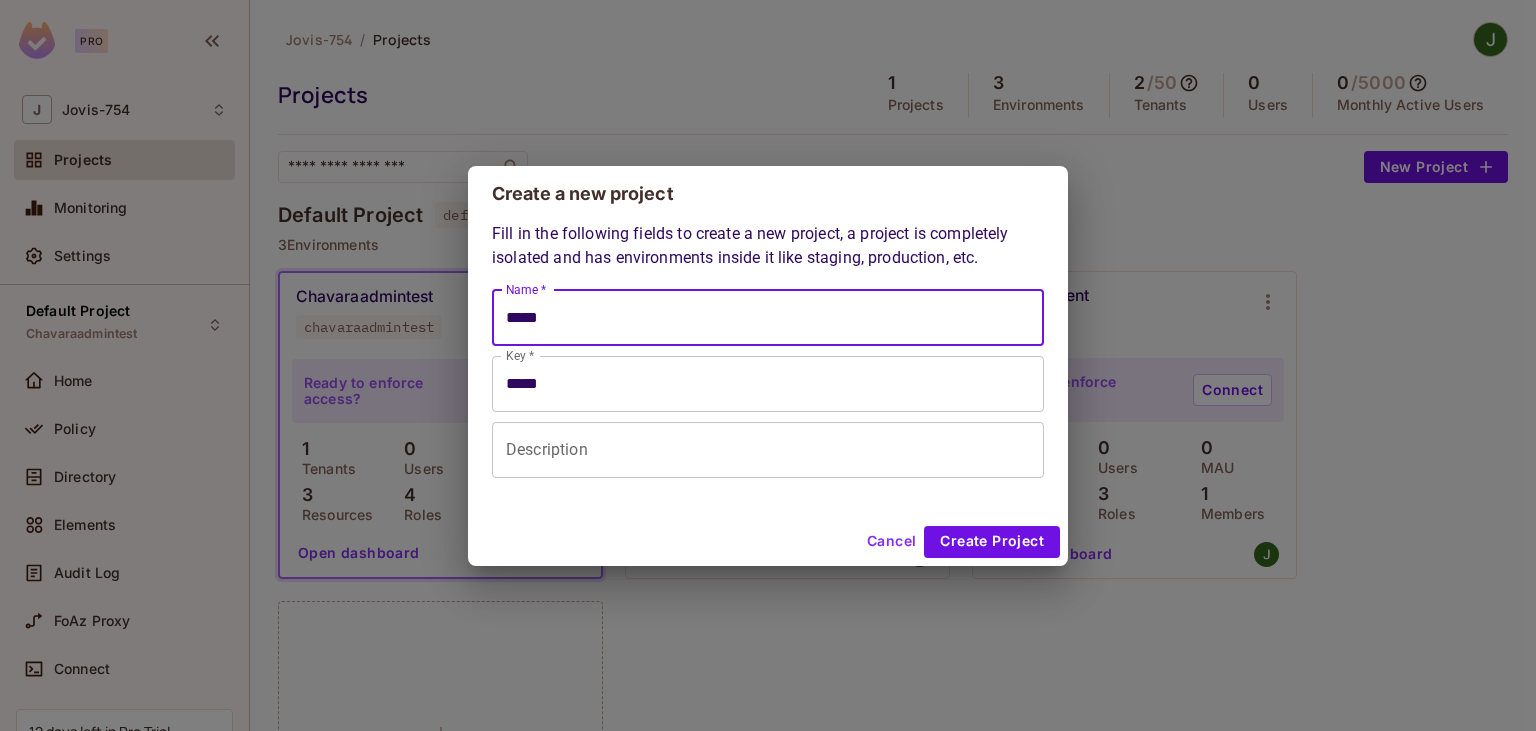 type on "******" 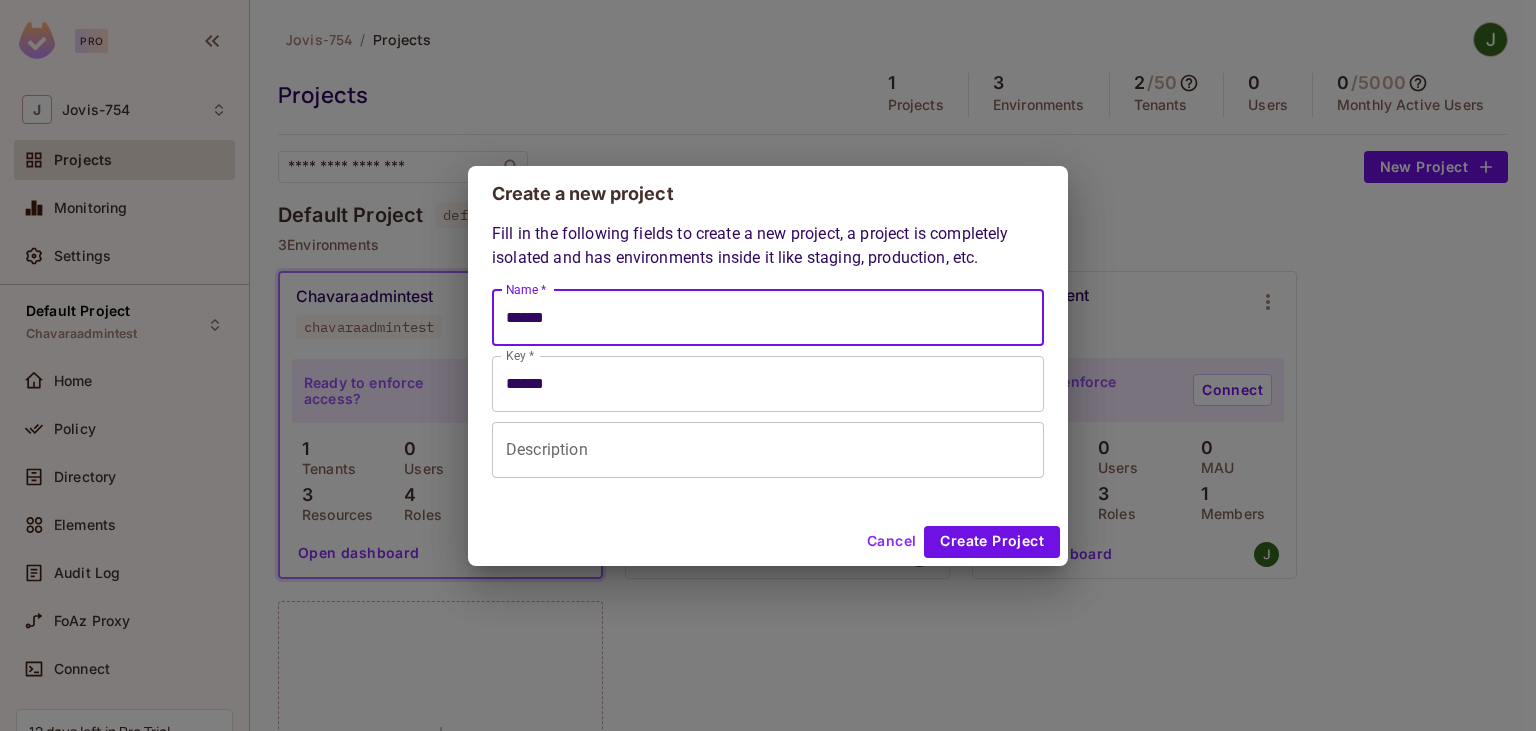 type on "*******" 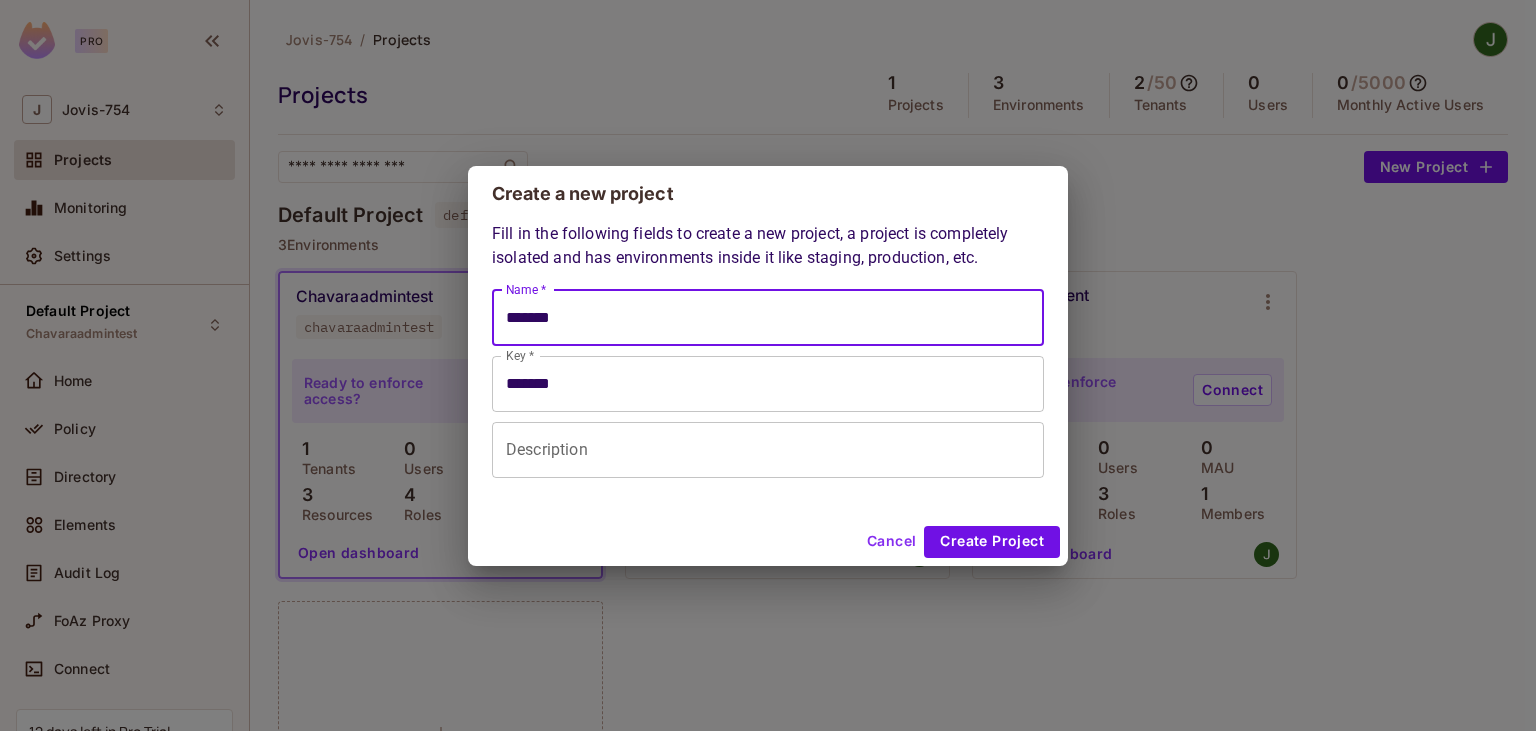 type on "******" 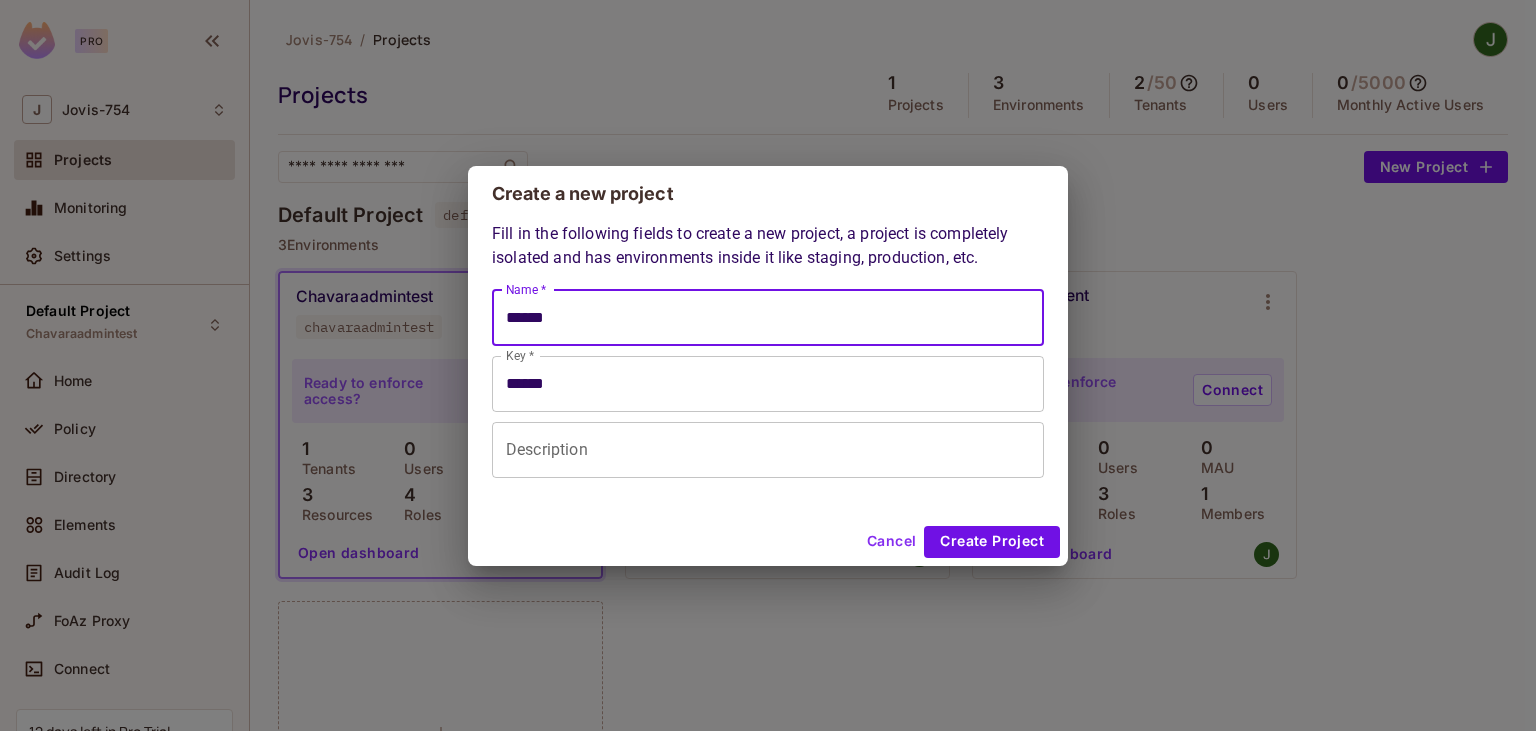 type on "*****" 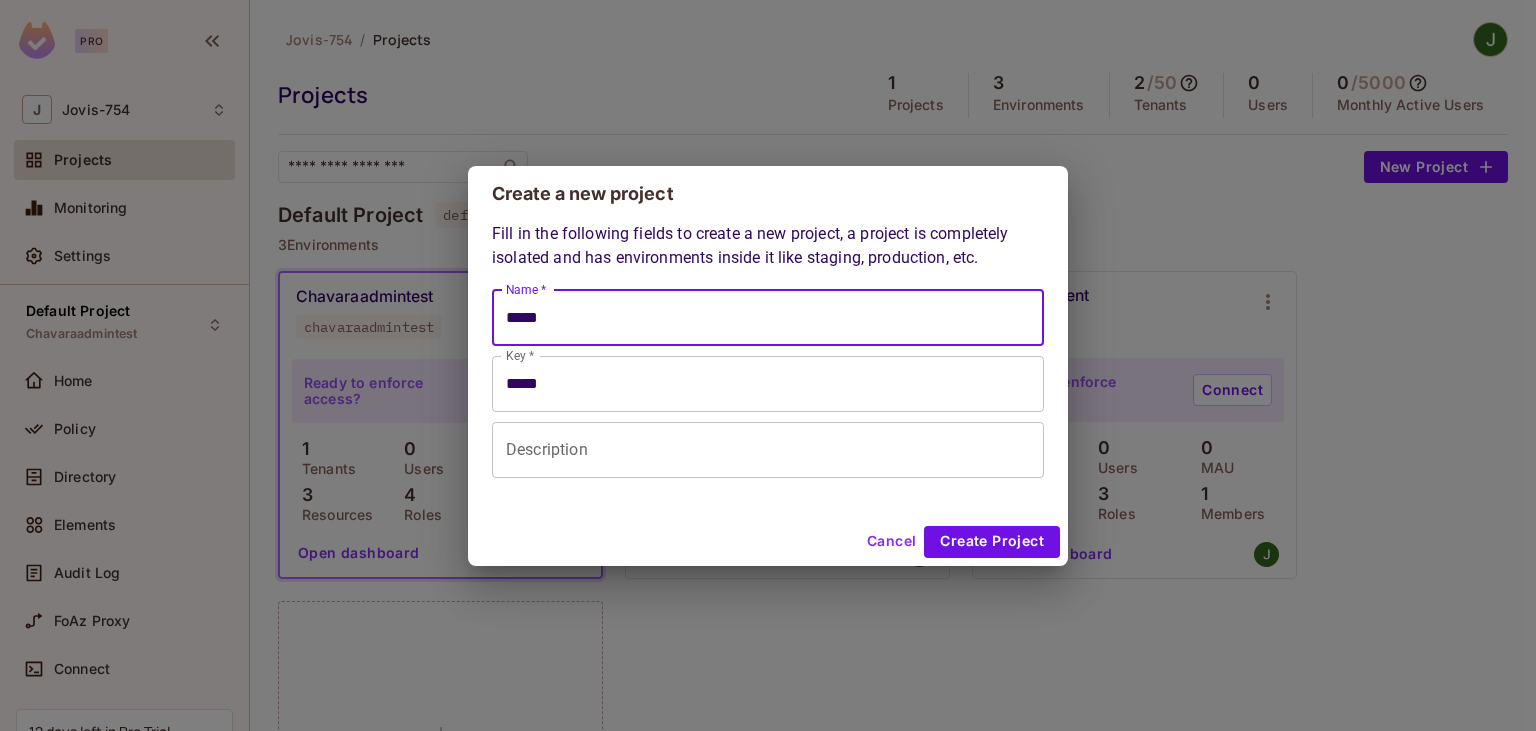 type on "****" 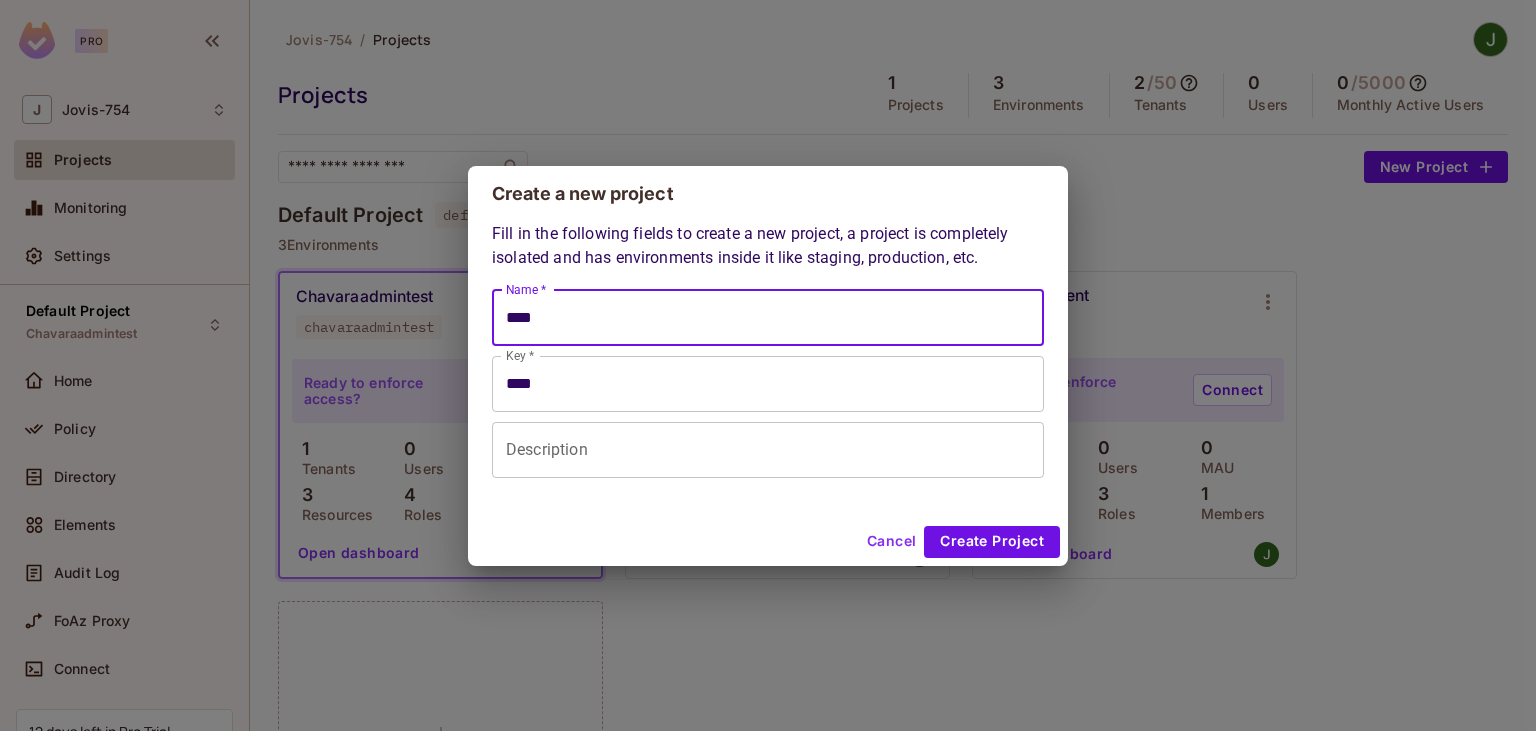 type on "***" 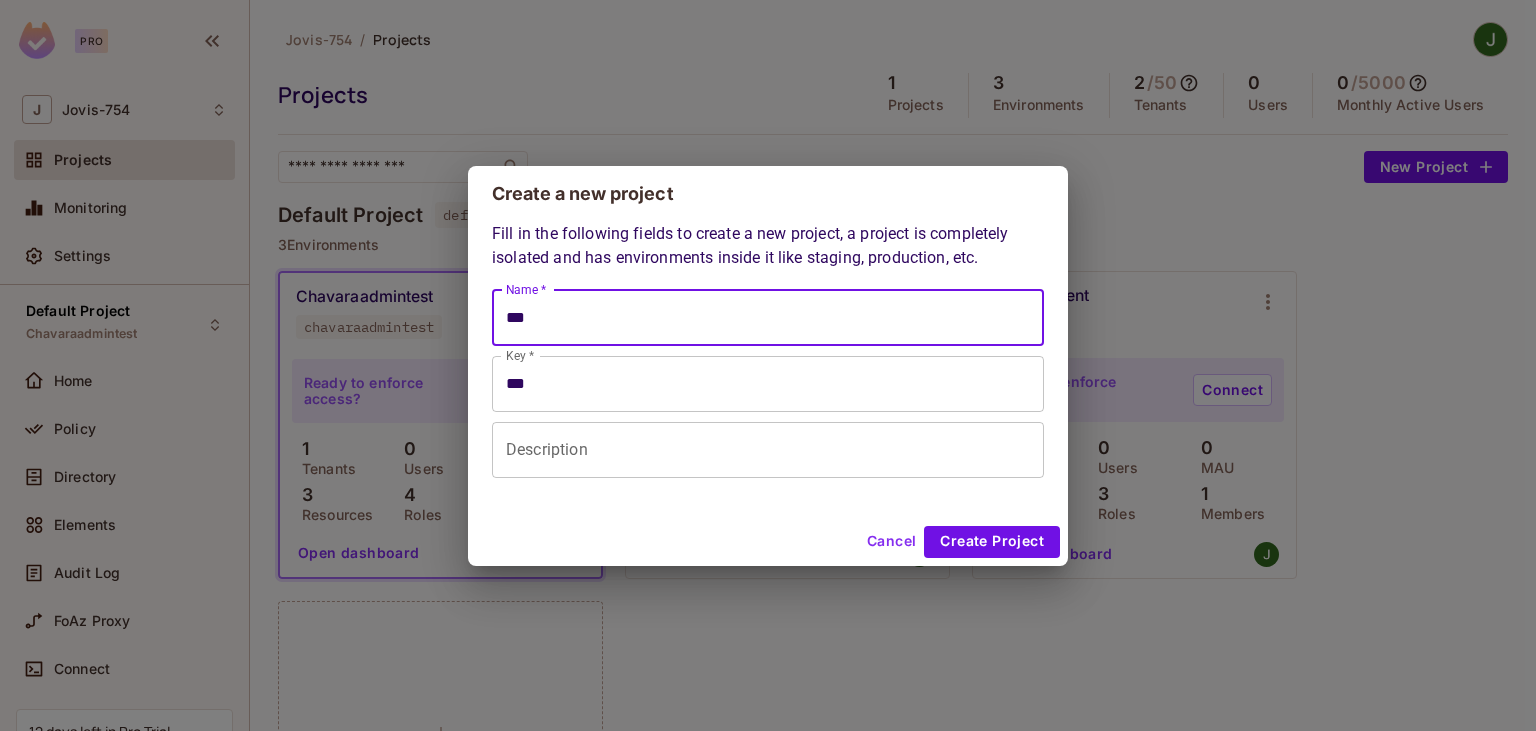 type on "**" 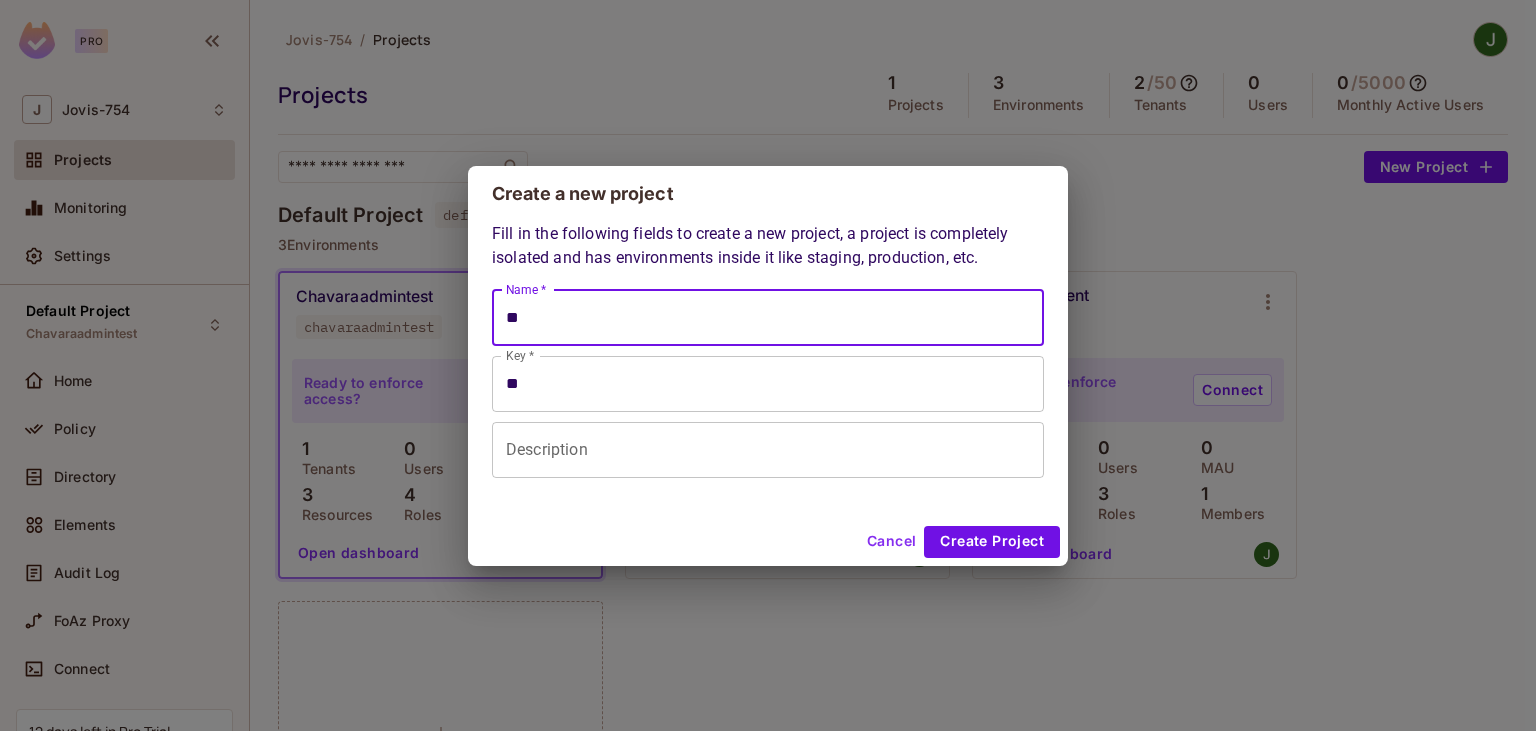 type on "*" 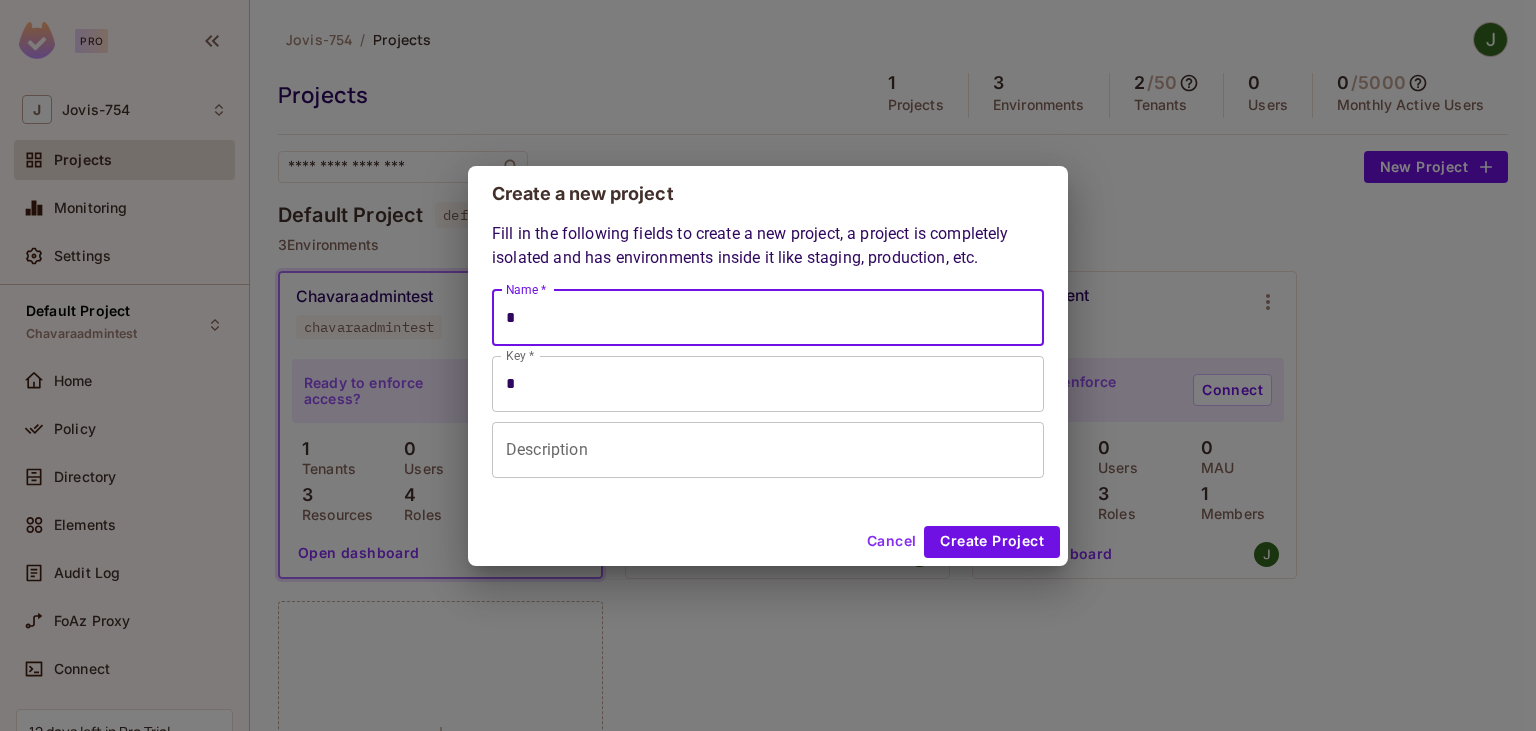 type 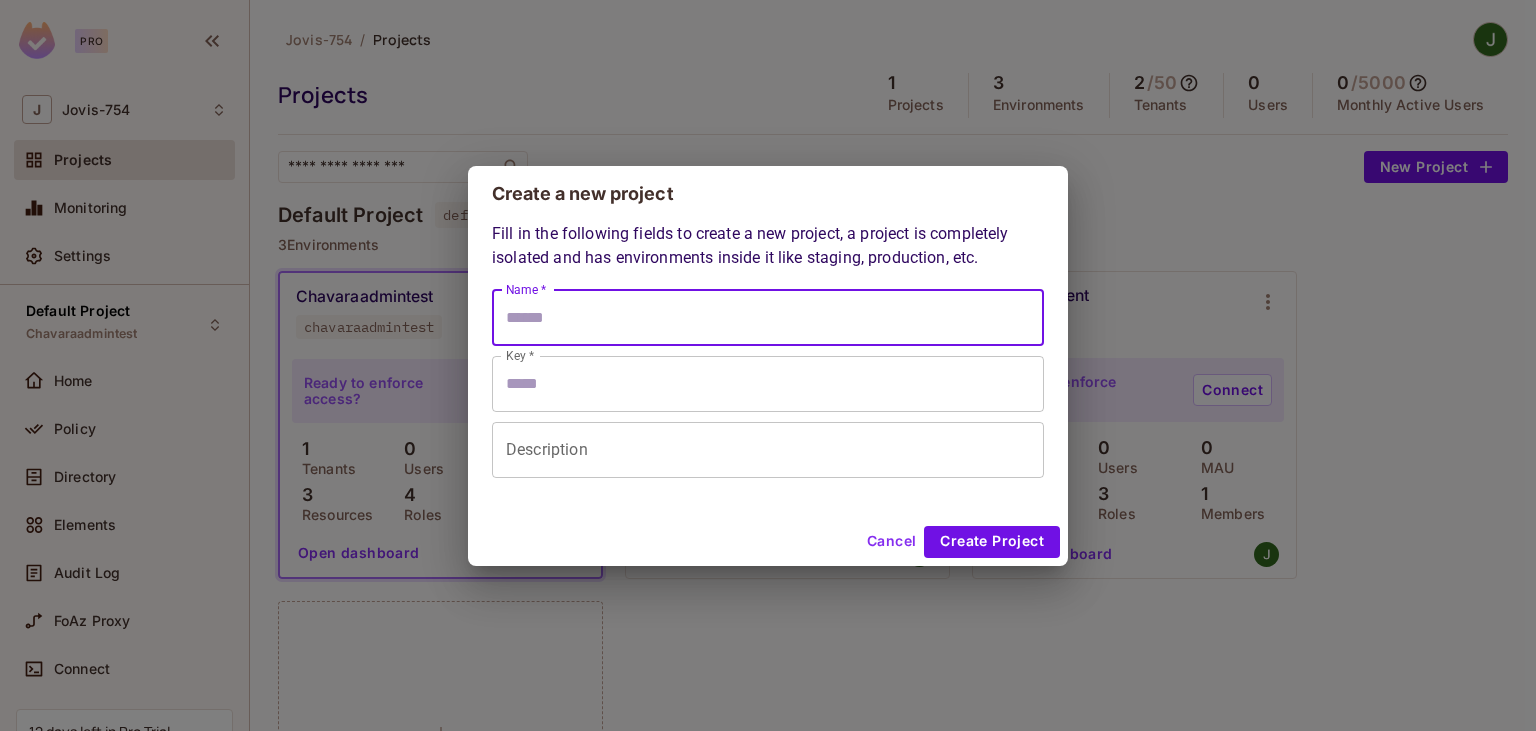 type on "*" 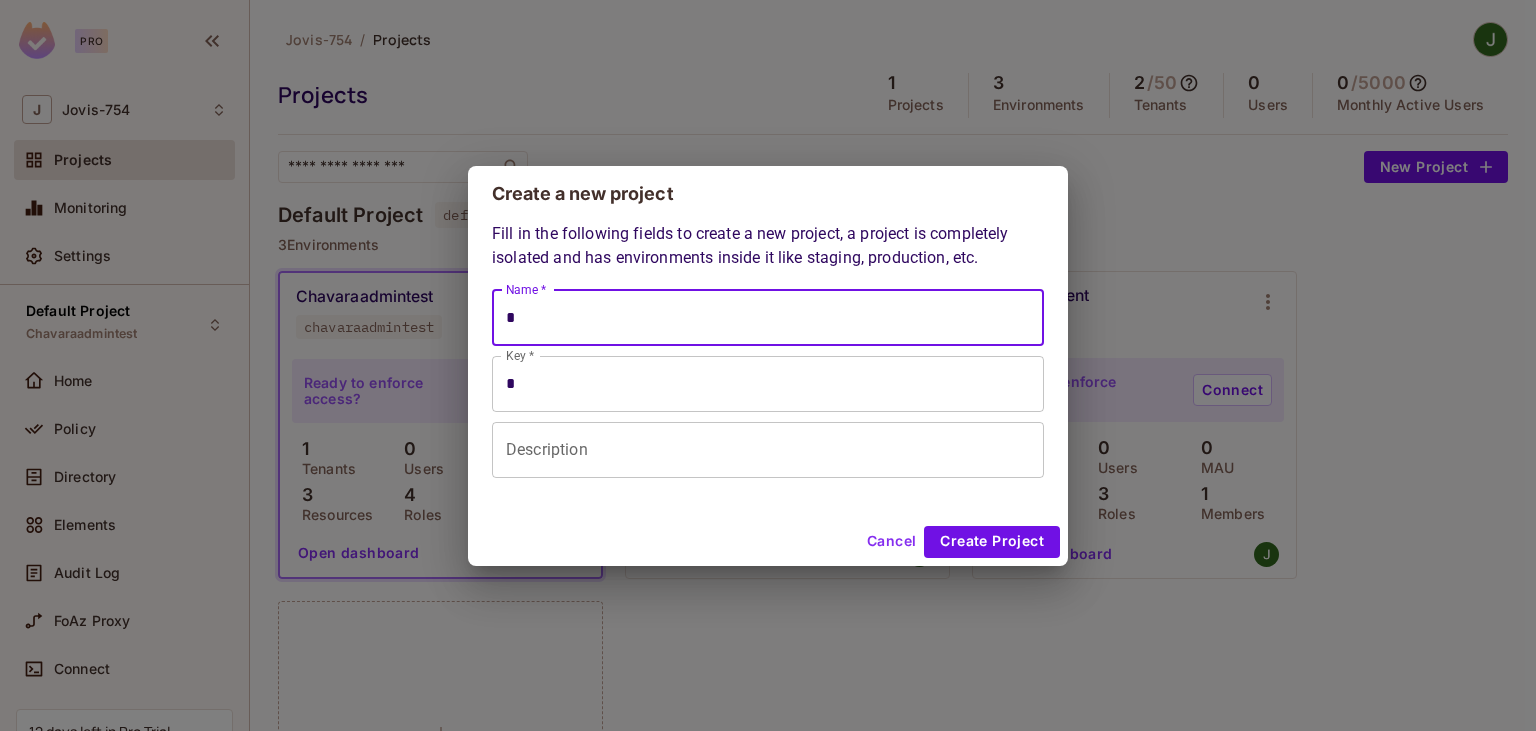 type on "**" 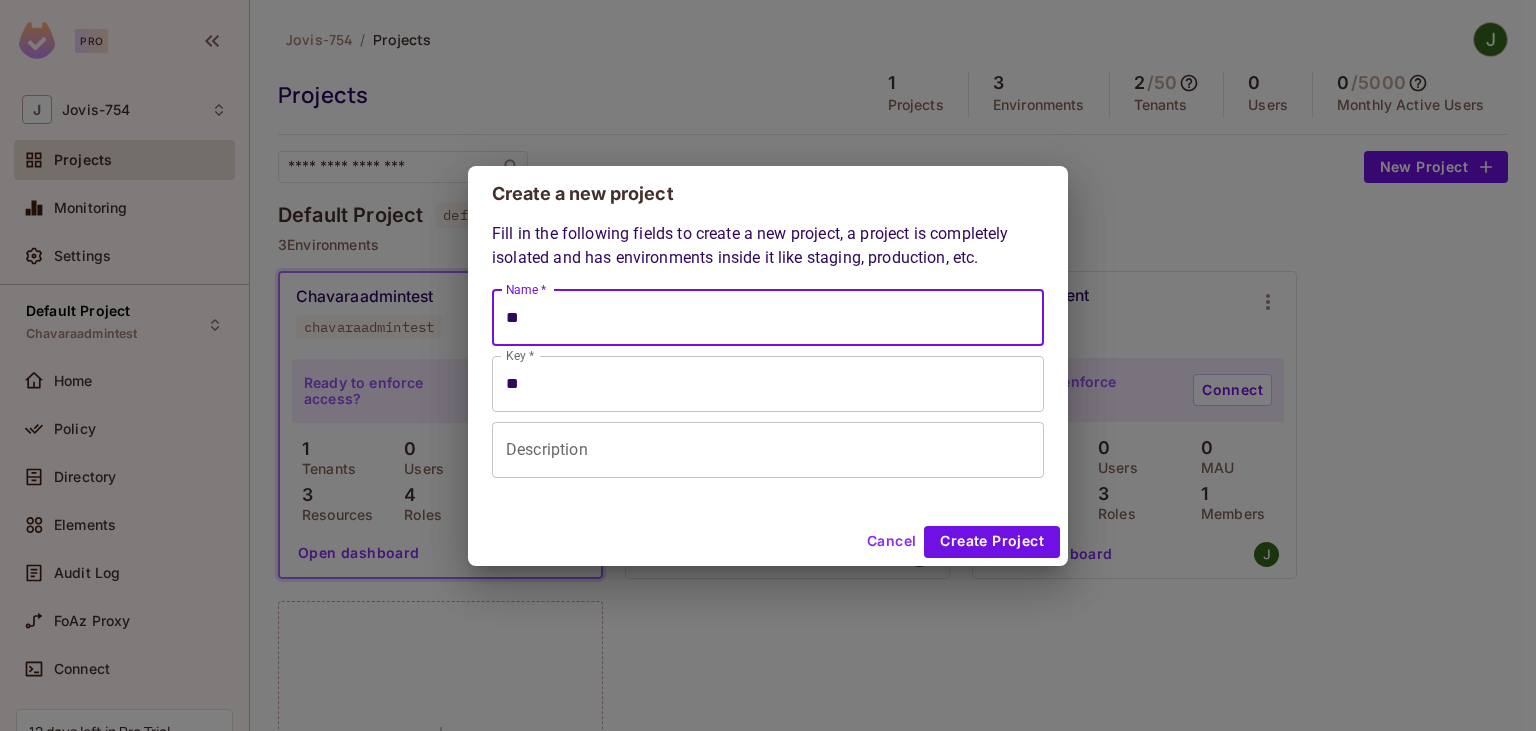 type on "***" 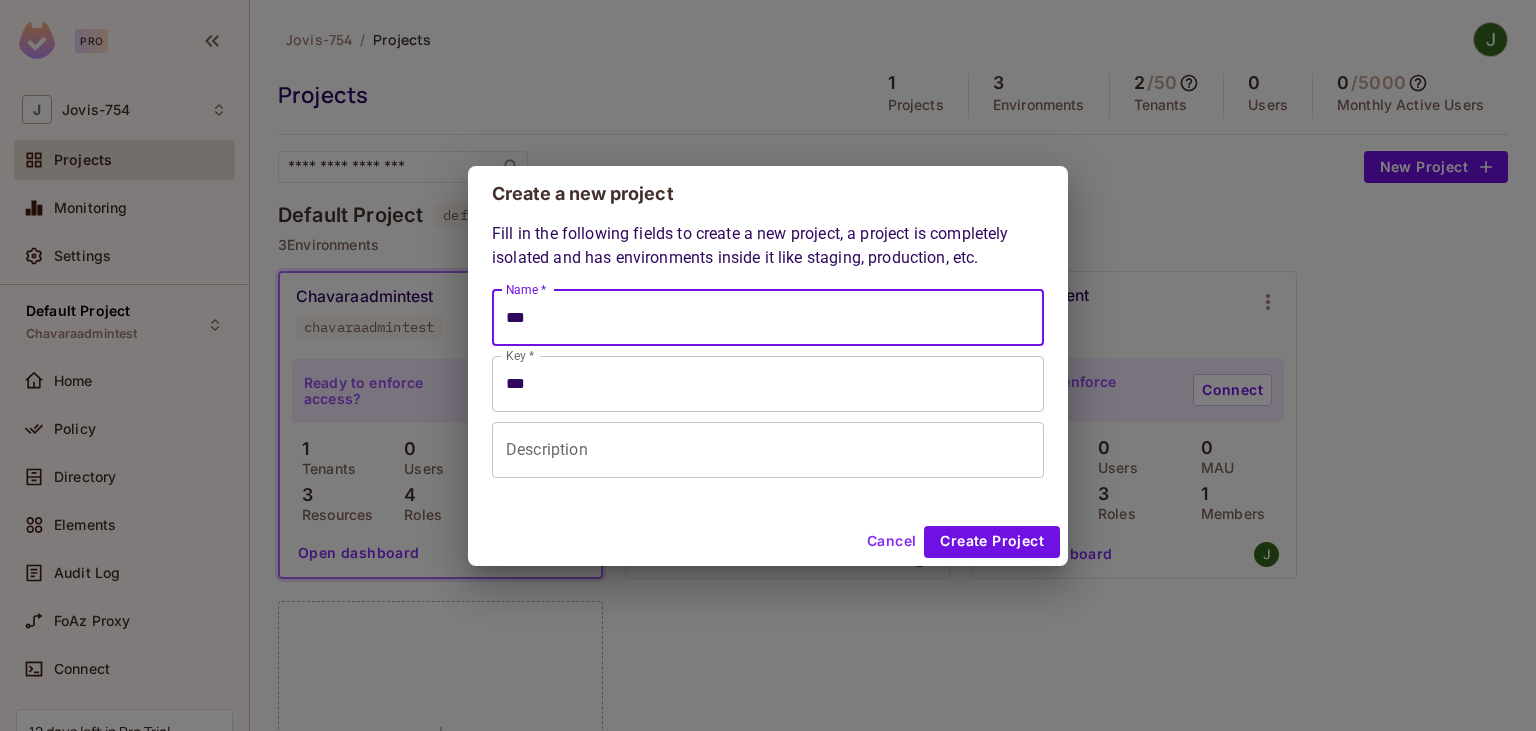type on "****" 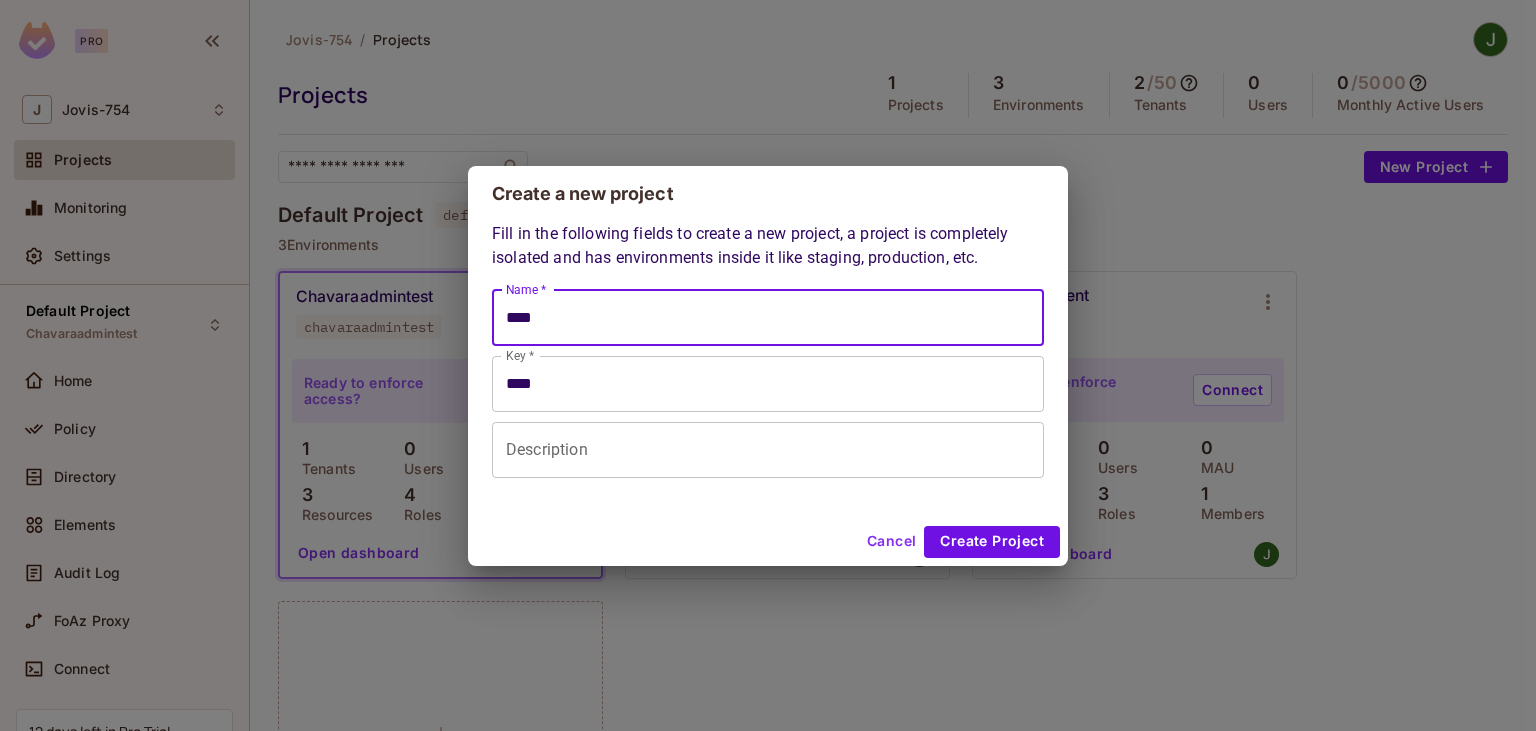 type on "*****" 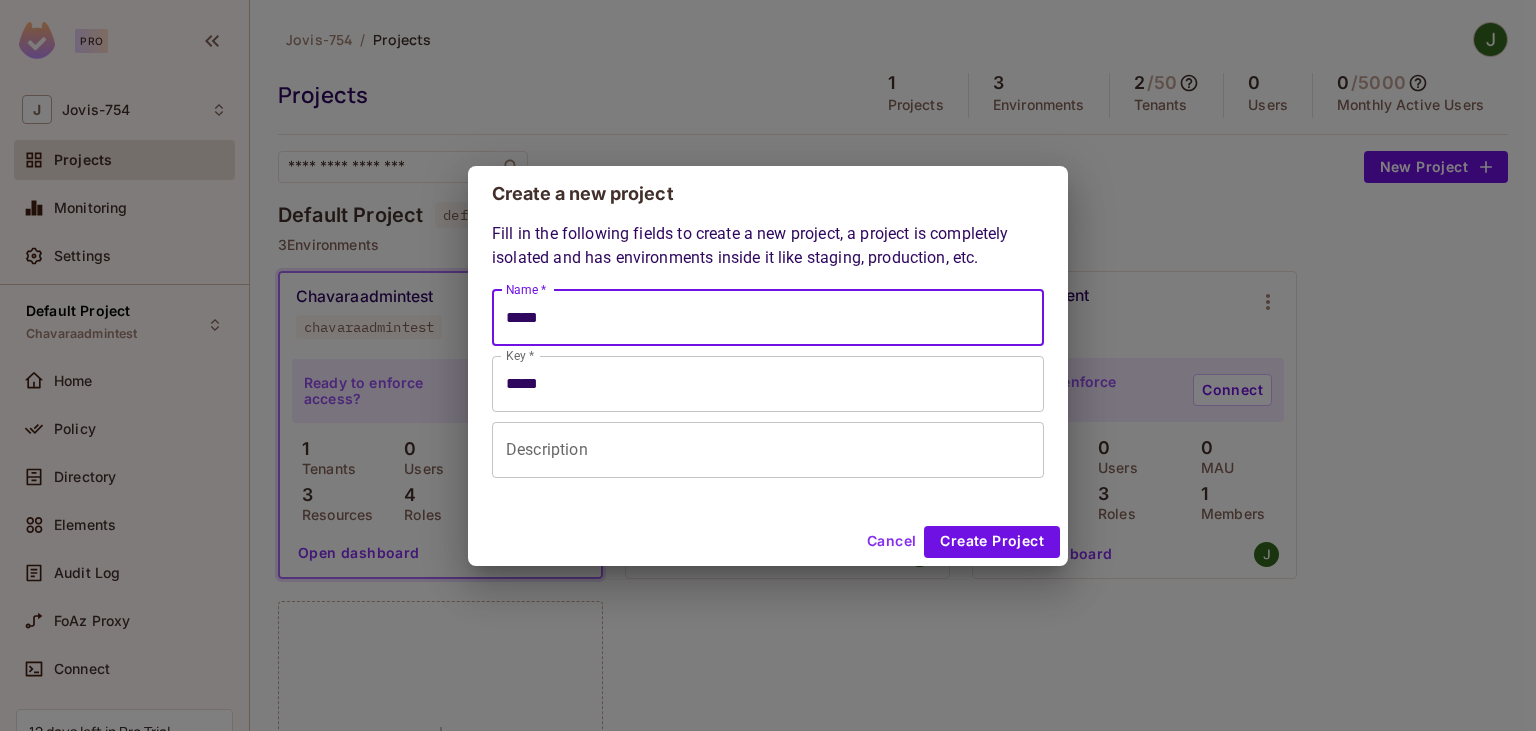 type on "******" 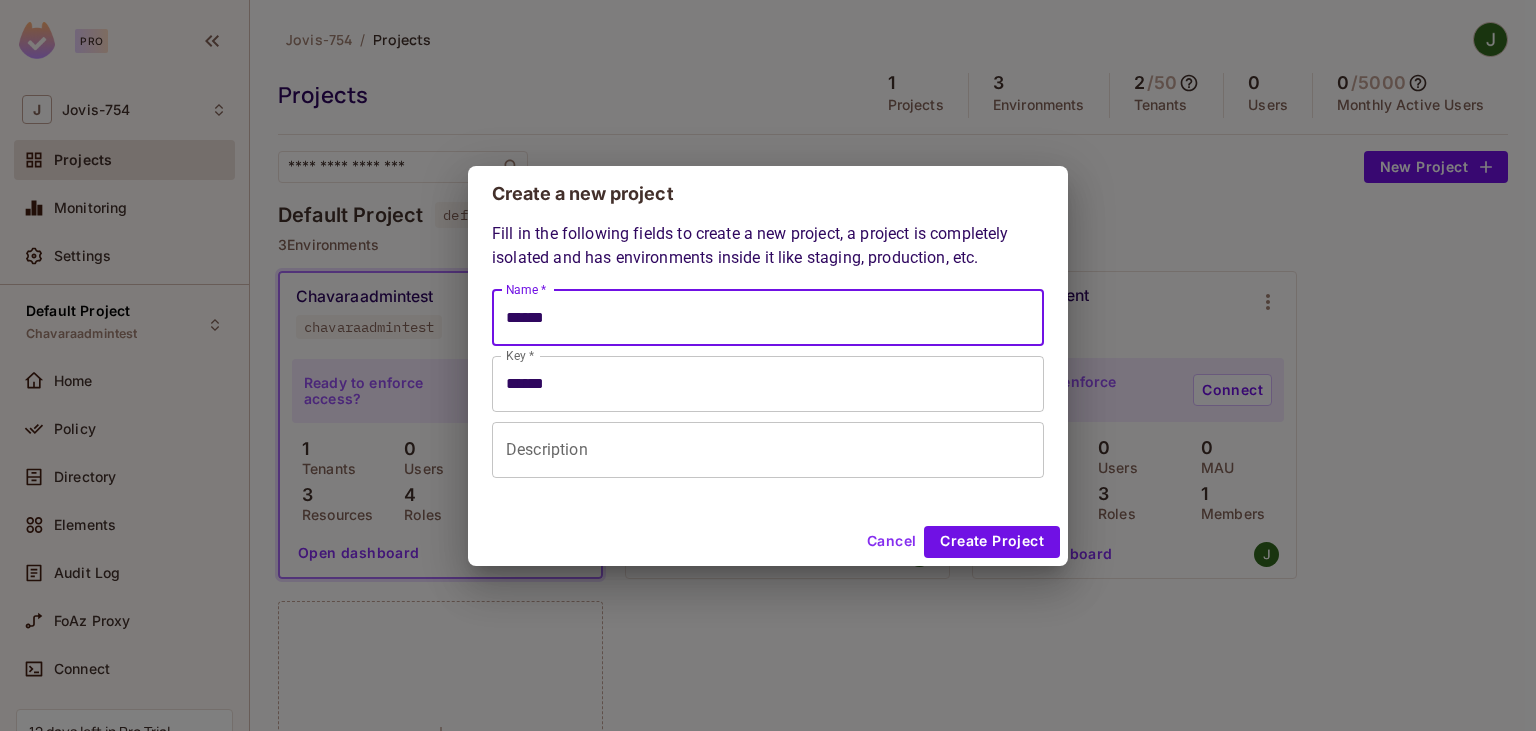 type on "*******" 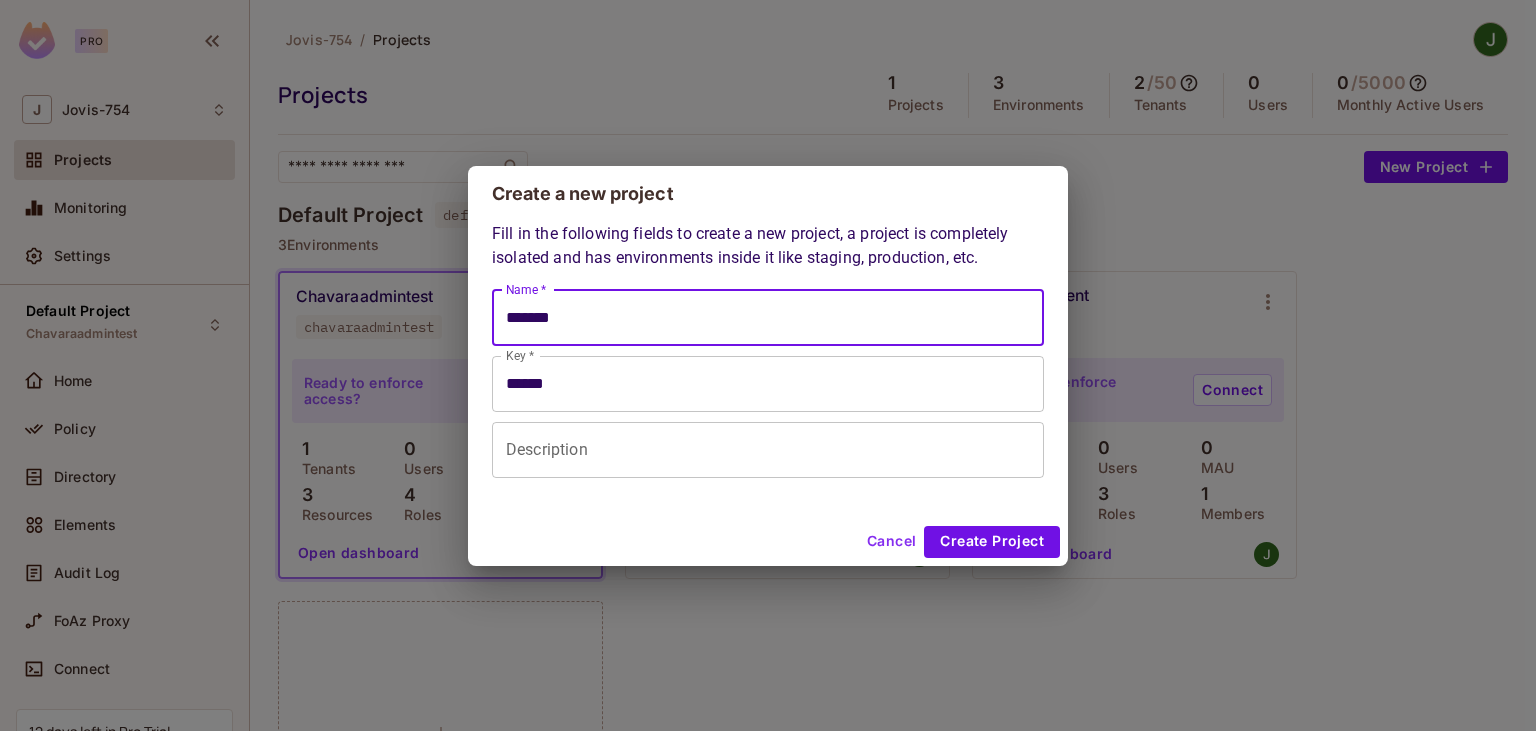 type on "*******" 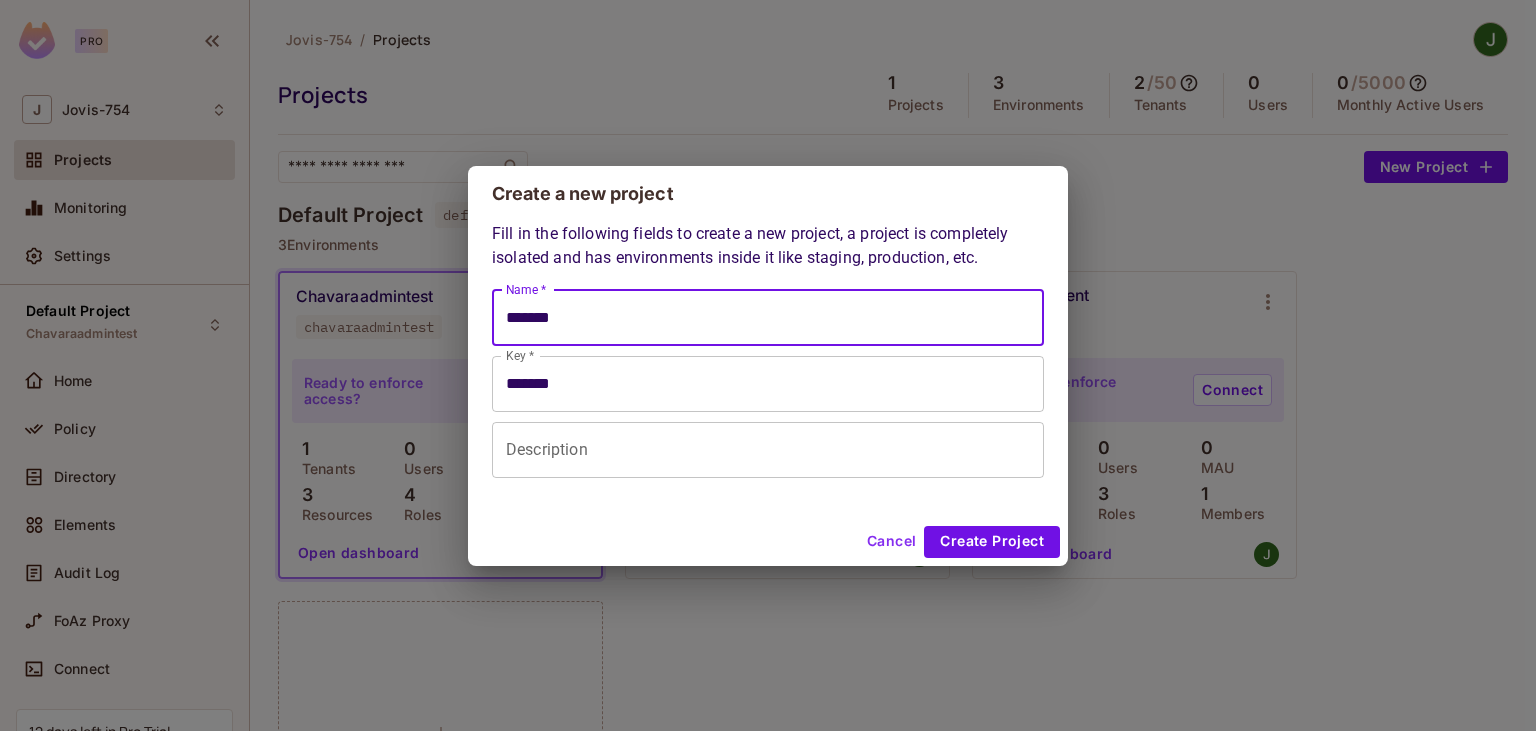 type on "********" 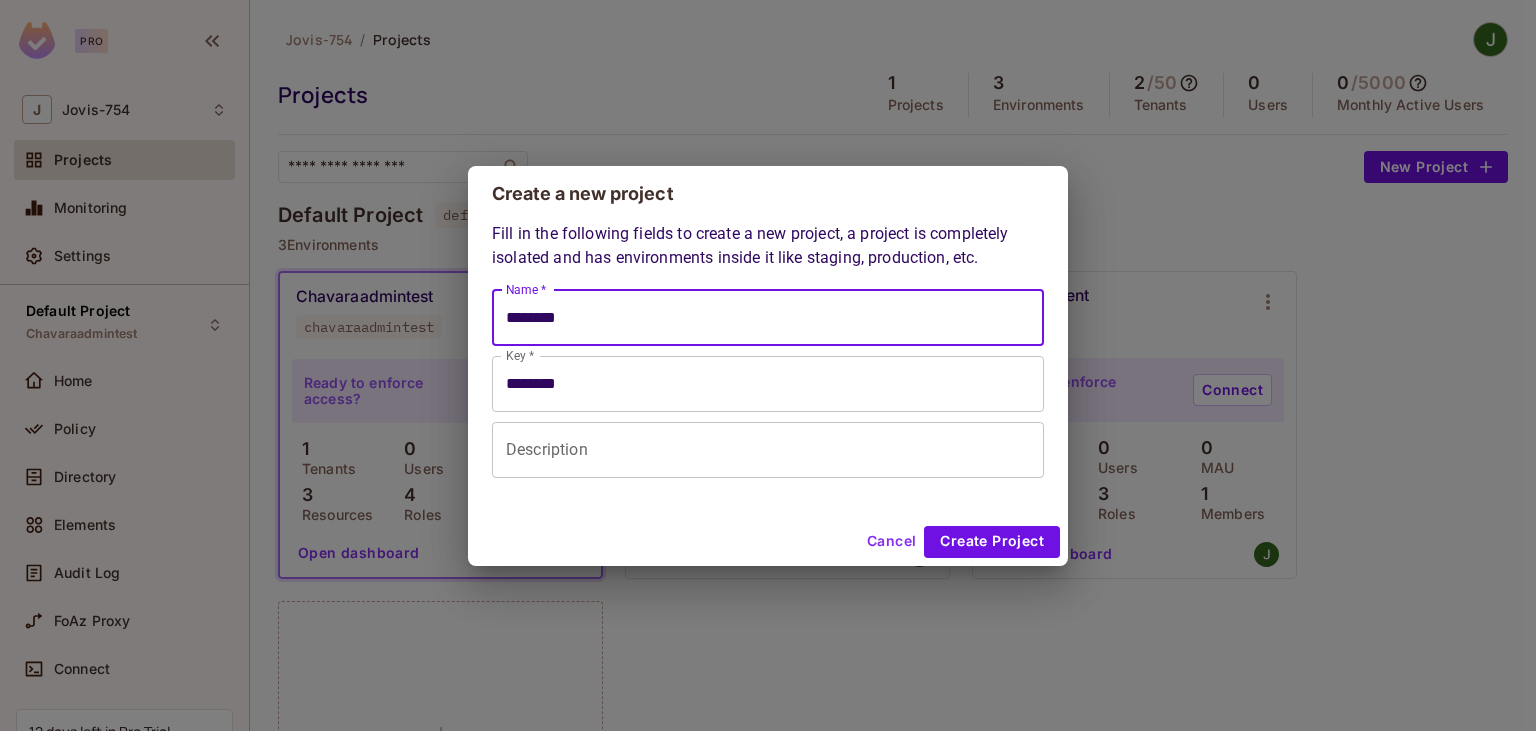 type on "*********" 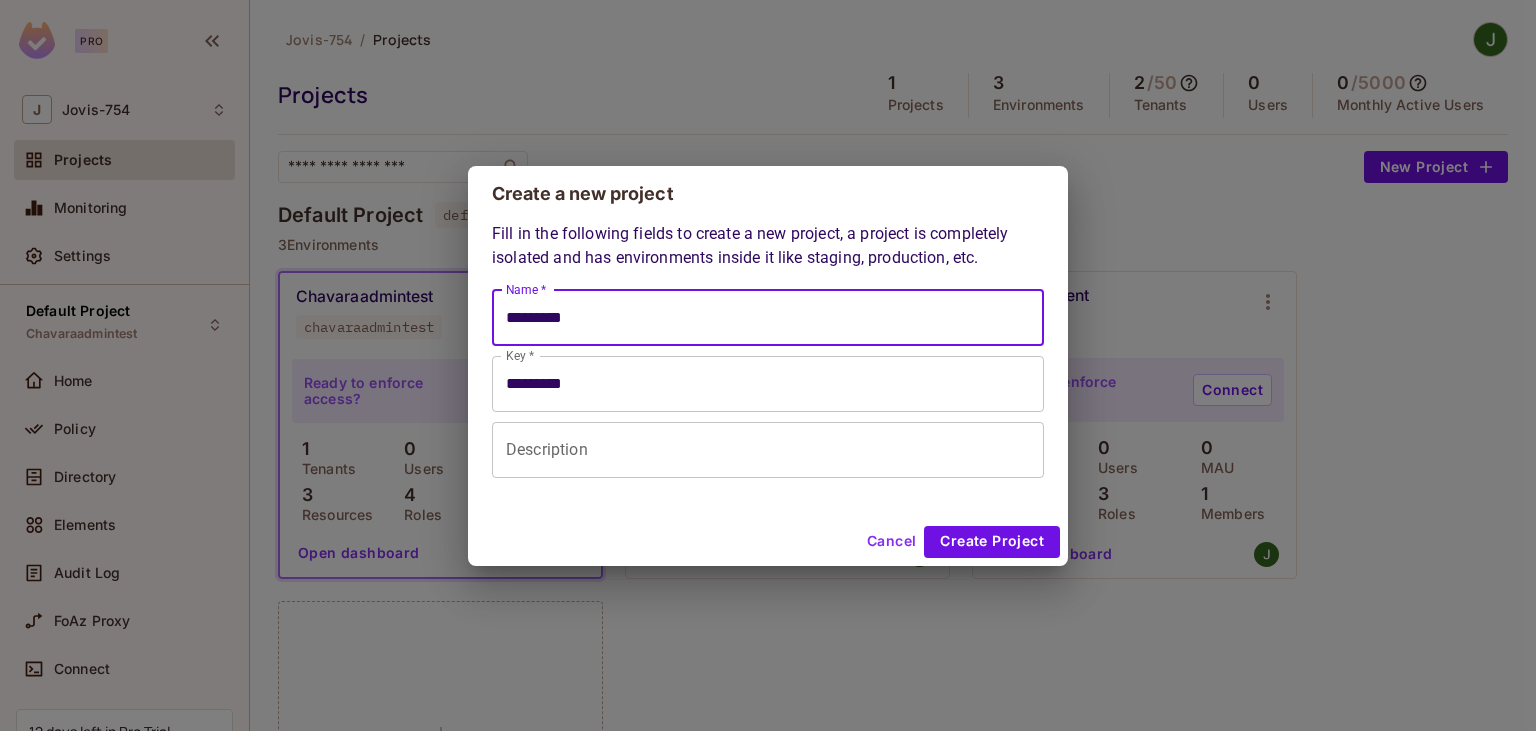 type on "**********" 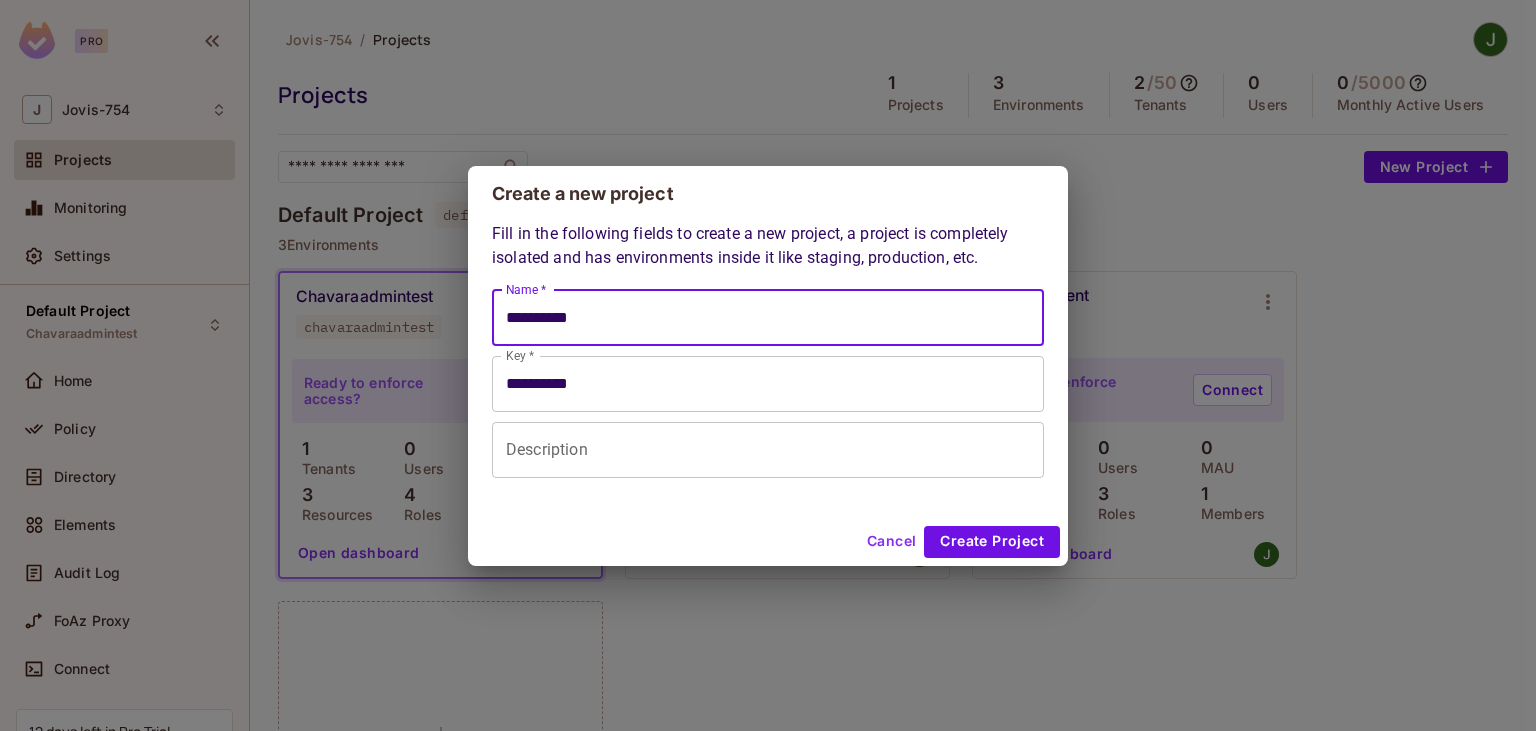type on "**********" 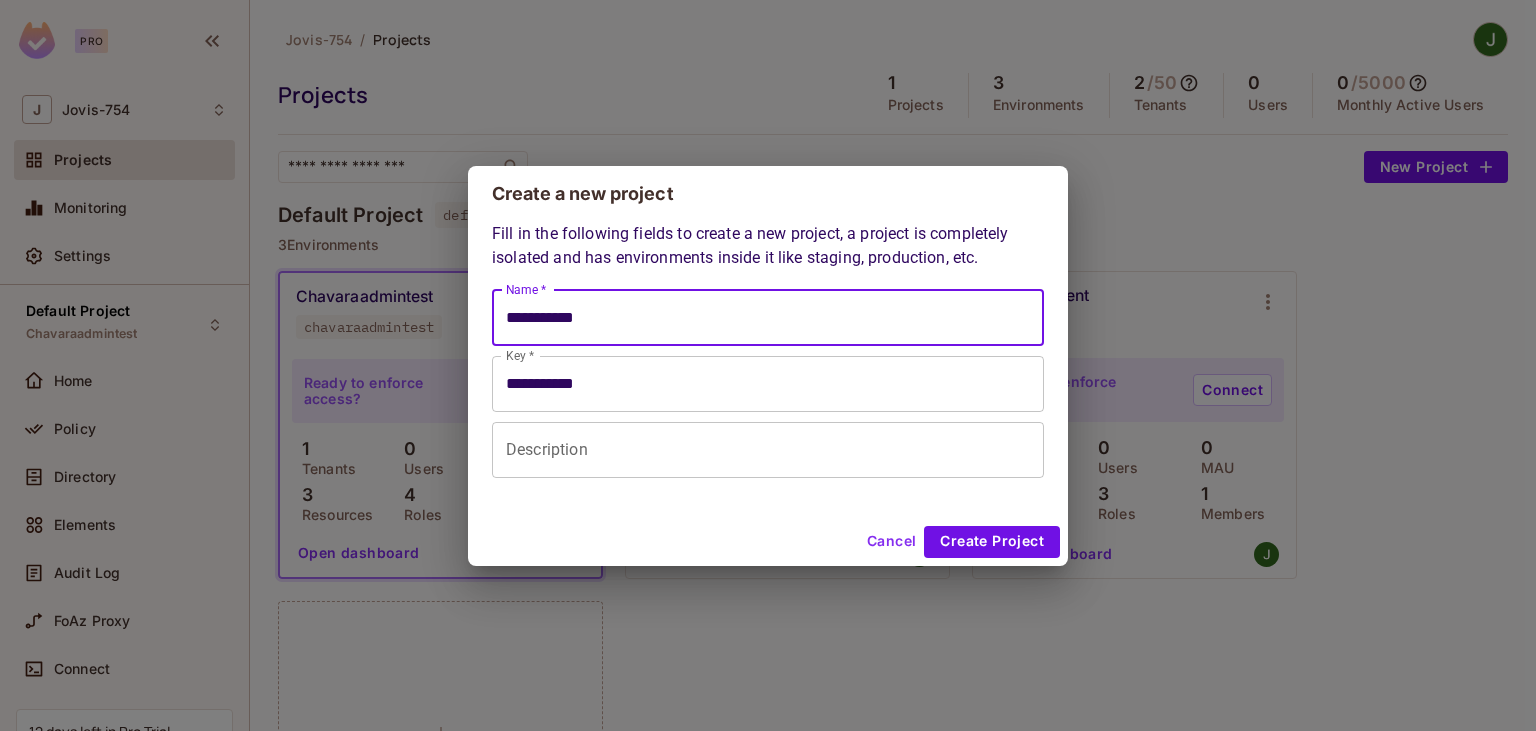 type on "**********" 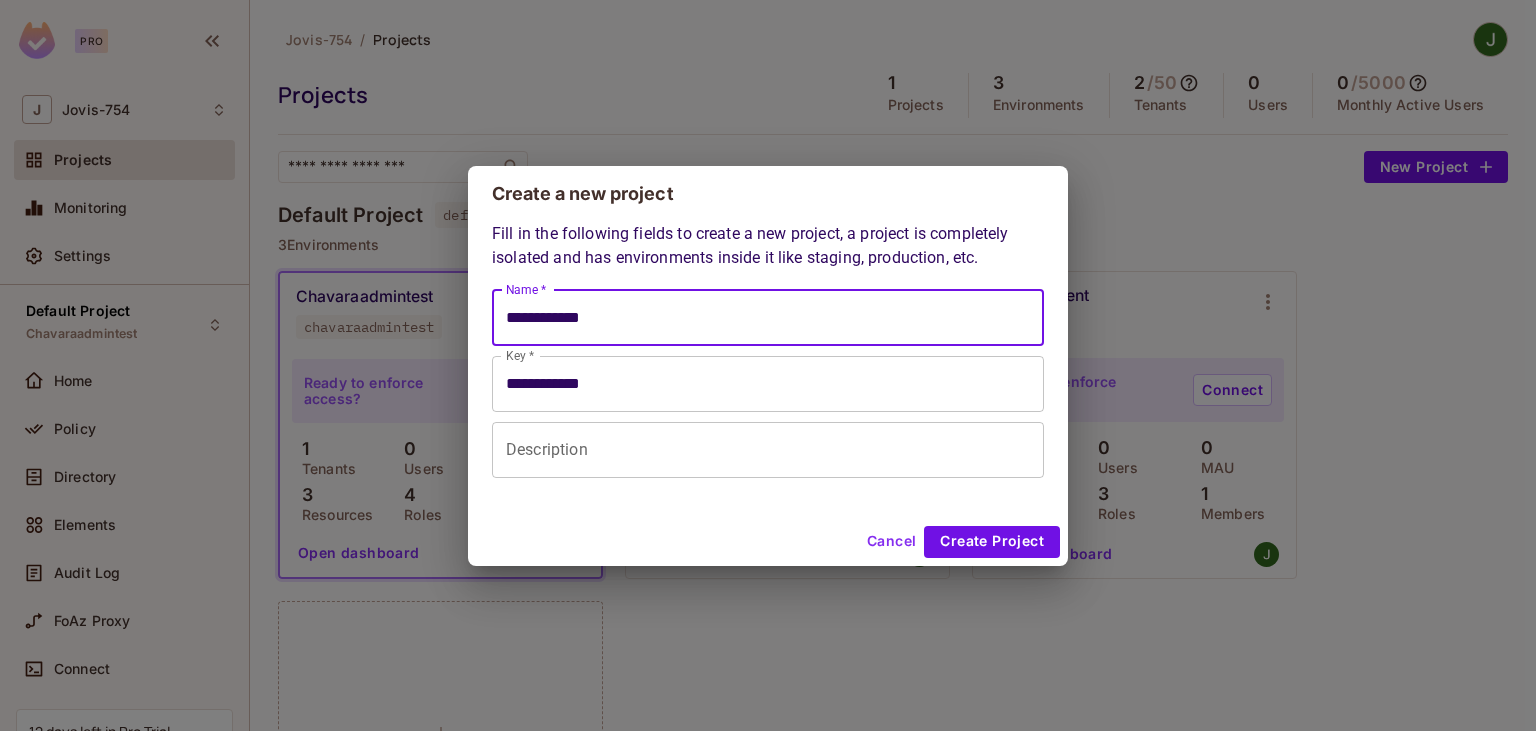 type on "**********" 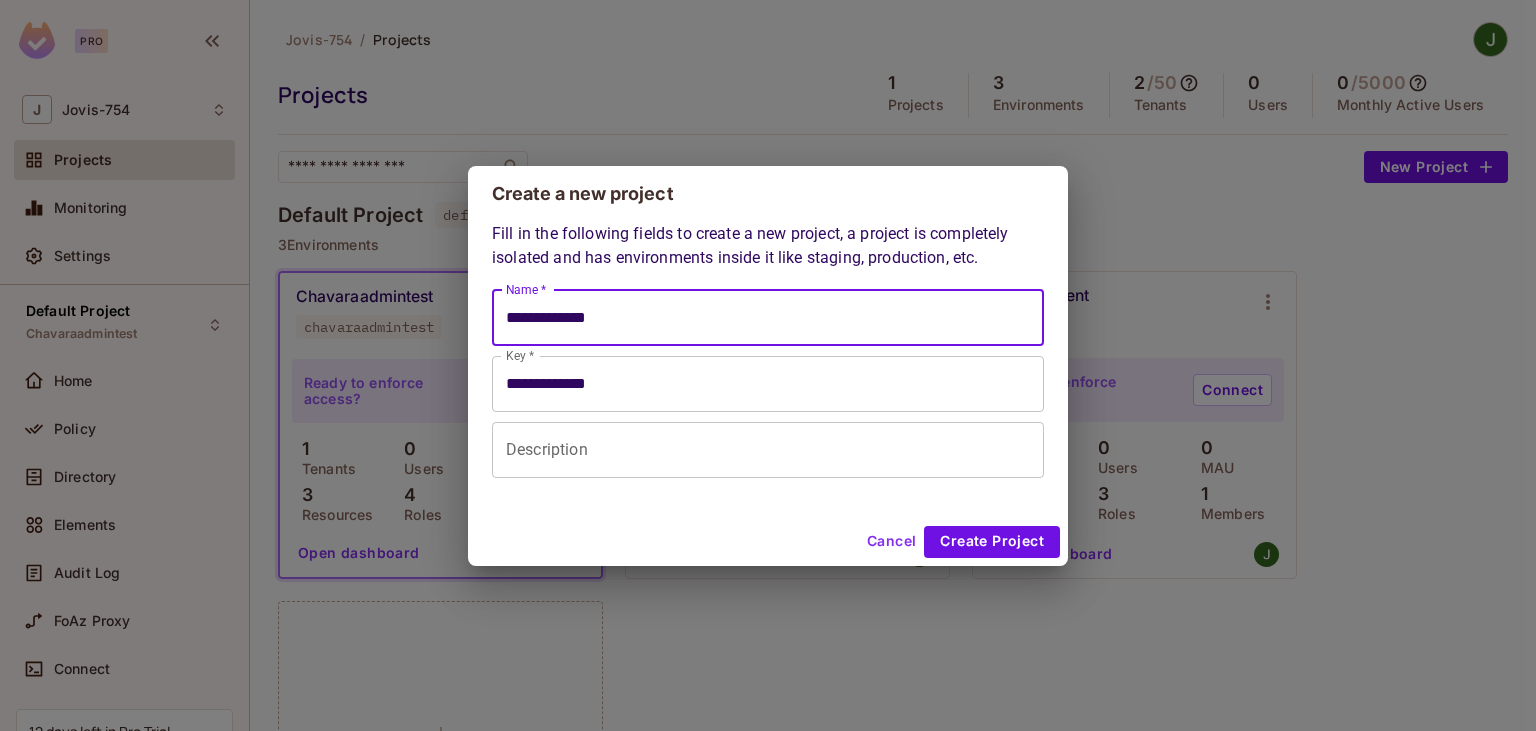 type on "**********" 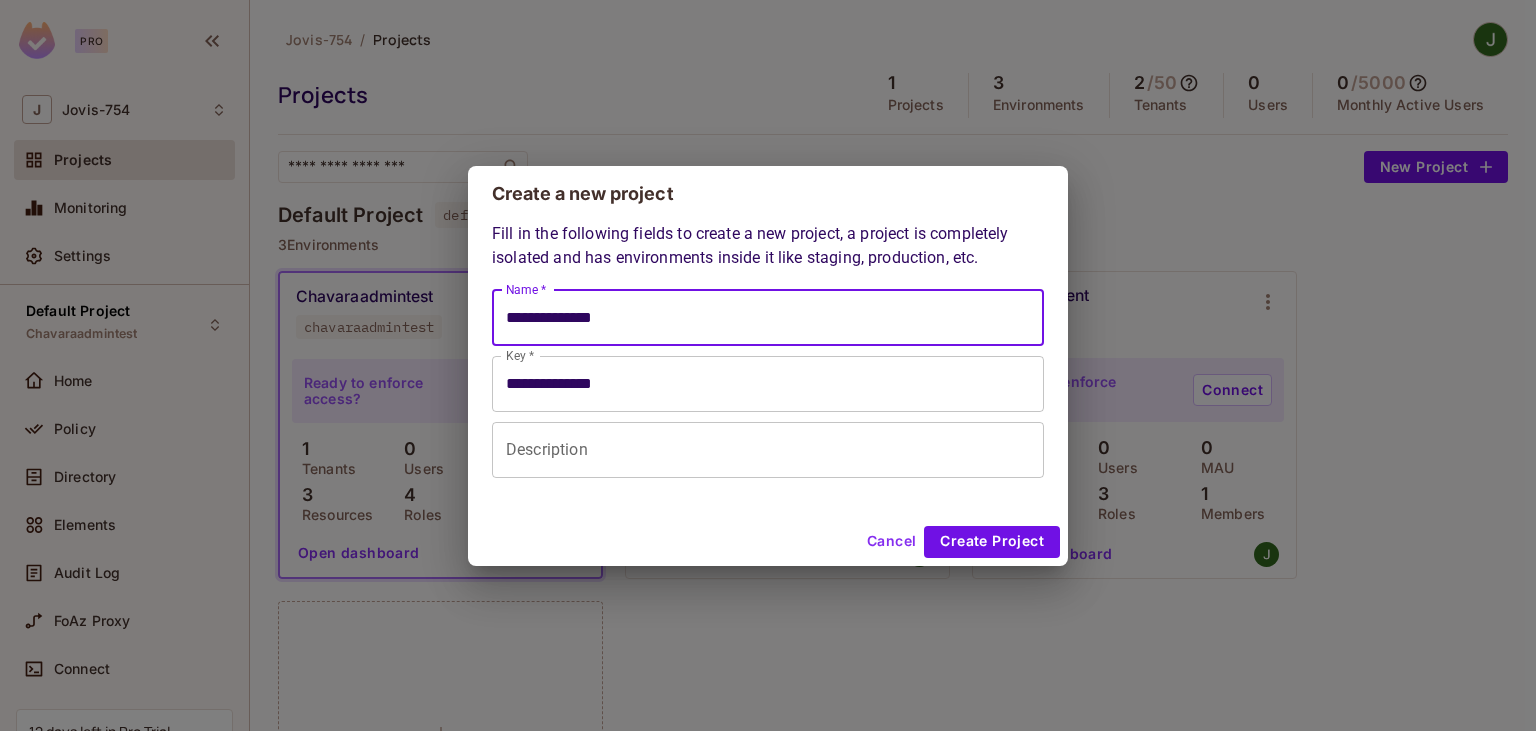 type on "**********" 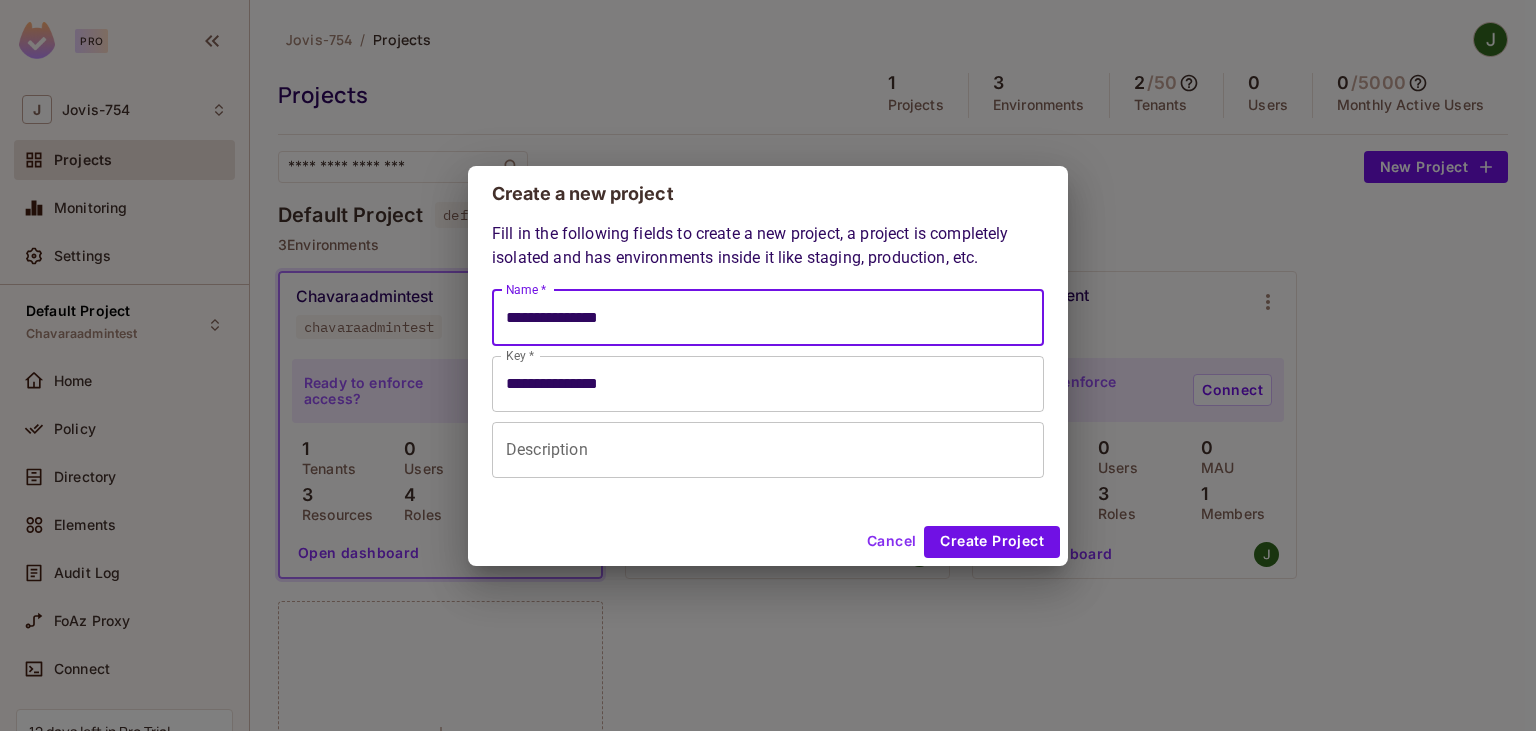 type on "**********" 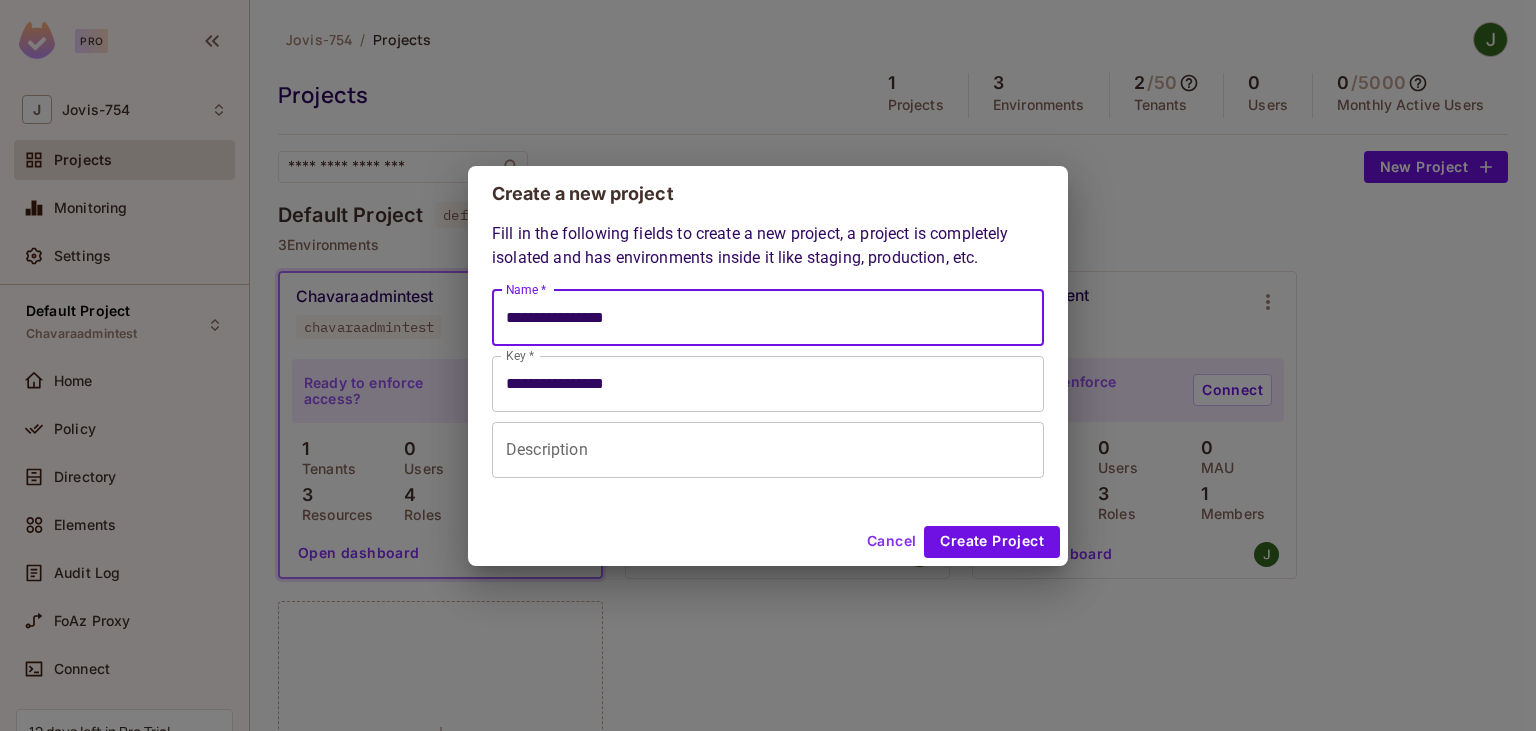 type on "**********" 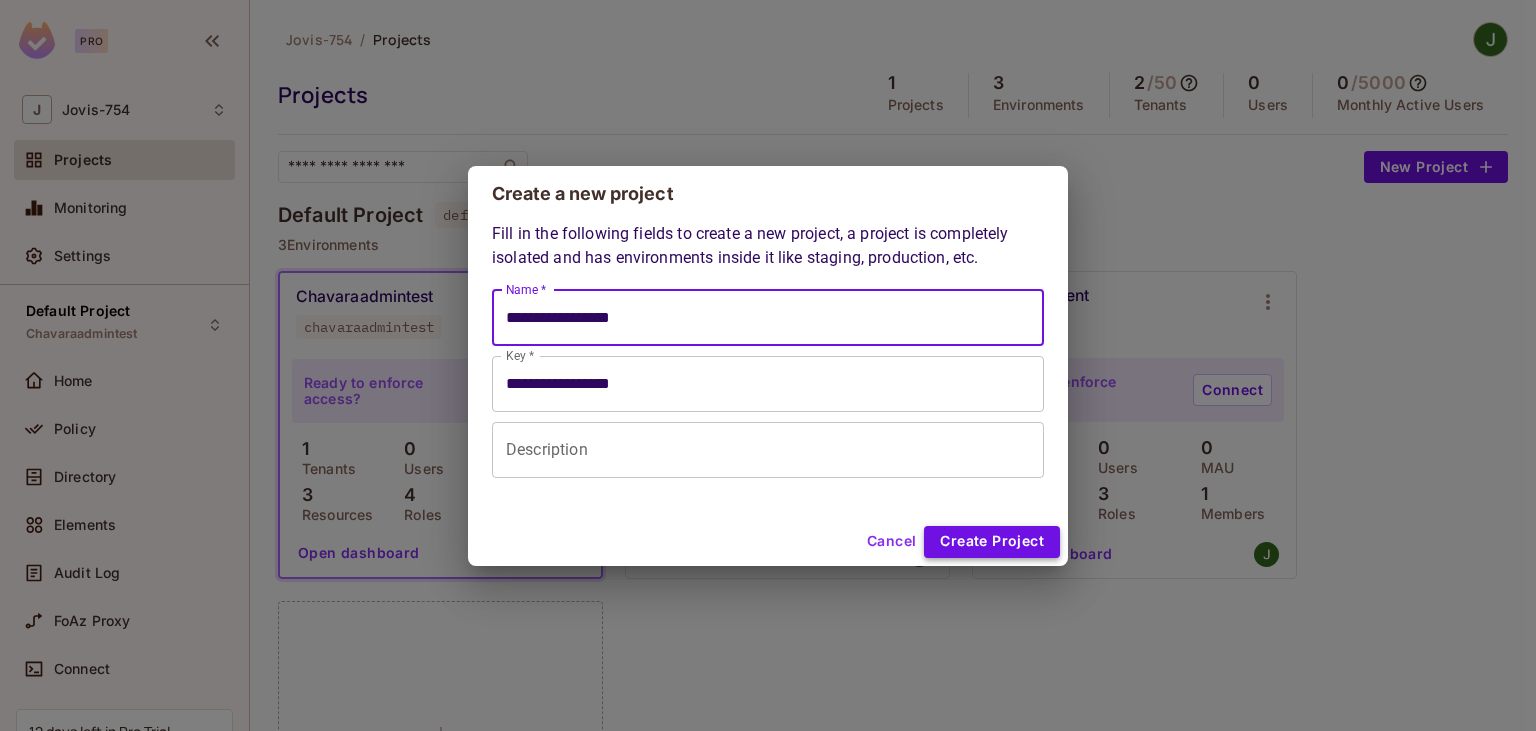 type on "**********" 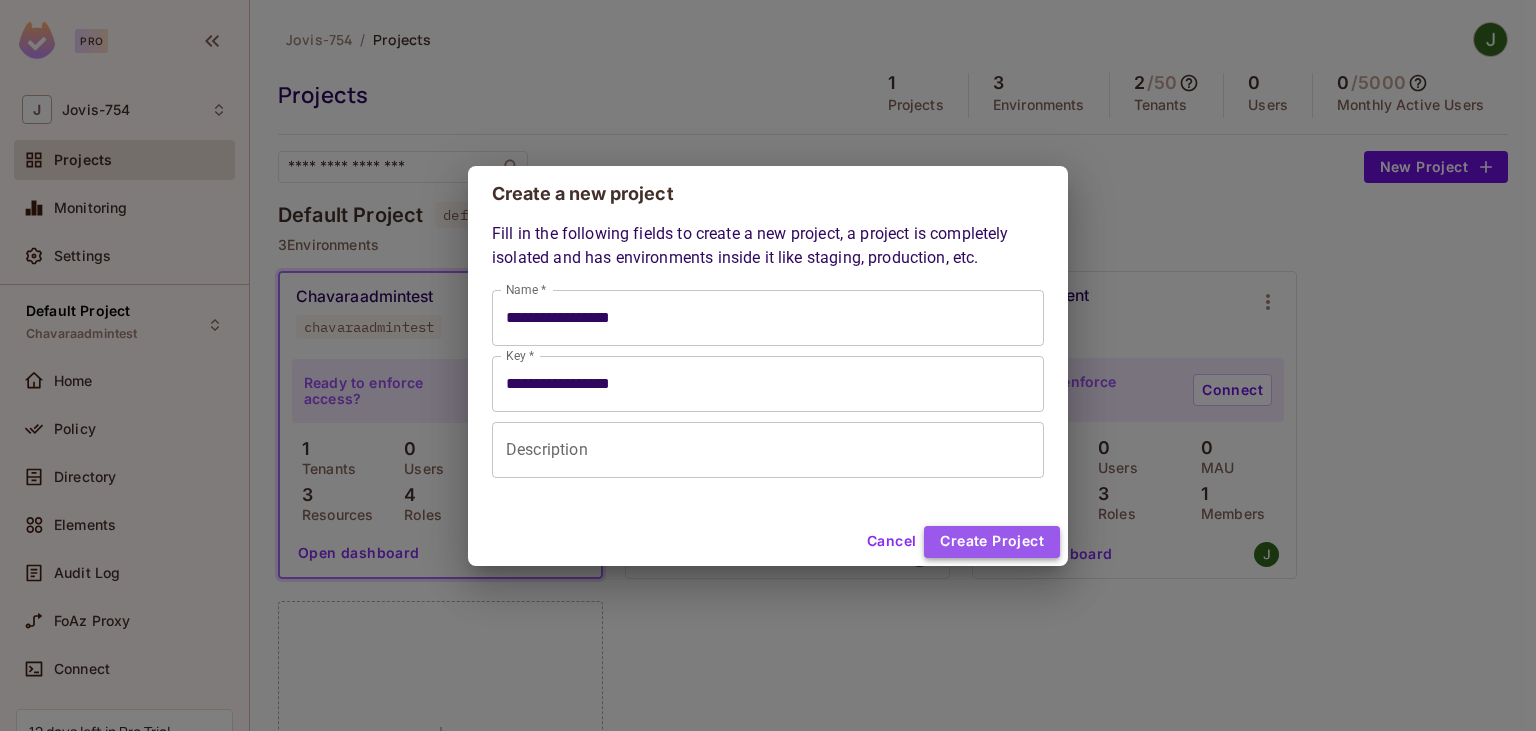 click on "Create Project" at bounding box center [992, 542] 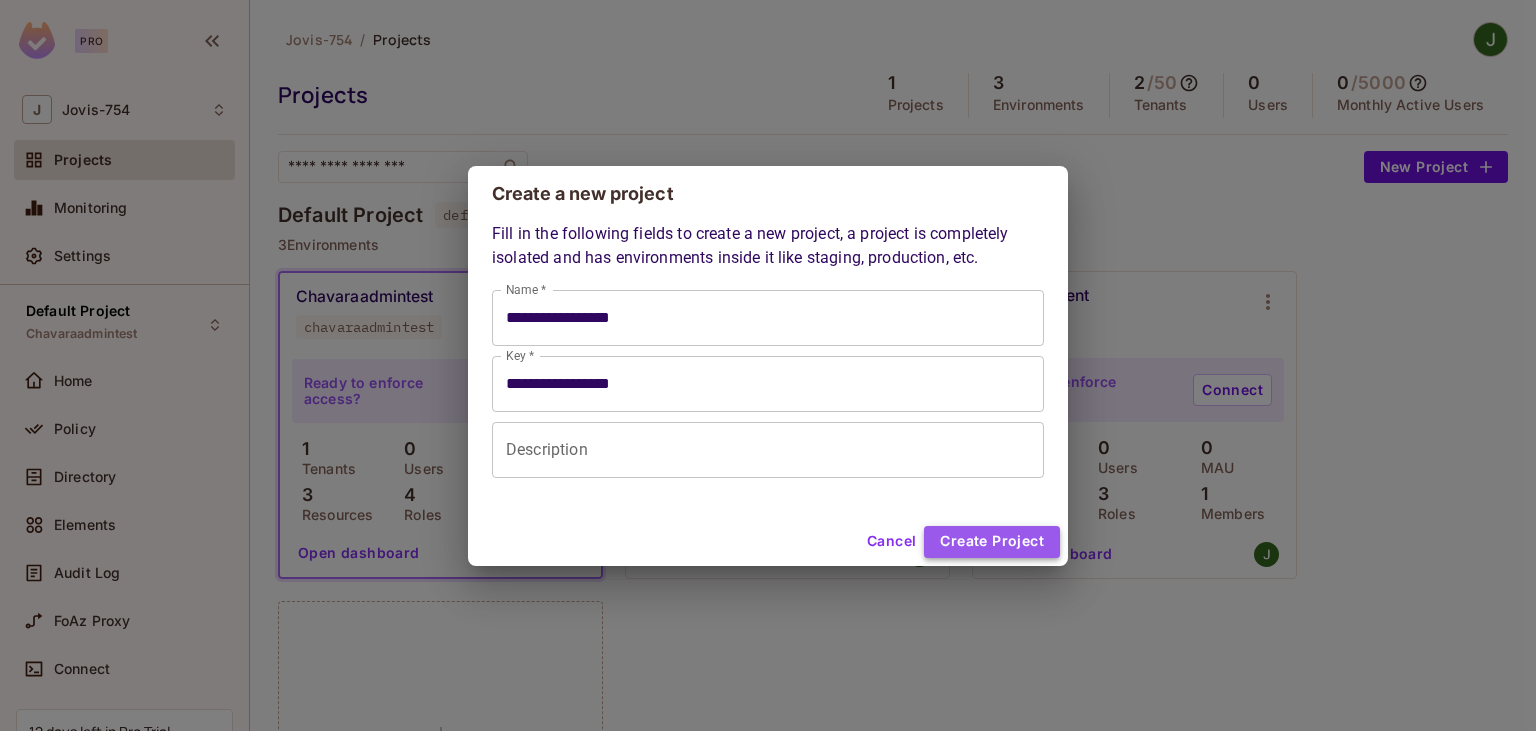 type 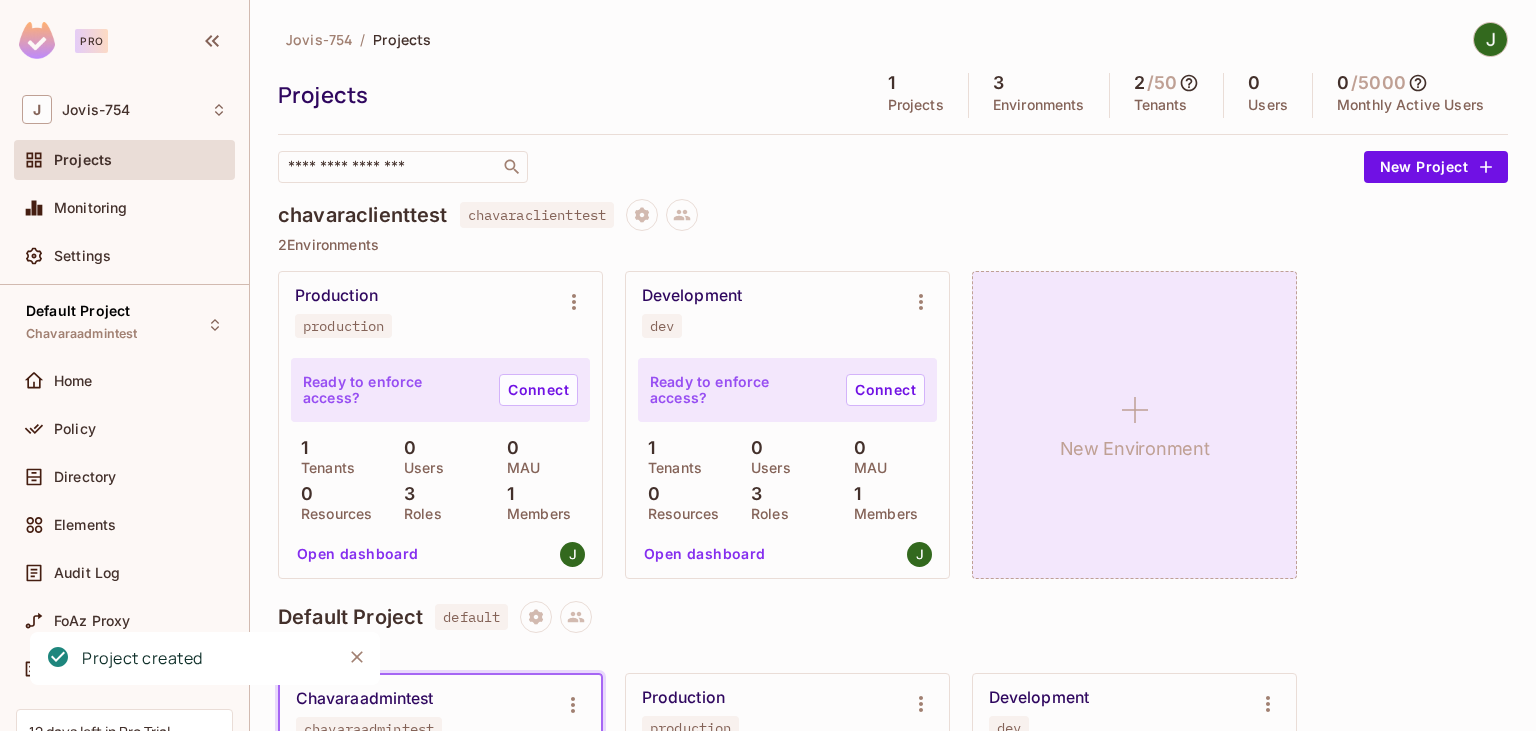 type 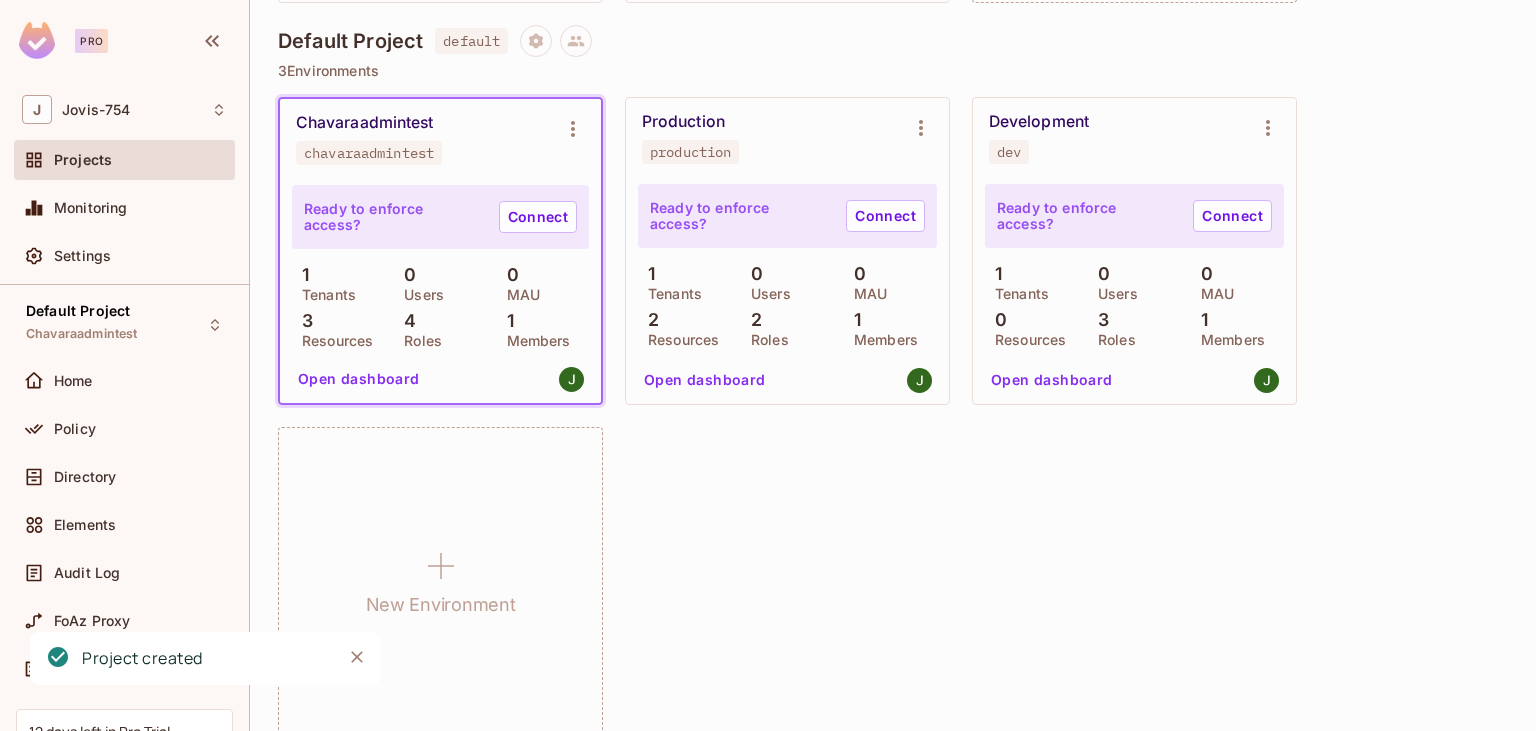 scroll, scrollTop: 115, scrollLeft: 0, axis: vertical 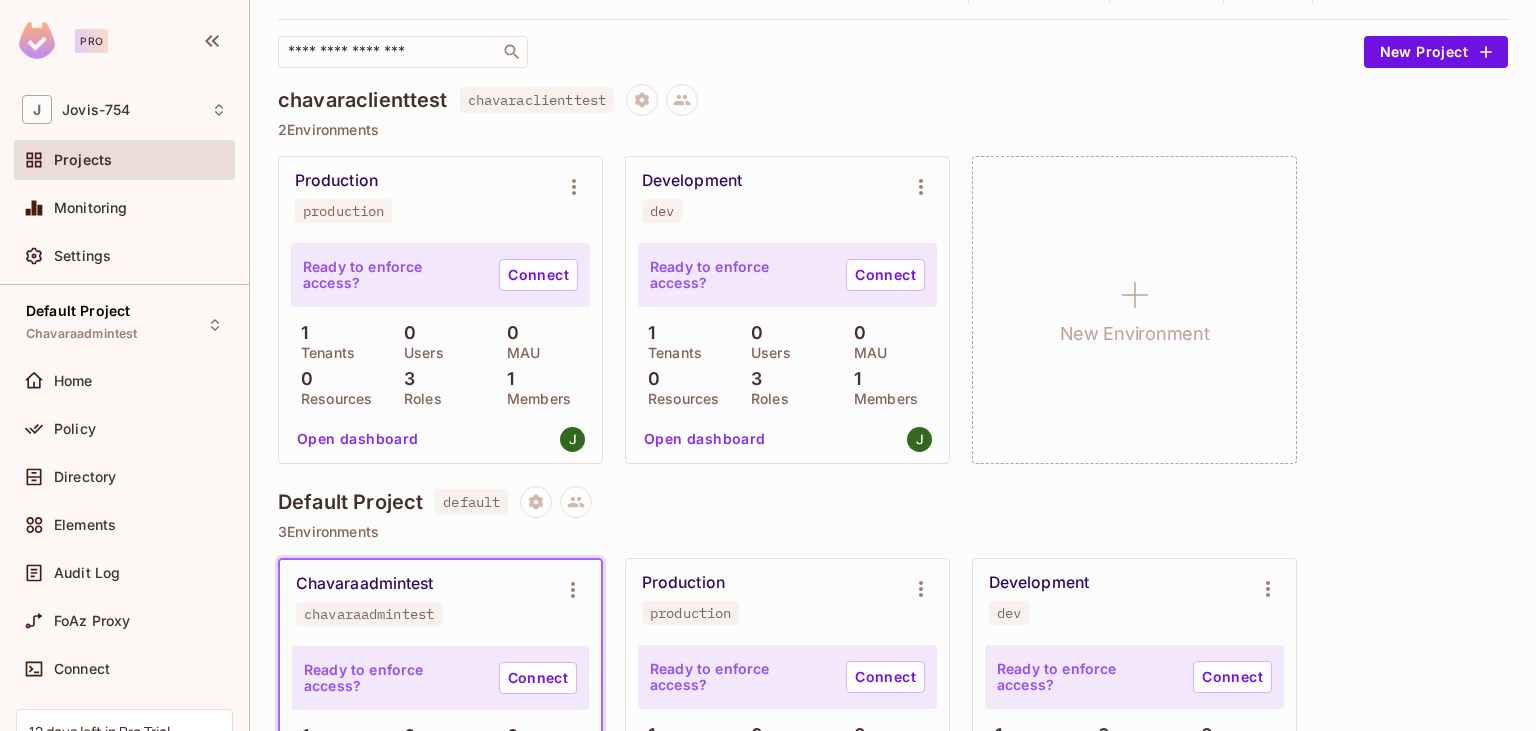 click on "chavaraclienttest chavaraclienttest" at bounding box center (893, 100) 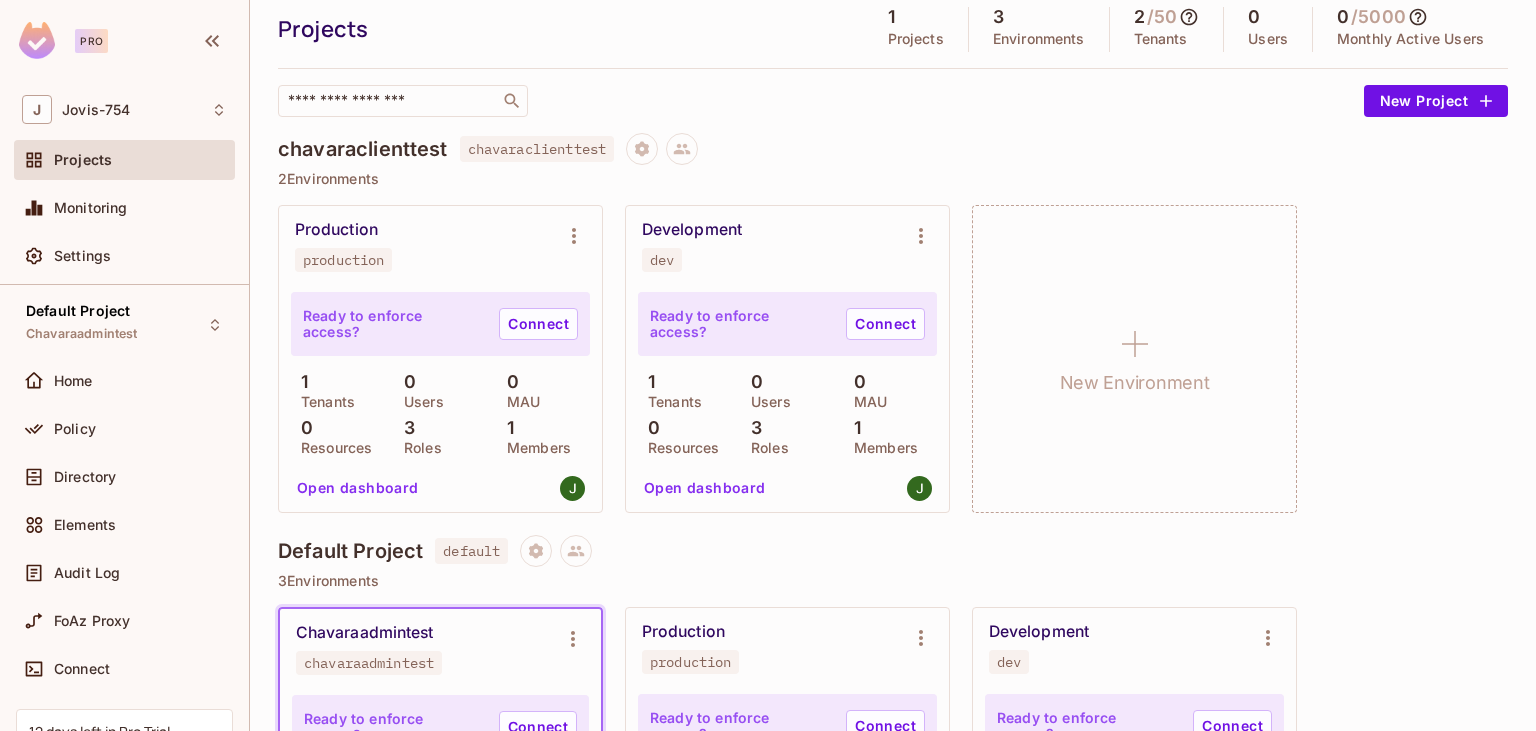 scroll, scrollTop: 26, scrollLeft: 0, axis: vertical 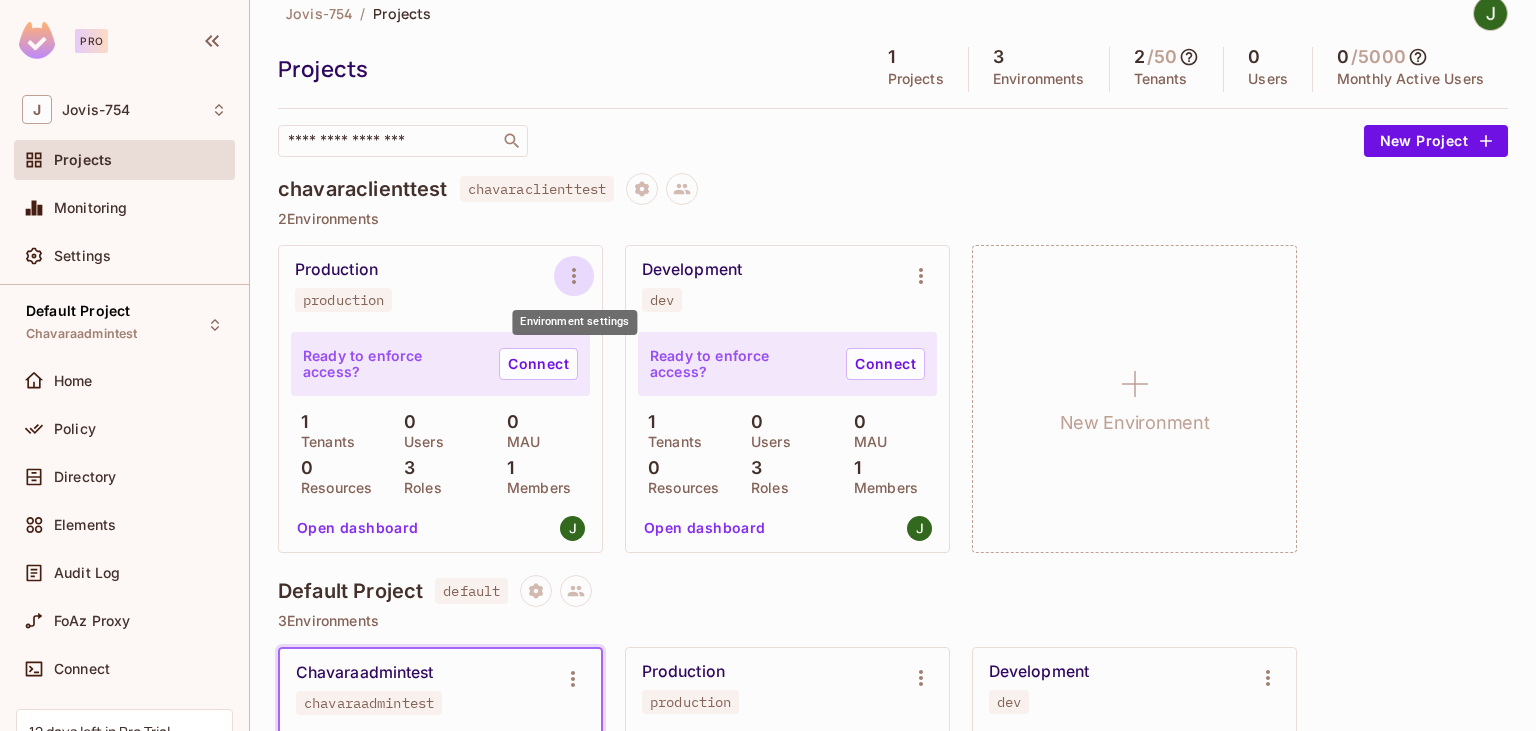 click 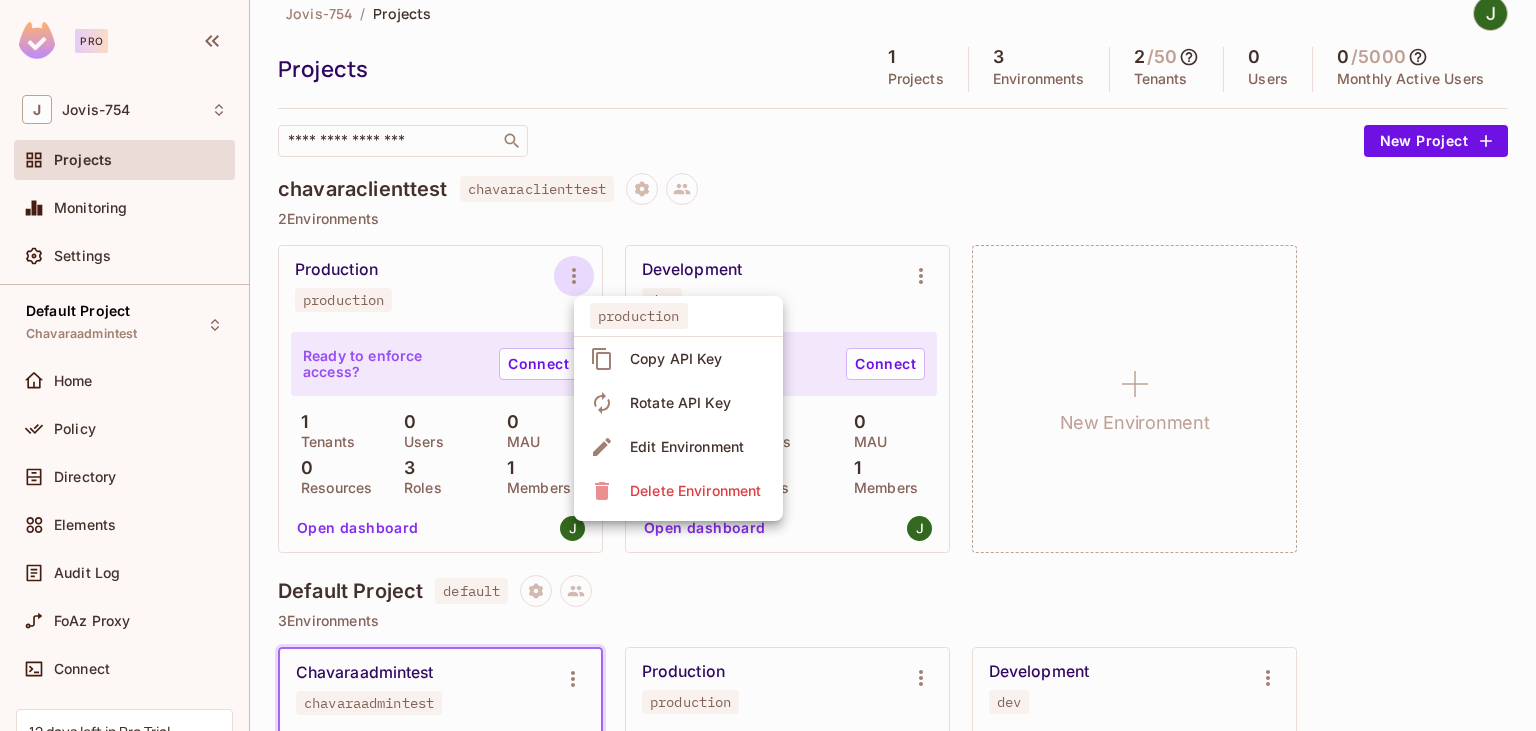 click on "Delete Environment" at bounding box center [695, 491] 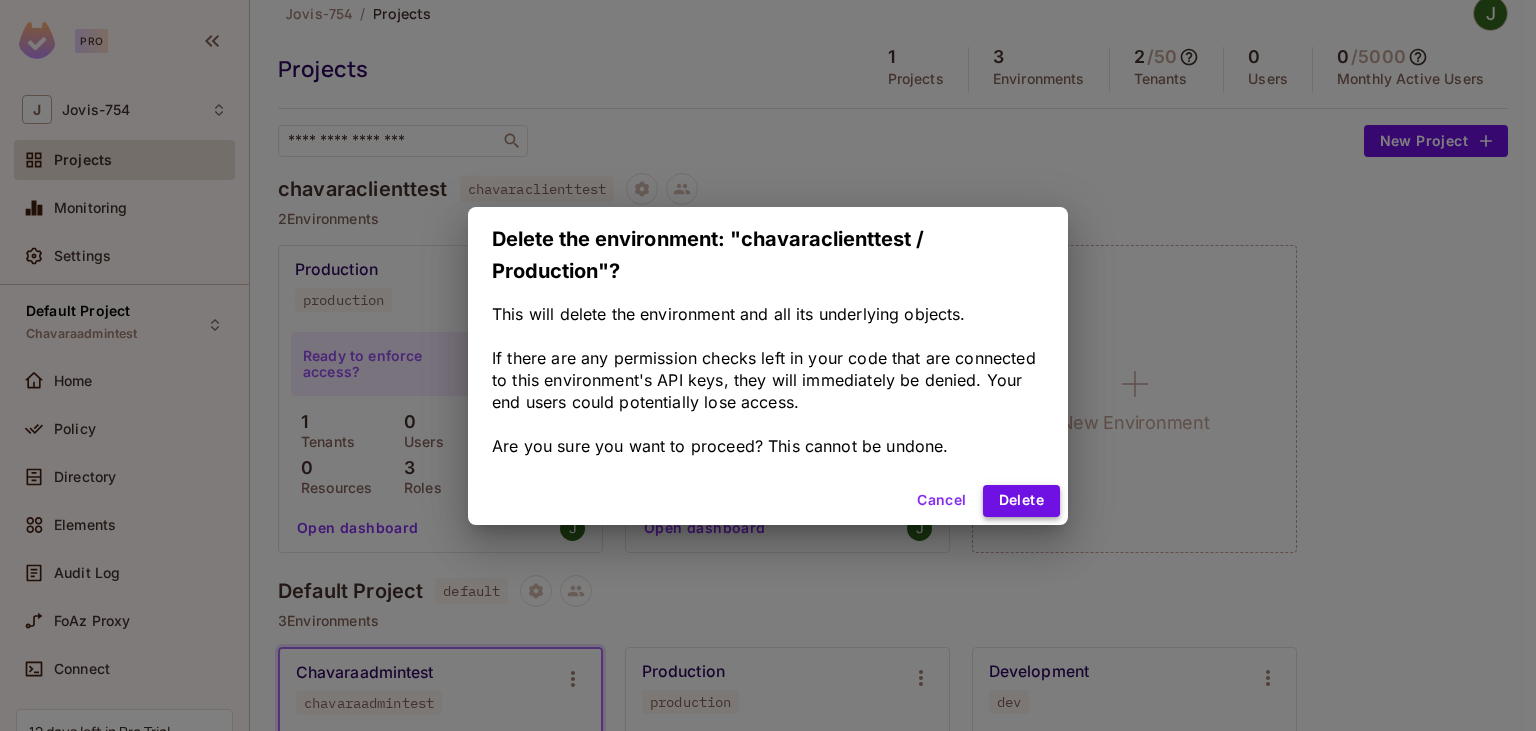 click on "Delete" at bounding box center [1021, 501] 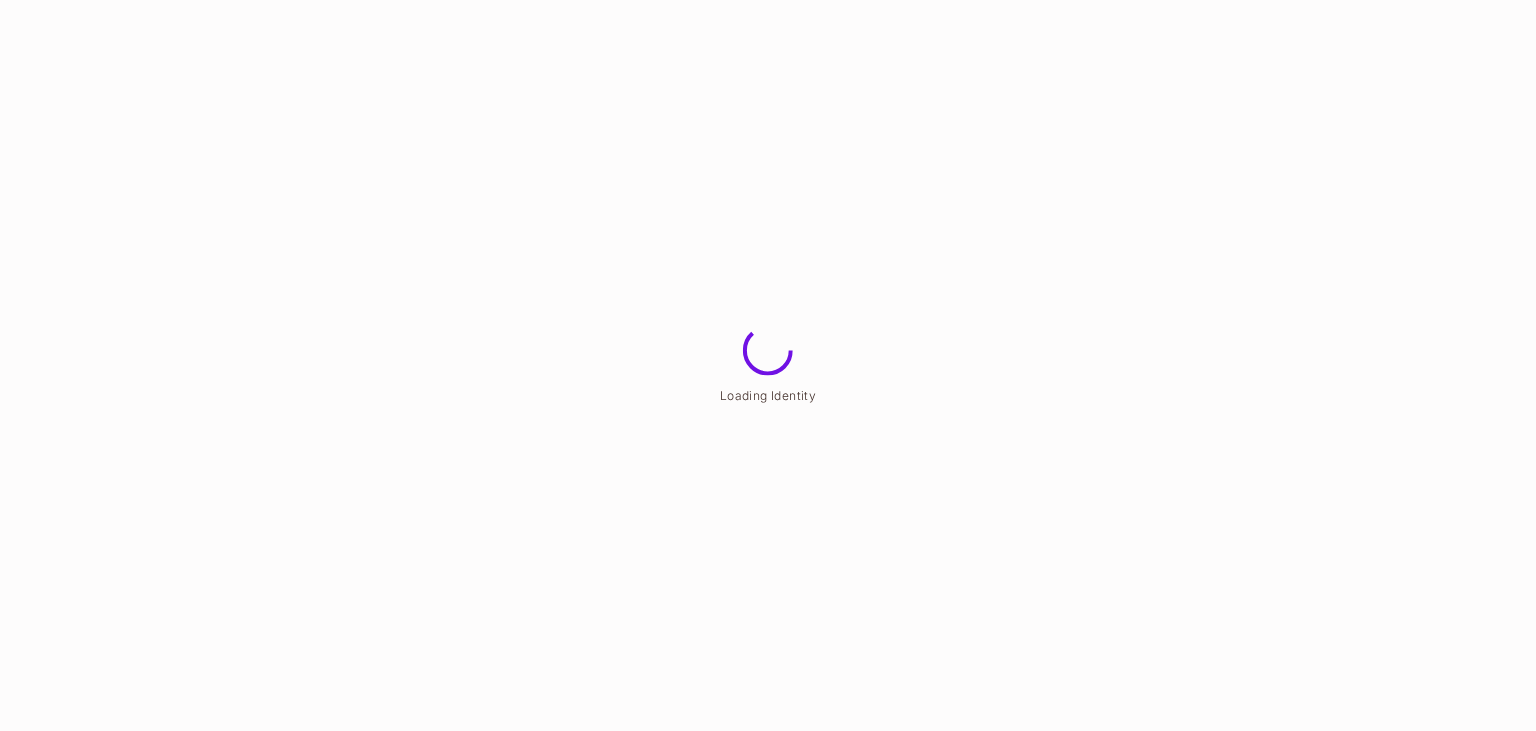 scroll, scrollTop: 0, scrollLeft: 0, axis: both 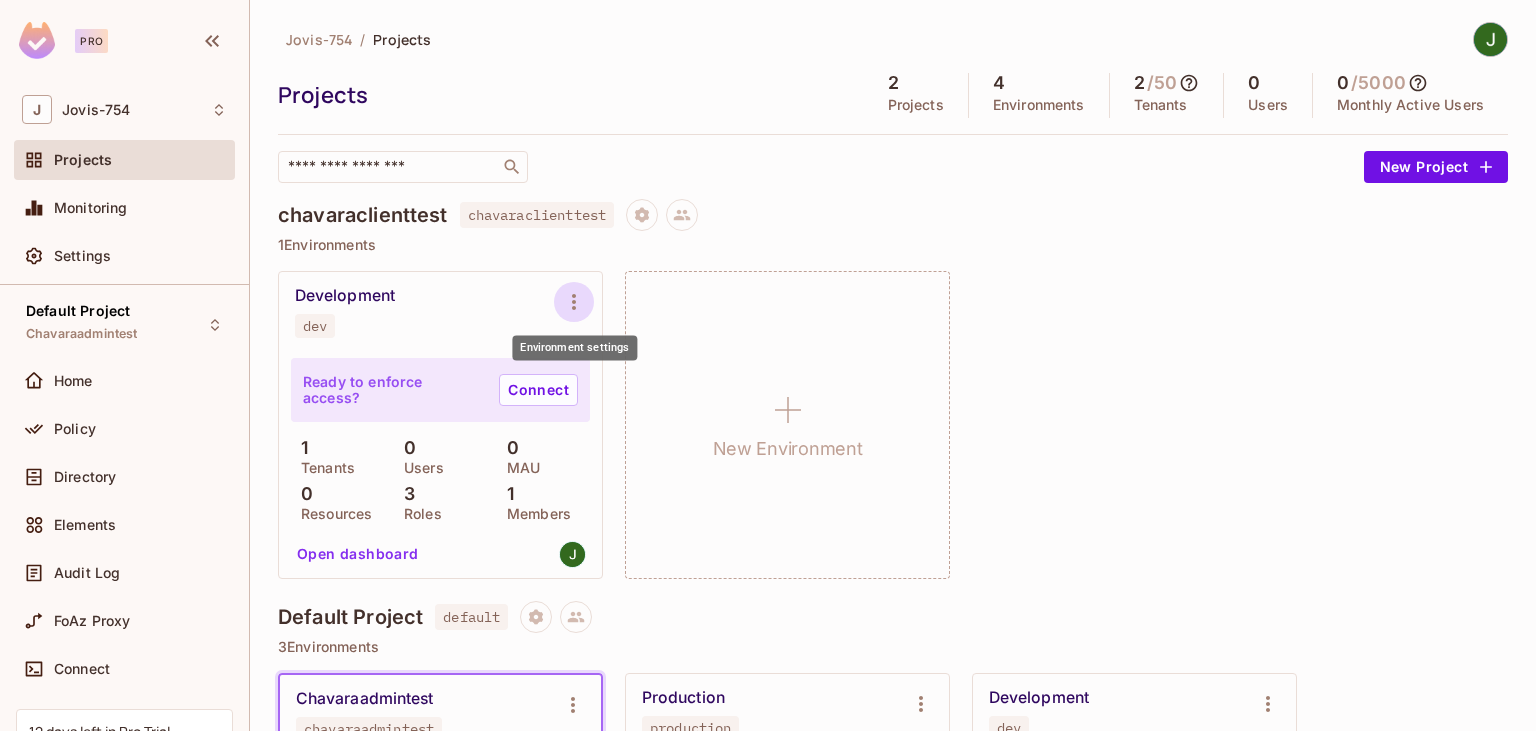 click 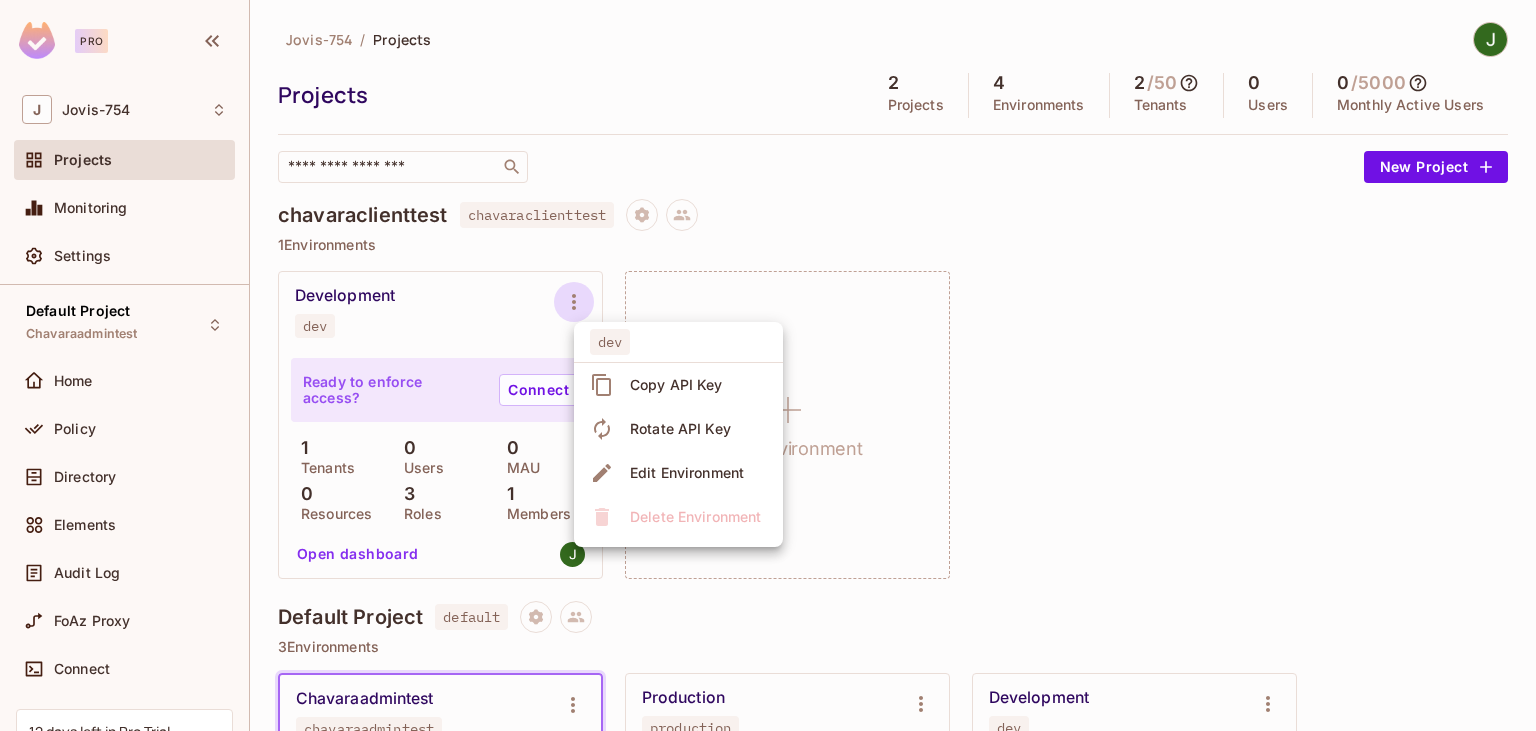 click at bounding box center (768, 365) 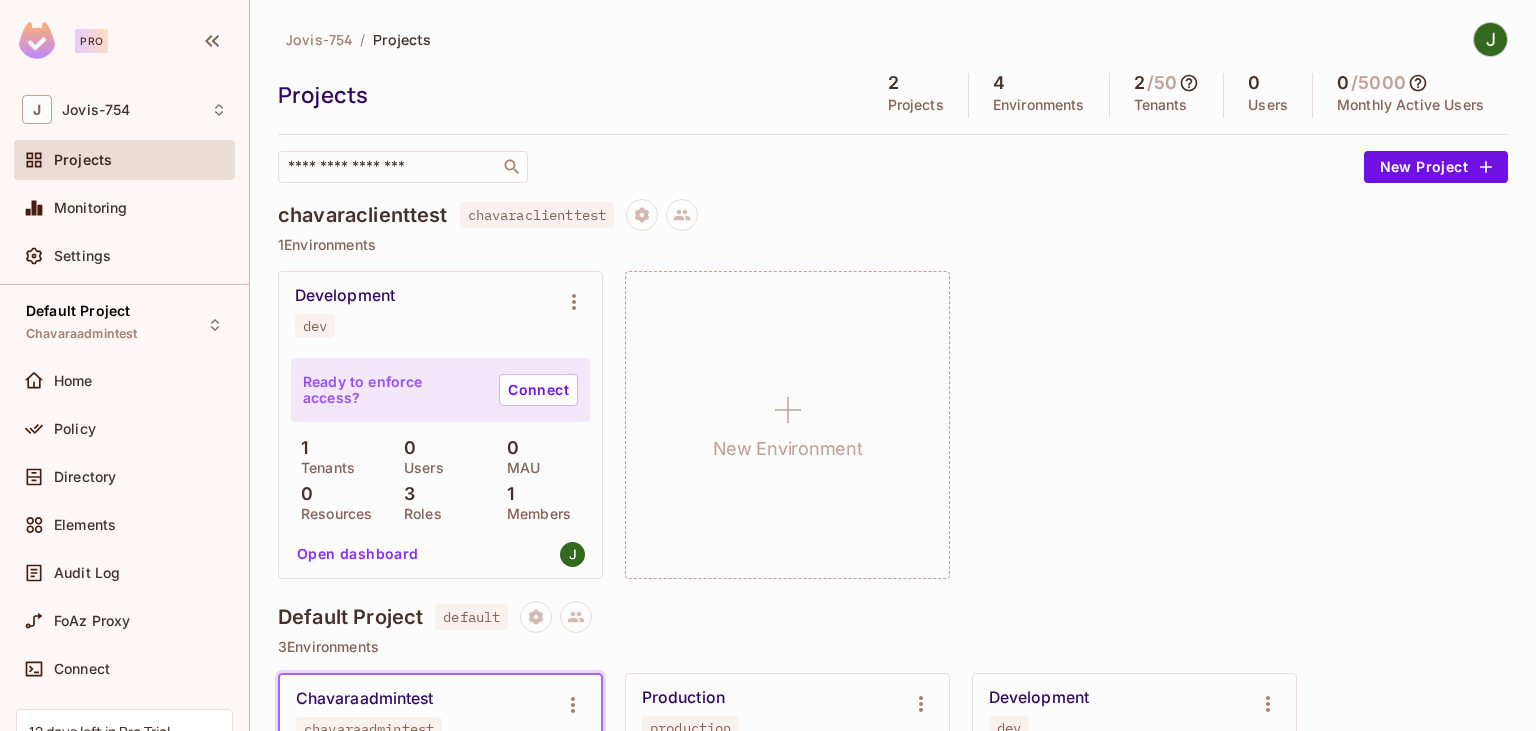 click 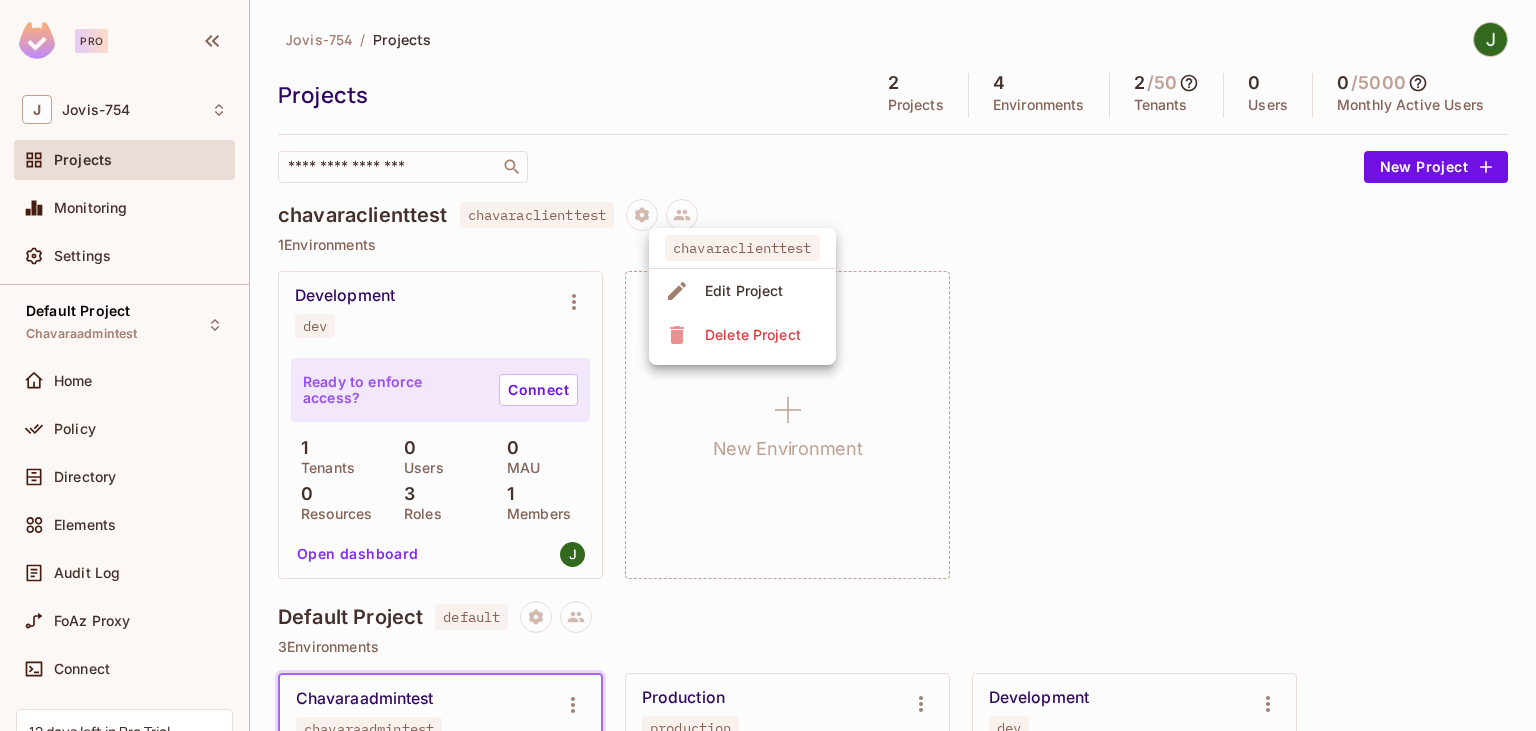 click 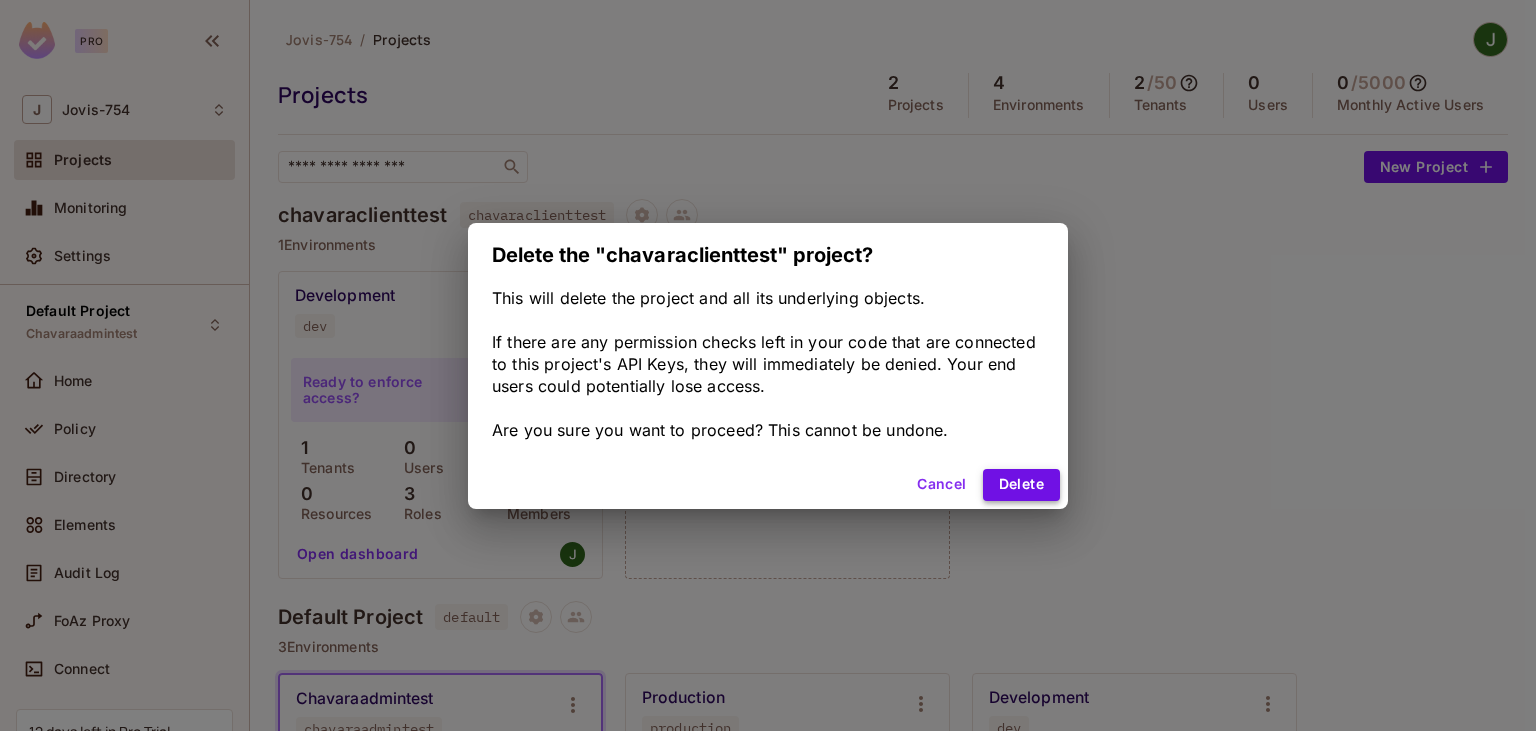 click on "Delete" at bounding box center [1021, 485] 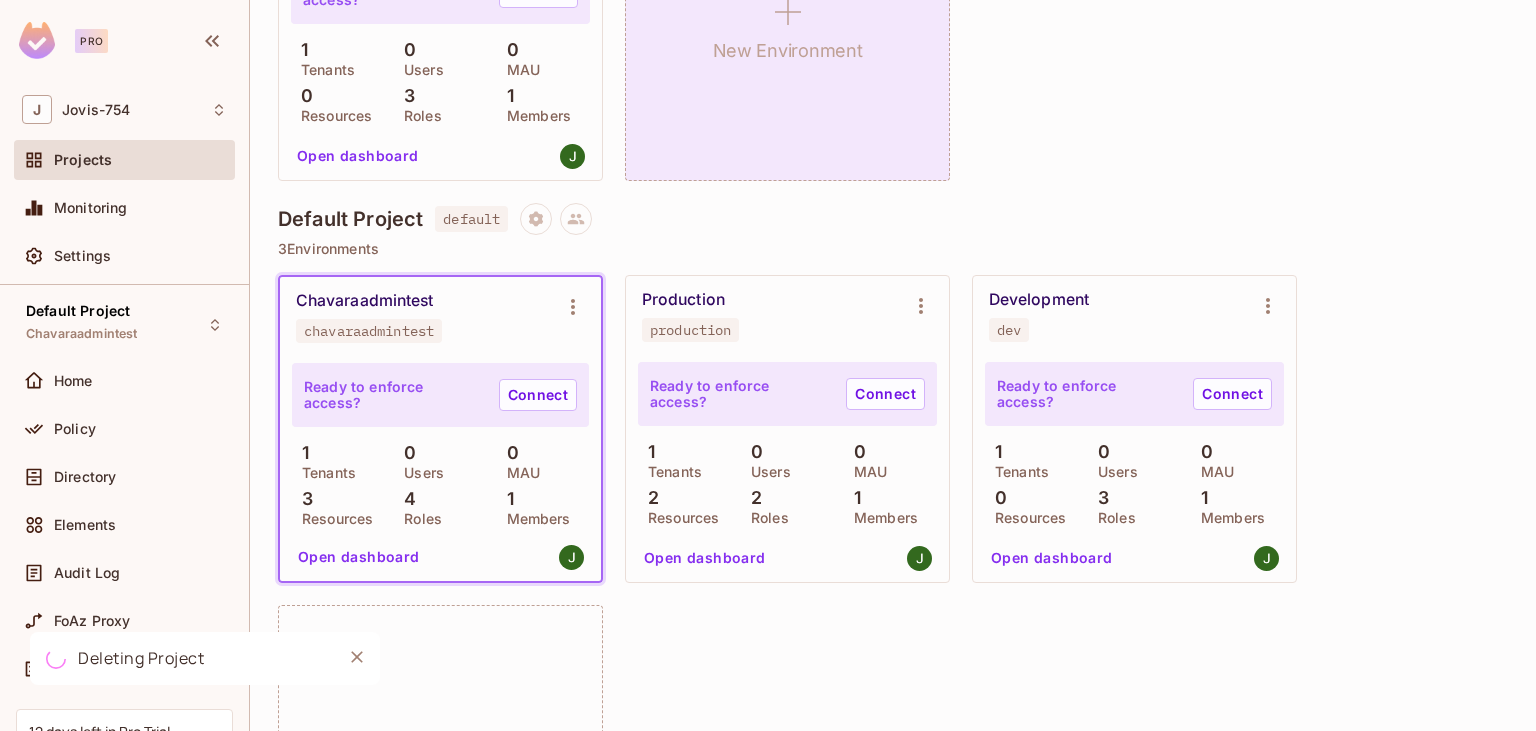 scroll, scrollTop: 461, scrollLeft: 0, axis: vertical 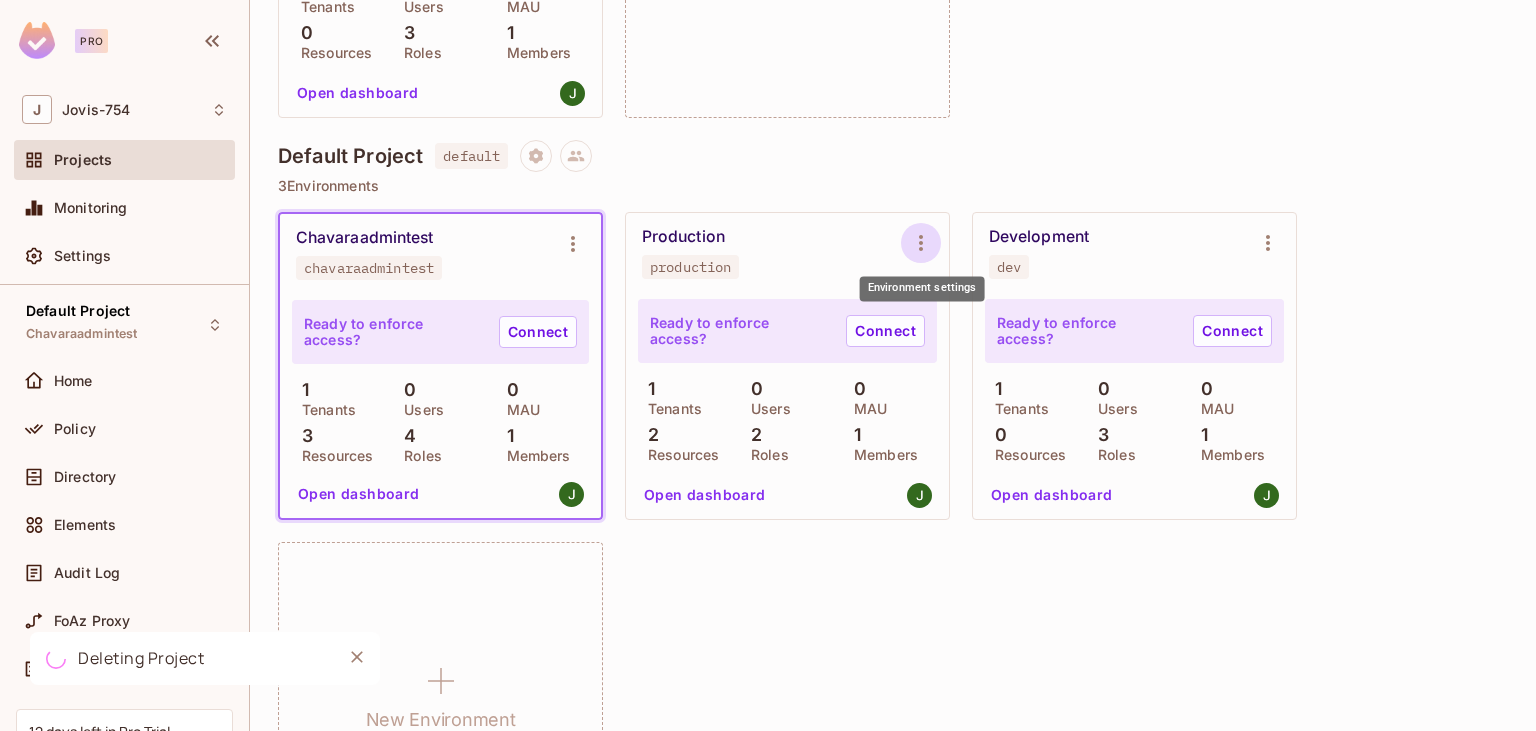 click 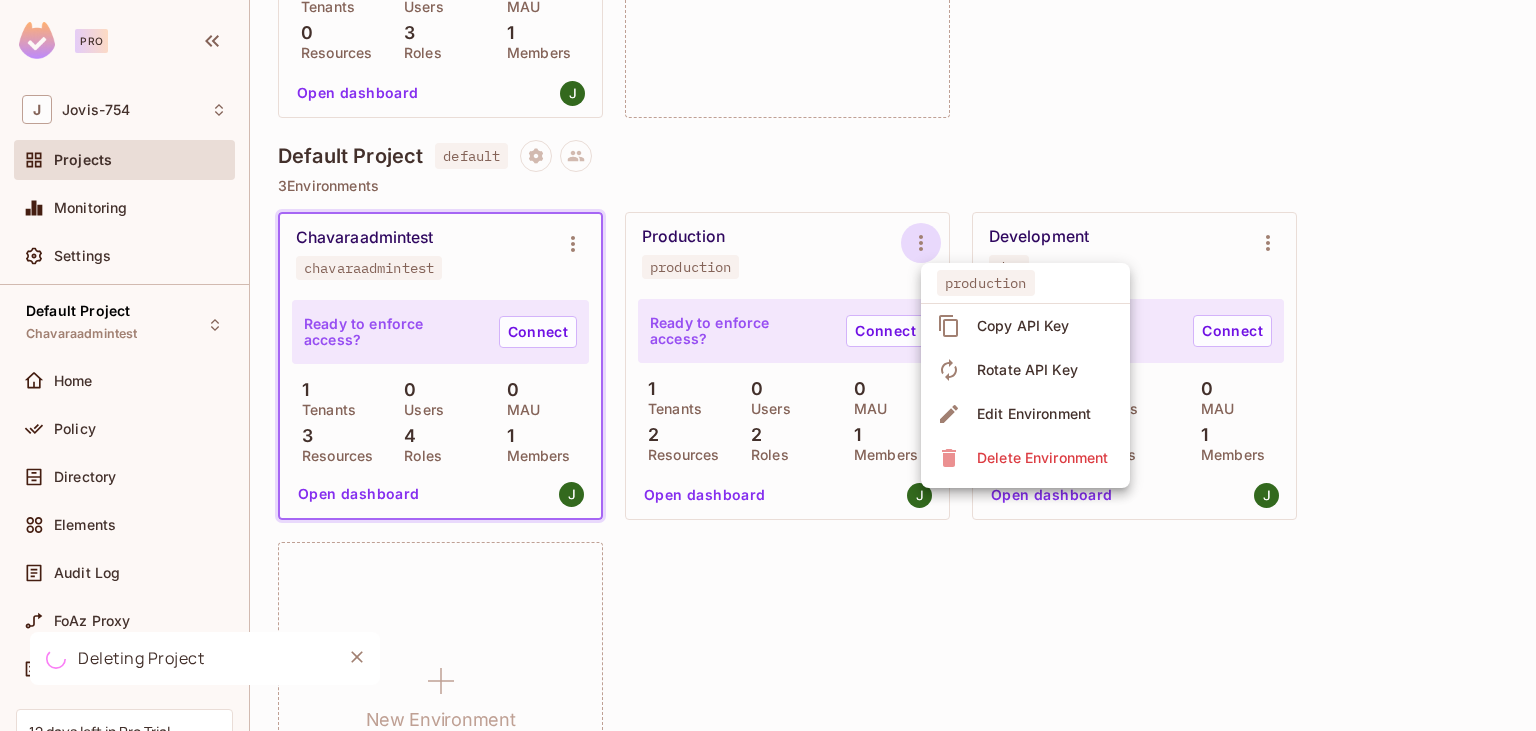 click at bounding box center [768, 365] 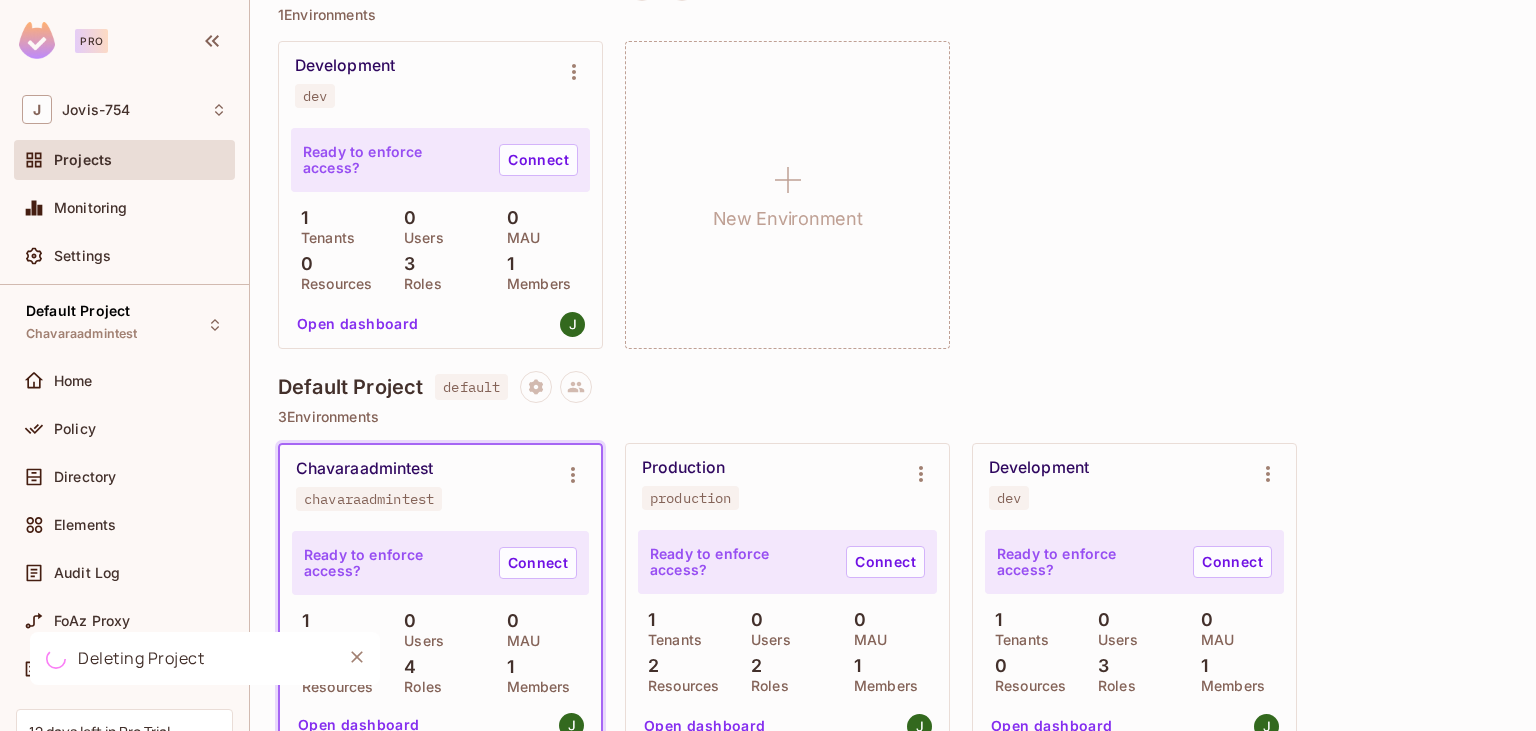 scroll, scrollTop: 0, scrollLeft: 0, axis: both 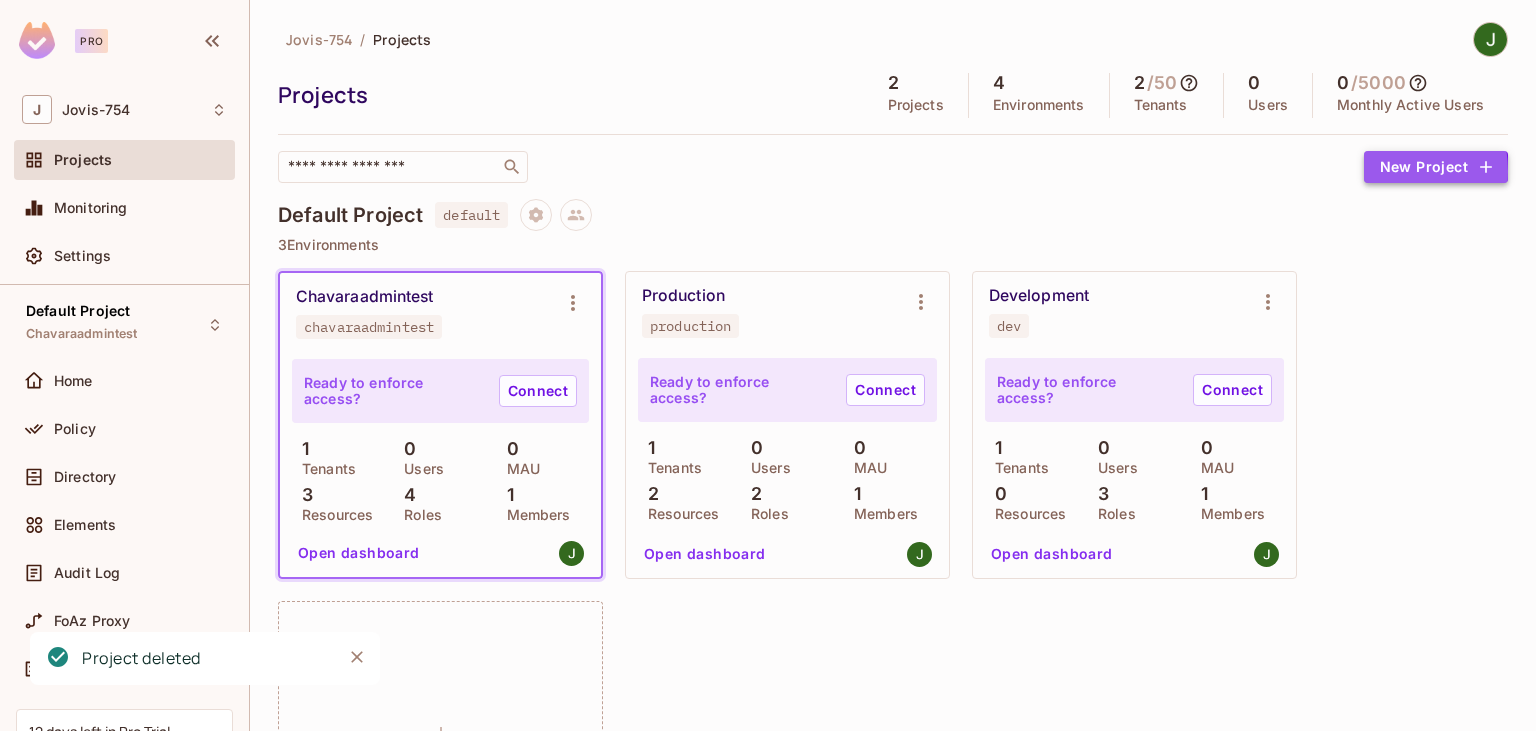 click on "New Project" at bounding box center [1436, 167] 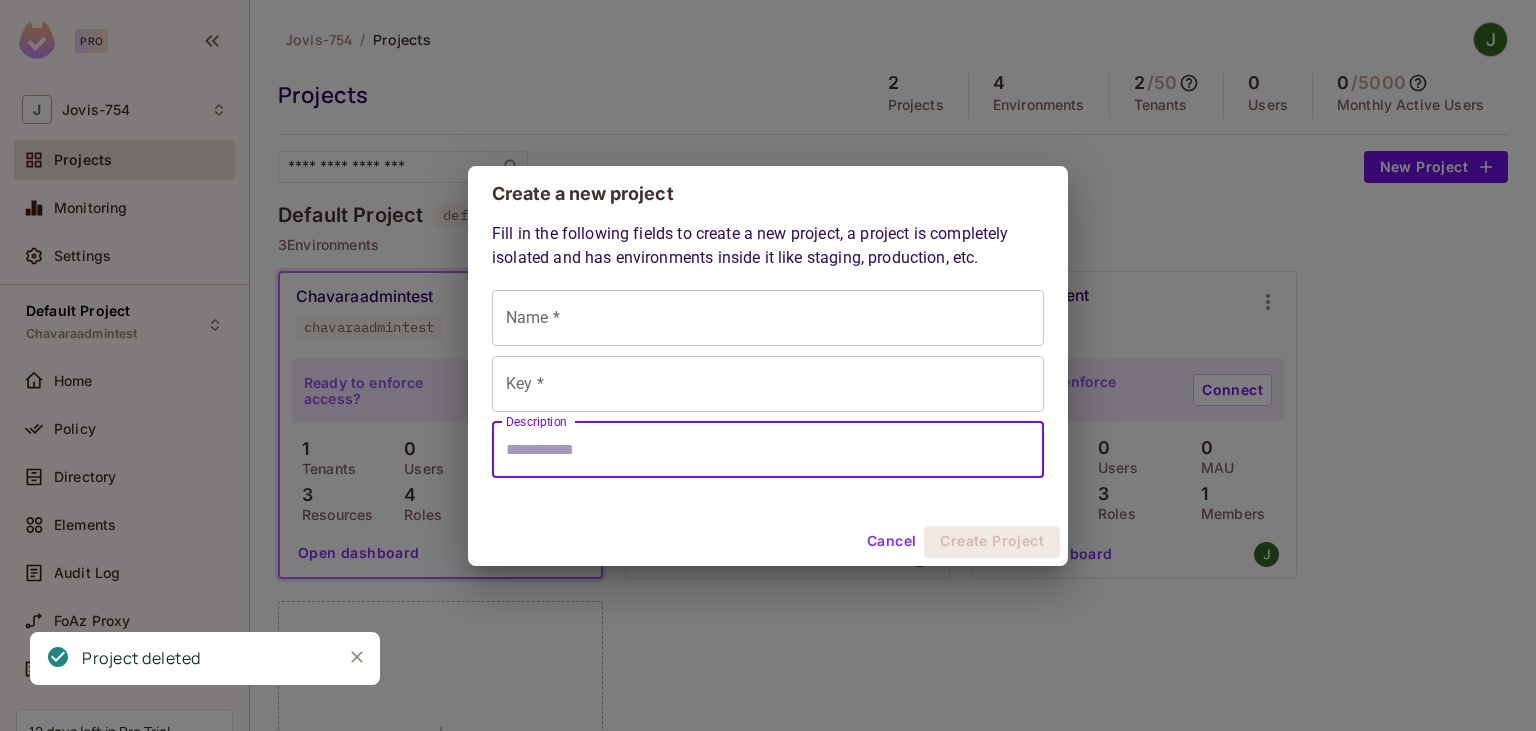 click on "Description" at bounding box center (768, 450) 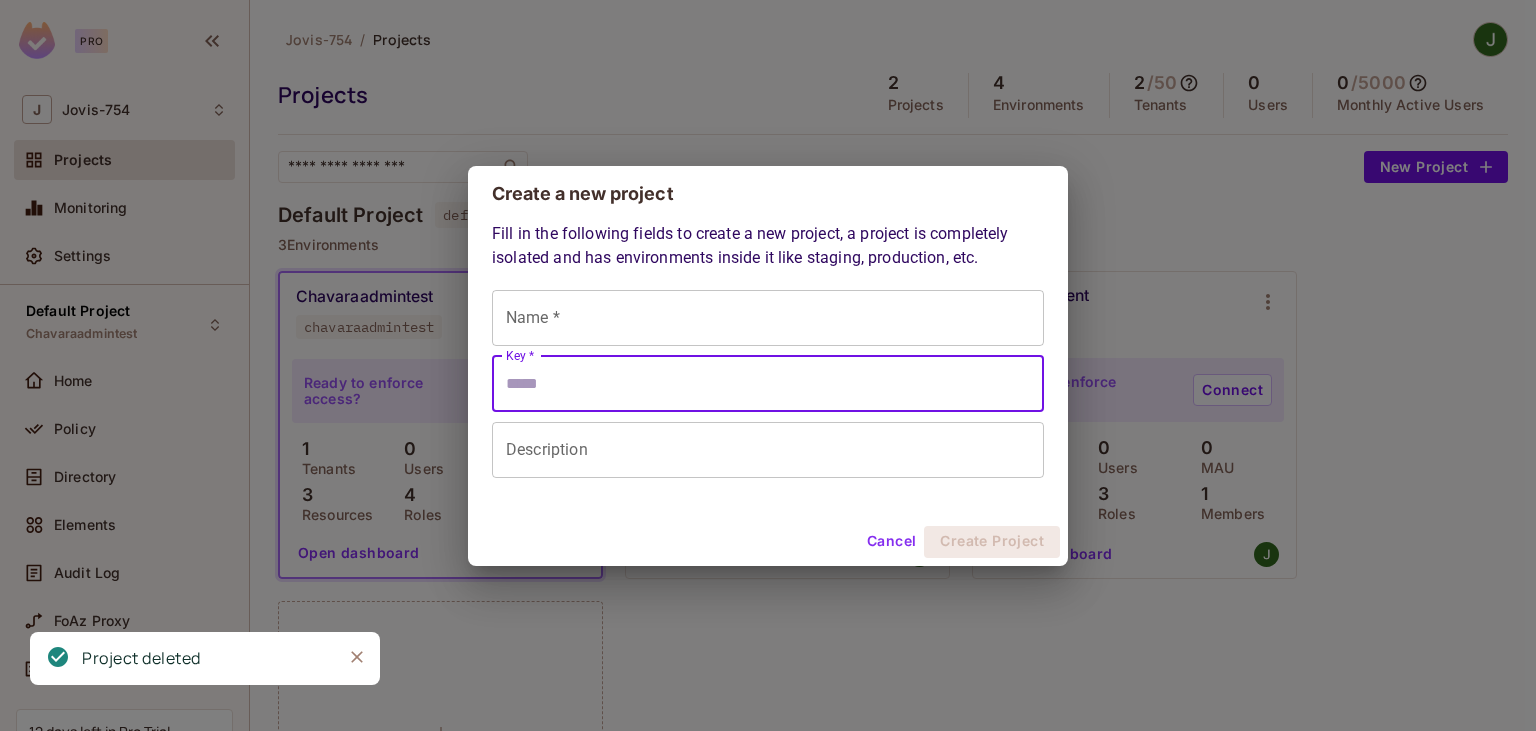 click on "Key *" at bounding box center [768, 384] 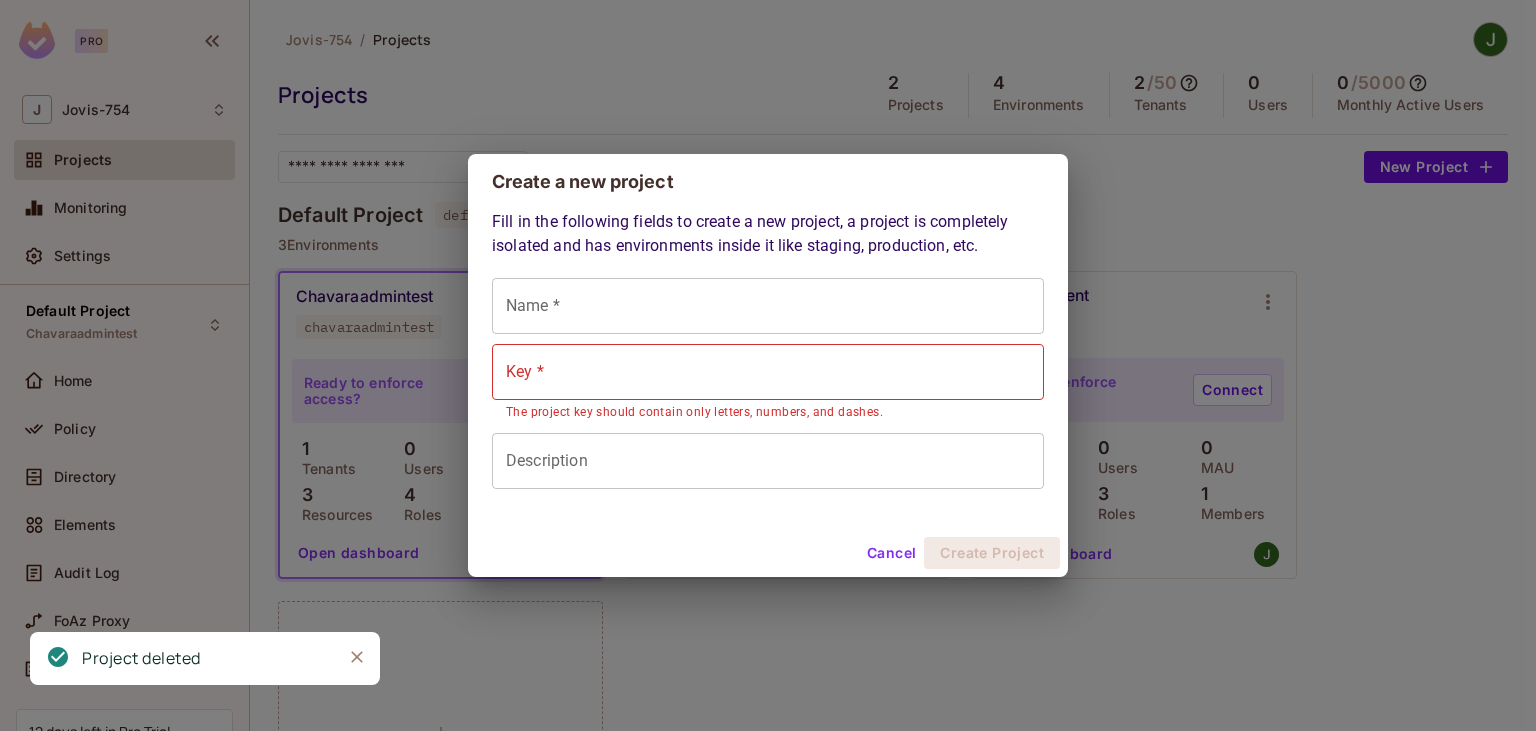 click on "Name * Name * Key * Key * The project key should contain only letters, numbers, and dashes. Description Description" at bounding box center [768, 383] 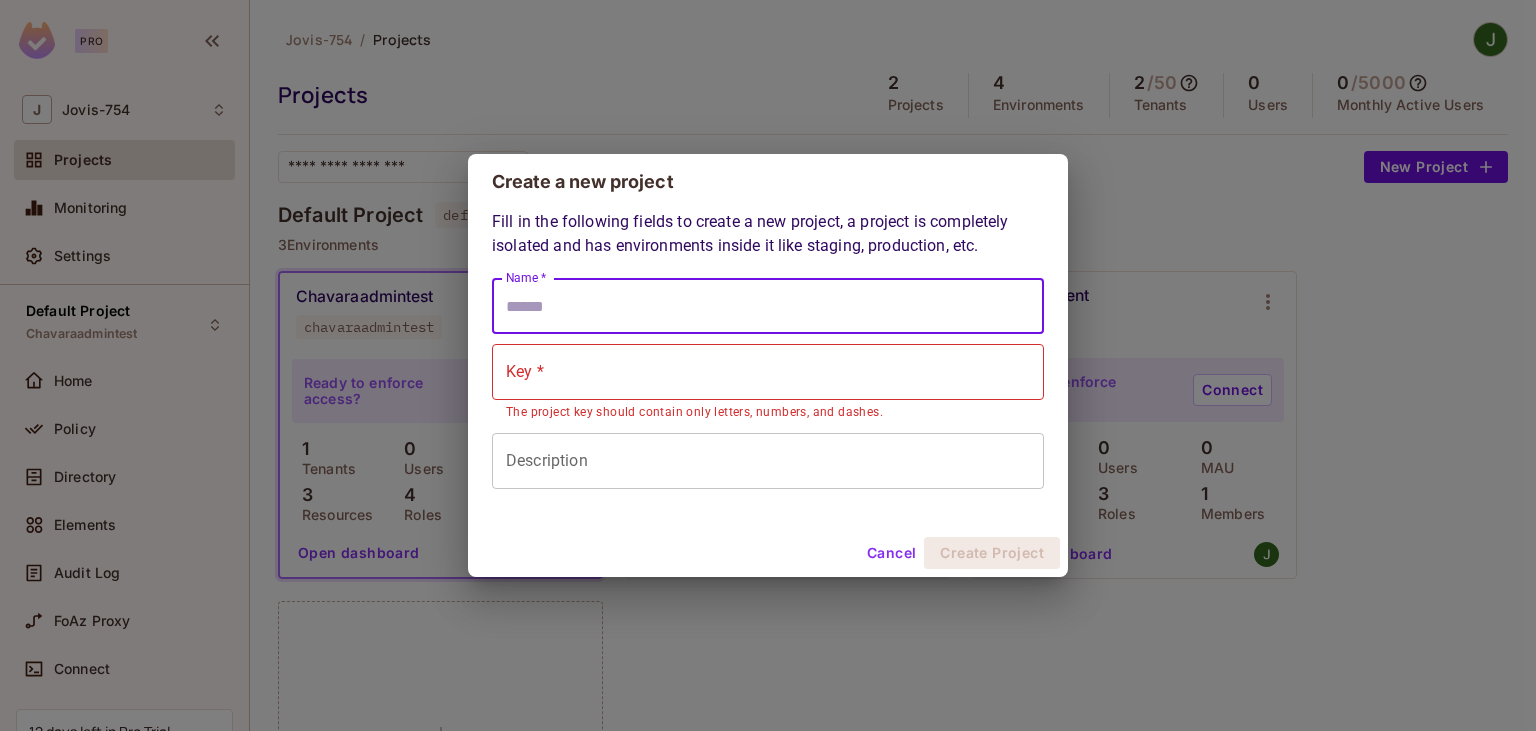 click on "Name *" at bounding box center [768, 306] 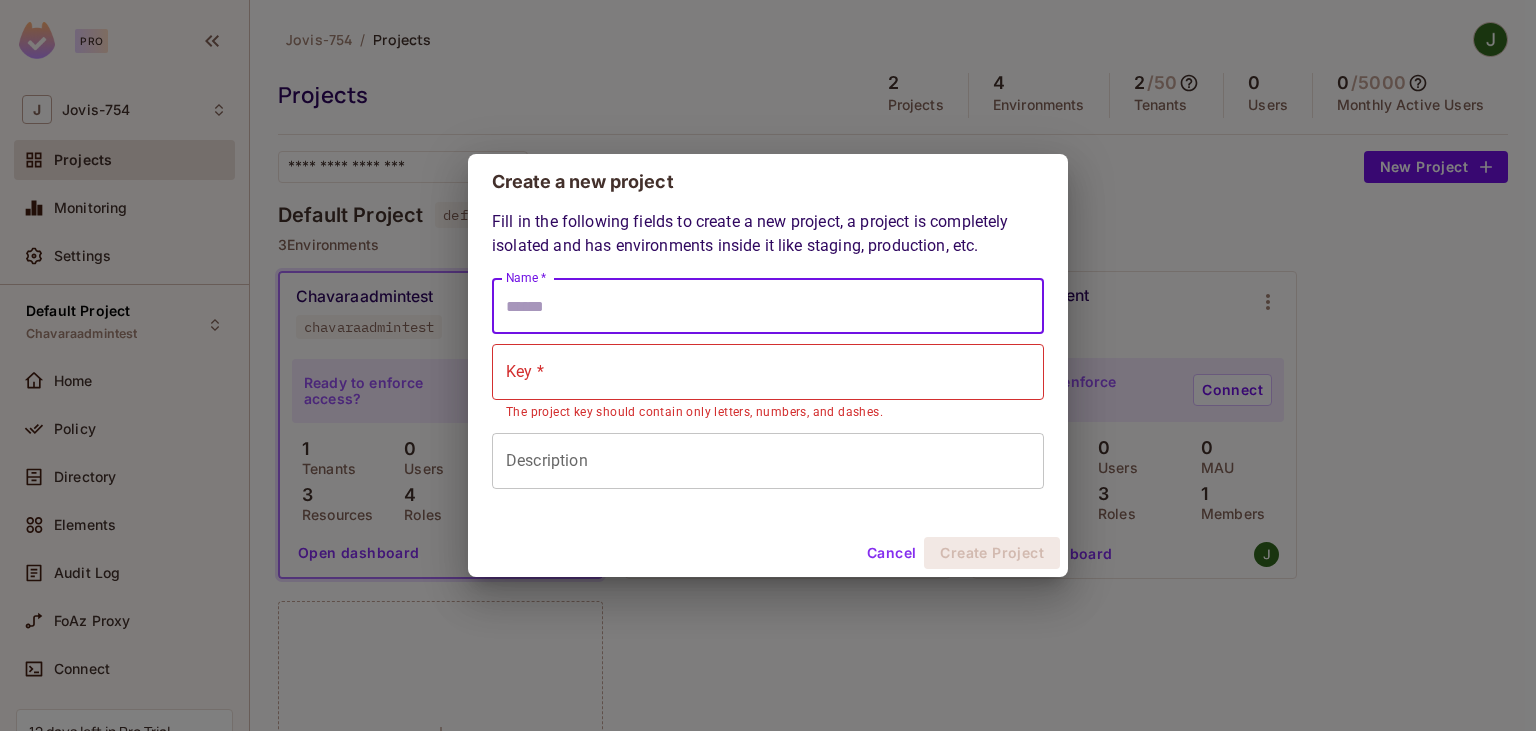 type on "*" 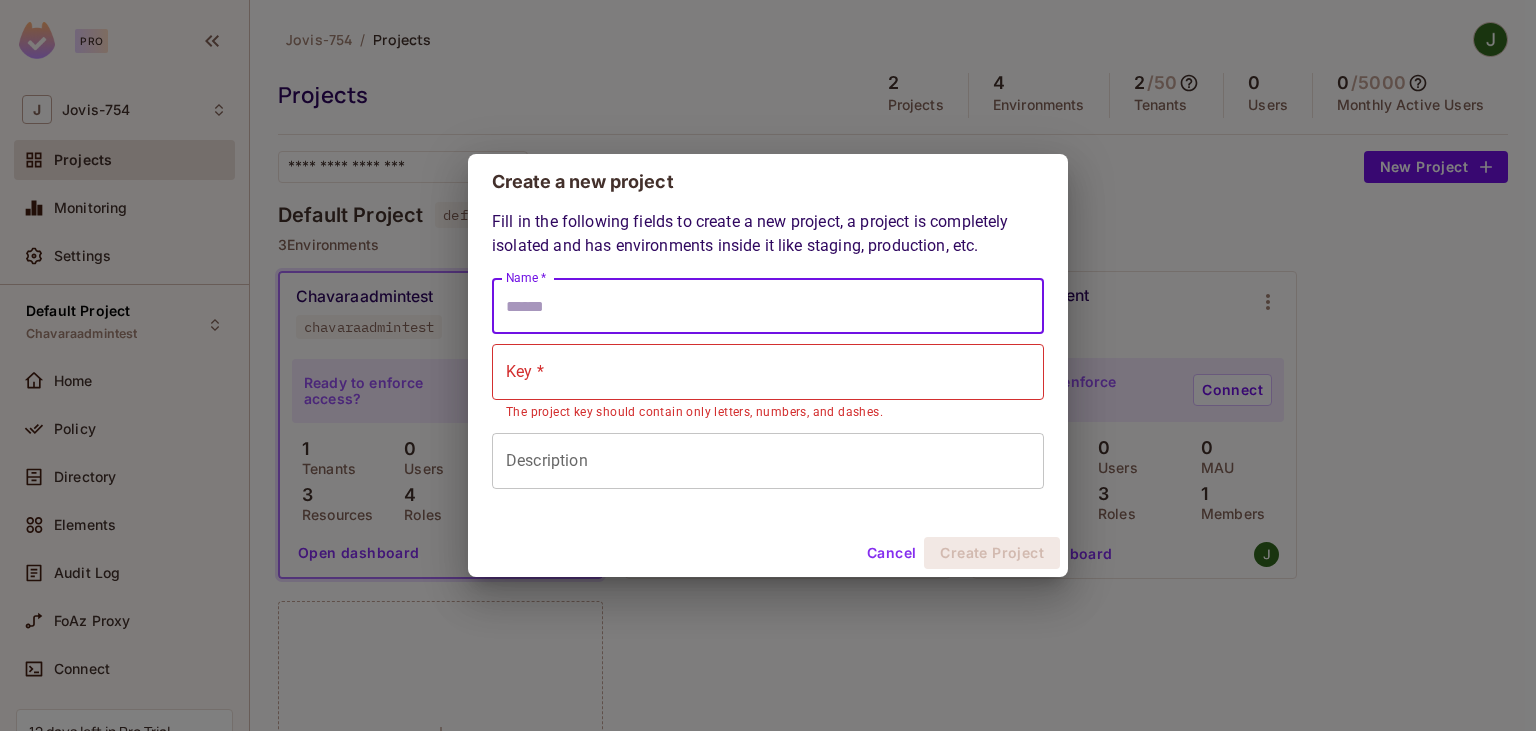 type on "*" 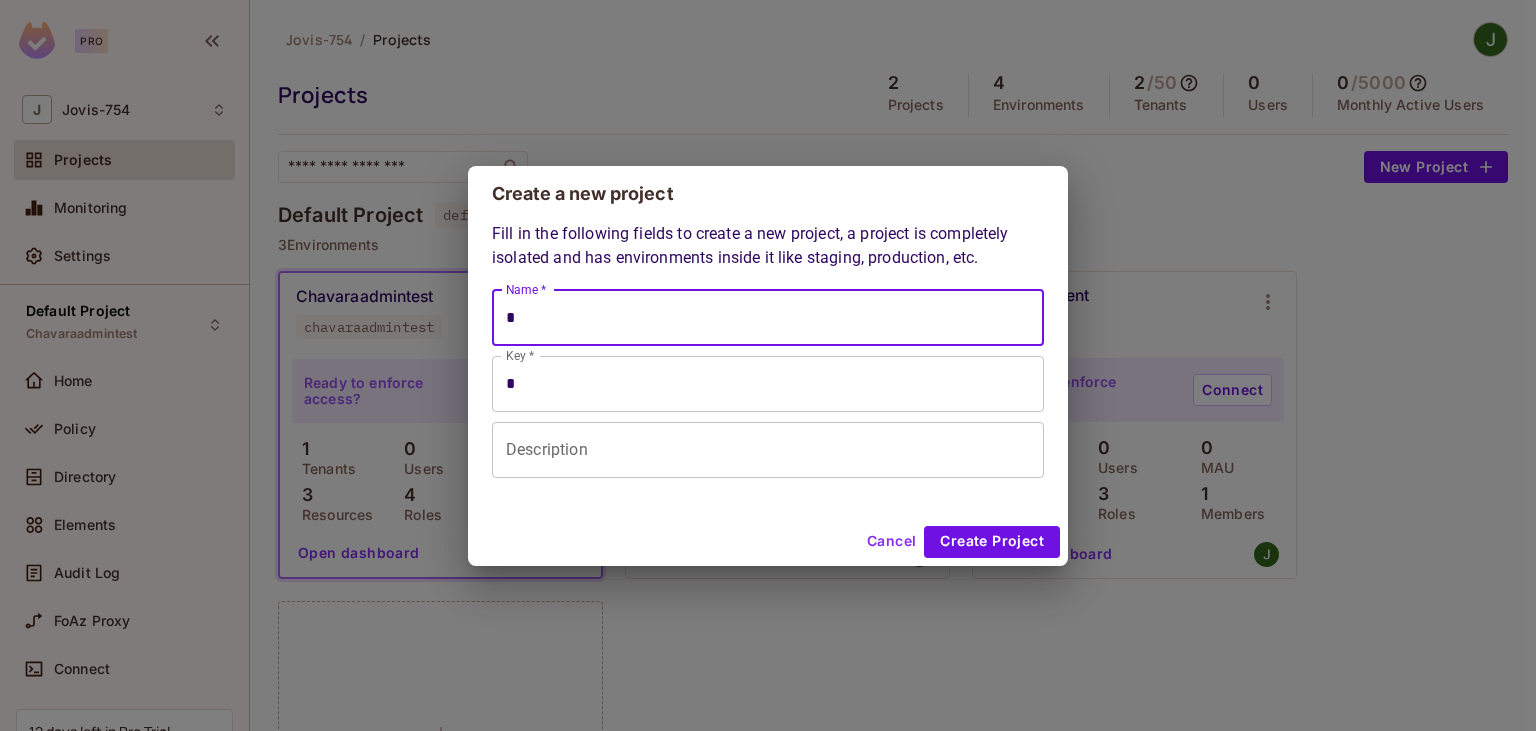 type on "**" 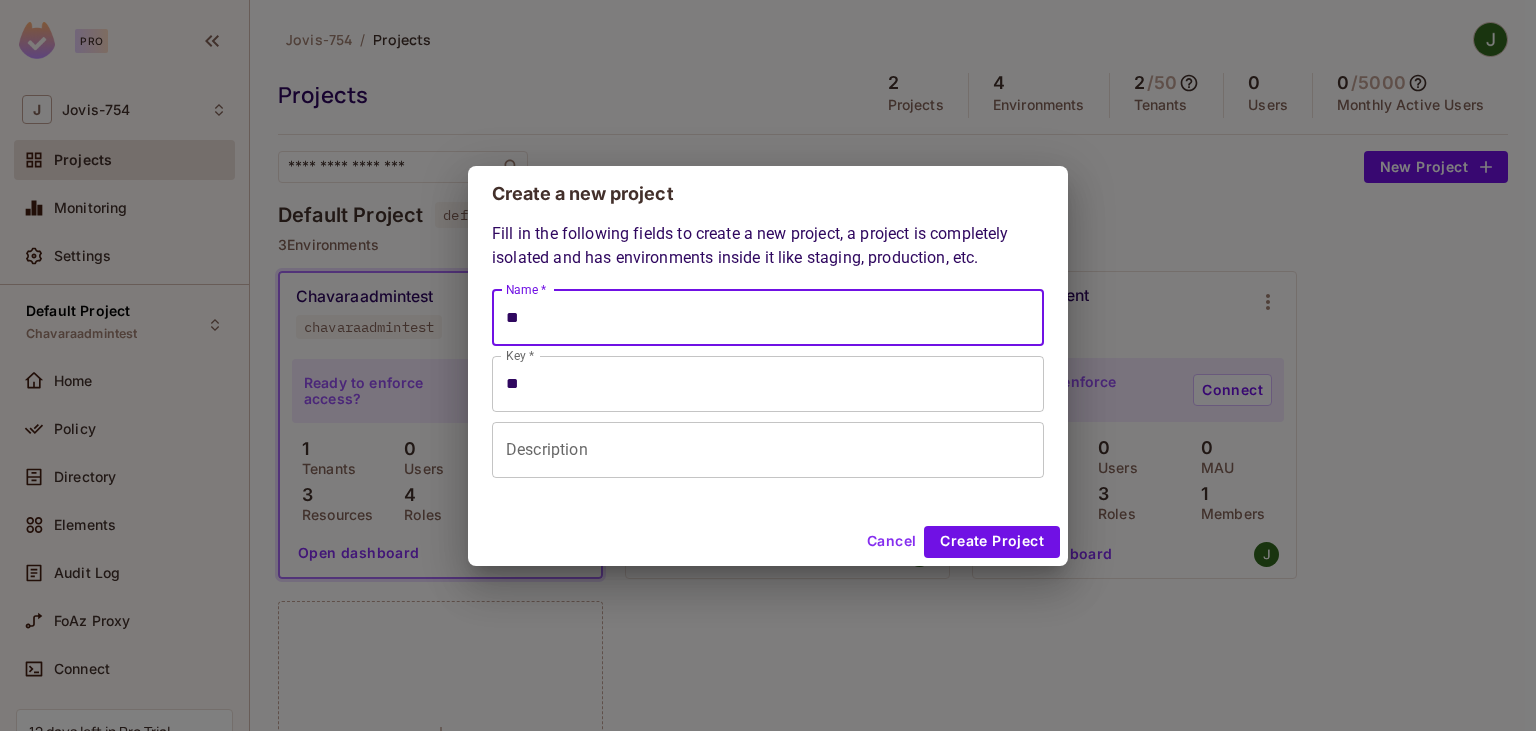 type on "***" 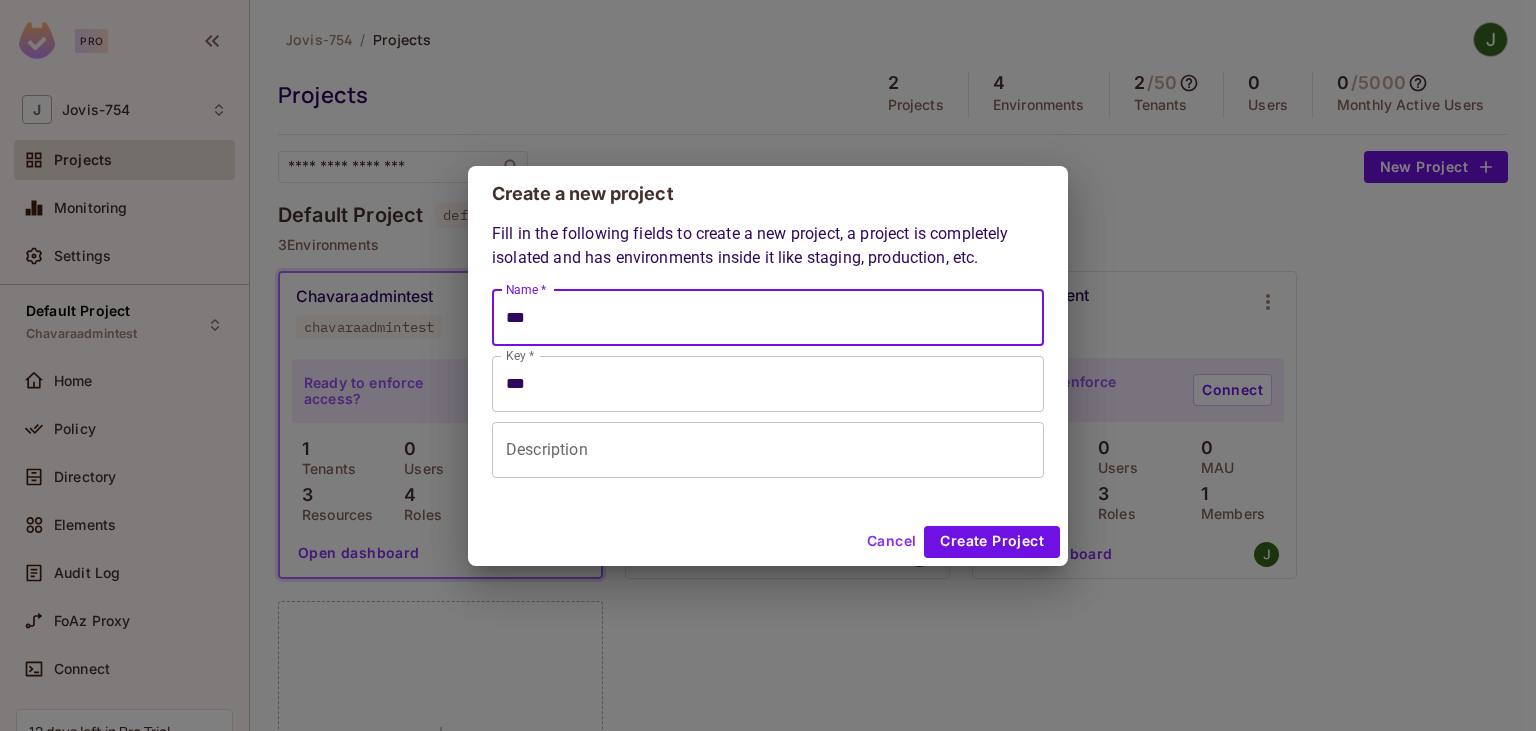 type on "****" 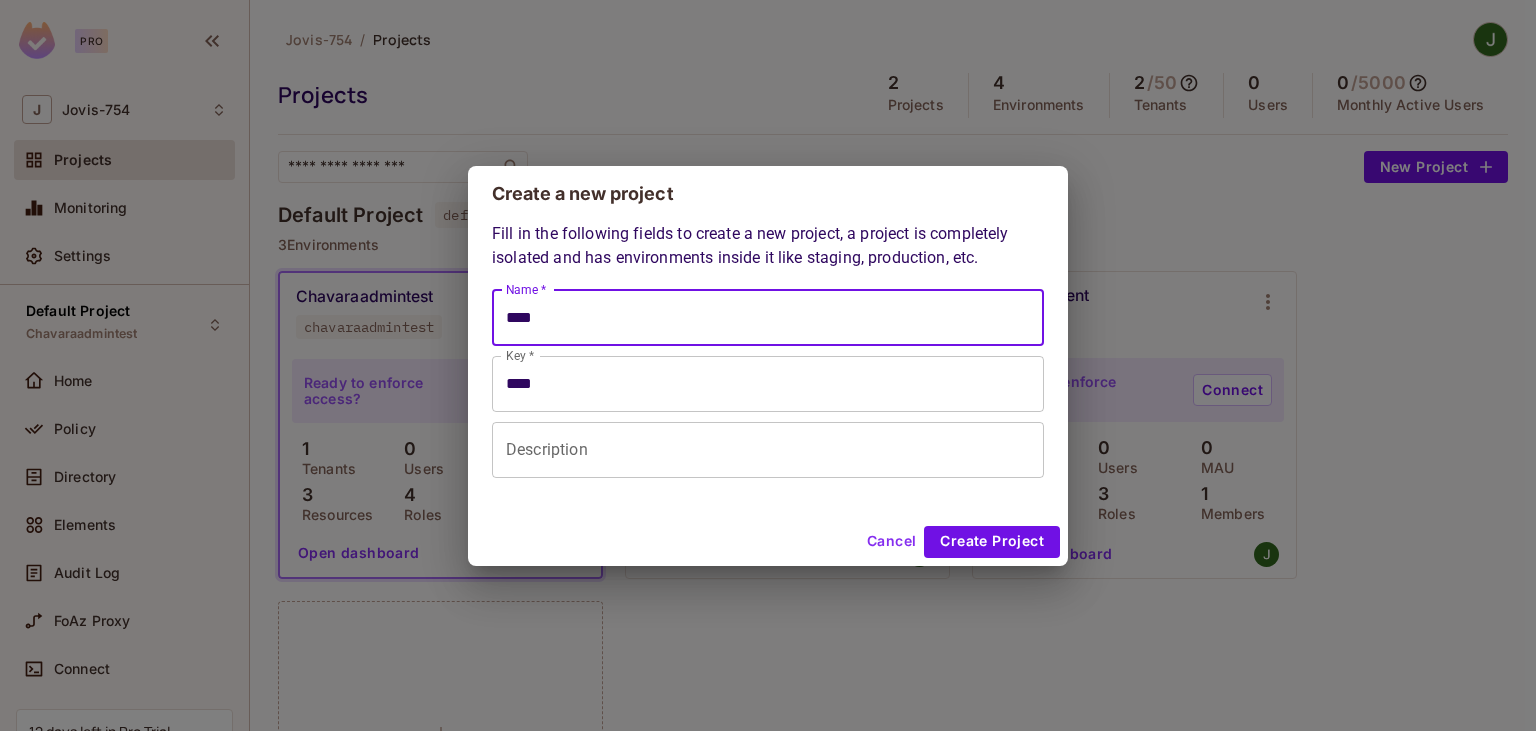 type on "*****" 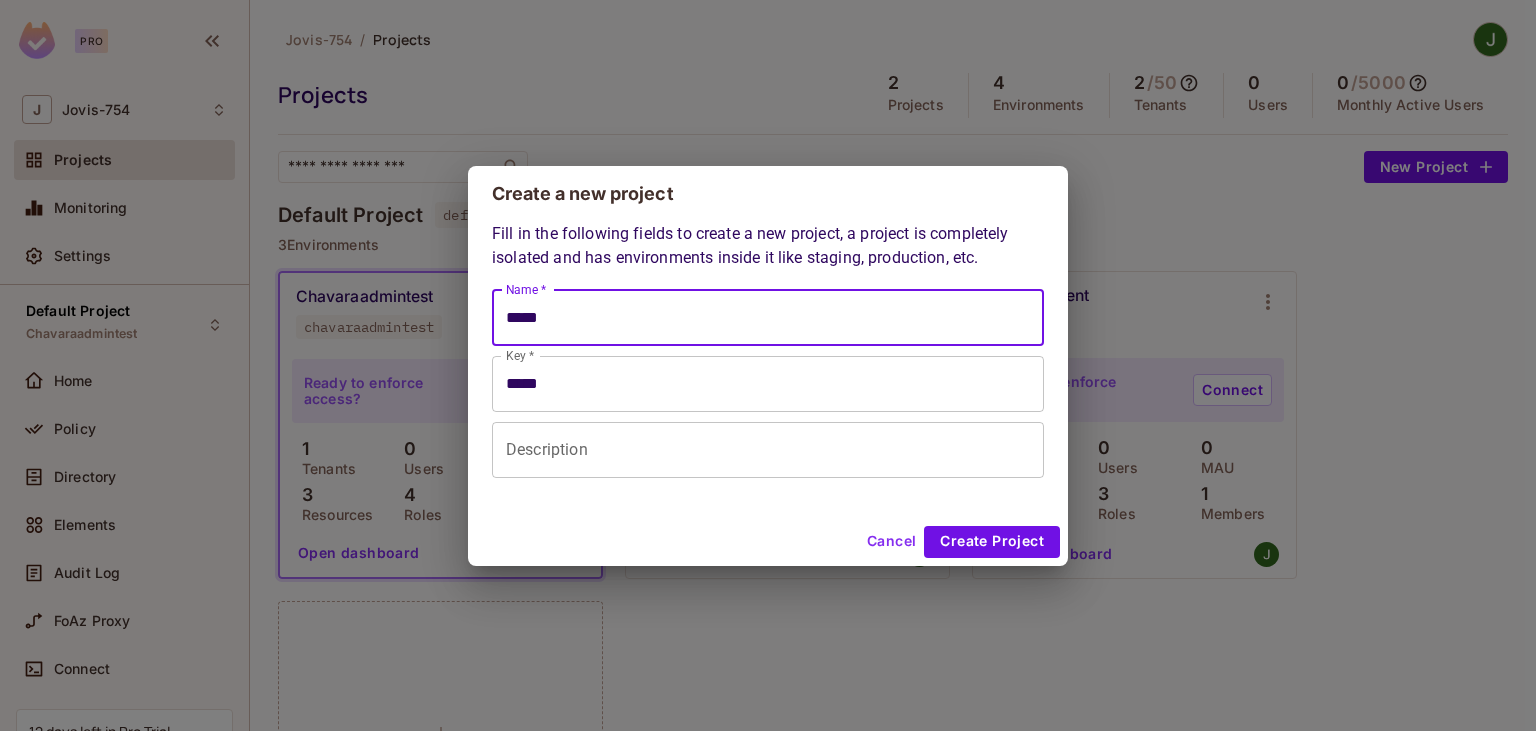 type on "******" 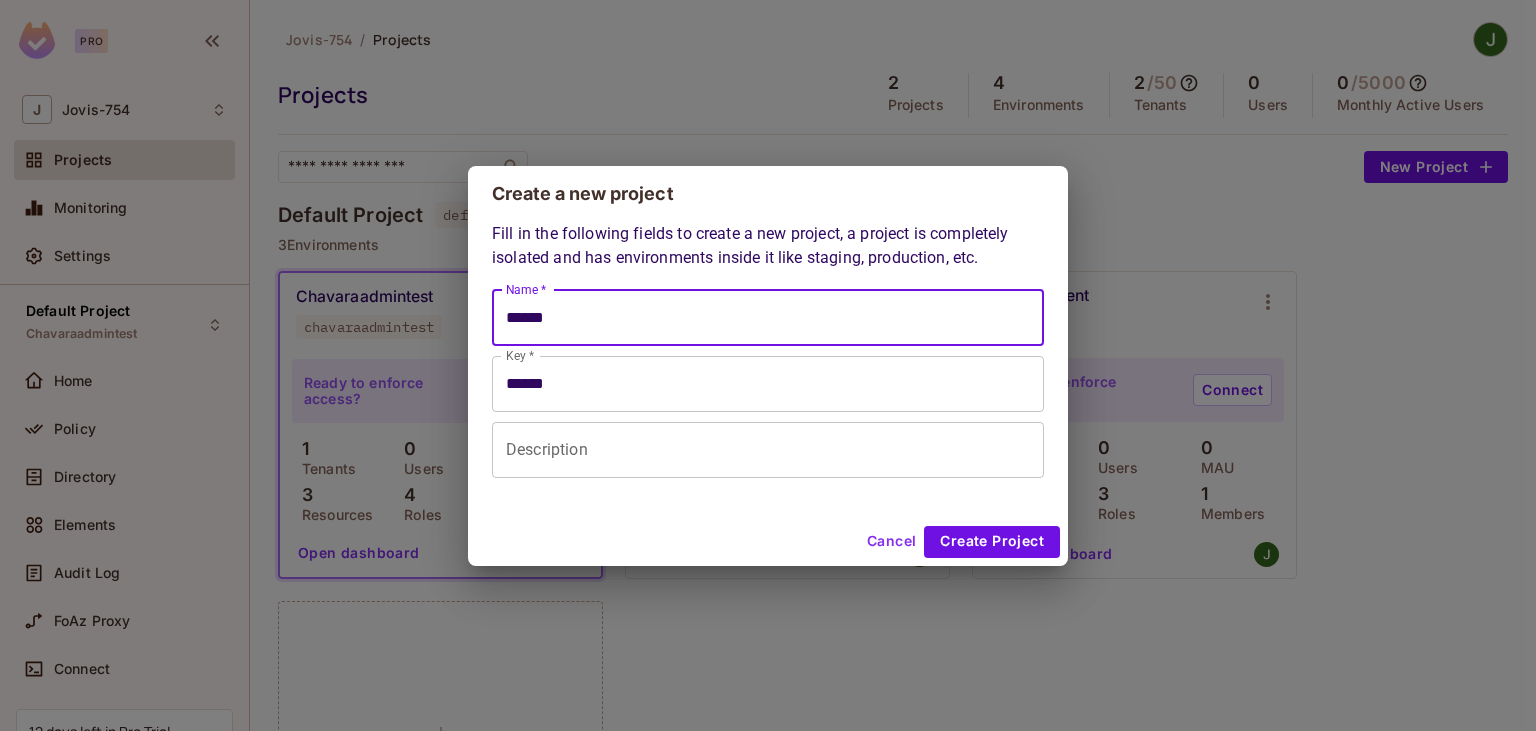 type on "*******" 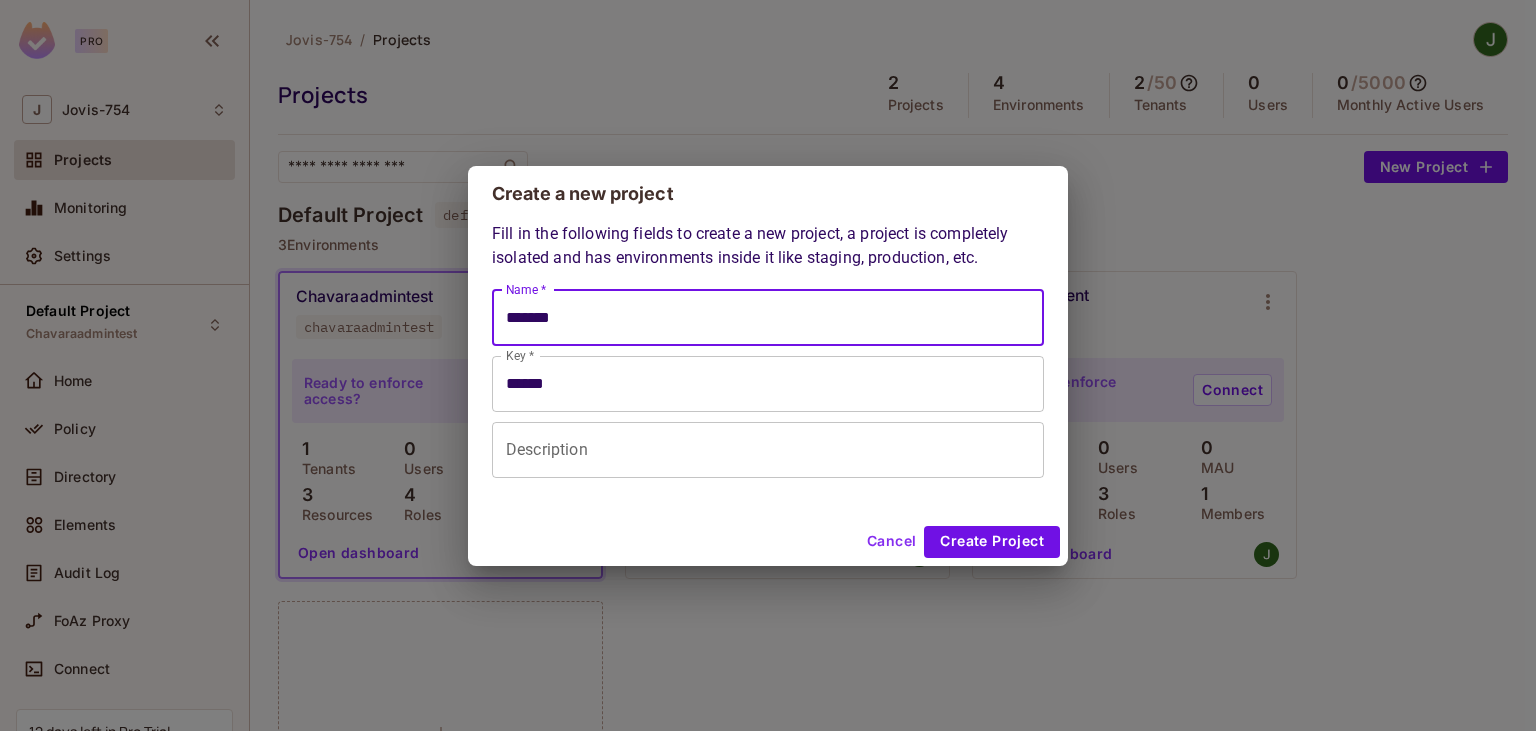 type on "*******" 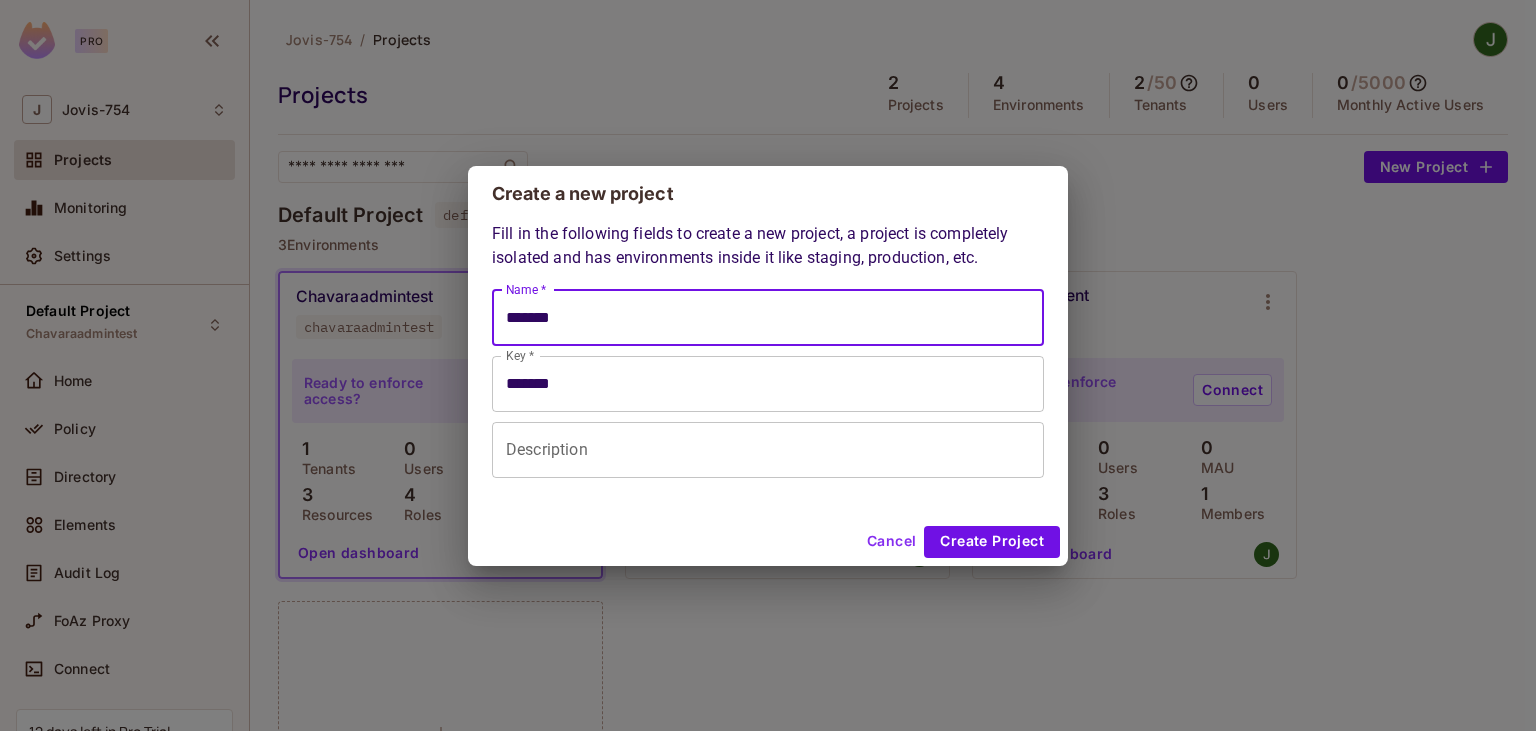 type on "********" 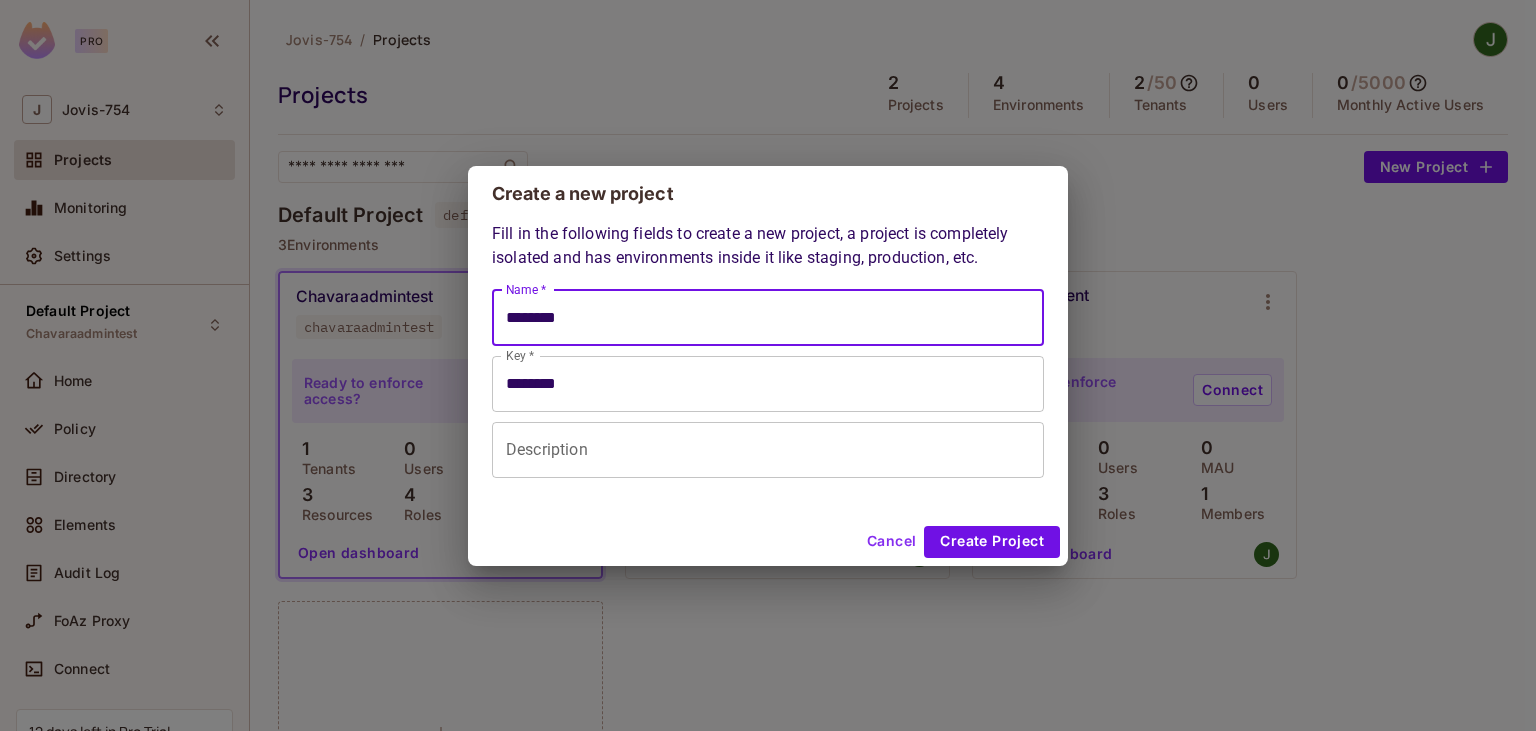 type on "*********" 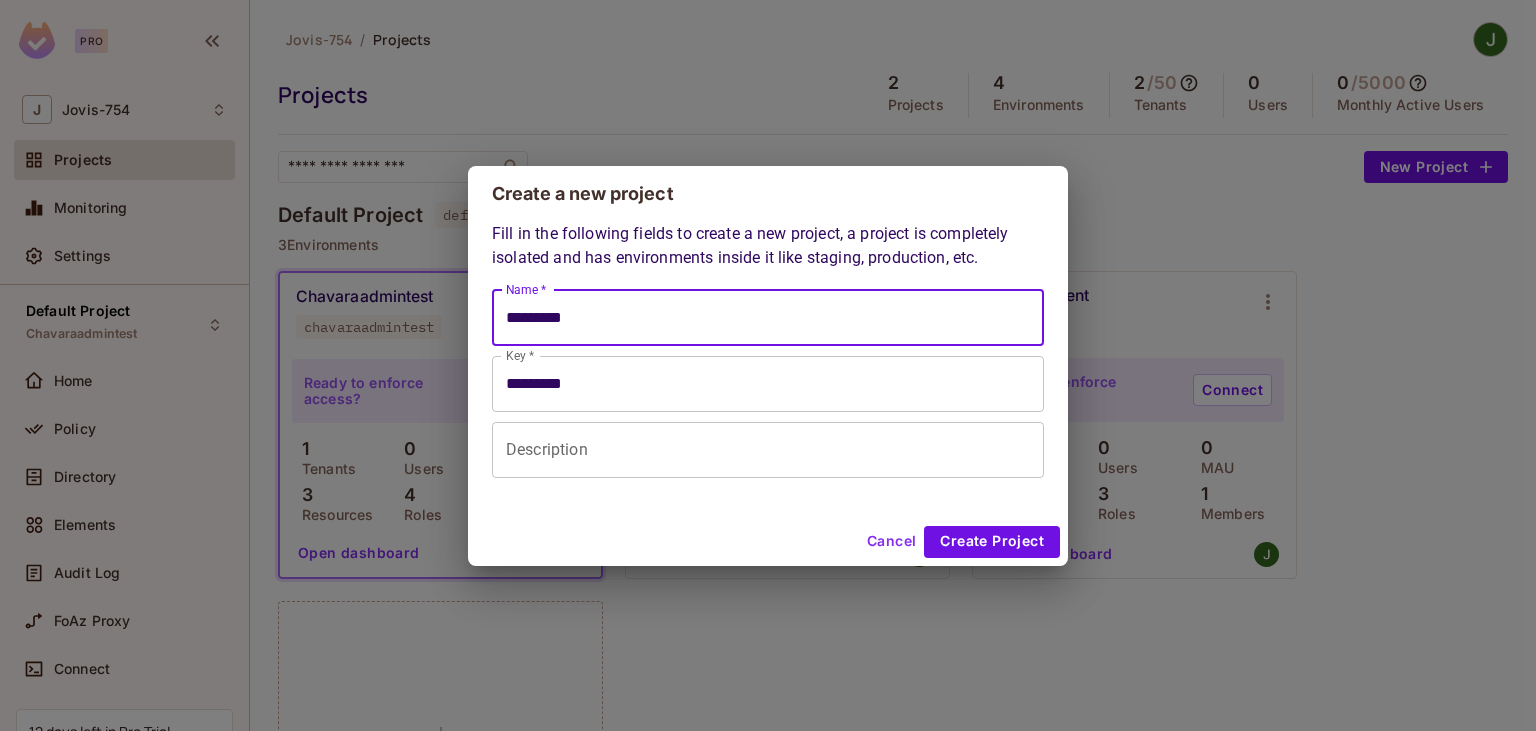 type on "**********" 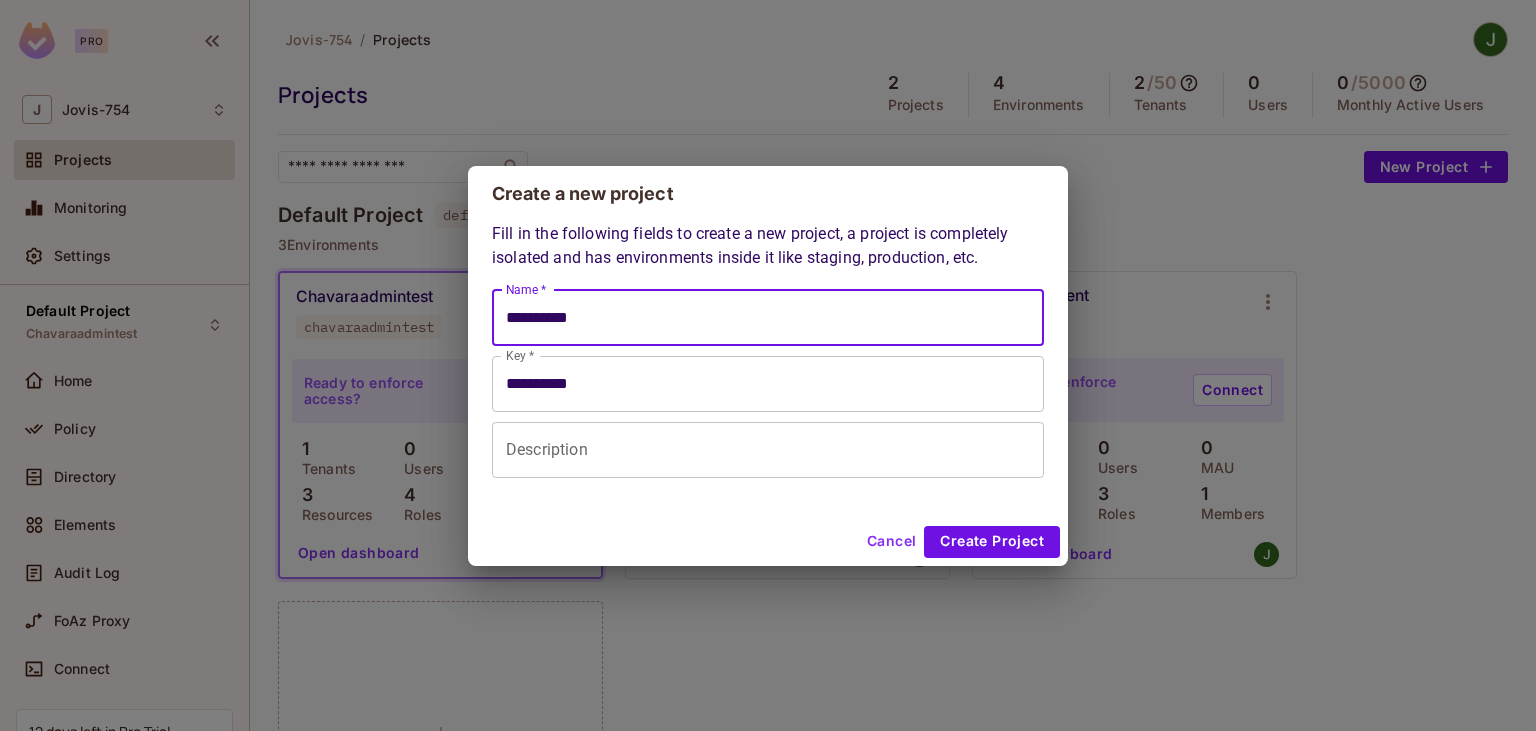 type on "**********" 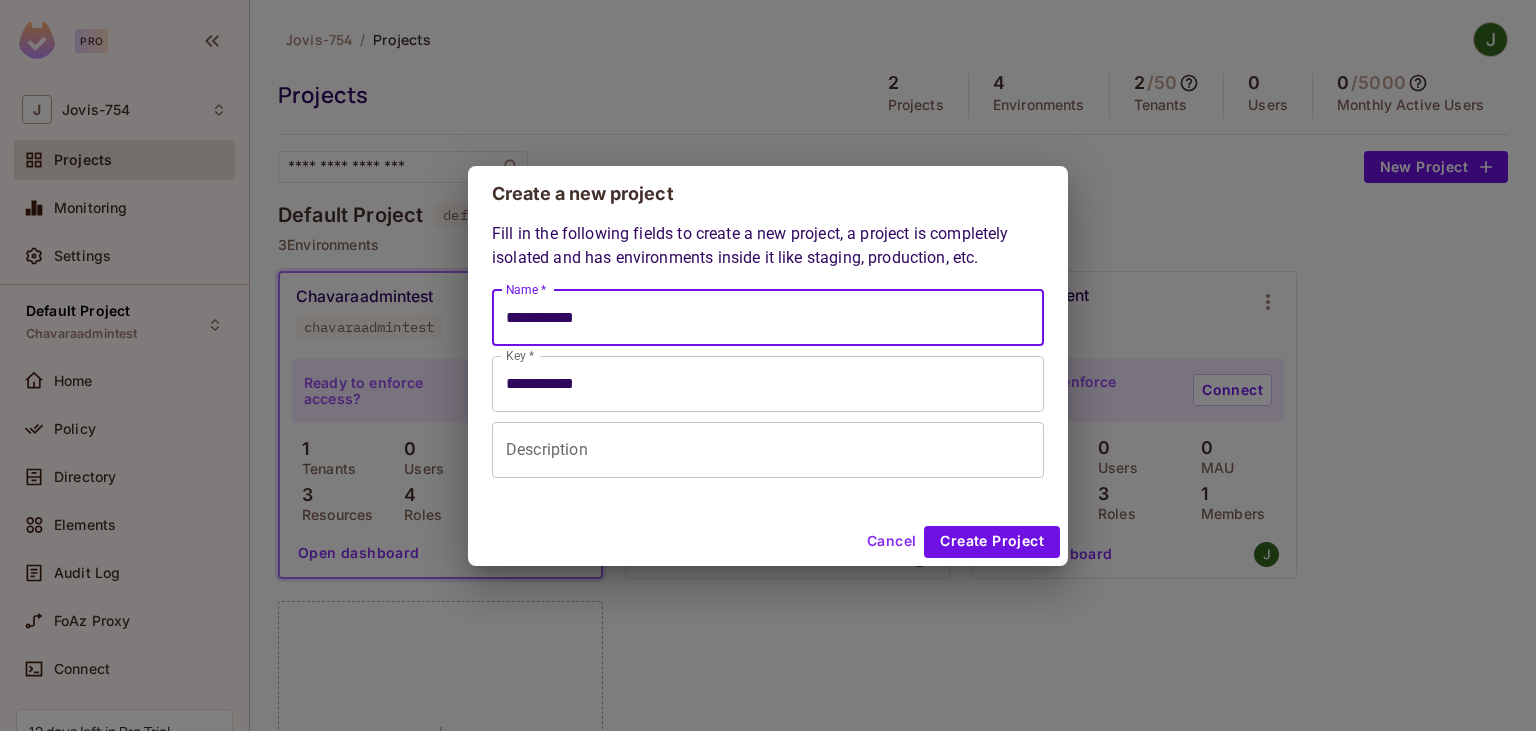 type on "**********" 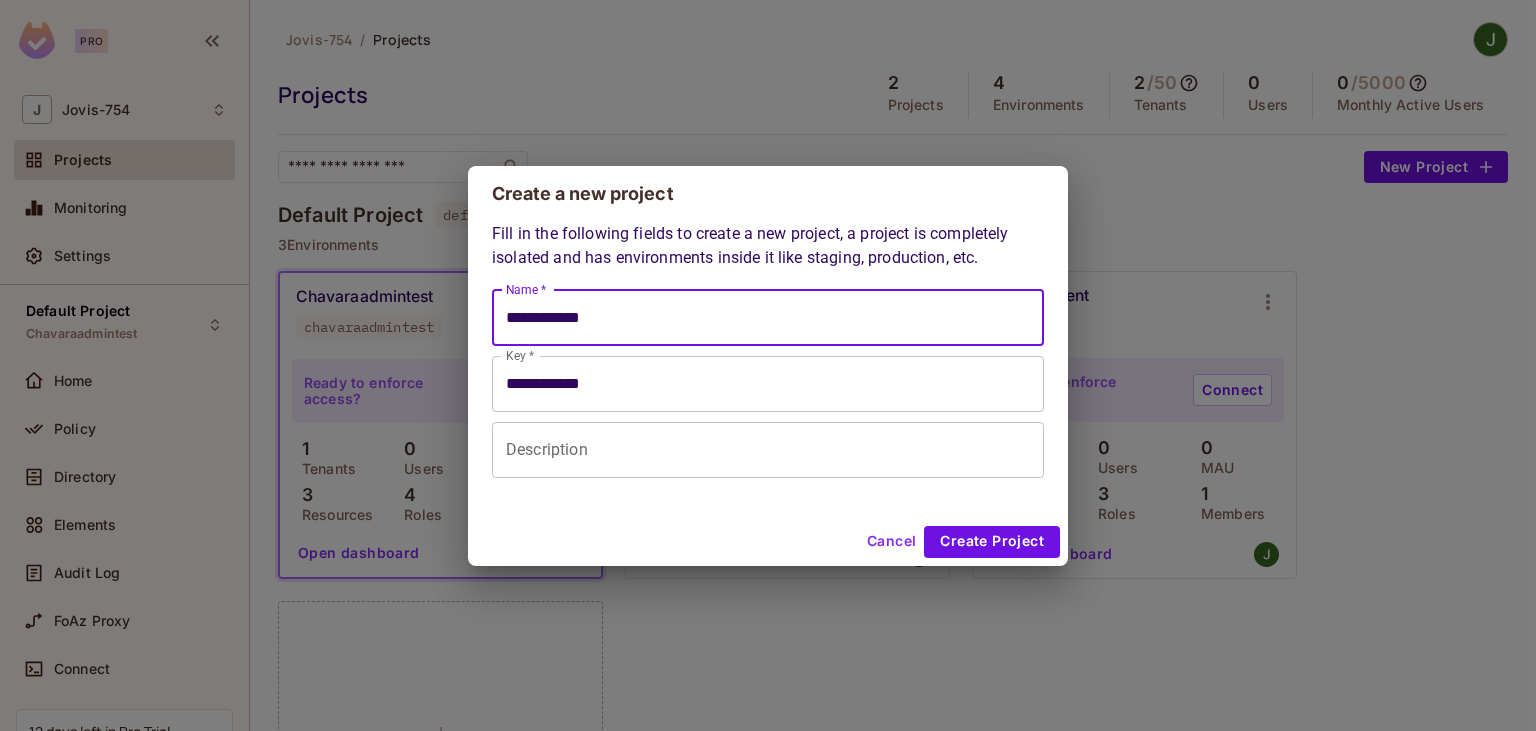 type on "**********" 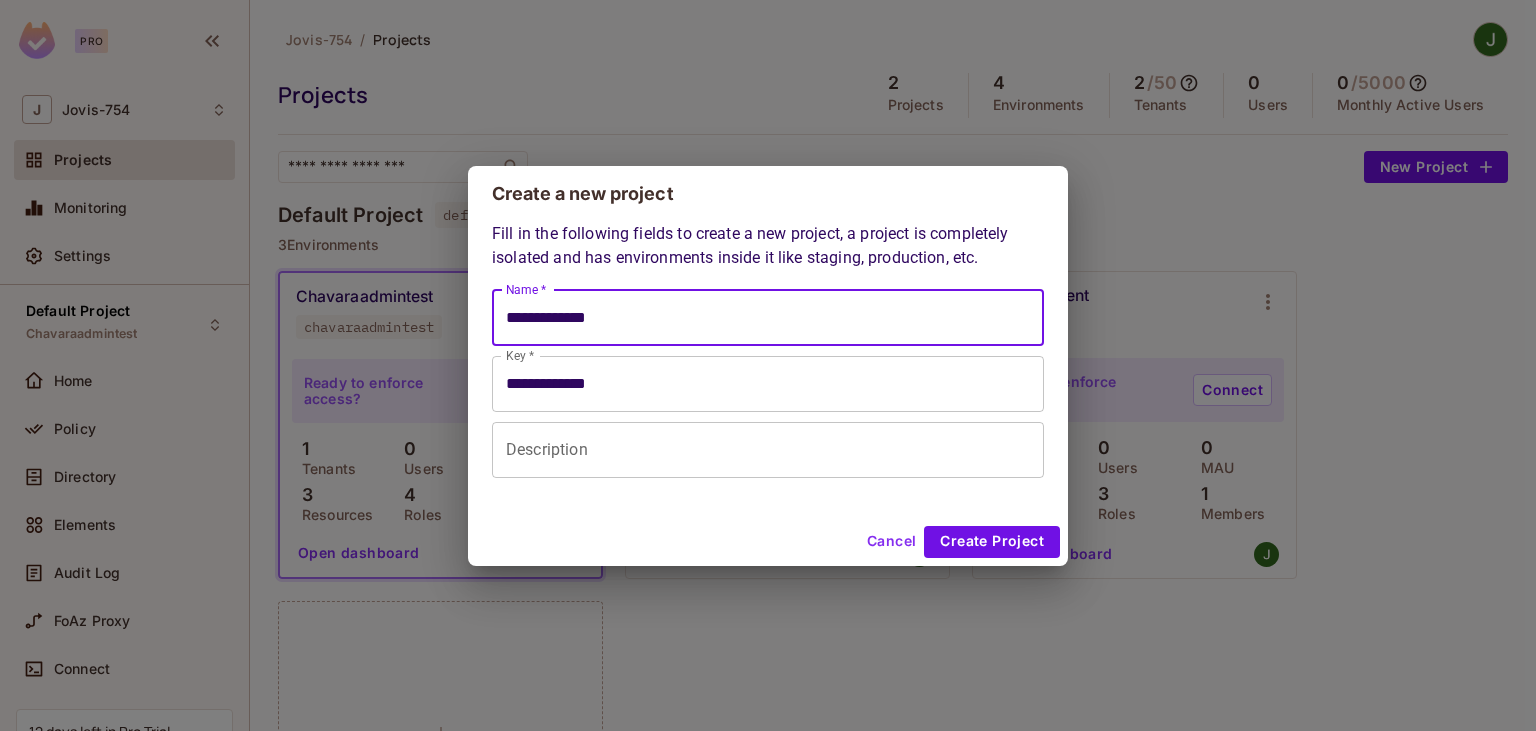 type on "**********" 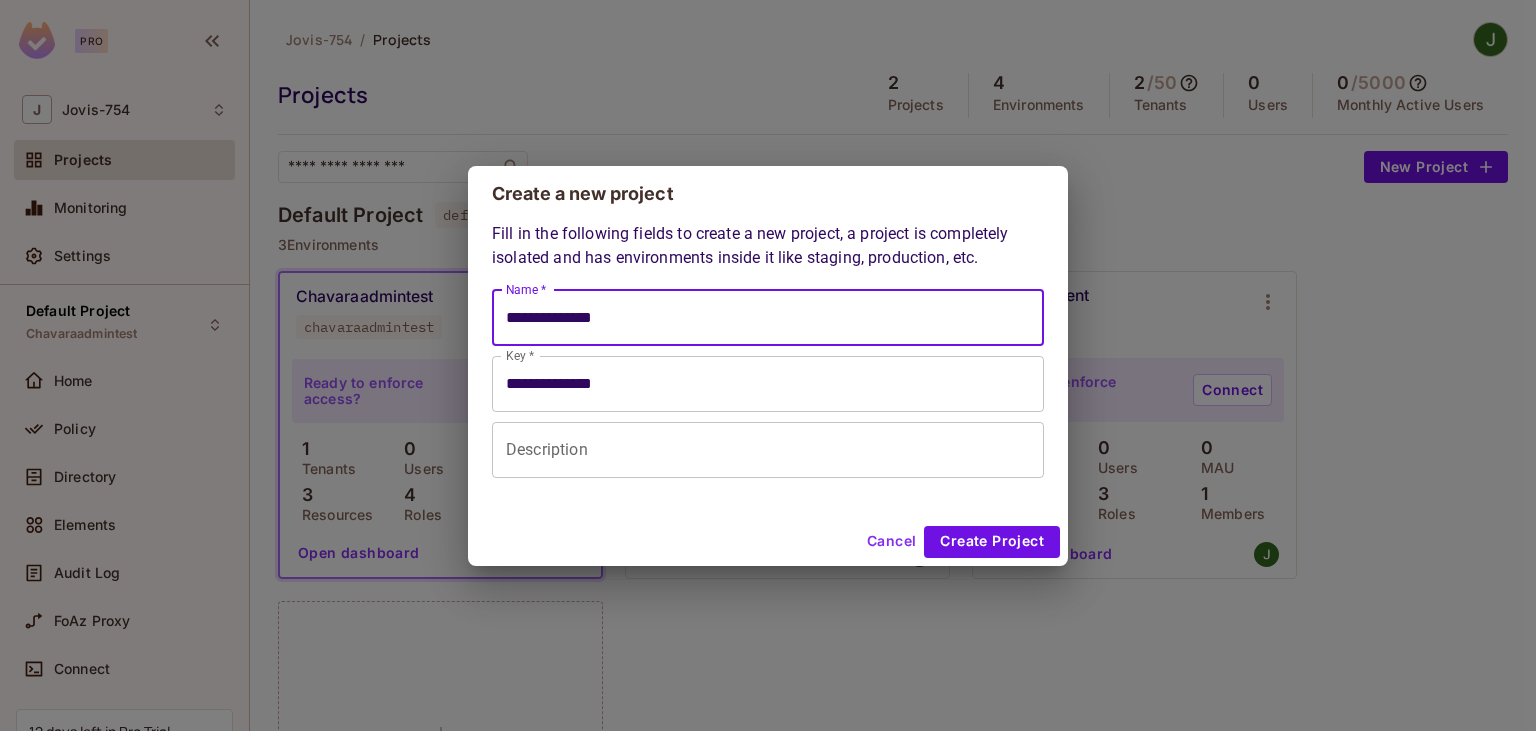 type on "**********" 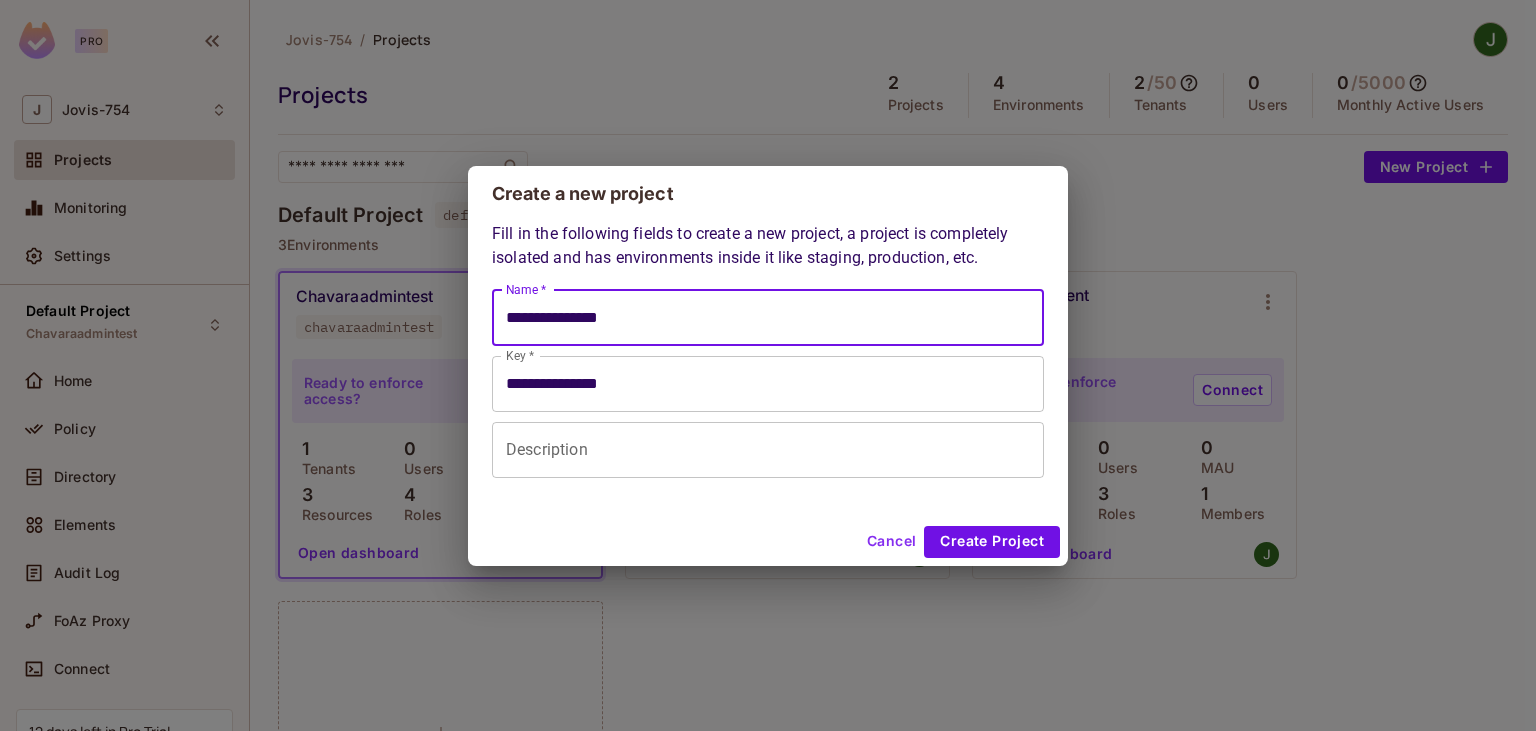 type on "**********" 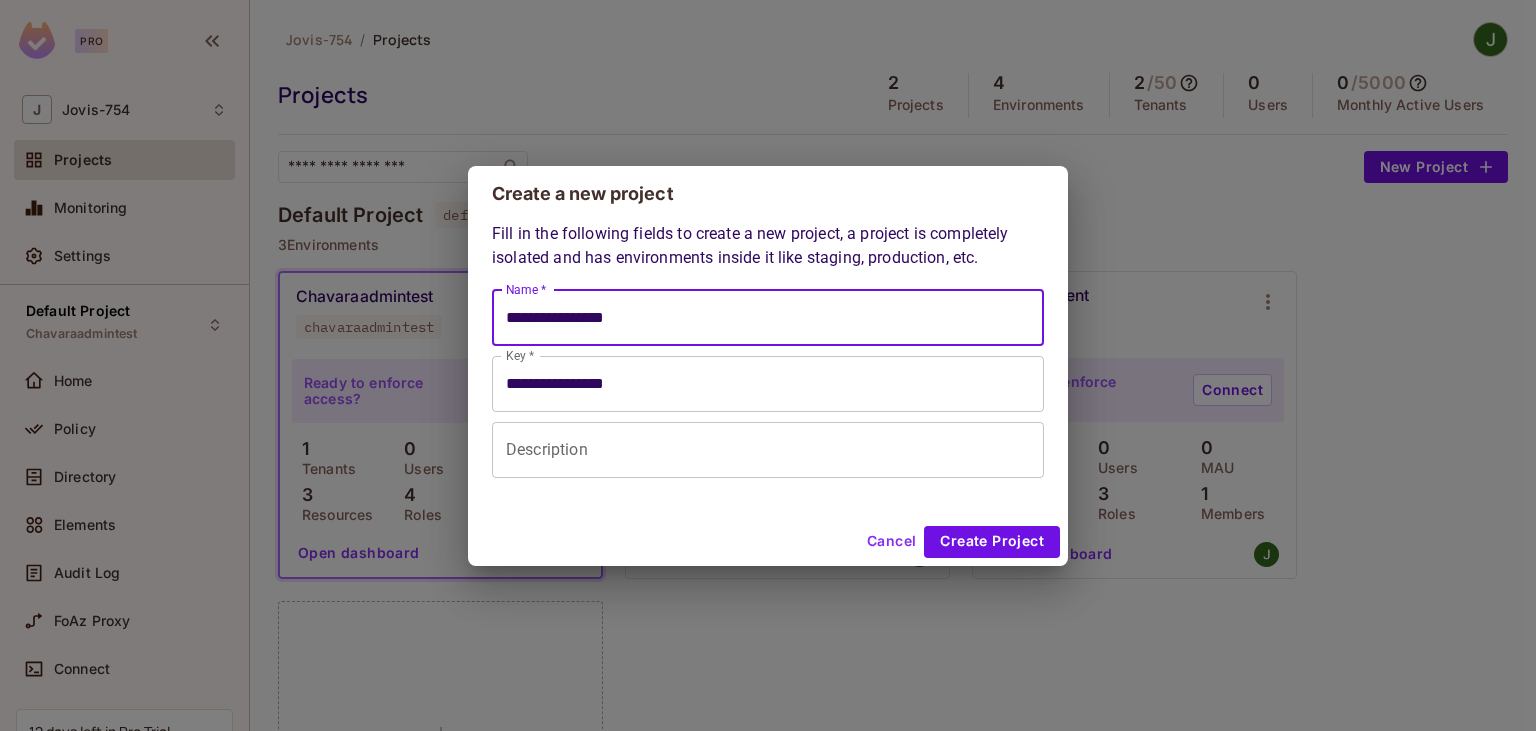 type on "**********" 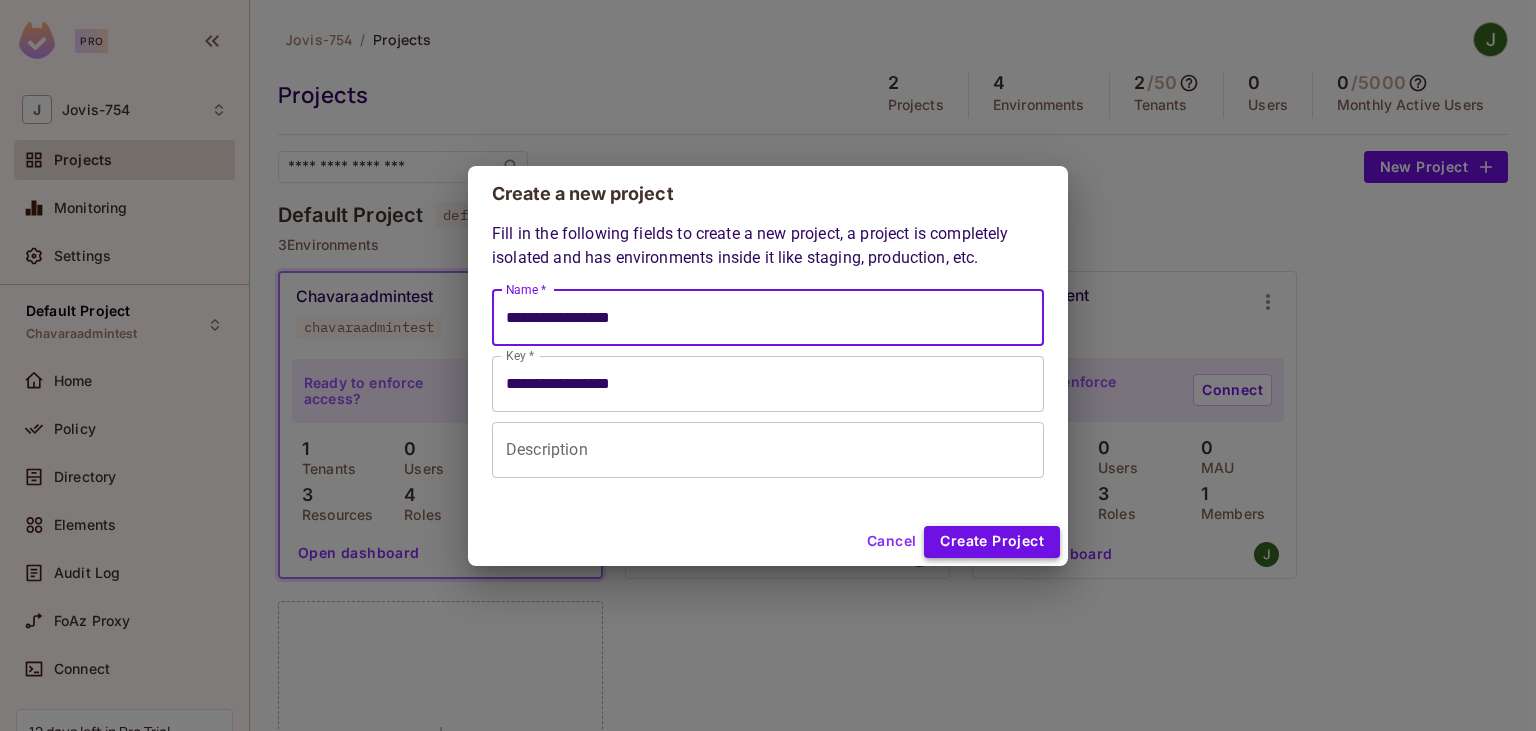 type on "**********" 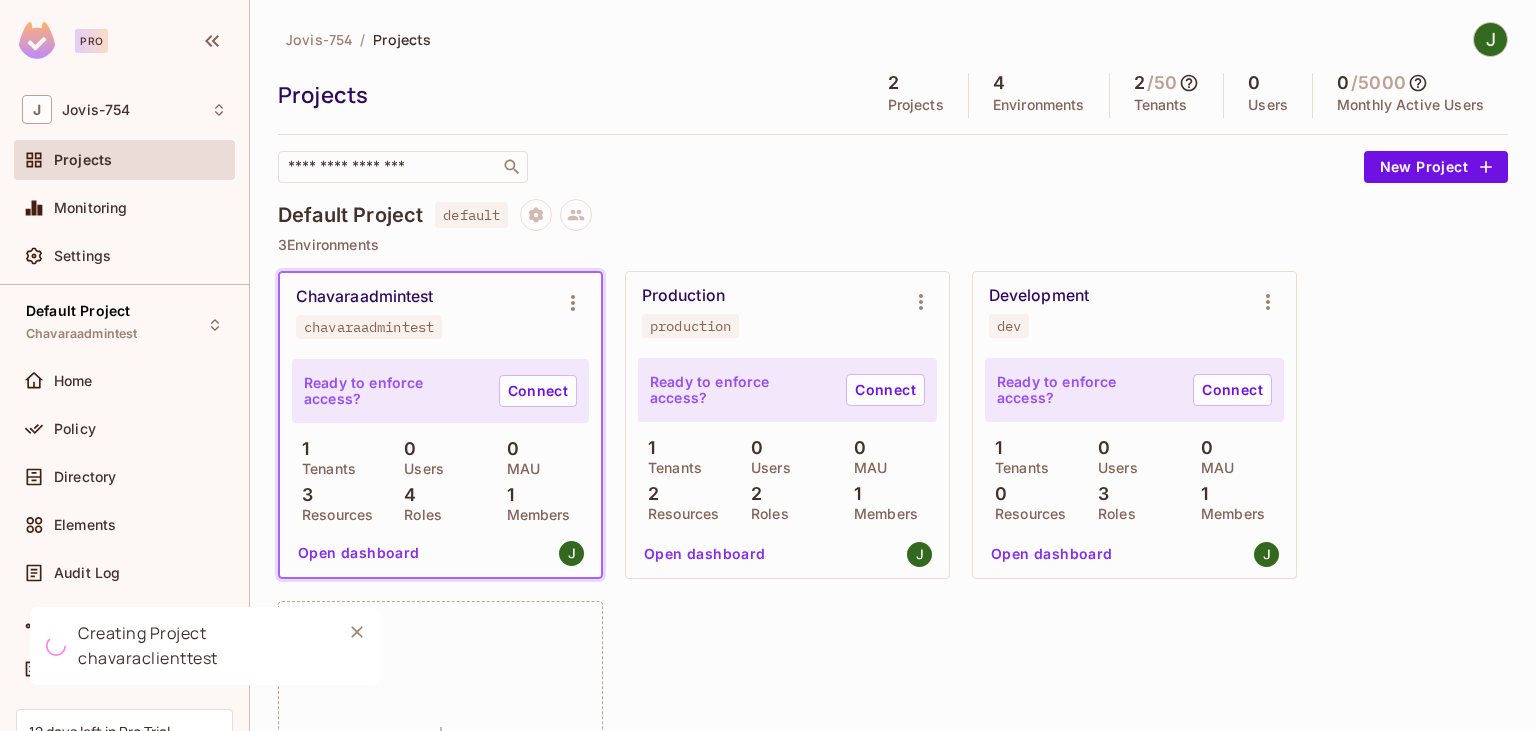 type 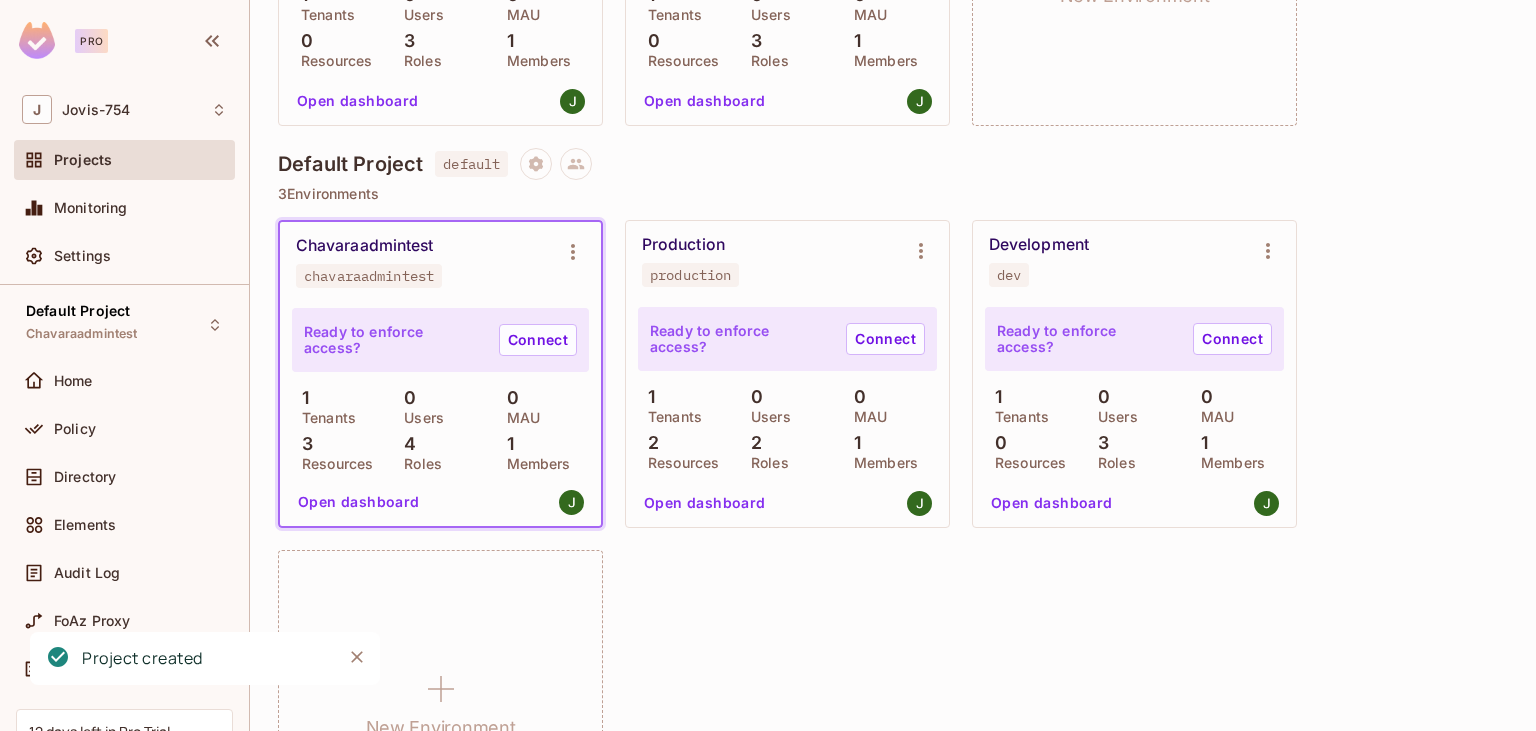 scroll, scrollTop: 461, scrollLeft: 0, axis: vertical 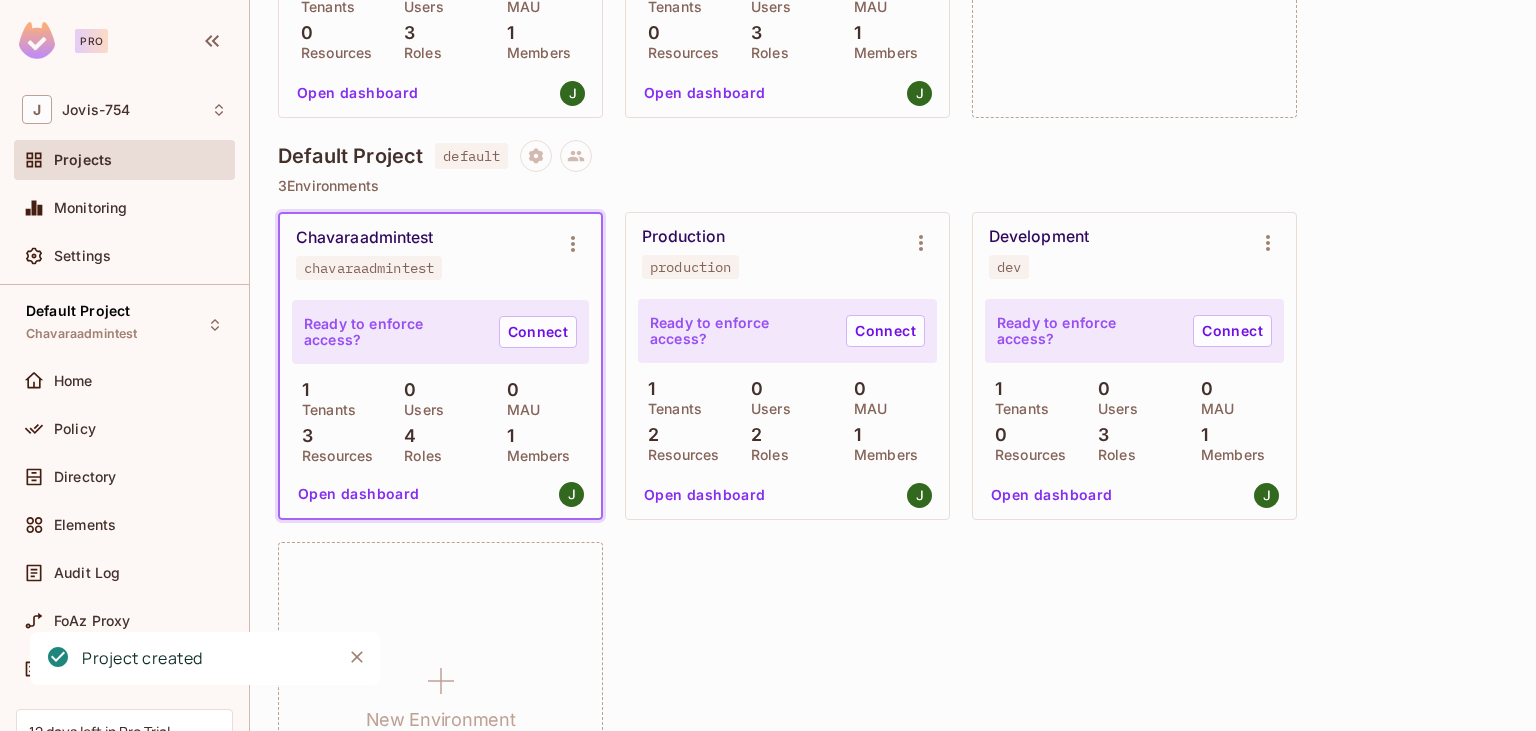 click on "Chavaraadmintest chavaraadmintest Ready to enforce access? Connect 1 Tenants 0 Users 0 MAU 3 Resources 4 Roles 1 Members Open dashboard Production production Ready to enforce access? Connect 1 Tenants 0 Users 0 MAU 2 Resources 2 Roles 1 Members Open dashboard Development dev Ready to enforce access? Connect 1 Tenants 0 Users 0 MAU 0 Resources 3 Roles 1 Members Open dashboard New Environment" at bounding box center (893, 531) 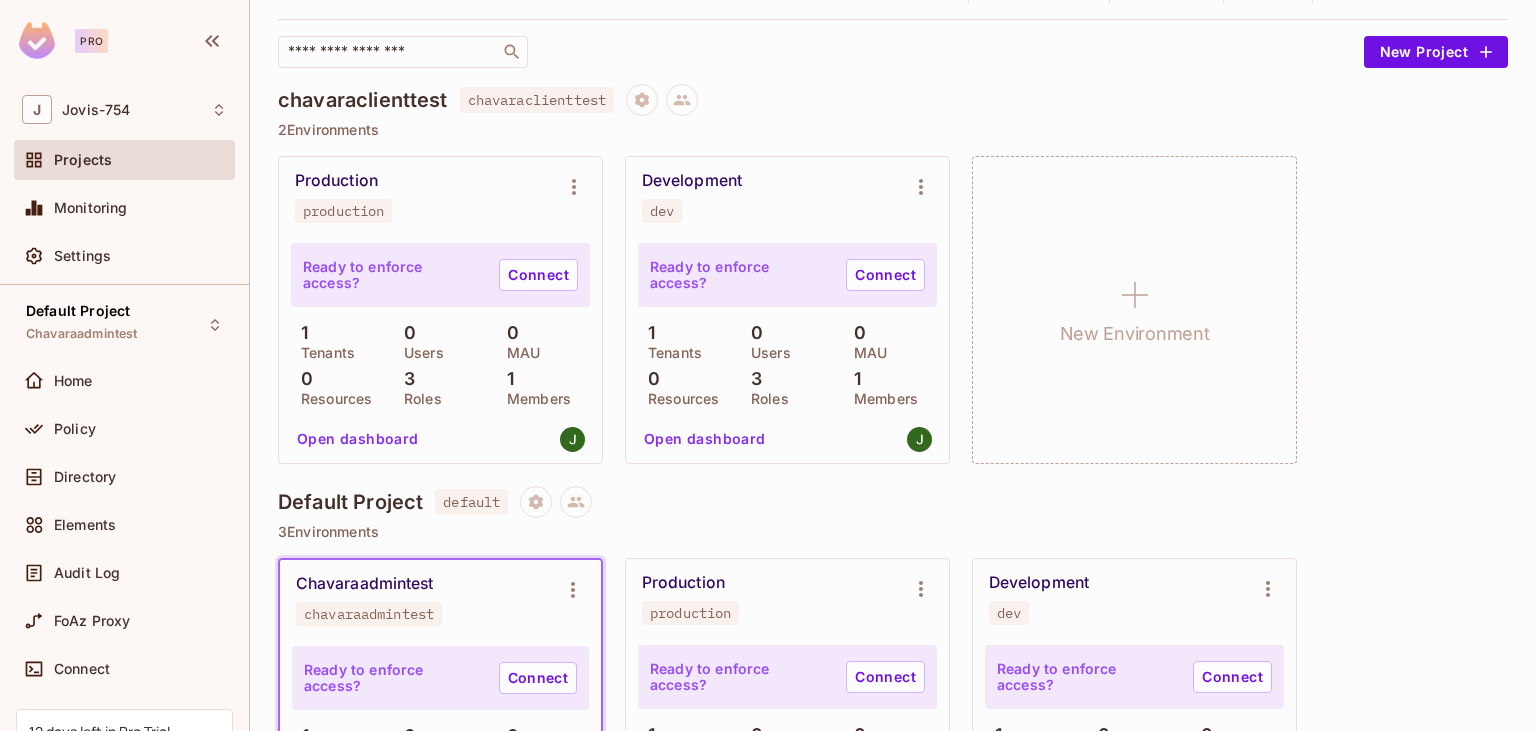 scroll, scrollTop: 0, scrollLeft: 0, axis: both 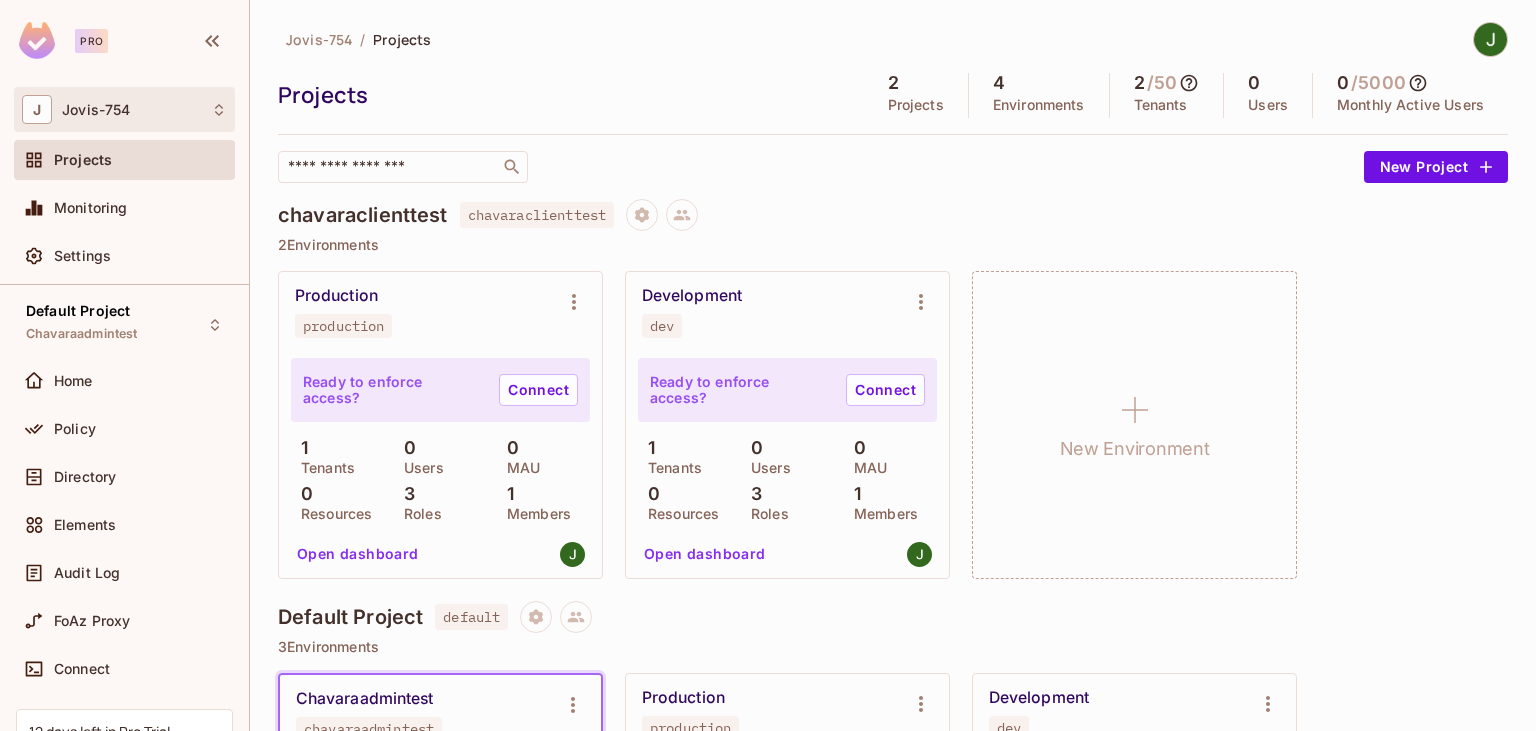 click on "J Jovis-754" at bounding box center [124, 109] 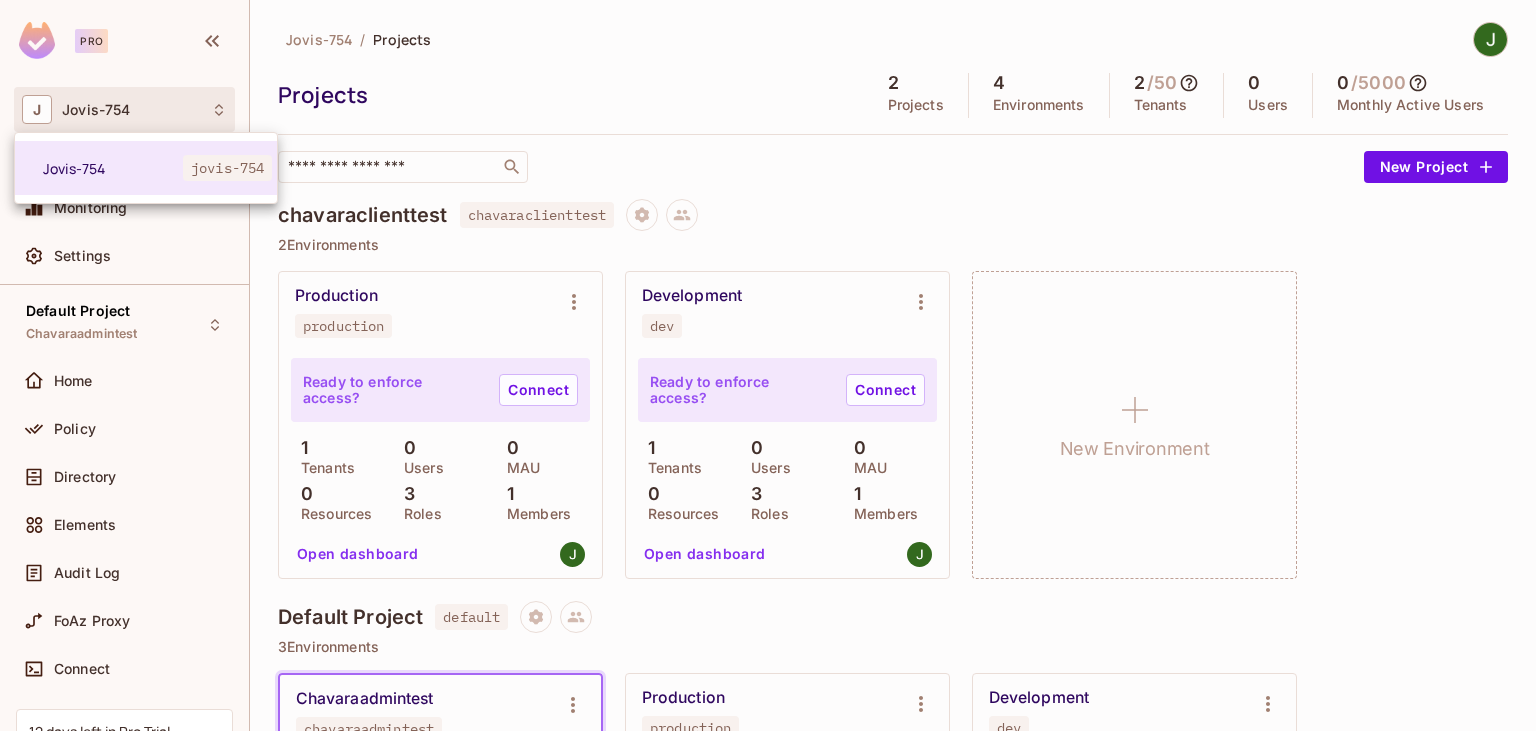 click at bounding box center (768, 365) 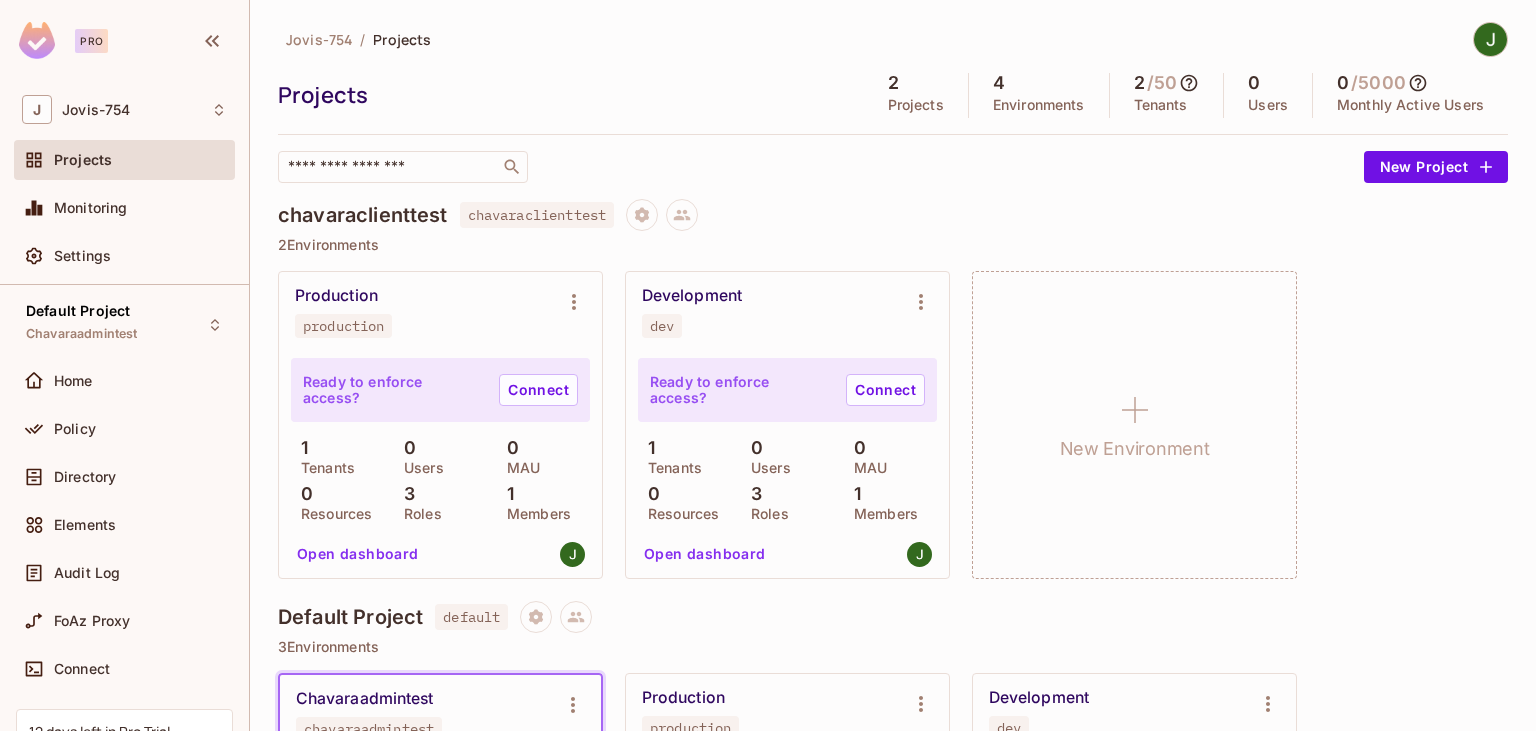 click on "Open dashboard" at bounding box center [358, 554] 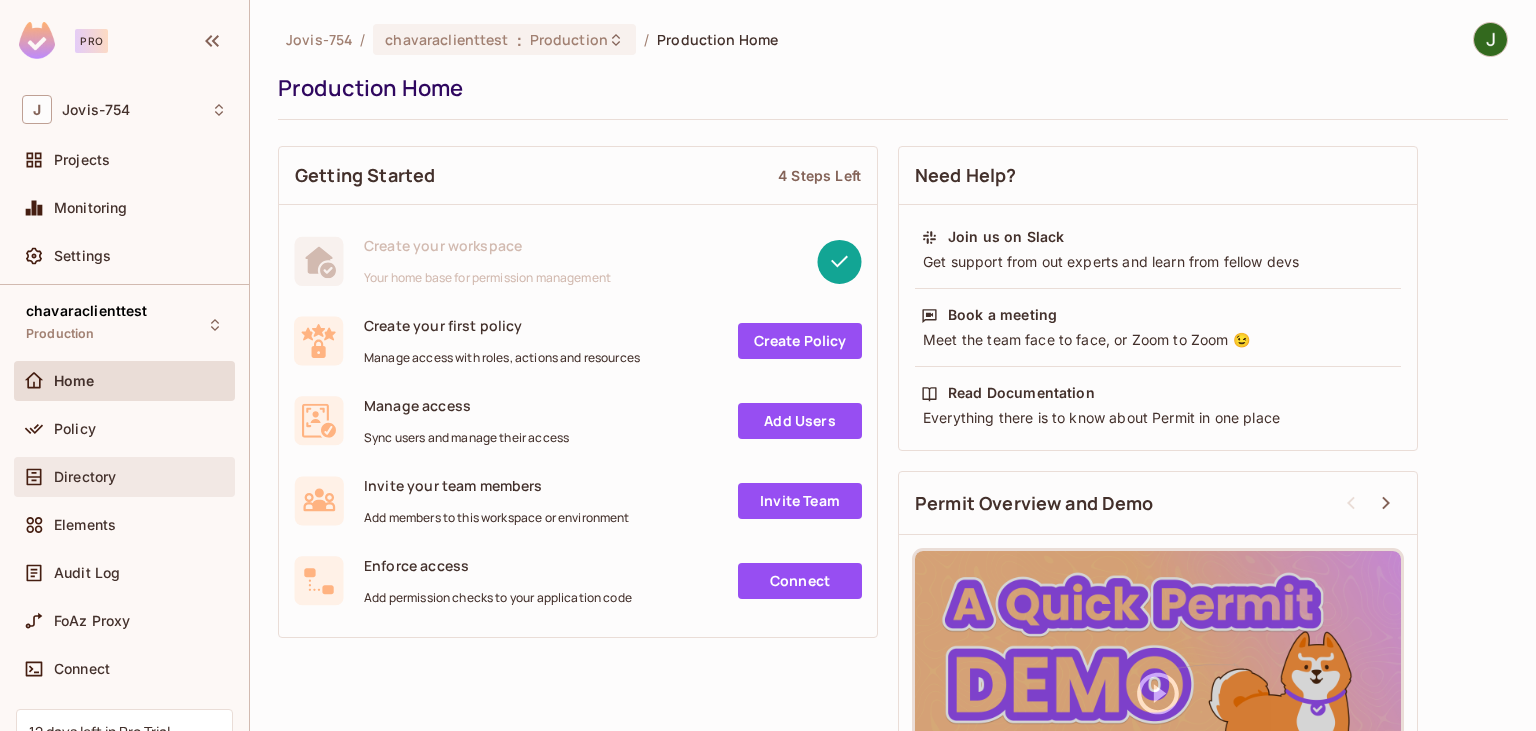 click on "Directory" at bounding box center [140, 477] 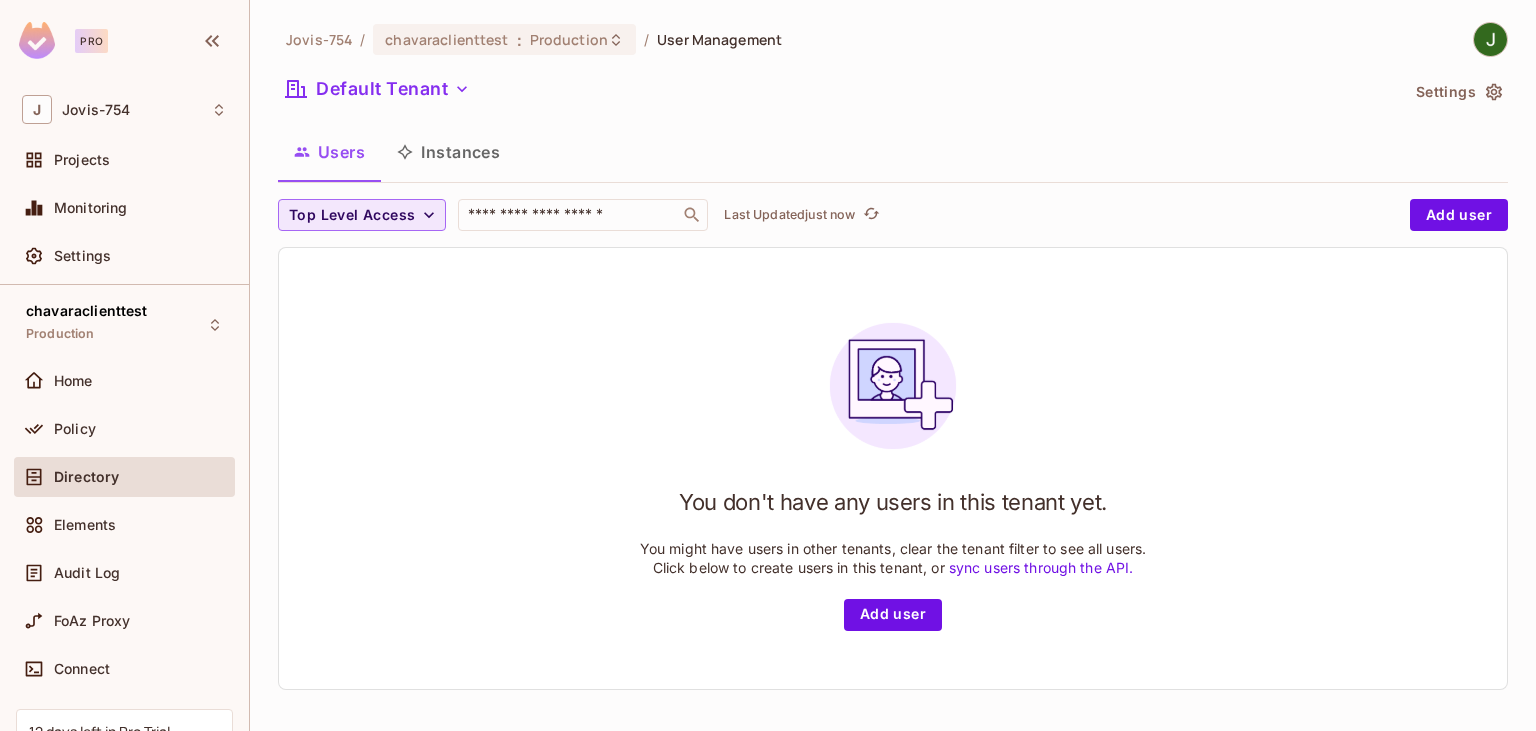 click on "Top Level Access" at bounding box center [362, 215] 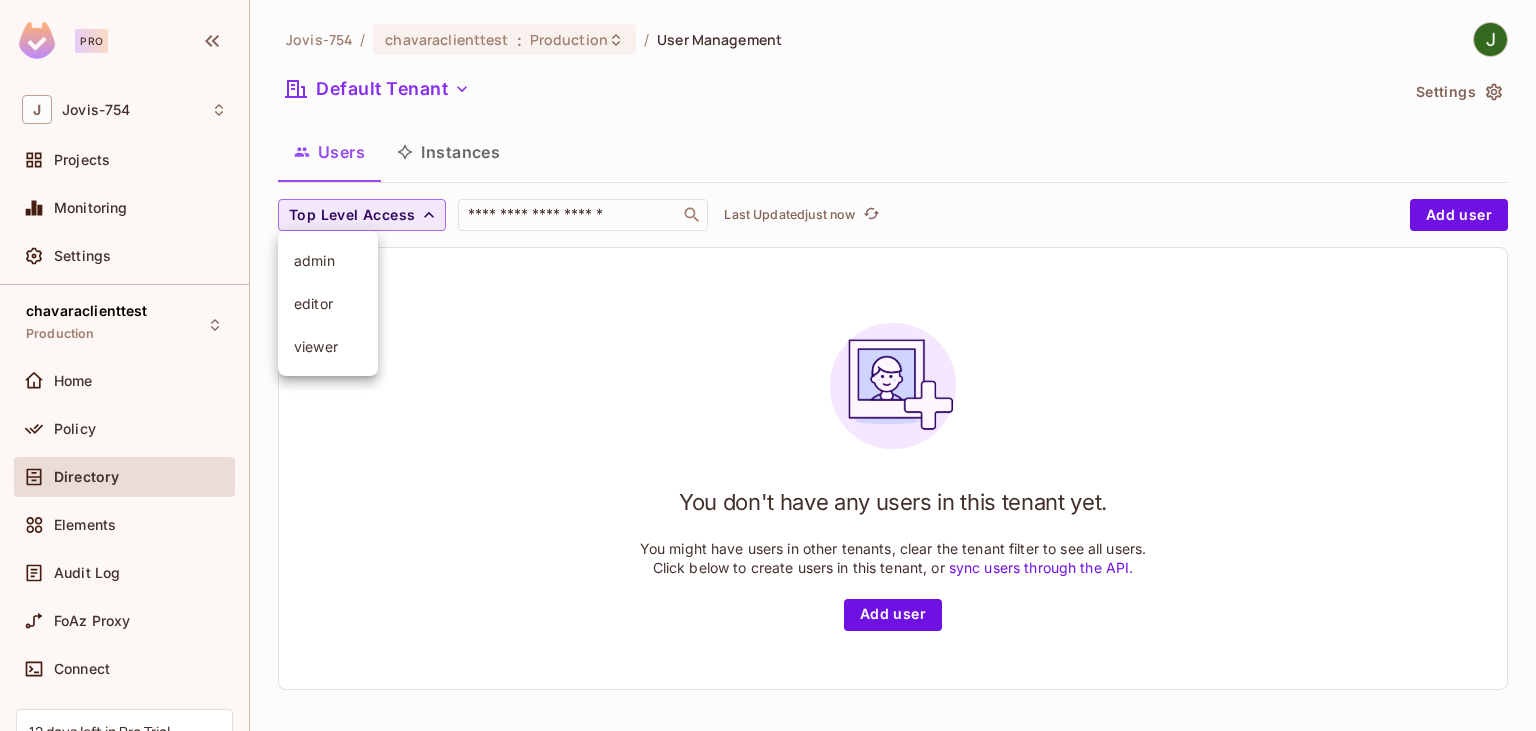 click at bounding box center (768, 365) 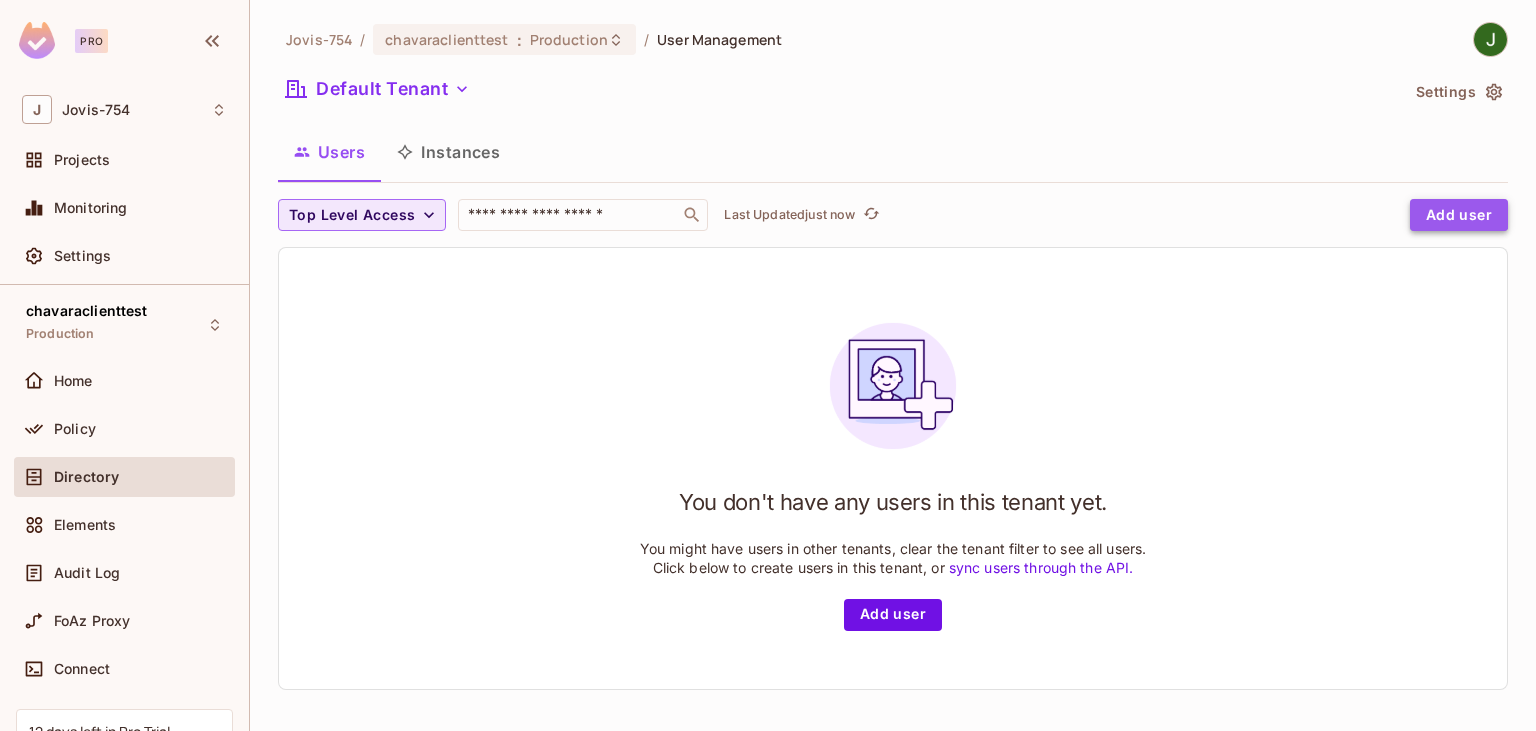 click on "Add user" at bounding box center (1459, 215) 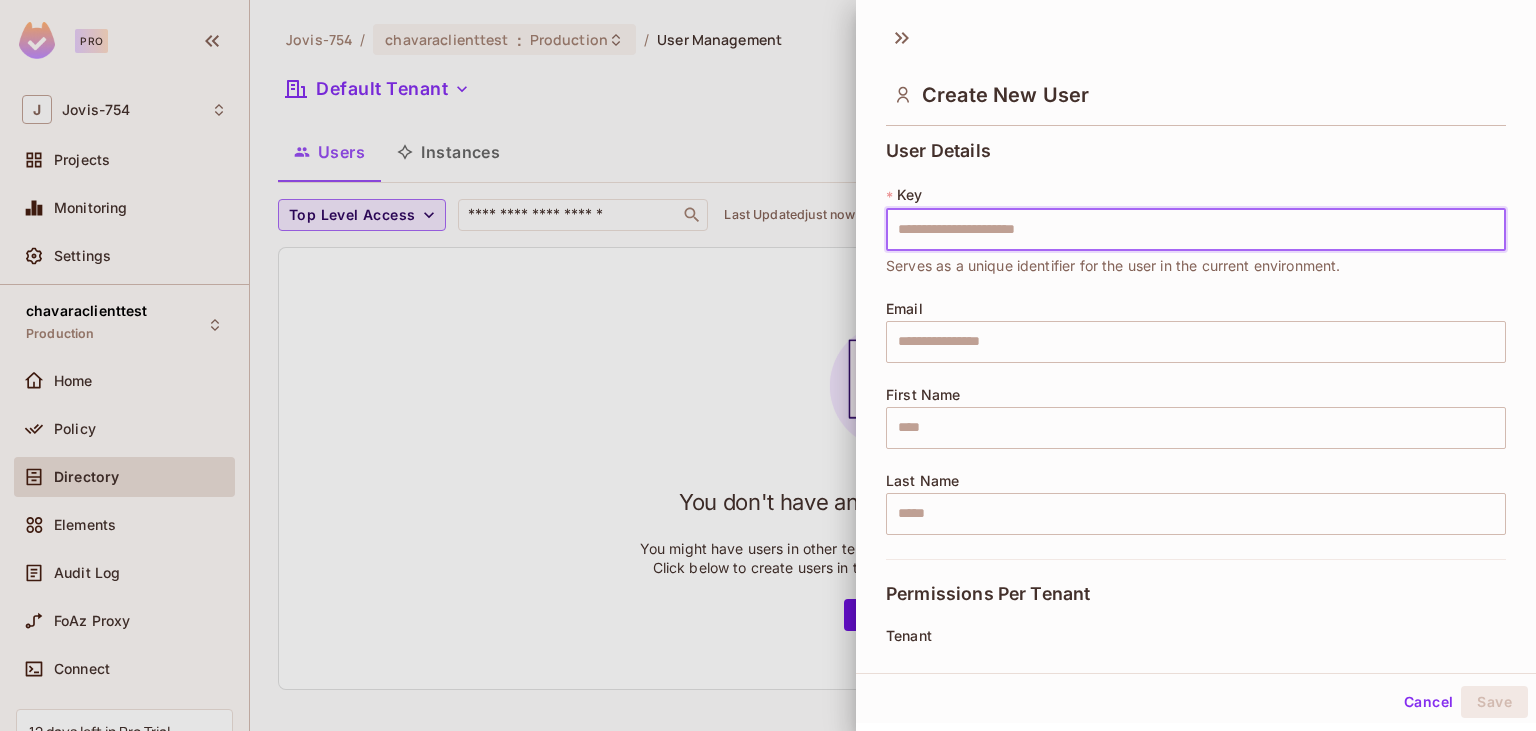 click at bounding box center (1196, 230) 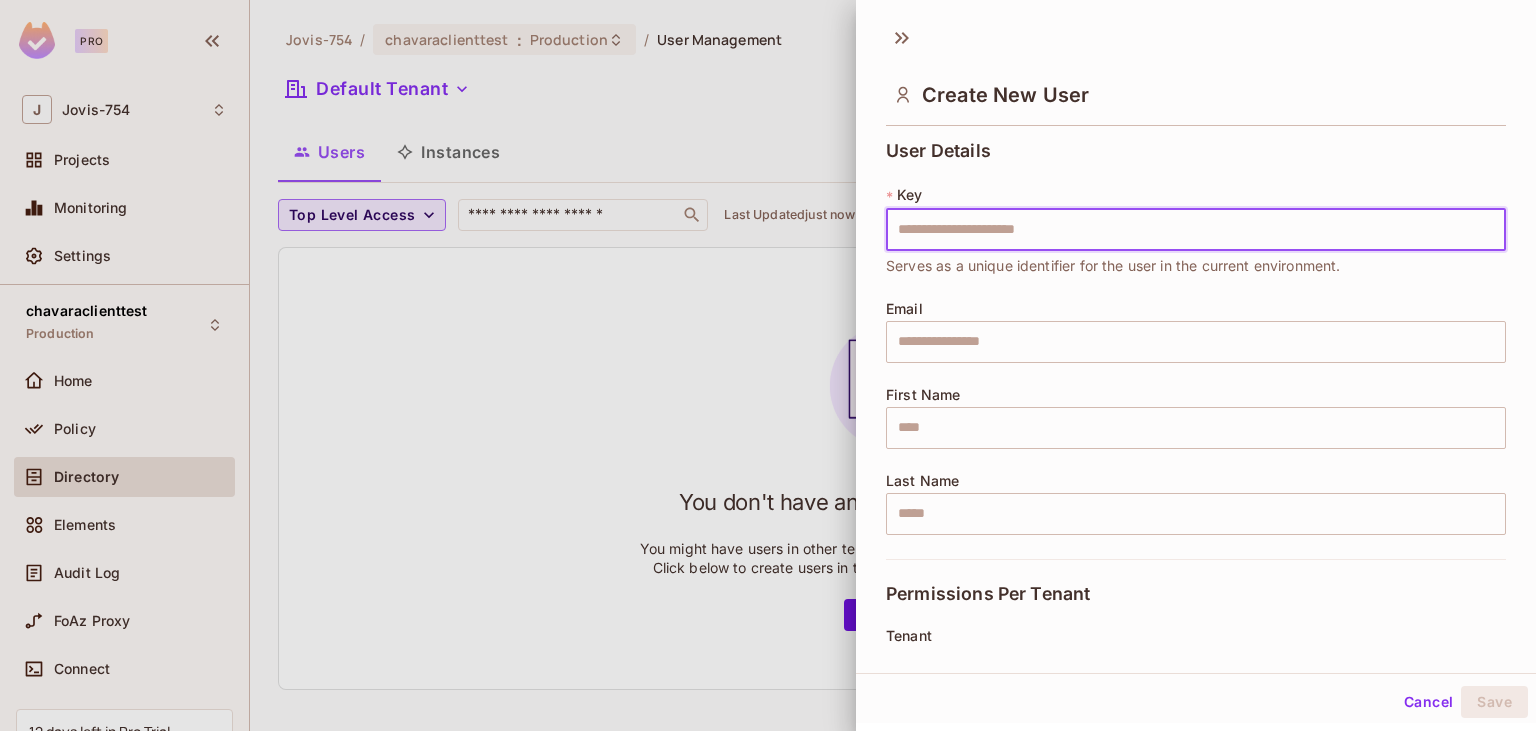 click on "User Details * Key ​ Serves as a unique identifier for the user in the current environment. Email ​ First Name ​ Last Name ​ Permissions Per Tenant Tenant Default Tenant Select a tenant you want to associate this user with. Top Level Access ​ Assign the user permission to a resource type It seems like you don't have any resources in this environment. In order to assign resource roles to user you must first define resources and then define resource roles." at bounding box center (1196, 388) 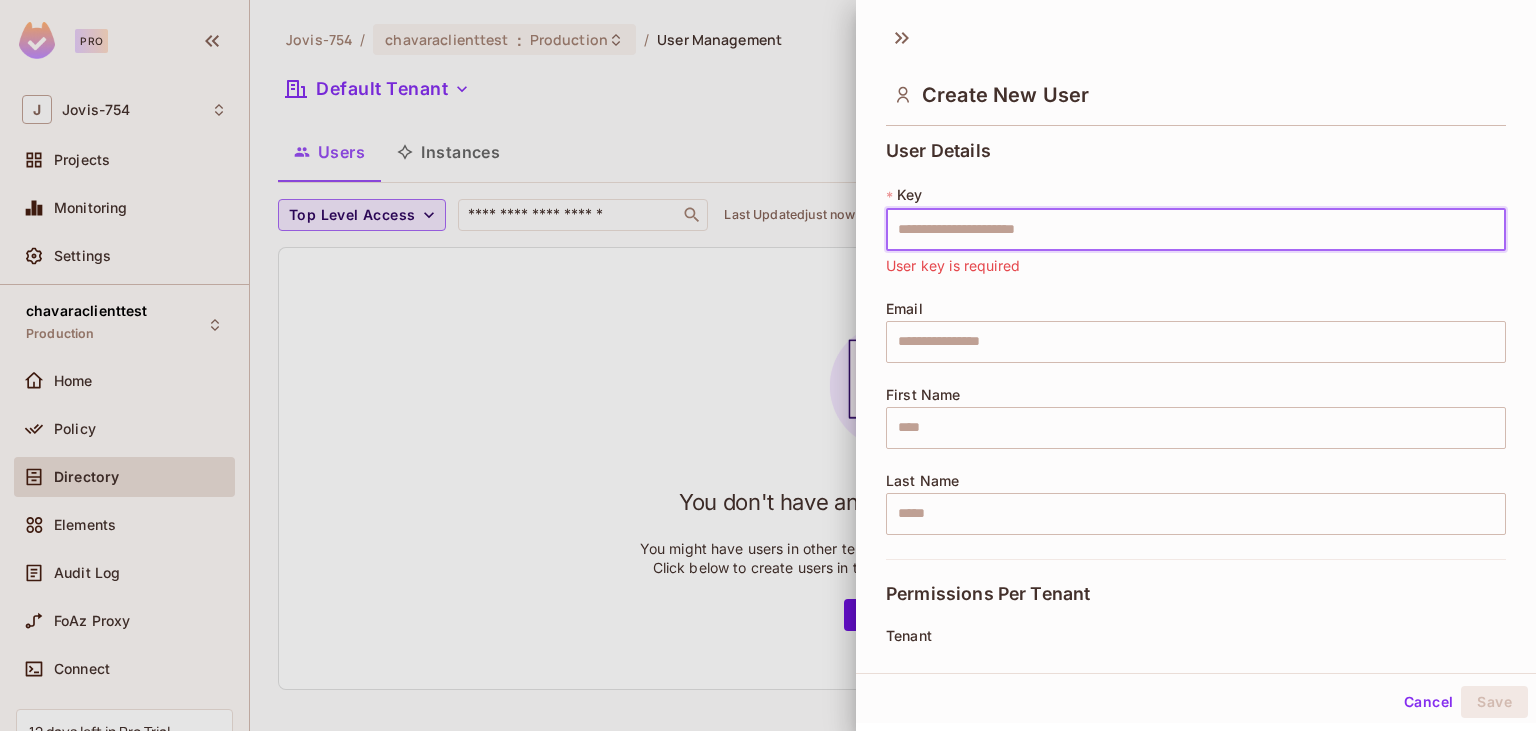 click at bounding box center (1196, 230) 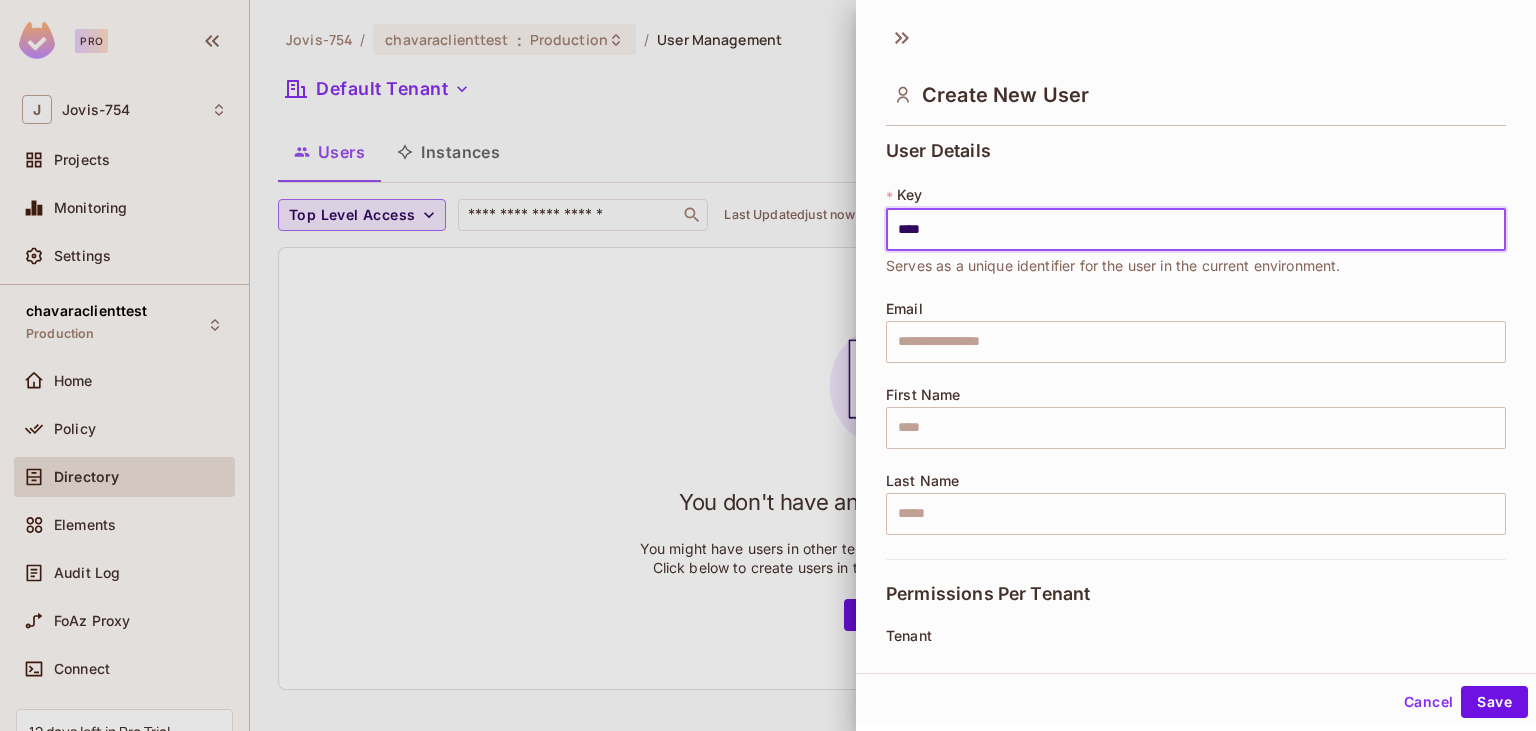 type on "****" 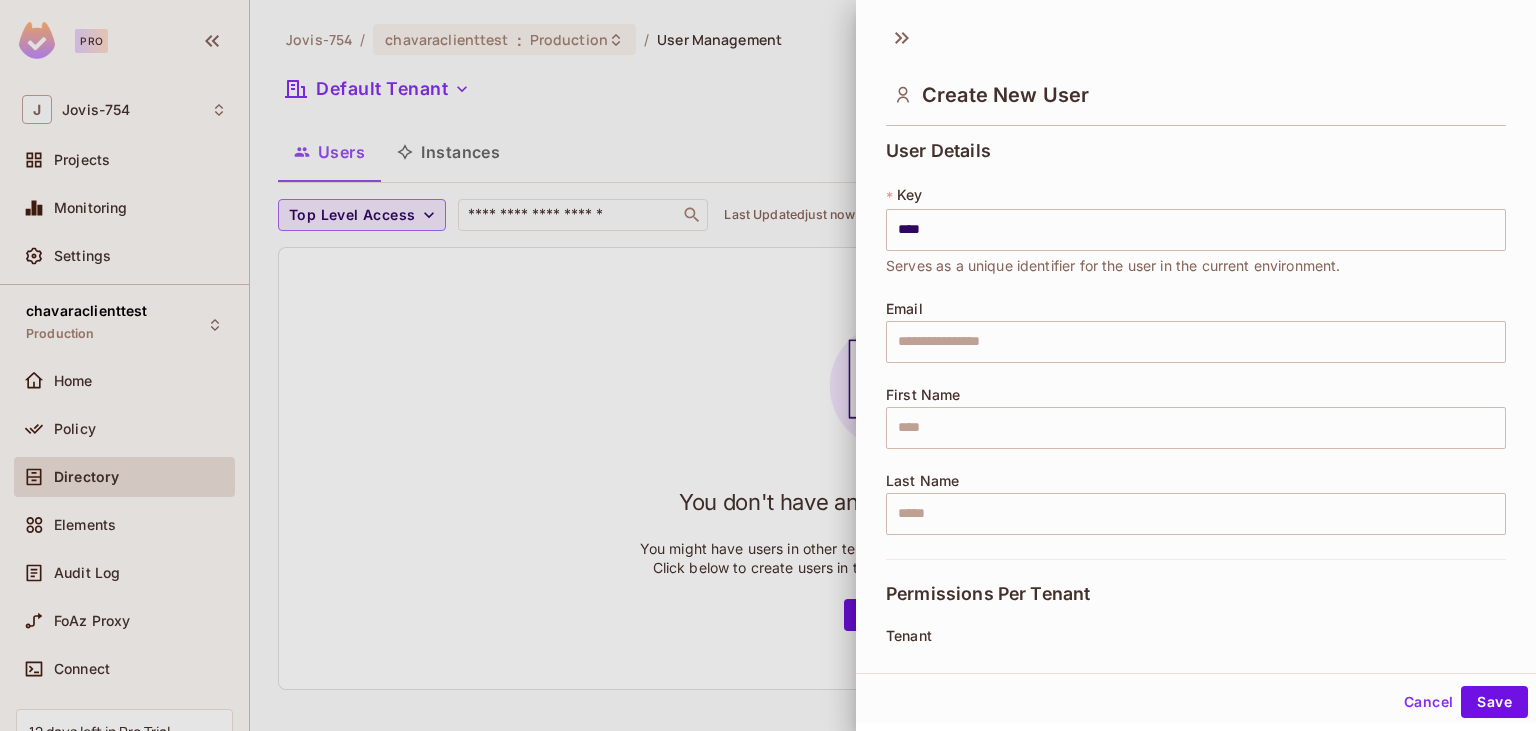 click on "User Details * Key **** ​ Serves as a unique identifier for the user in the current environment. Email ​ First Name ​ Last Name ​ Permissions Per Tenant Tenant Default Tenant Select a tenant you want to associate this user with. Top Level Access ​ Assign the user permission to a resource type It seems like you don't have any resources in this environment. In order to assign resource roles to user you must first define resources and then define resource roles." at bounding box center (1196, 388) 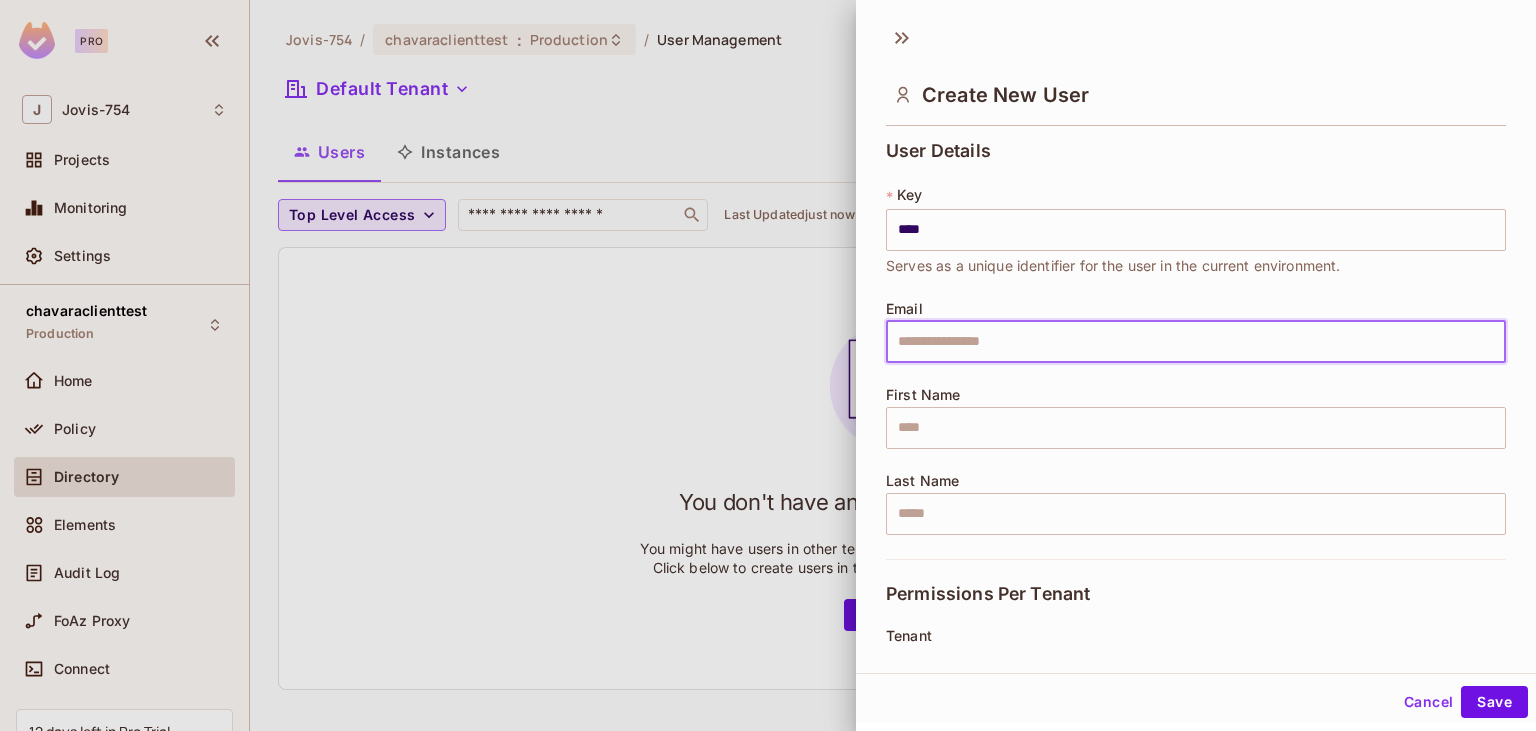 click at bounding box center (1196, 342) 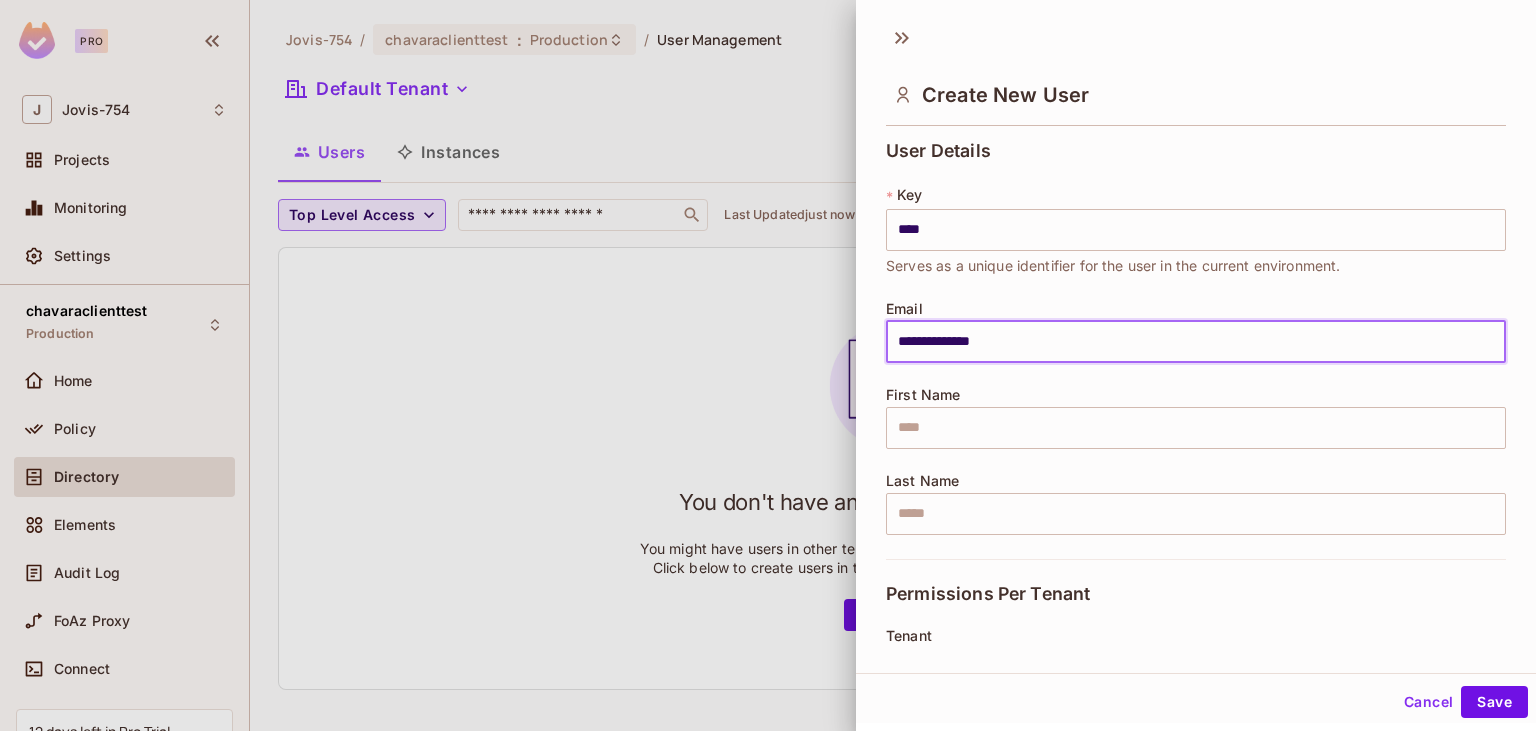 type on "**********" 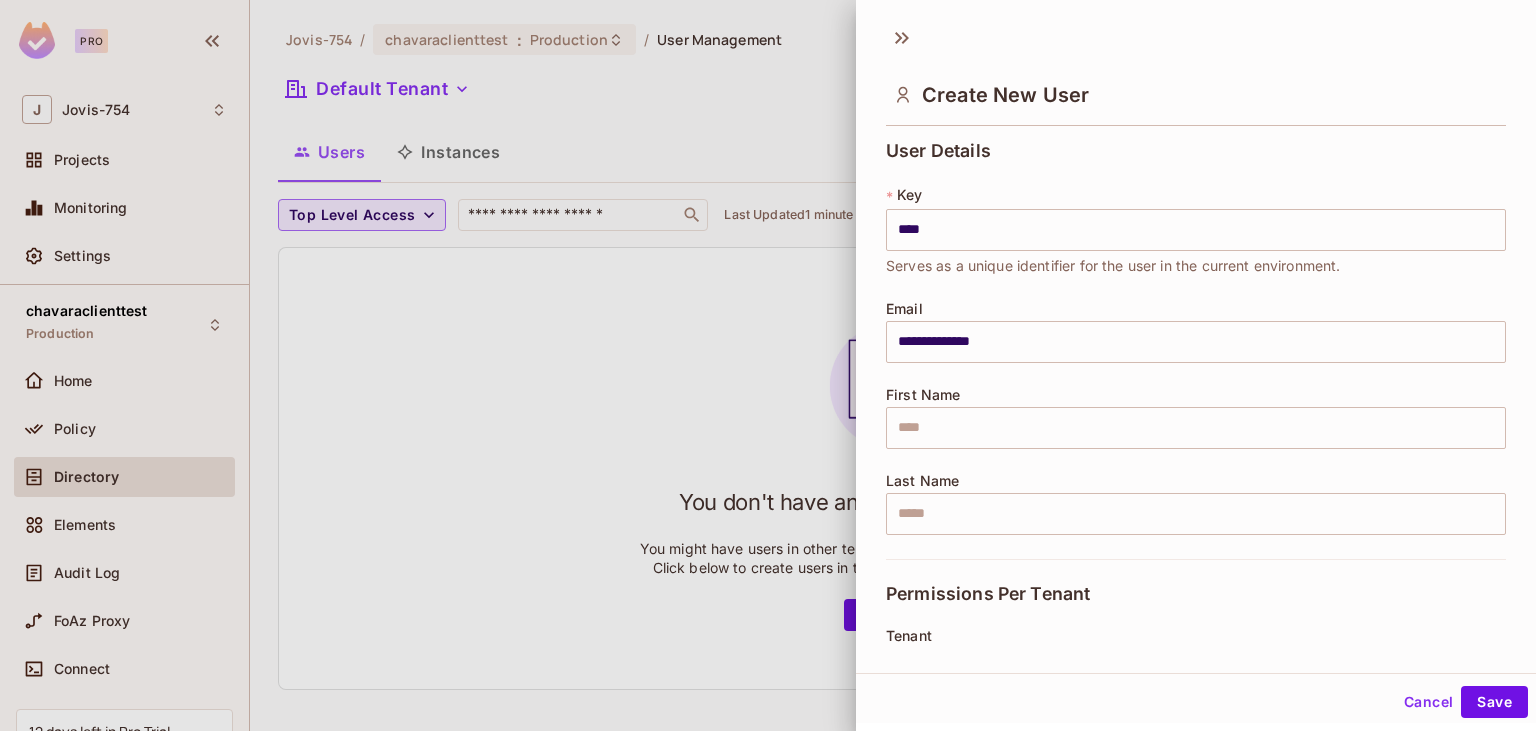 click at bounding box center (768, 365) 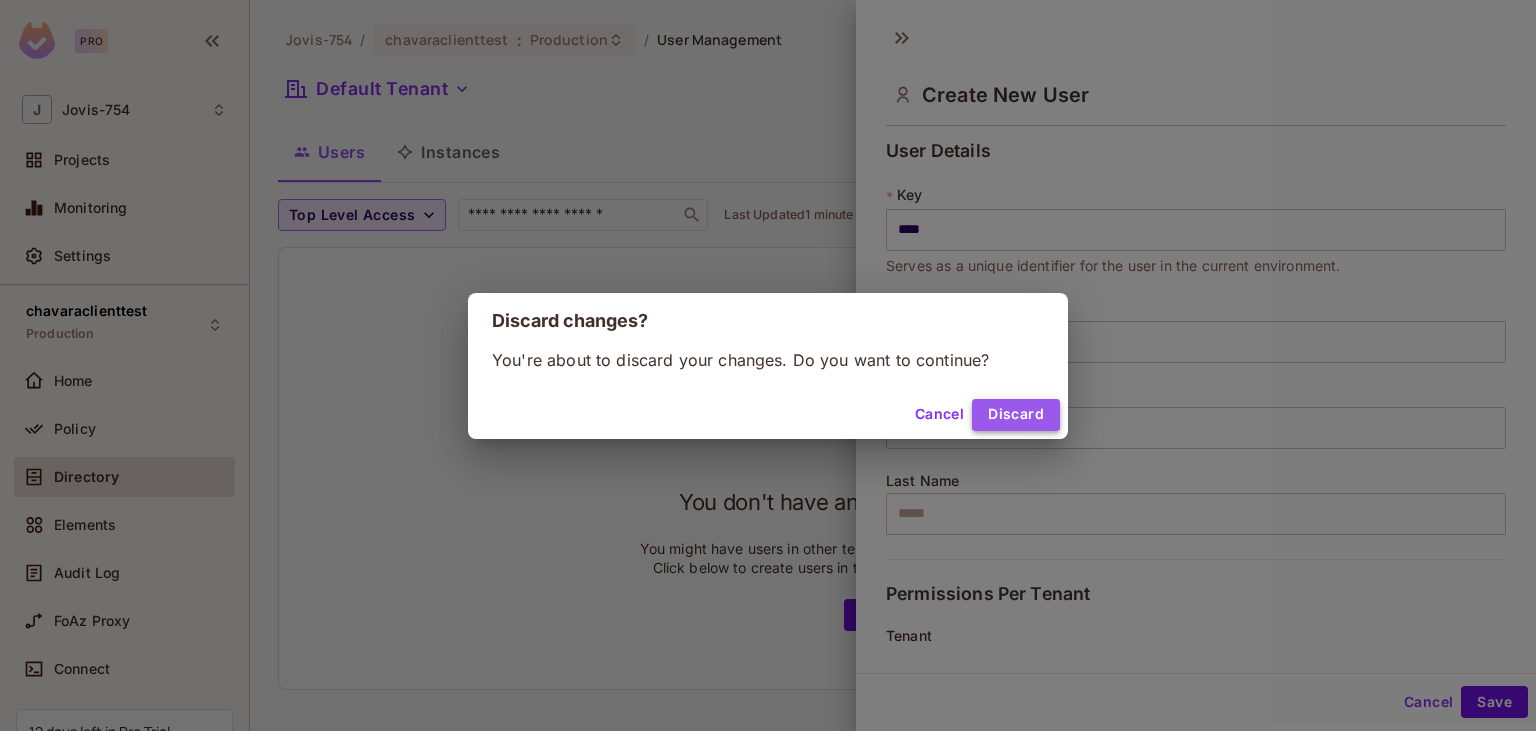 click on "Discard" at bounding box center (1016, 415) 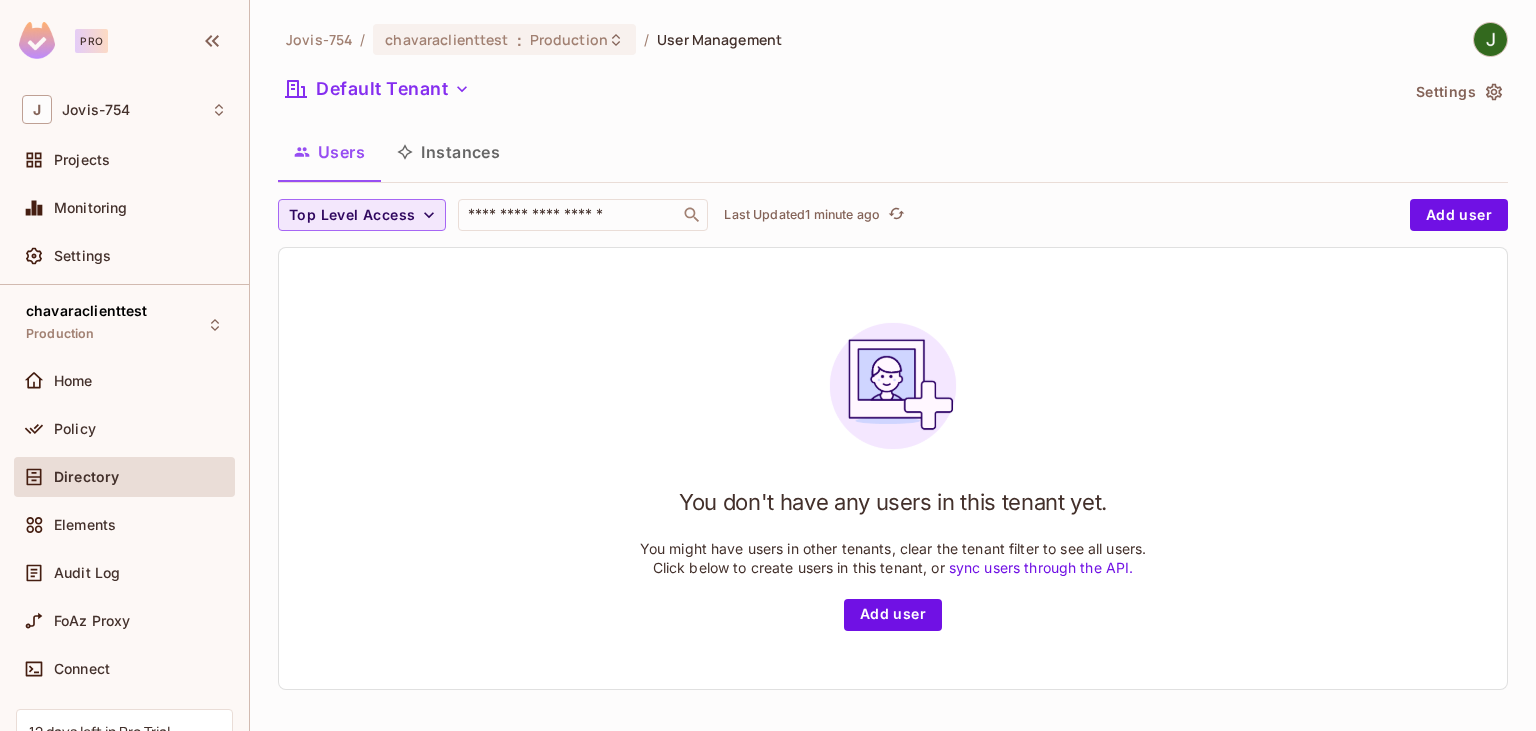 click on "Default Tenant" at bounding box center [838, 92] 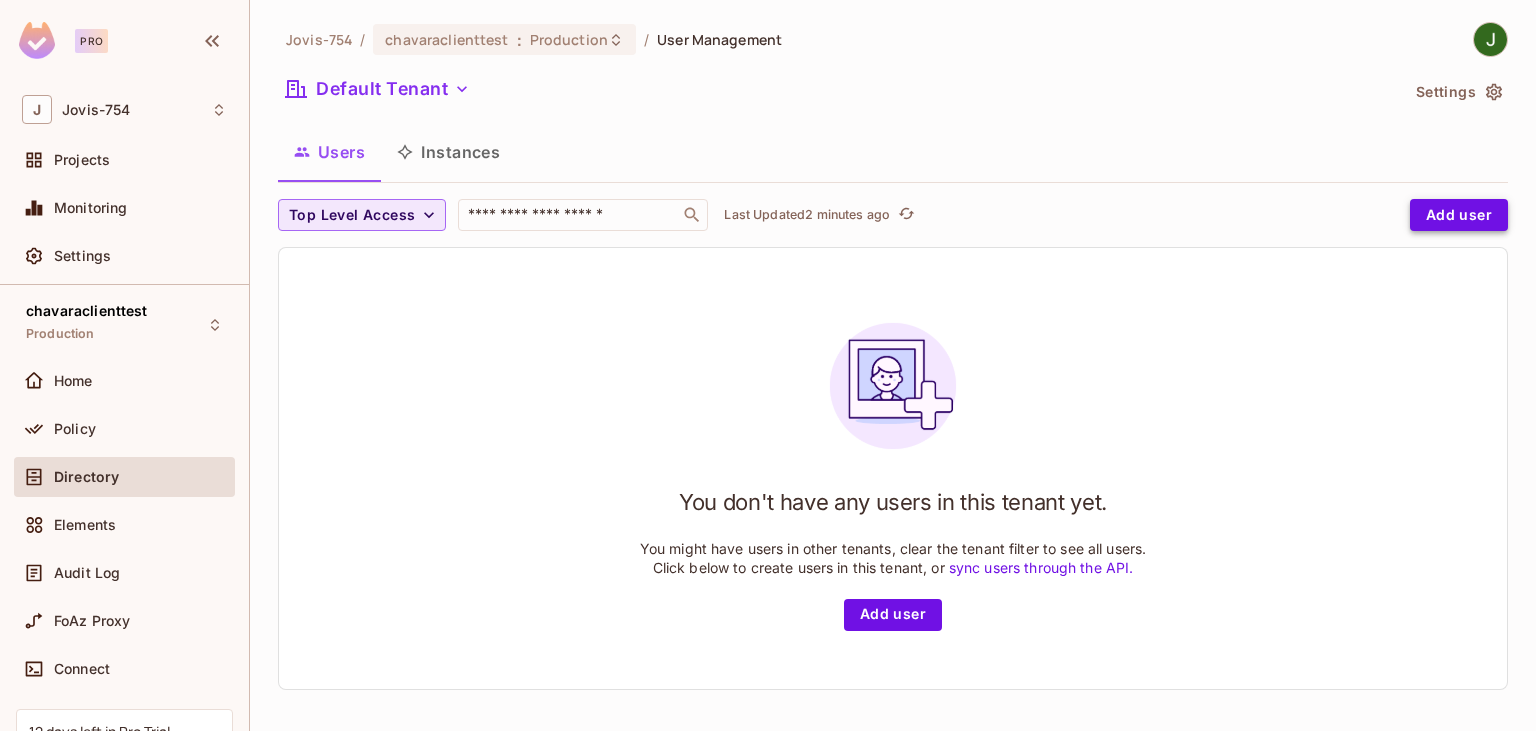click on "Add user" at bounding box center [1459, 215] 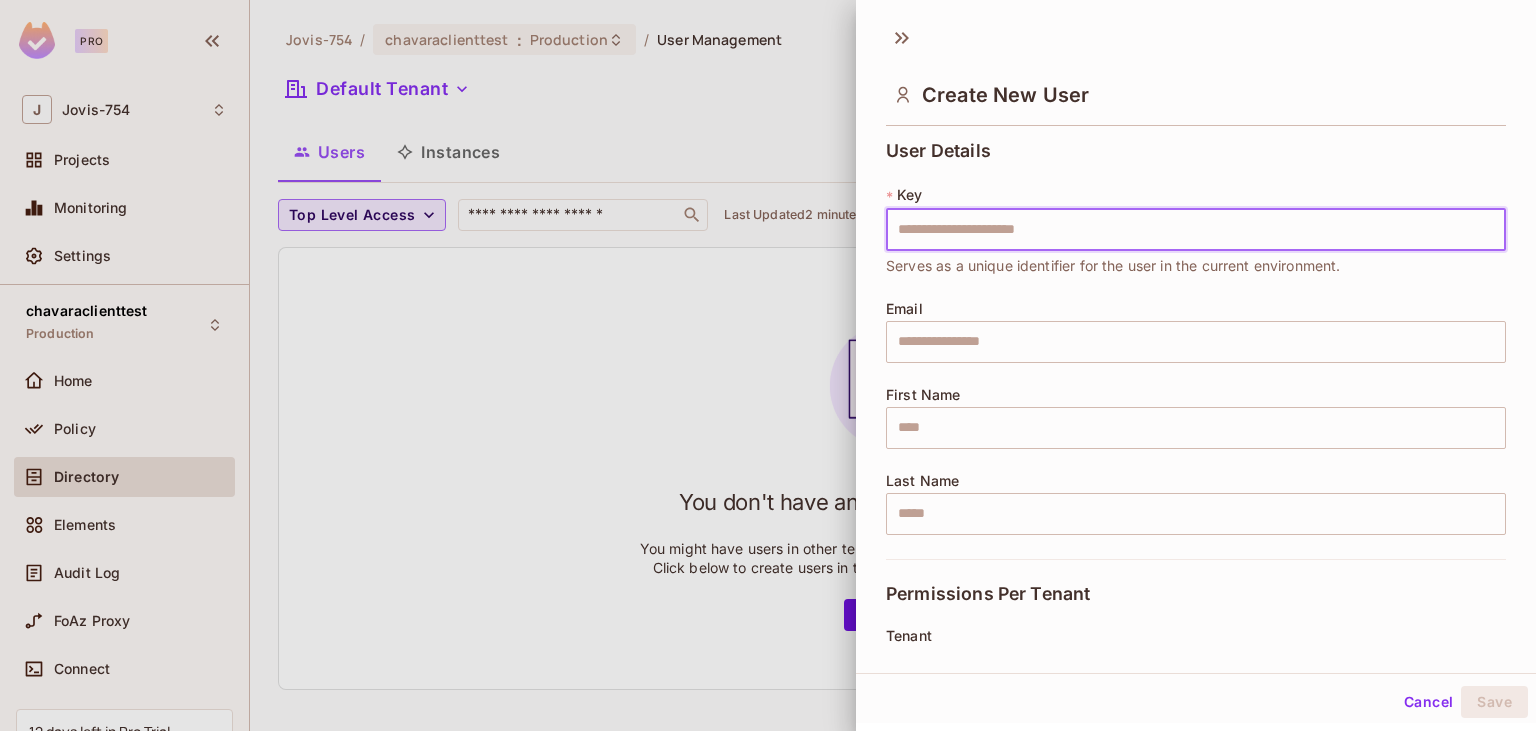 click at bounding box center (1196, 230) 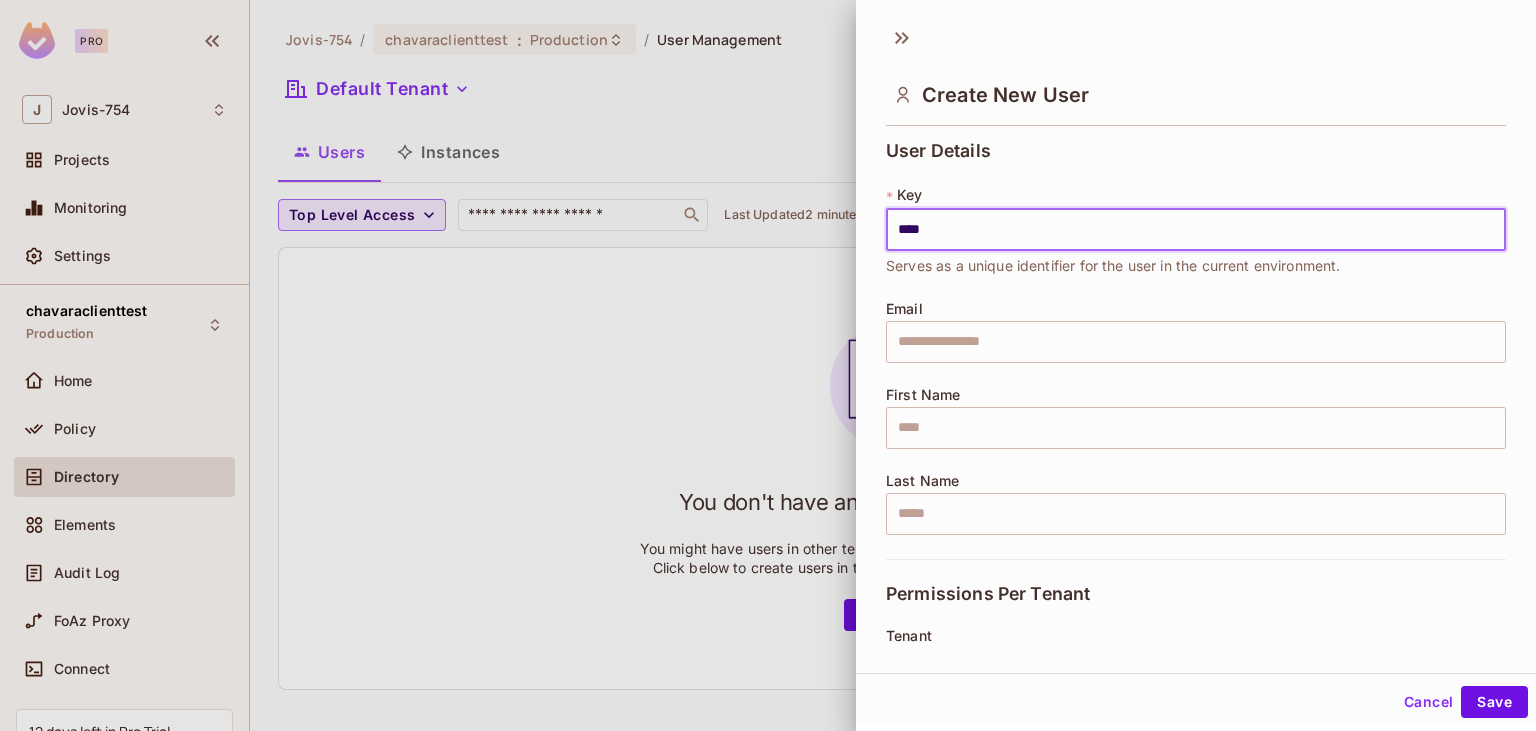 type on "****" 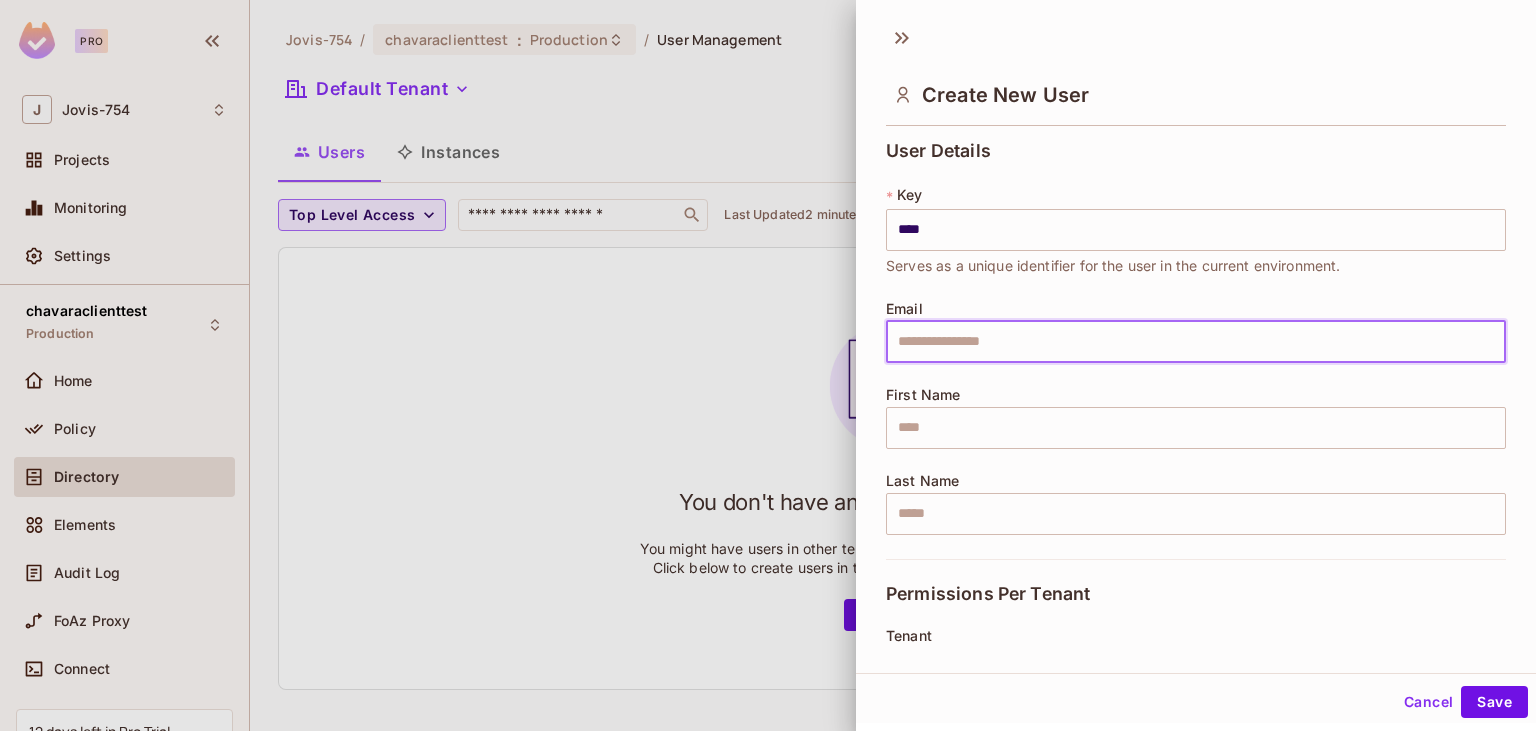 click at bounding box center [1196, 342] 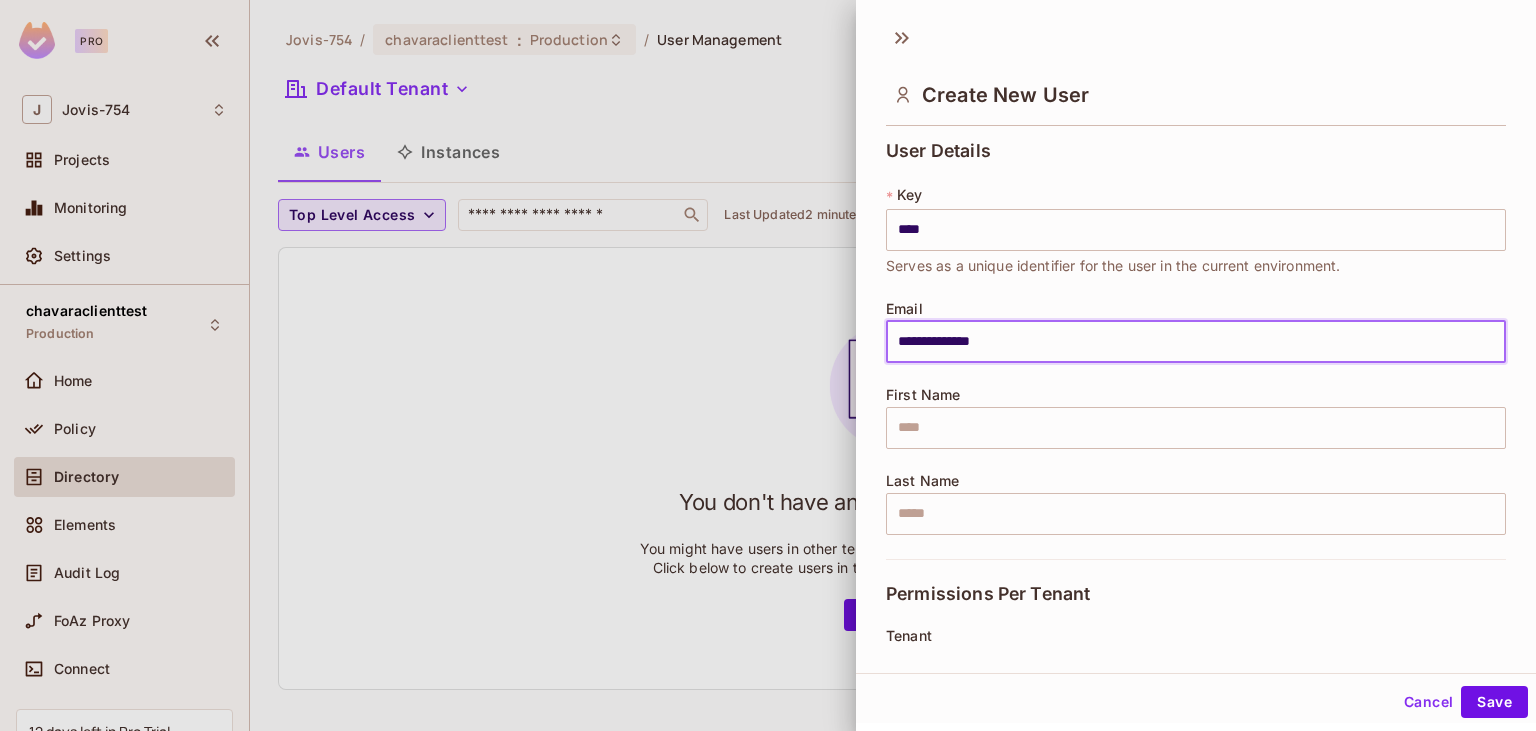 type on "**********" 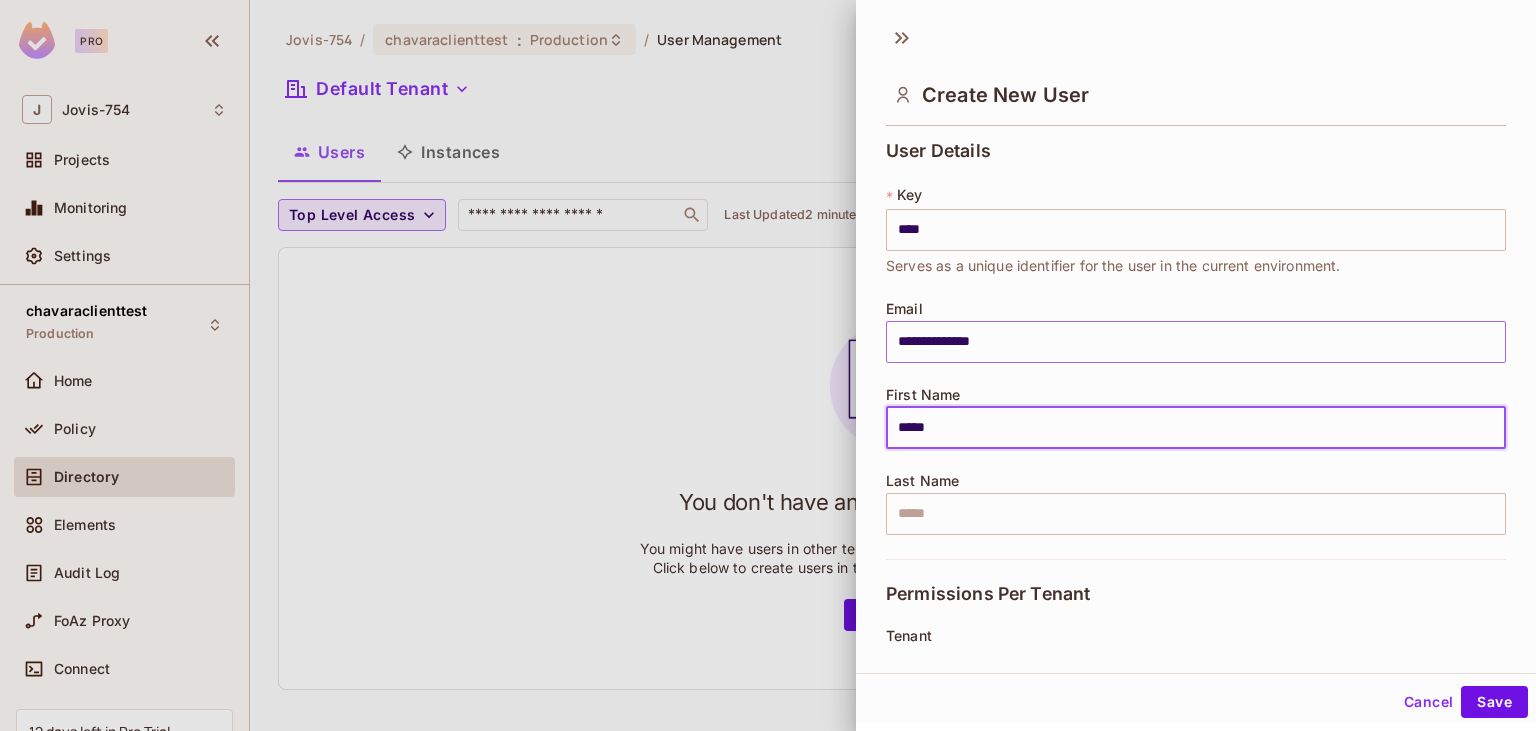 type on "*****" 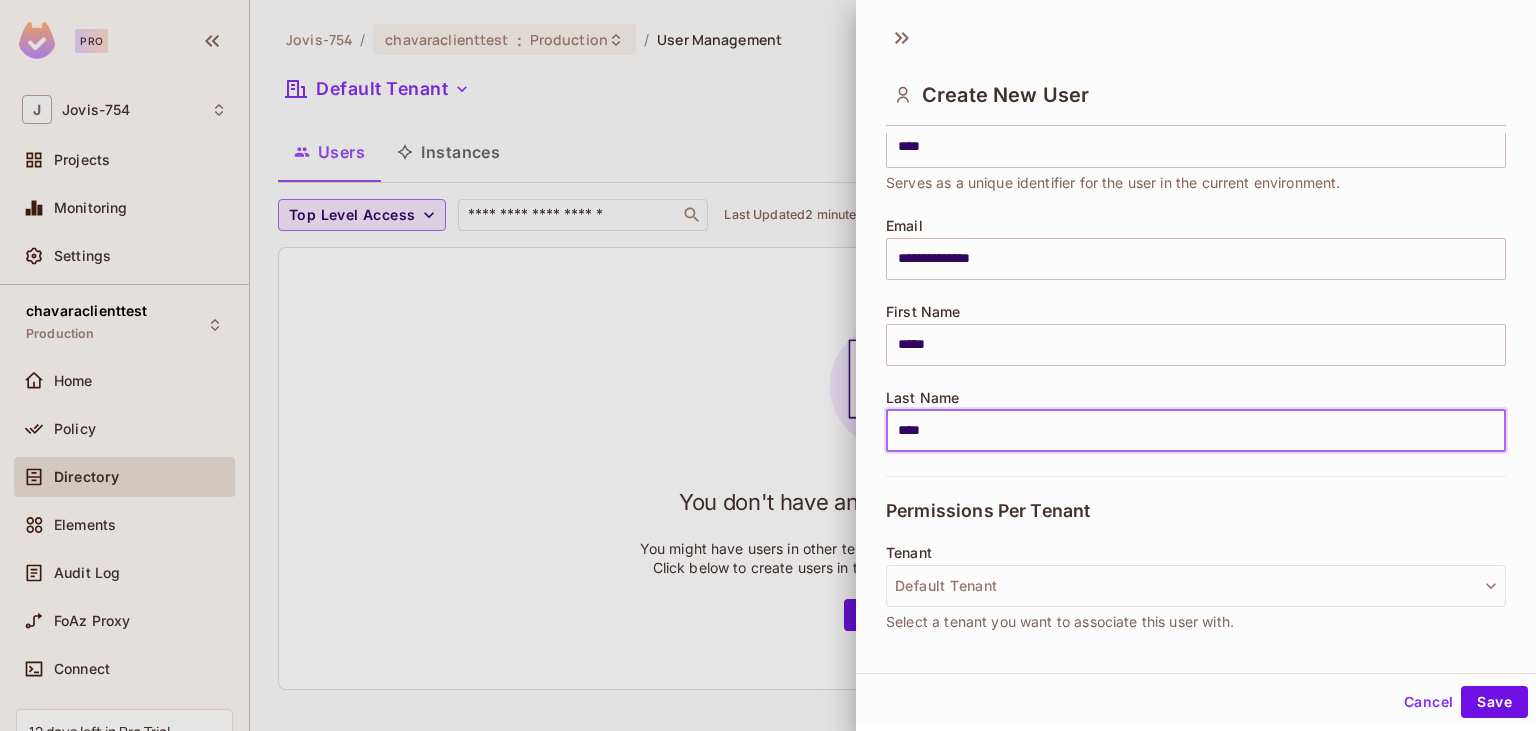 scroll, scrollTop: 230, scrollLeft: 0, axis: vertical 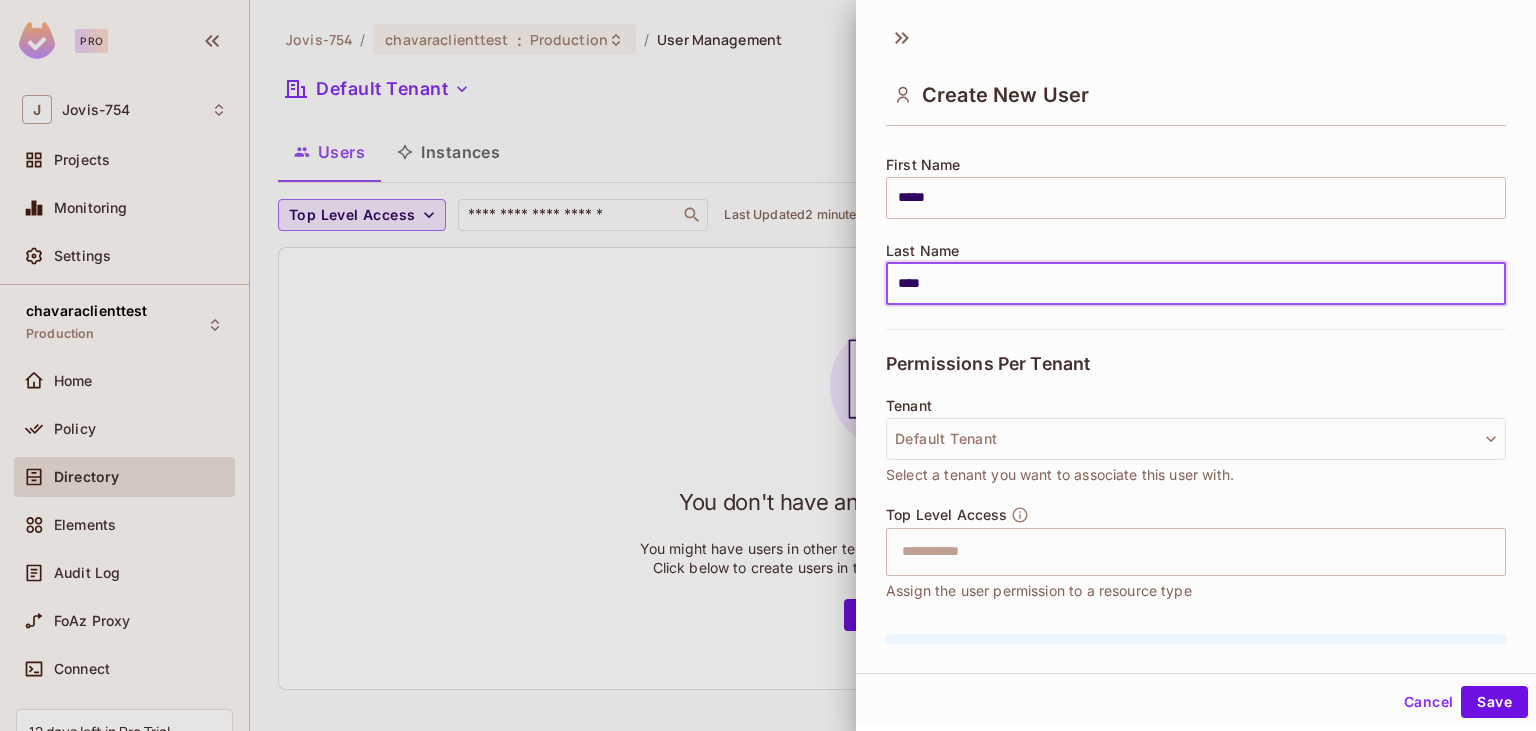 type on "****" 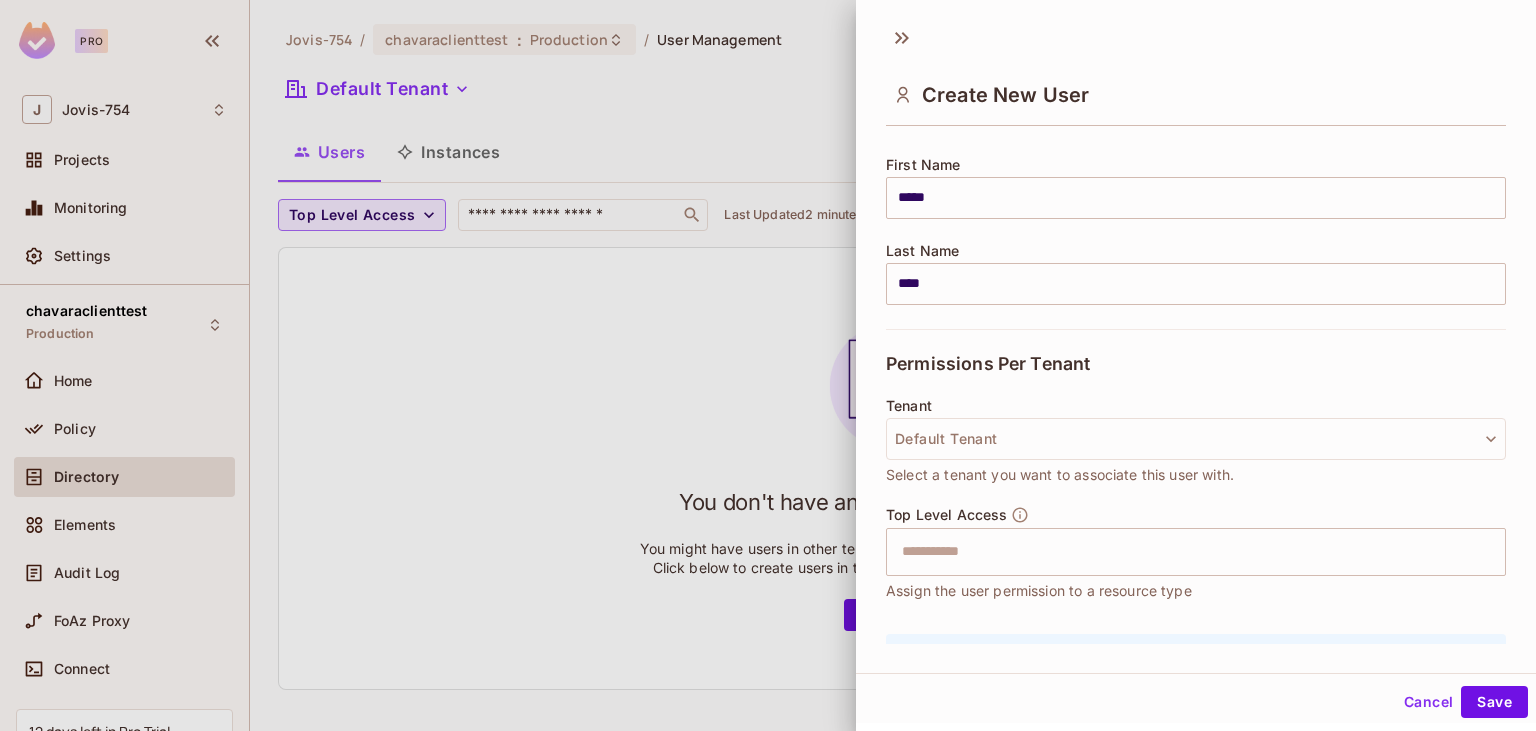 click on "**********" at bounding box center [1196, 388] 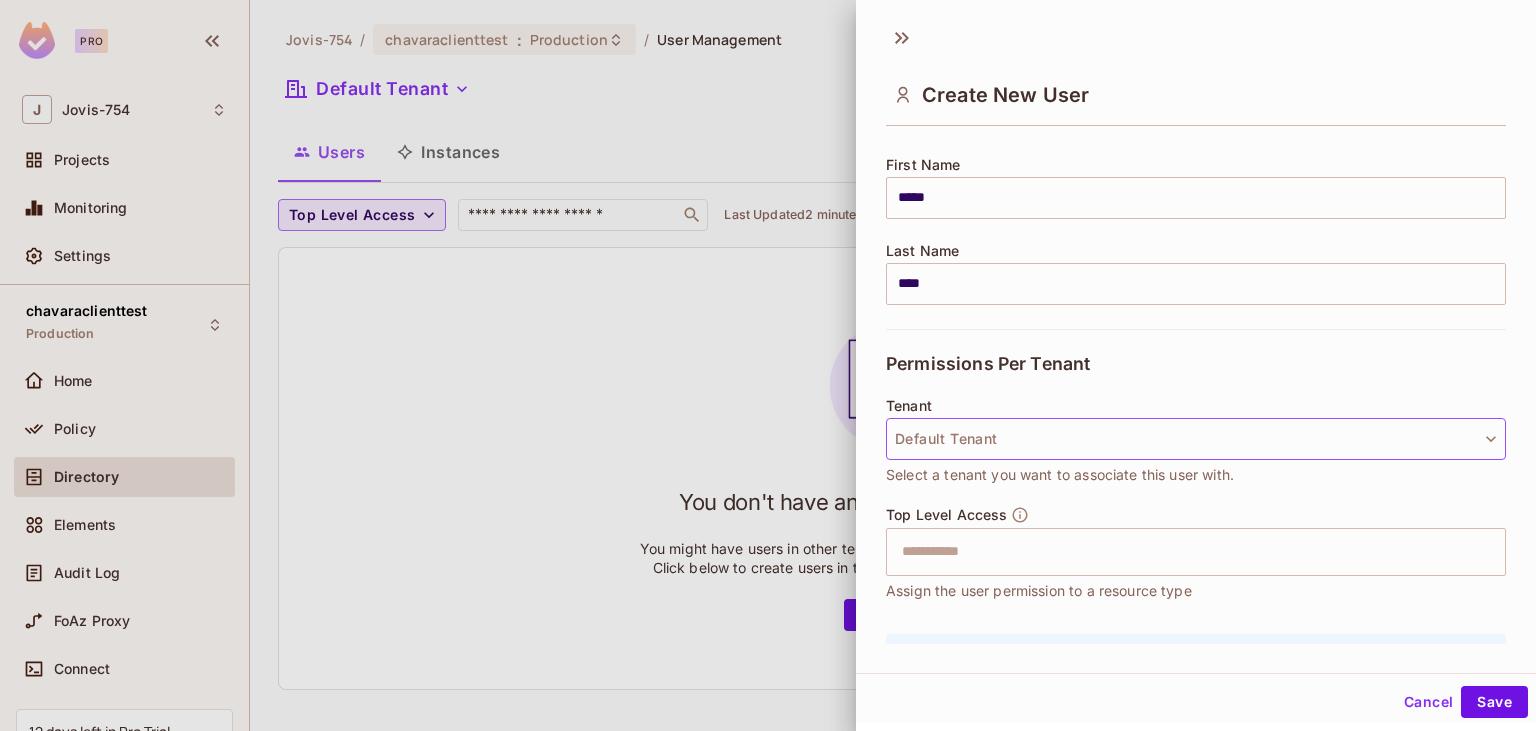 click on "Default Tenant" at bounding box center (1196, 439) 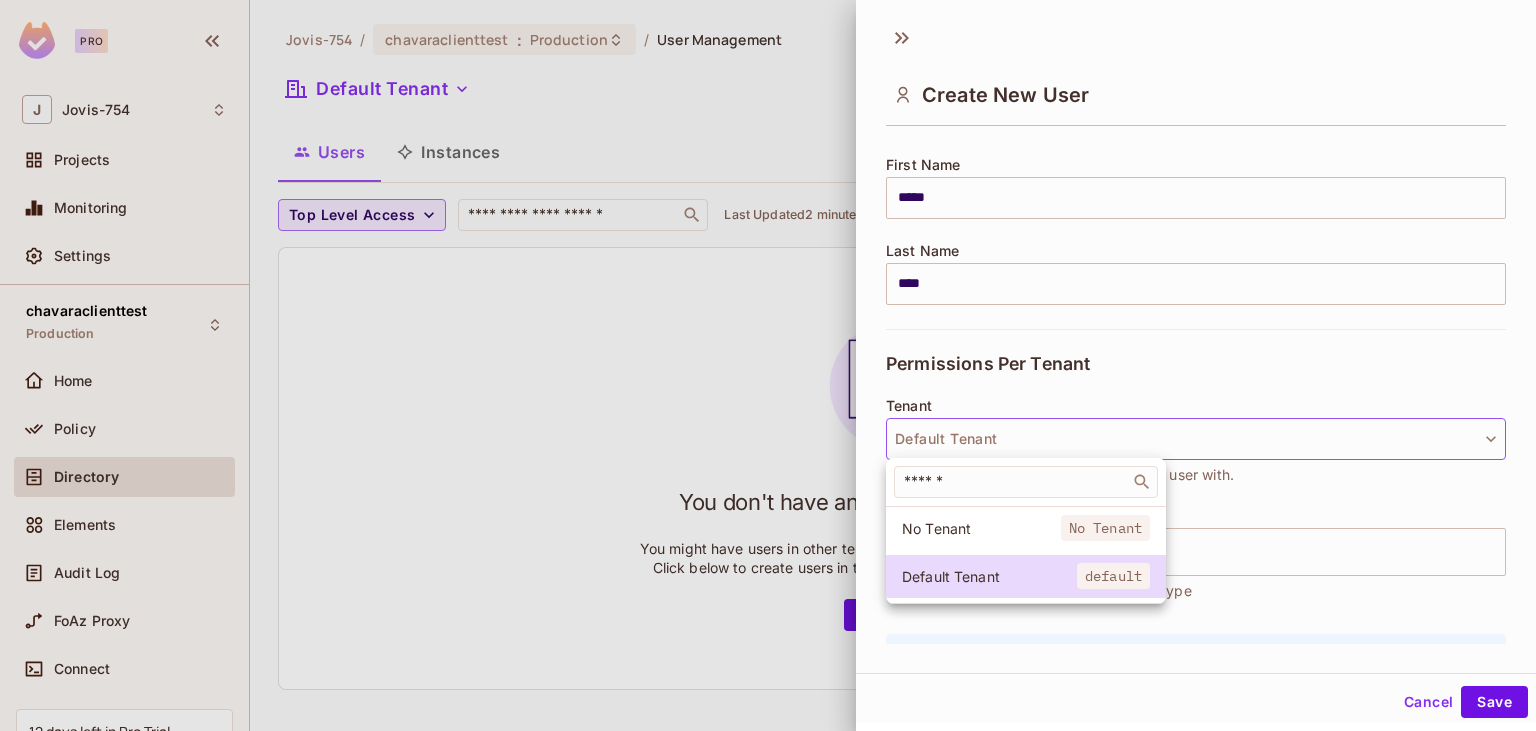 click at bounding box center [768, 365] 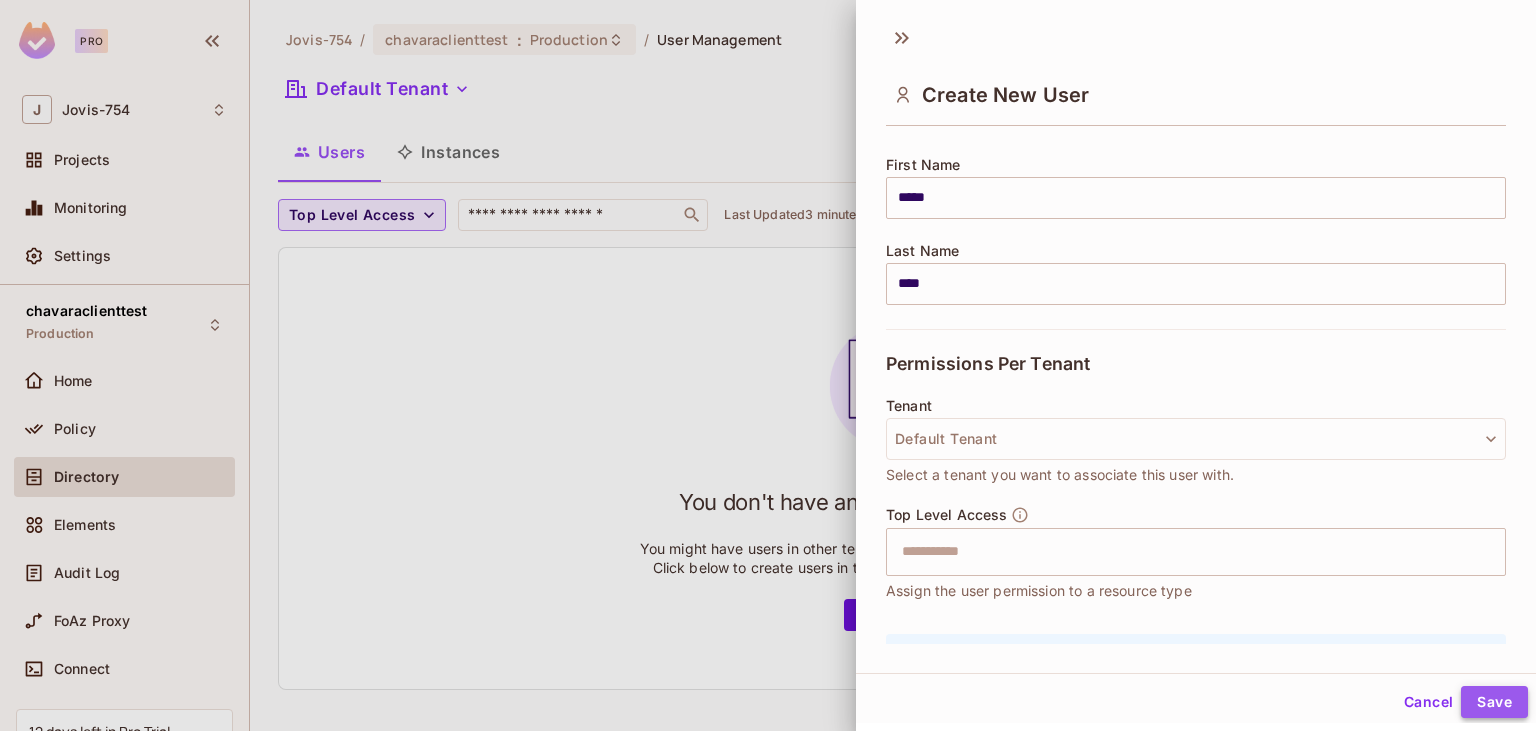 click on "Save" at bounding box center (1494, 702) 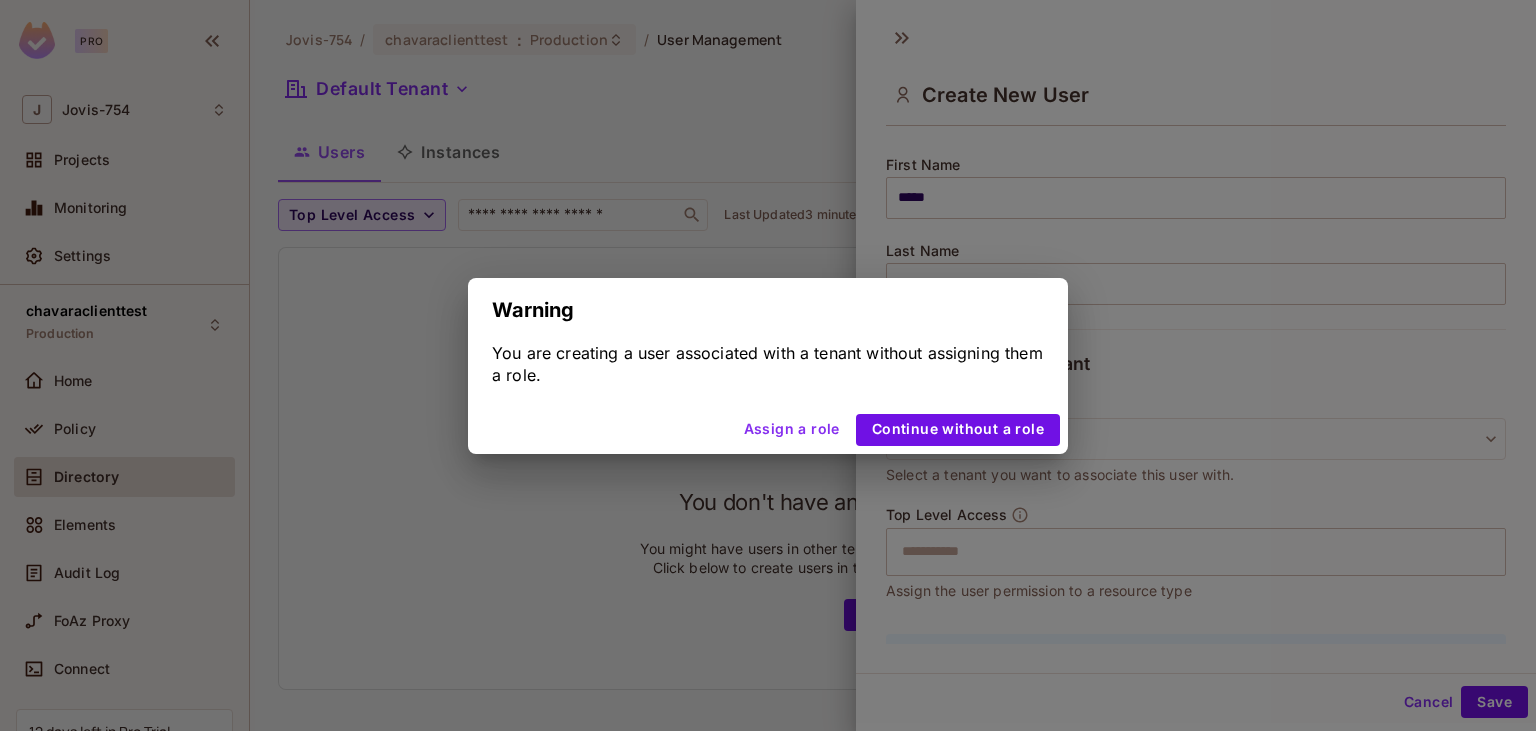 click on "Warning You are creating a user associated with a tenant without assigning them a role. Assign a role Continue without a role" at bounding box center [768, 365] 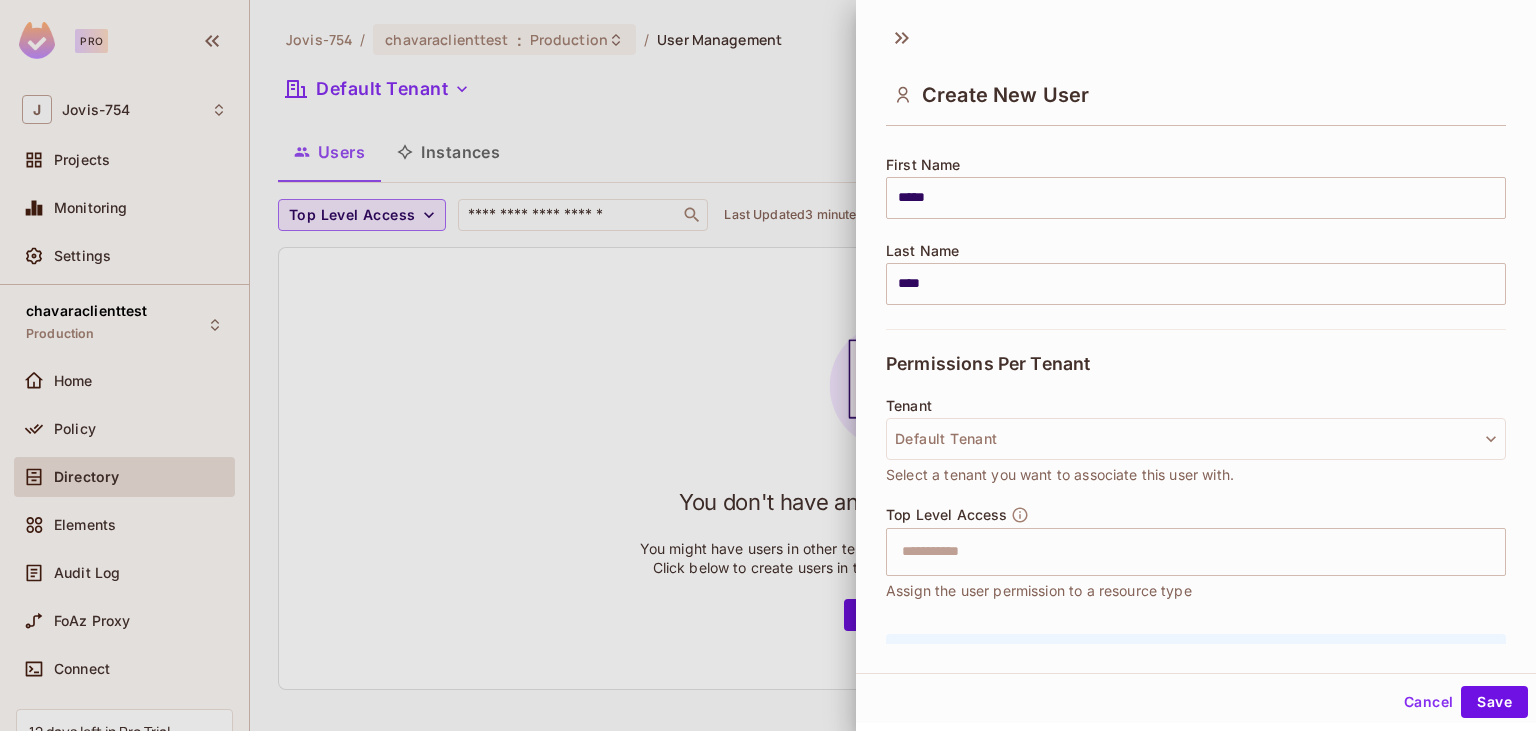 scroll, scrollTop: 346, scrollLeft: 0, axis: vertical 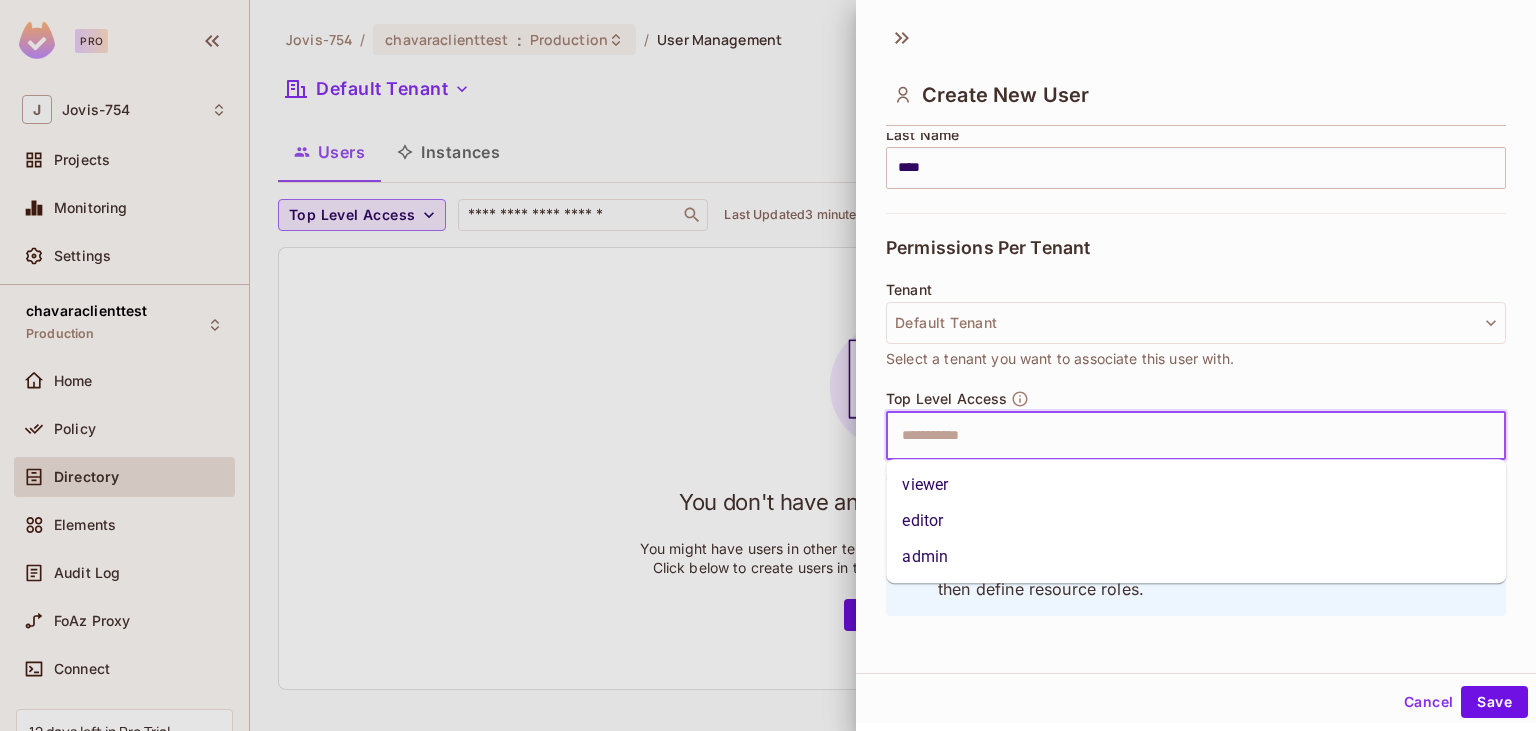 click at bounding box center (1178, 436) 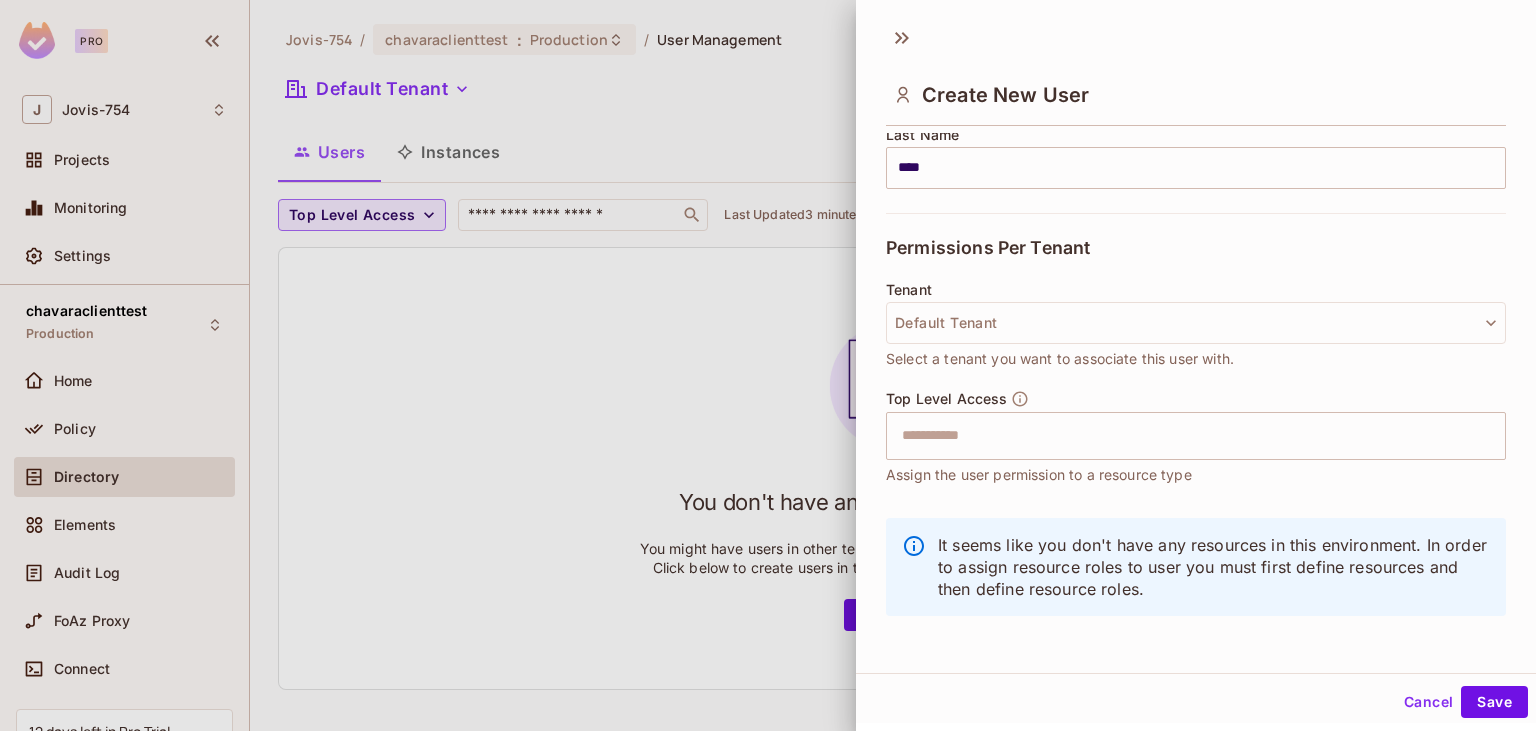 click on "It seems like you don't have any resources in this environment. In order to assign resource roles to user you must first define resources and then define resource roles." at bounding box center (1196, 577) 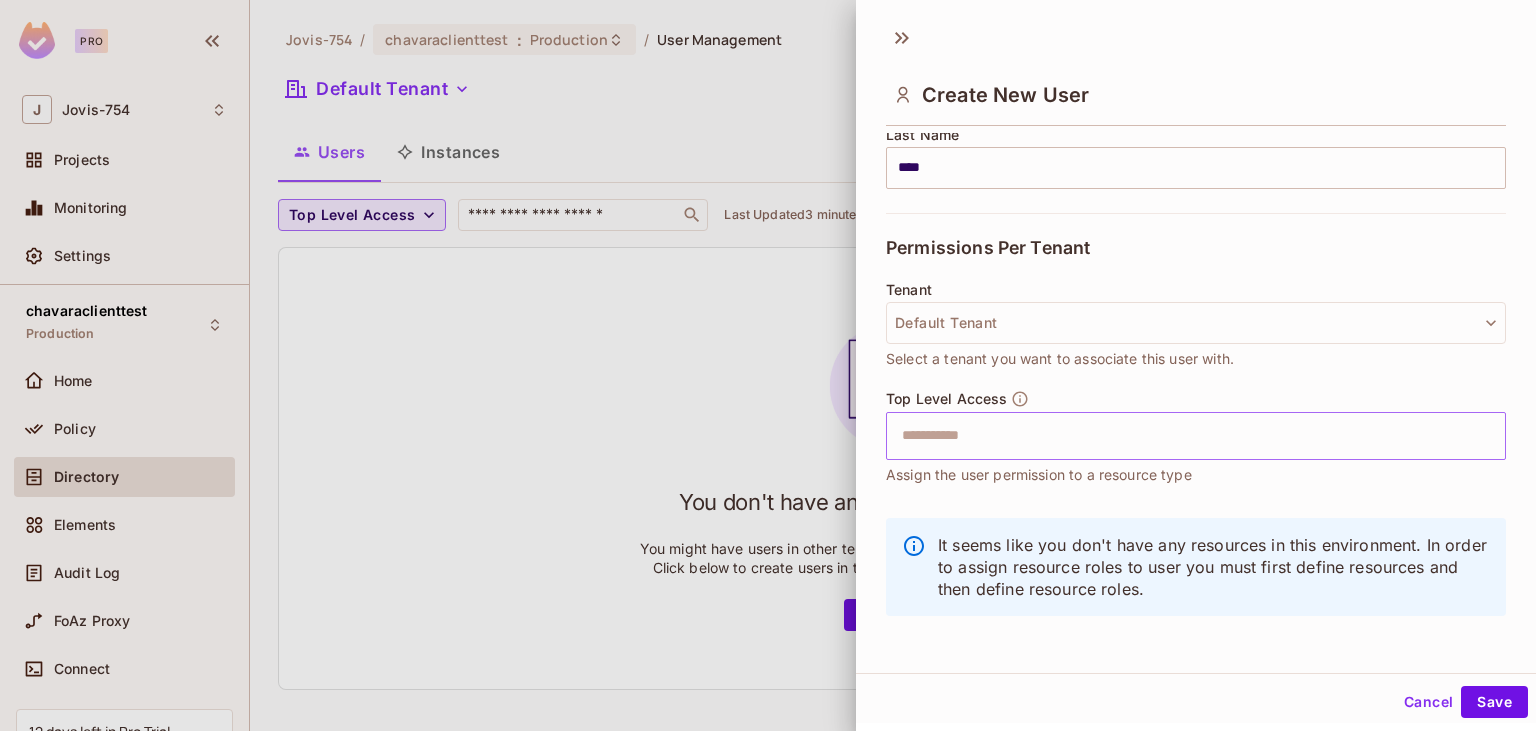 click at bounding box center (1178, 436) 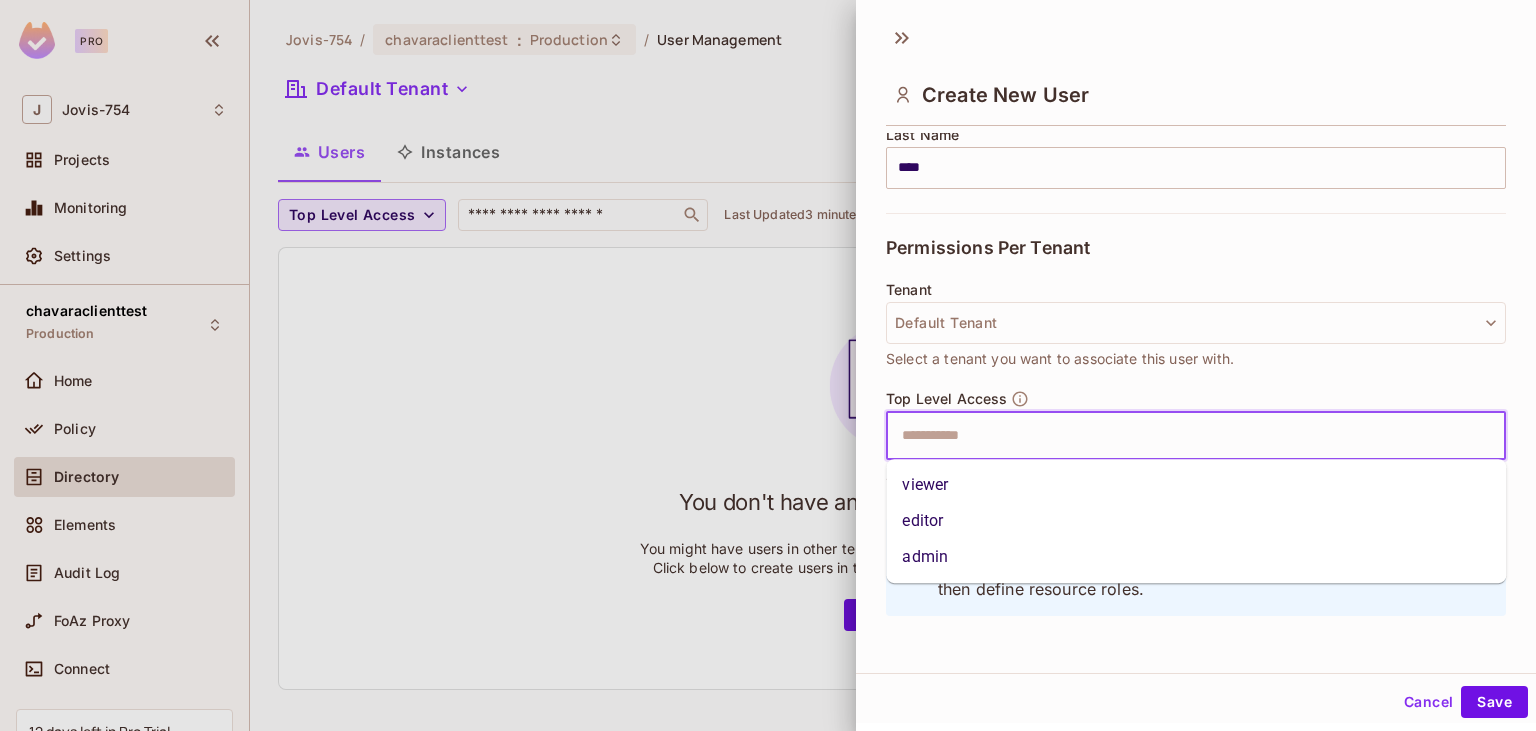 click on "viewer" at bounding box center [1196, 485] 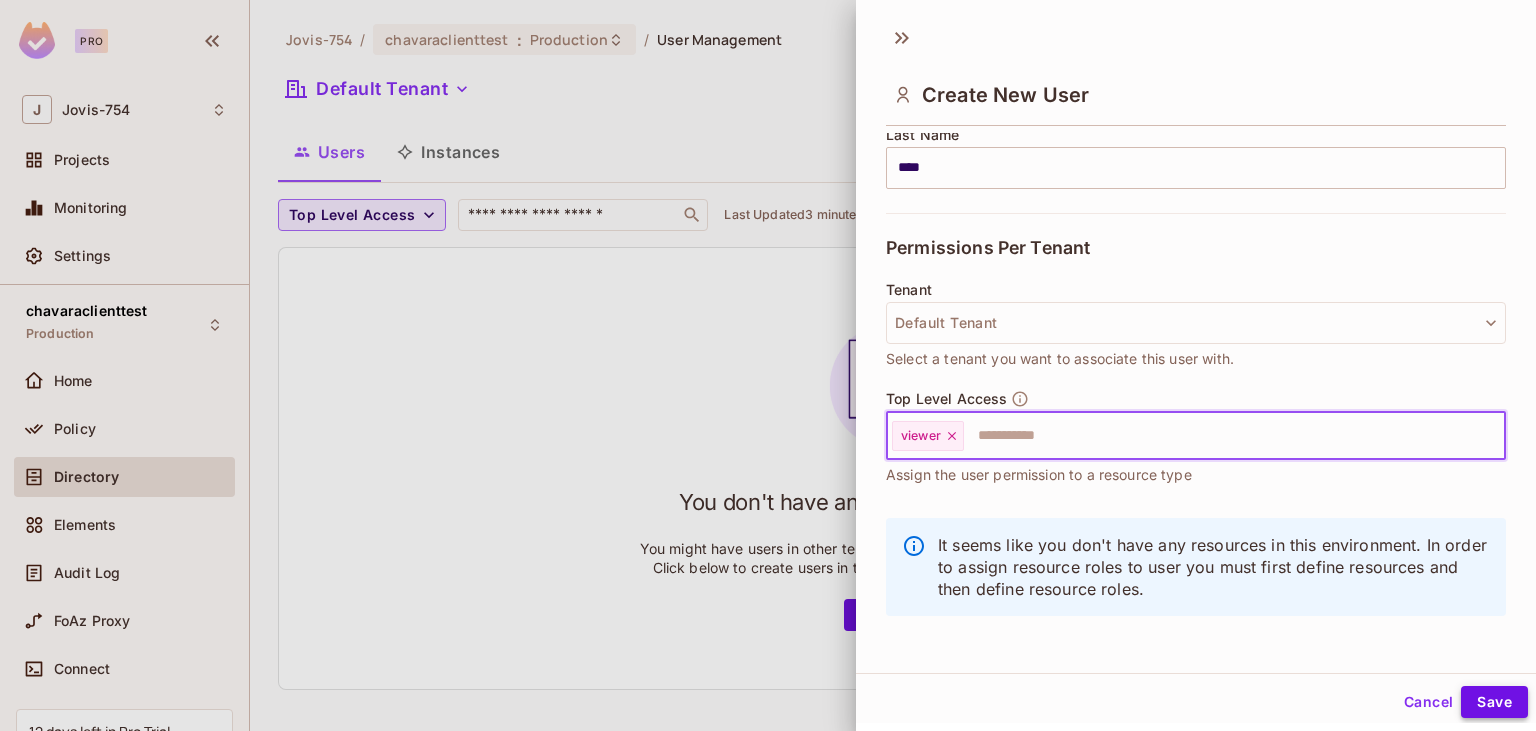 click on "Save" at bounding box center [1494, 702] 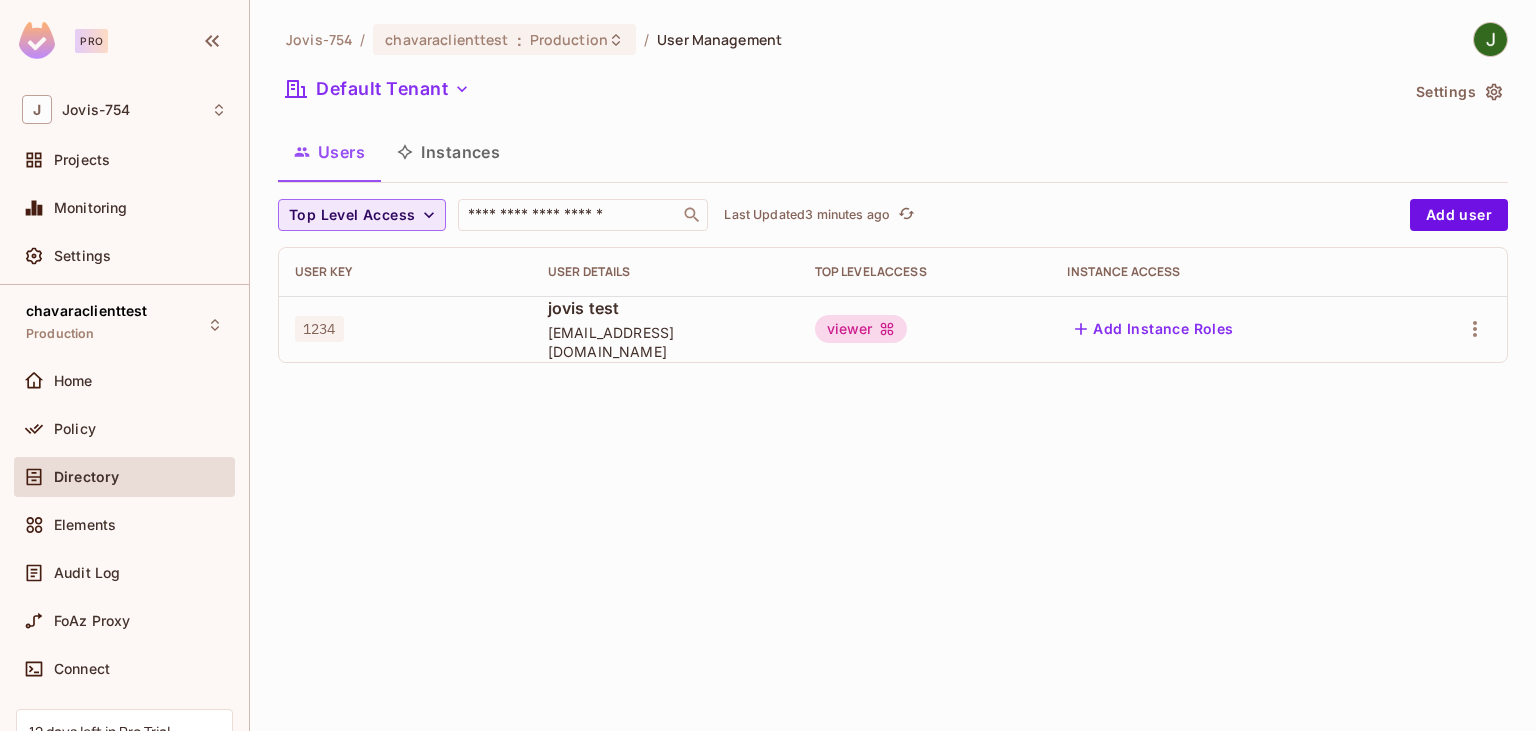 click on "Add Instance Roles" at bounding box center [1154, 329] 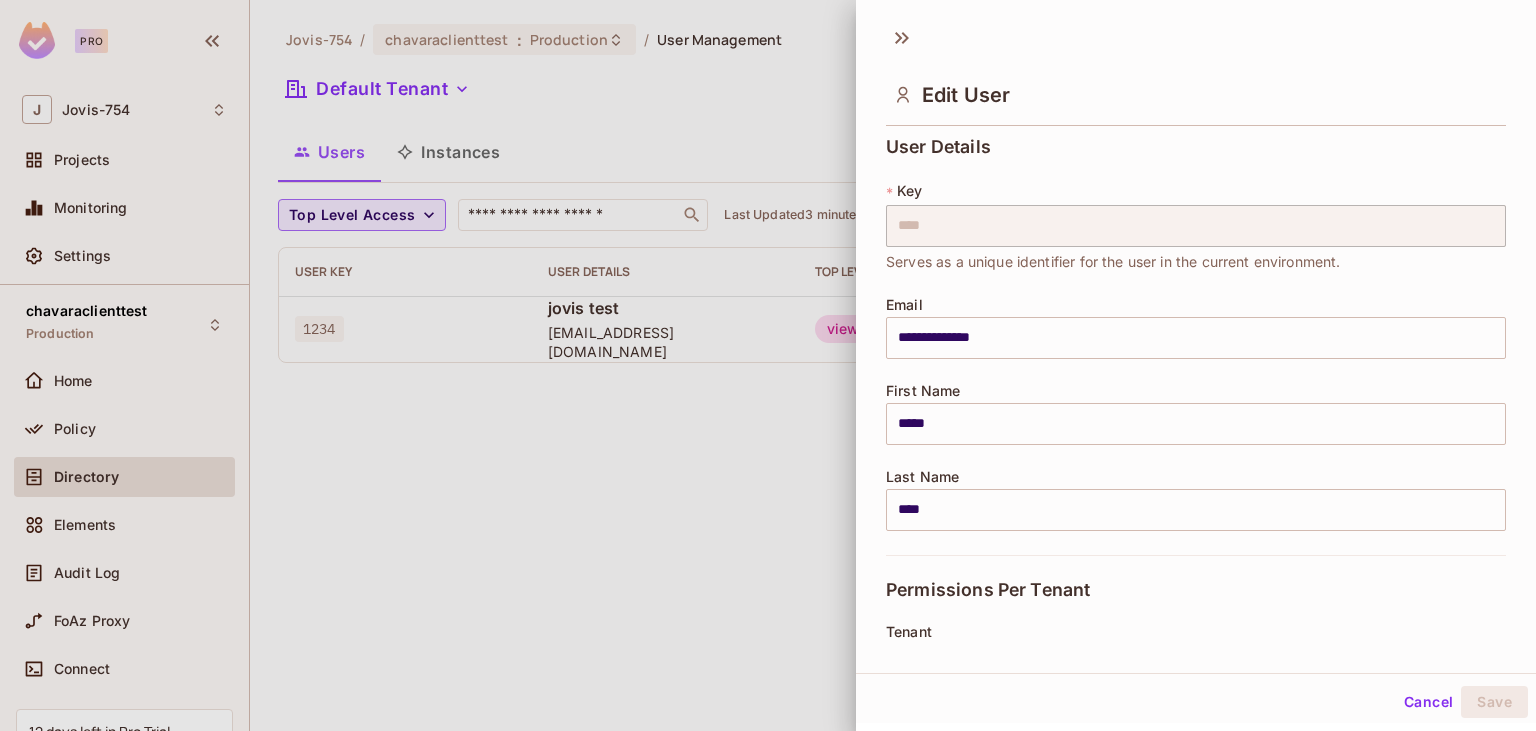 scroll, scrollTop: 0, scrollLeft: 0, axis: both 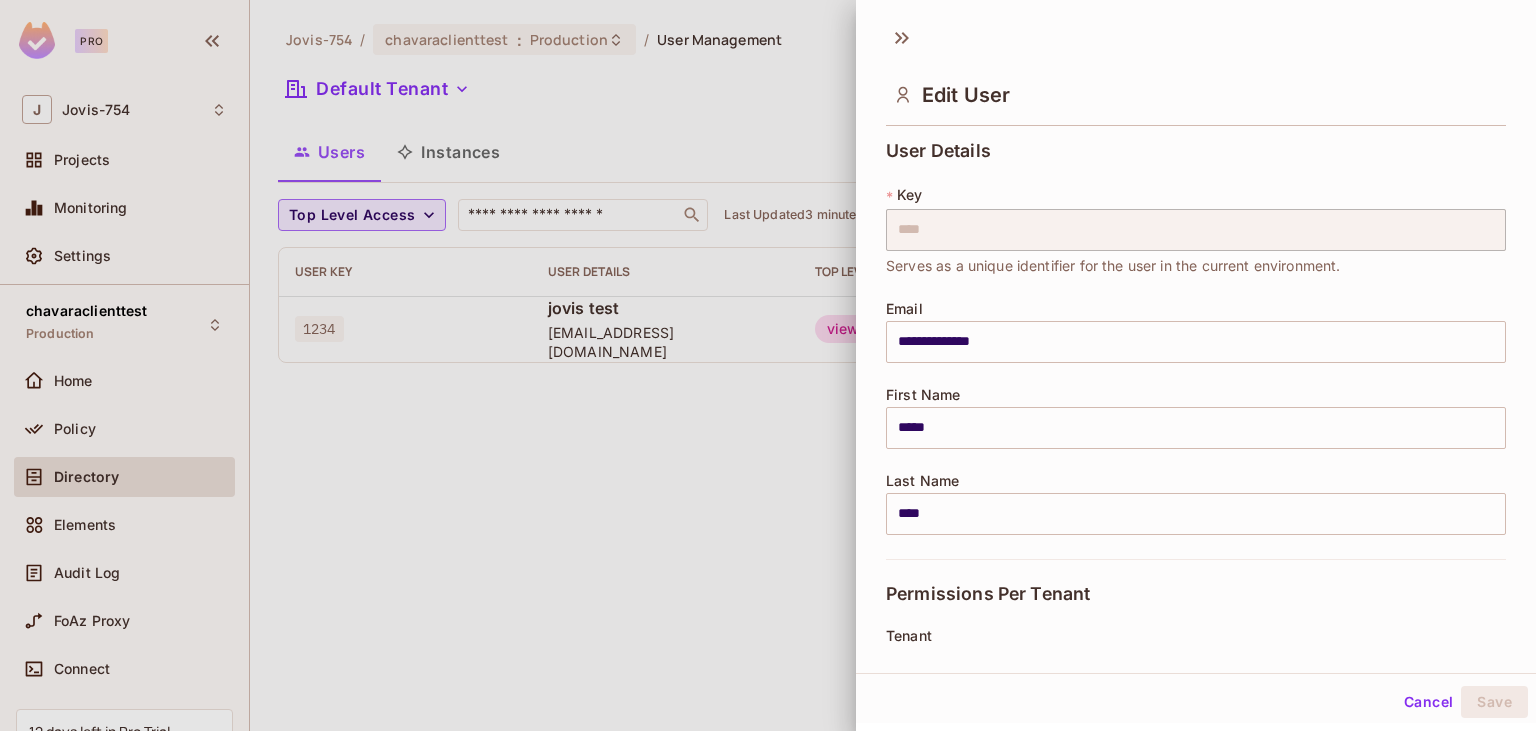 click at bounding box center [768, 365] 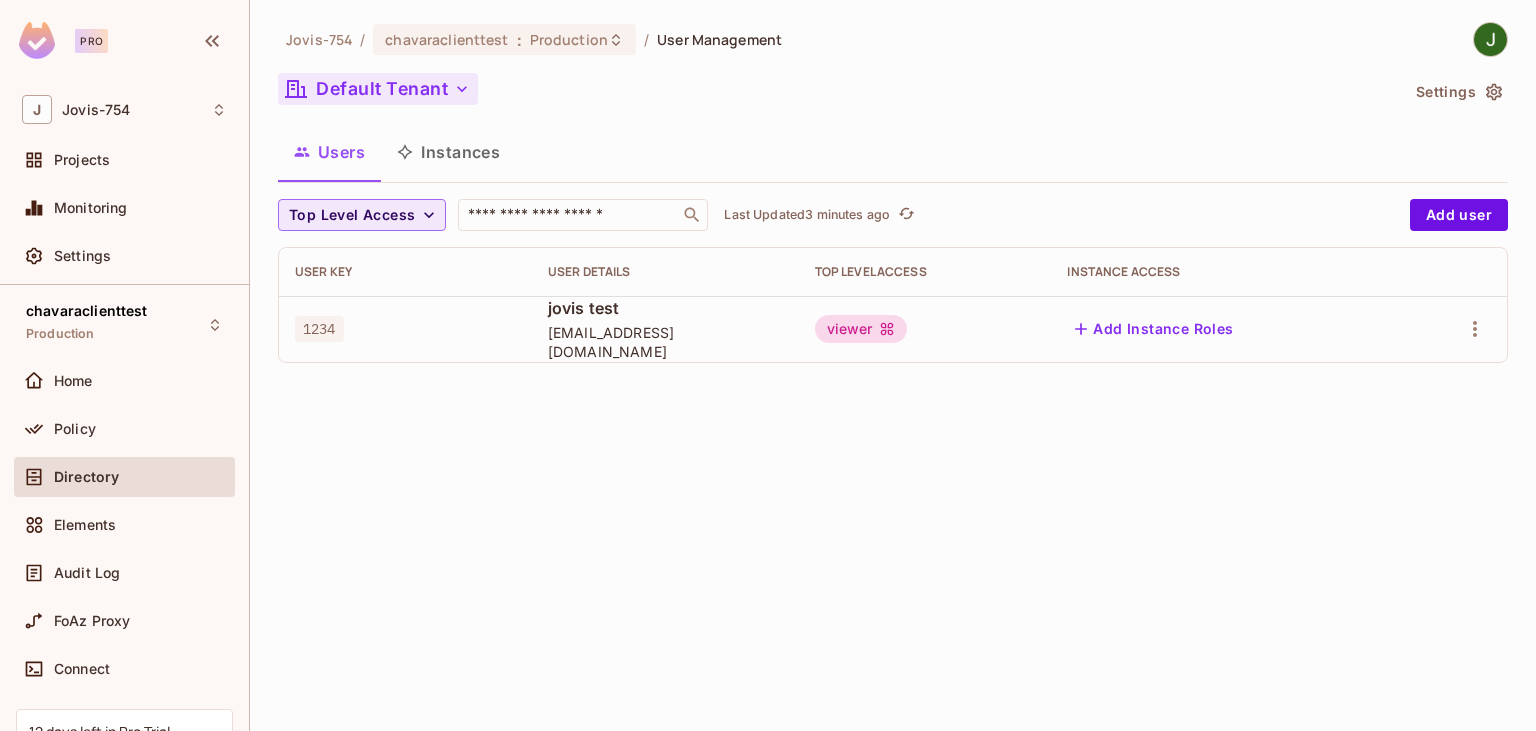click on "Default Tenant" at bounding box center [378, 89] 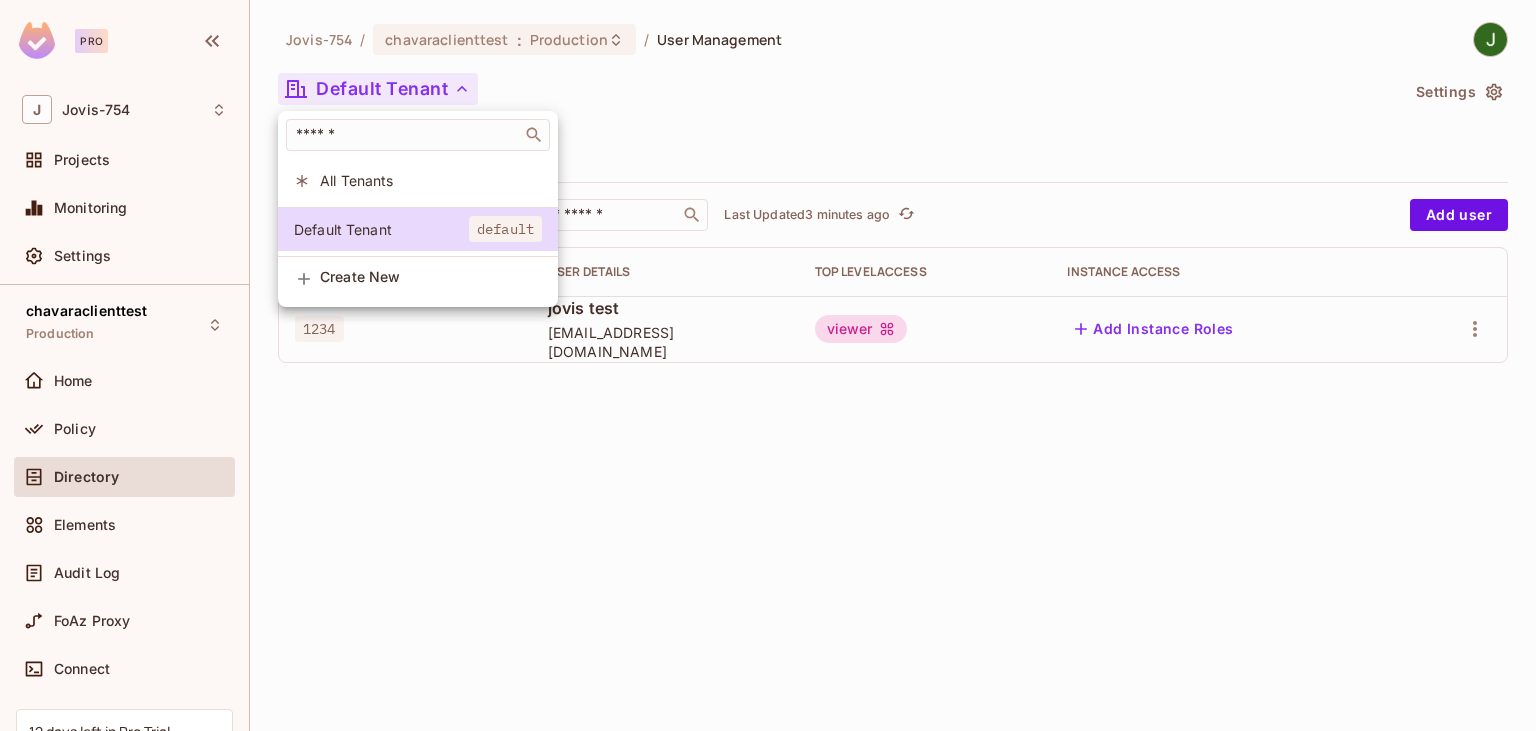 click on "Create New" at bounding box center (418, 279) 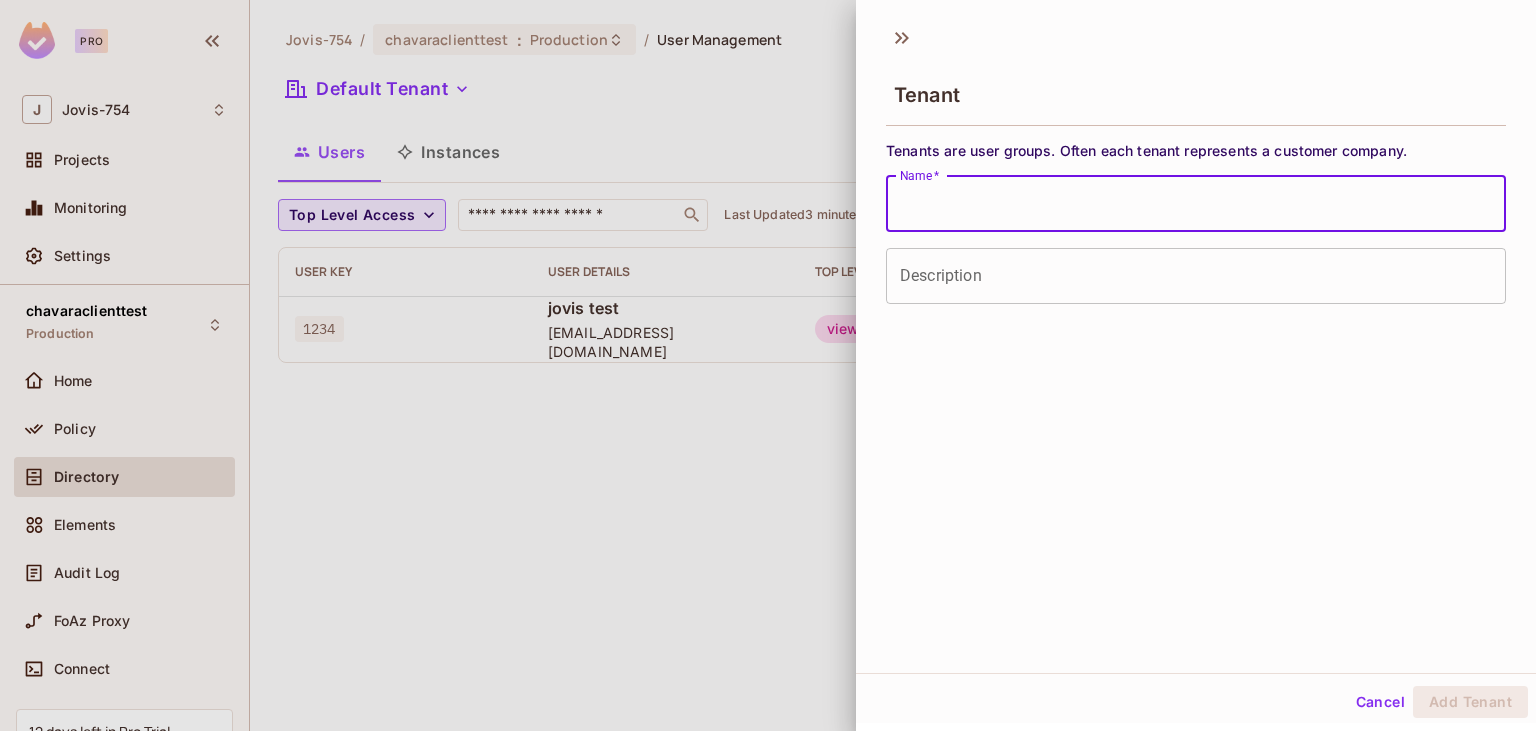 click on "Name   *" at bounding box center [1196, 204] 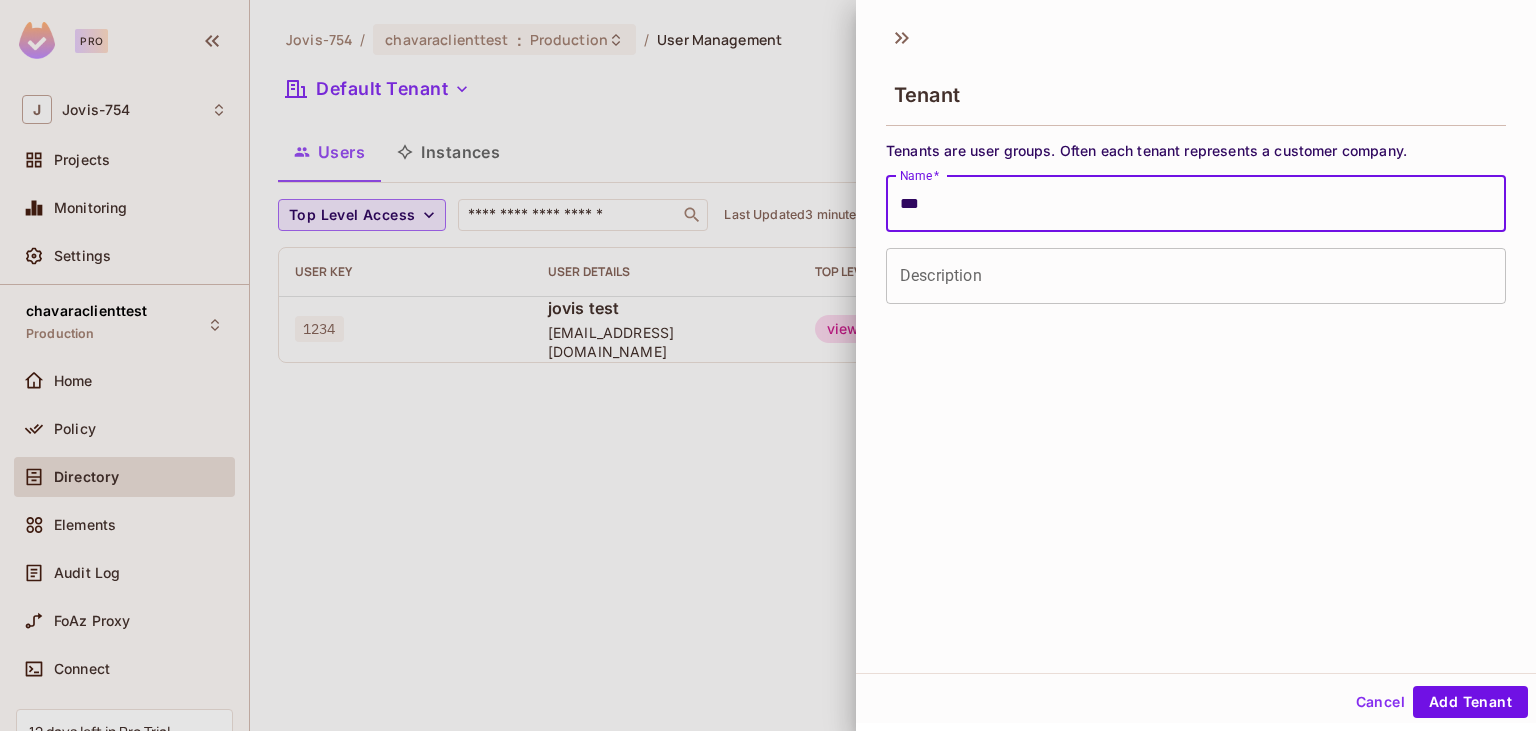 type on "***" 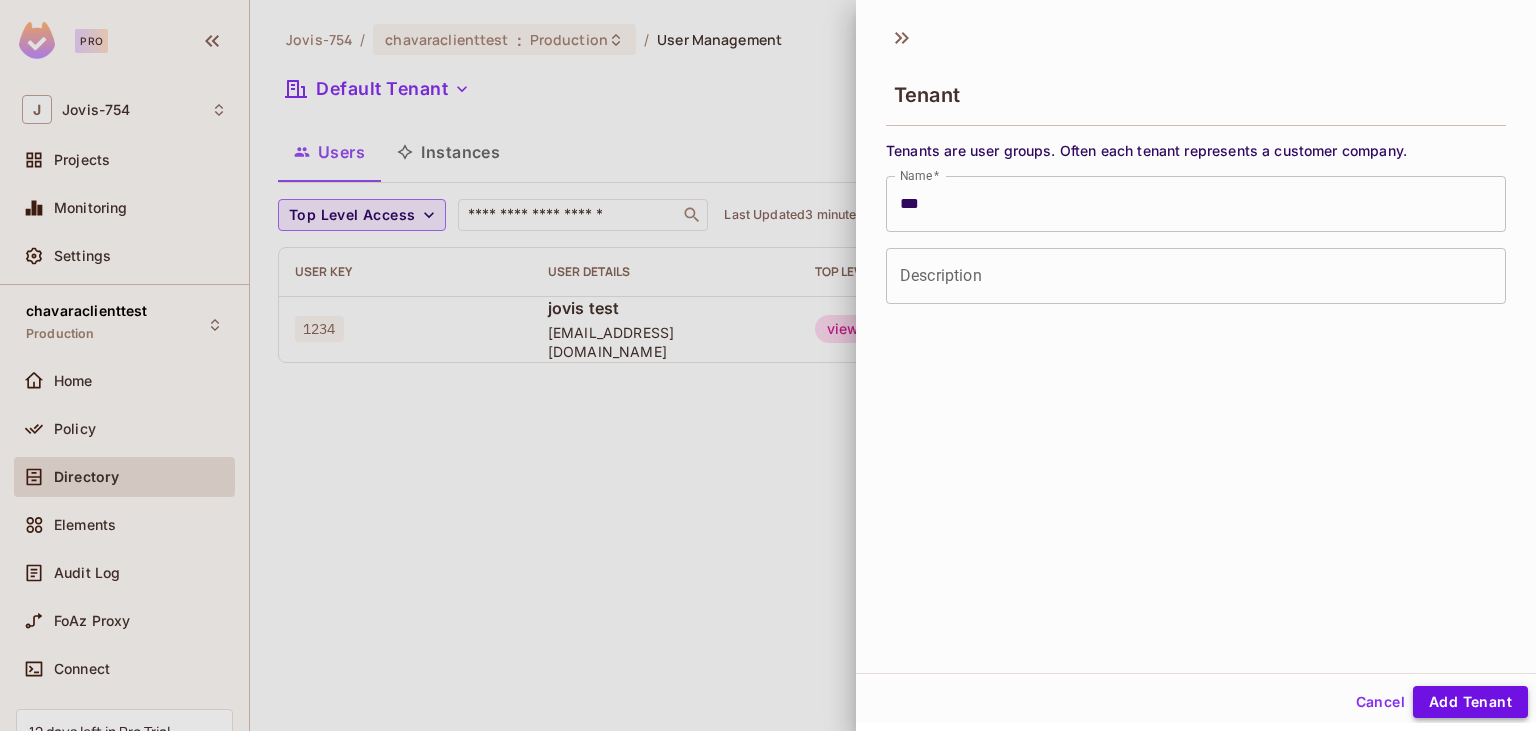click on "Add Tenant" at bounding box center (1470, 702) 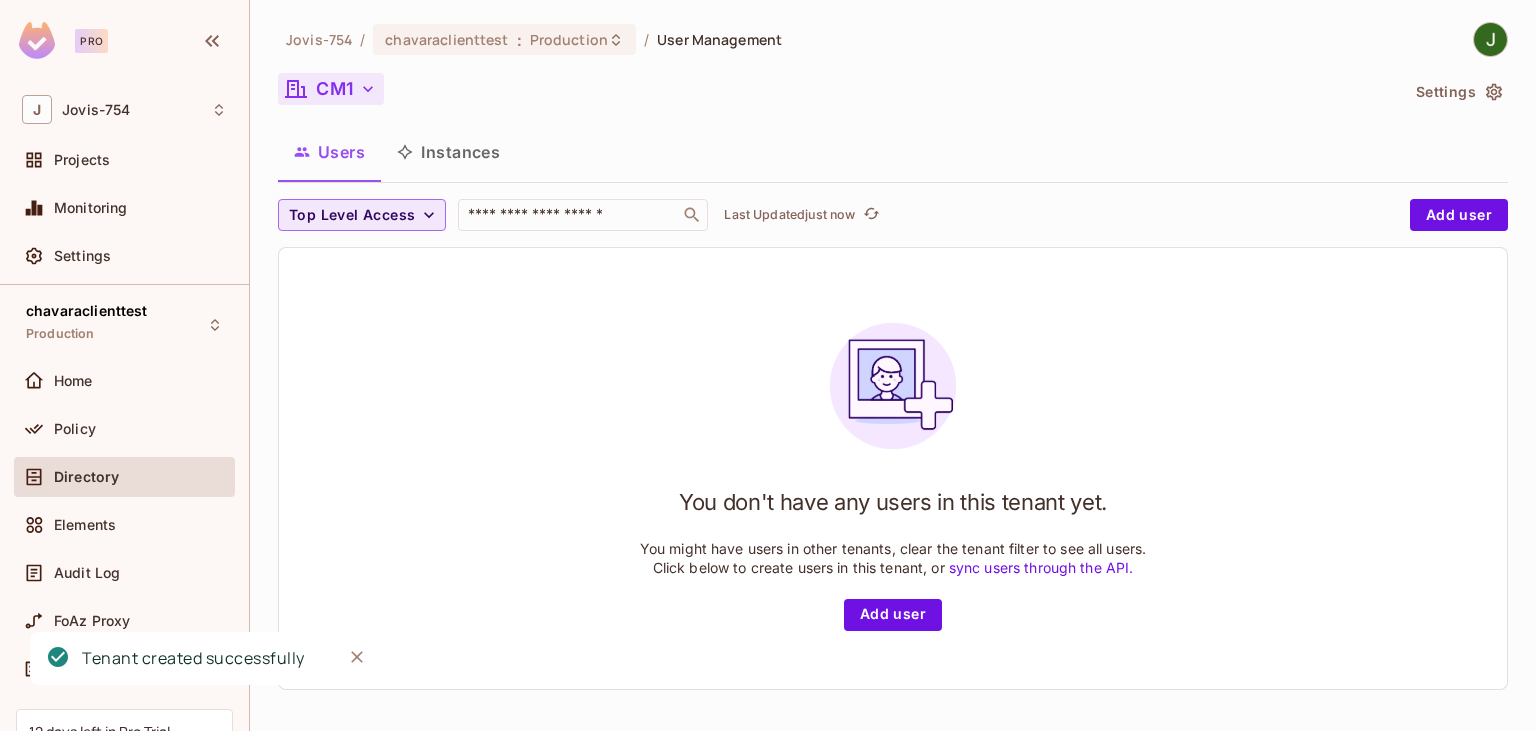 click 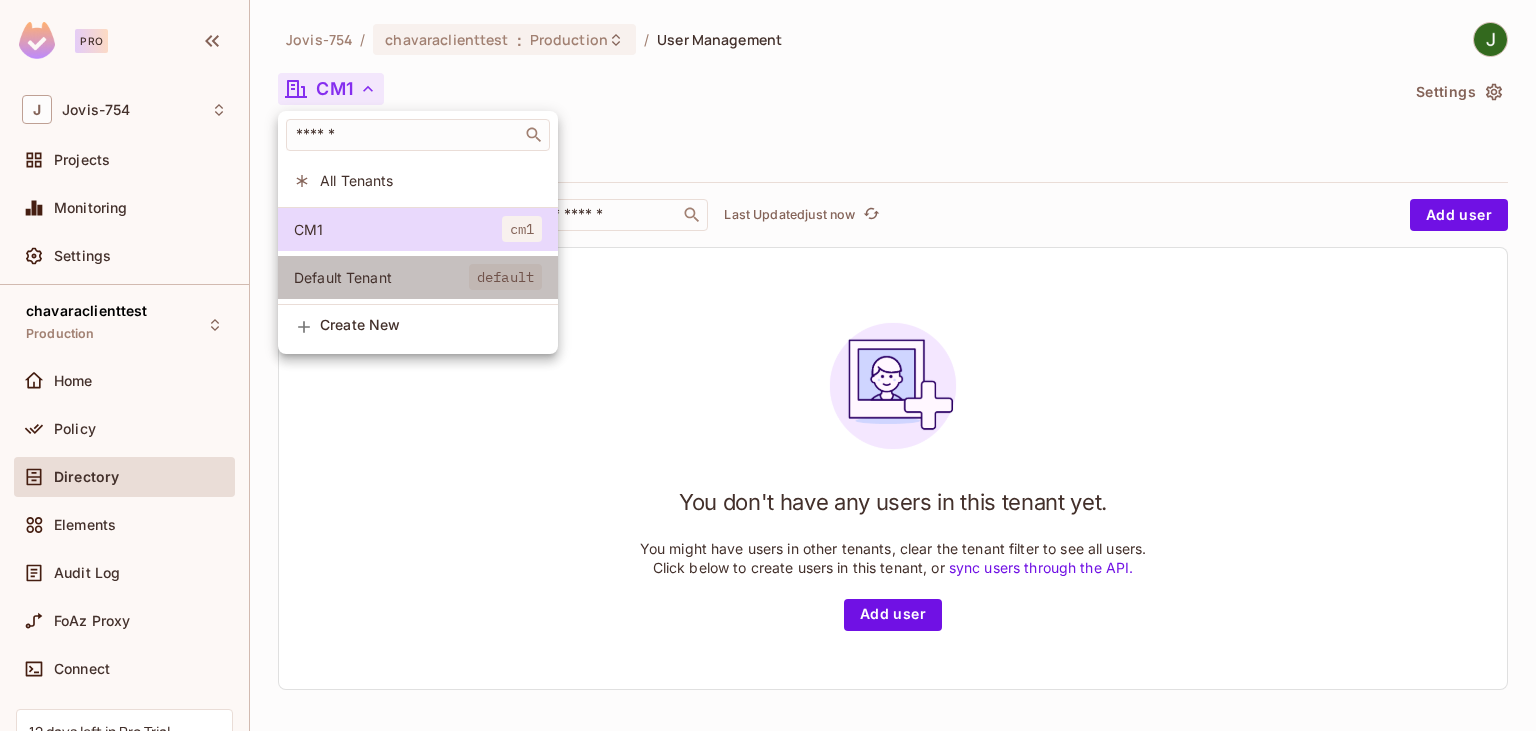 click on "Default Tenant" at bounding box center [381, 277] 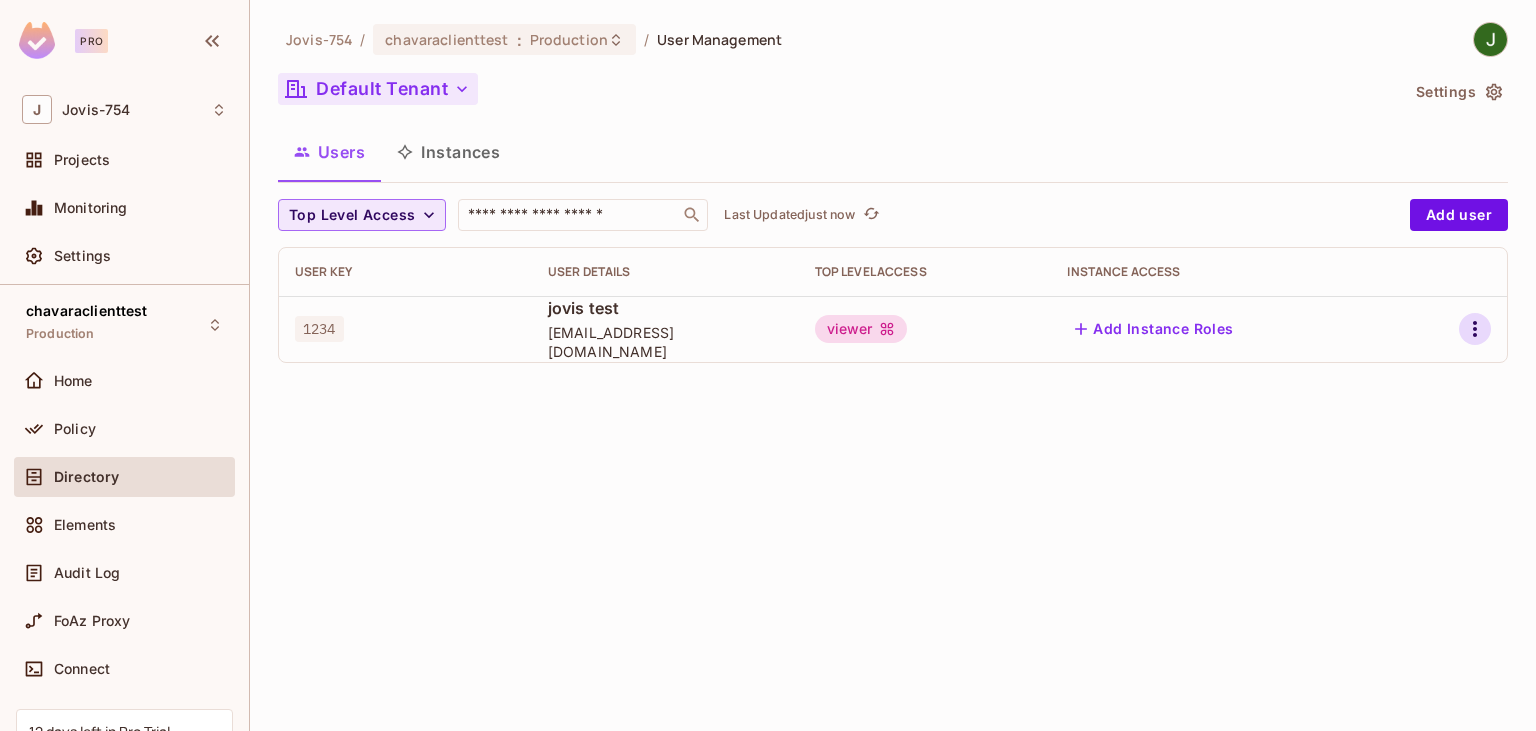 click 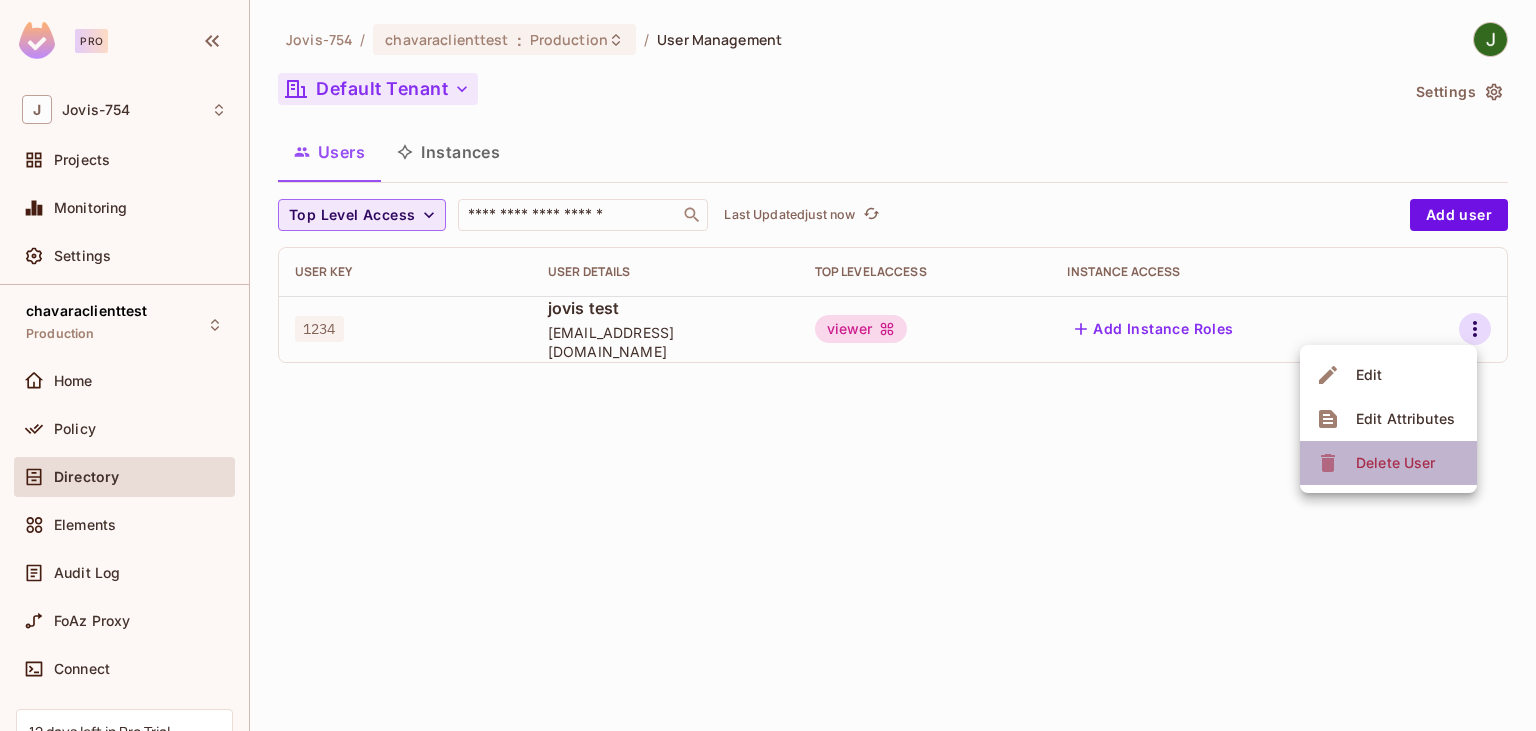 click on "Delete User" at bounding box center [1395, 463] 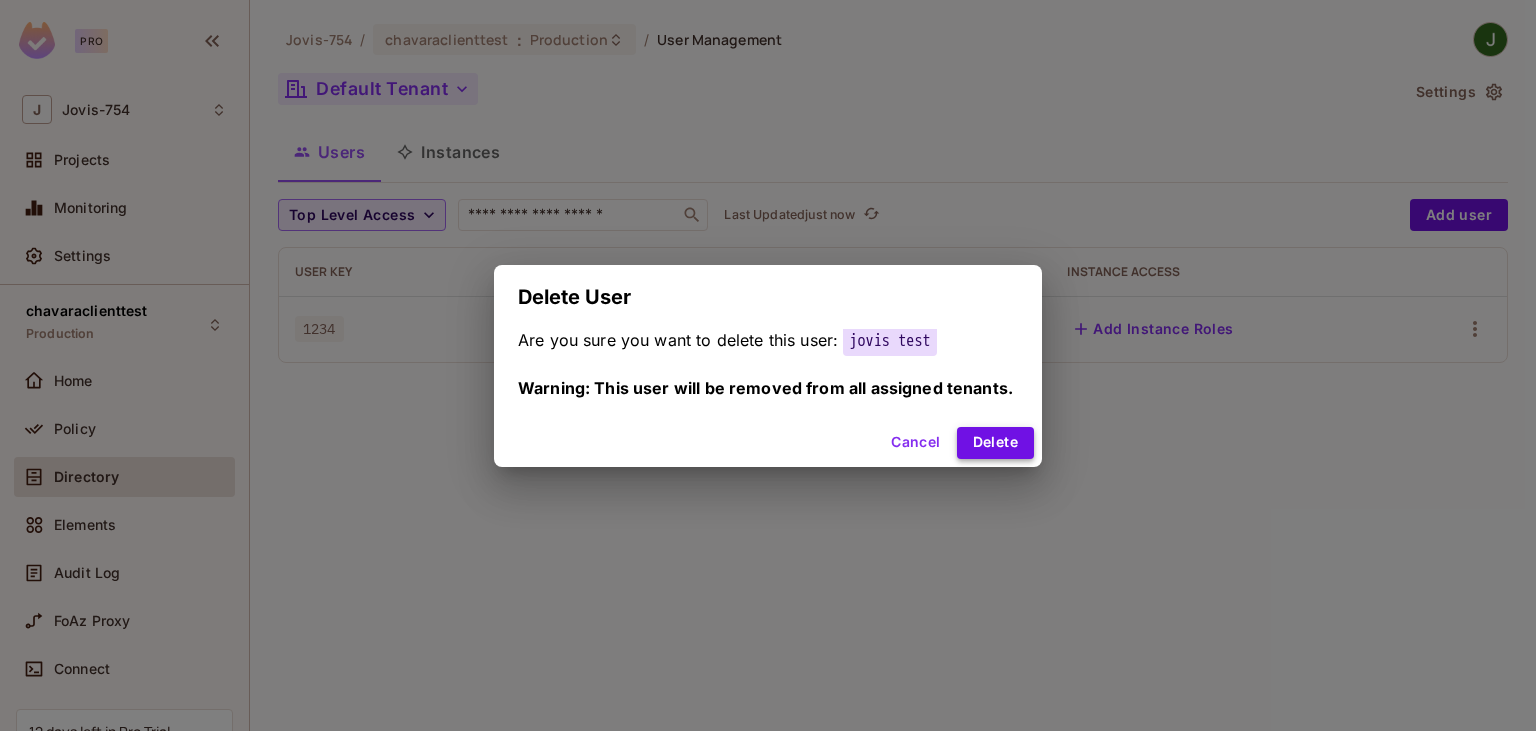 click on "Delete" at bounding box center [995, 443] 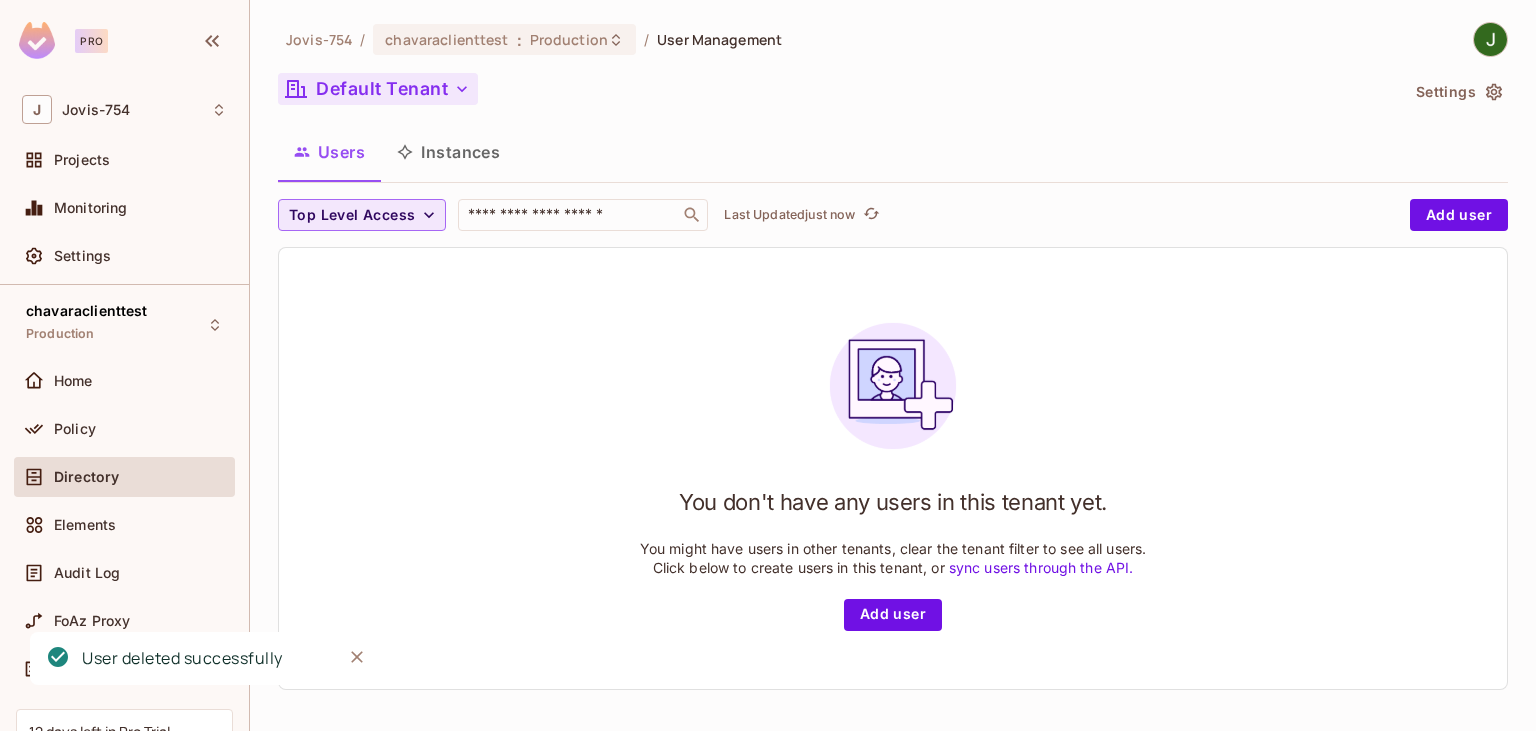 click on "Instances" at bounding box center [448, 152] 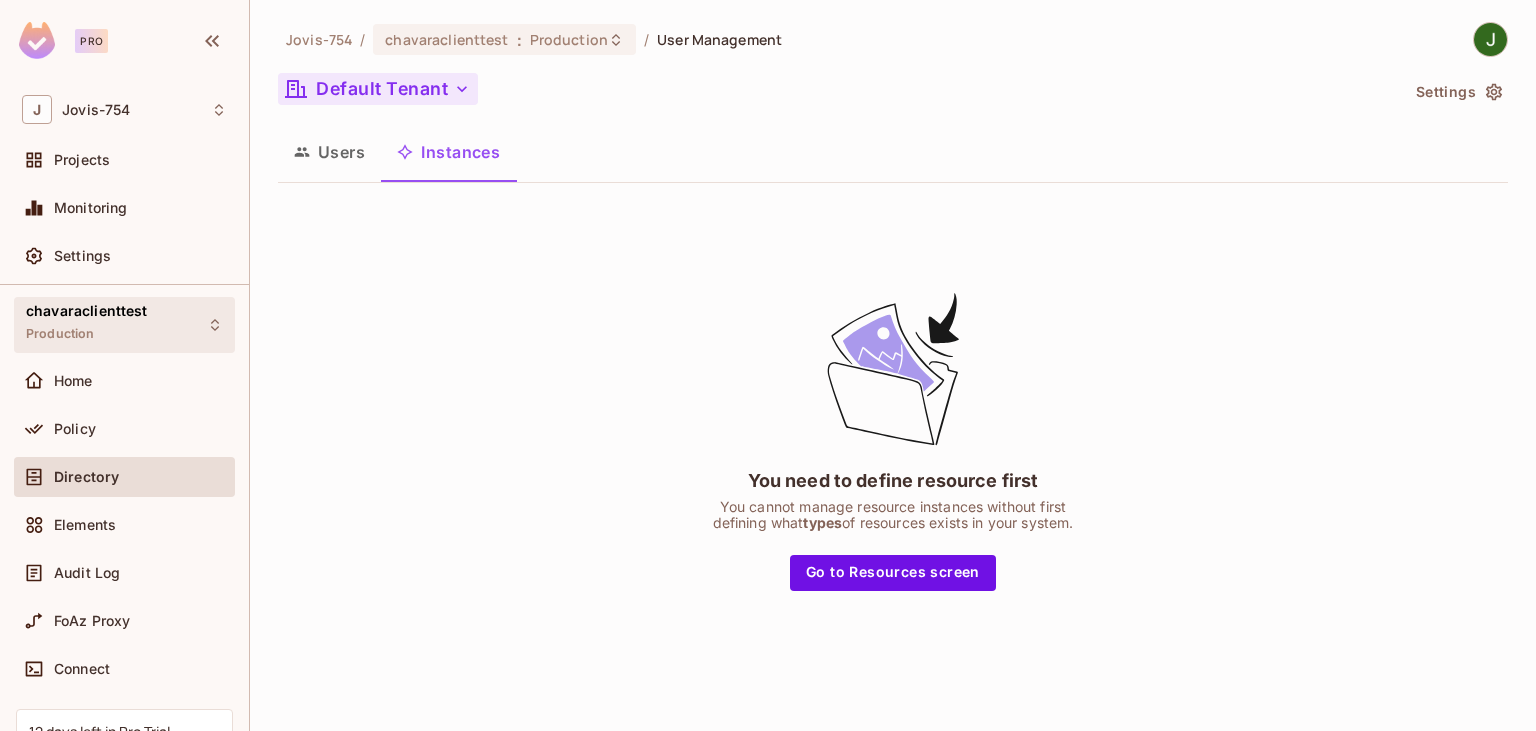 click on "chavaraclienttest" at bounding box center [87, 311] 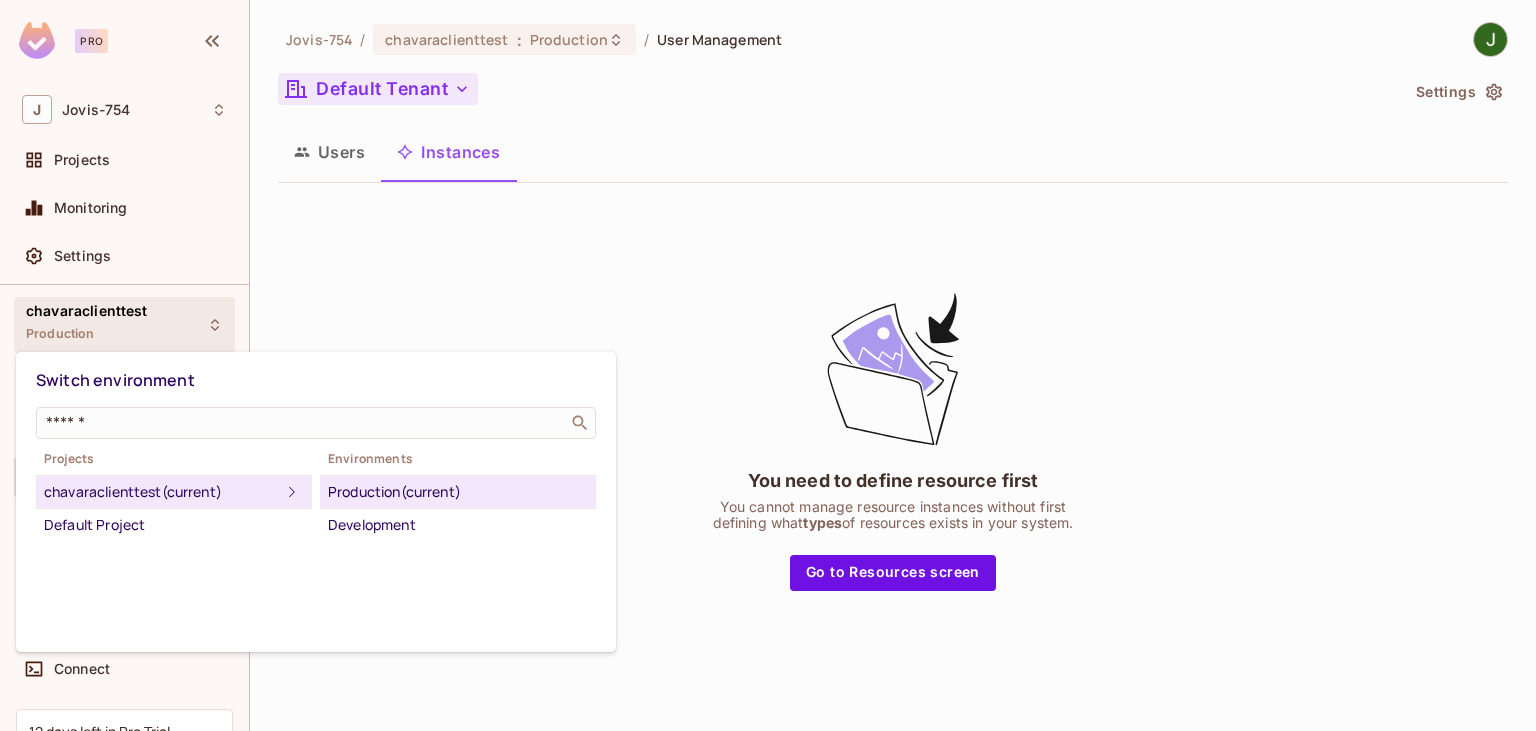 click at bounding box center [768, 365] 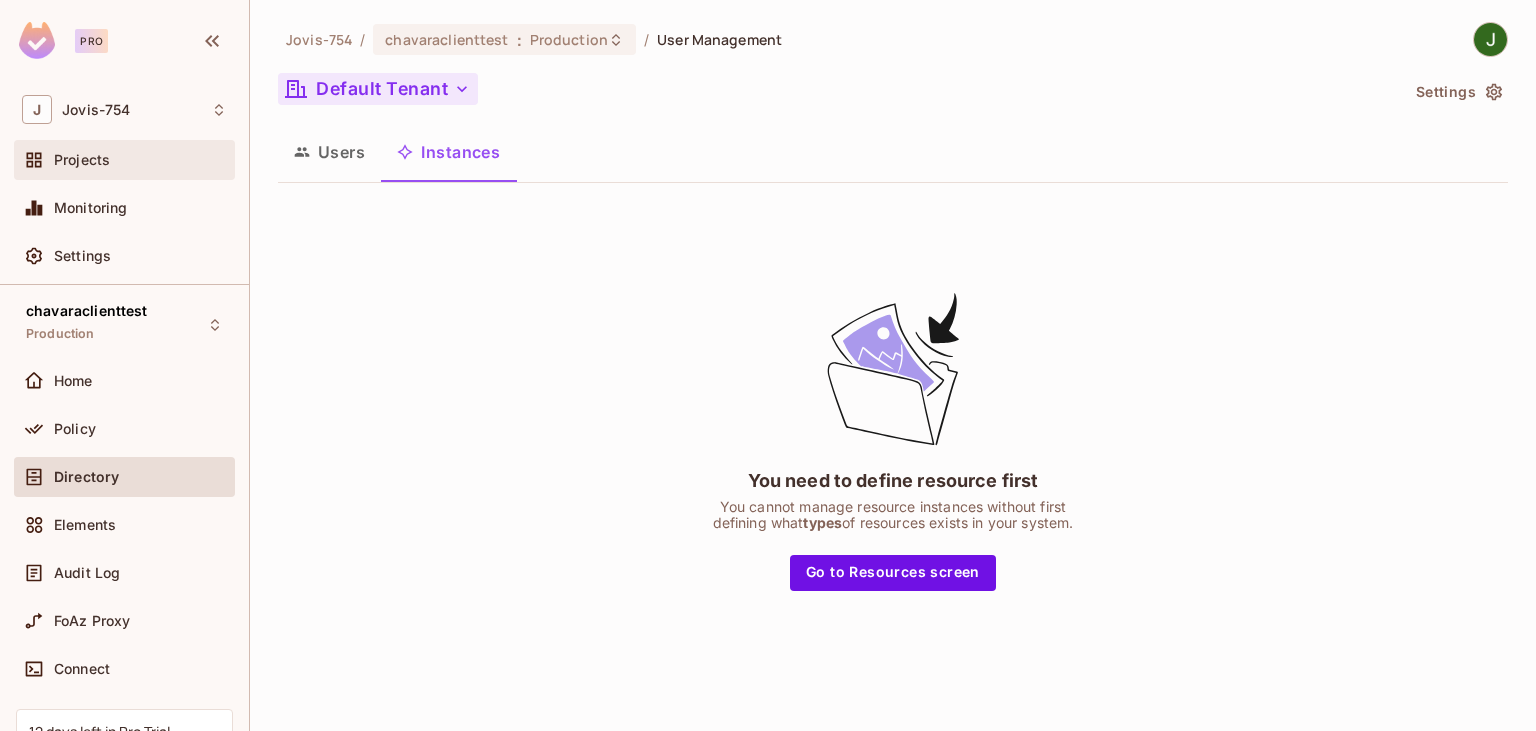 click on "Projects" at bounding box center [124, 160] 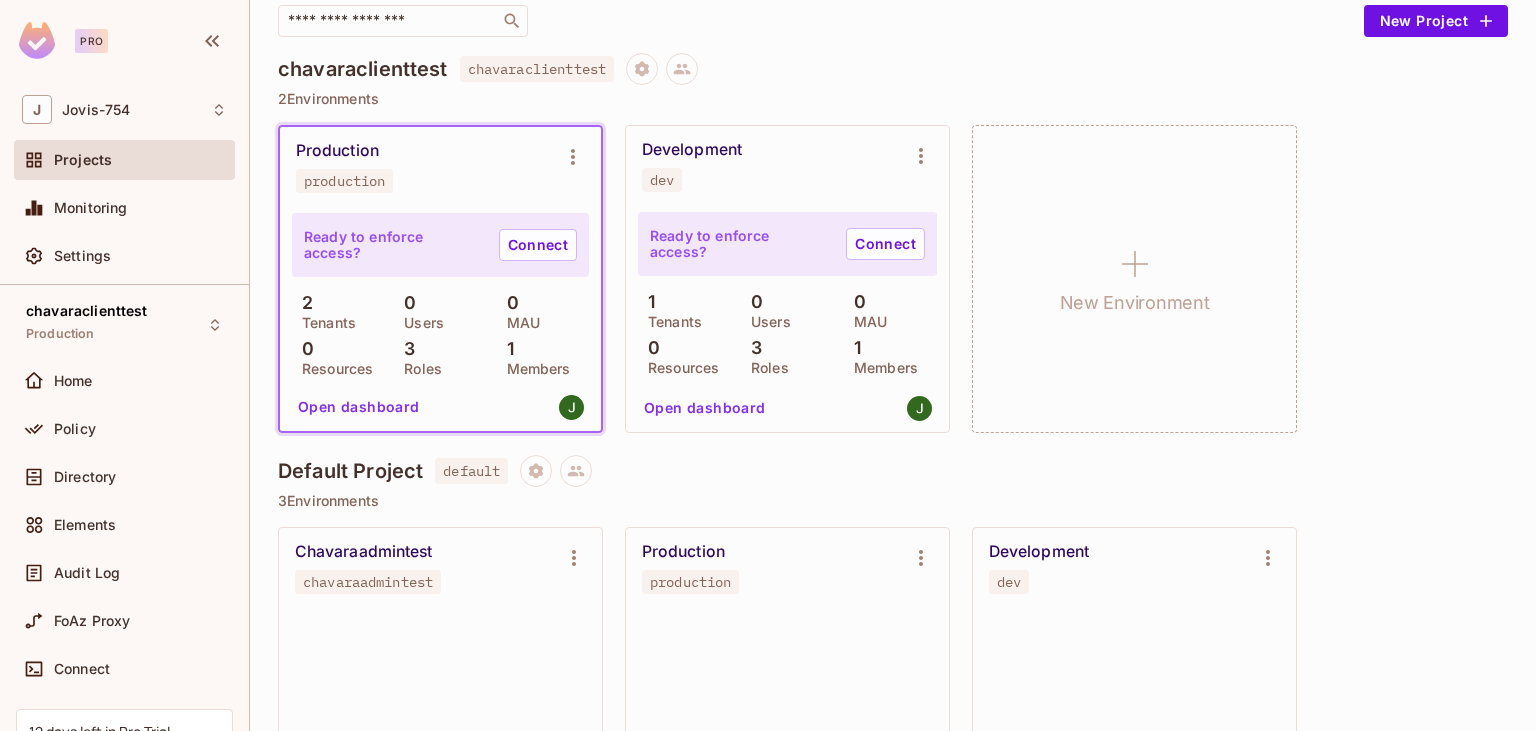 scroll, scrollTop: 230, scrollLeft: 0, axis: vertical 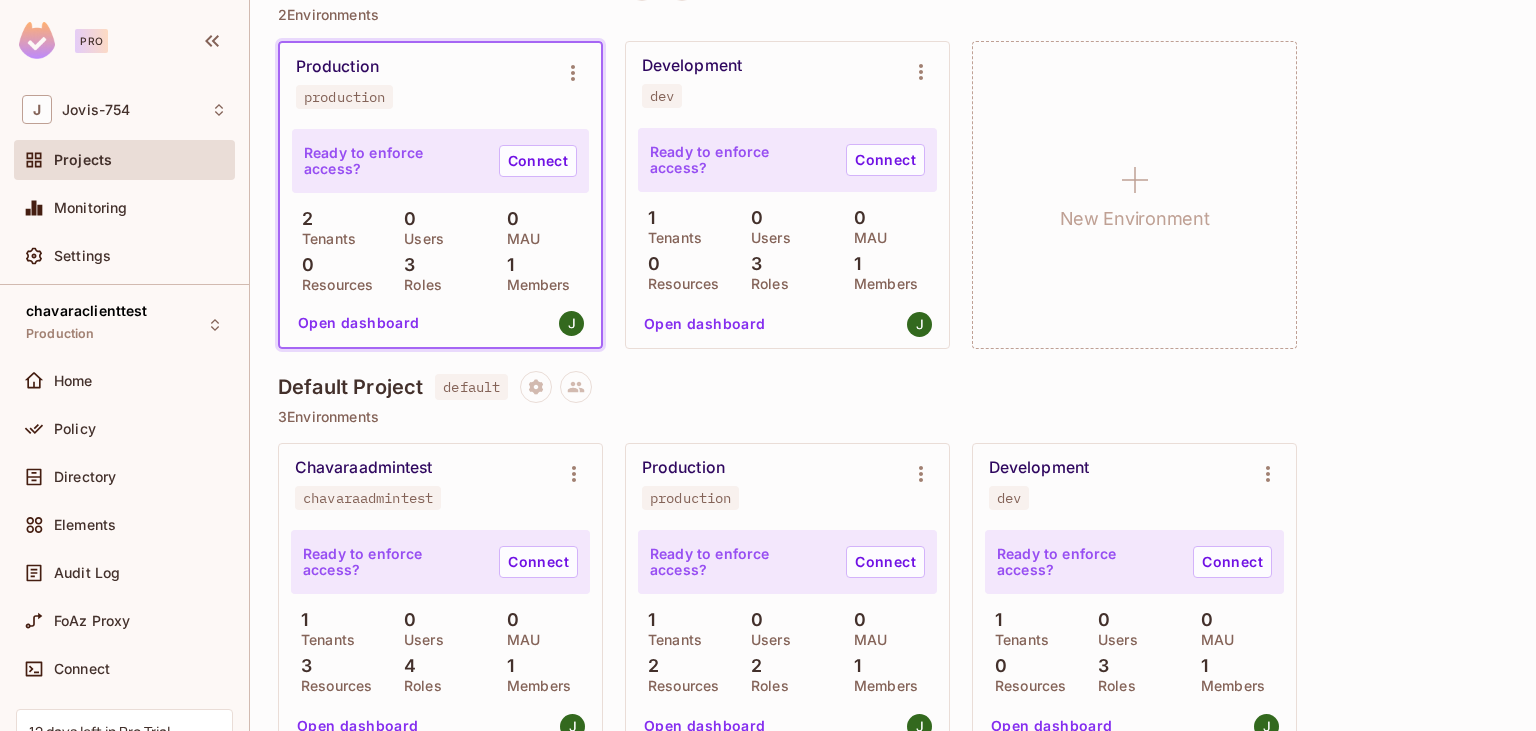 click on "Chavaraadmintest chavaraadmintest" at bounding box center [424, 484] 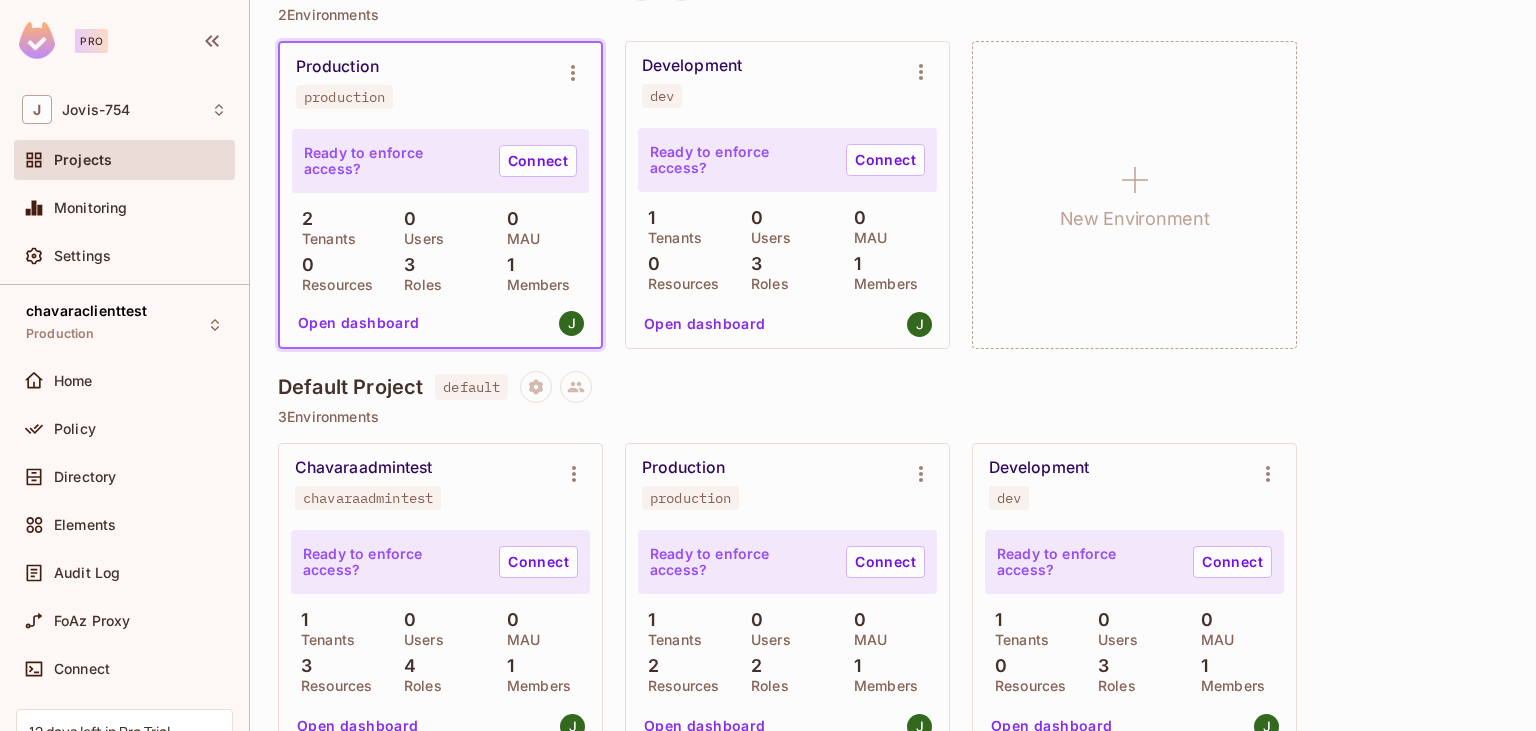 click on "chavaraadmintest" at bounding box center (368, 498) 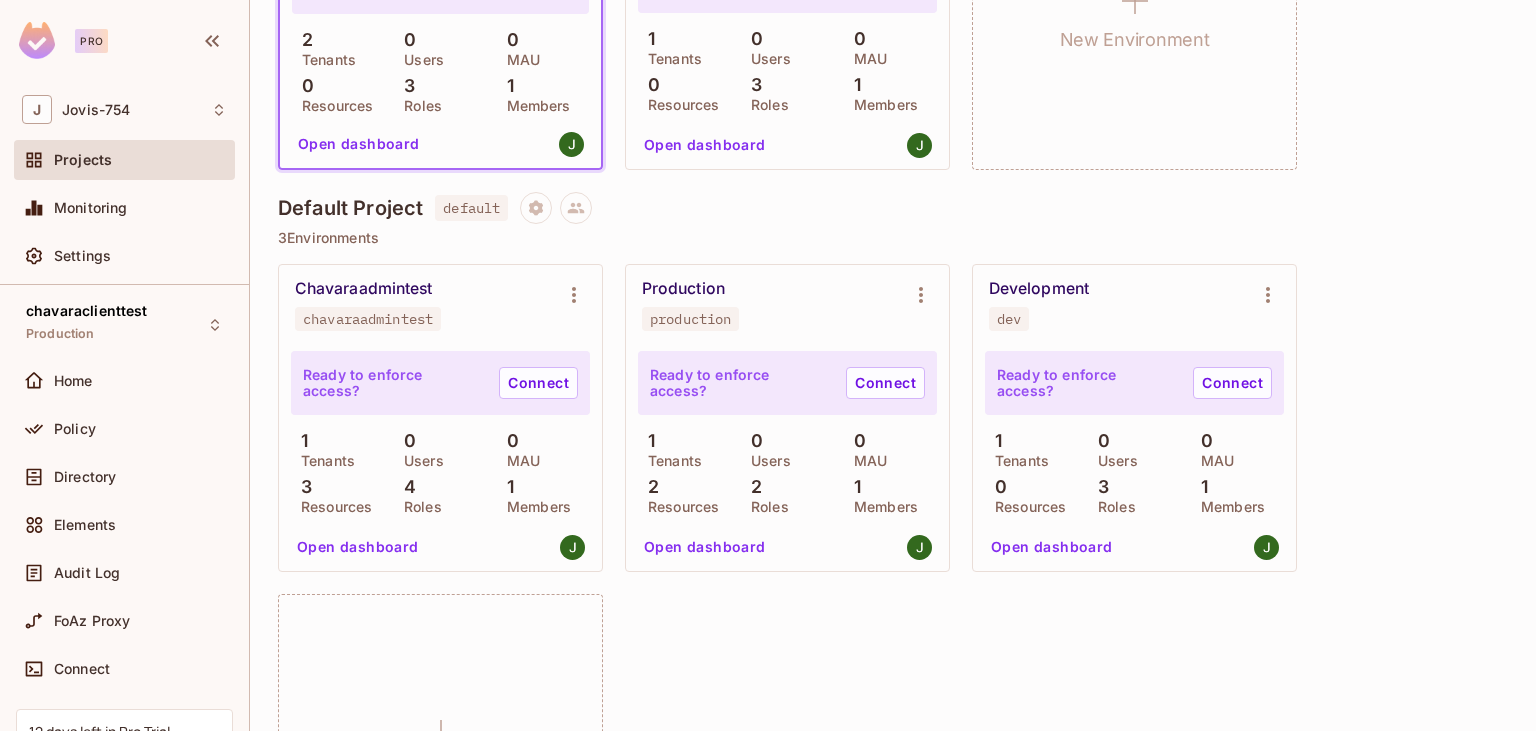 scroll, scrollTop: 461, scrollLeft: 0, axis: vertical 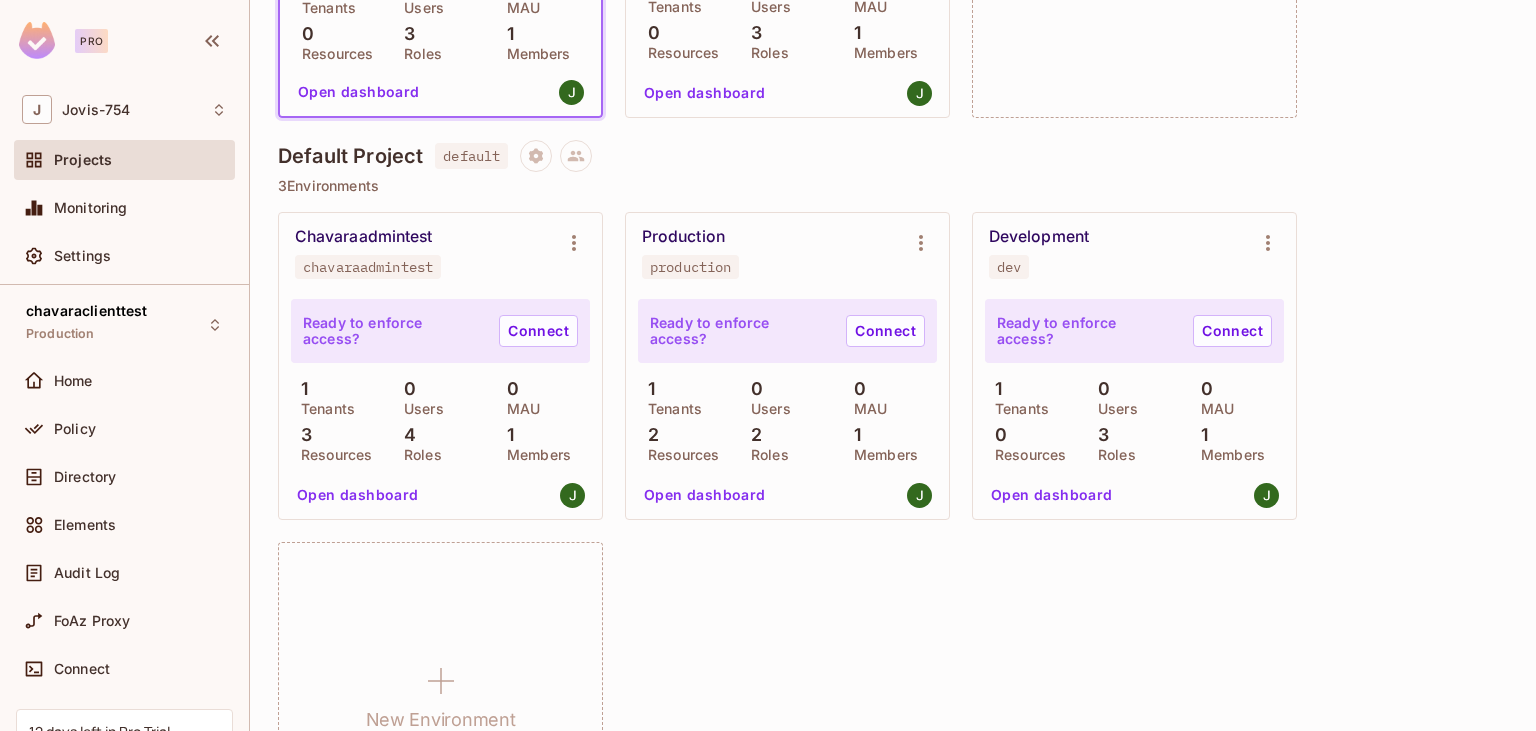 click on "Open dashboard" at bounding box center [358, 495] 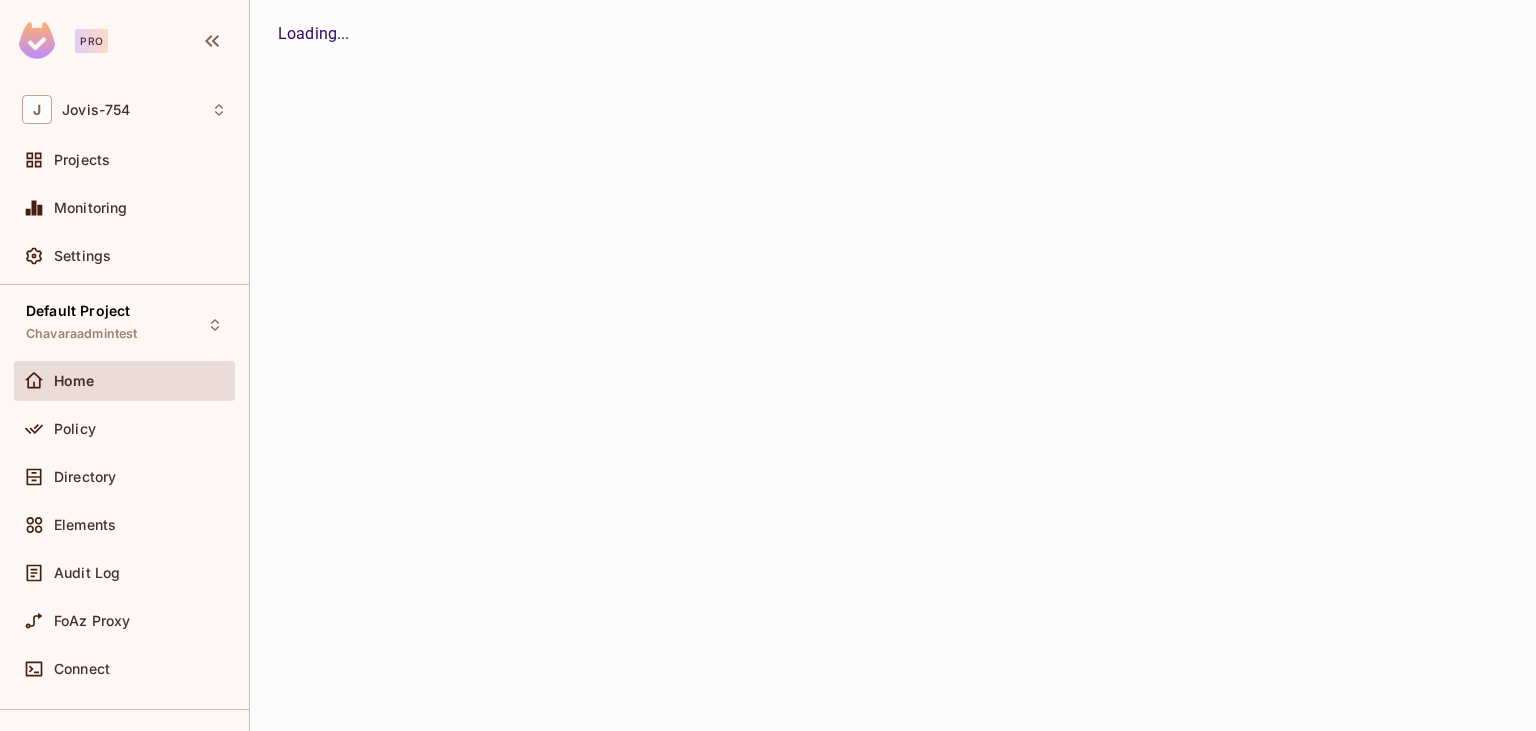 scroll, scrollTop: 0, scrollLeft: 0, axis: both 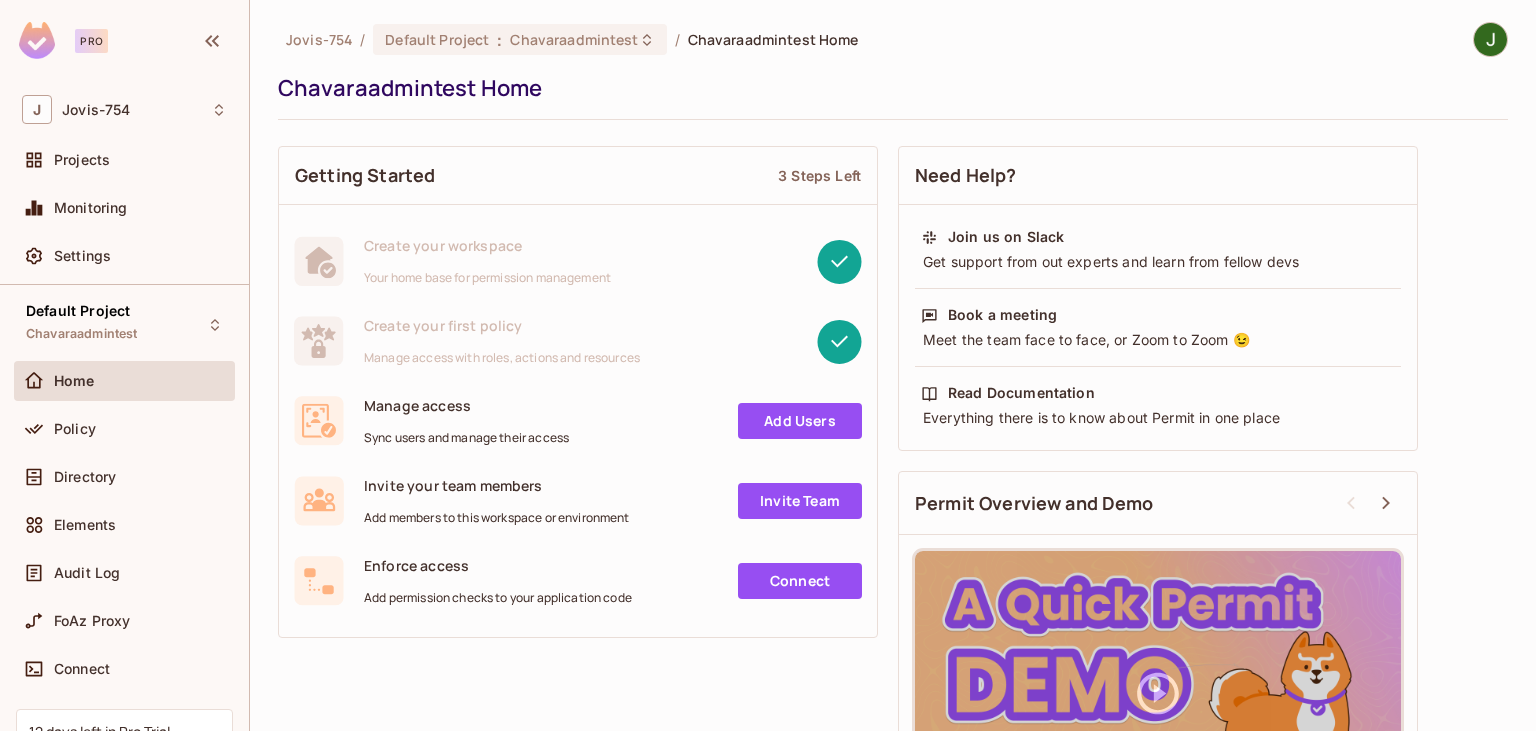 click on "Add Users" at bounding box center (800, 421) 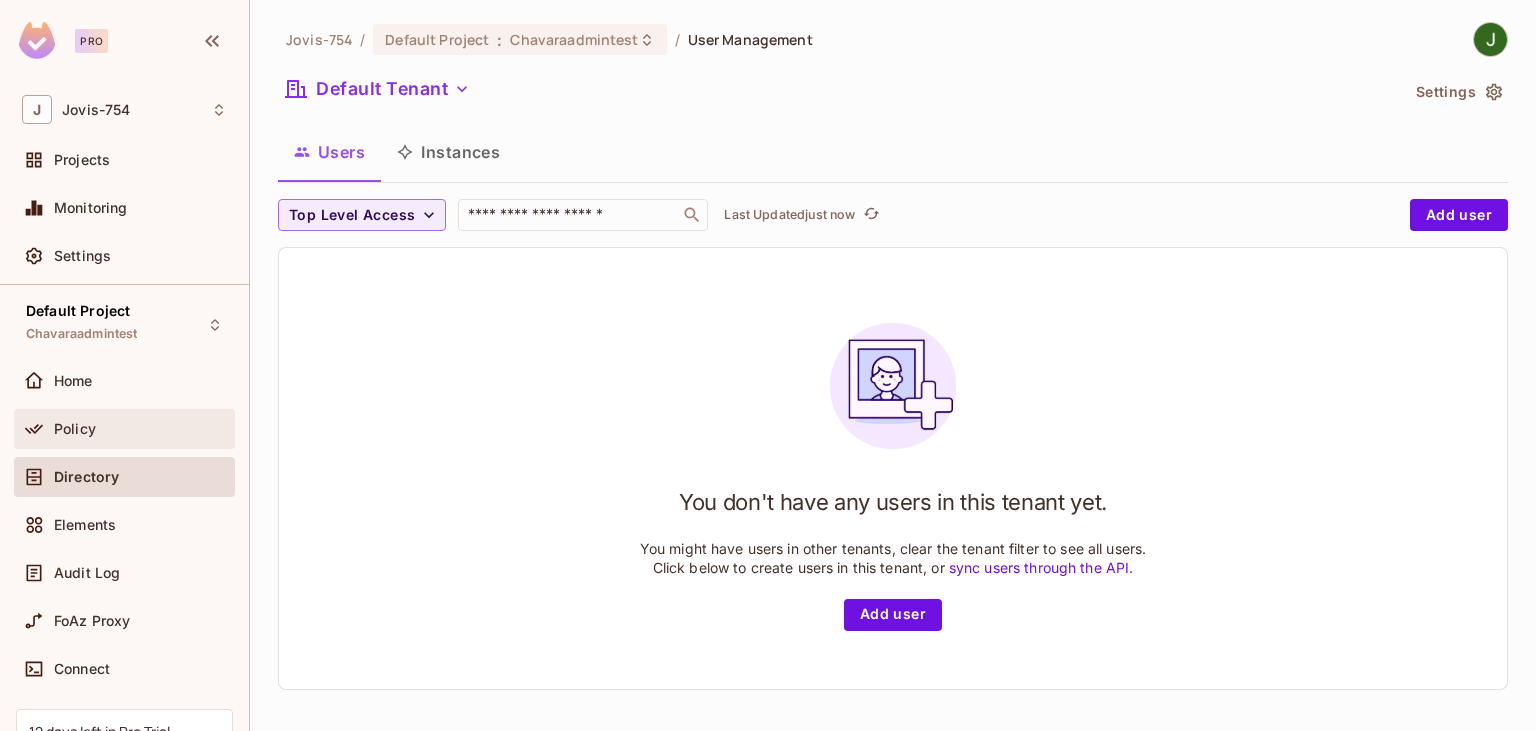 click on "Policy" at bounding box center (124, 429) 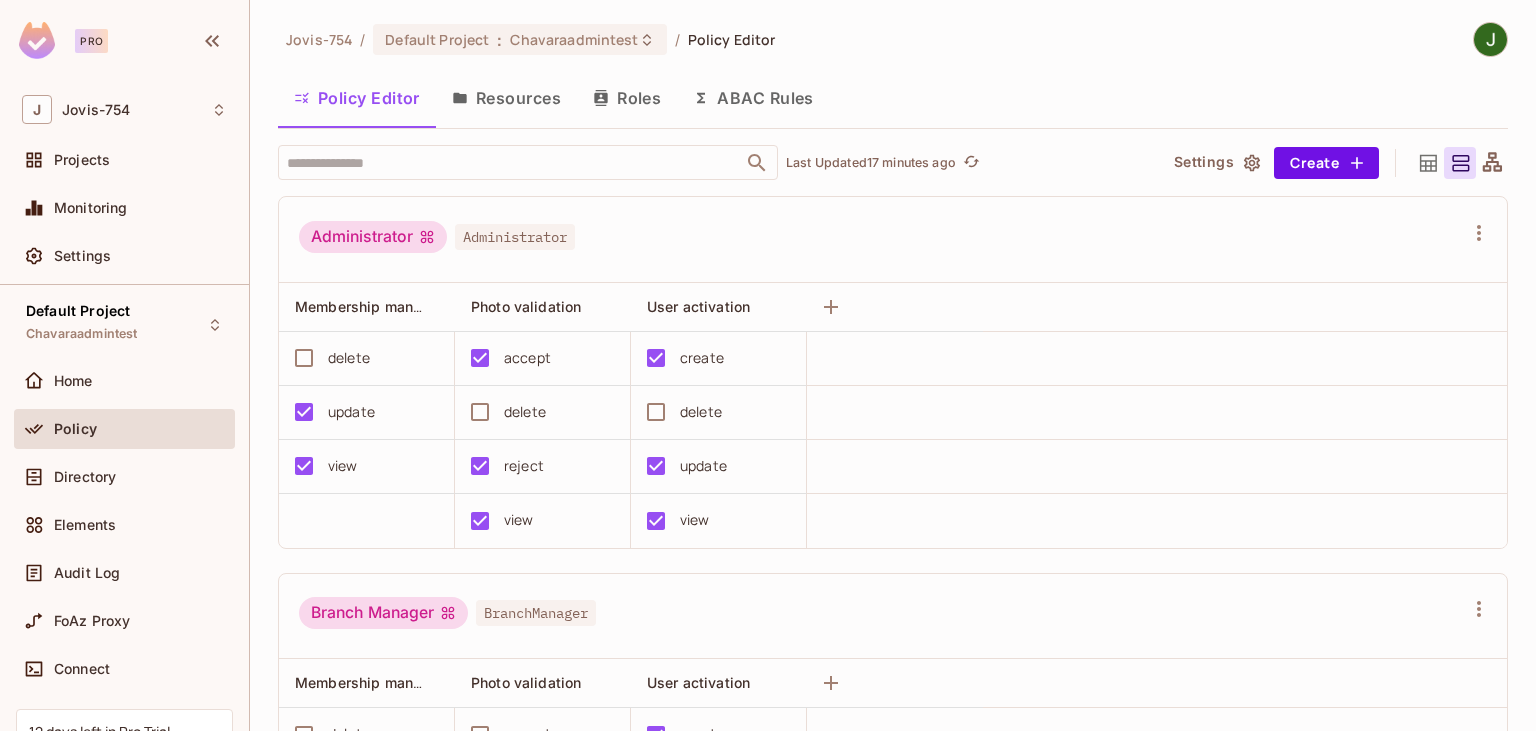 click on "Policy" at bounding box center [124, 429] 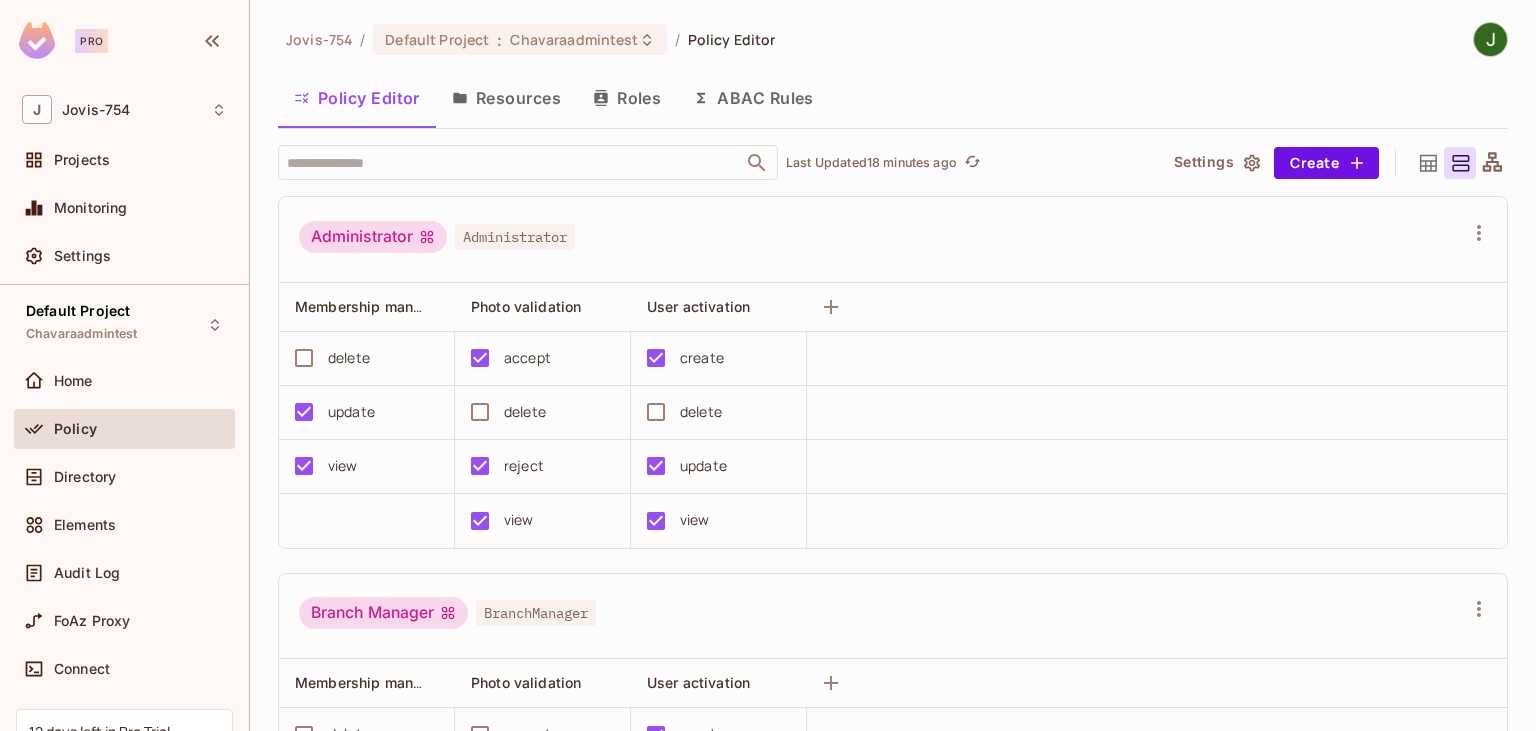 click on "Settings" at bounding box center [1216, 163] 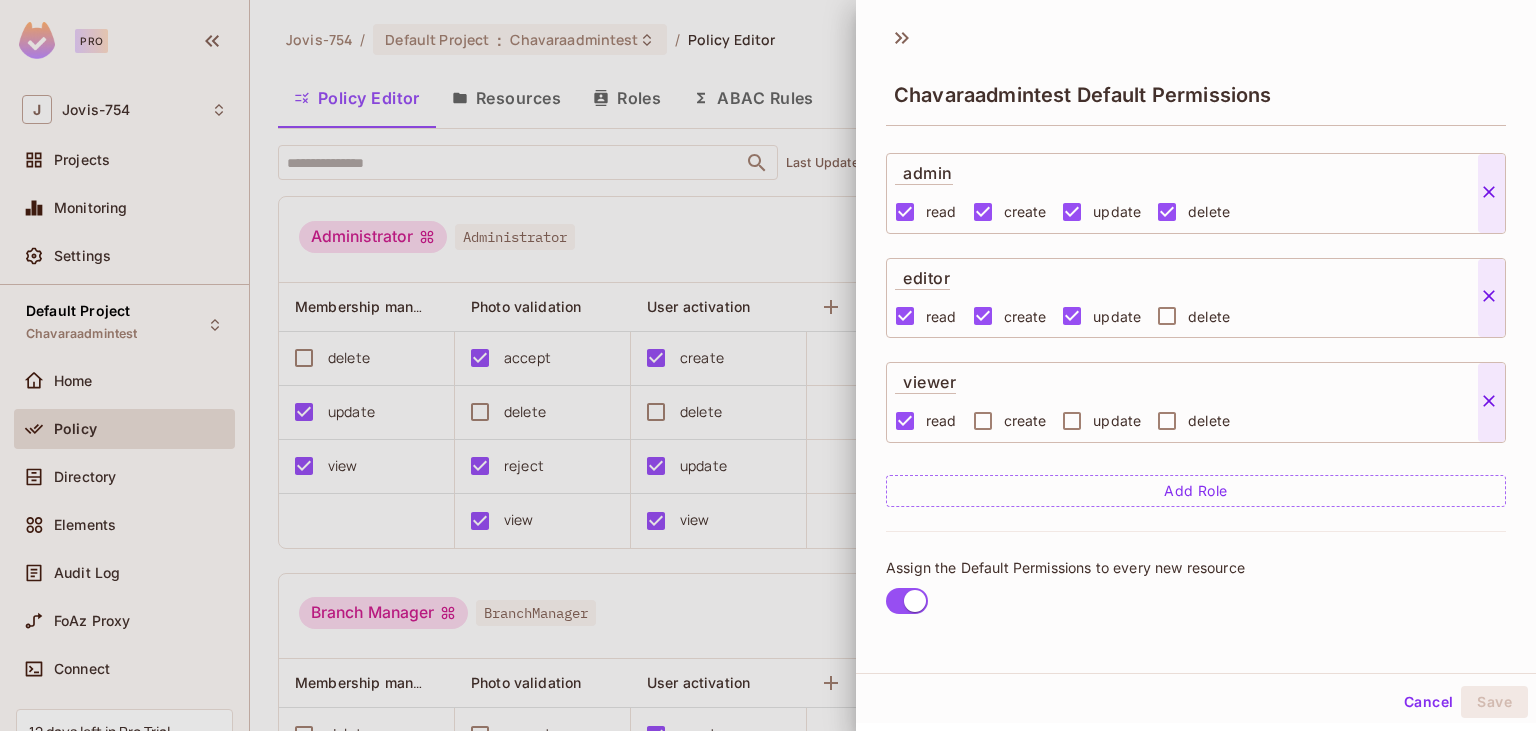 scroll, scrollTop: 0, scrollLeft: 0, axis: both 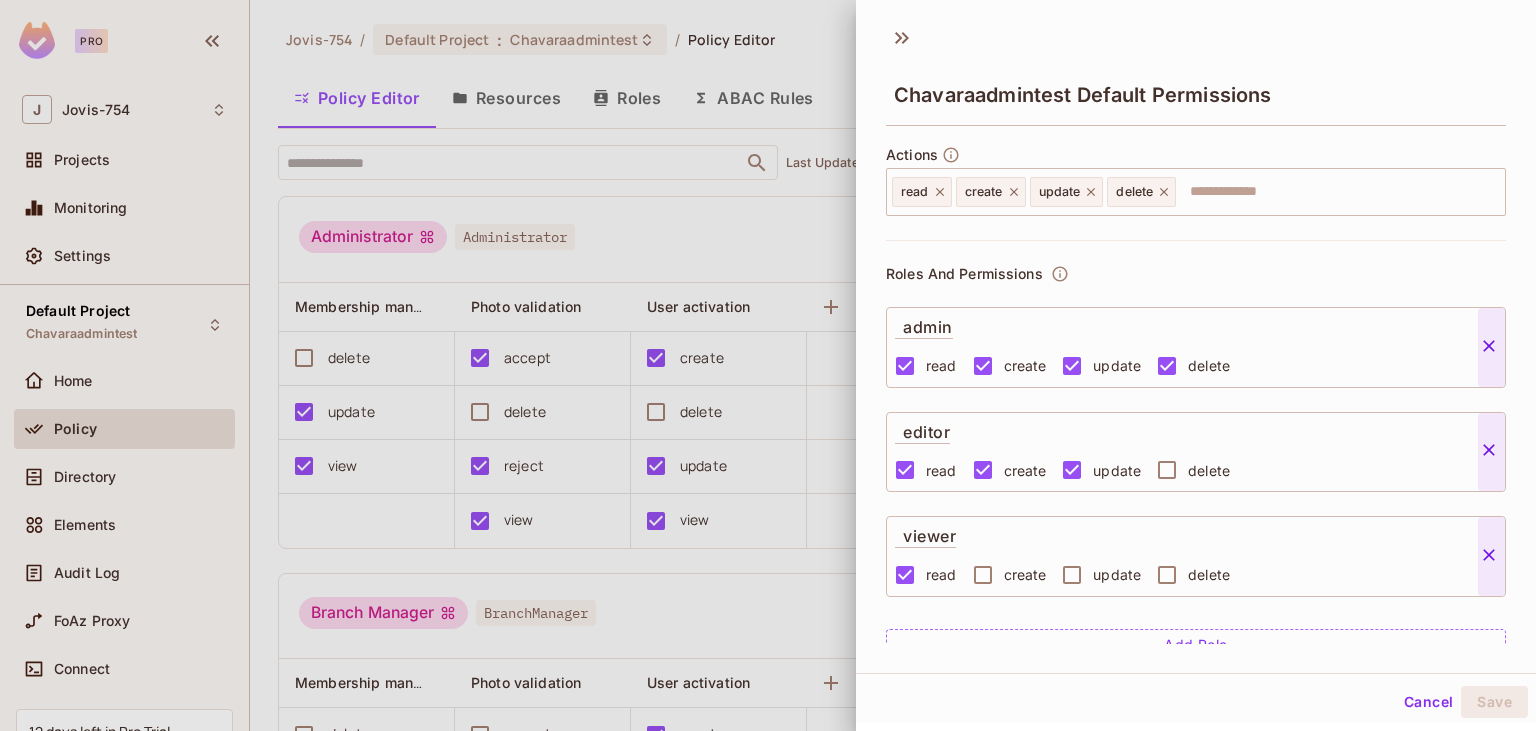 click at bounding box center [768, 365] 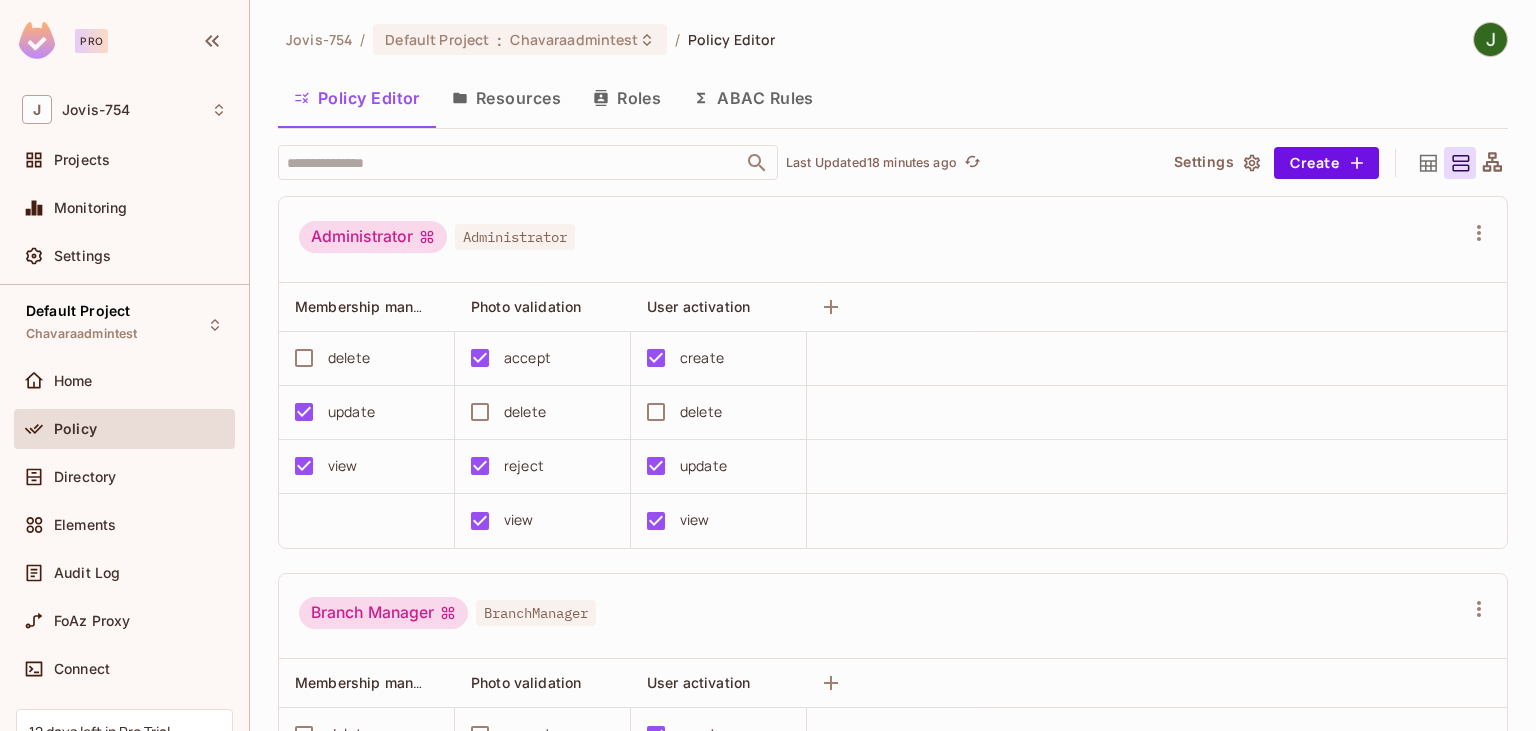 click 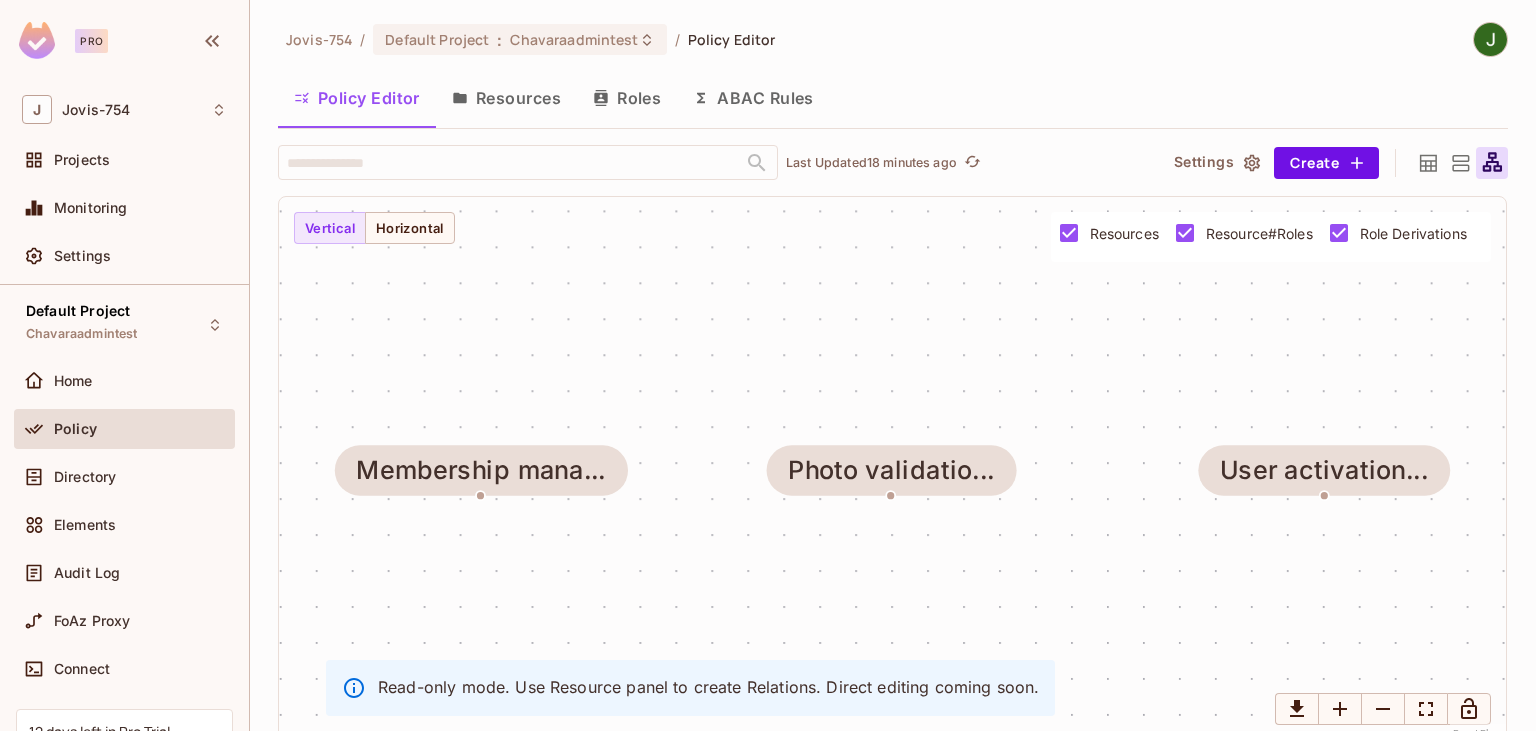 click 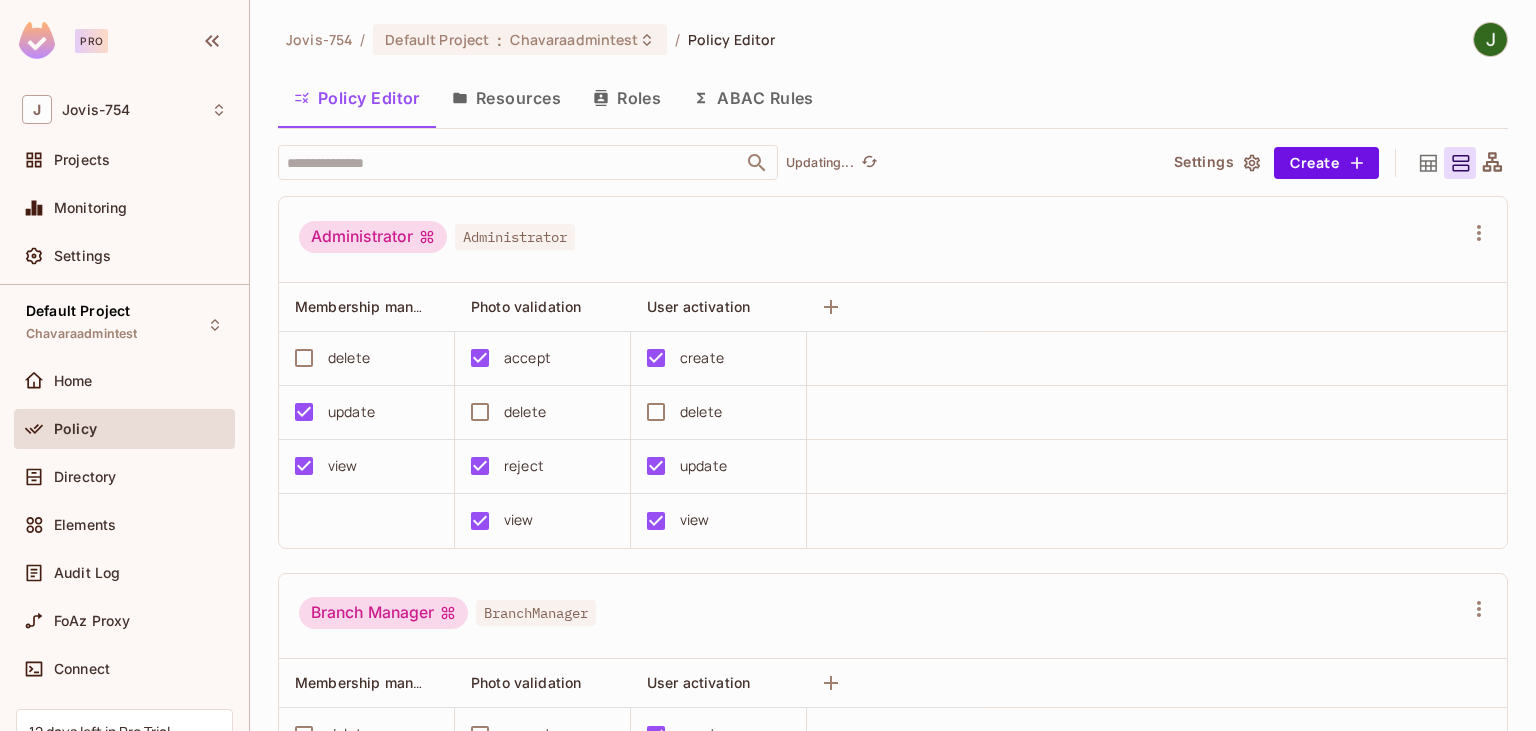 click 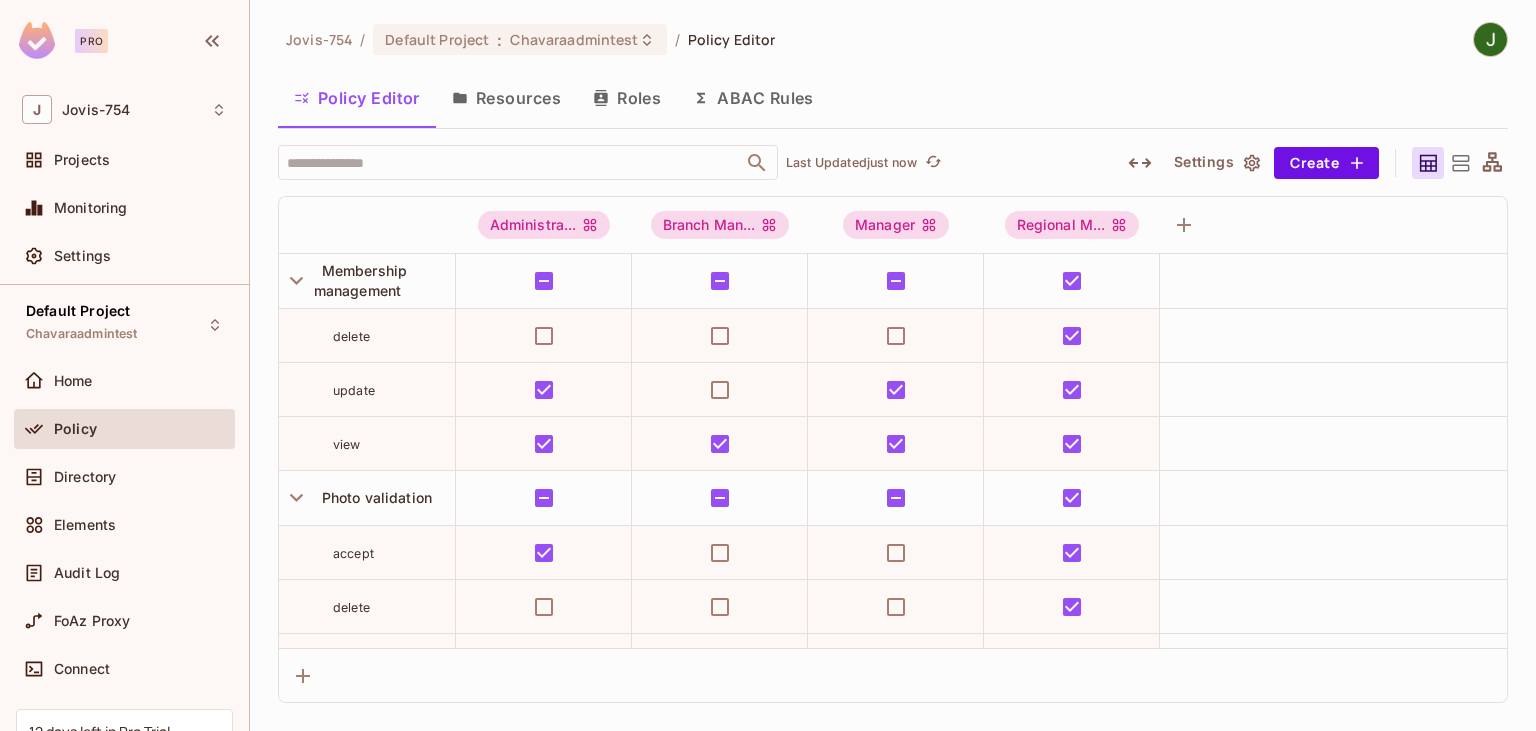 click on "ABAC Rules" at bounding box center (753, 98) 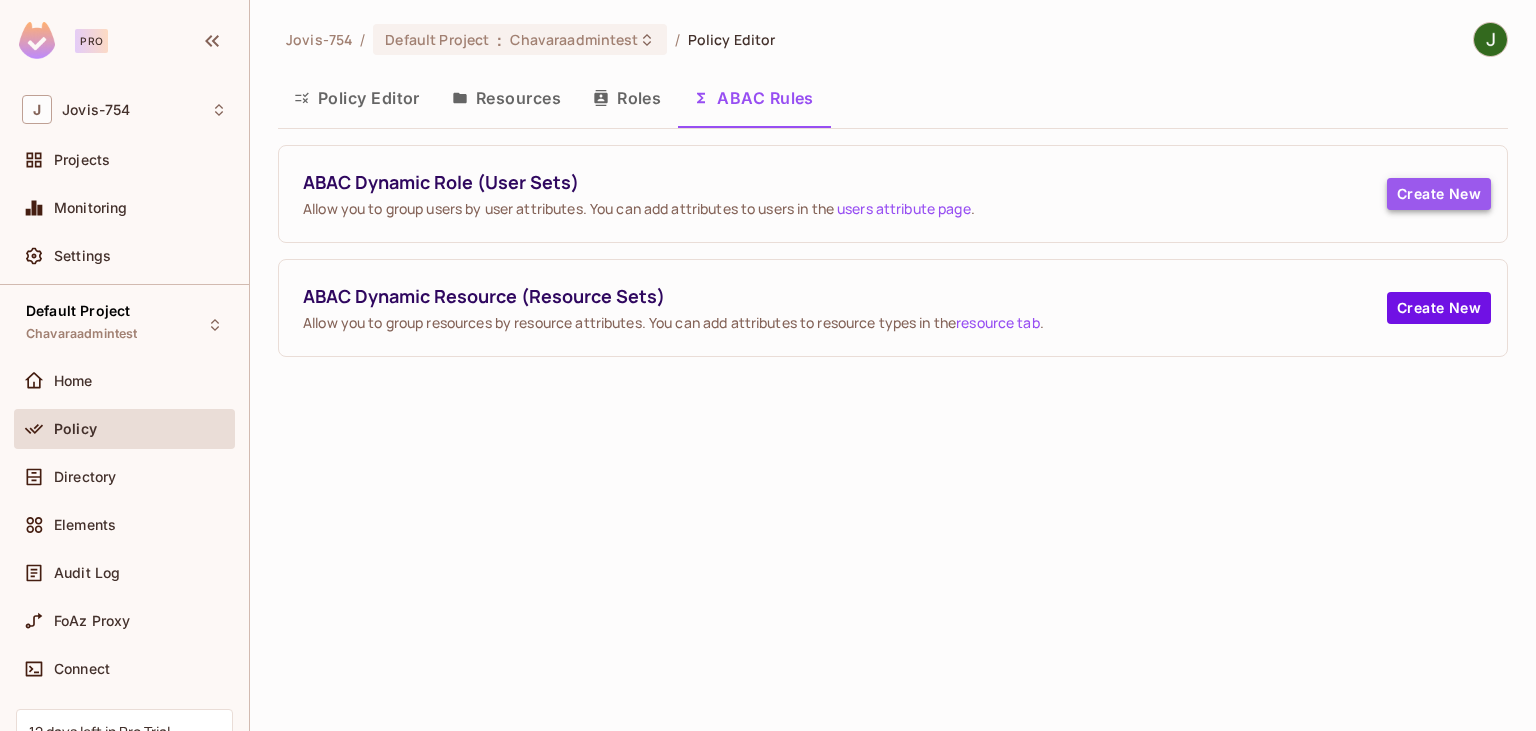 click on "Create New" at bounding box center [1439, 194] 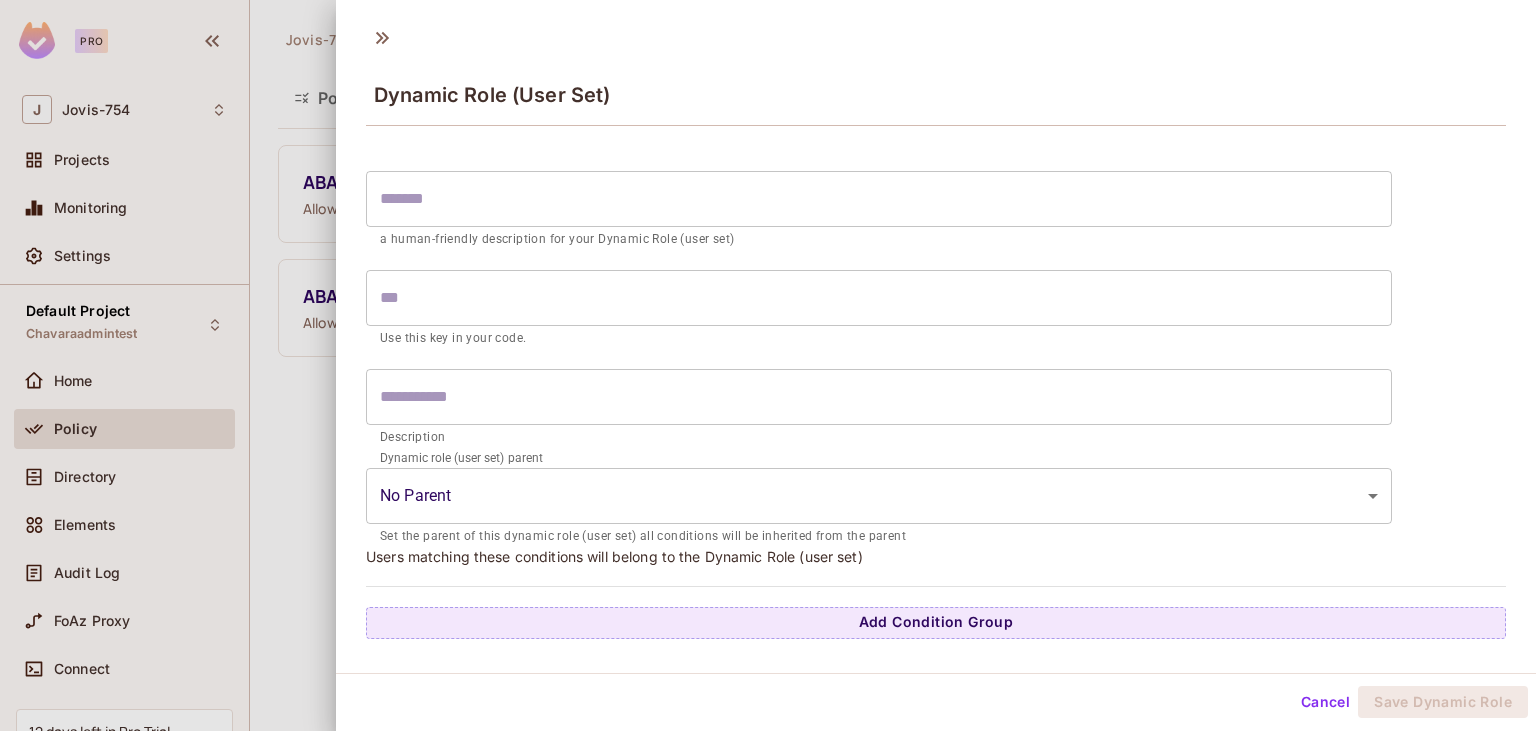 click at bounding box center [879, 199] 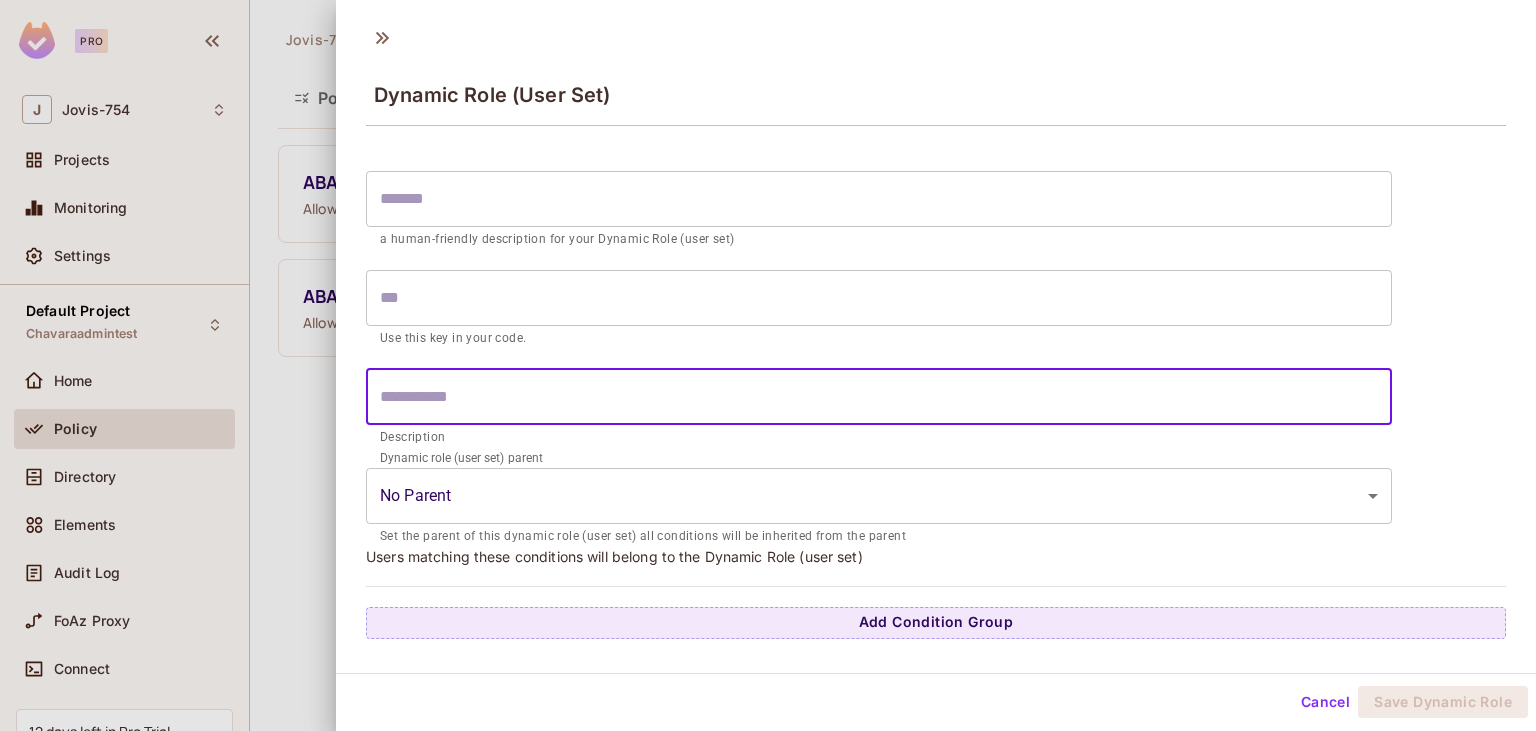 click at bounding box center (879, 397) 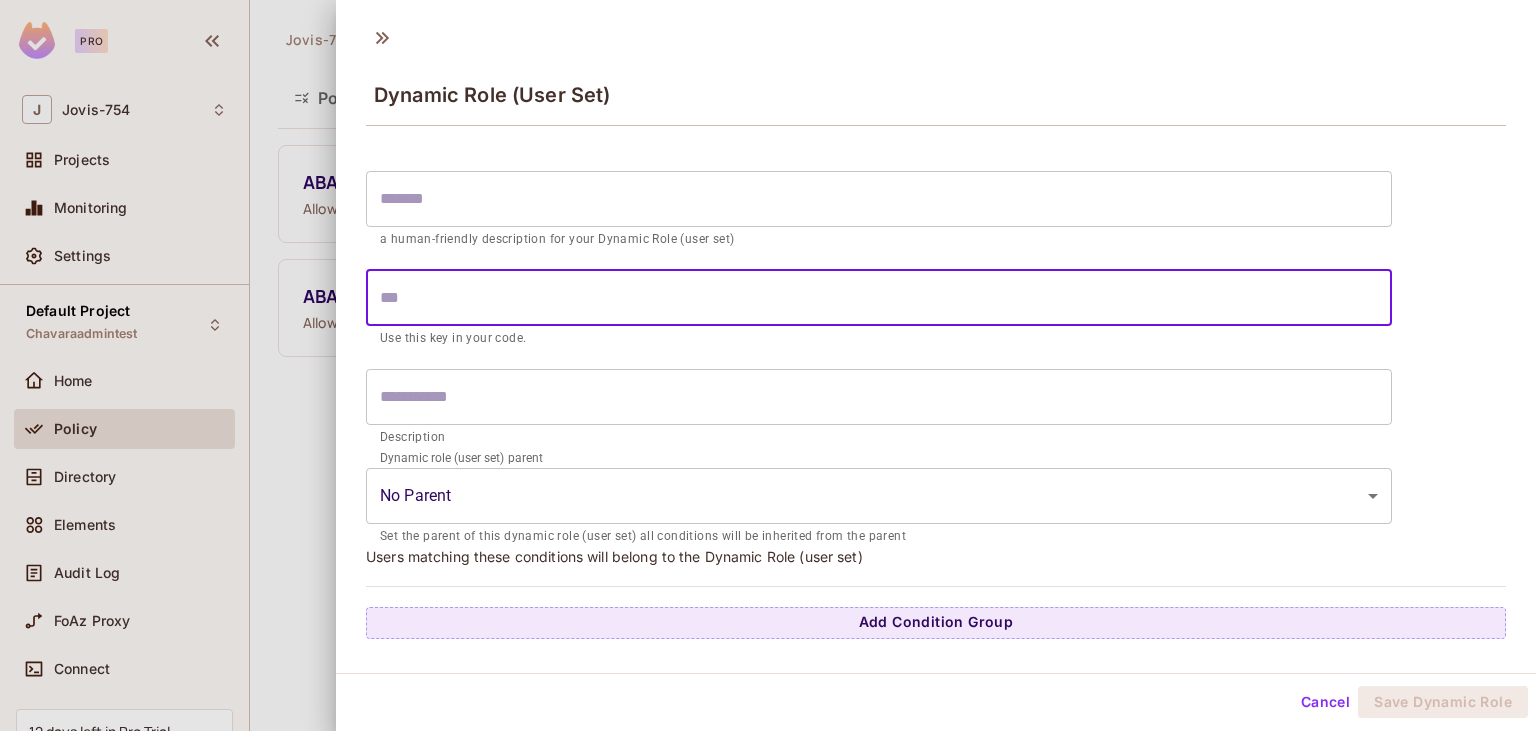 click at bounding box center [879, 298] 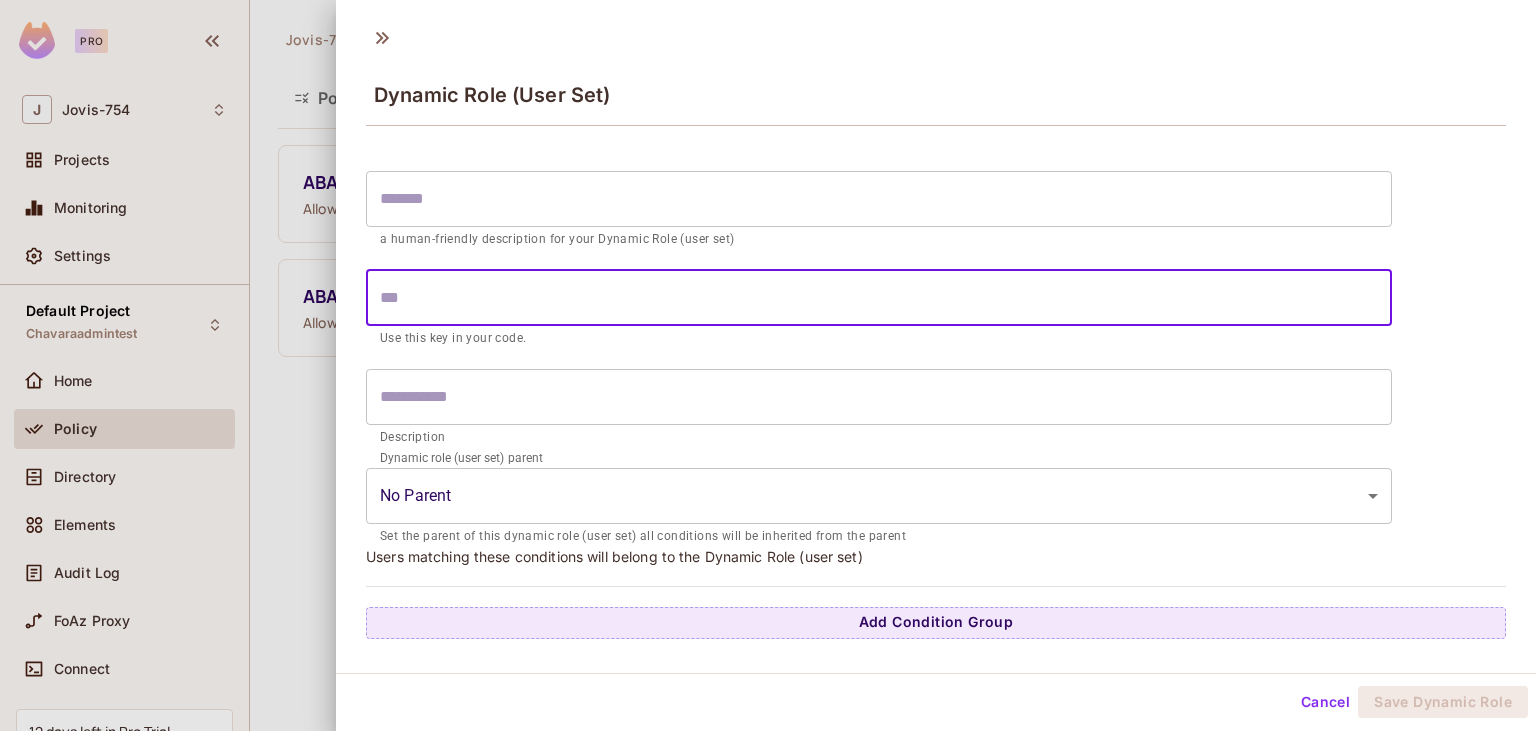click at bounding box center (768, 365) 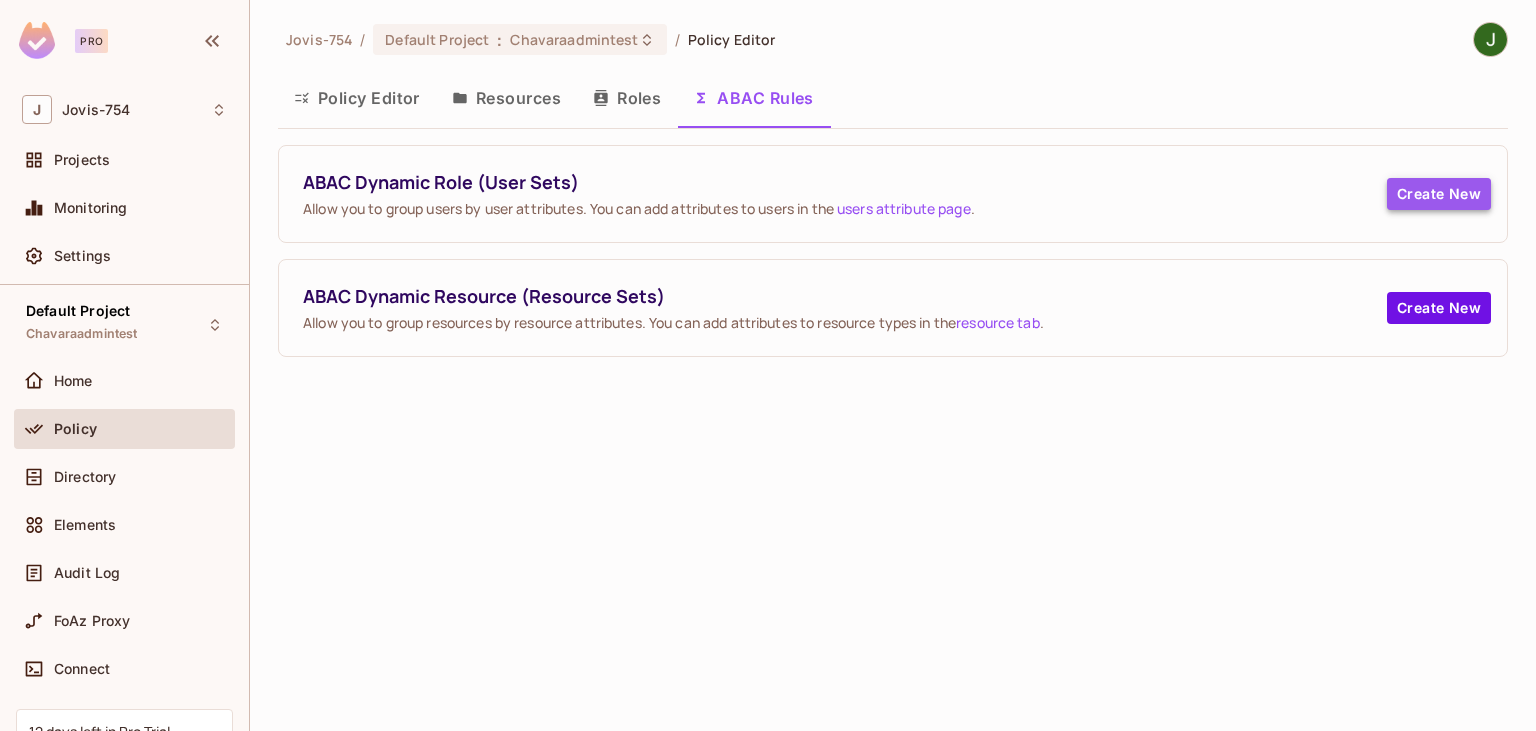 click on "Create New" at bounding box center [1439, 194] 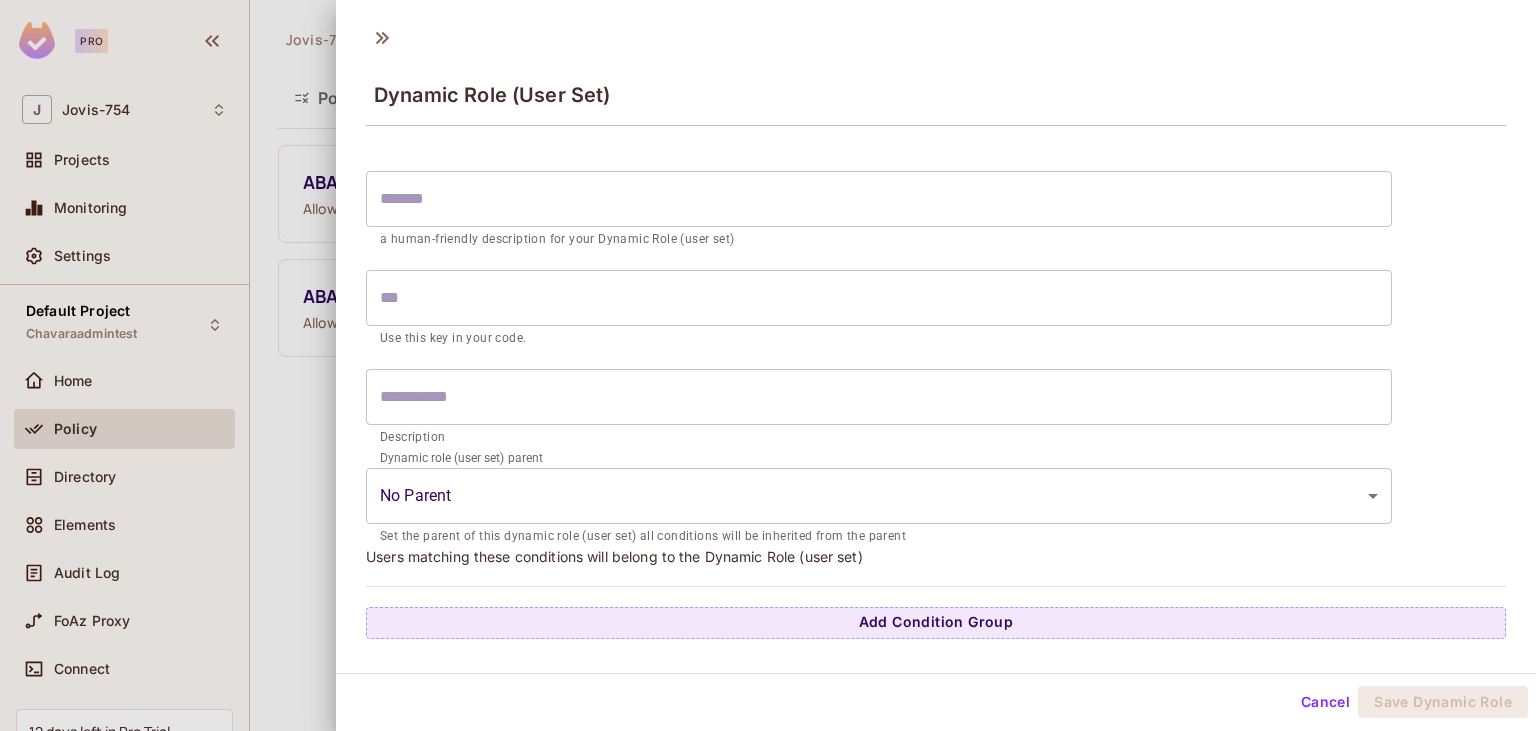 click at bounding box center [768, 365] 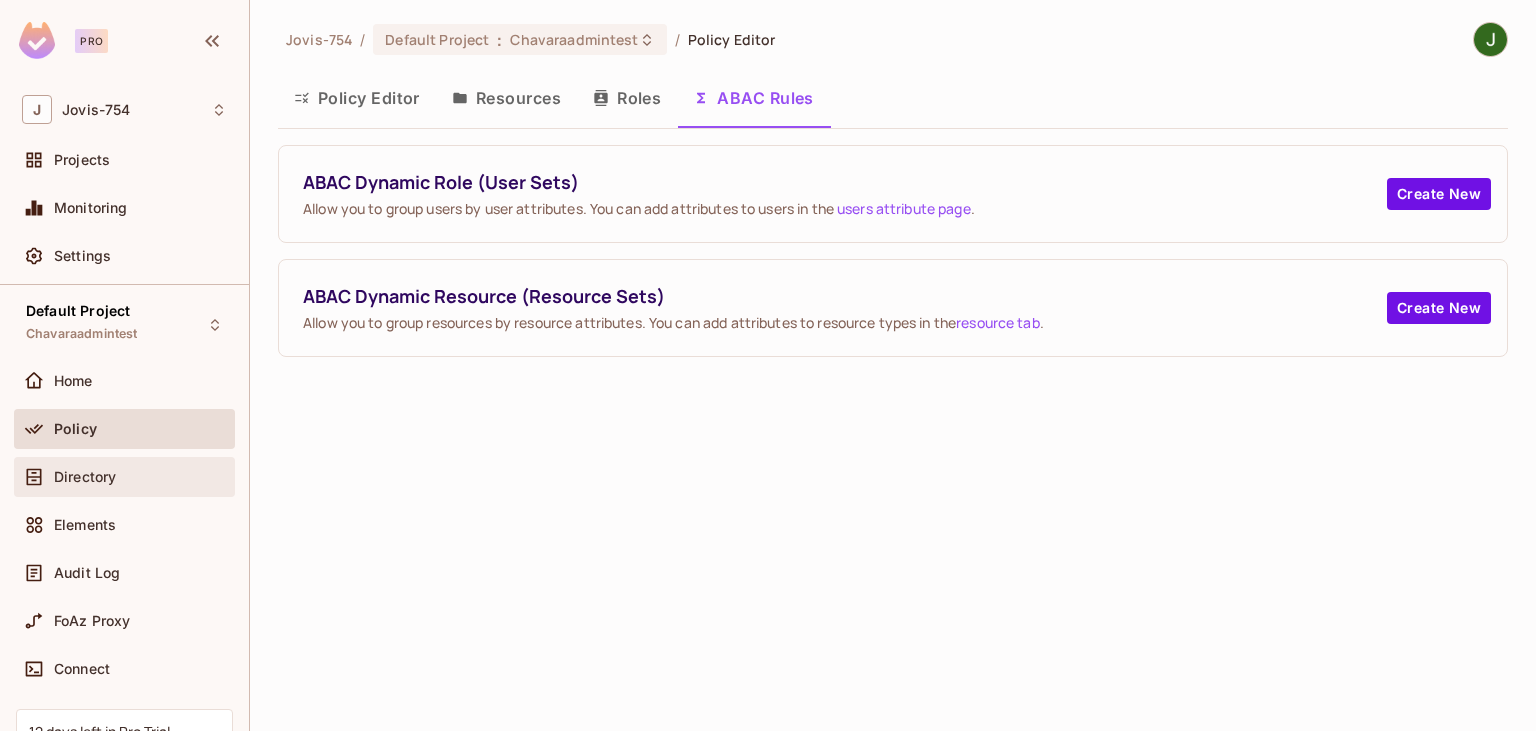 click on "Directory" at bounding box center [85, 477] 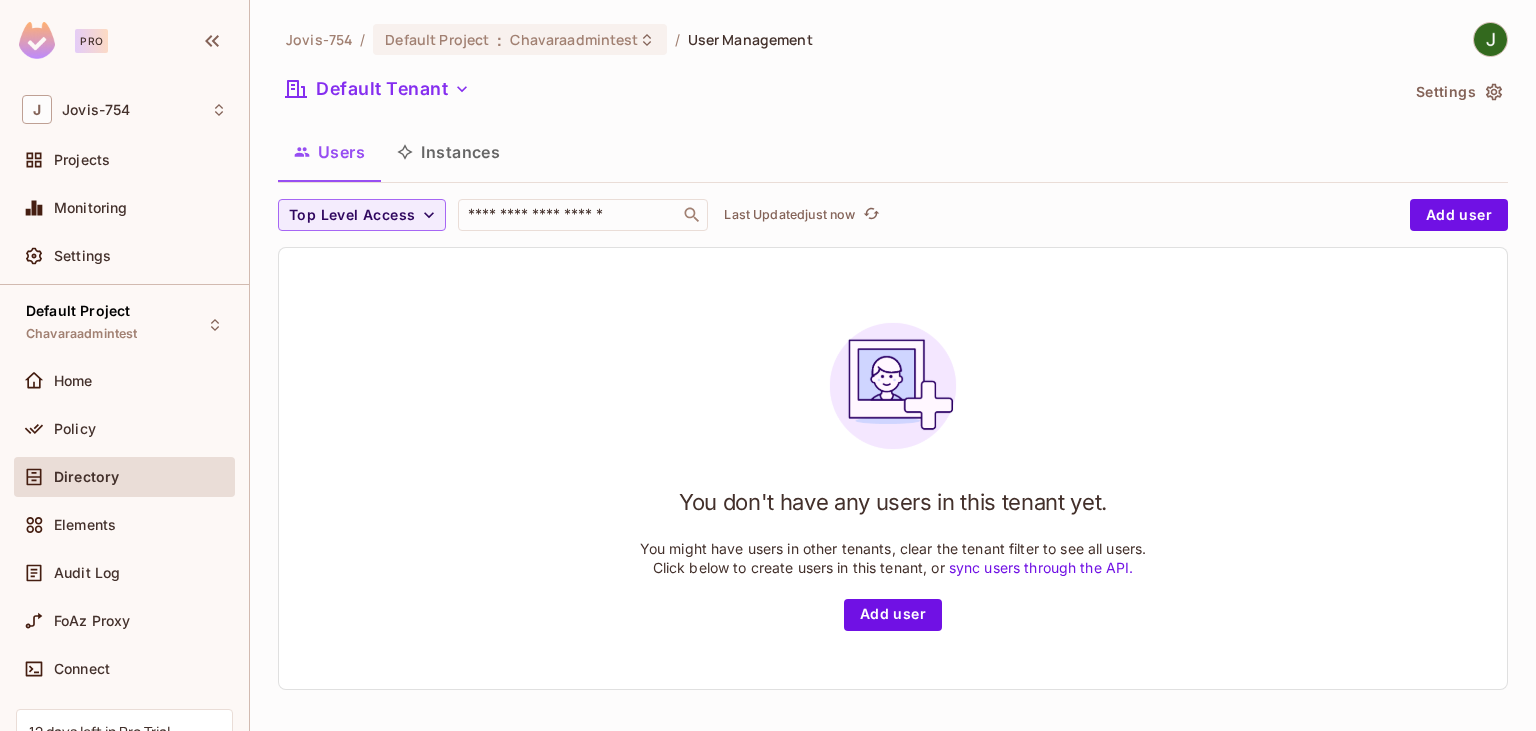 click on "User Management" at bounding box center [750, 39] 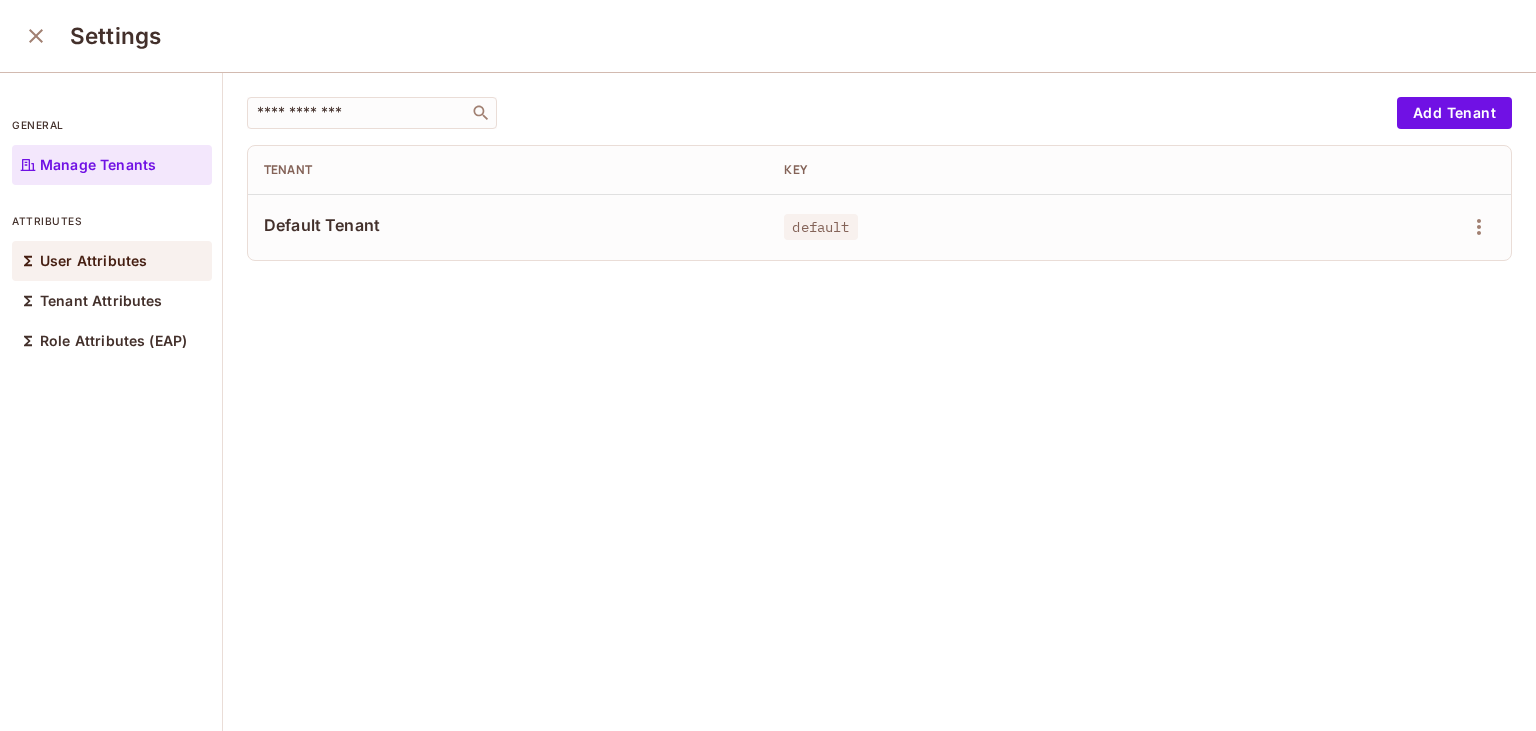click on "User Attributes" at bounding box center [112, 261] 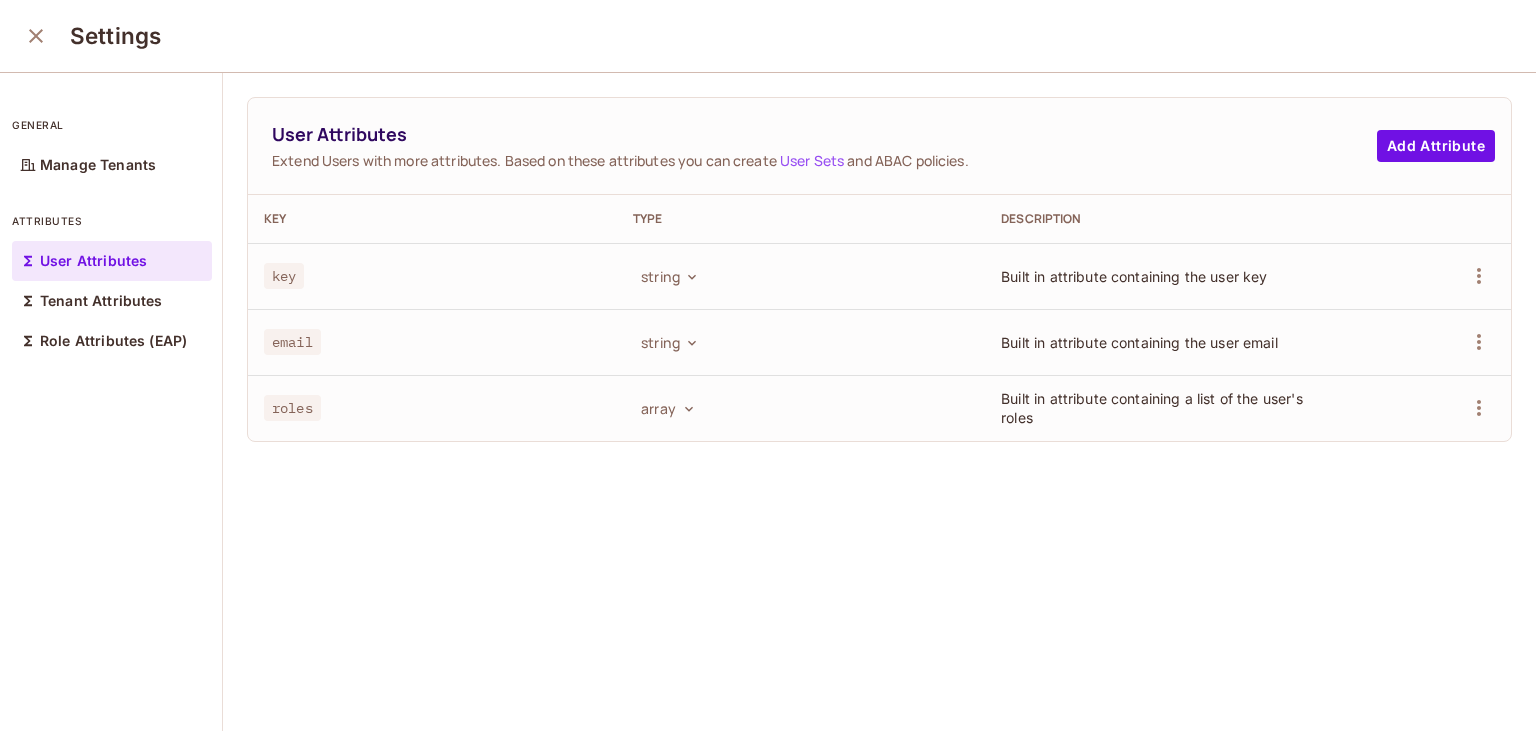 click on "User Attributes Extend Users with more attributes. Based on these attributes you can create   User Sets   and ABAC policies. Add Attribute Key Type Description key string Built in attribute containing the user key email string Built in attribute containing the user email roles array Built in attribute containing a list of the user's roles" at bounding box center [879, 403] 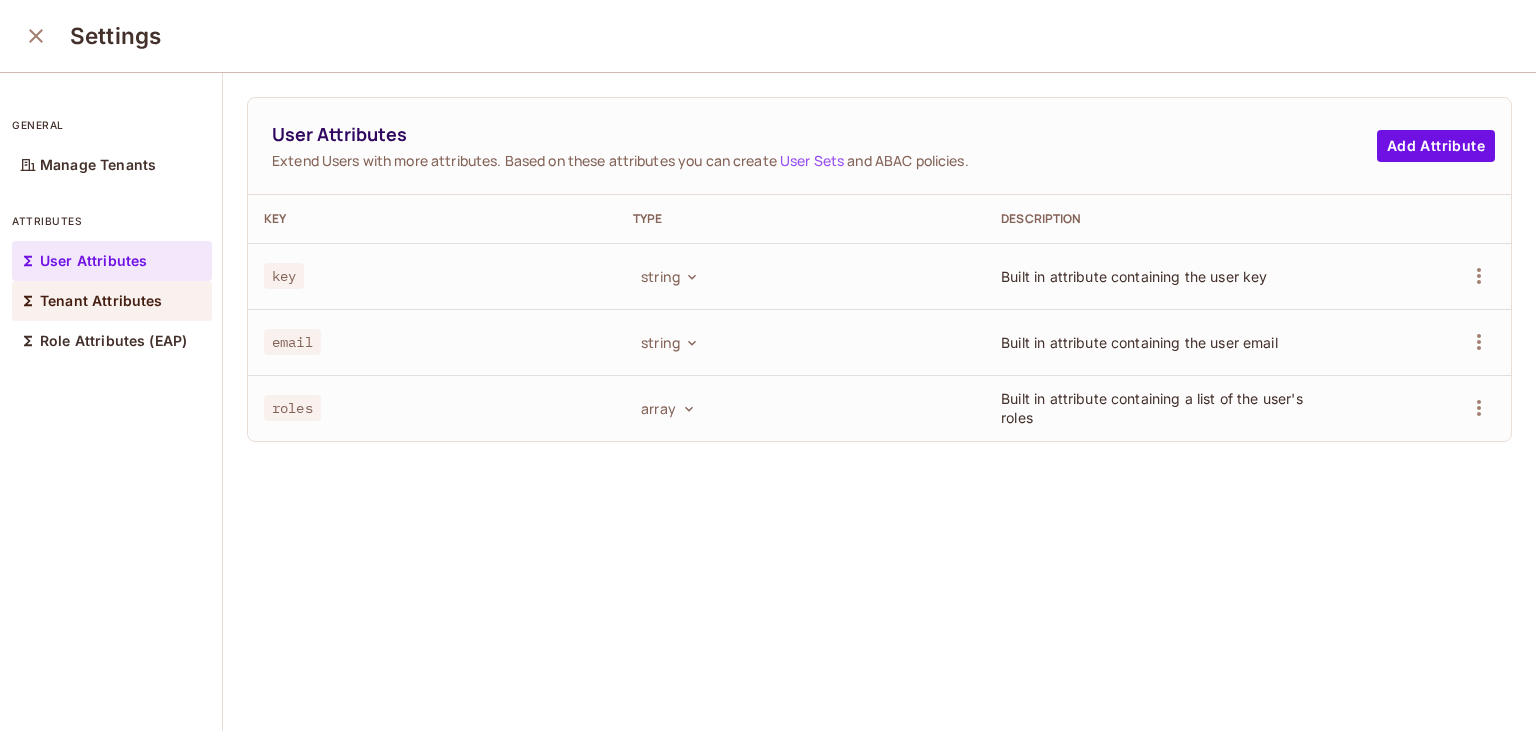 click on "Tenant Attributes" at bounding box center [101, 301] 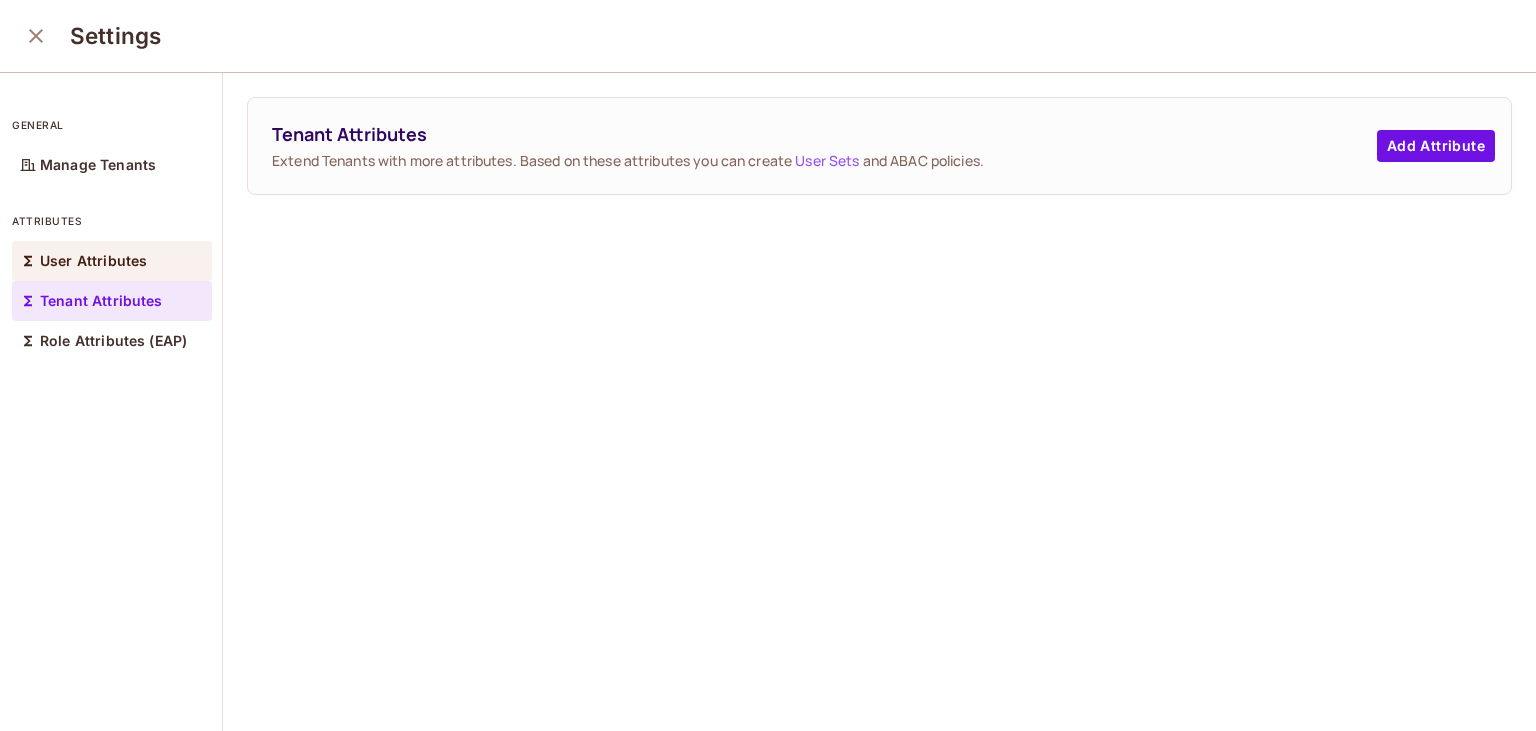 click on "User Attributes" at bounding box center (93, 261) 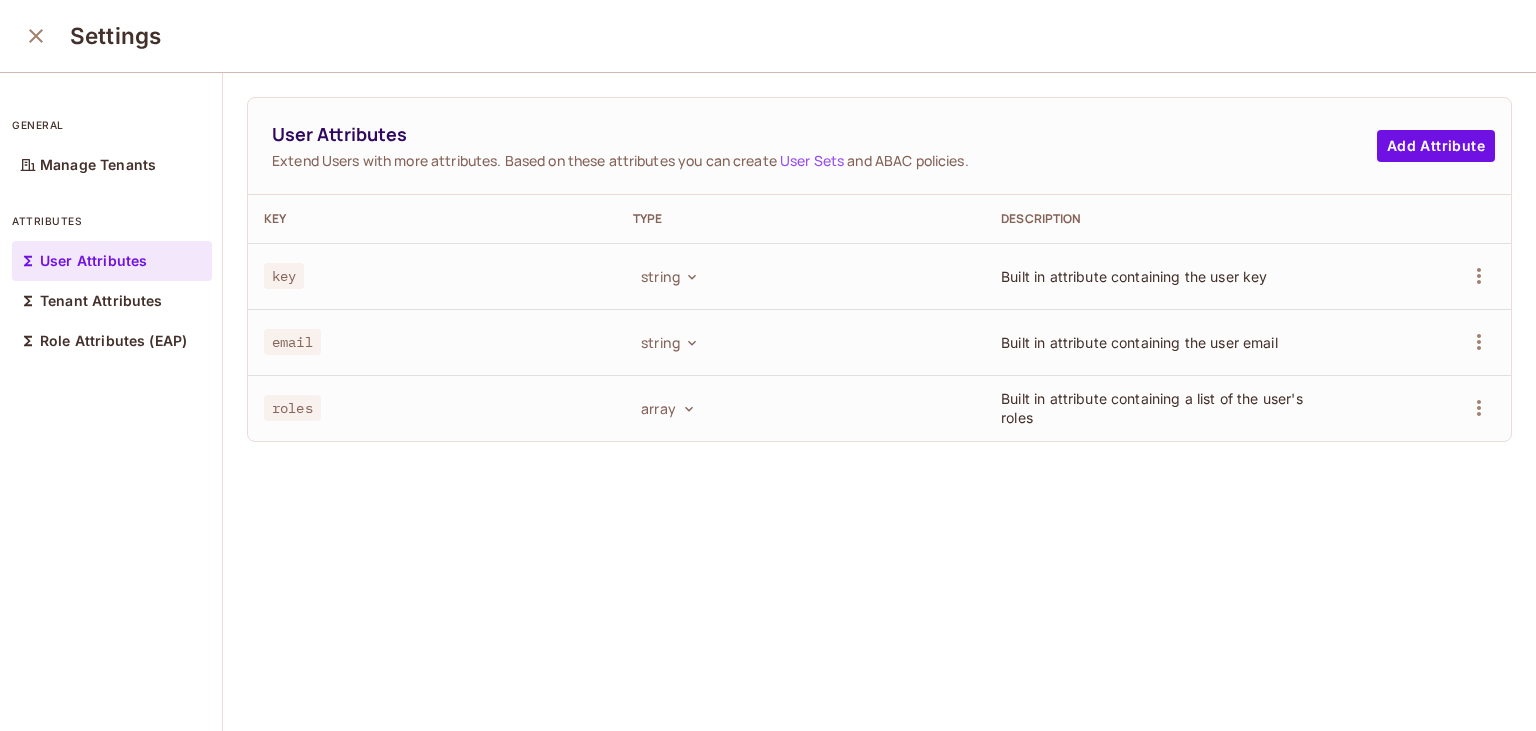 click on "User Attributes Extend Users with more attributes. Based on these attributes you can create   User Sets   and ABAC policies. Add Attribute Key Type Description key string Built in attribute containing the user key email string Built in attribute containing the user email roles array Built in attribute containing a list of the user's roles" at bounding box center (879, 403) 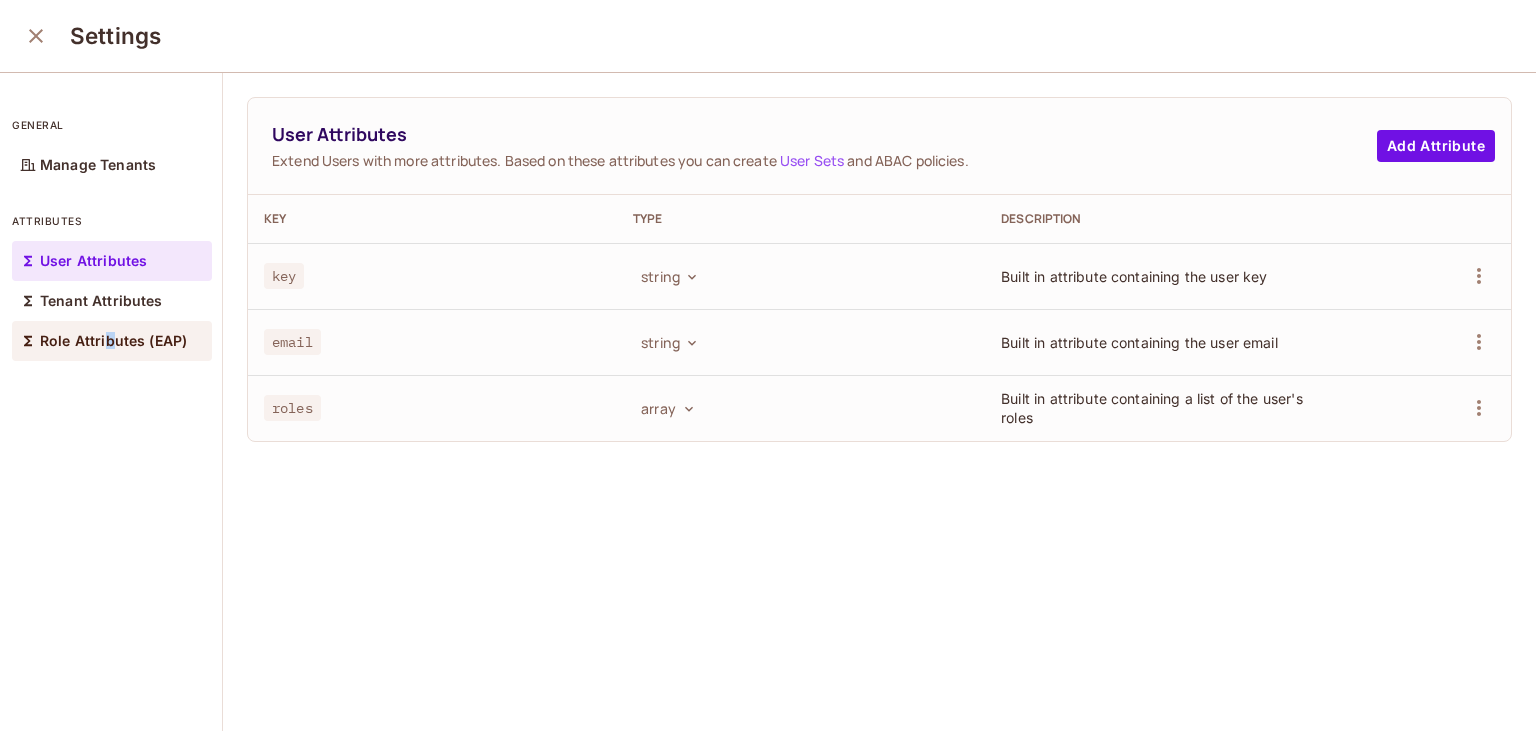 click on "Role Attributes (EAP)" at bounding box center [113, 341] 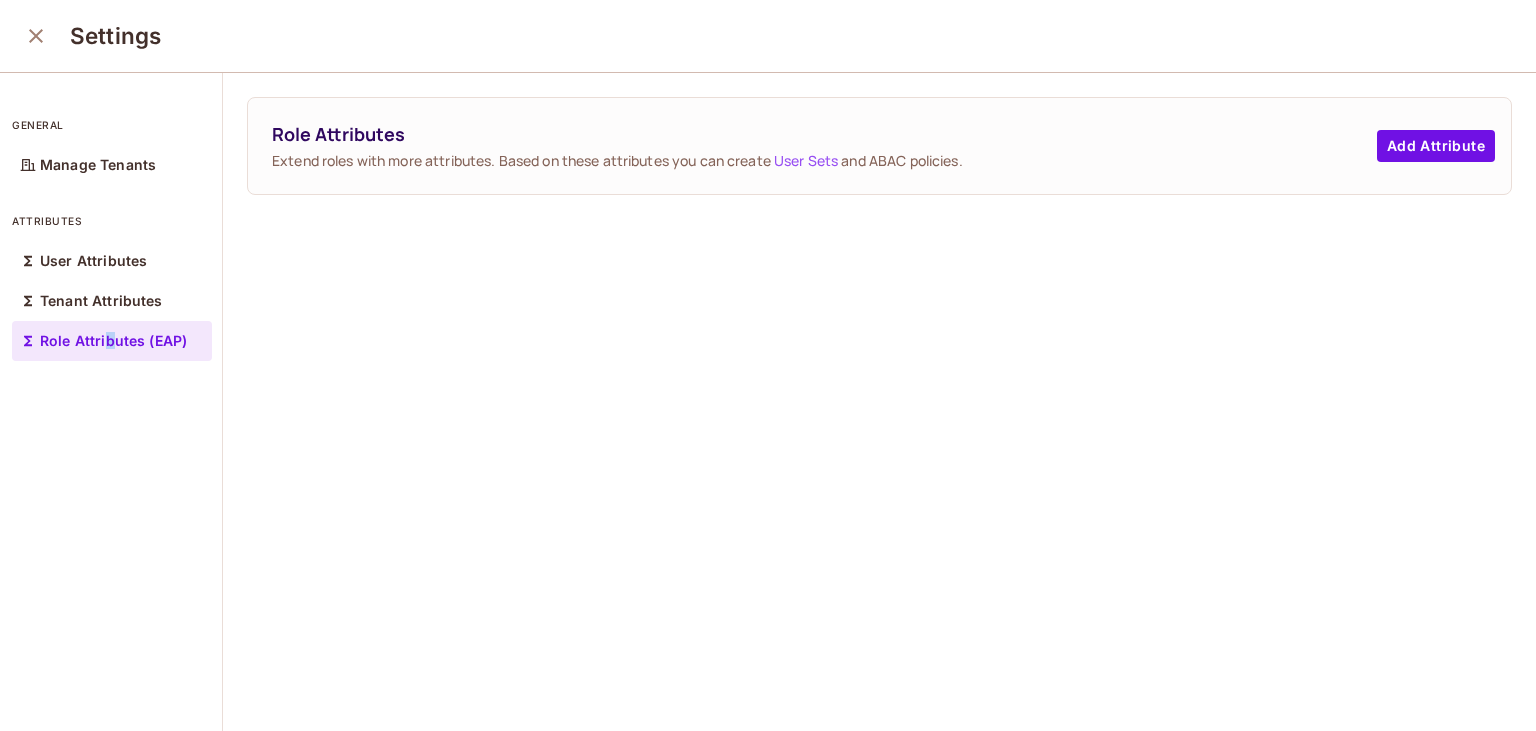 click on "User Sets" at bounding box center (806, 160) 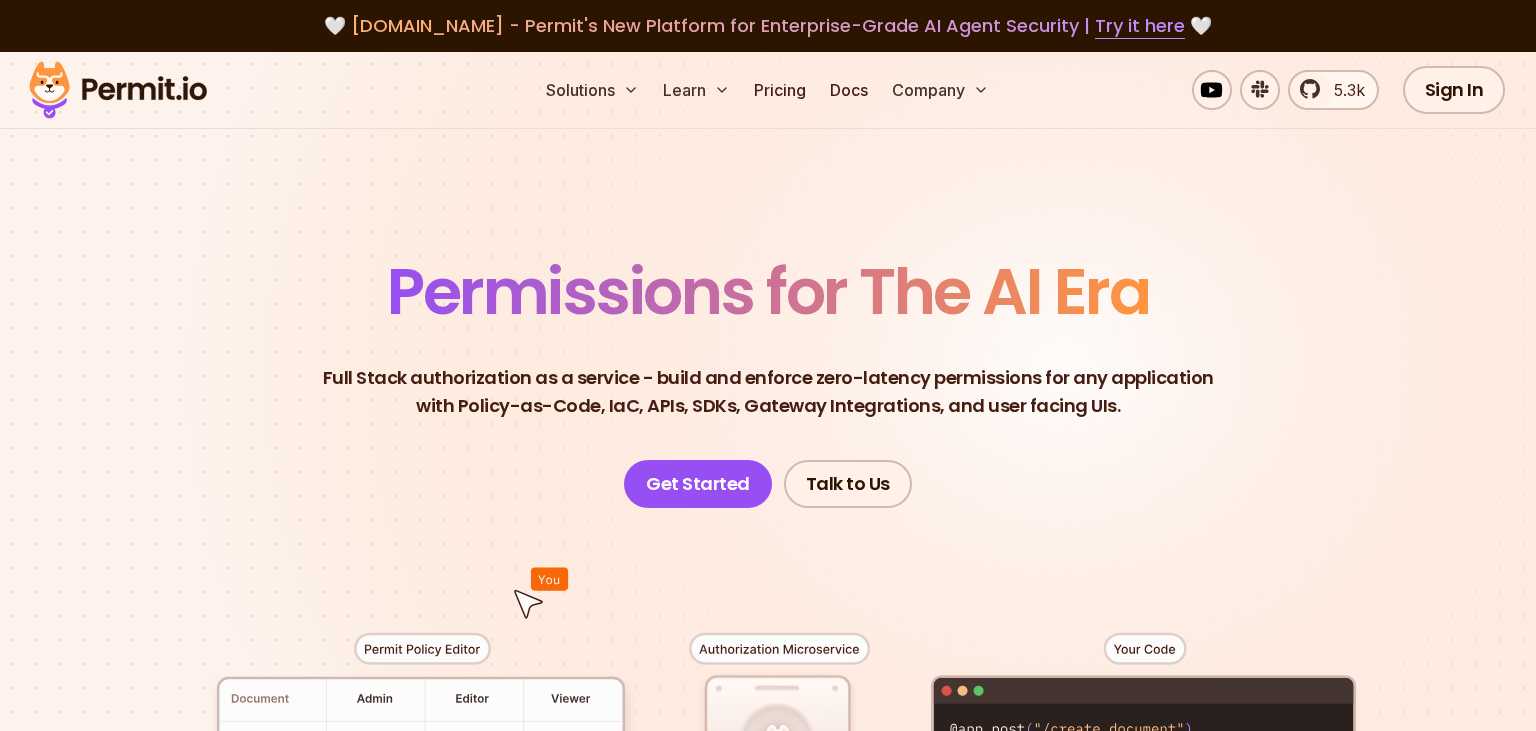 scroll, scrollTop: 0, scrollLeft: 0, axis: both 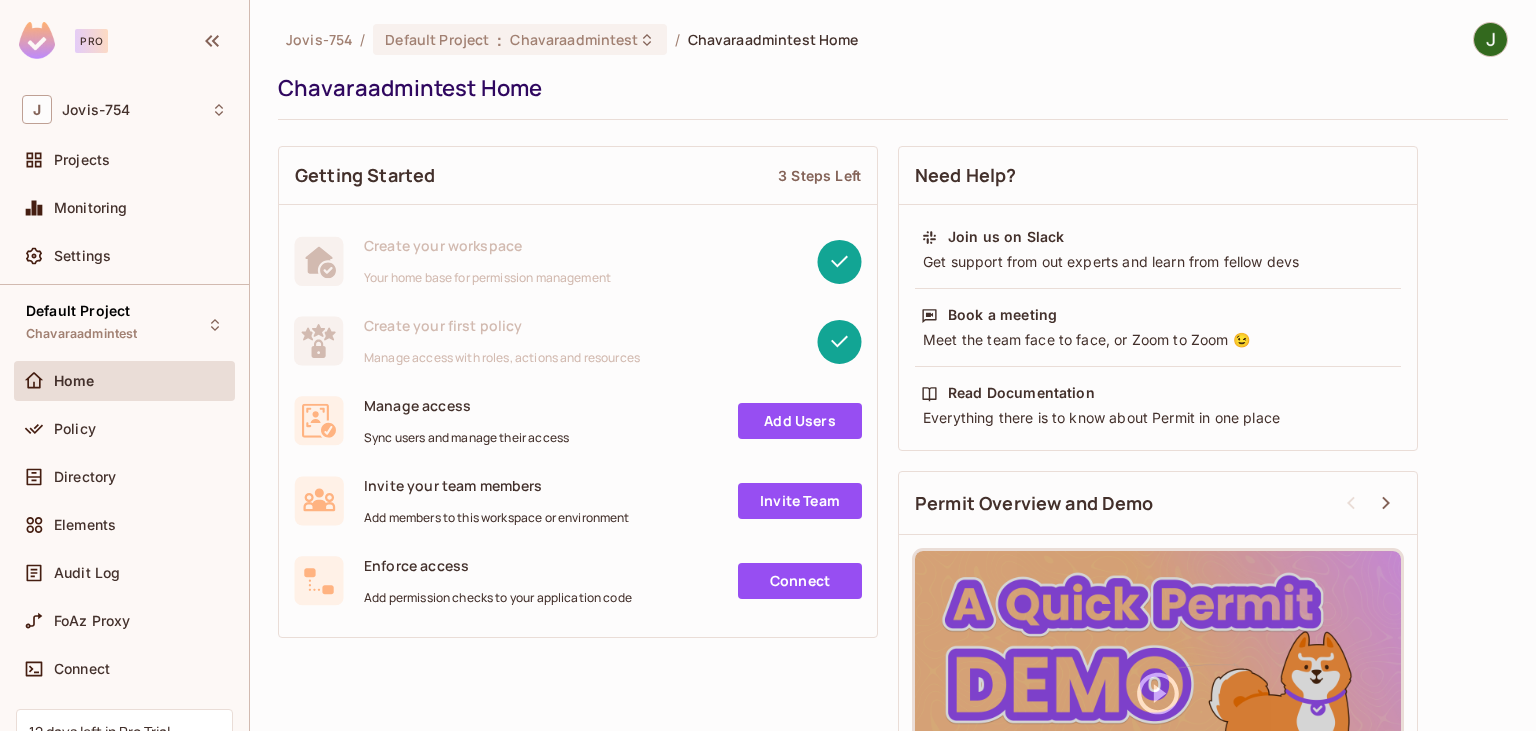 click on "[PERSON_NAME]-754 / Default Project : Chavaraadmintest / Chavaraadmintest Home" at bounding box center [893, 39] 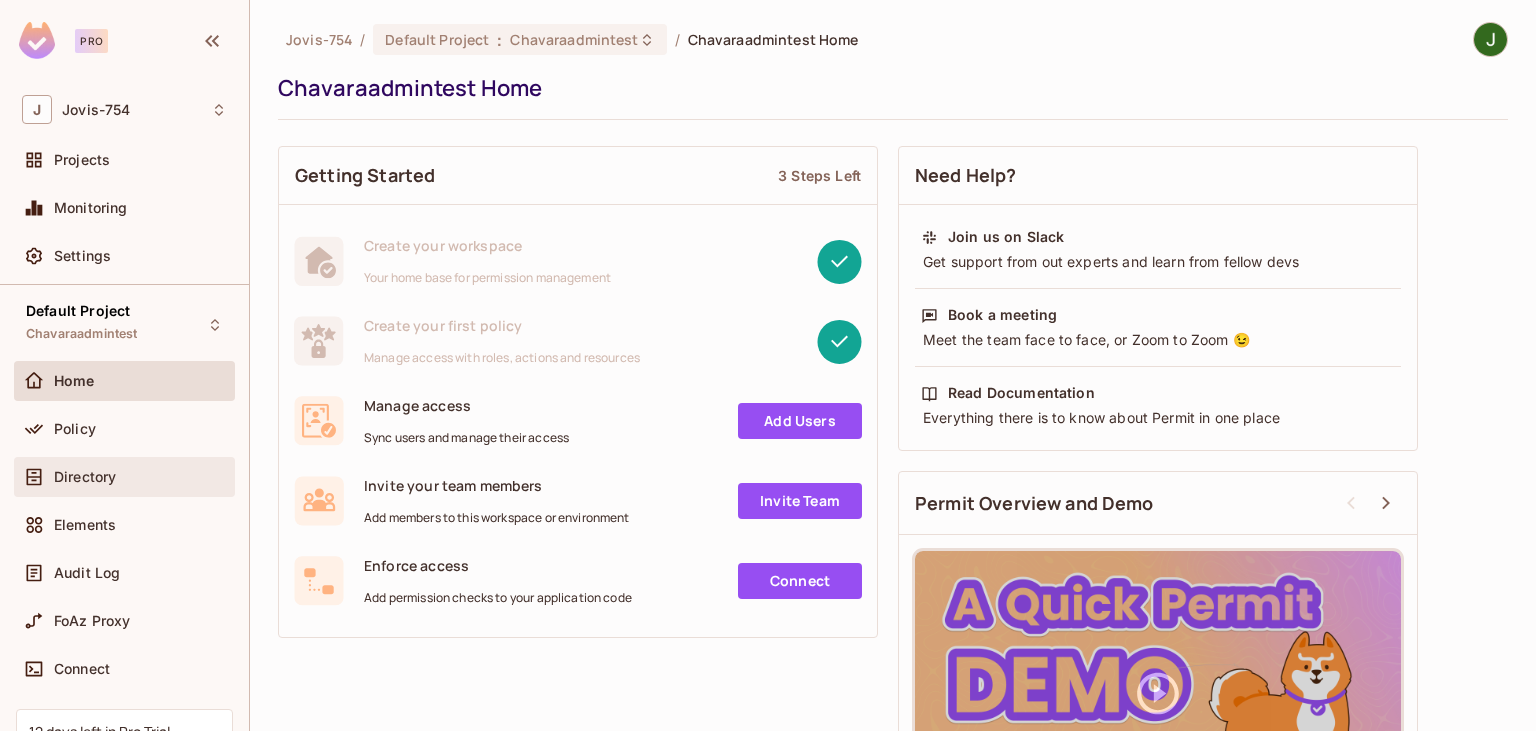scroll, scrollTop: 172, scrollLeft: 0, axis: vertical 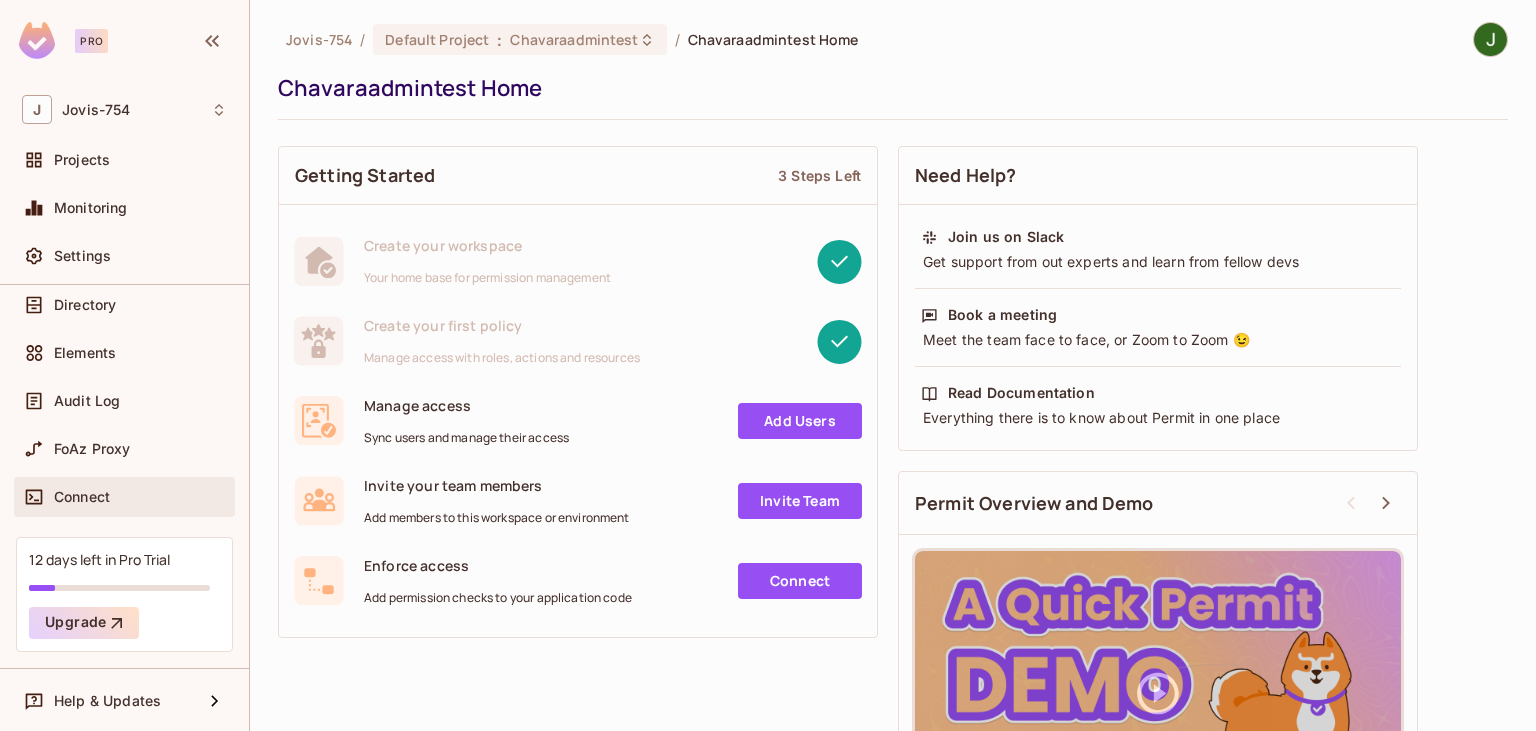 click on "Connect" at bounding box center [82, 497] 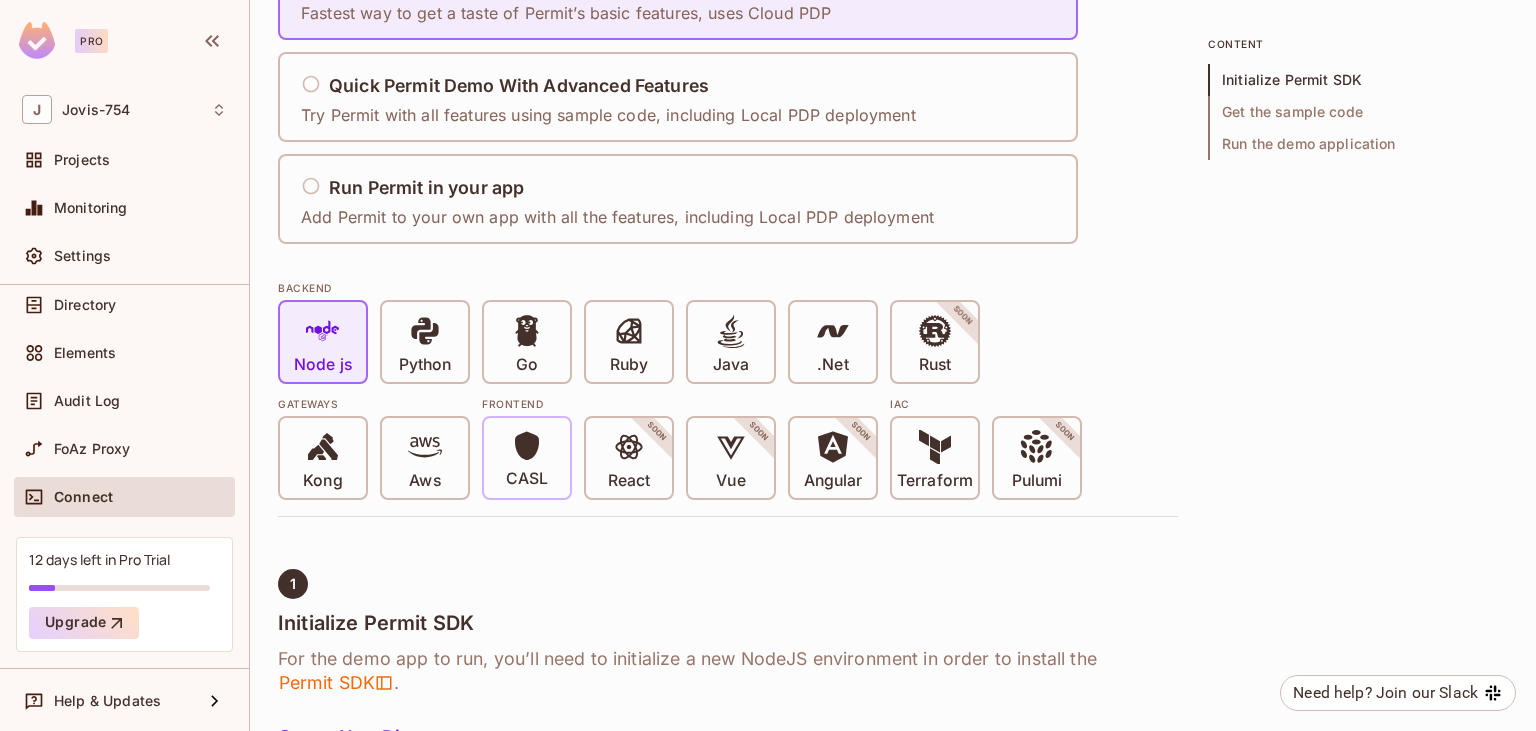 scroll, scrollTop: 0, scrollLeft: 0, axis: both 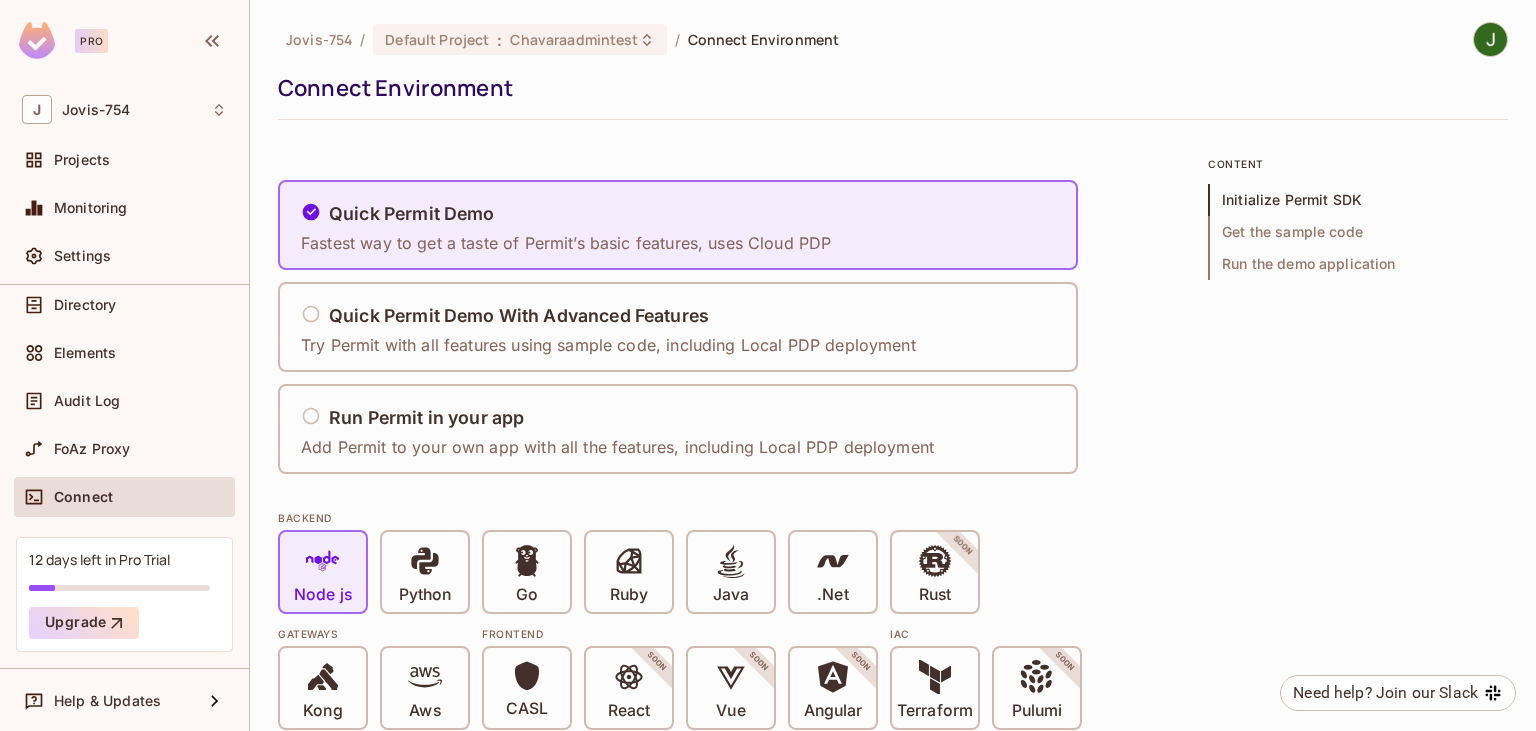 click on "Get the sample code" at bounding box center (1358, 232) 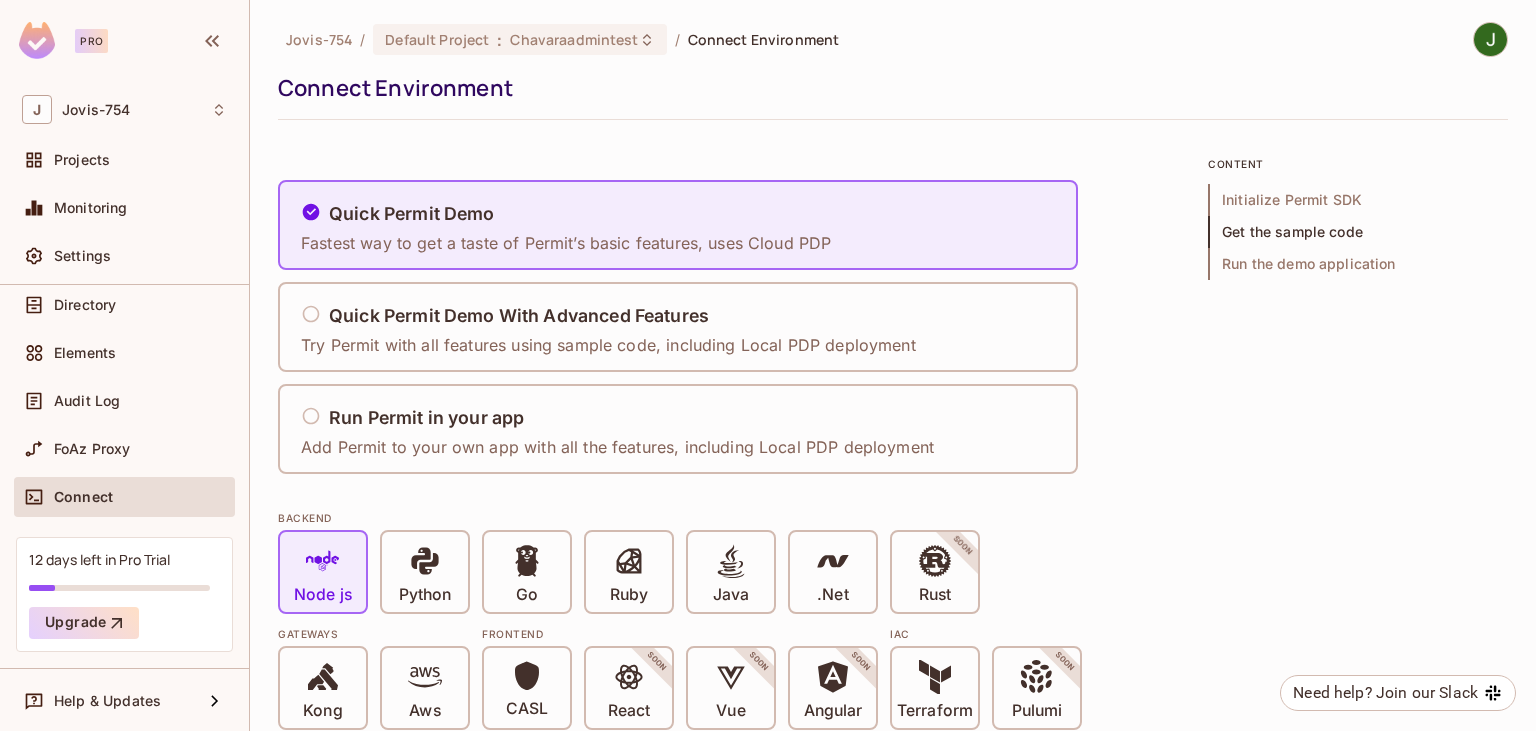 scroll, scrollTop: 1264, scrollLeft: 0, axis: vertical 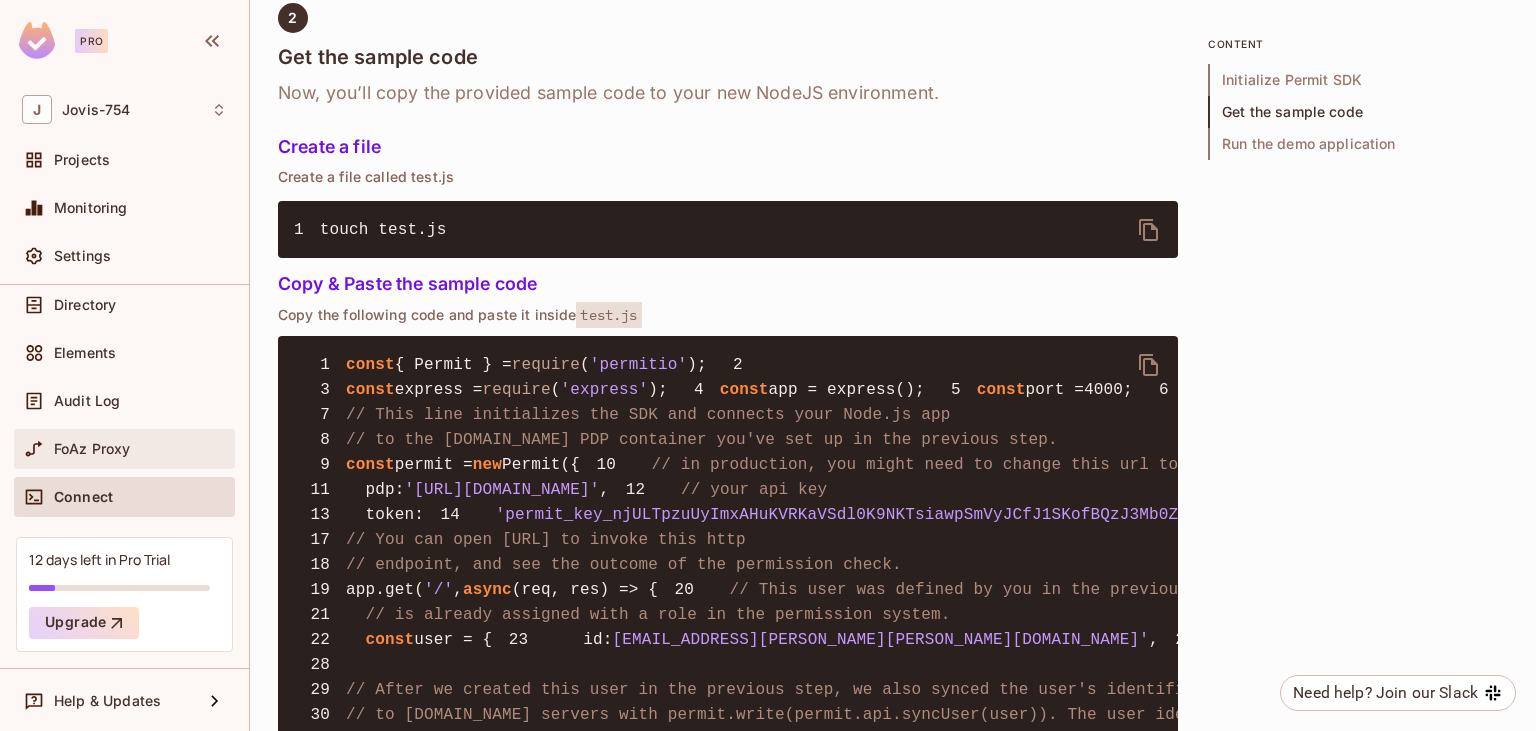 click on "FoAz Proxy" at bounding box center [92, 449] 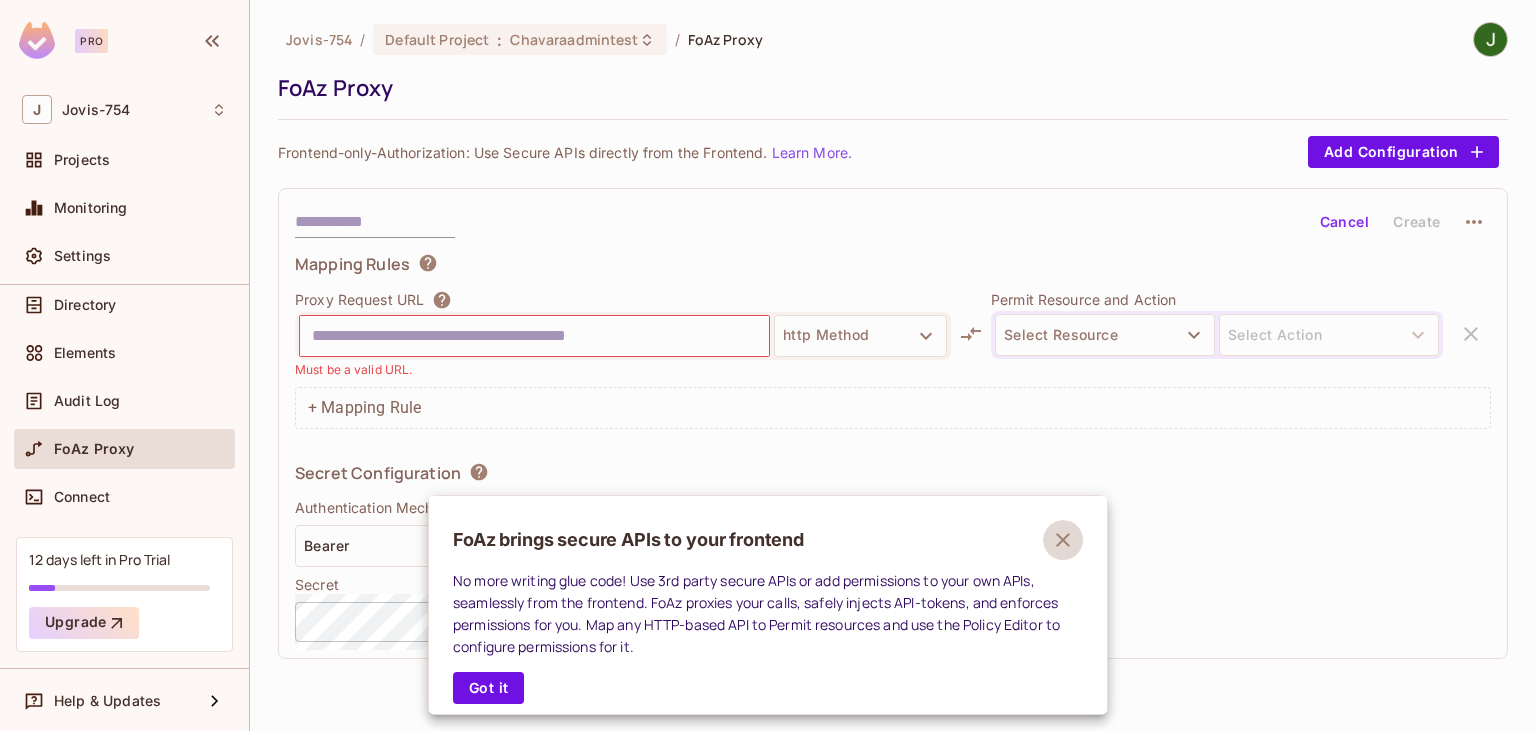 click 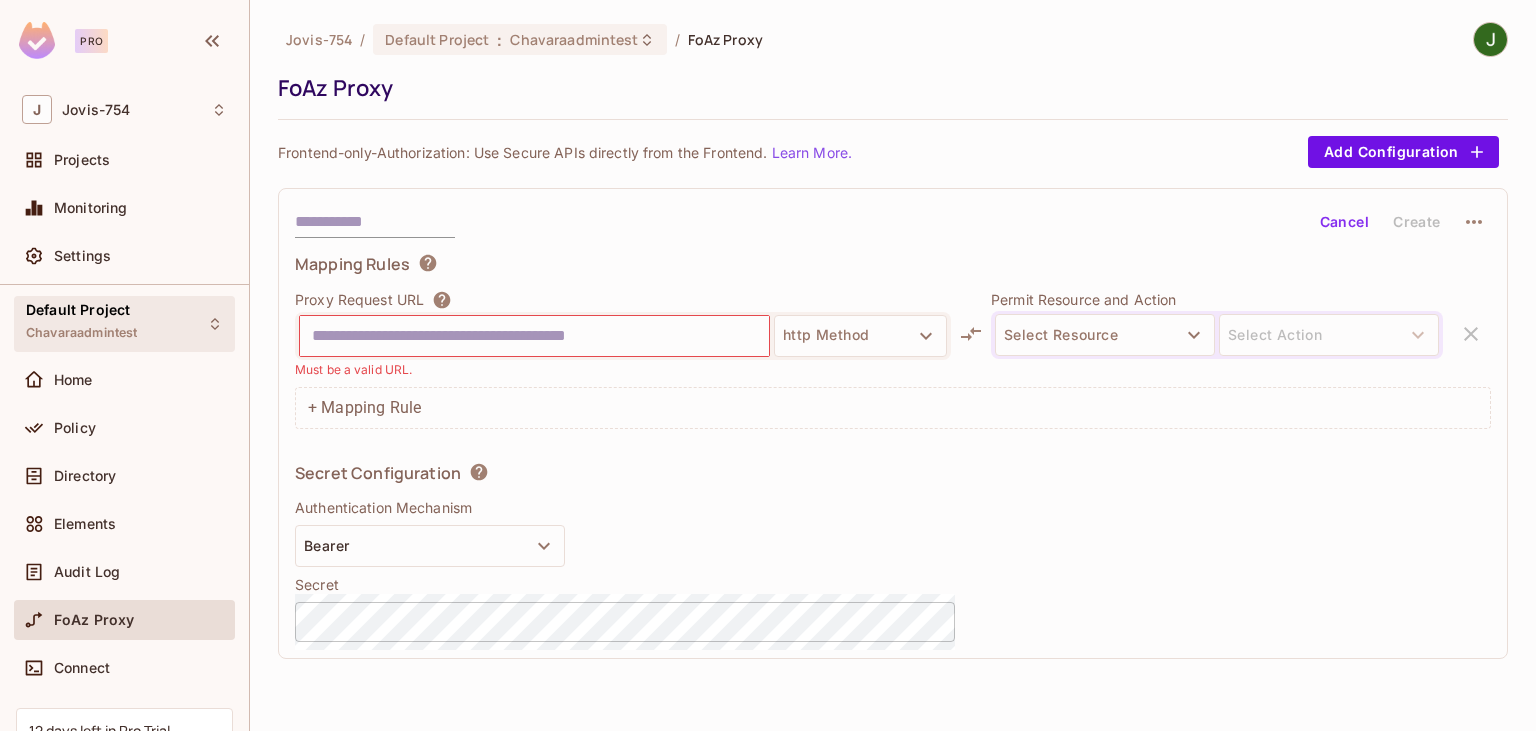 scroll, scrollTop: 0, scrollLeft: 0, axis: both 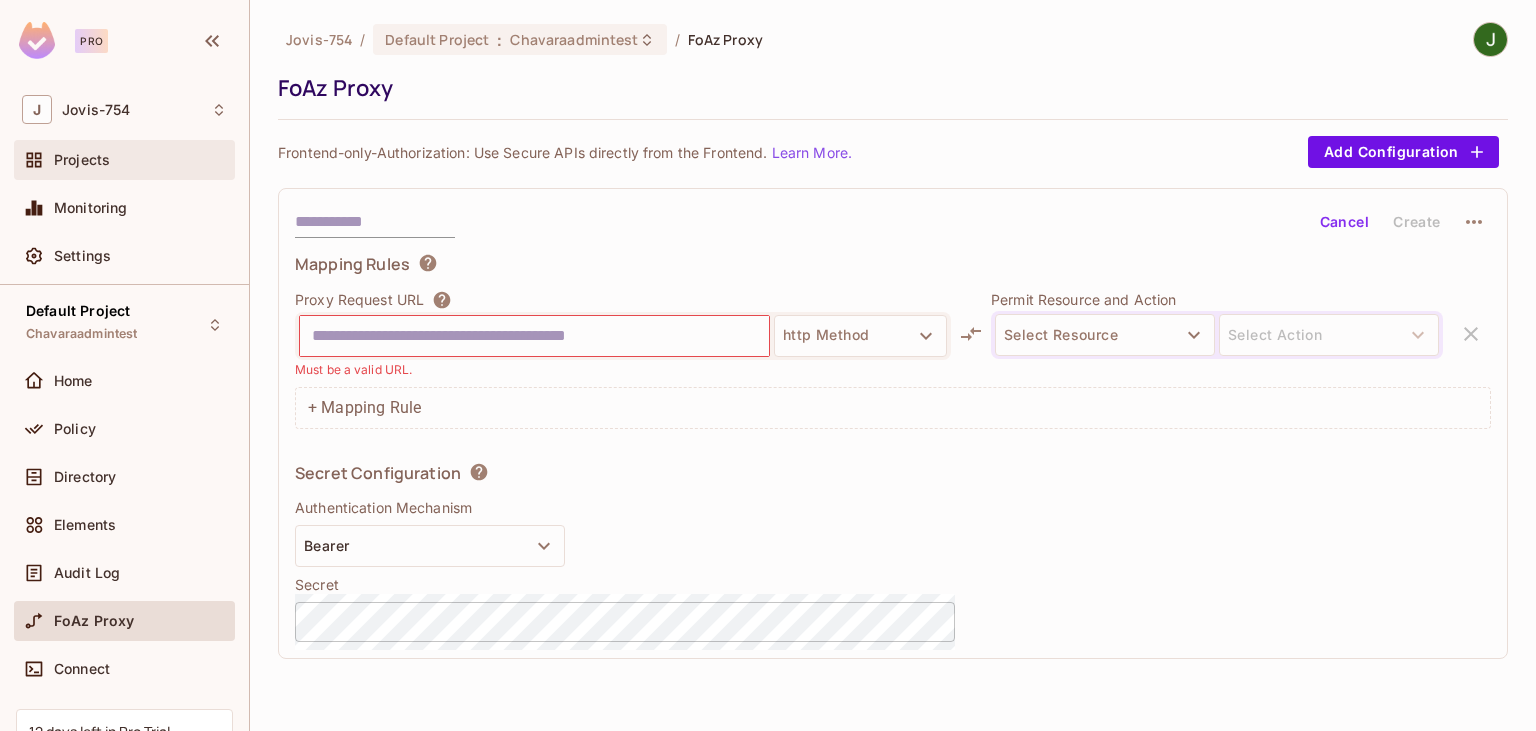 click on "Projects" at bounding box center (82, 160) 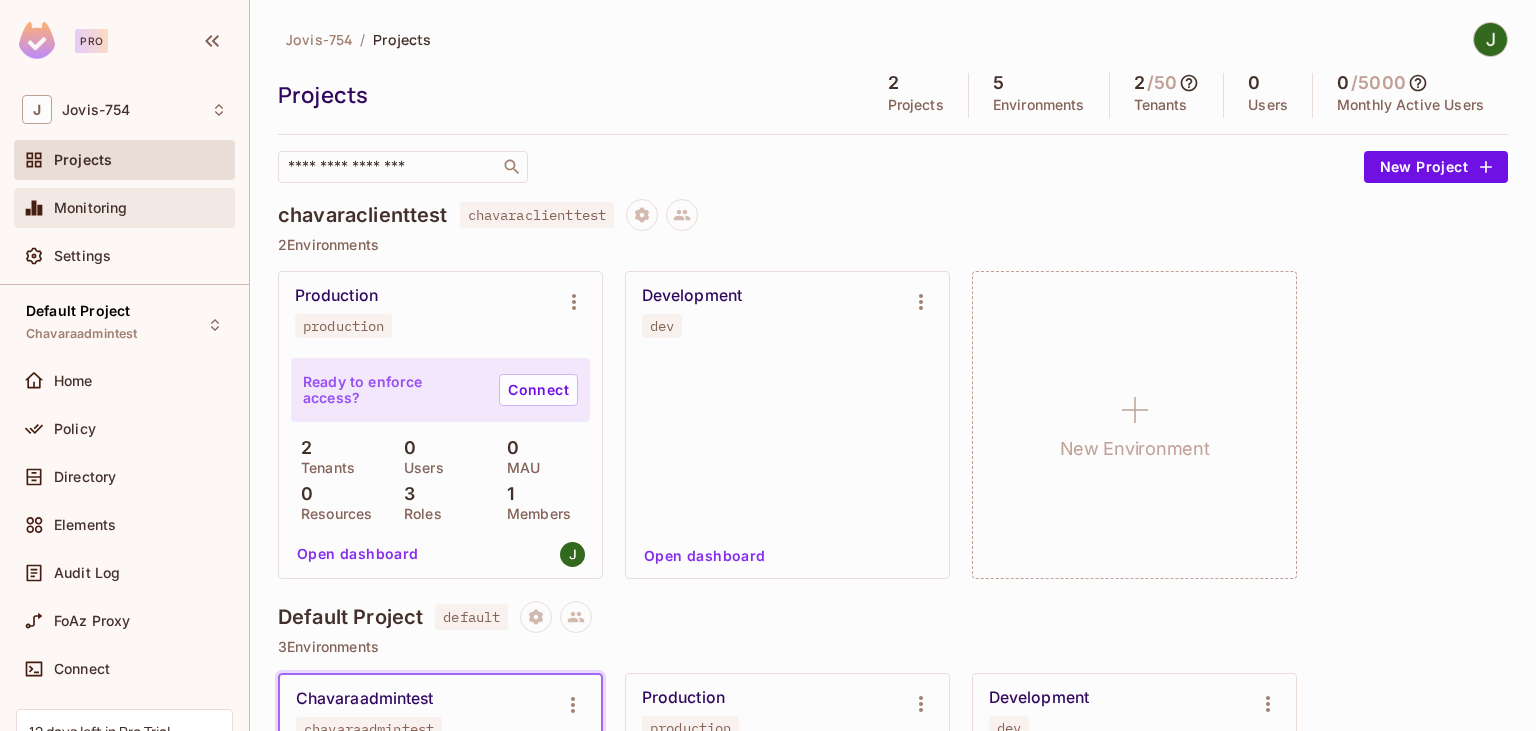click on "Monitoring" at bounding box center [124, 208] 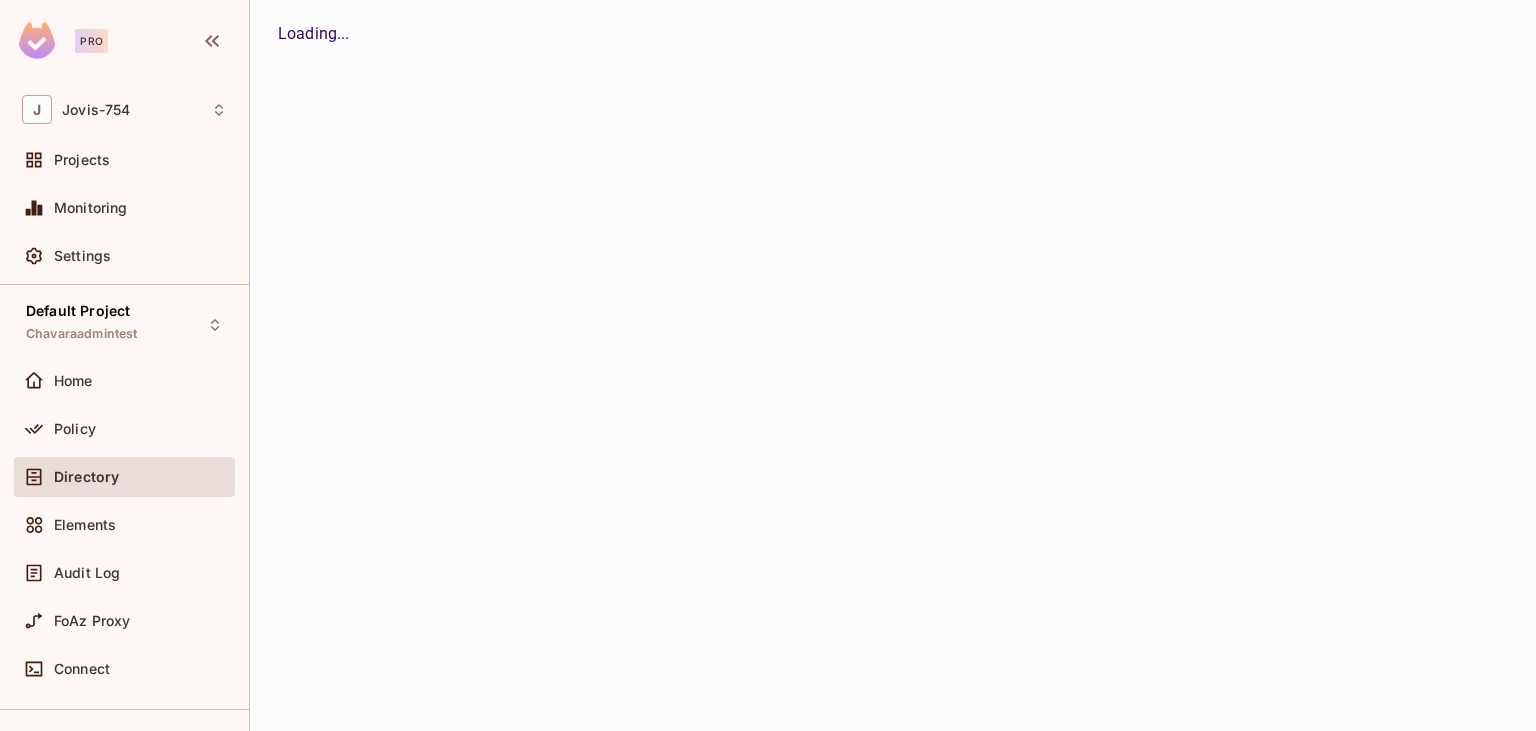 scroll, scrollTop: 0, scrollLeft: 0, axis: both 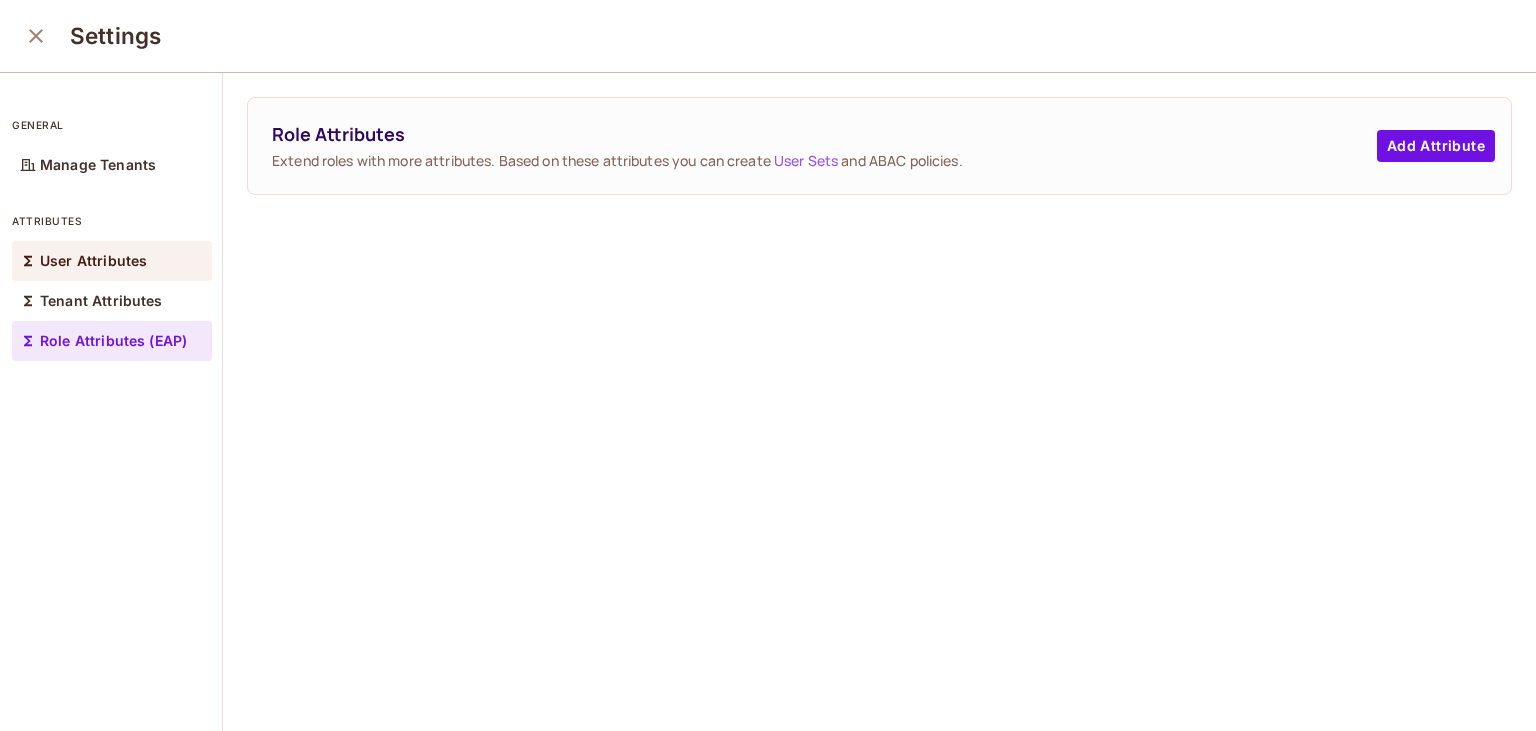 click on "User Attributes" at bounding box center [112, 261] 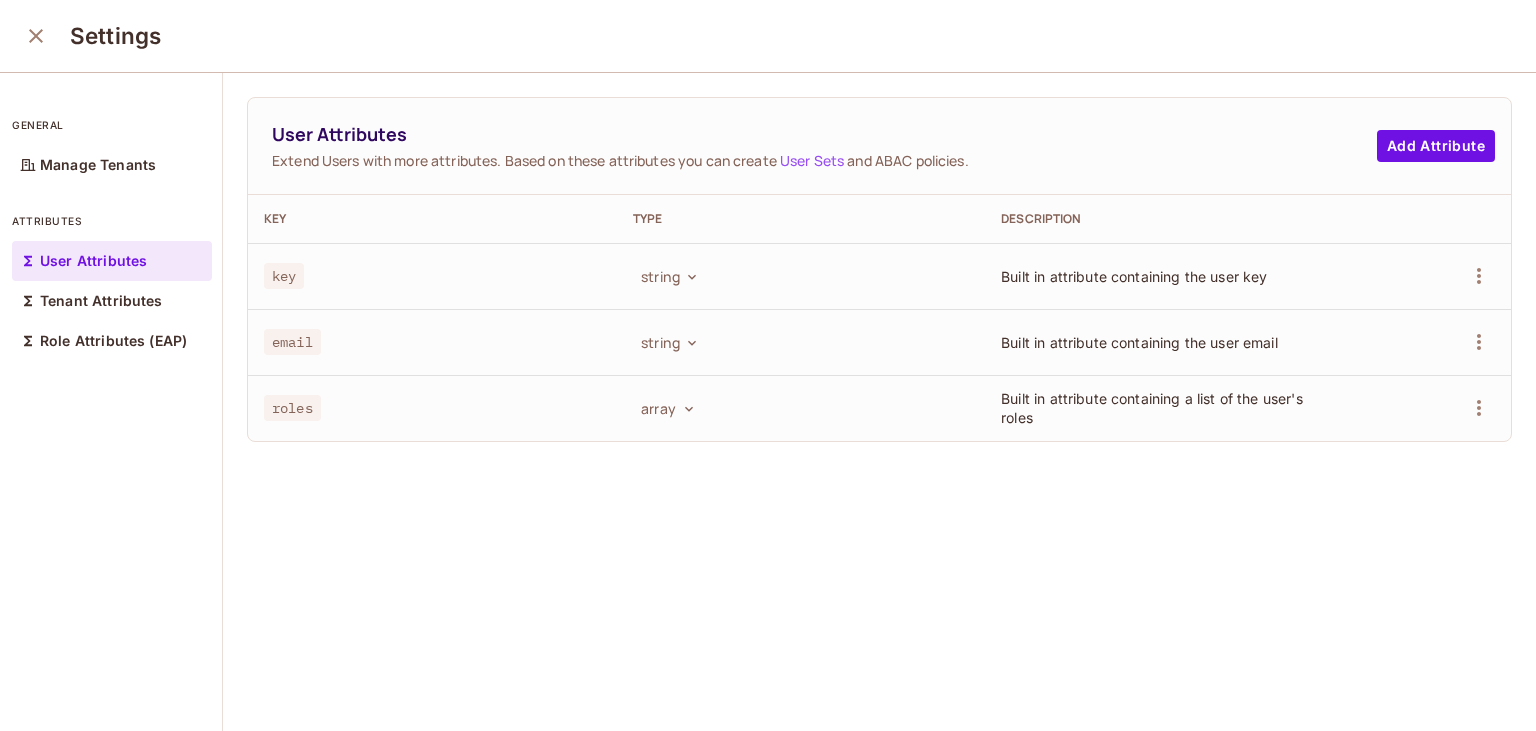 click on "User Attributes" at bounding box center [93, 261] 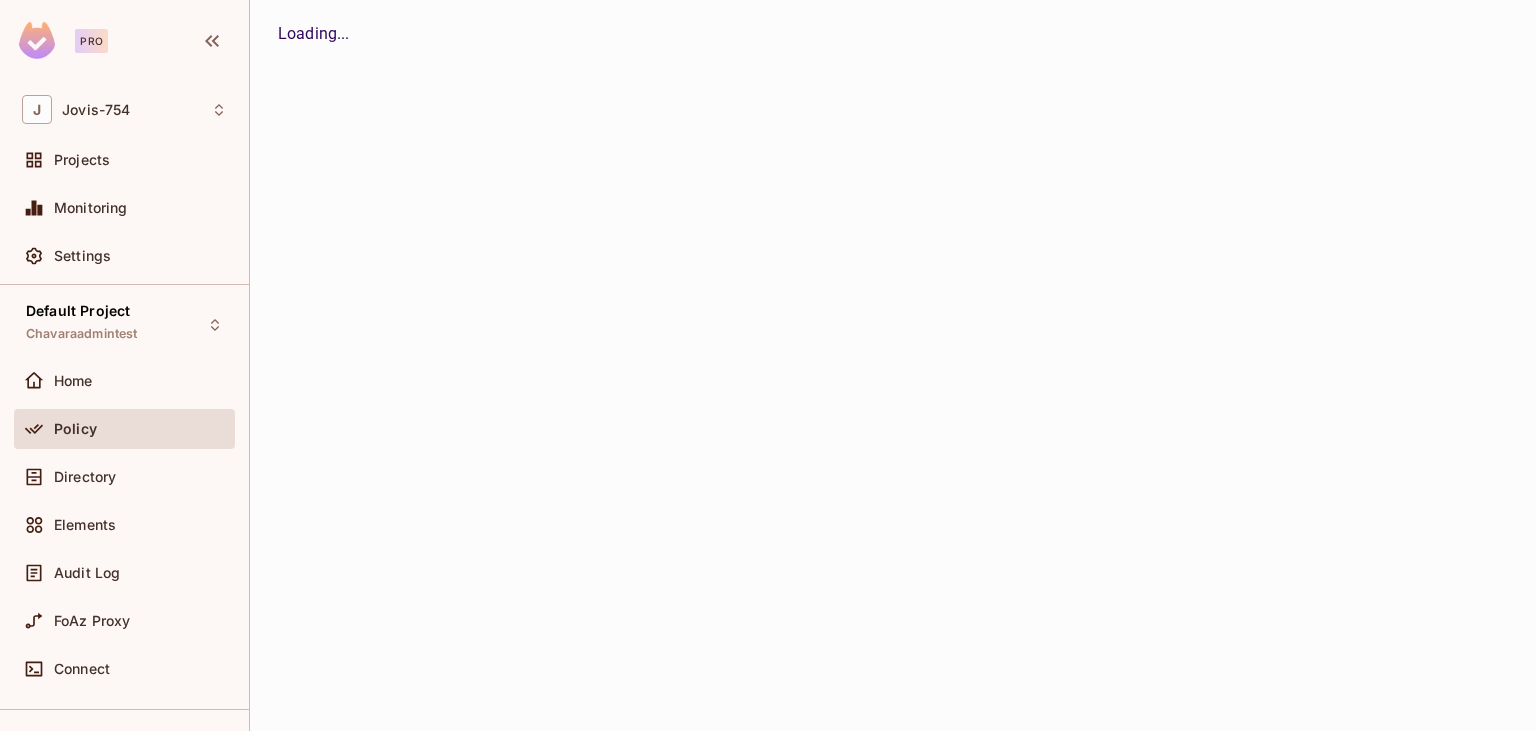 scroll, scrollTop: 0, scrollLeft: 0, axis: both 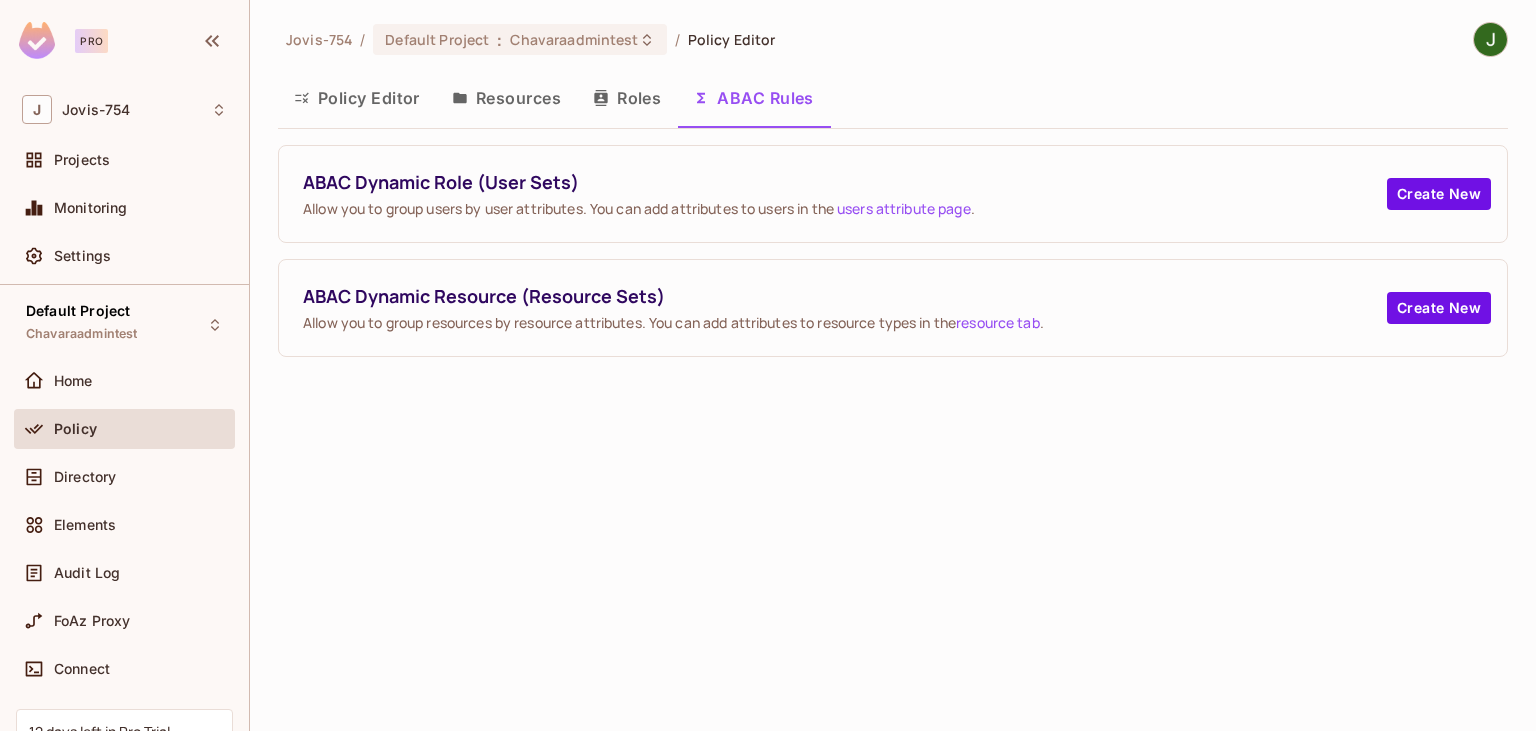 click on "Policy" at bounding box center (75, 429) 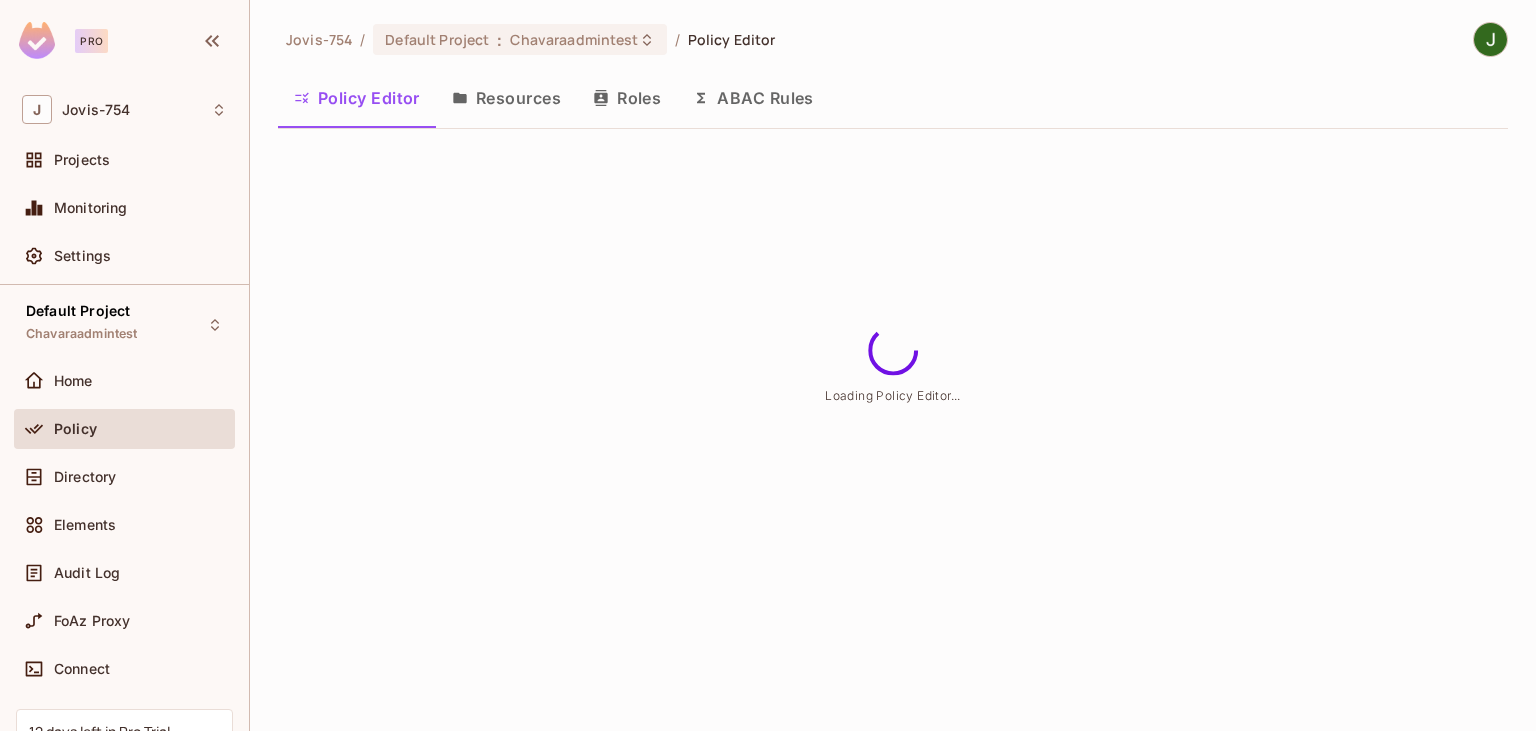 click on "Resources" at bounding box center [506, 98] 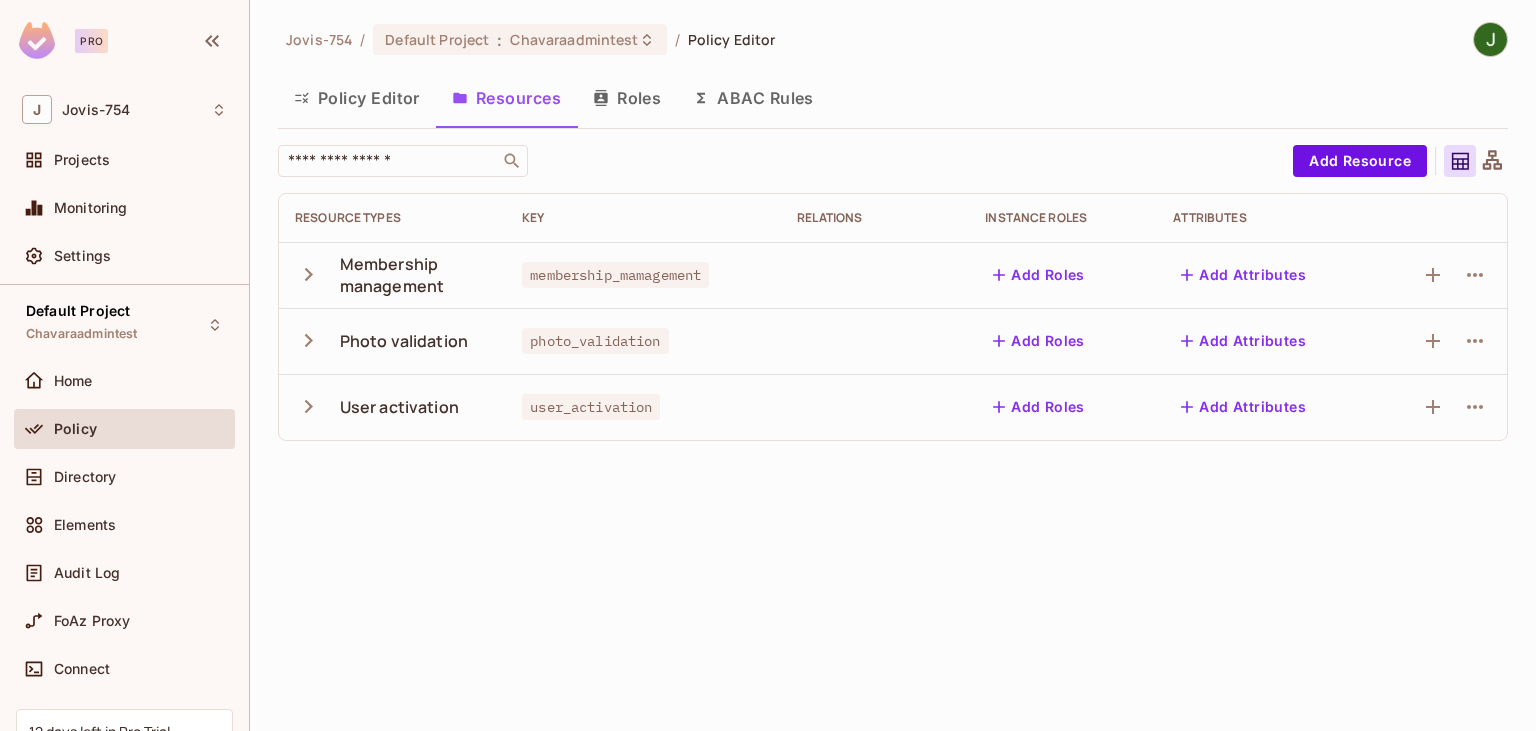 click on "Roles" at bounding box center (627, 98) 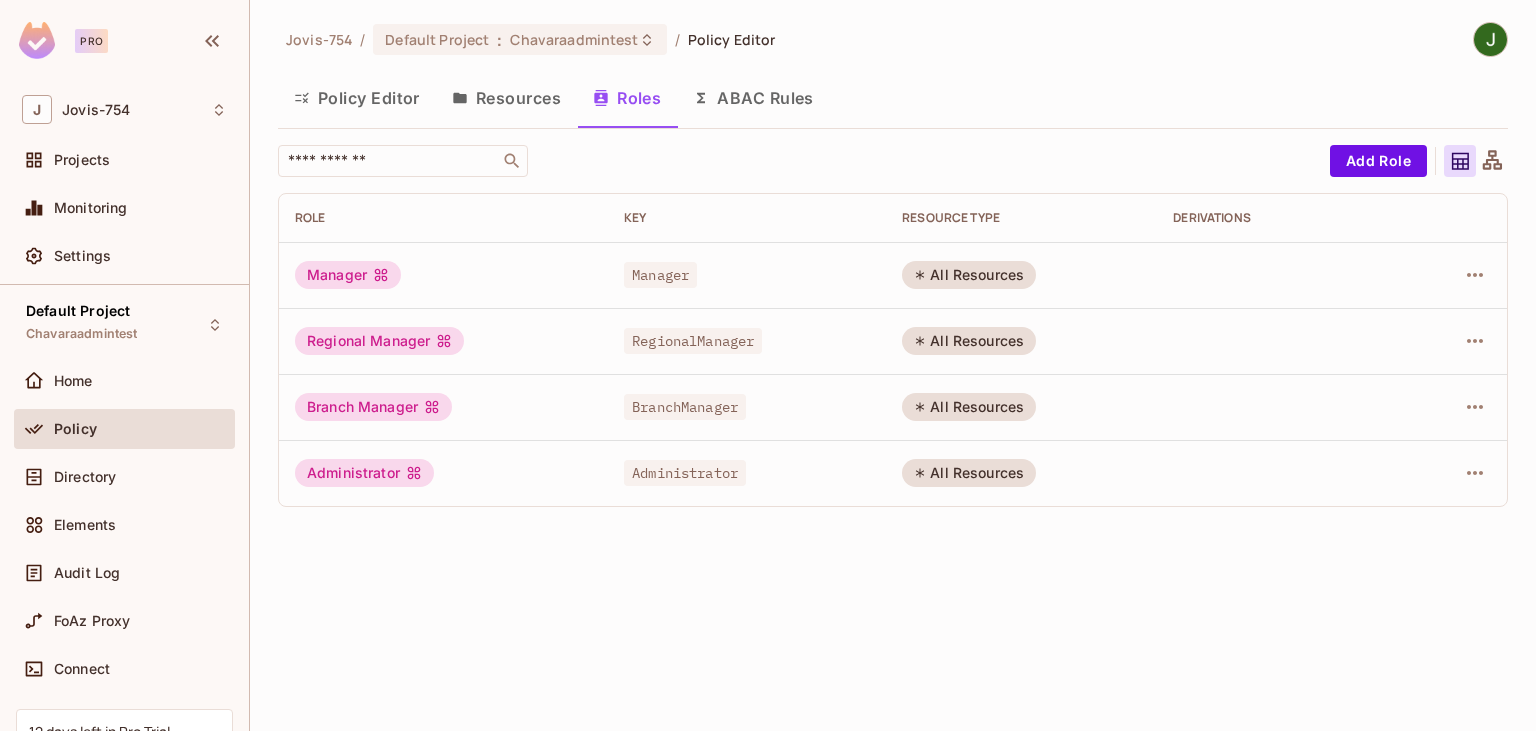 click on "ABAC Rules" at bounding box center [753, 98] 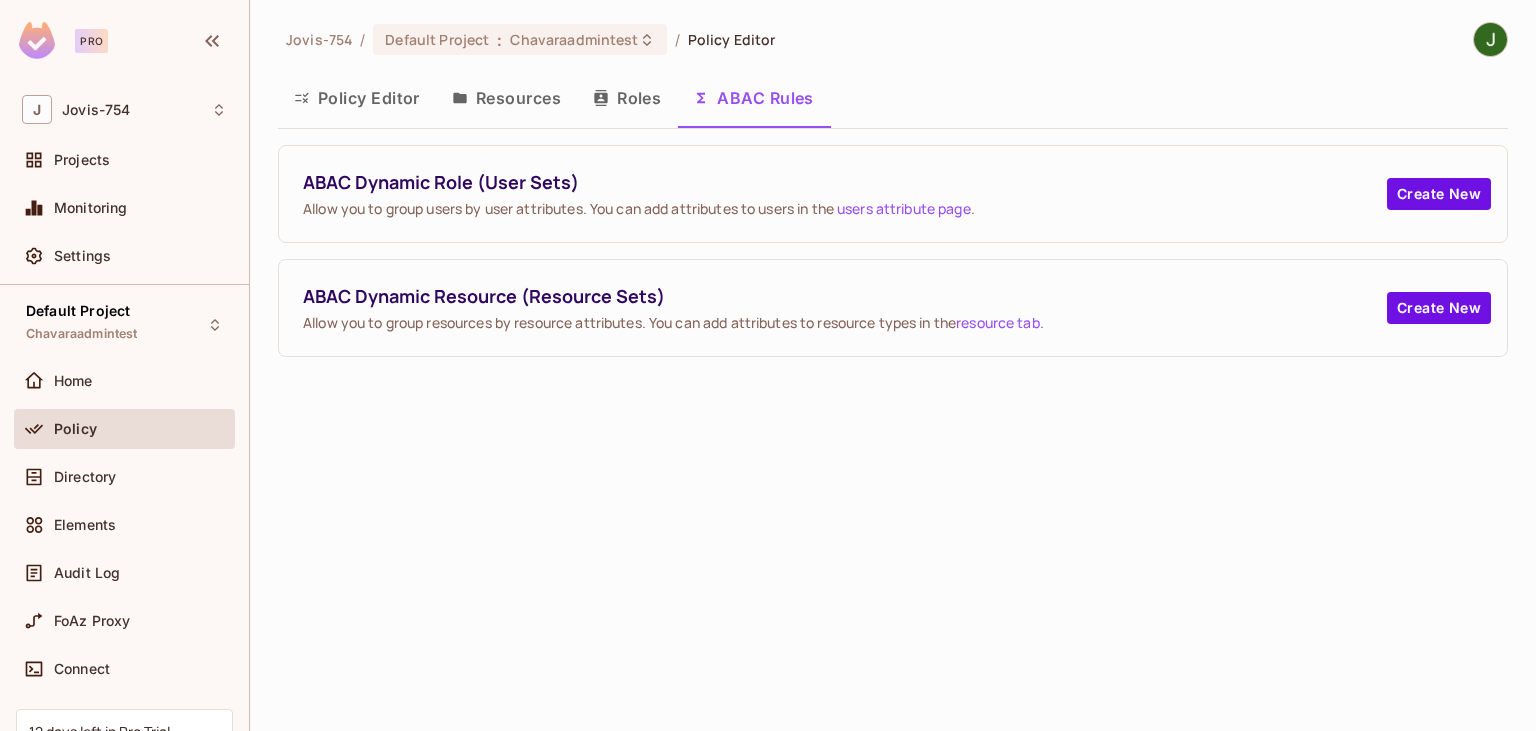 click on "Policy Editor" at bounding box center (357, 98) 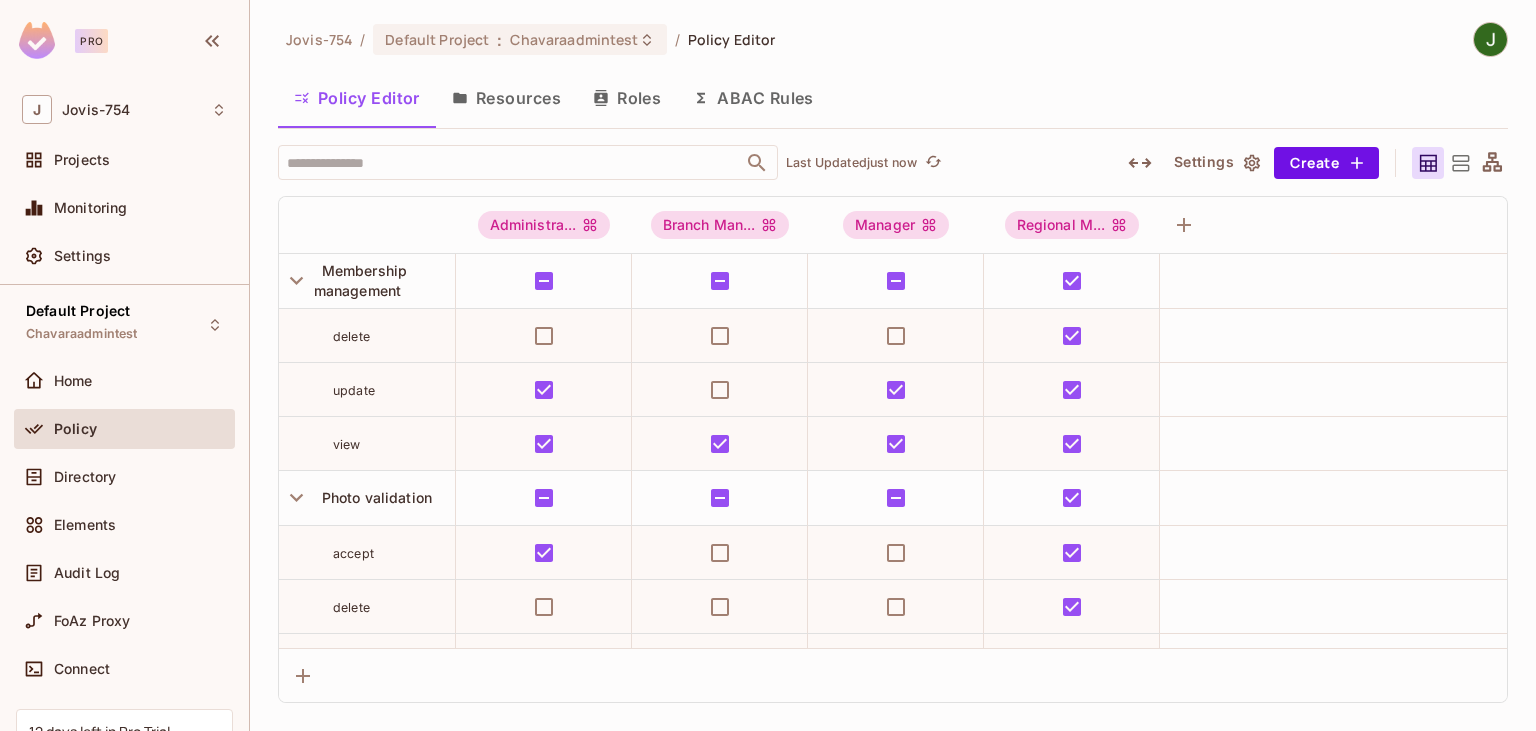 click on "ABAC Rules" at bounding box center [753, 98] 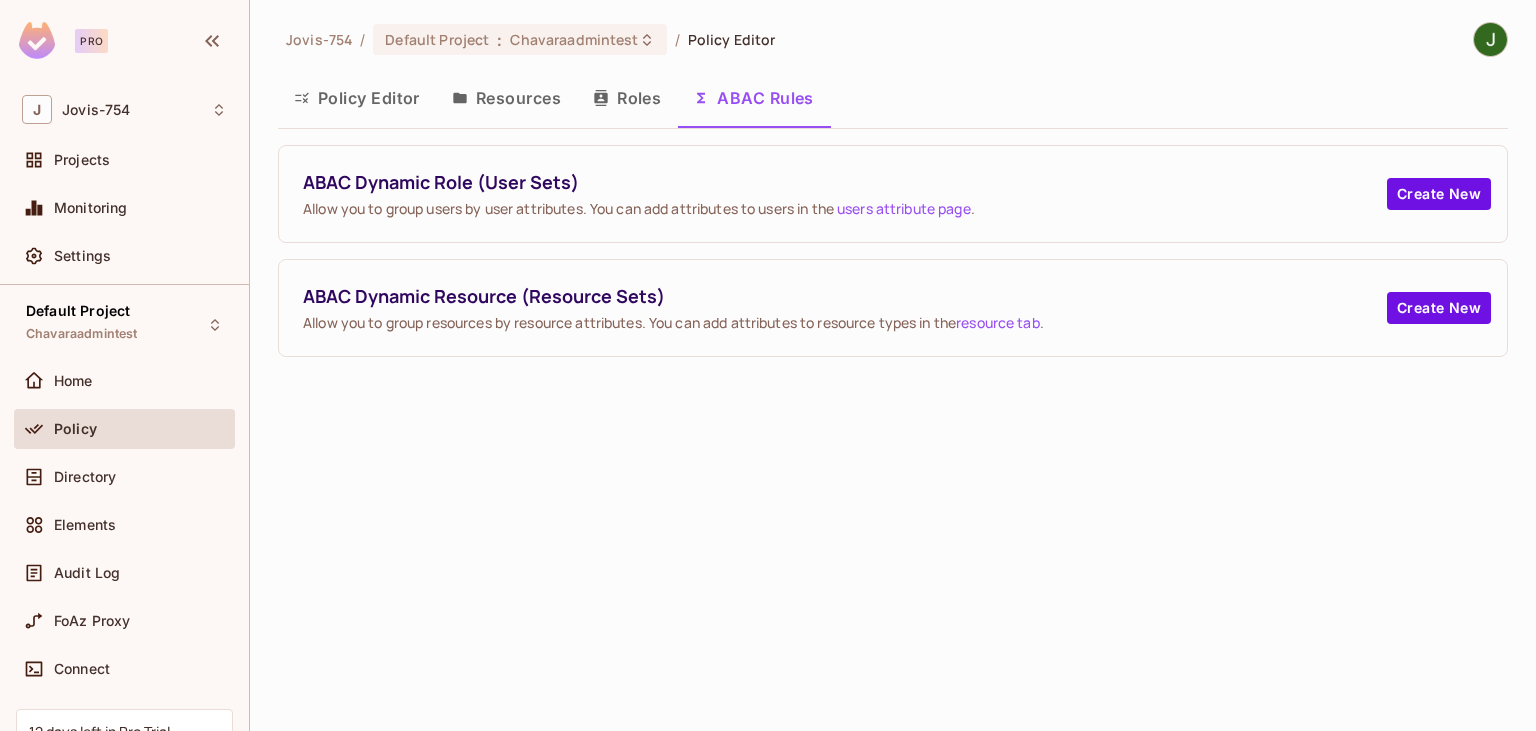 click on "Policy Editor" at bounding box center [357, 98] 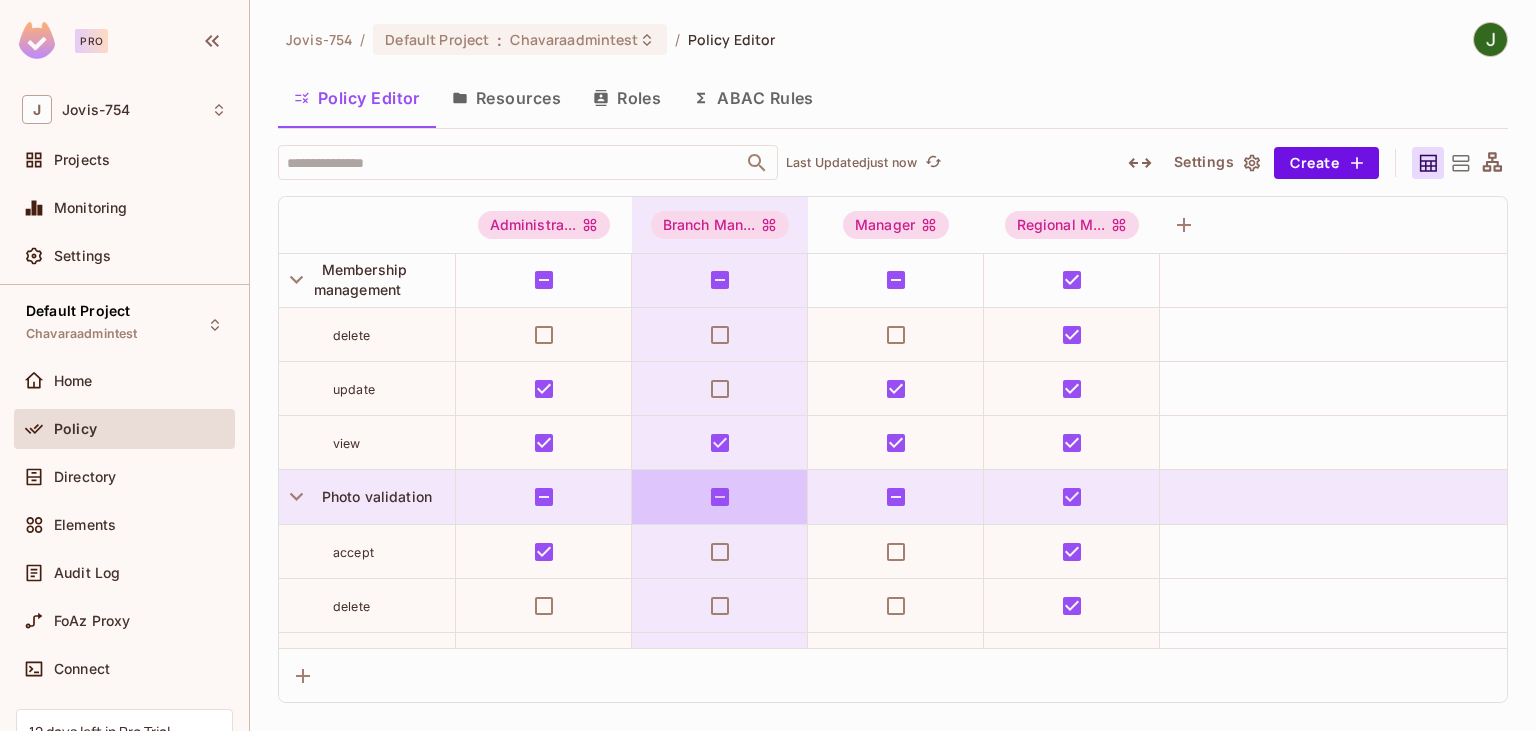 scroll, scrollTop: 0, scrollLeft: 0, axis: both 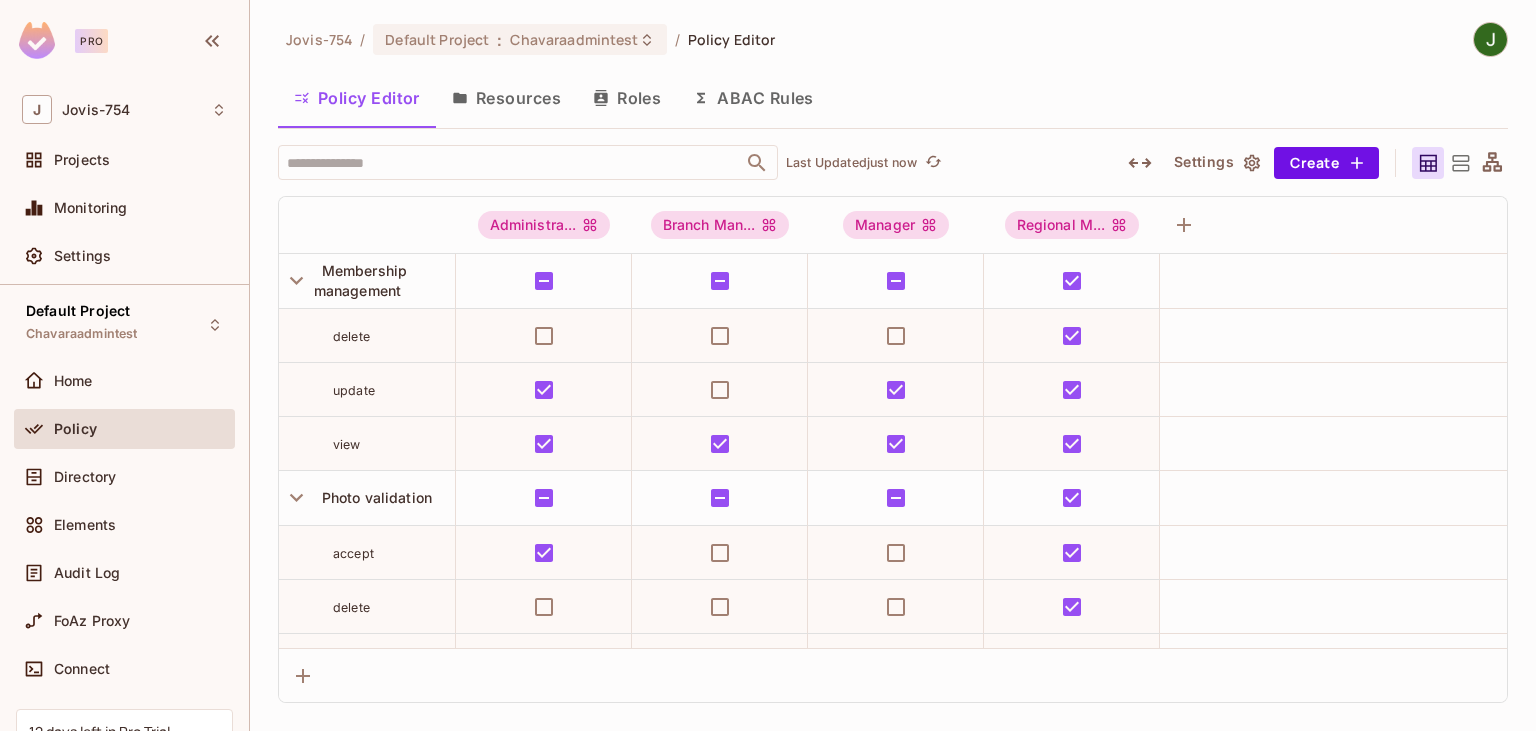 click on "Resources" at bounding box center [506, 98] 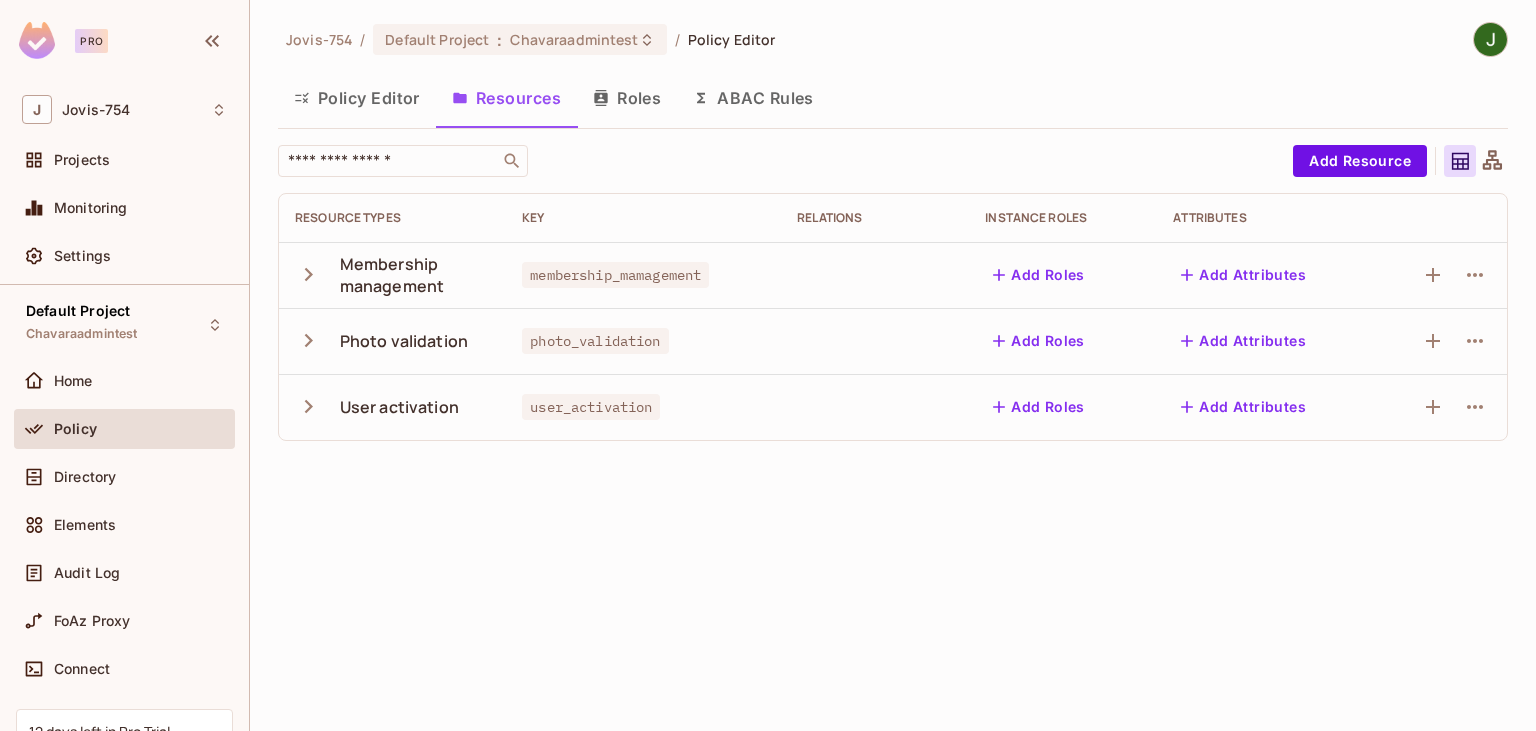 click on "Roles" at bounding box center (627, 98) 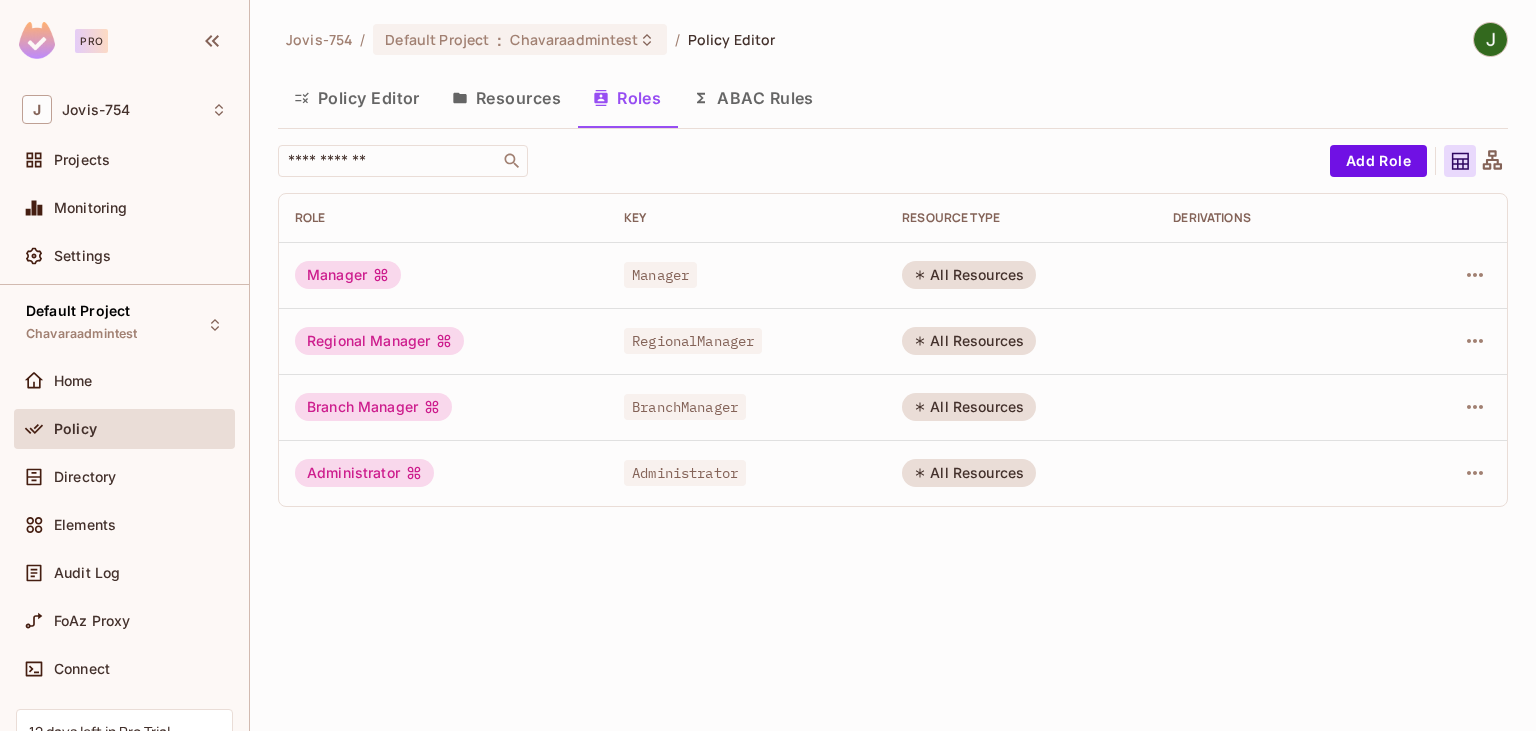 click on "ABAC Rules" at bounding box center [753, 98] 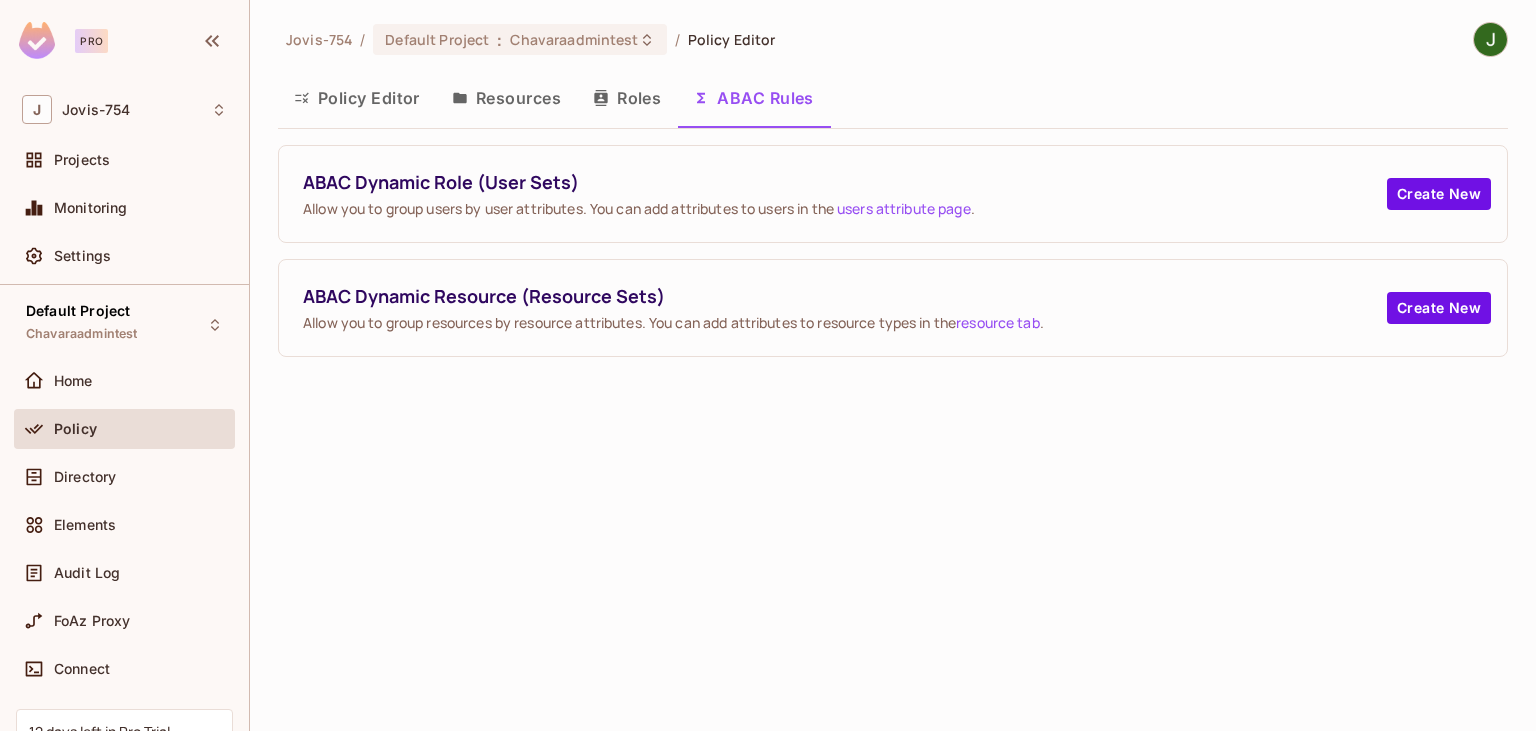 click on "ABAC Rules" at bounding box center (753, 98) 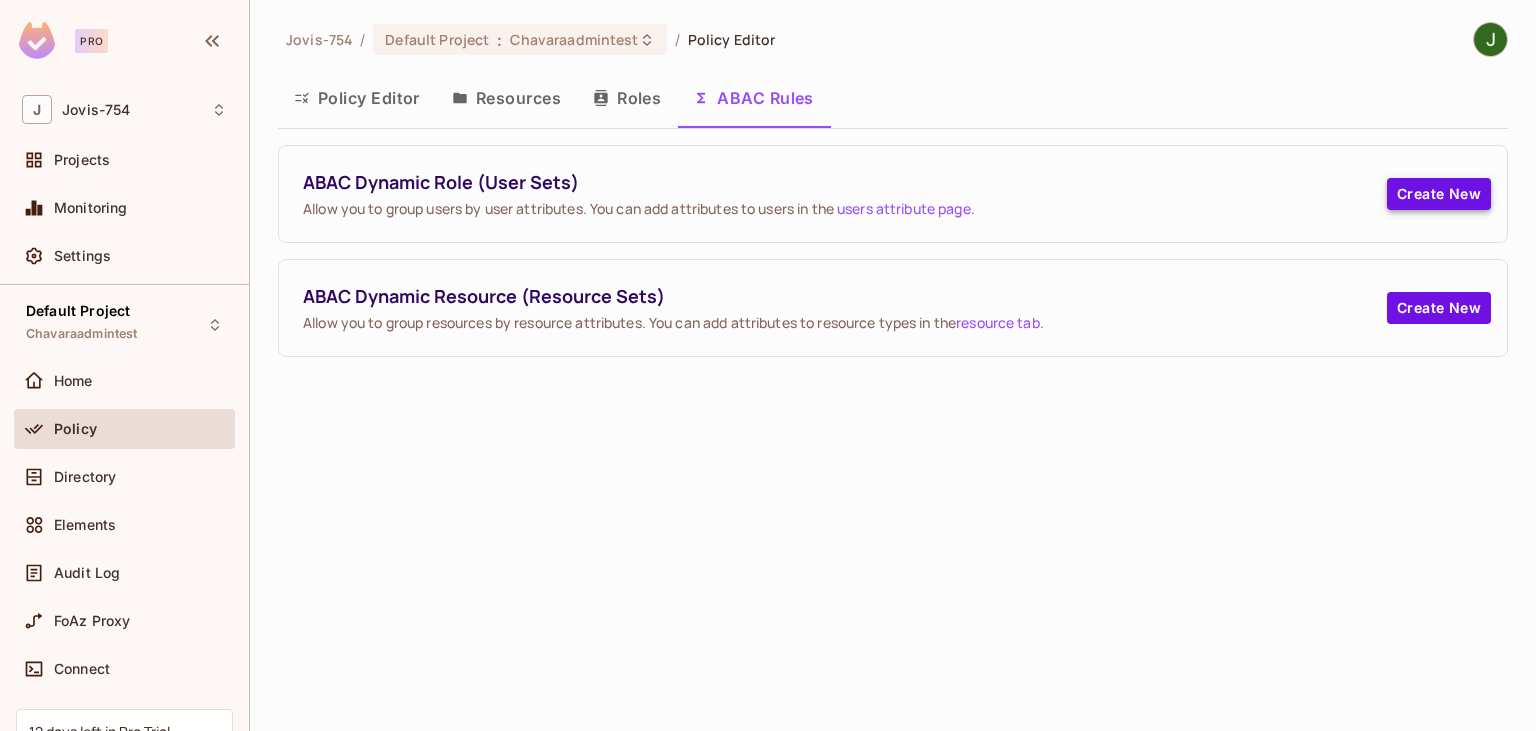 click on "Create New" at bounding box center (1439, 194) 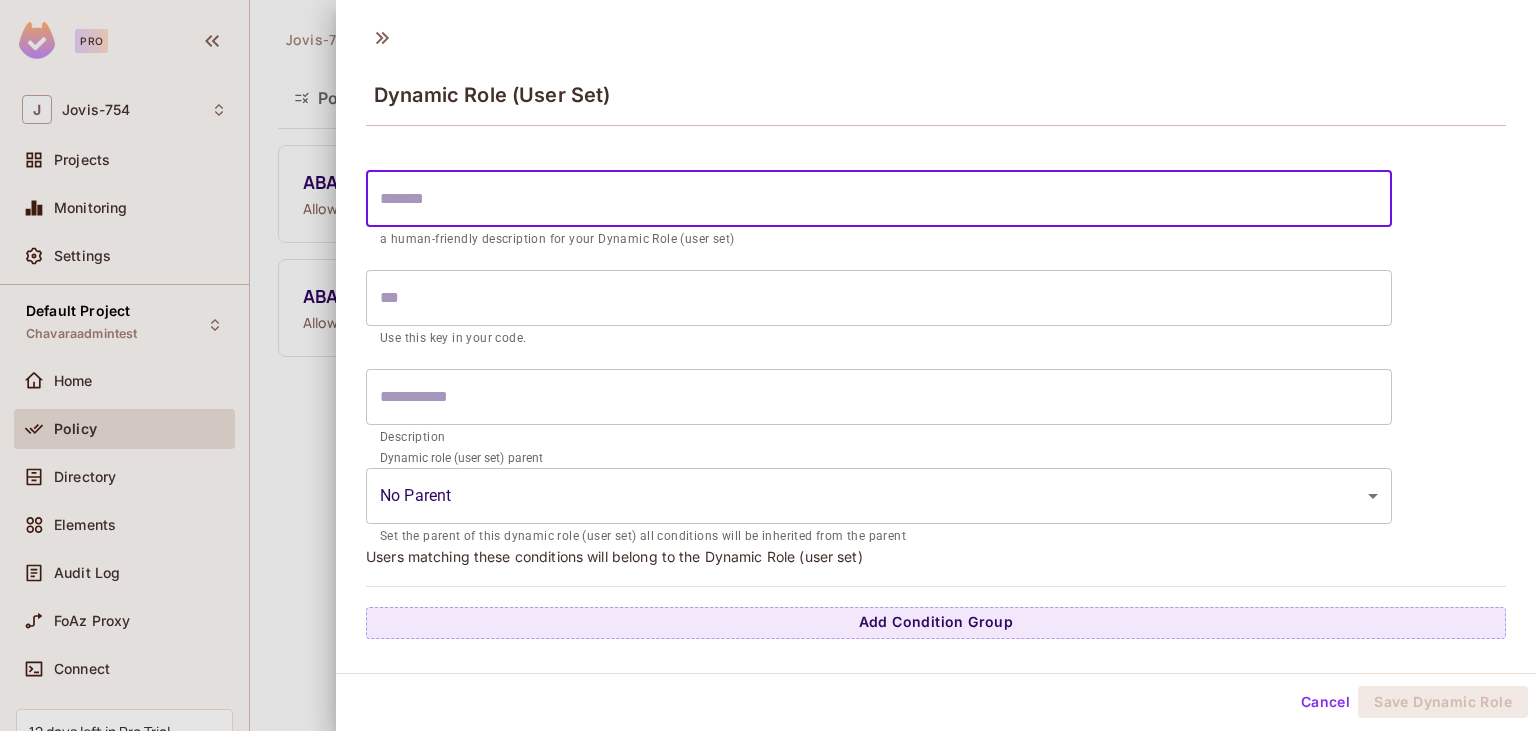 click at bounding box center [879, 199] 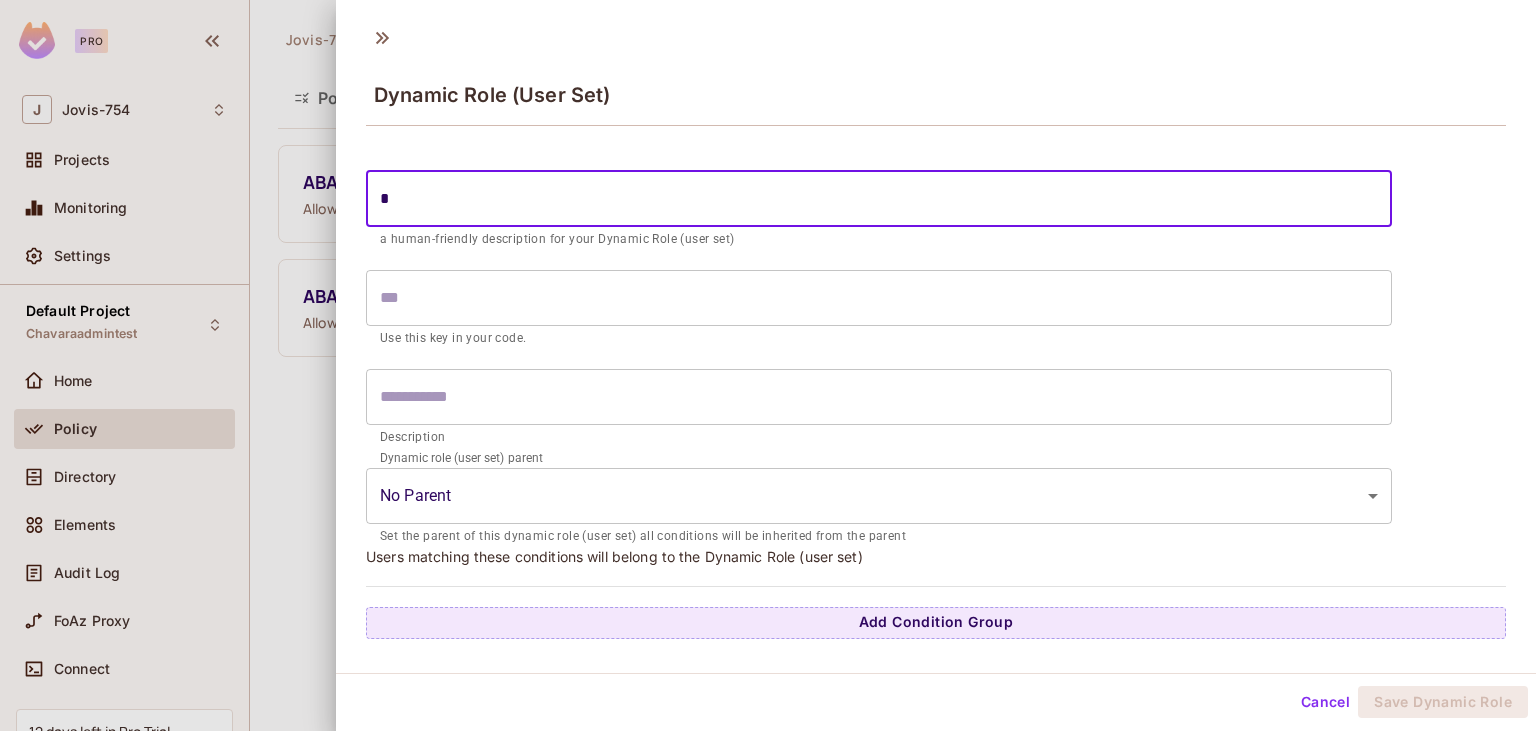 type on "*" 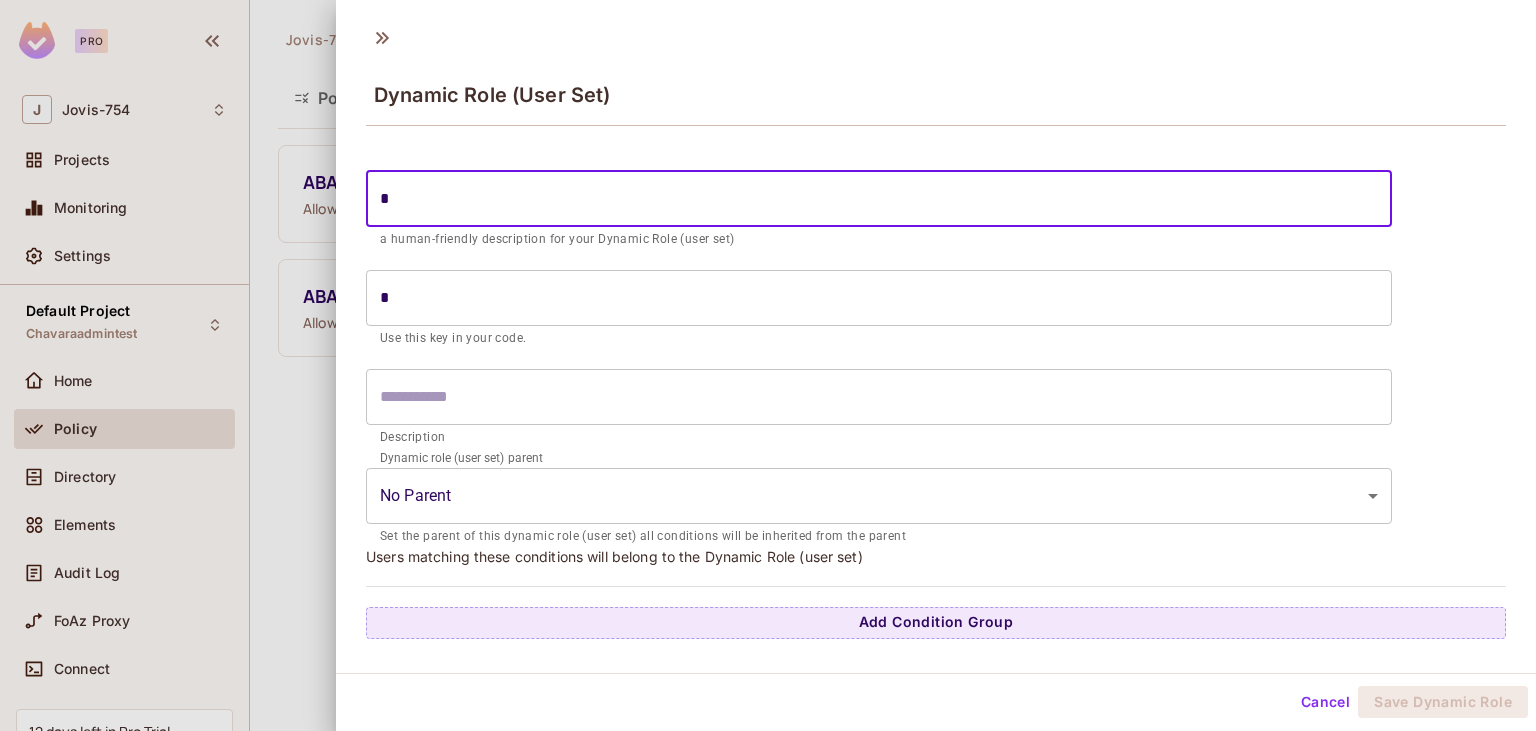 type on "**" 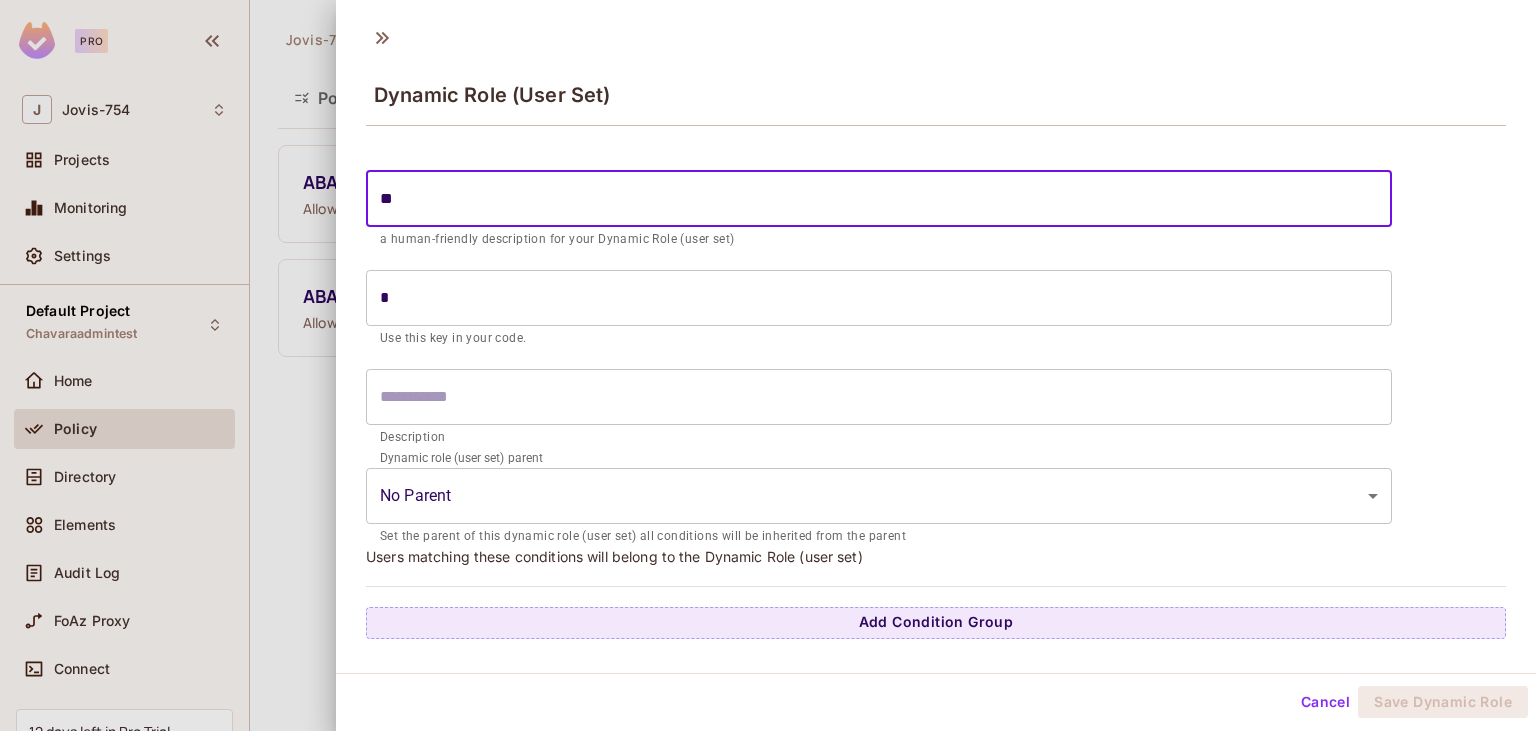type on "**" 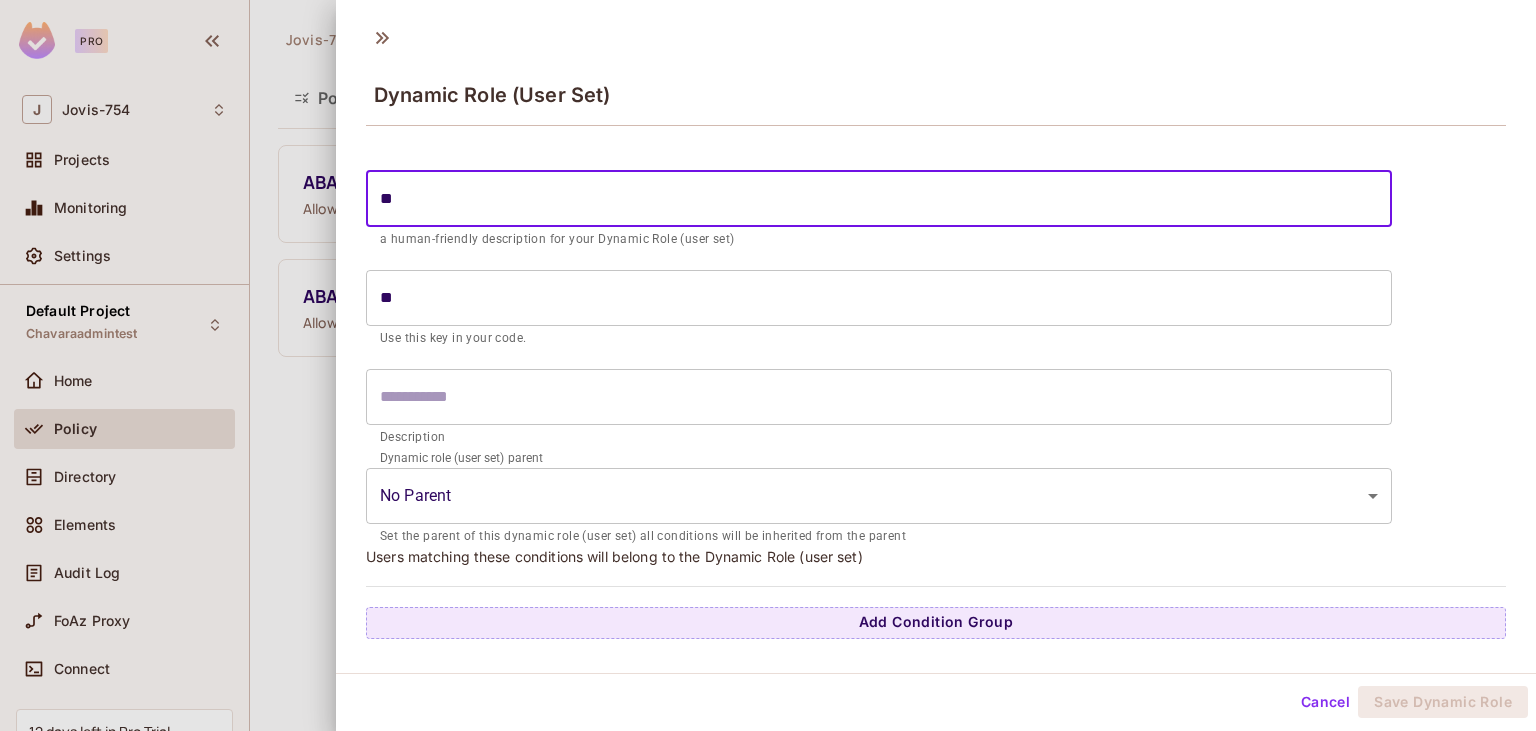 type on "***" 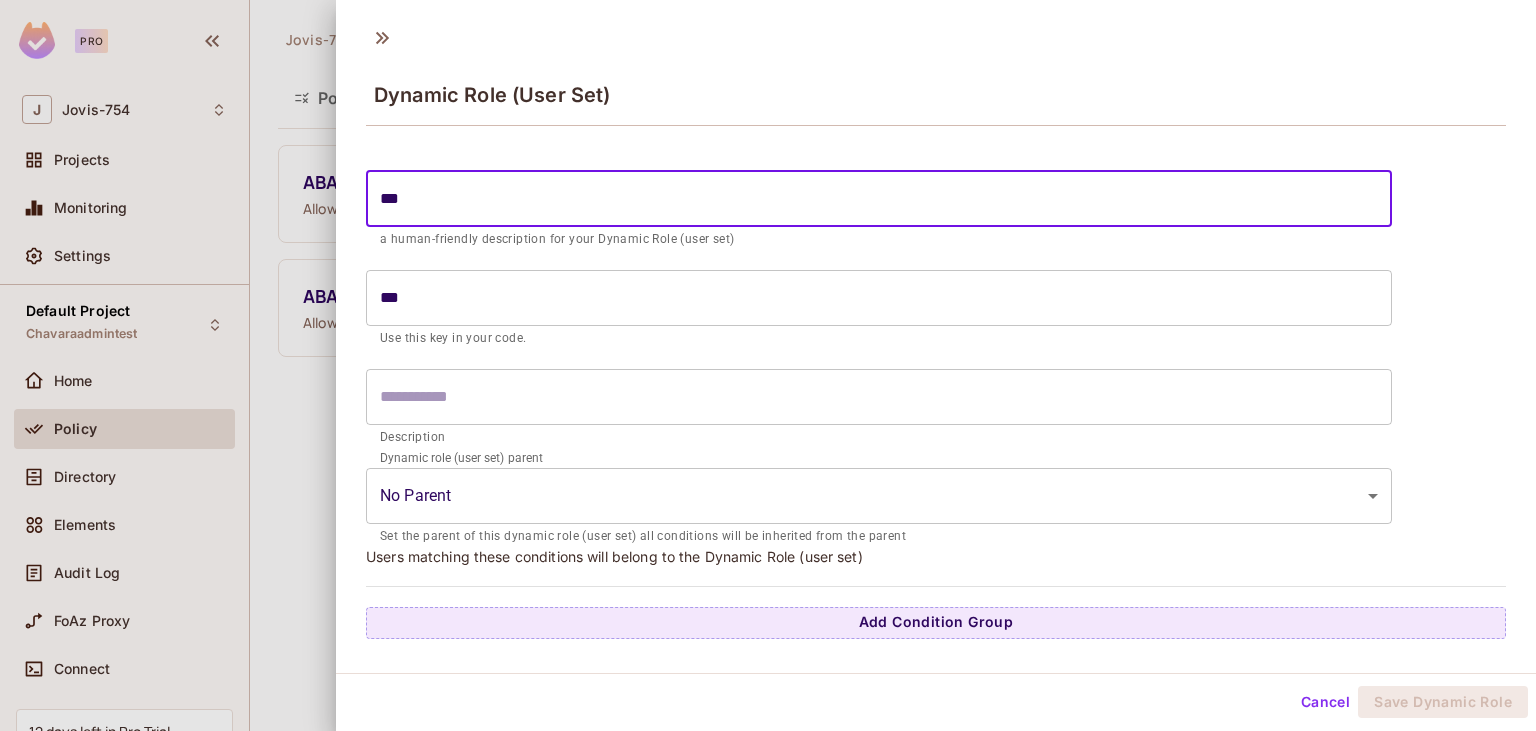 type on "****" 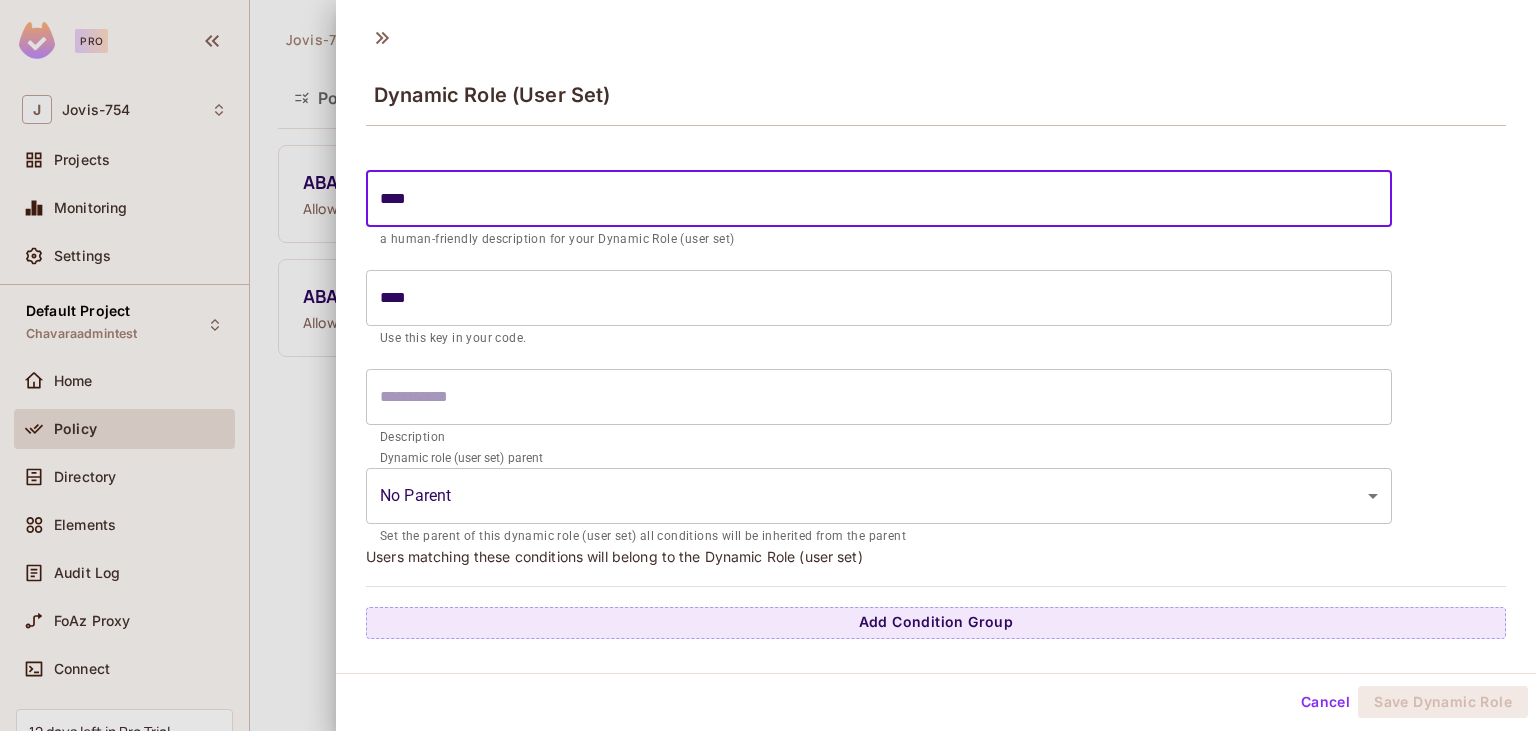 type on "****" 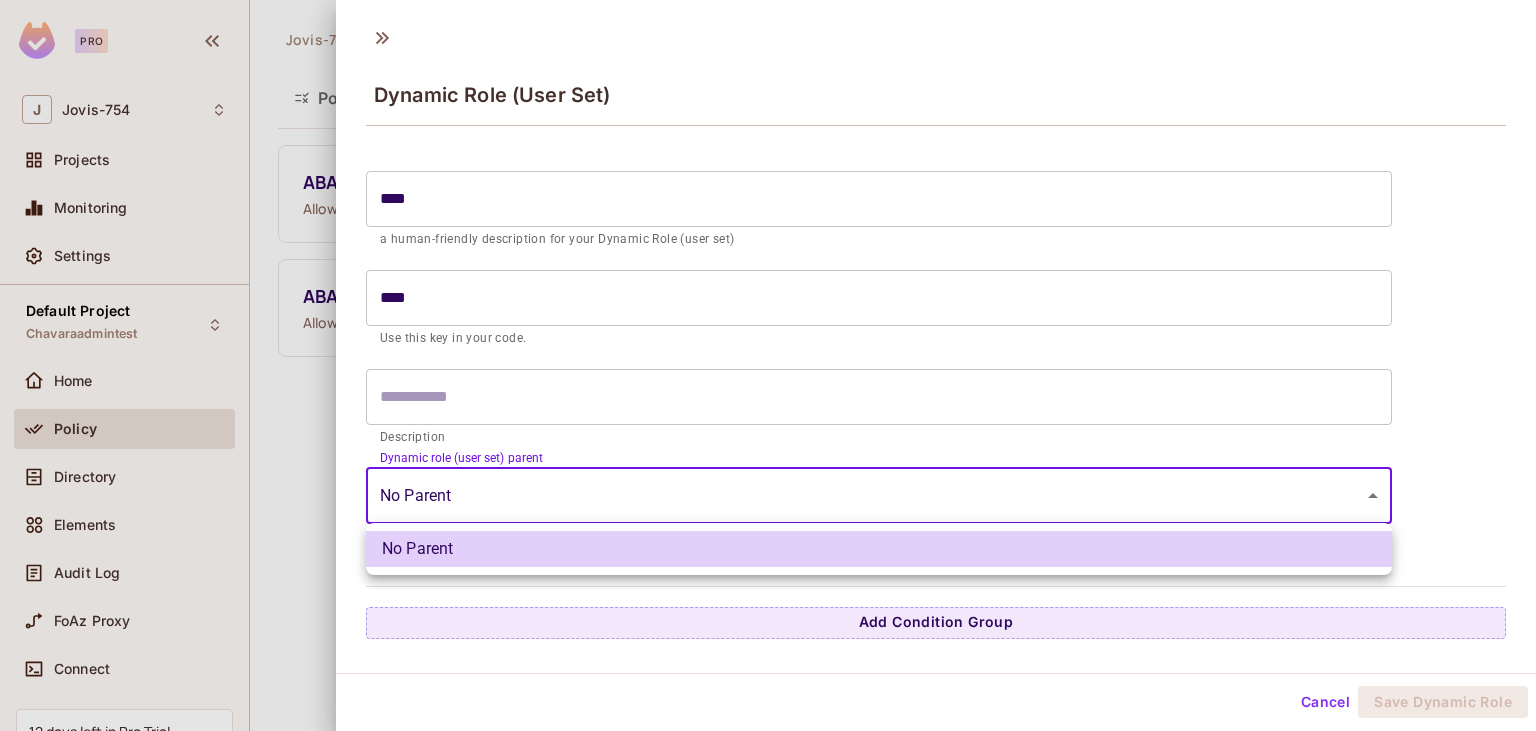 click on "Pro J Jovis-754 Projects Monitoring Settings Default Project Chavaraadmintest Home Policy Directory Elements Audit Log FoAz Proxy Connect 12 days left in Pro Trial Upgrade Help & Updates Jovis-754 / Default Project : Chavaraadmintest / Policy Editor Policy Editor Resources Roles ABAC Rules ABAC Dynamic Role (User Sets) Allow you to group users by user attributes. You can add attributes to users in the   users attribute page . Create New ABAC Dynamic Resource (Resource Sets) Allow you to group resources by resource attributes. You can add attributes to resource types in the  resource tab . Create New
Dynamic Role (User Set) **** ​ a human-friendly description for your Dynamic Role (user set)  **** ​ Use this key in your code. ​ Description Dynamic role (user set) parent No Parent ​ Set the parent of this dynamic role (user set) all conditions will be inherited from the parent Users matching these conditions will belong to the Dynamic Role (user set) Cancel" at bounding box center (768, 365) 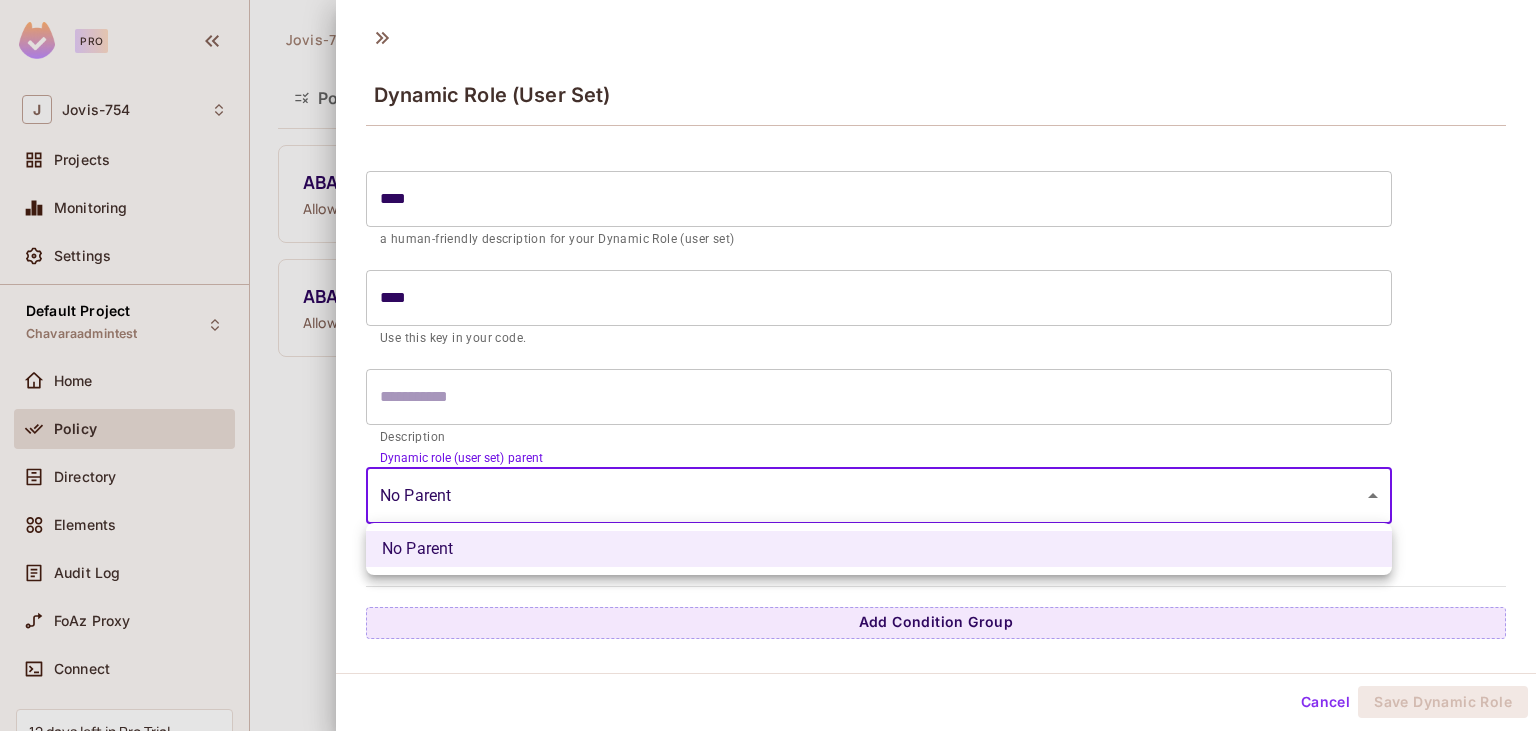 drag, startPoint x: 576, startPoint y: 651, endPoint x: 862, endPoint y: 622, distance: 287.46652 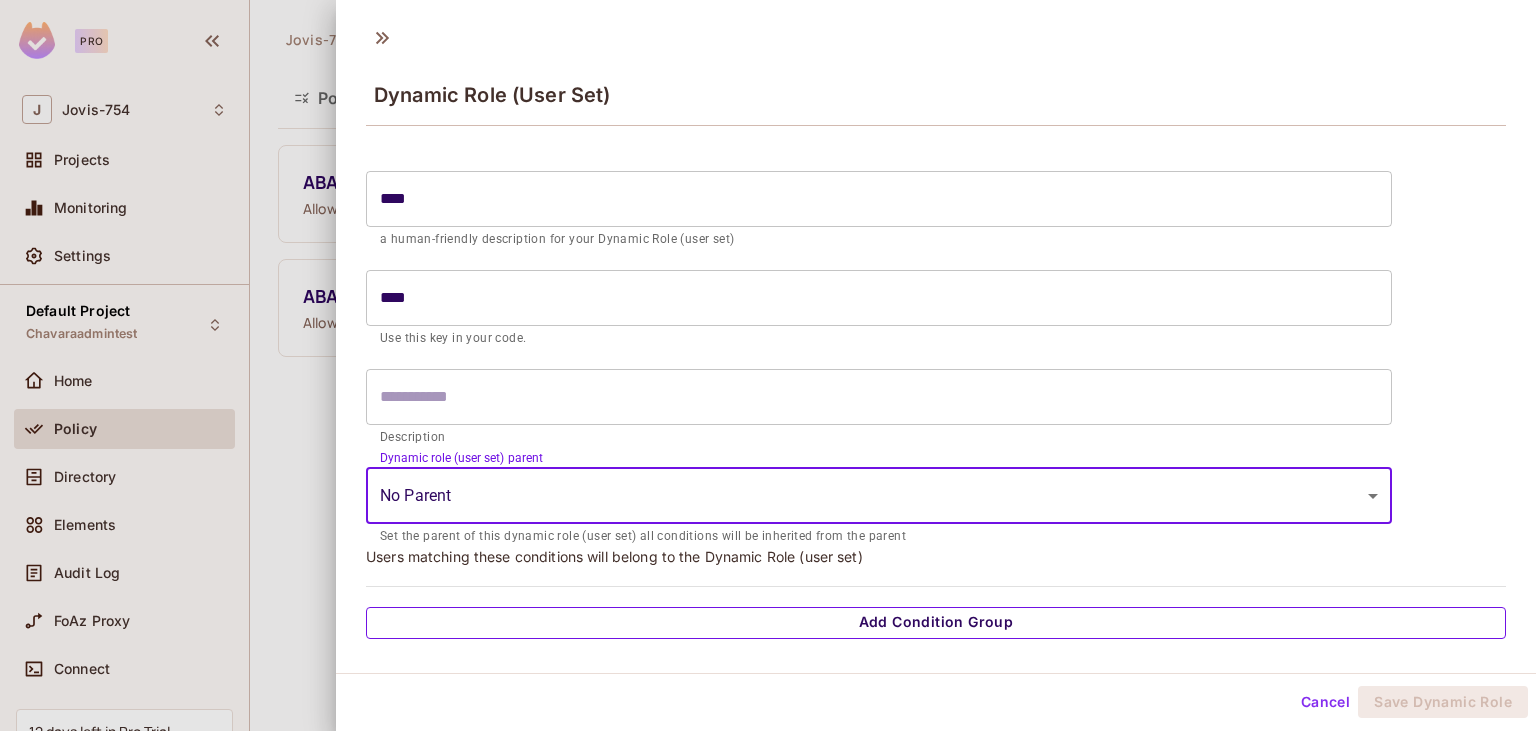 click on "Add Condition Group" at bounding box center [936, 623] 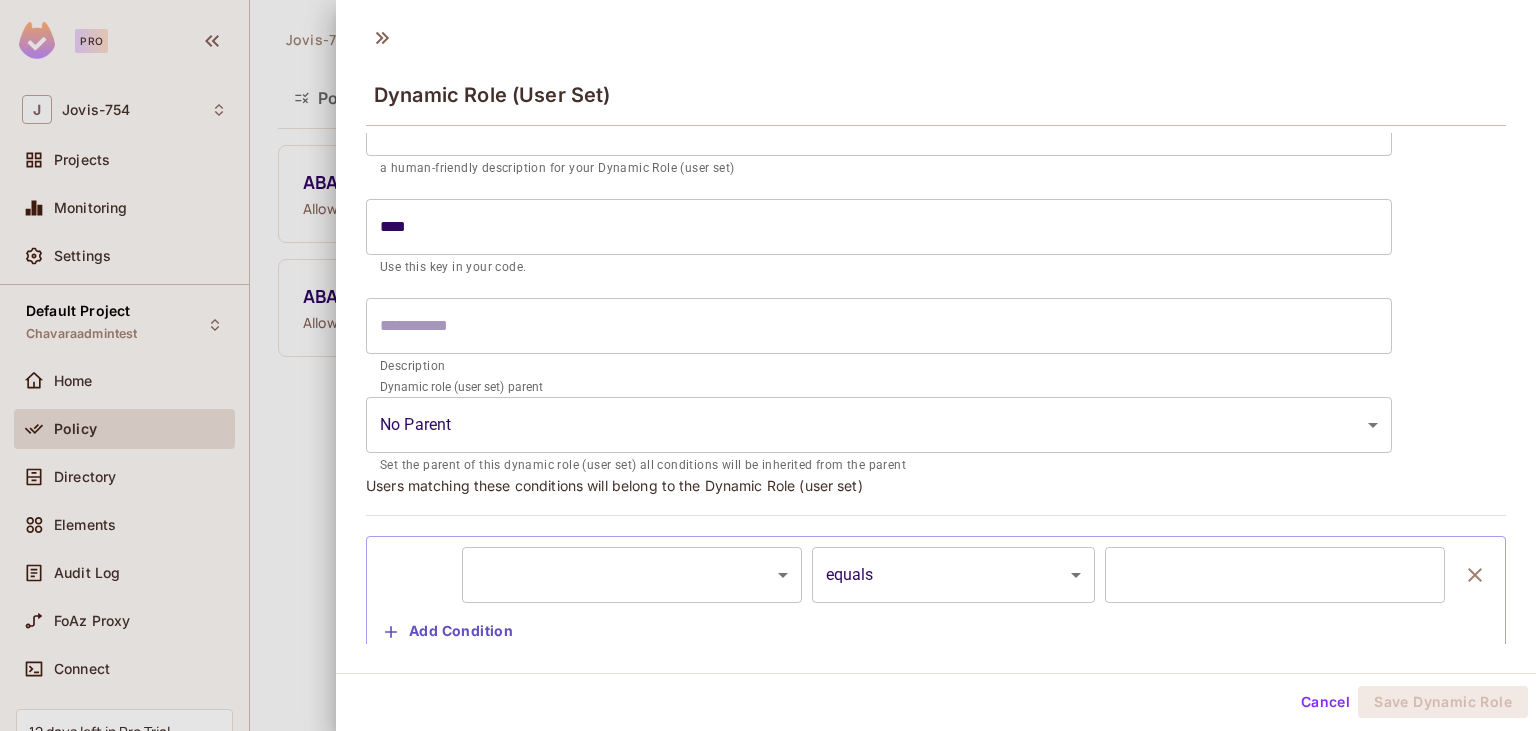 scroll, scrollTop: 127, scrollLeft: 0, axis: vertical 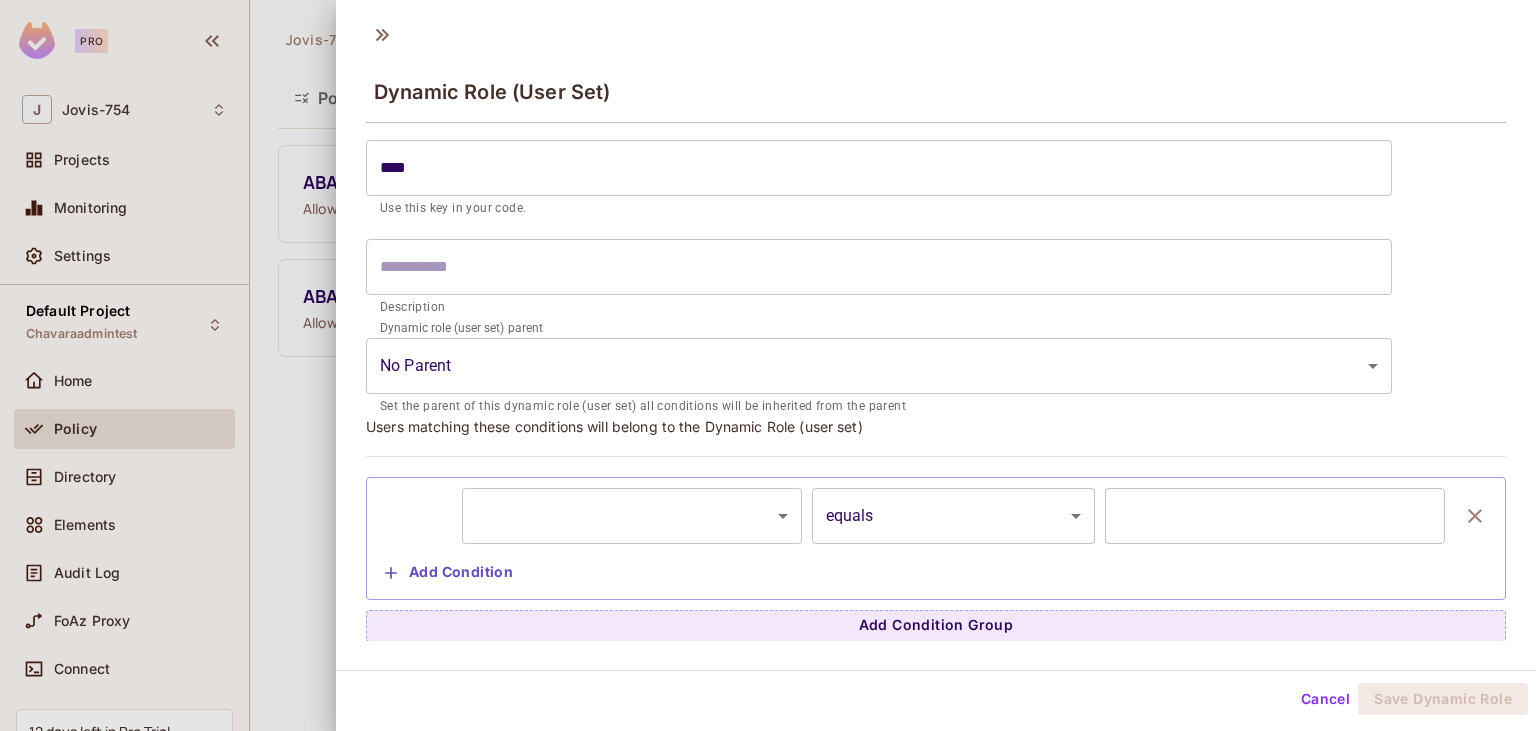 click on "Pro J Jovis-754 Projects Monitoring Settings Default Project Chavaraadmintest Home Policy Directory Elements Audit Log FoAz Proxy Connect 12 days left in Pro Trial Upgrade Help & Updates Jovis-754 / Default Project : Chavaraadmintest / Policy Editor Policy Editor Resources Roles ABAC Rules ABAC Dynamic Role (User Sets) Allow you to group users by user attributes. You can add attributes to users in the   users attribute page . Create New ABAC Dynamic Resource (Resource Sets) Allow you to group resources by resource attributes. You can add attributes to resource types in the  resource tab . Create New
Dynamic Role (User Set) **** ​ a human-friendly description for your Dynamic Role (user set)  **** ​ Use this key in your code. ​ Description Dynamic role (user set) parent No Parent ​ Set the parent of this dynamic role (user set) all conditions will be inherited from the parent Users matching these conditions will belong to the Dynamic Role (user set) ​ ​" at bounding box center [768, 365] 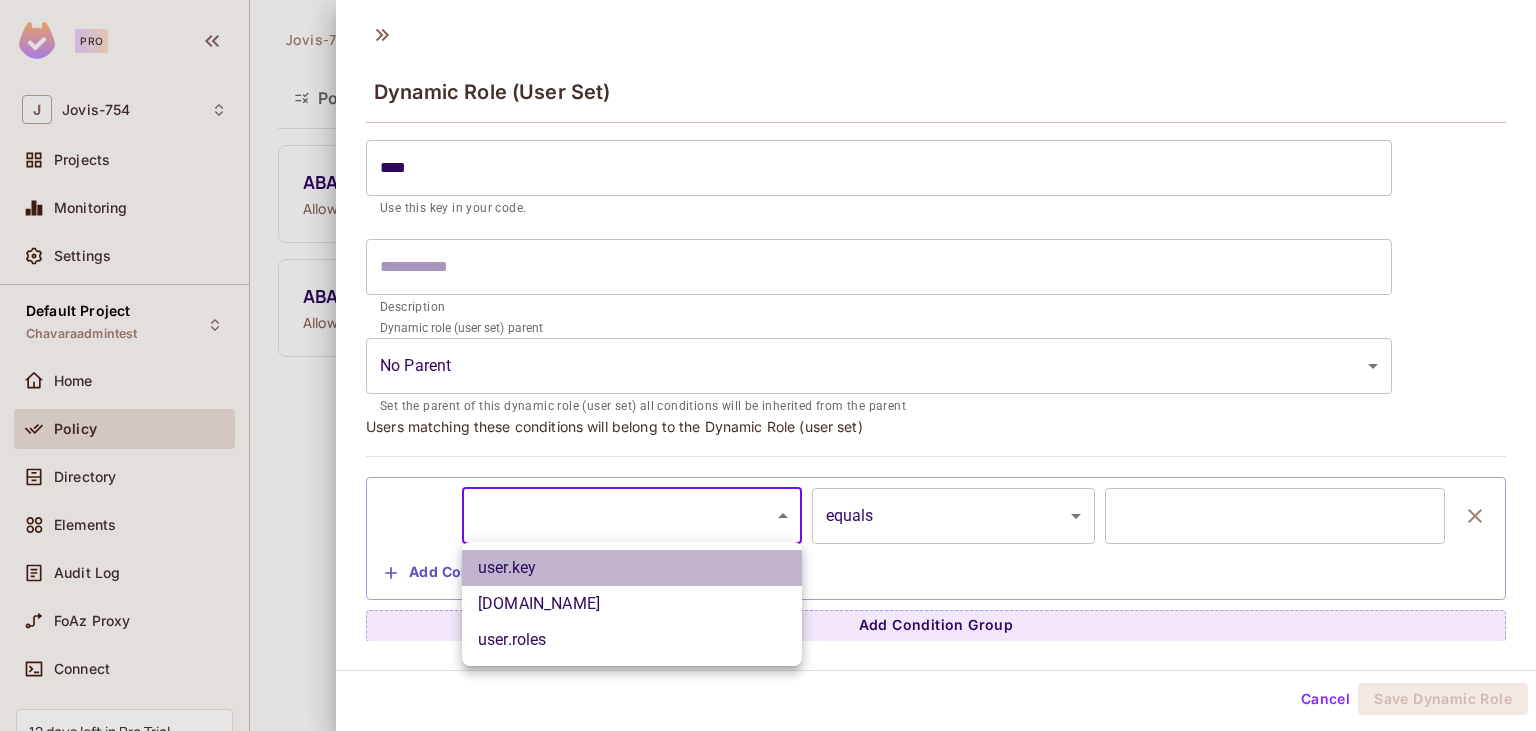 click on "user.key" at bounding box center [632, 568] 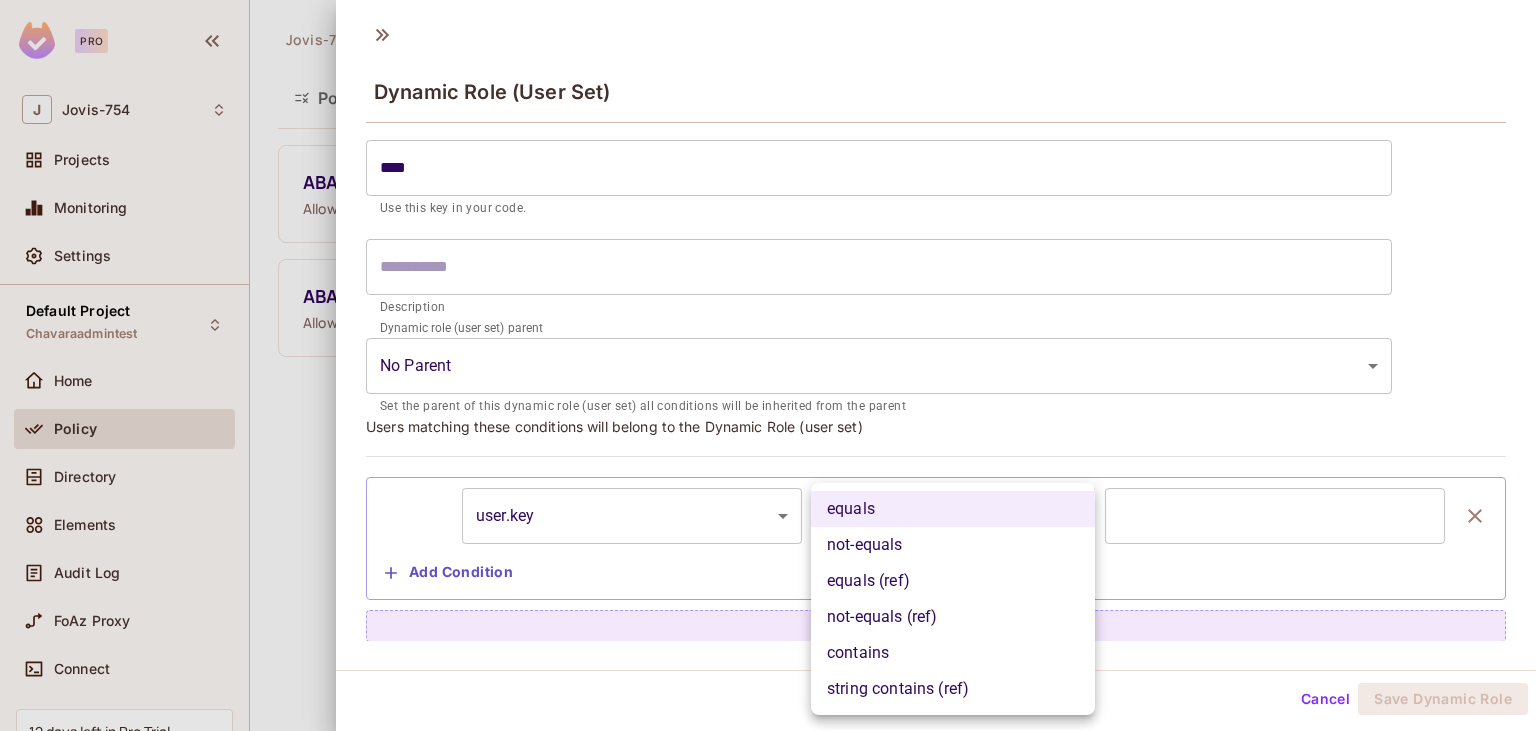 click on "Pro J Jovis-754 Projects Monitoring Settings Default Project Chavaraadmintest Home Policy Directory Elements Audit Log FoAz Proxy Connect 12 days left in Pro Trial Upgrade Help & Updates Jovis-754 / Default Project : Chavaraadmintest / Policy Editor Policy Editor Resources Roles ABAC Rules ABAC Dynamic Role (User Sets) Allow you to group users by user attributes. You can add attributes to users in the   users attribute page . Create New ABAC Dynamic Resource (Resource Sets) Allow you to group resources by resource attributes. You can add attributes to resource types in the  resource tab . Create New
Dynamic Role (User Set) **** ​ a human-friendly description for your Dynamic Role (user set)  **** ​ Use this key in your code. ​ Description Dynamic role (user set) parent No Parent ​ Set the parent of this dynamic role (user set) all conditions will be inherited from the parent Users matching these conditions will belong to the Dynamic Role (user set) user.key" at bounding box center [768, 365] 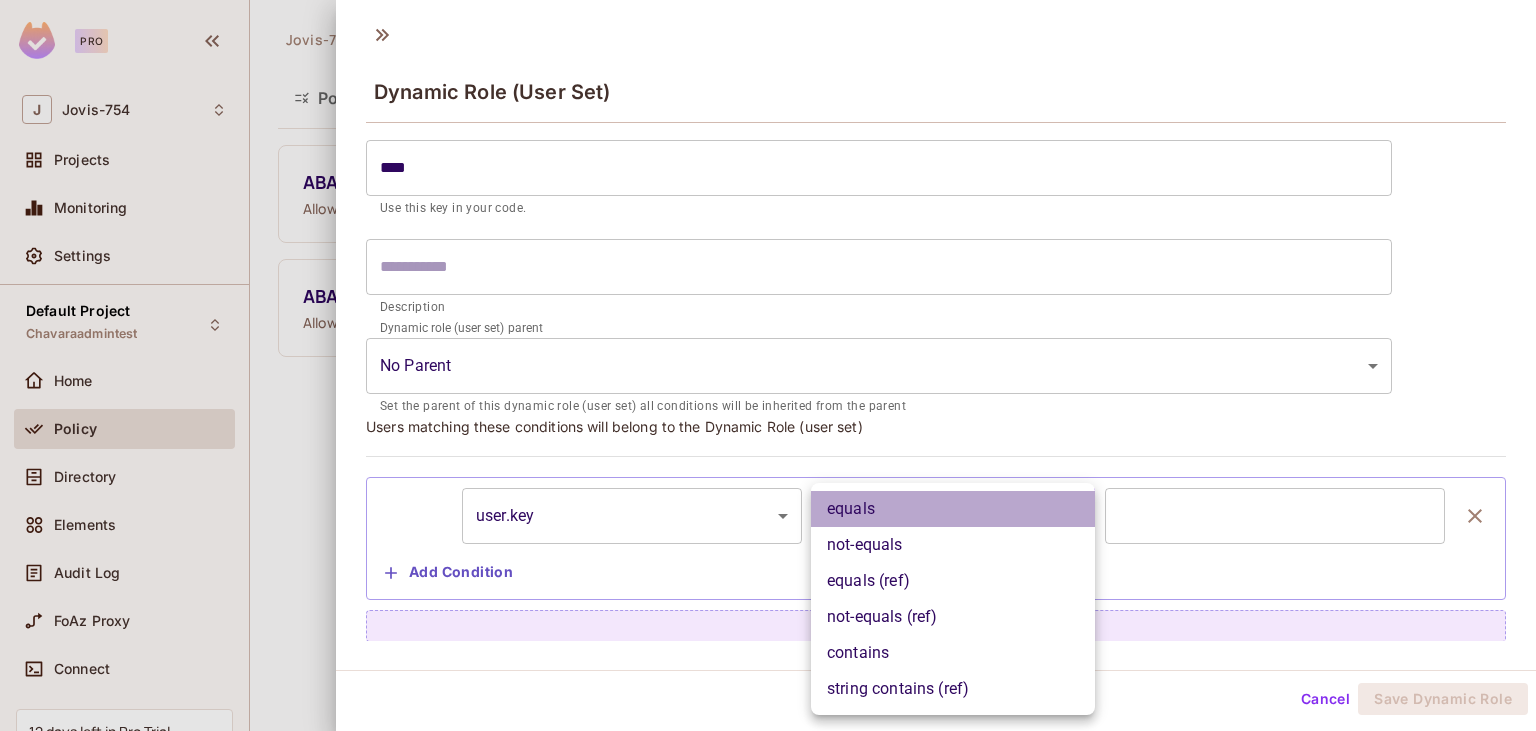 click on "equals" at bounding box center [953, 509] 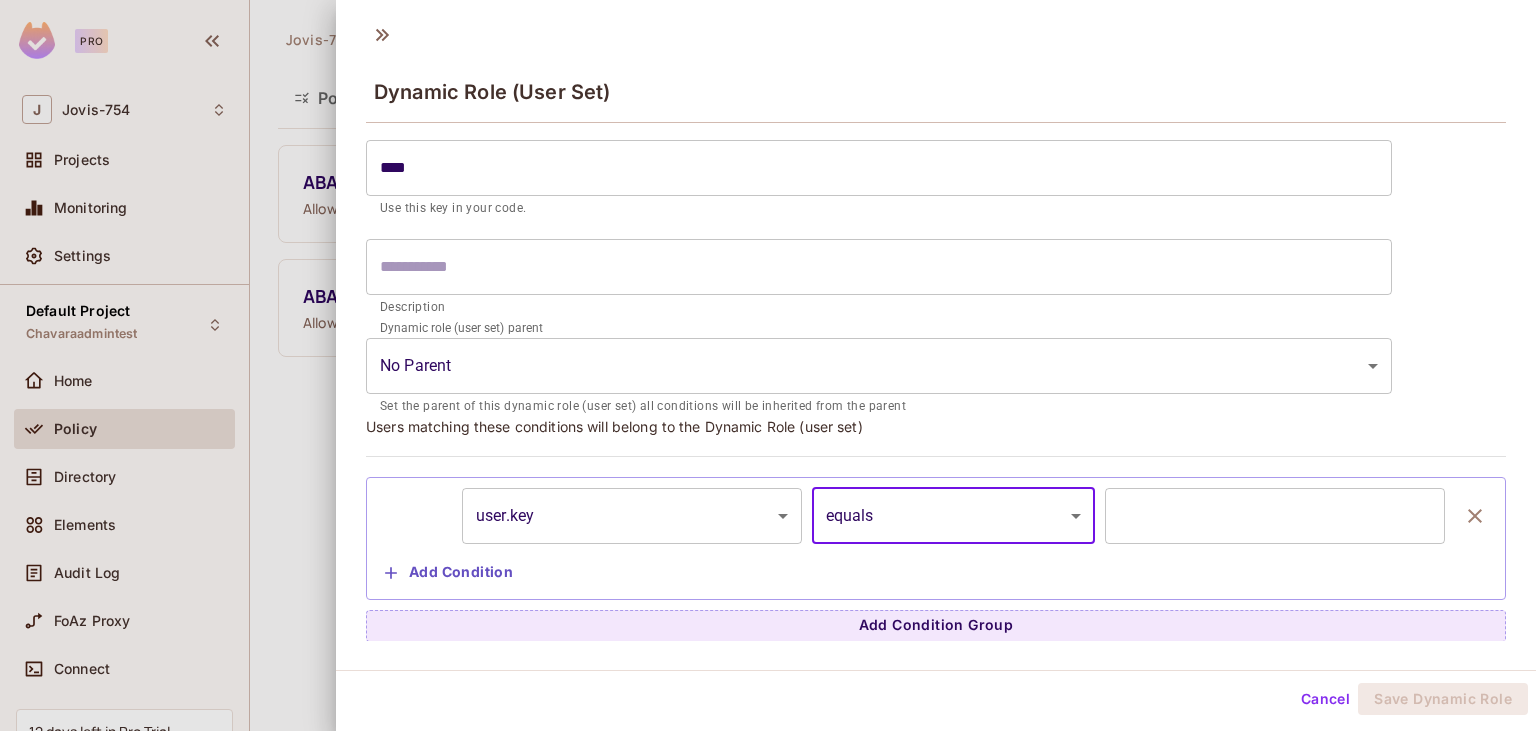 click on "Cancel" at bounding box center (1325, 699) 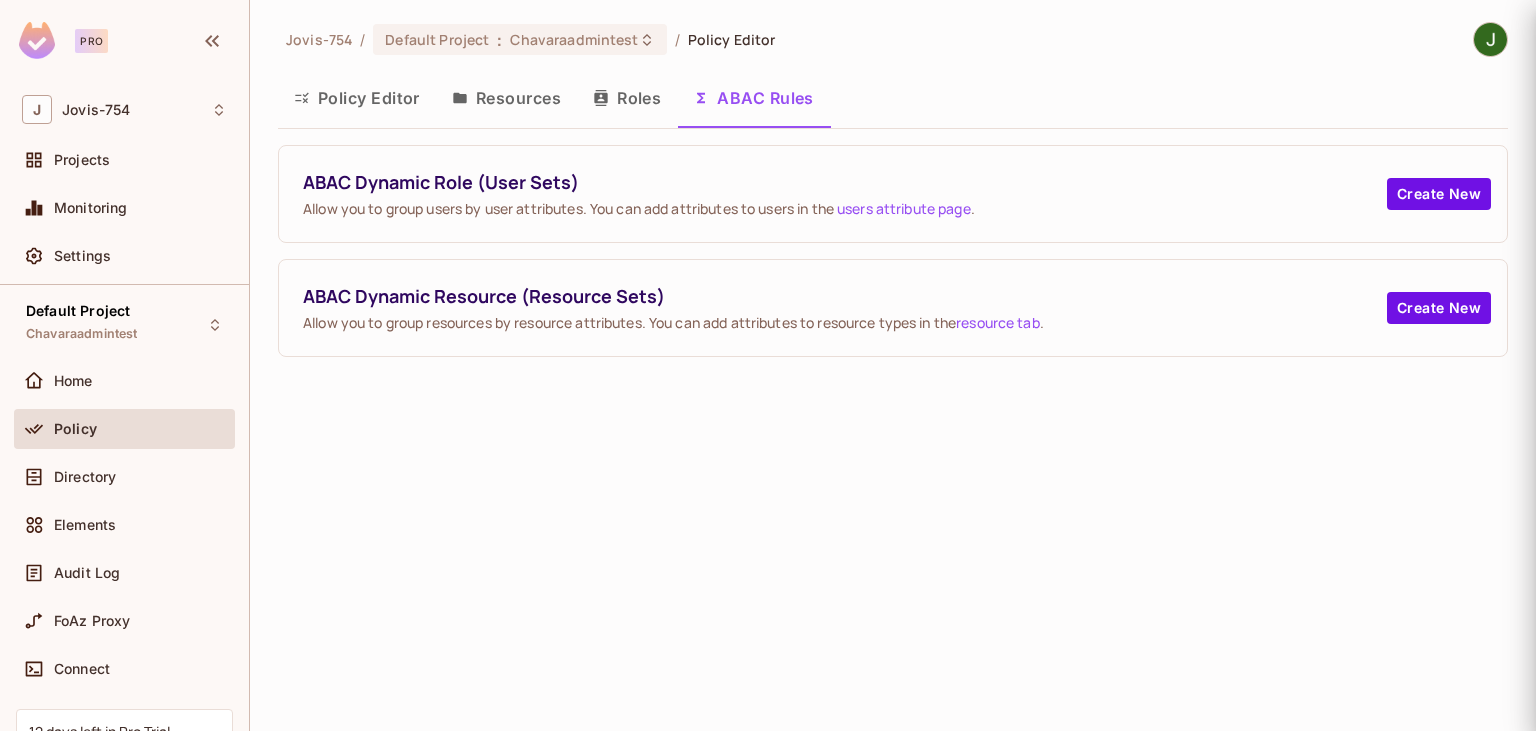 type 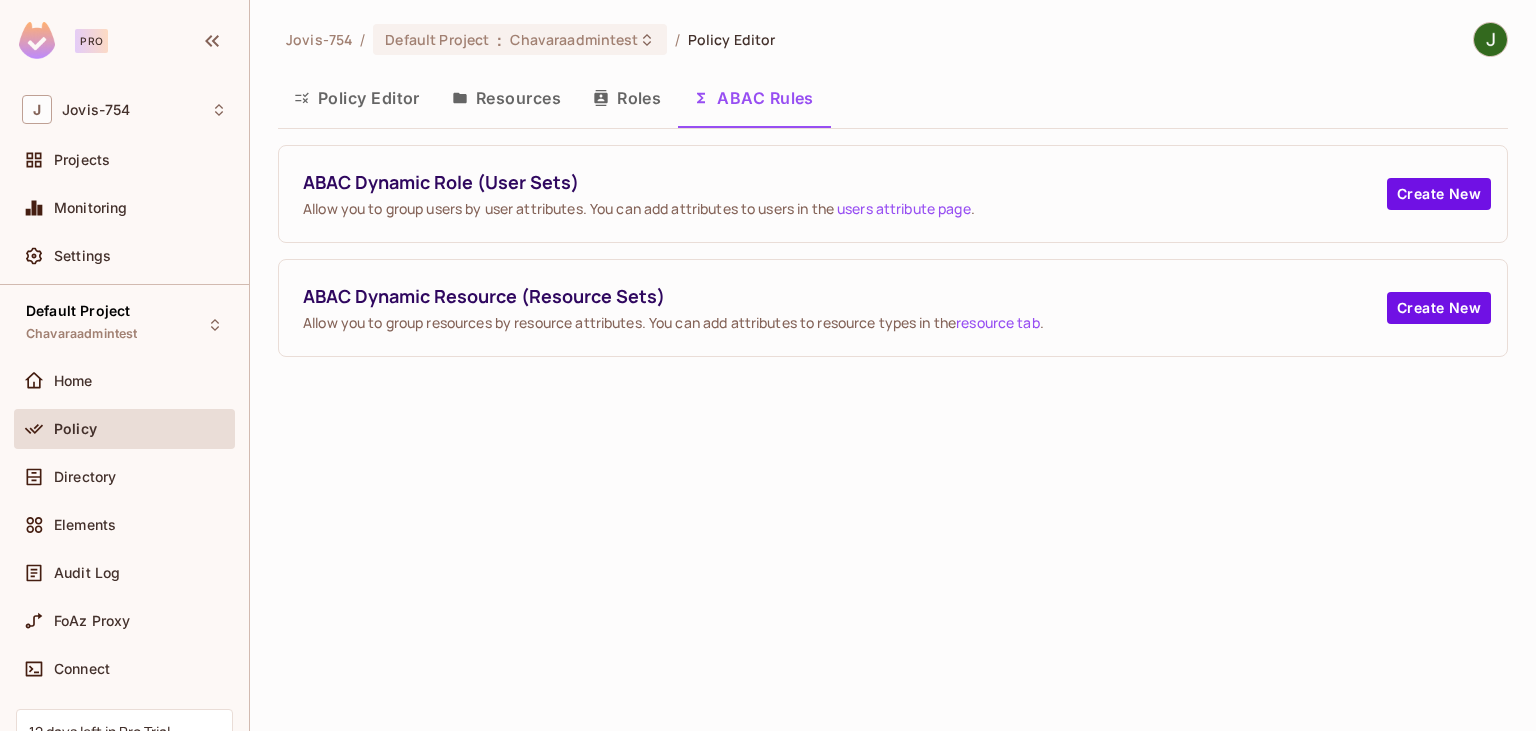 click on "Jovis-754 / Default Project : Chavaraadmintest / Policy Editor Policy Editor Resources Roles ABAC Rules ABAC Dynamic Role (User Sets) Allow you to group users by user attributes. You can add attributes to users in the   users attribute page . Create New ABAC Dynamic Resource (Resource Sets) Allow you to group resources by resource attributes. You can add attributes to resource types in the  resource tab . Create New" at bounding box center (893, 365) 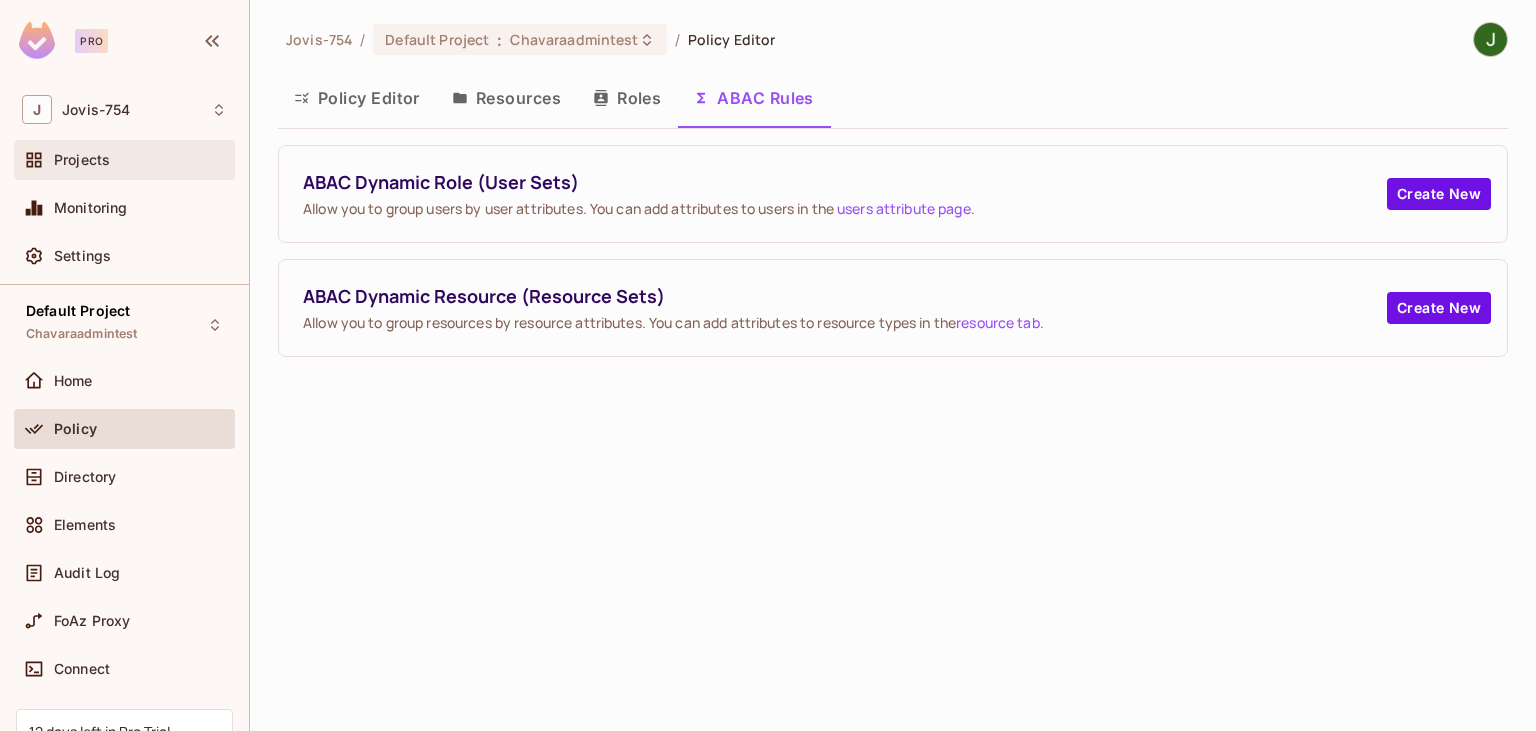 click on "Projects" at bounding box center [124, 160] 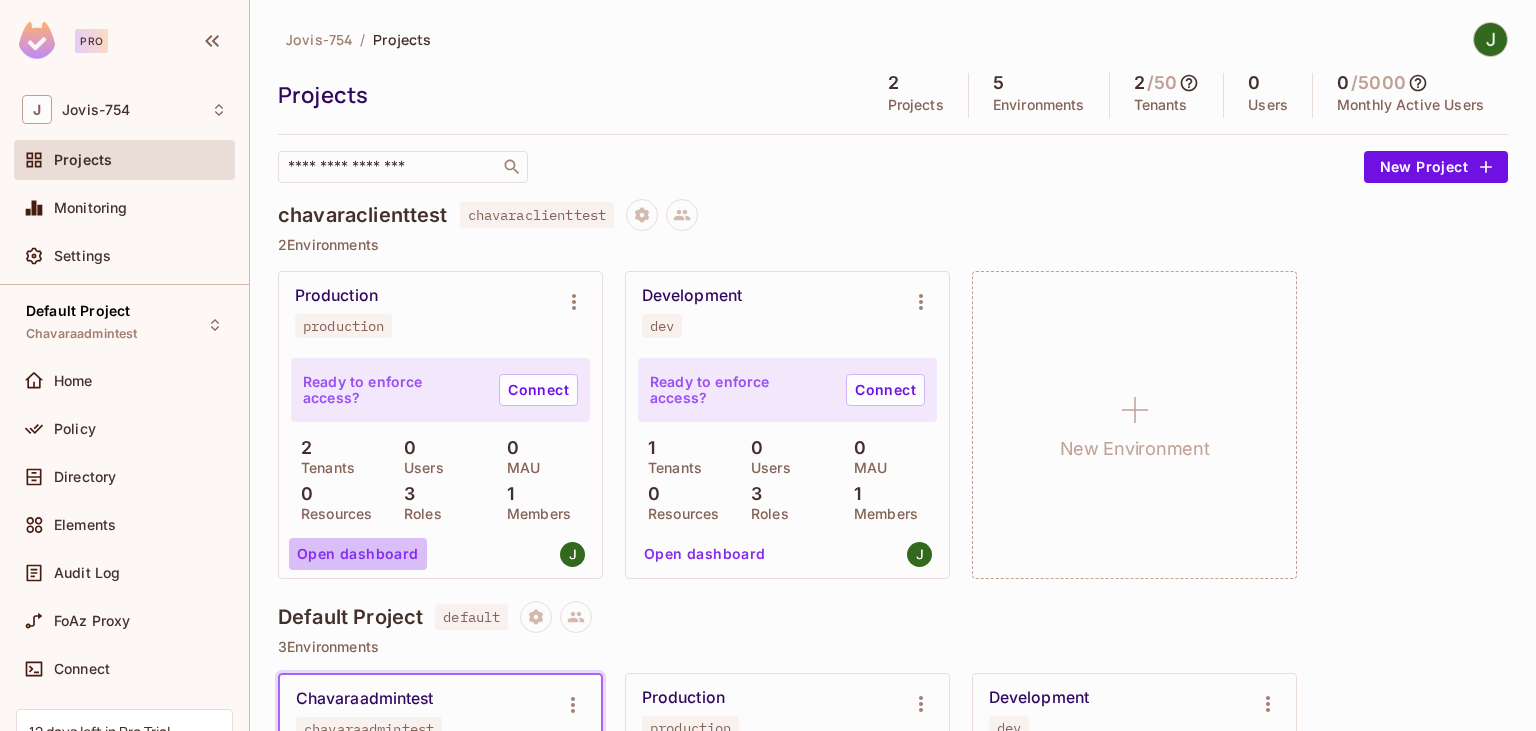 click on "Open dashboard" at bounding box center [358, 554] 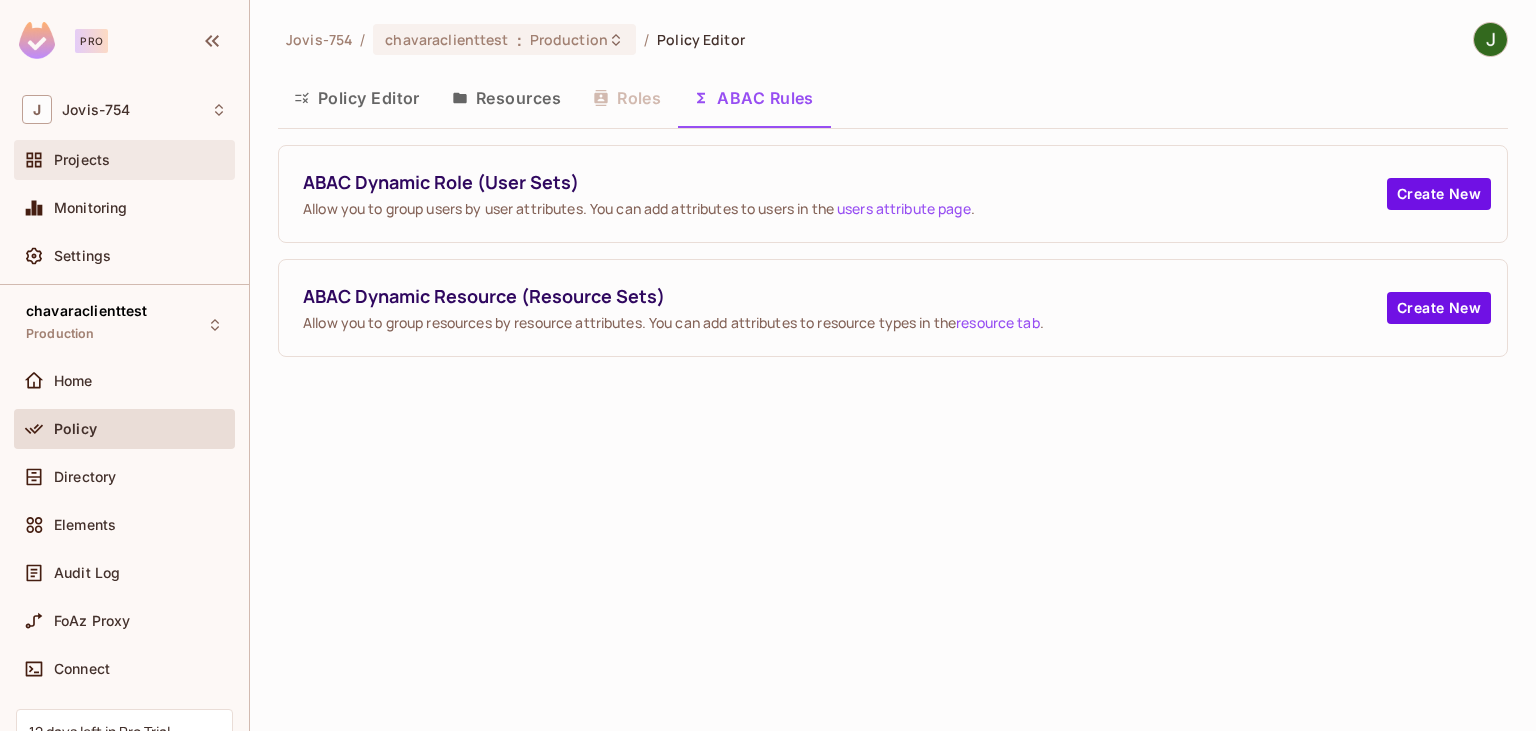 click on "Projects" at bounding box center [140, 160] 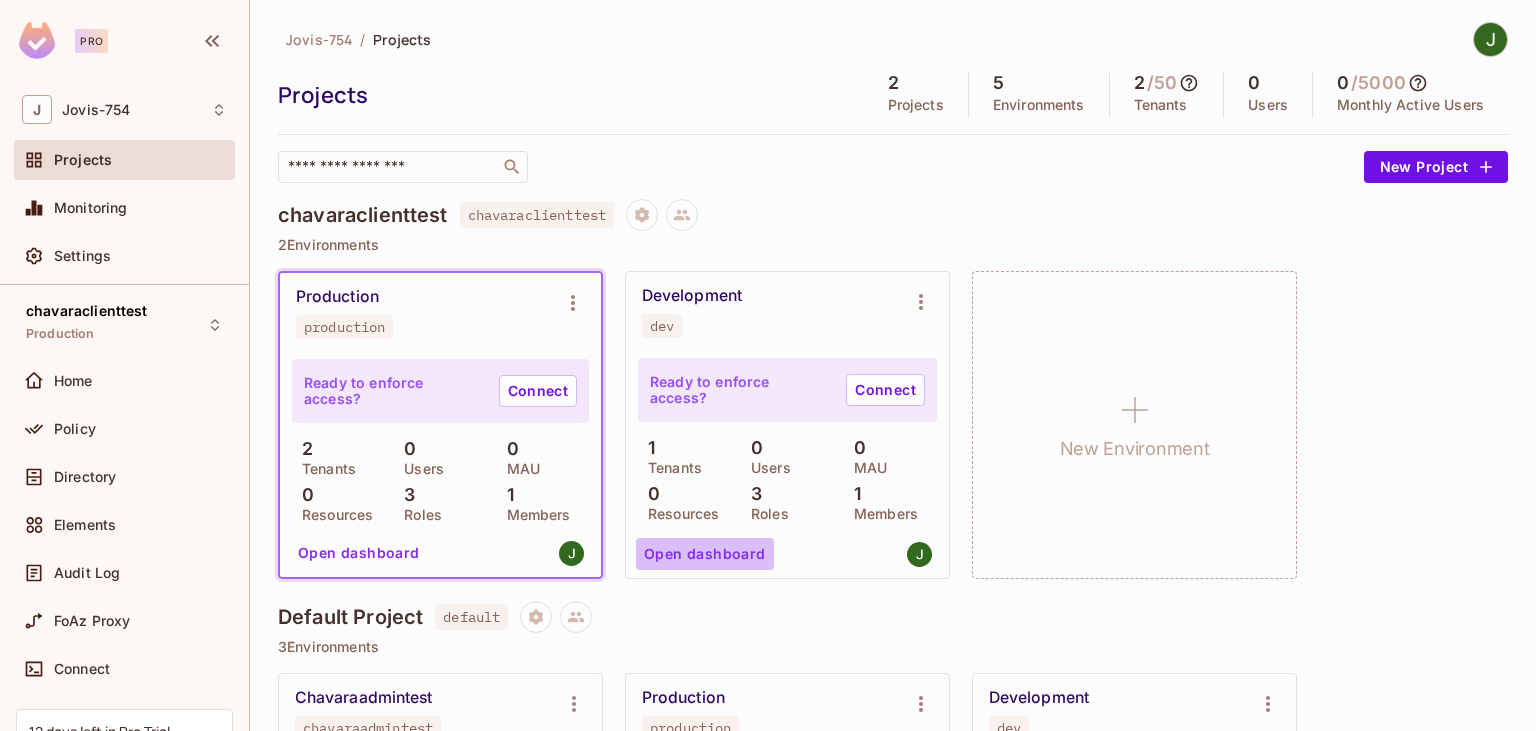 click on "Open dashboard" at bounding box center (705, 554) 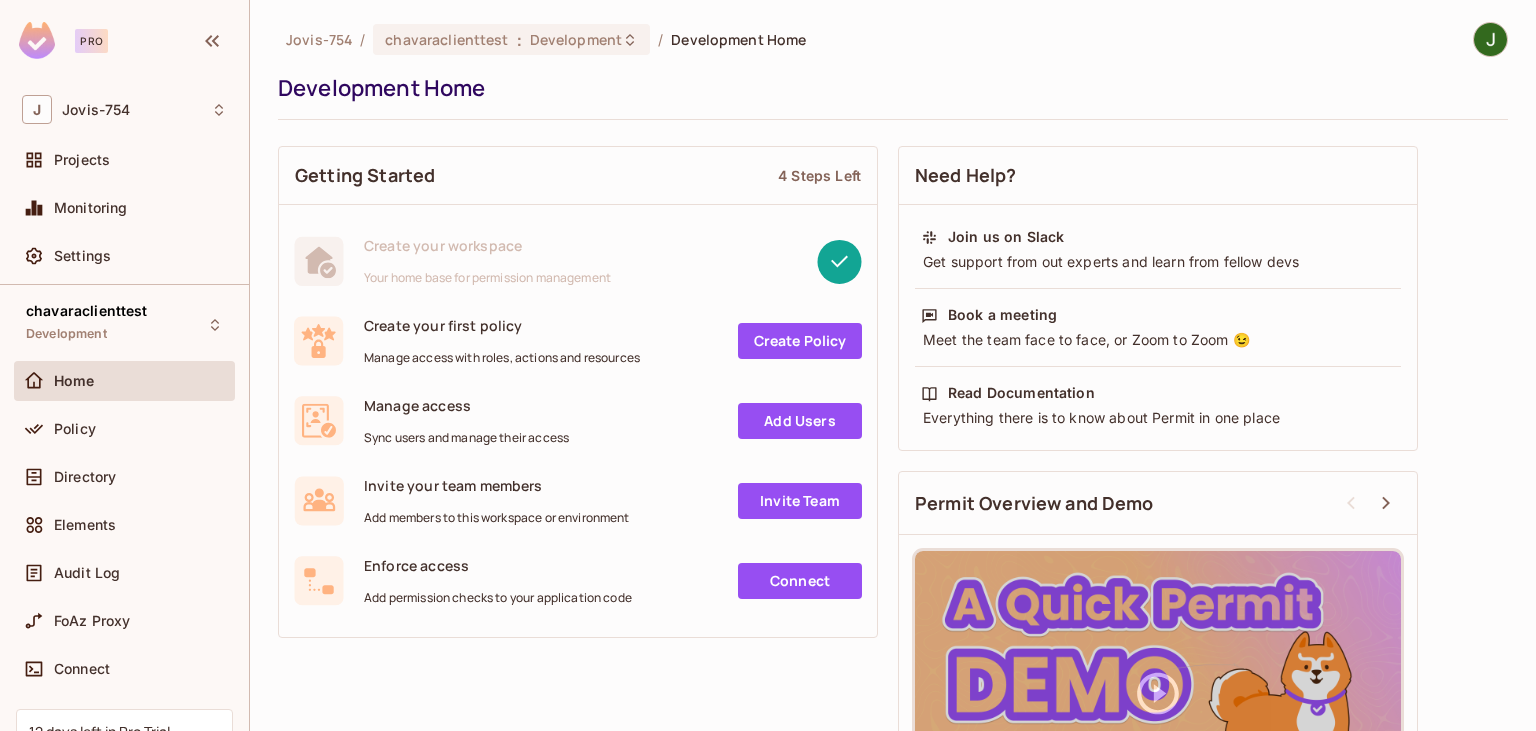 click on "Create Policy" at bounding box center [800, 341] 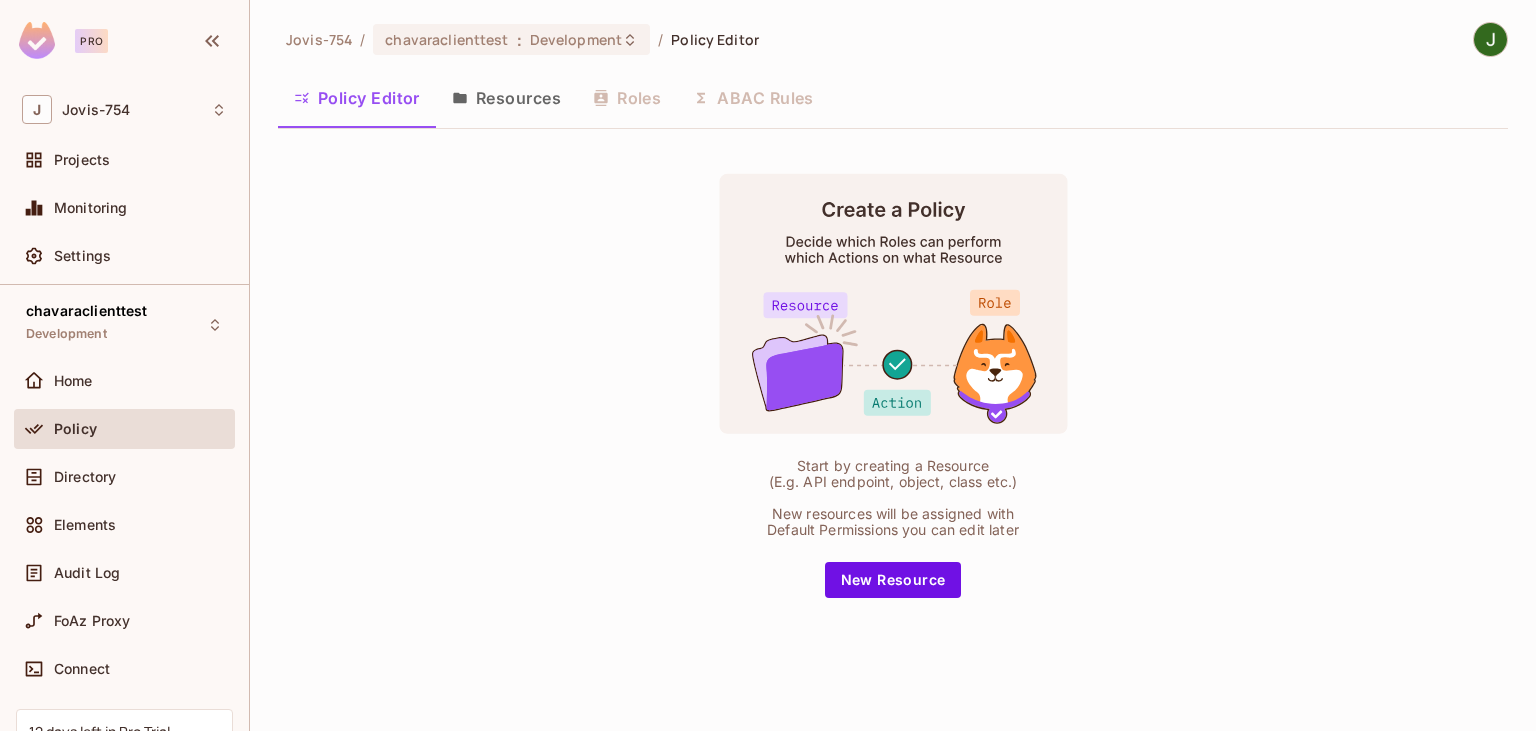 click on "Policy Editor Resources Roles ABAC Rules" at bounding box center (893, 98) 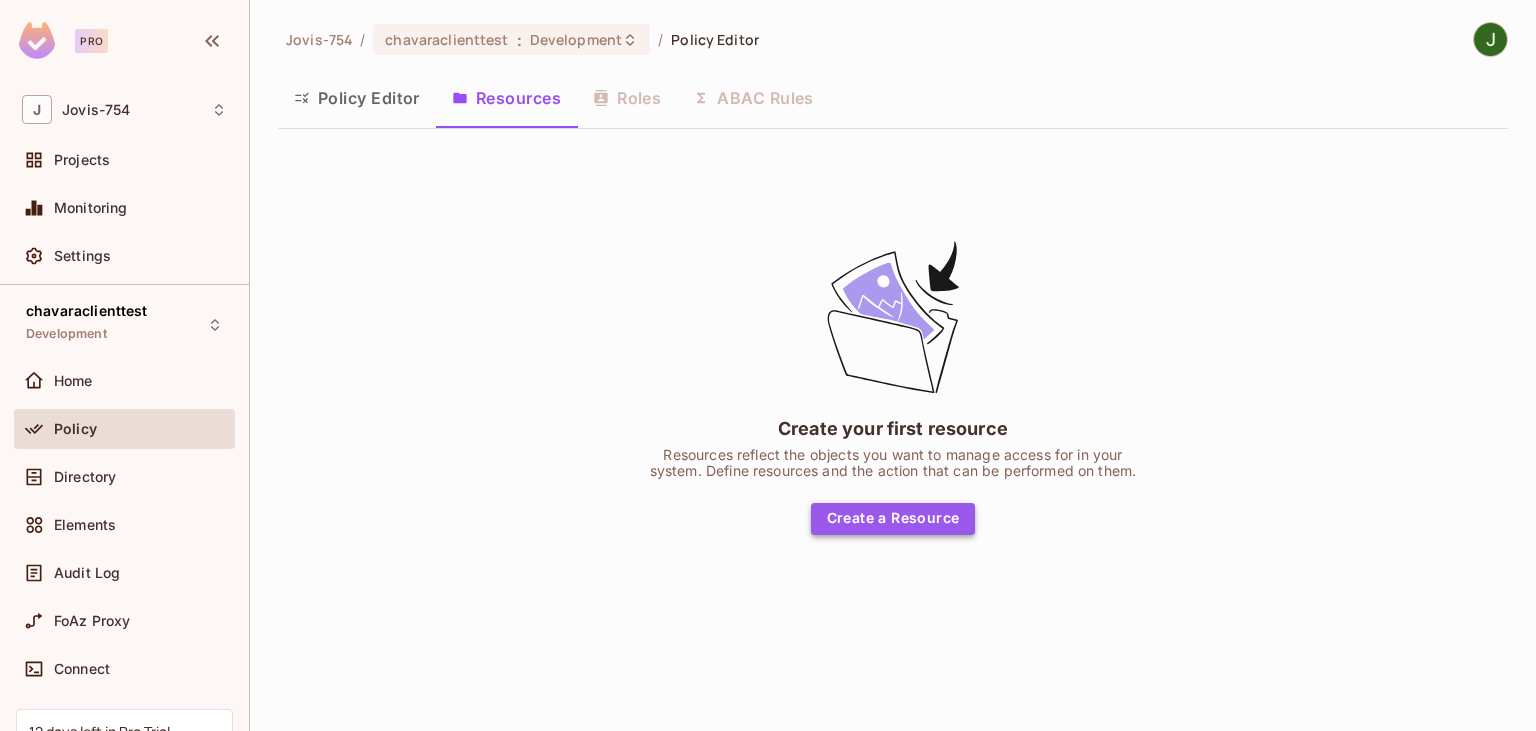 click on "Create a Resource" at bounding box center (893, 519) 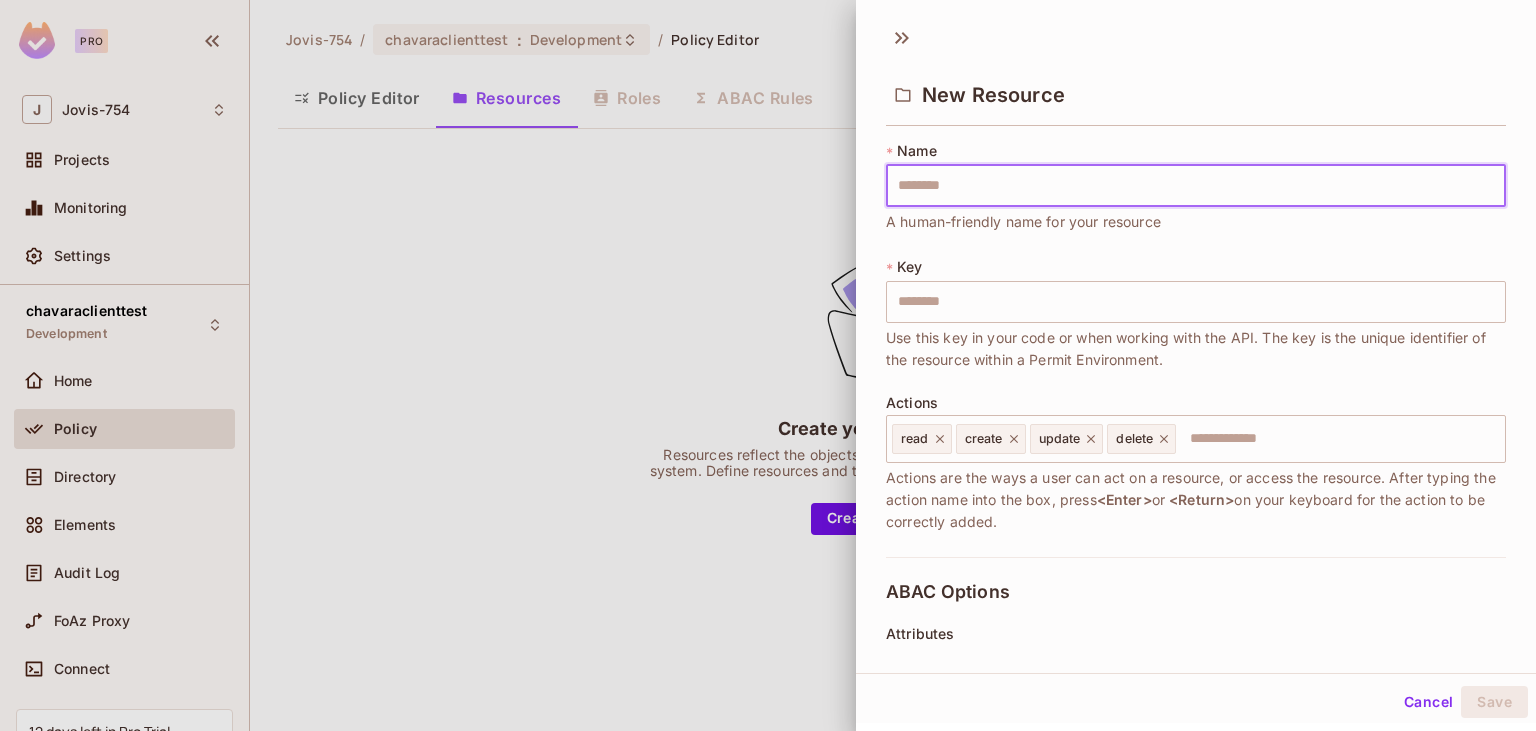 click at bounding box center (1196, 186) 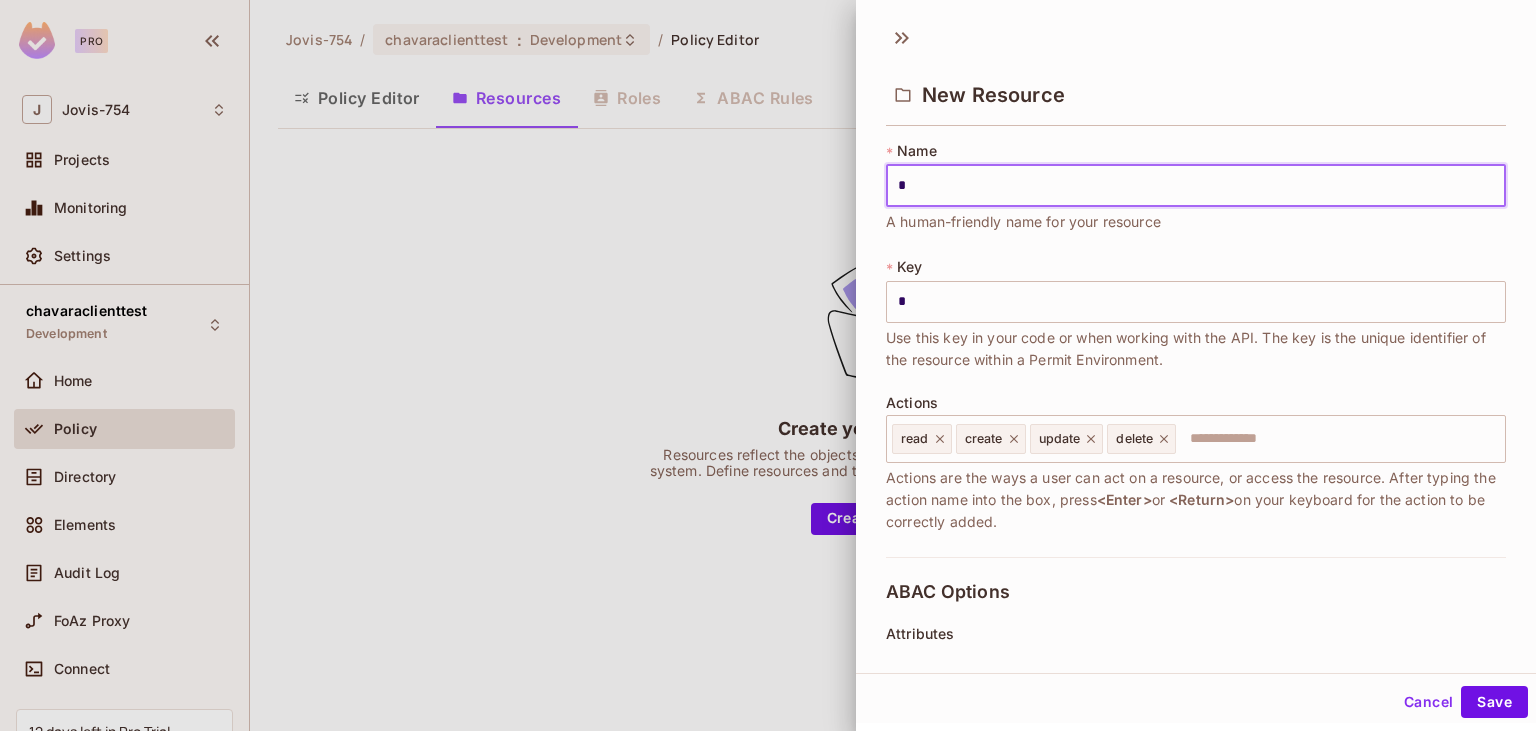 type on "**" 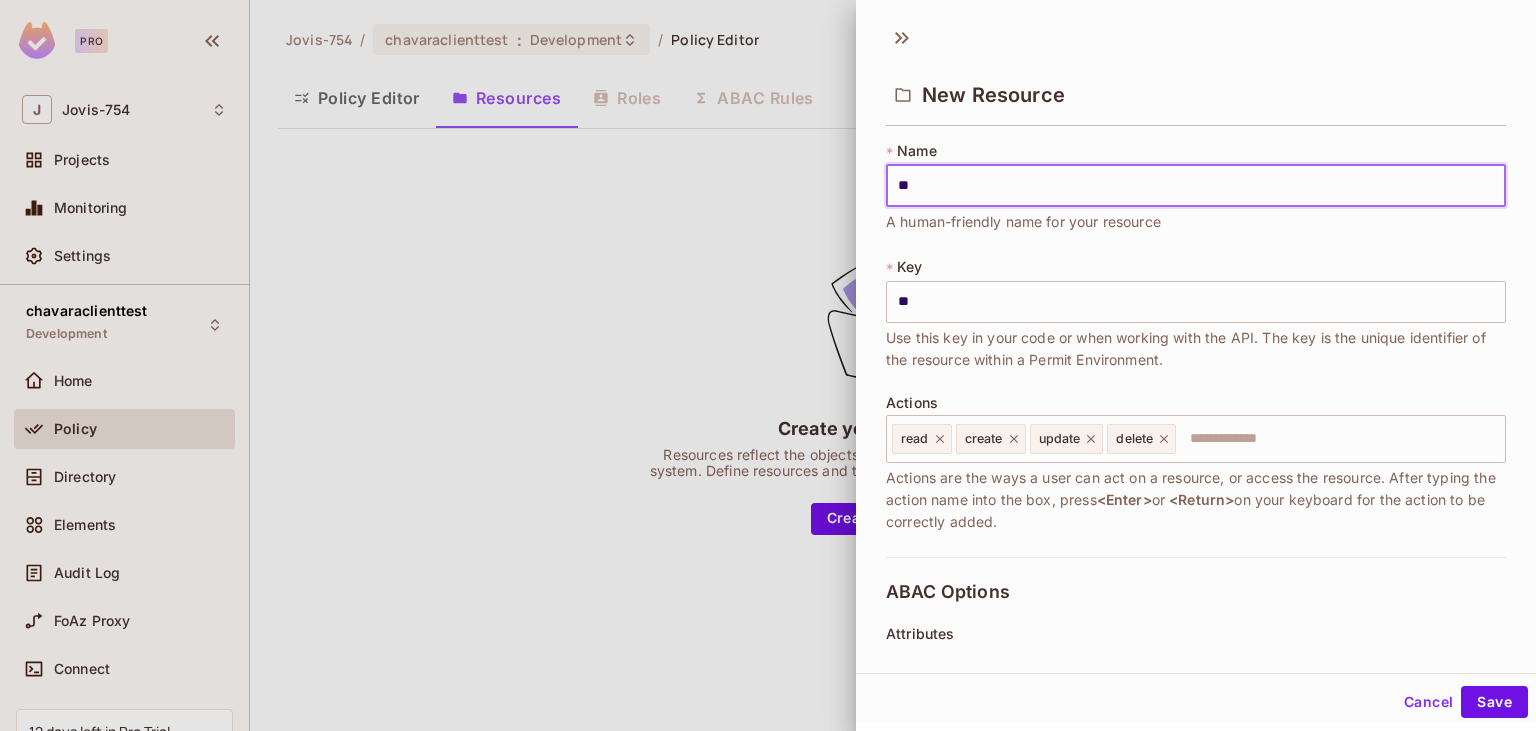 type on "*" 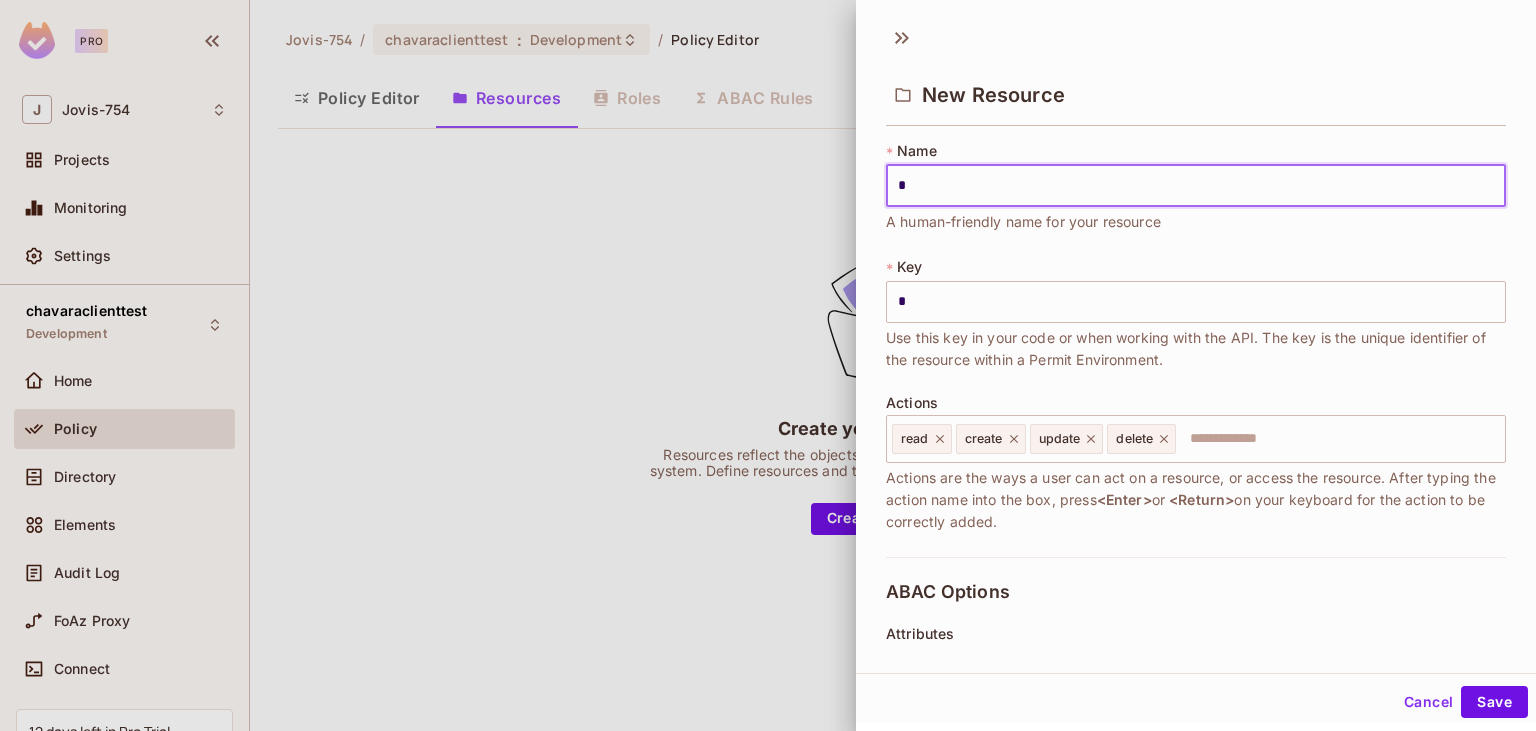 type 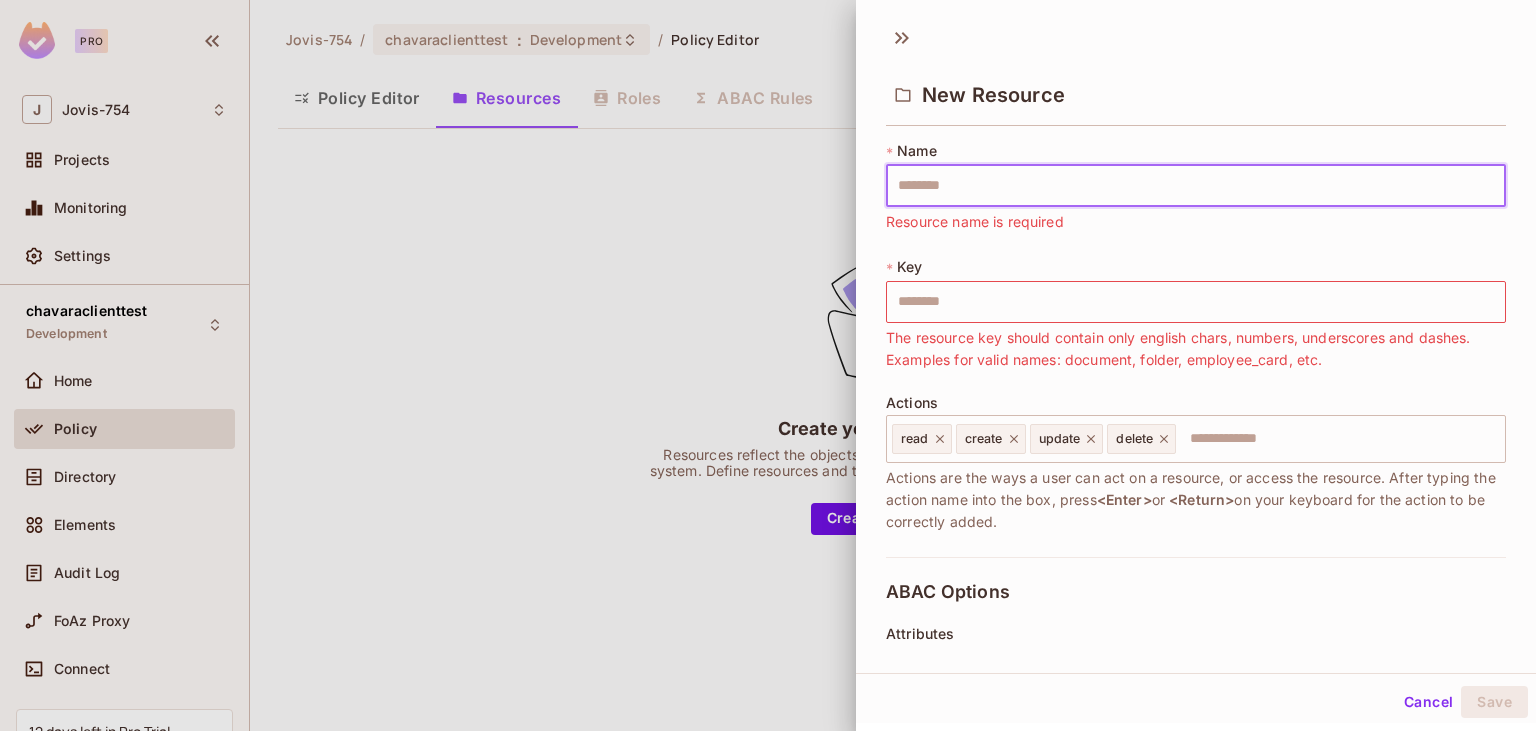 type on "*" 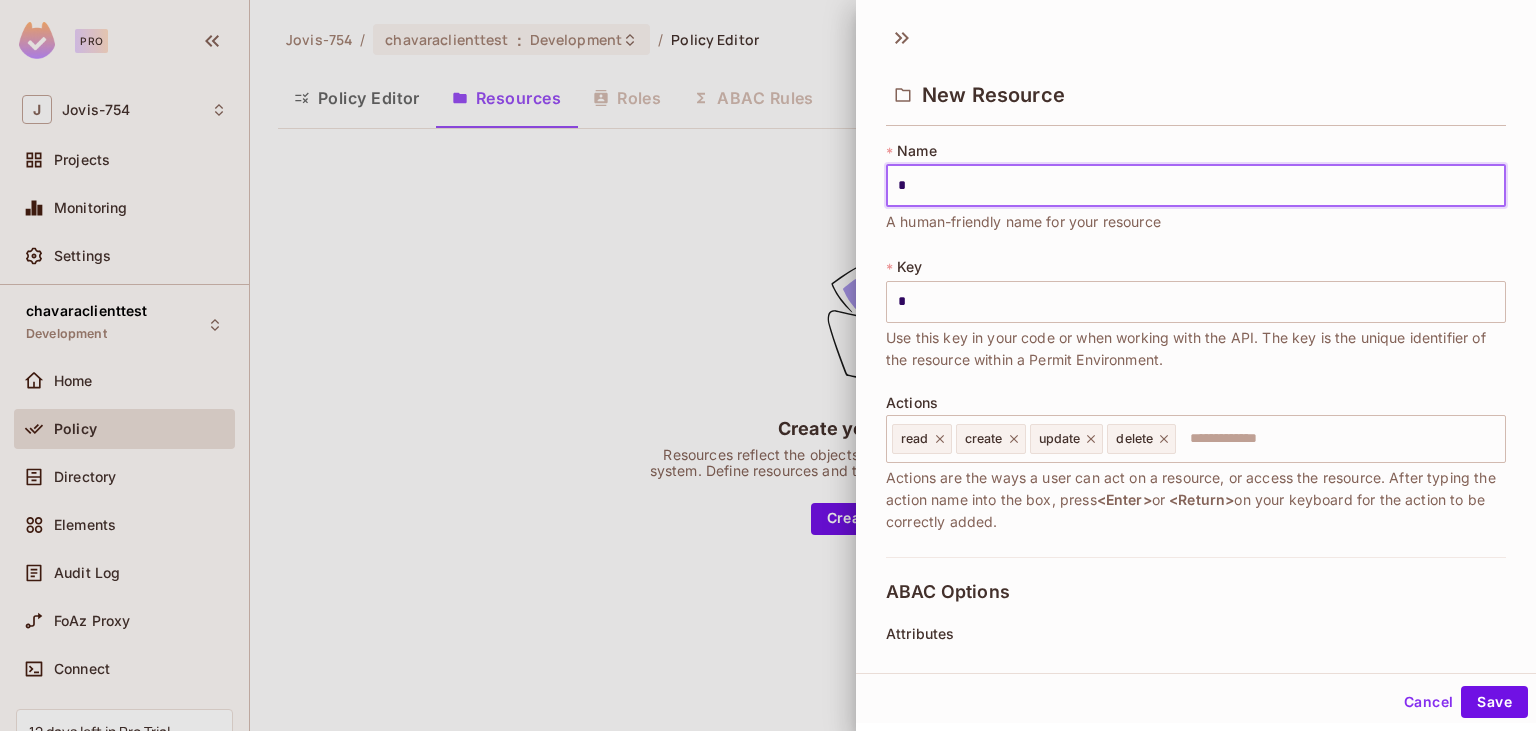 type on "**" 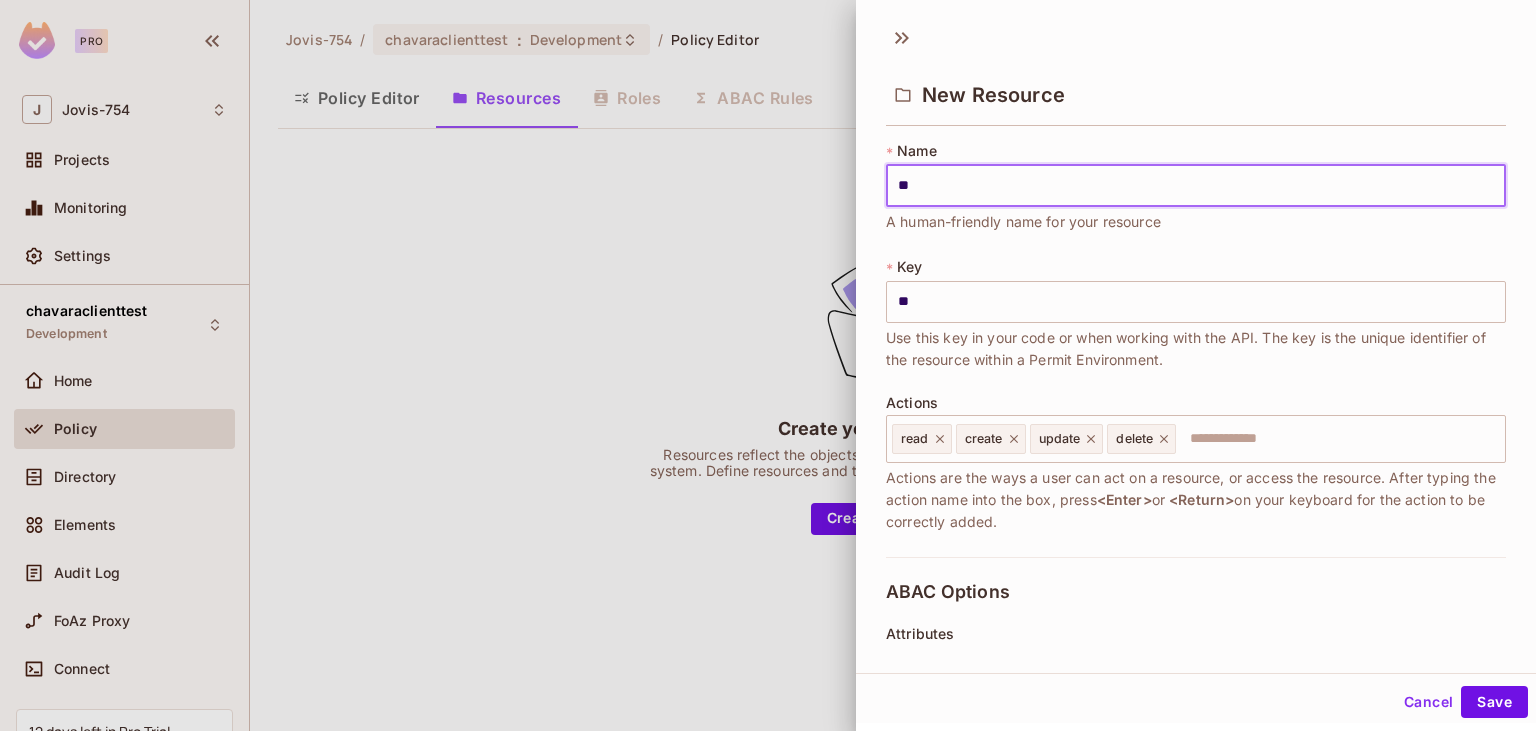 type on "*" 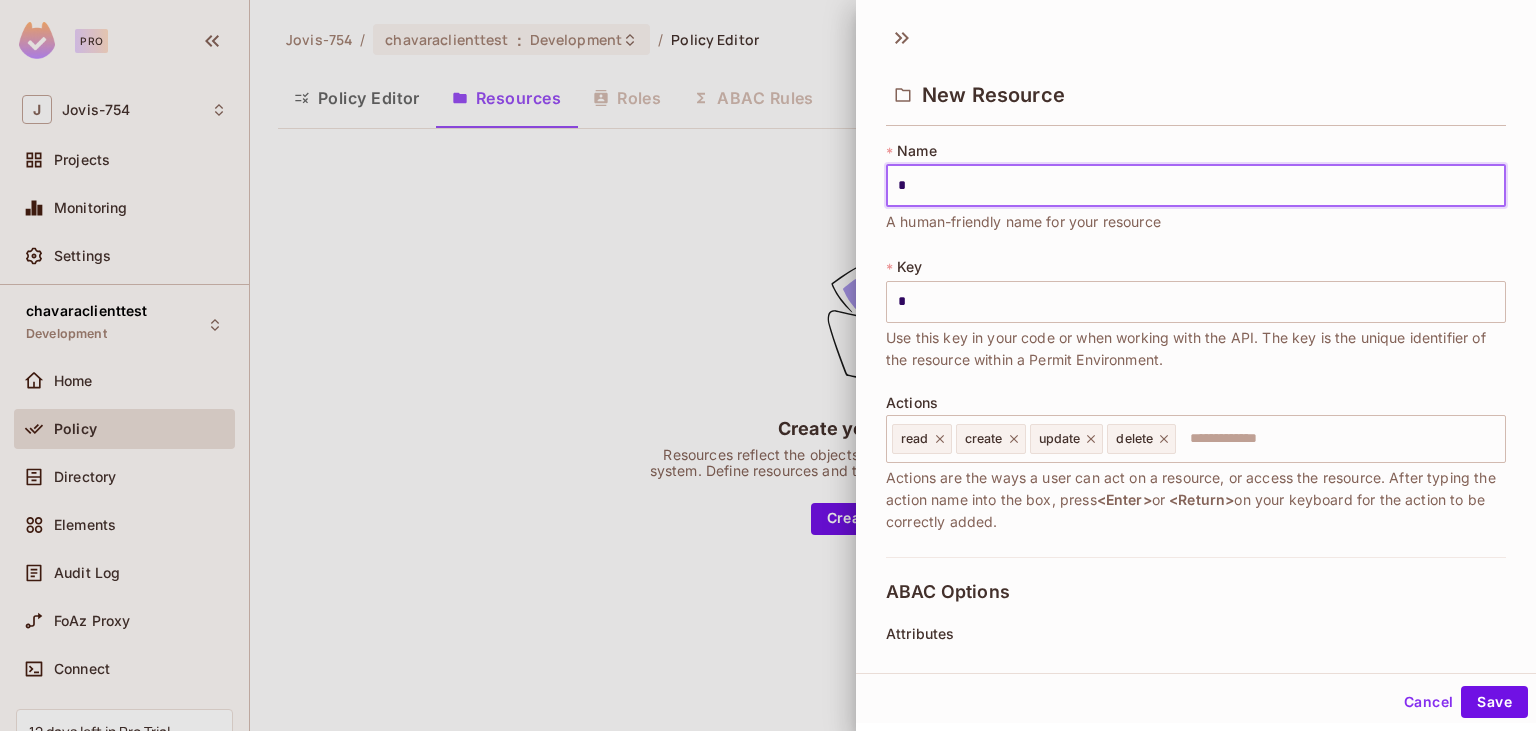 type 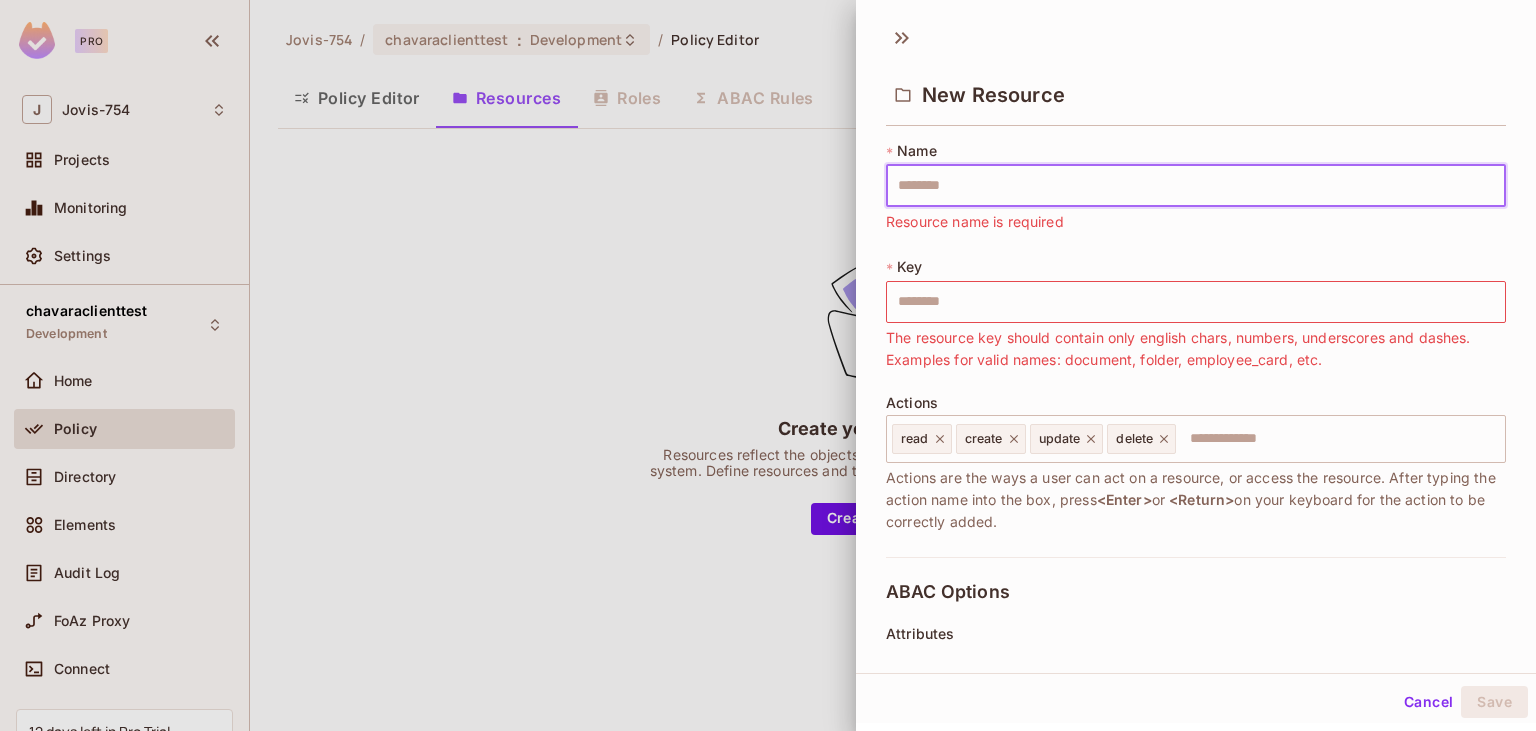 type on "*" 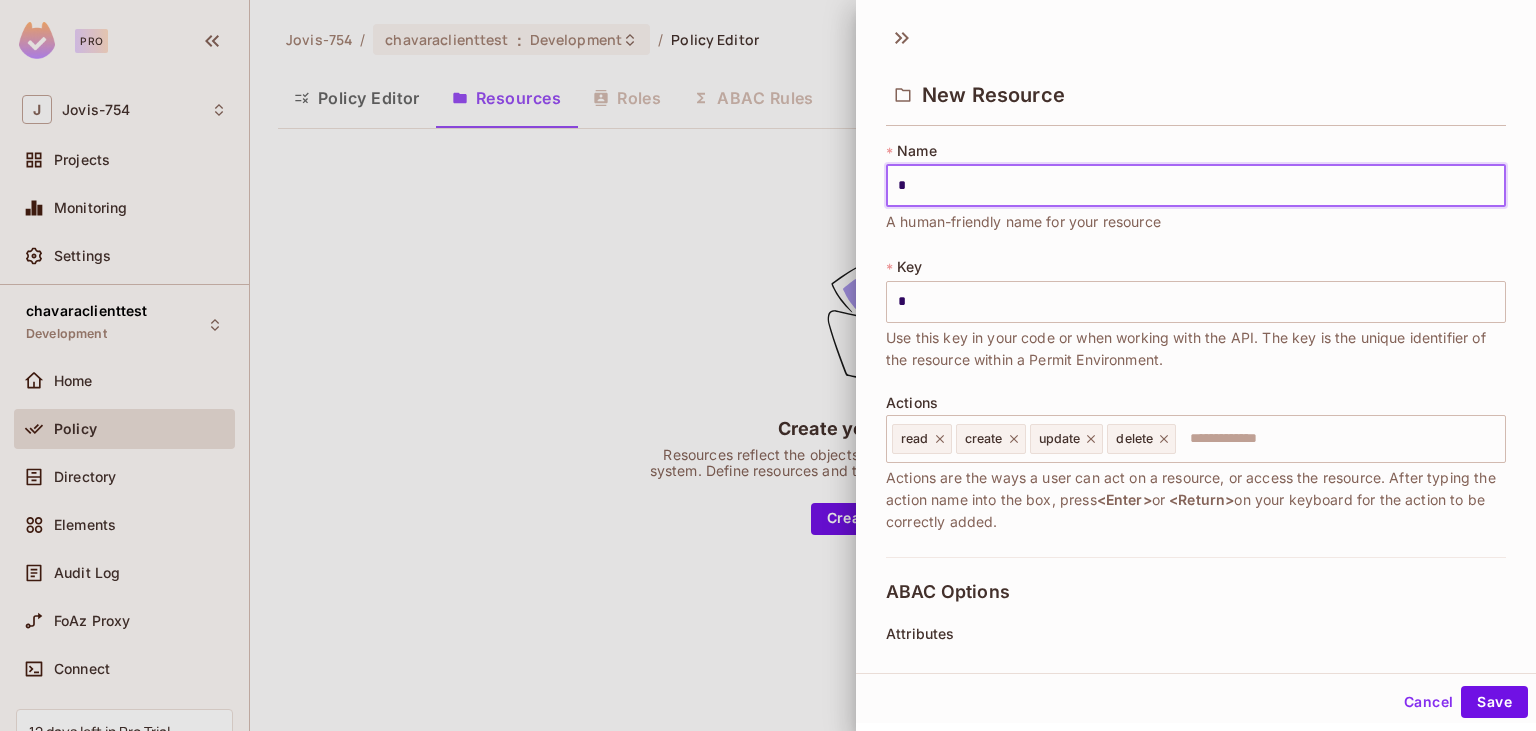 type on "**" 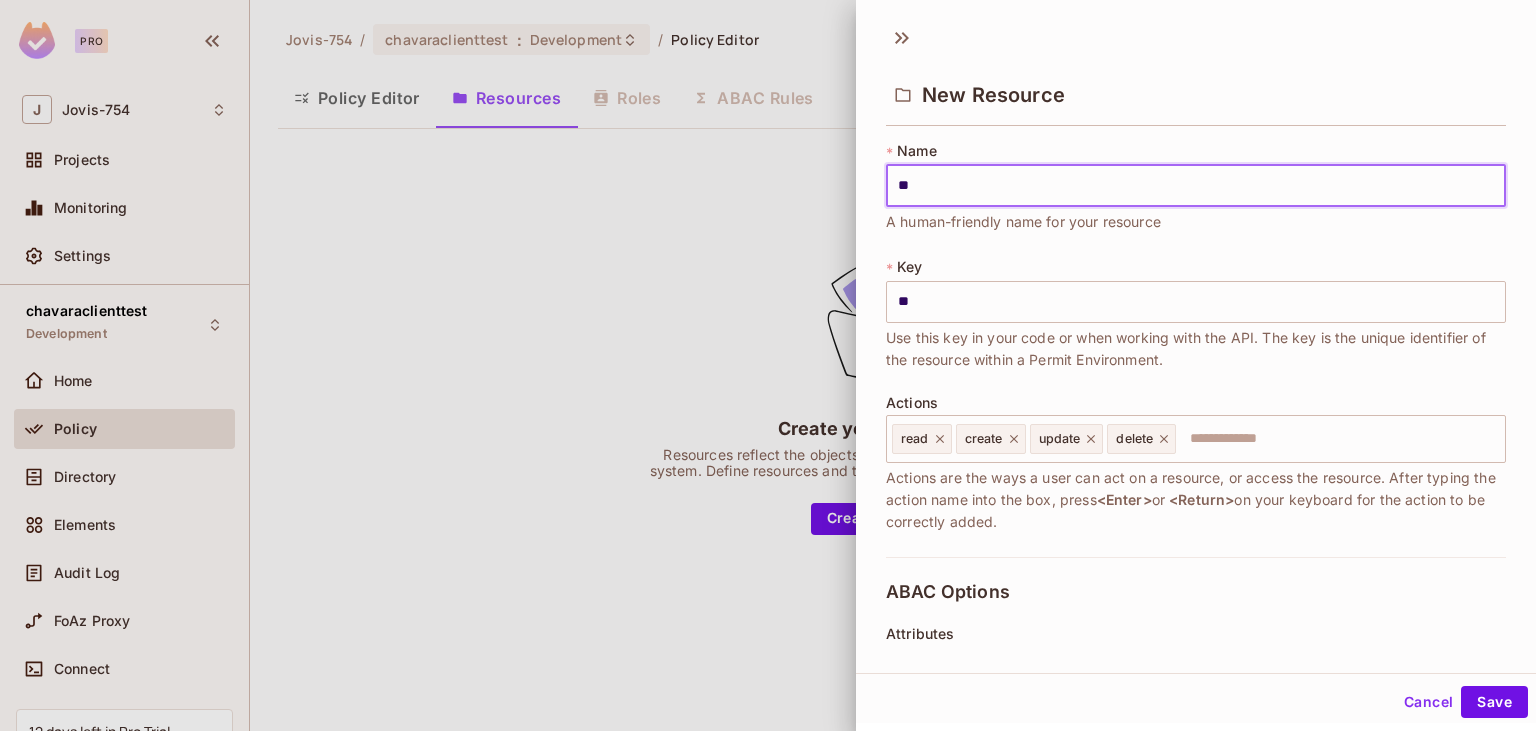 type on "***" 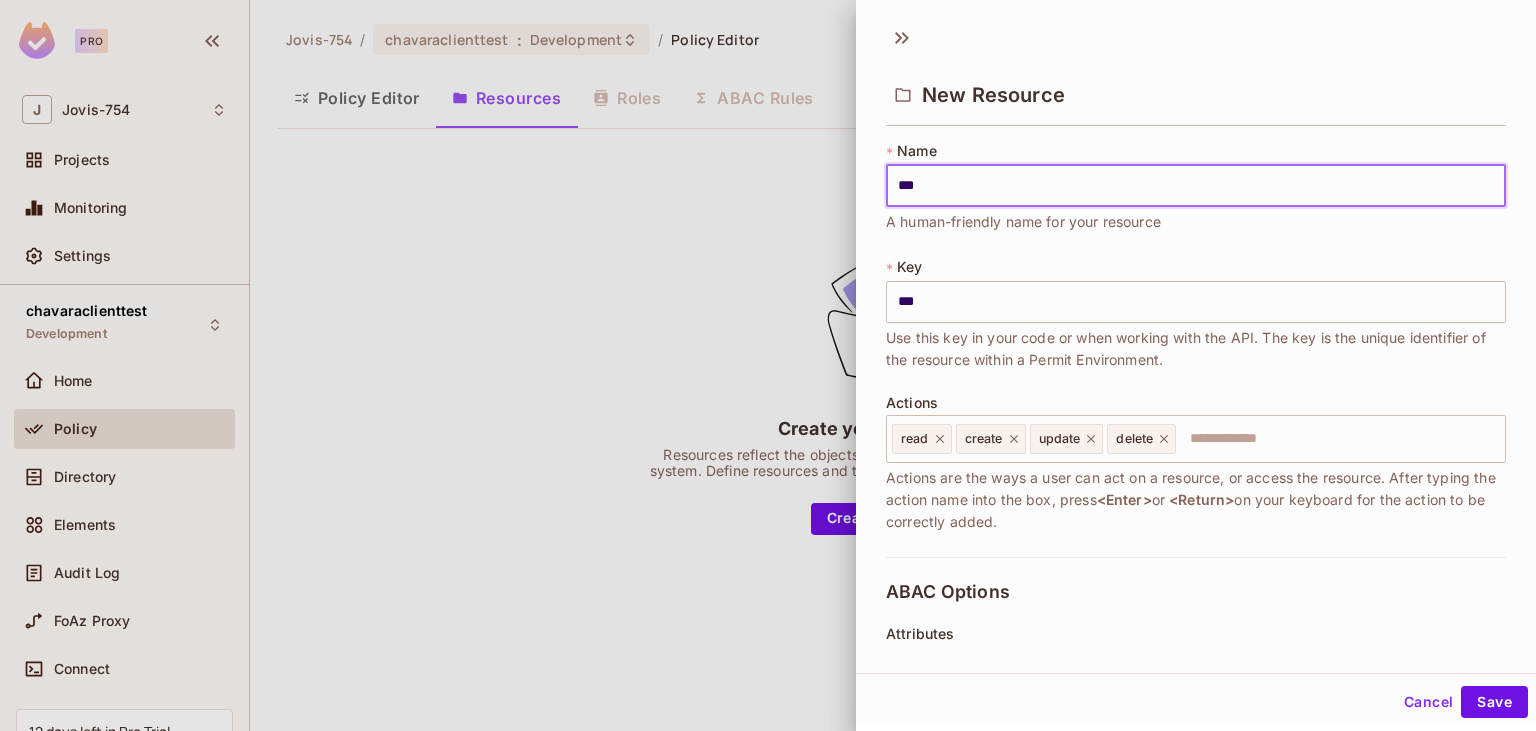 type on "****" 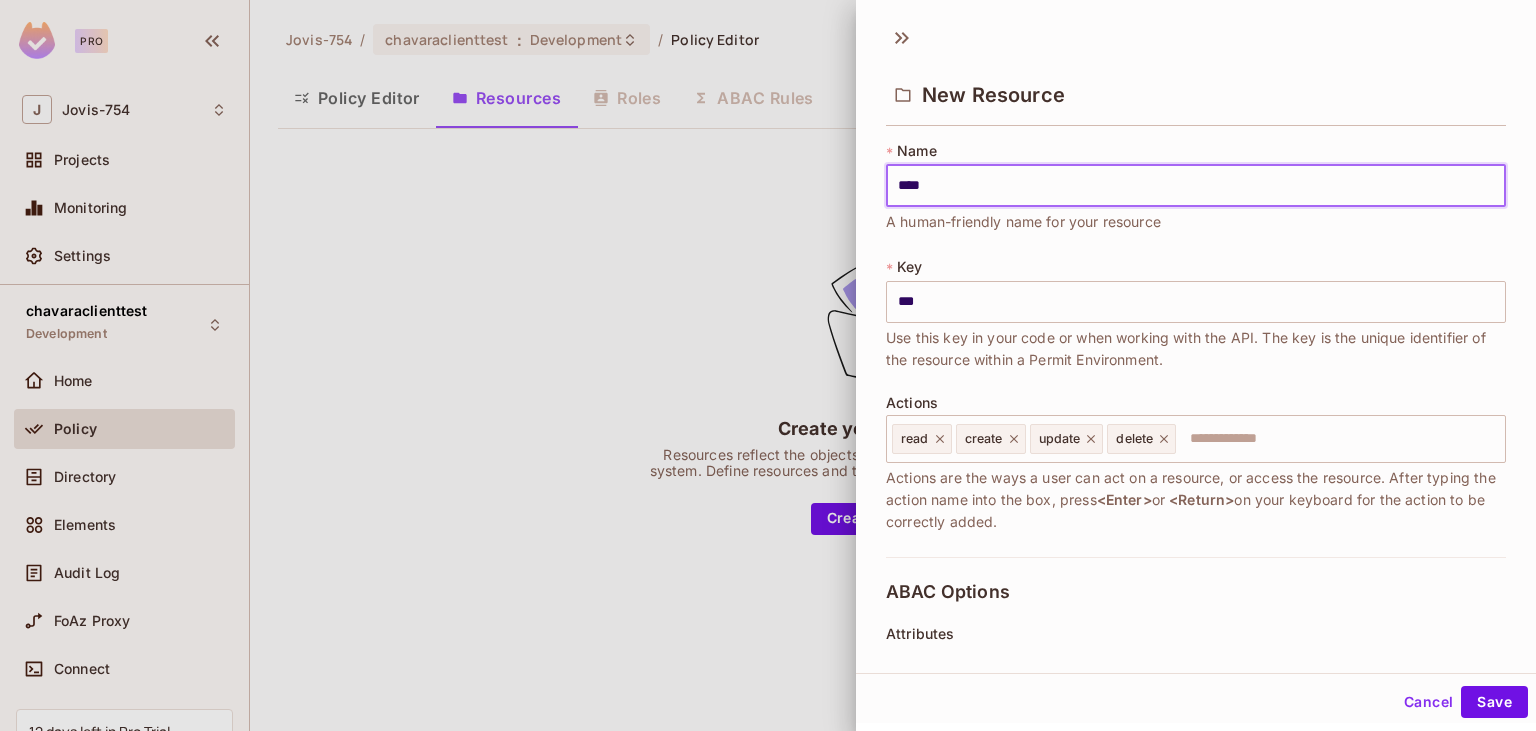 type on "****" 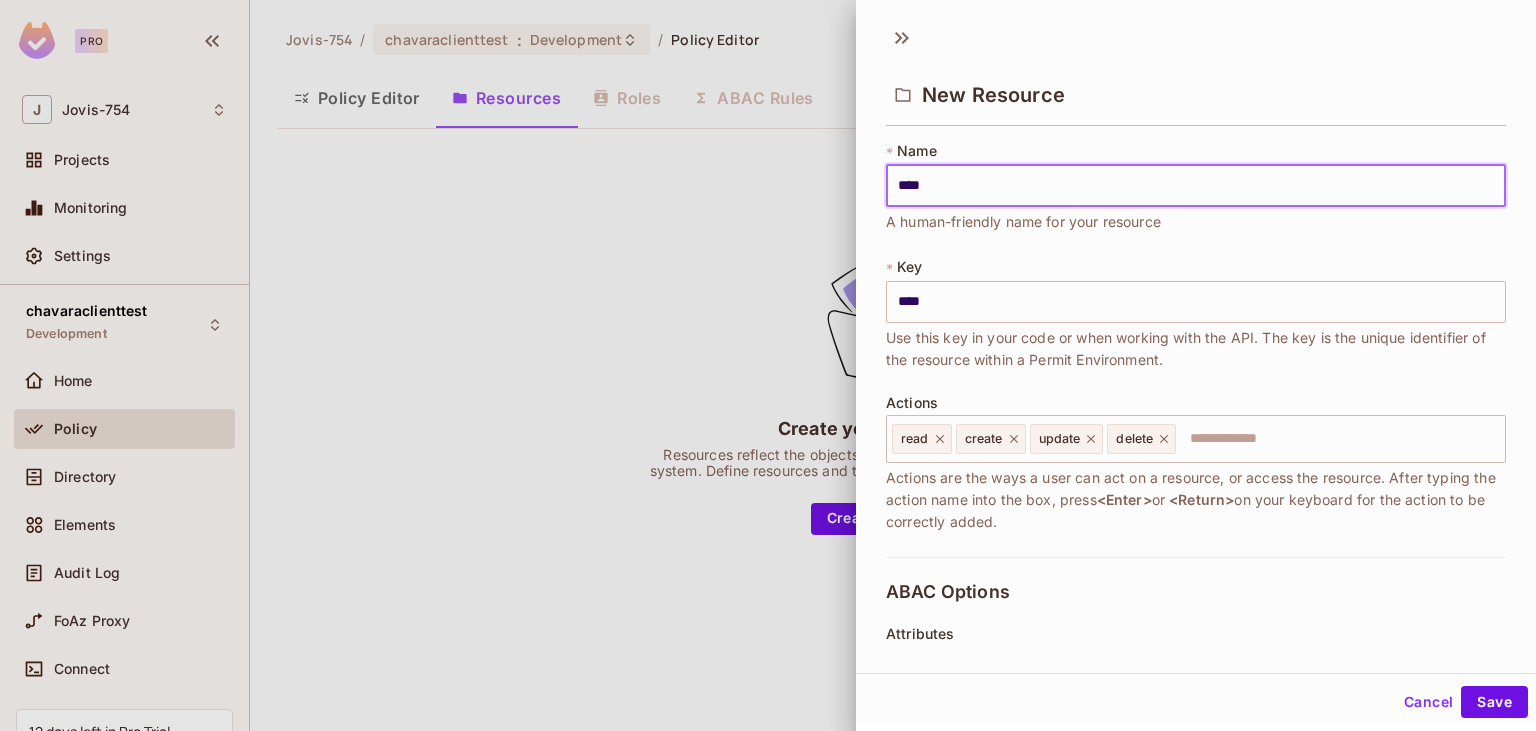 type on "*****" 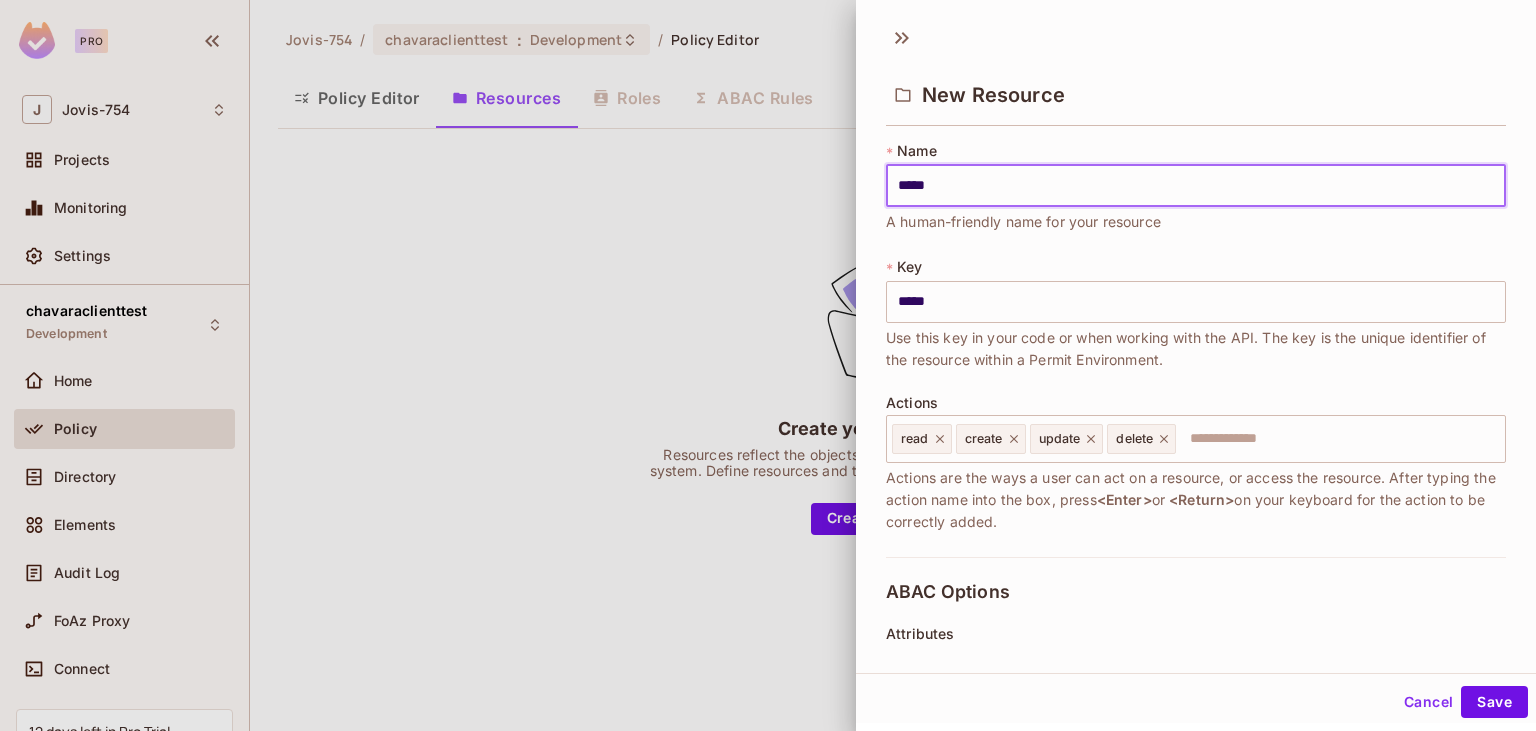 type on "******" 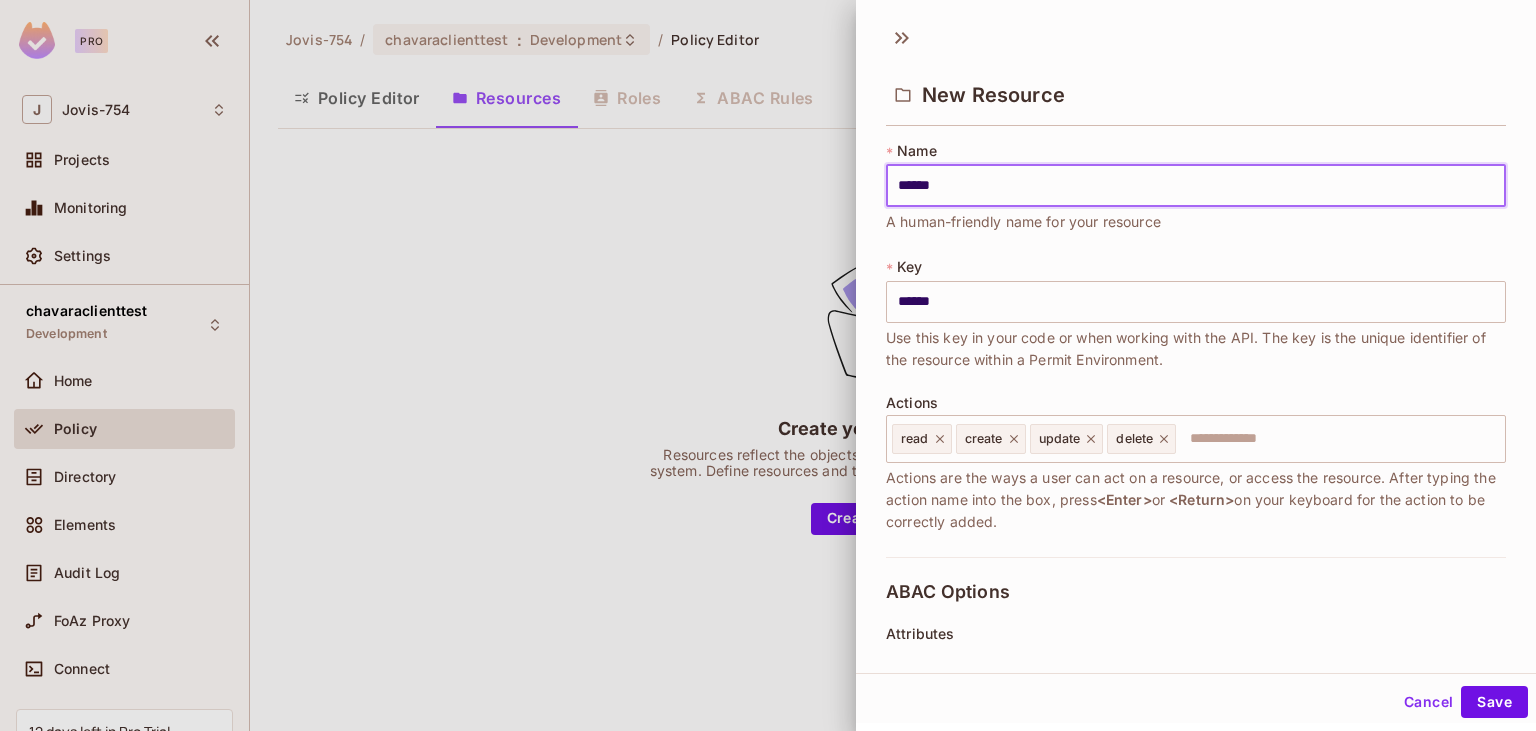 type on "*******" 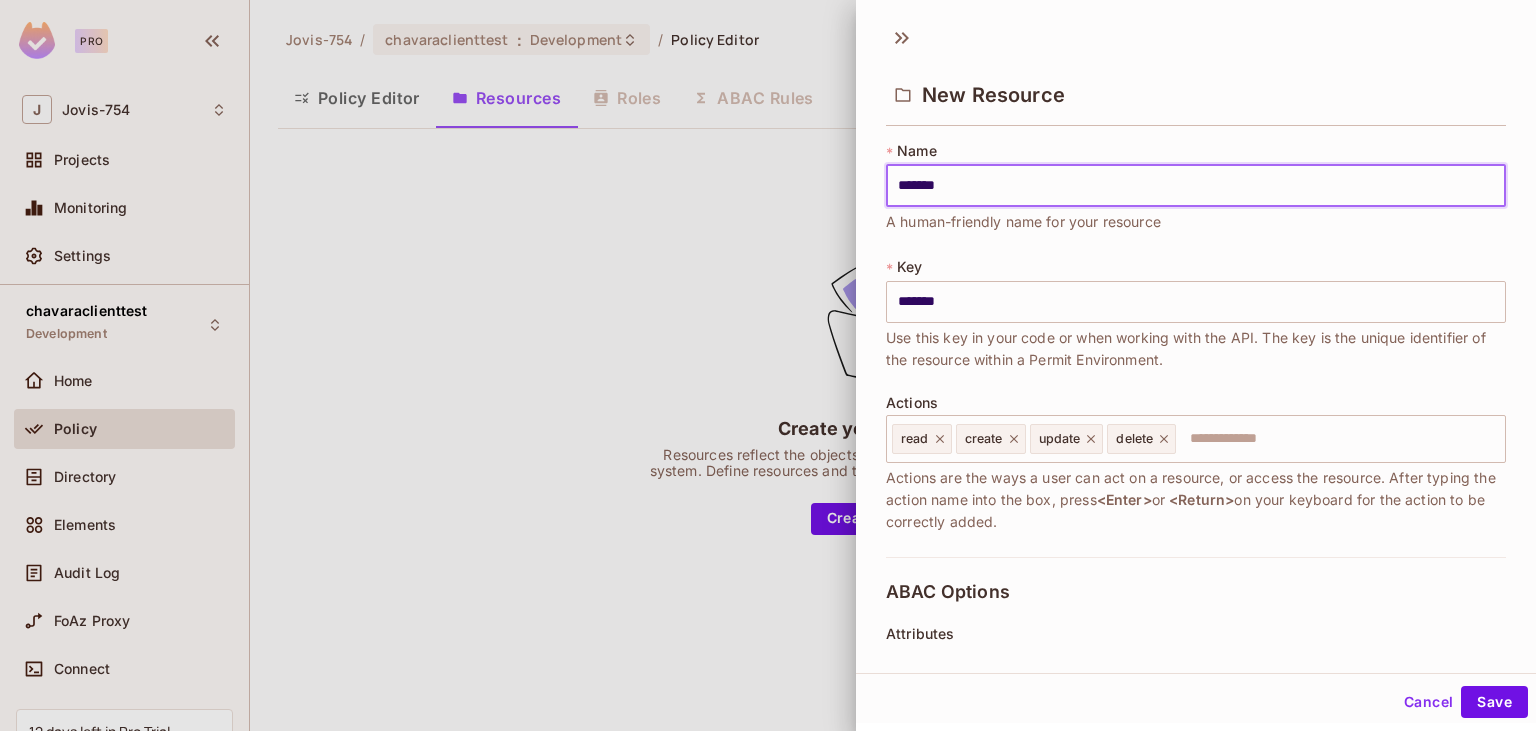 type on "********" 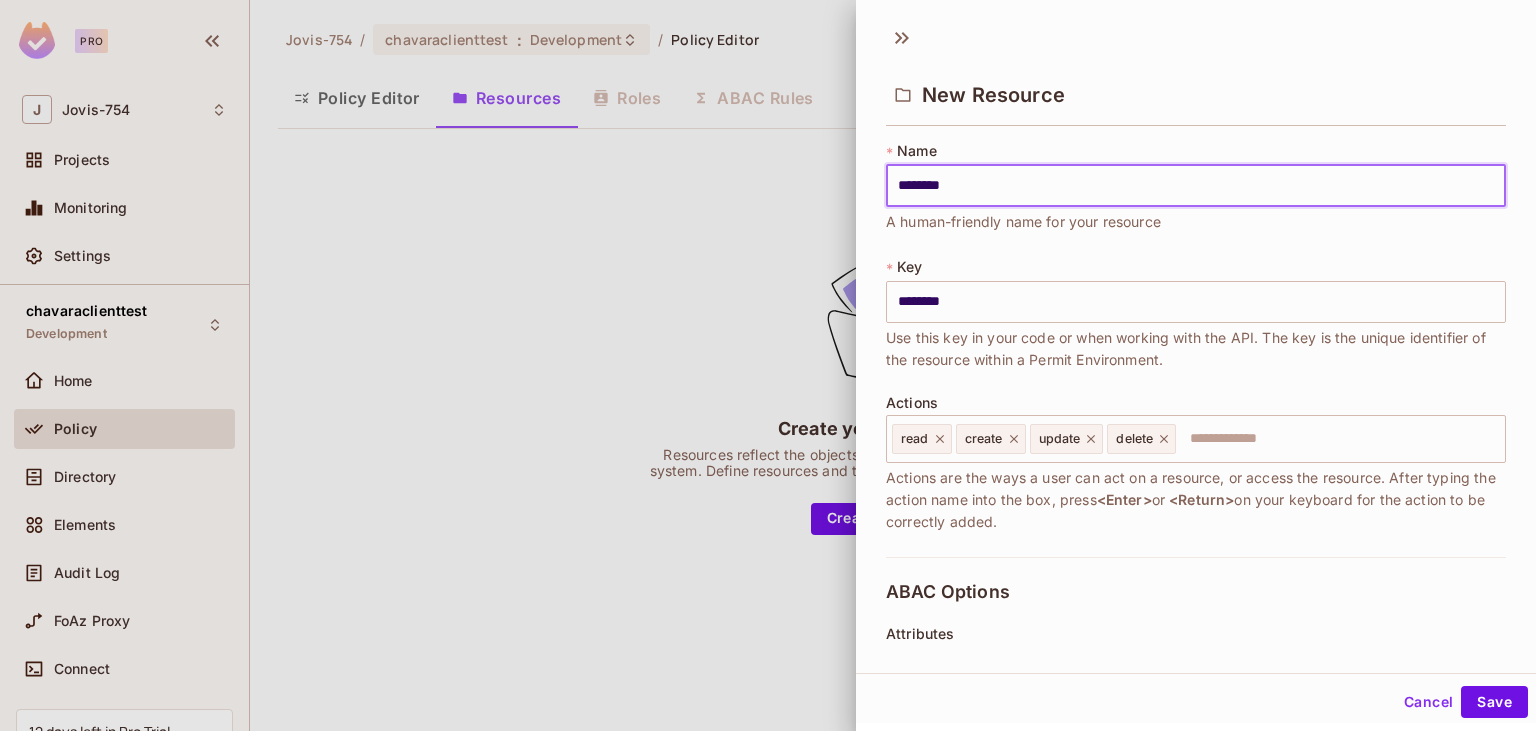 type on "*********" 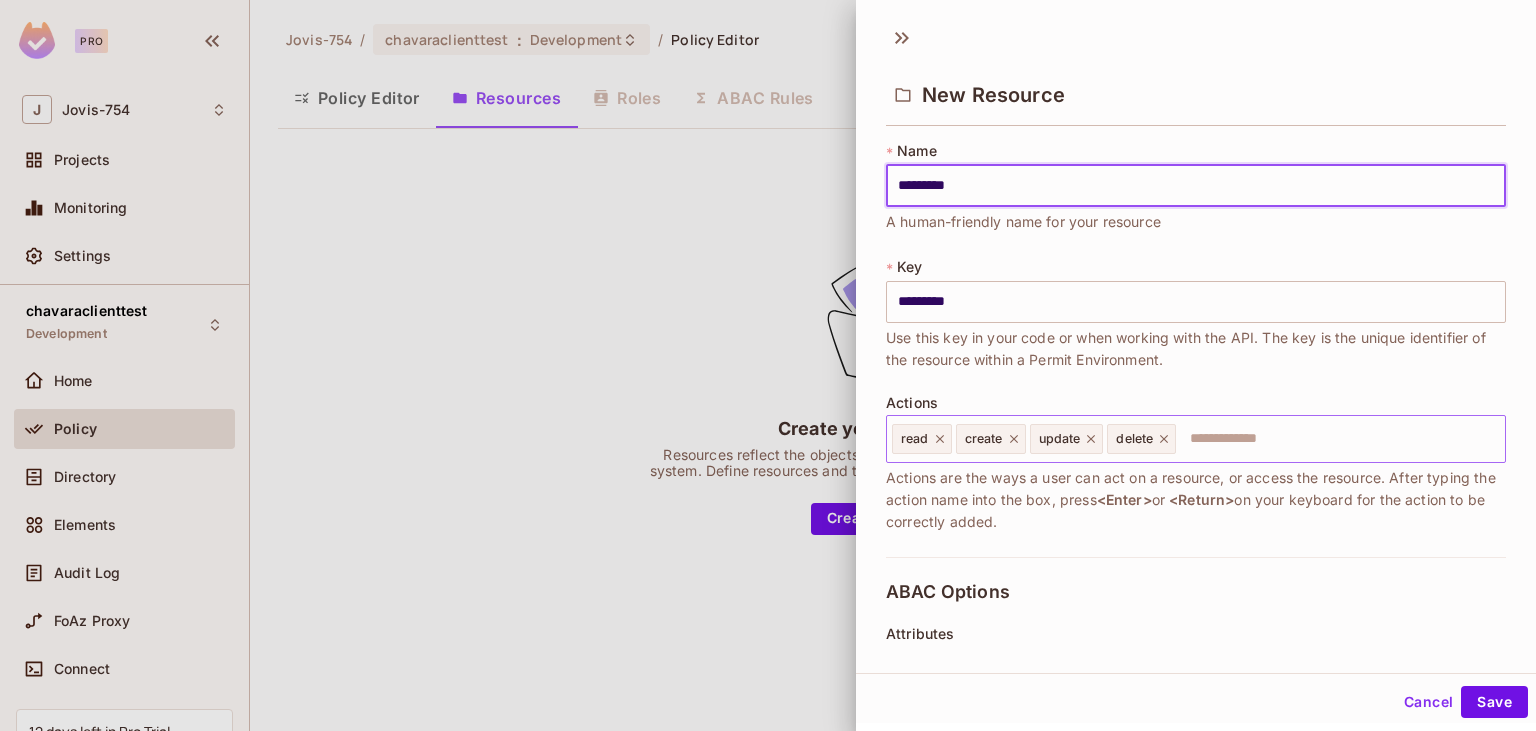 type on "*********" 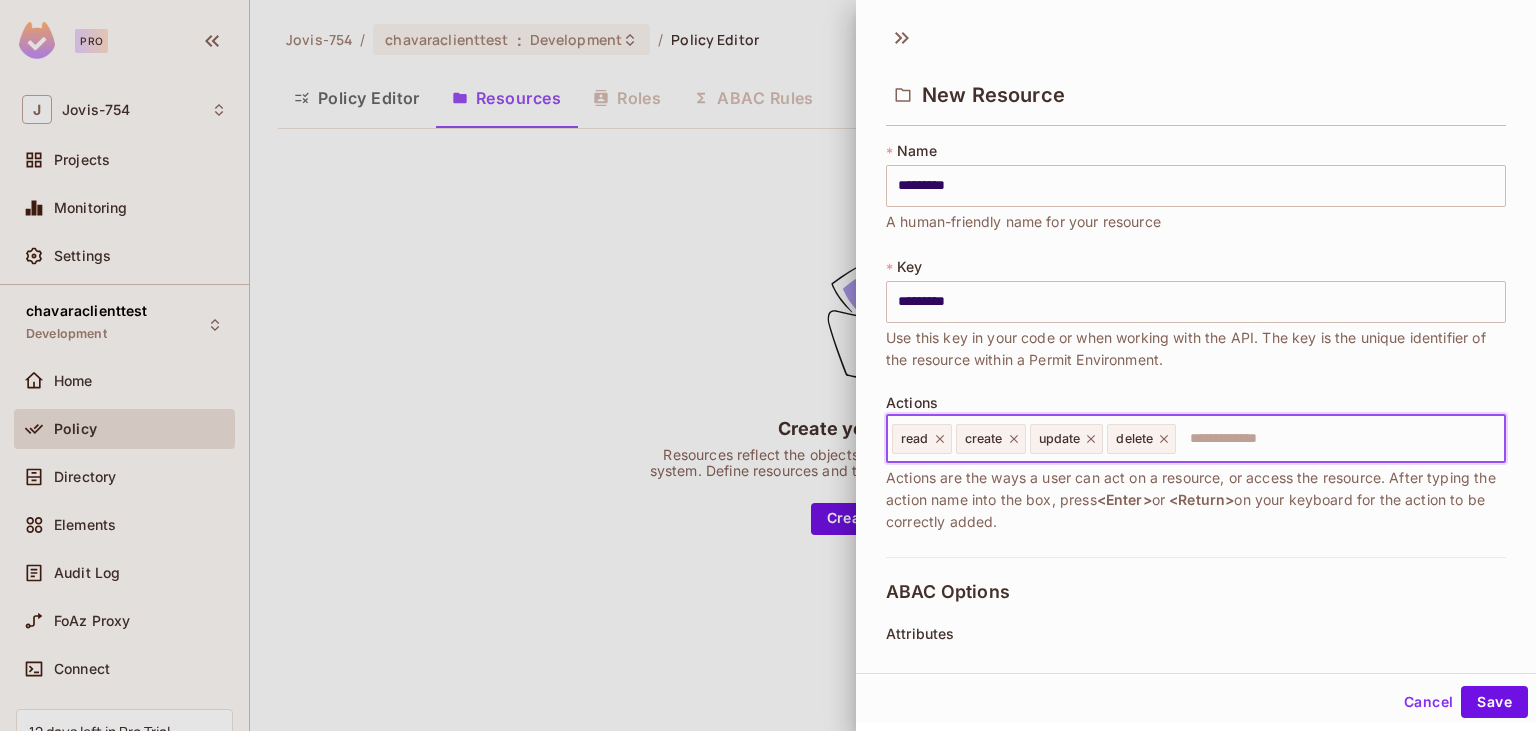 click at bounding box center [1337, 439] 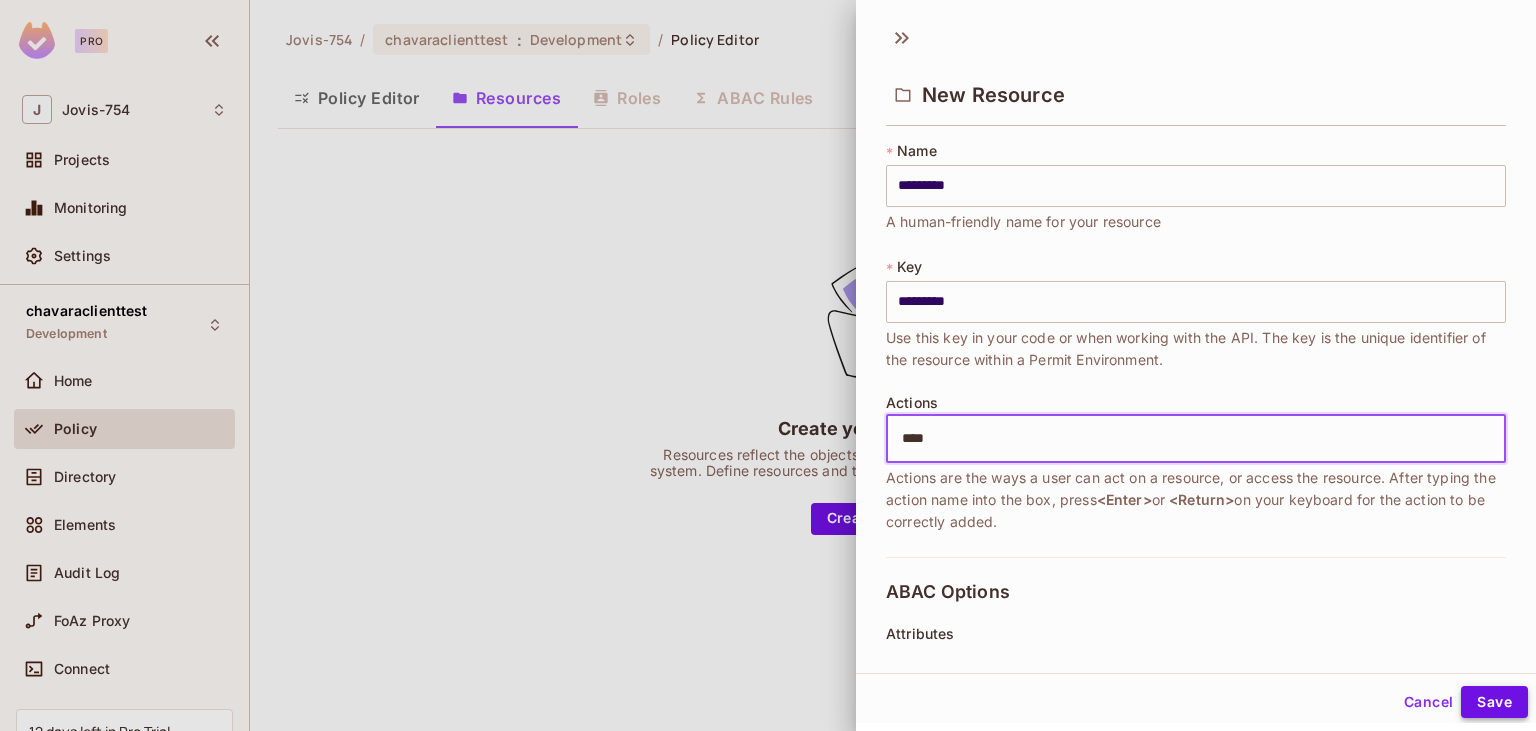 type on "****" 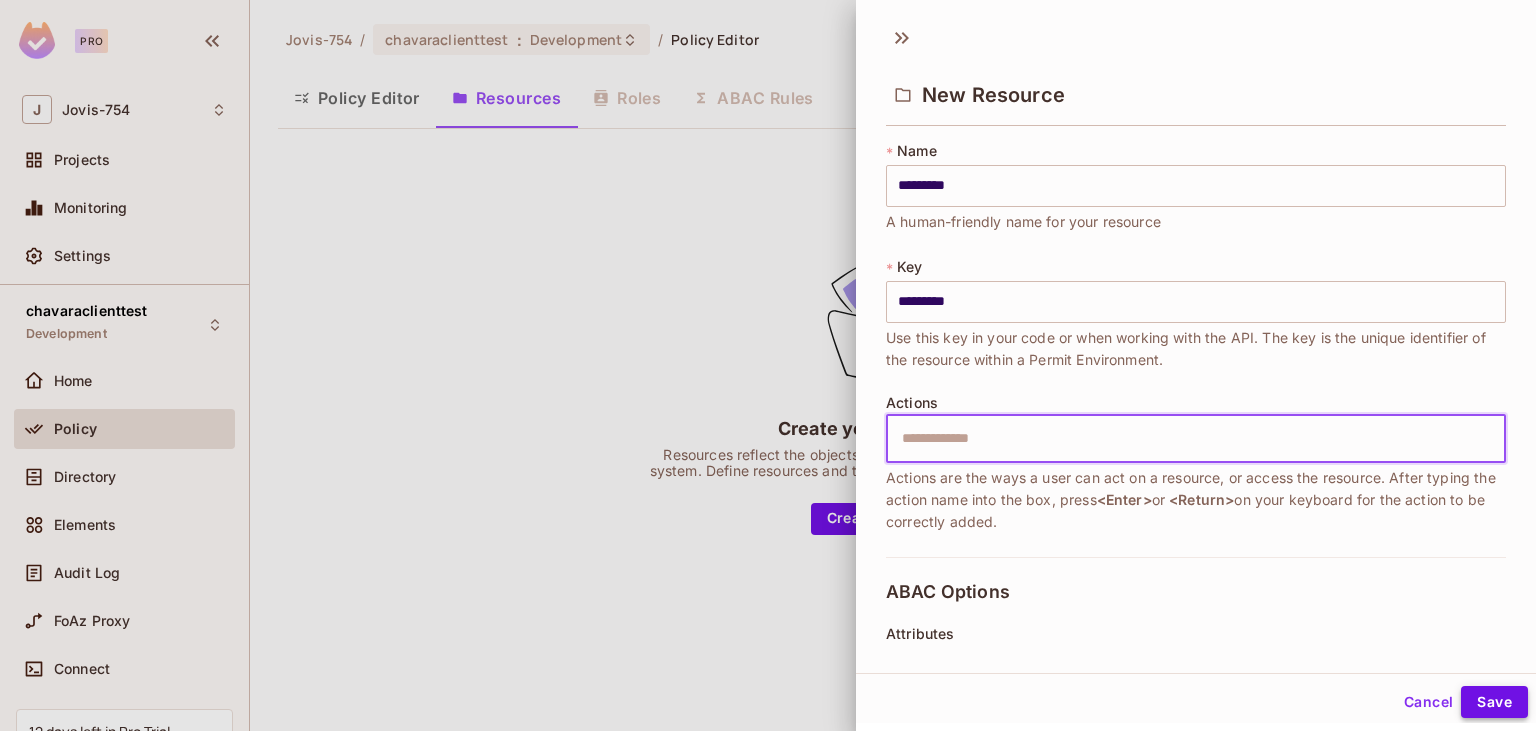 click on "Save" at bounding box center (1494, 702) 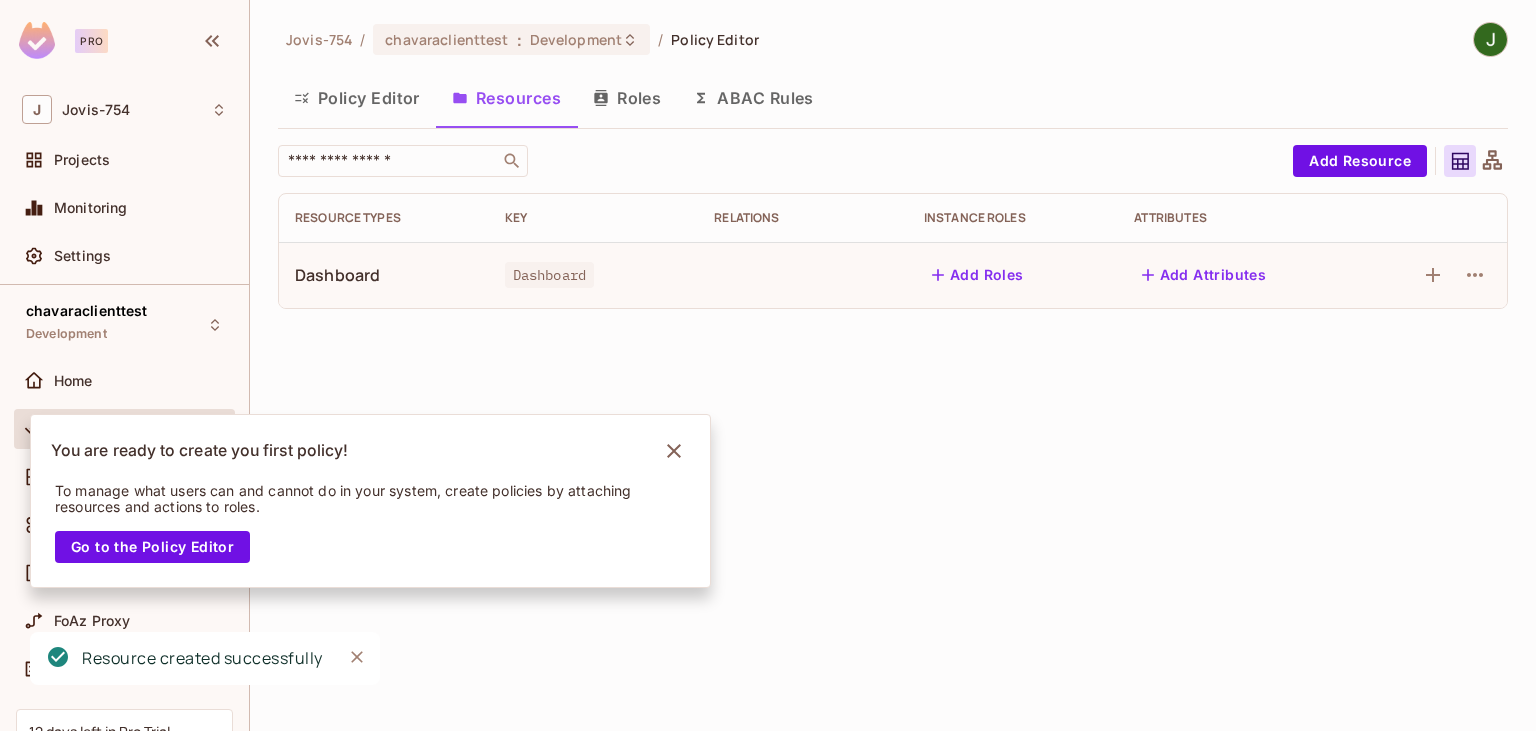 click on "ABAC Rules" at bounding box center [753, 98] 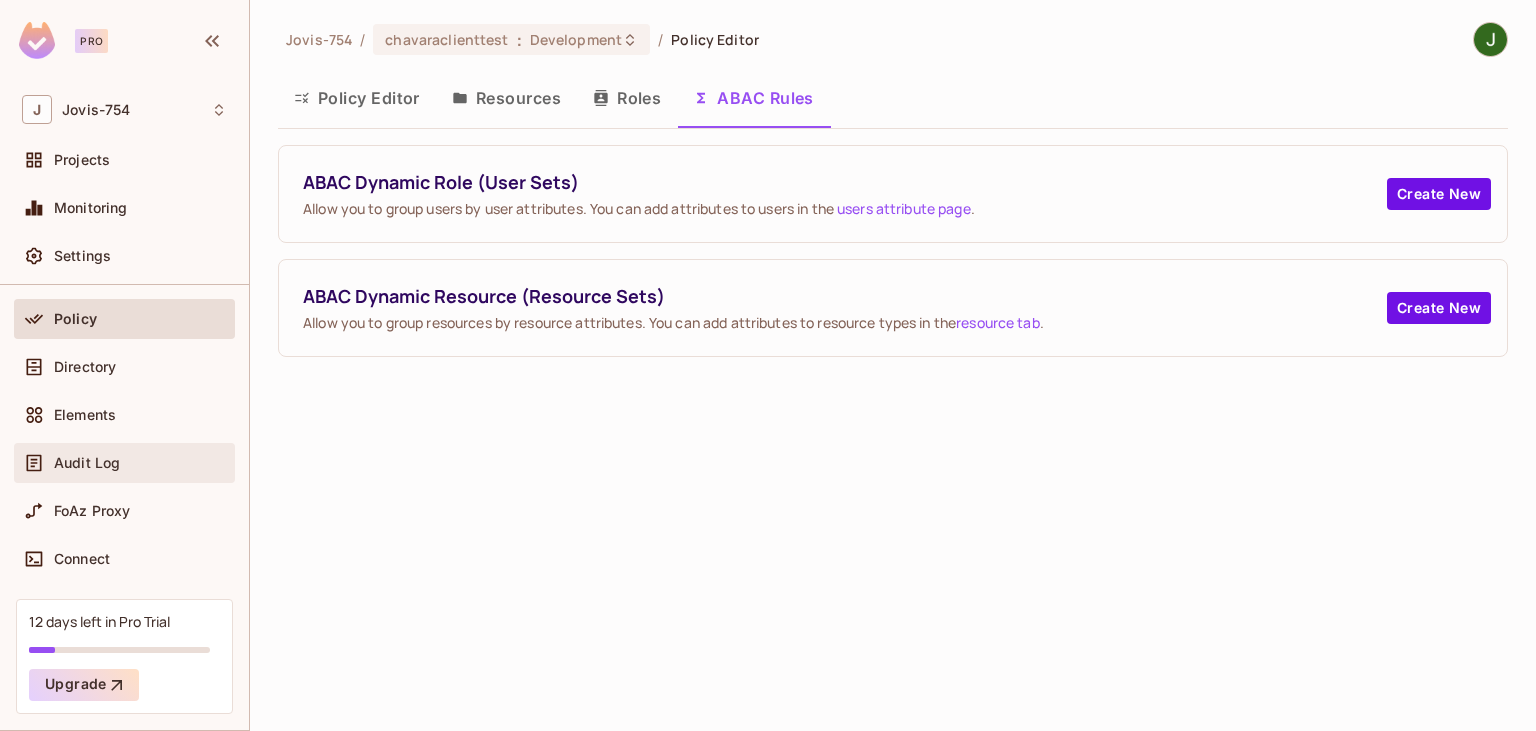 scroll, scrollTop: 172, scrollLeft: 0, axis: vertical 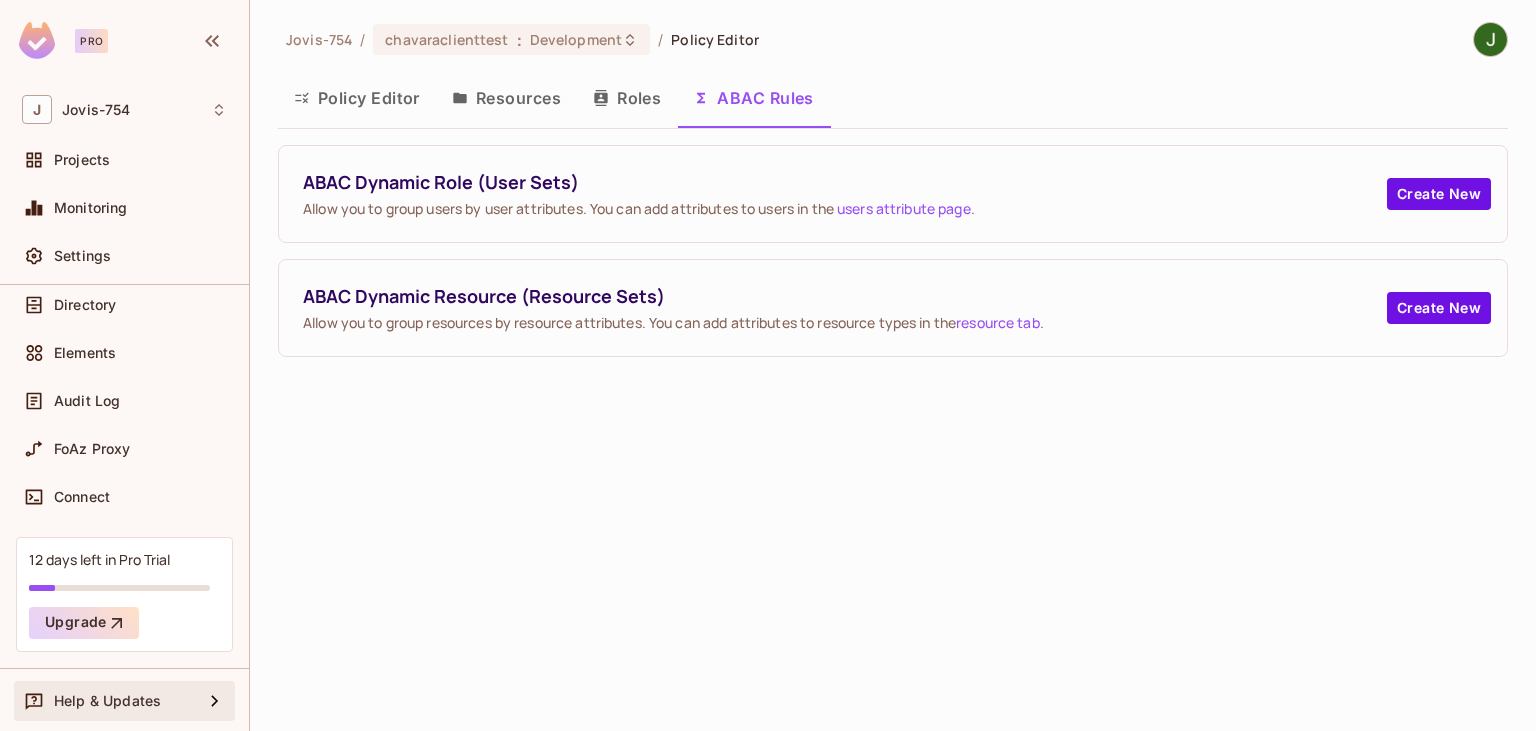 click on "Help & Updates" at bounding box center (107, 701) 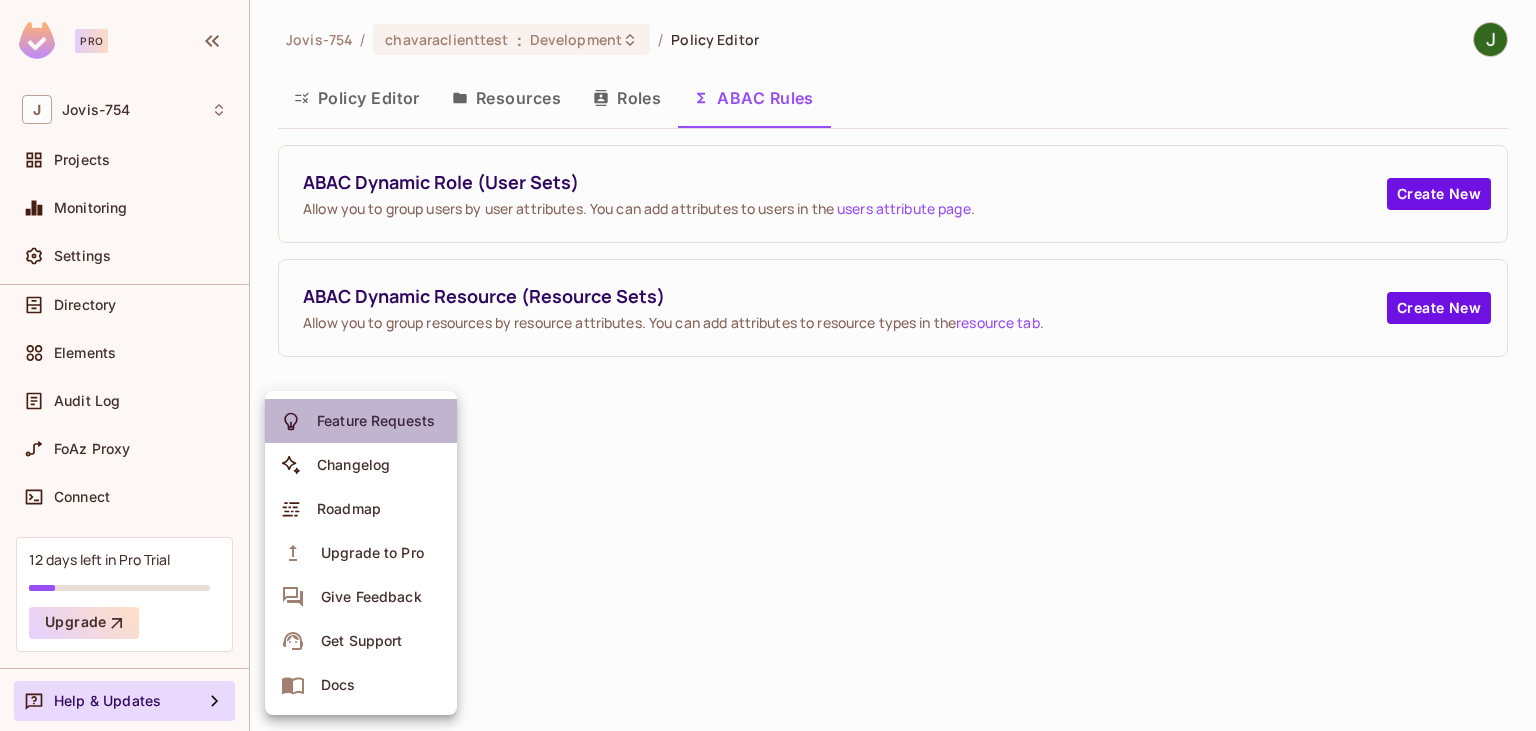 click on "Feature Requests" at bounding box center [376, 421] 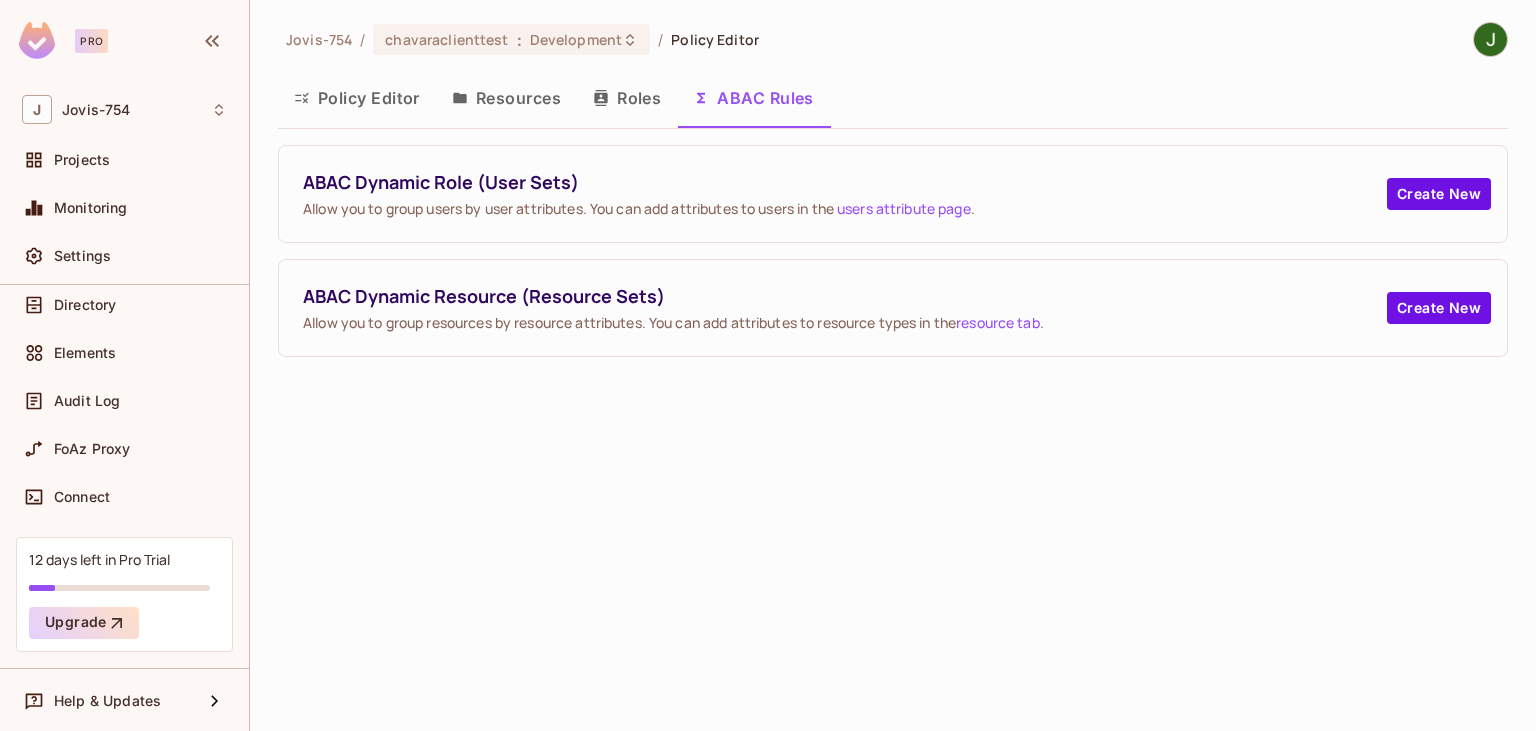 click on "Resources" at bounding box center (506, 98) 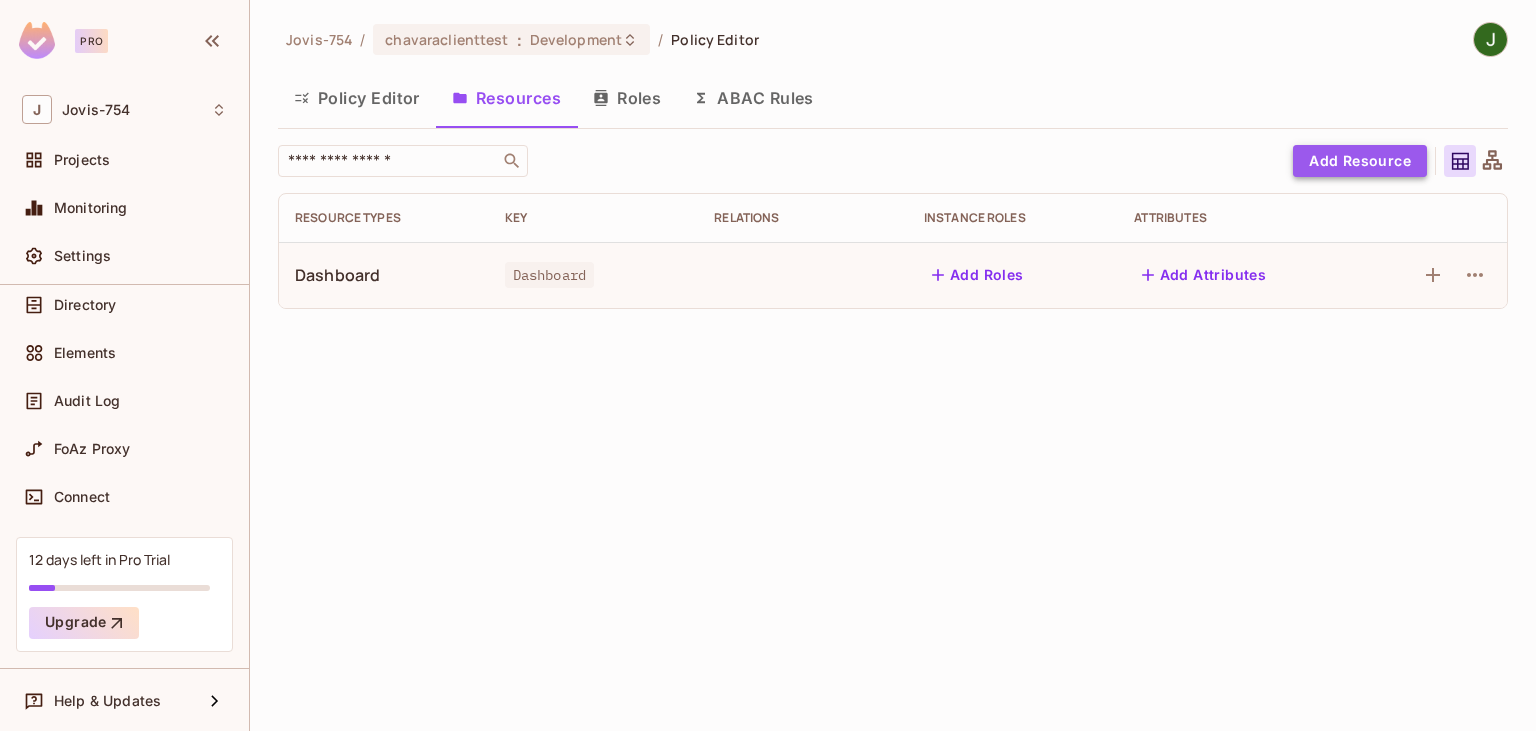 click on "Add Resource" at bounding box center (1360, 161) 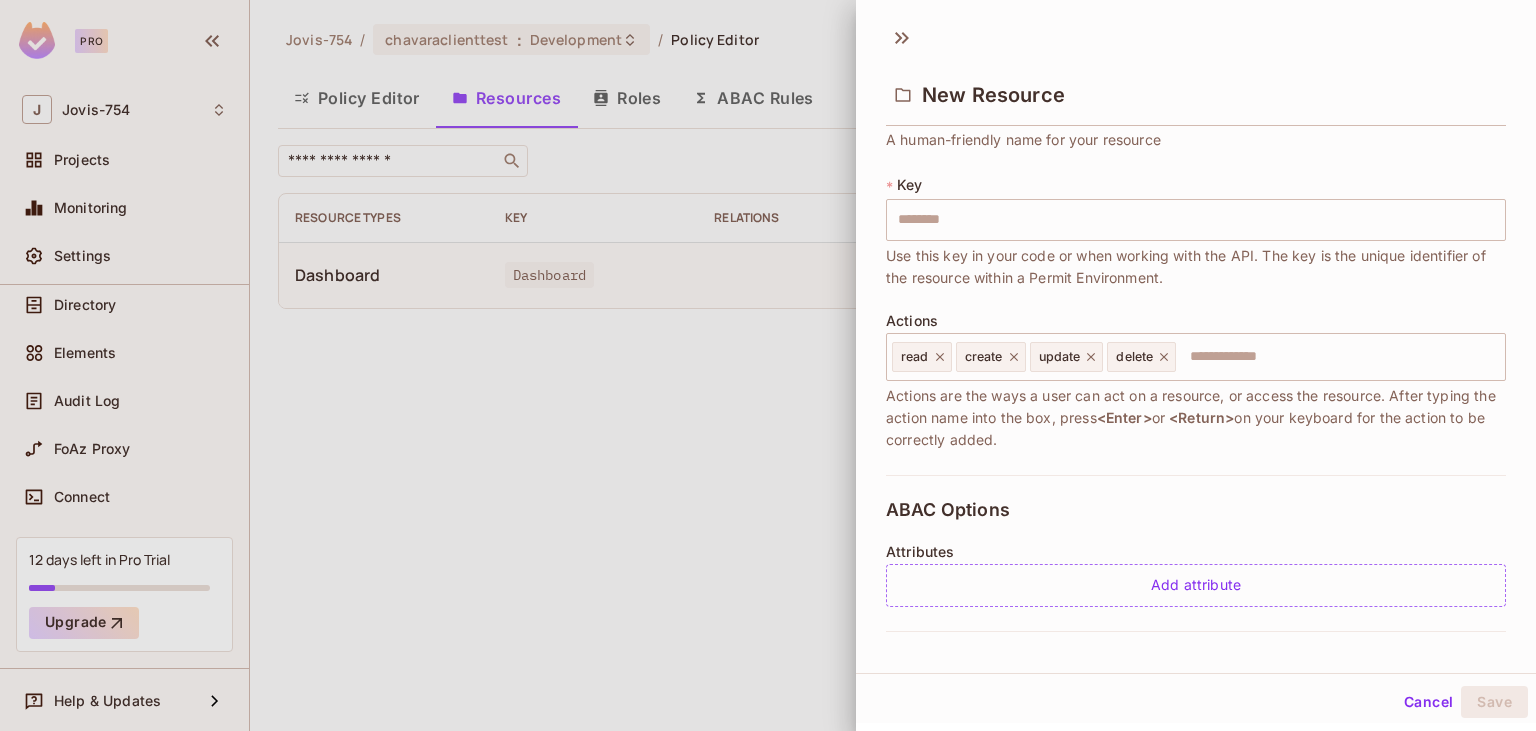 scroll, scrollTop: 115, scrollLeft: 0, axis: vertical 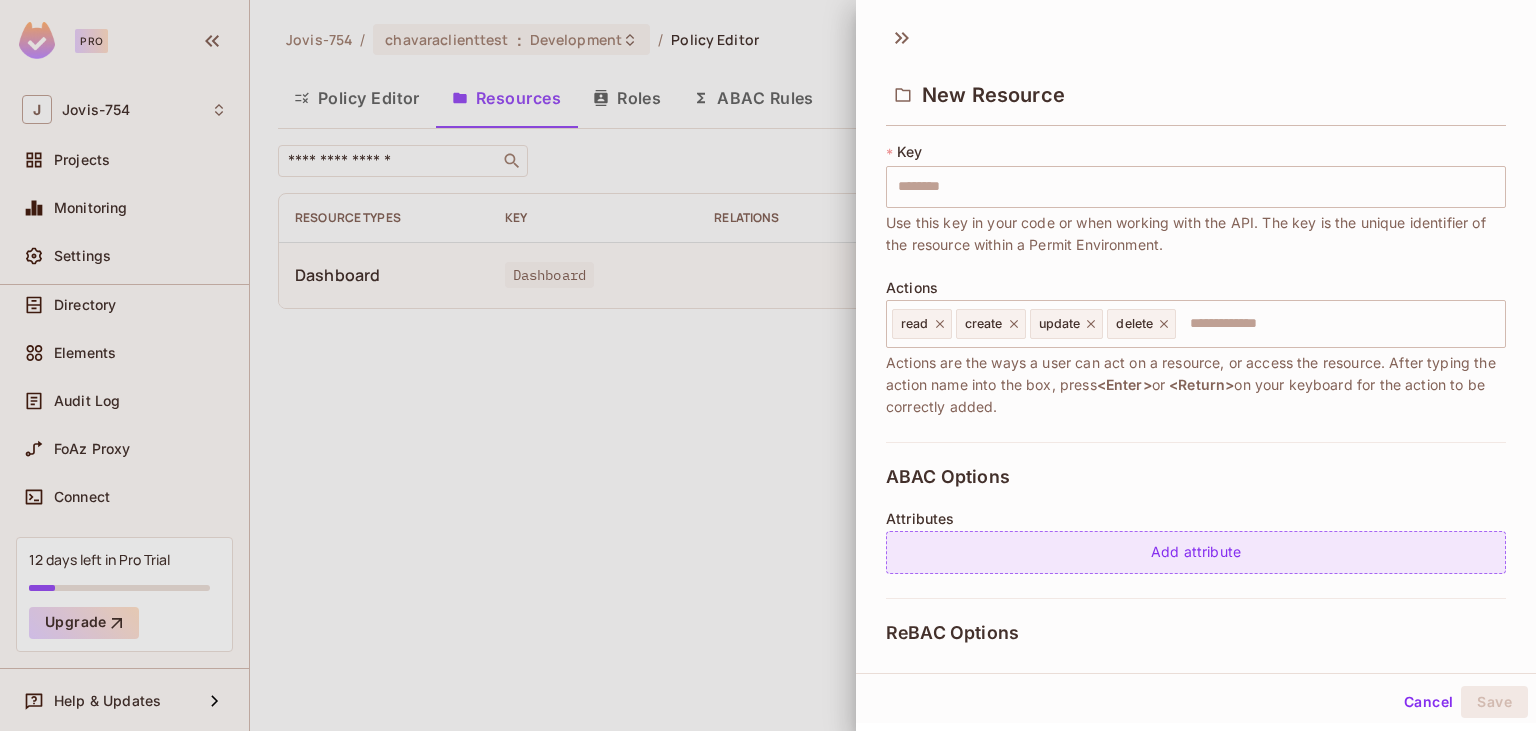 click on "Add attribute" at bounding box center [1196, 552] 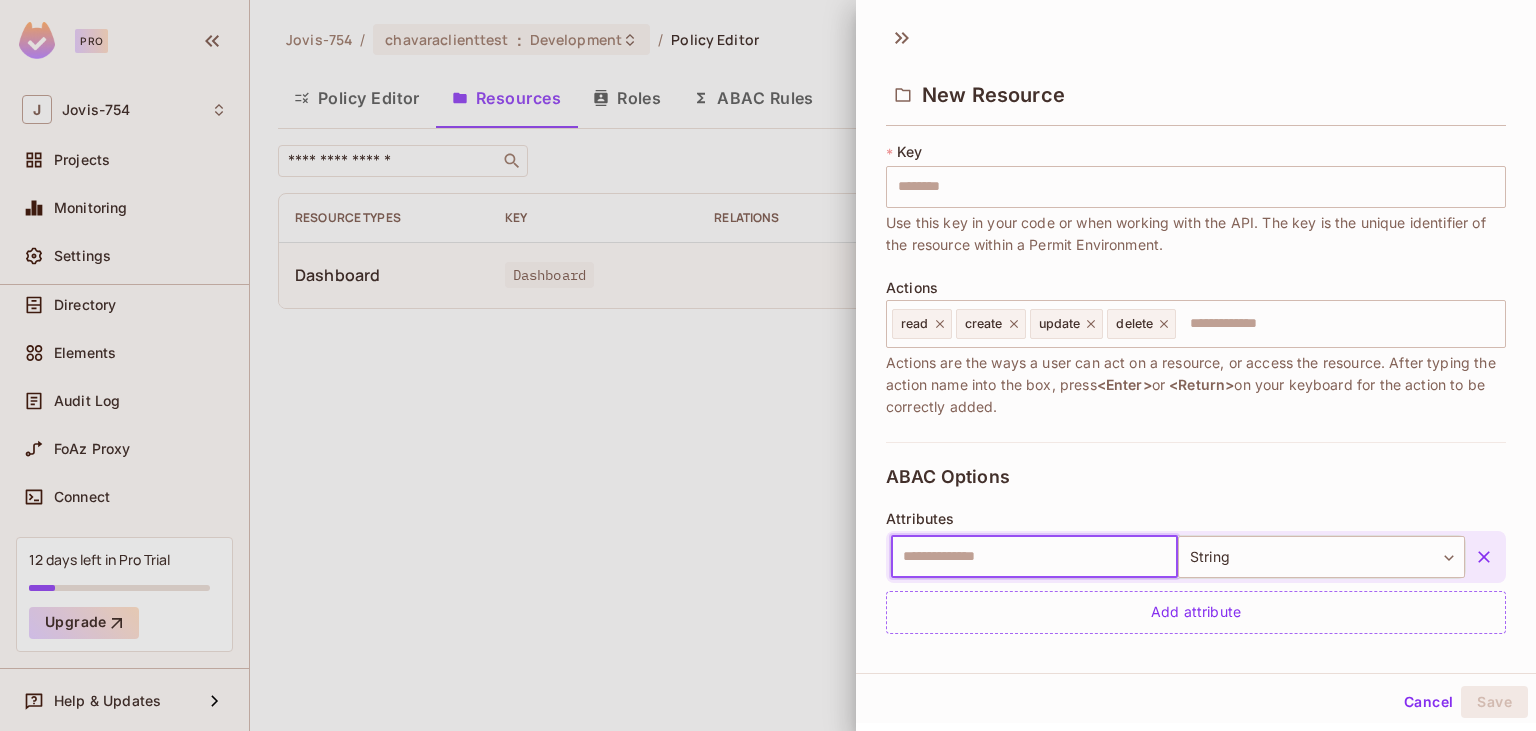 click 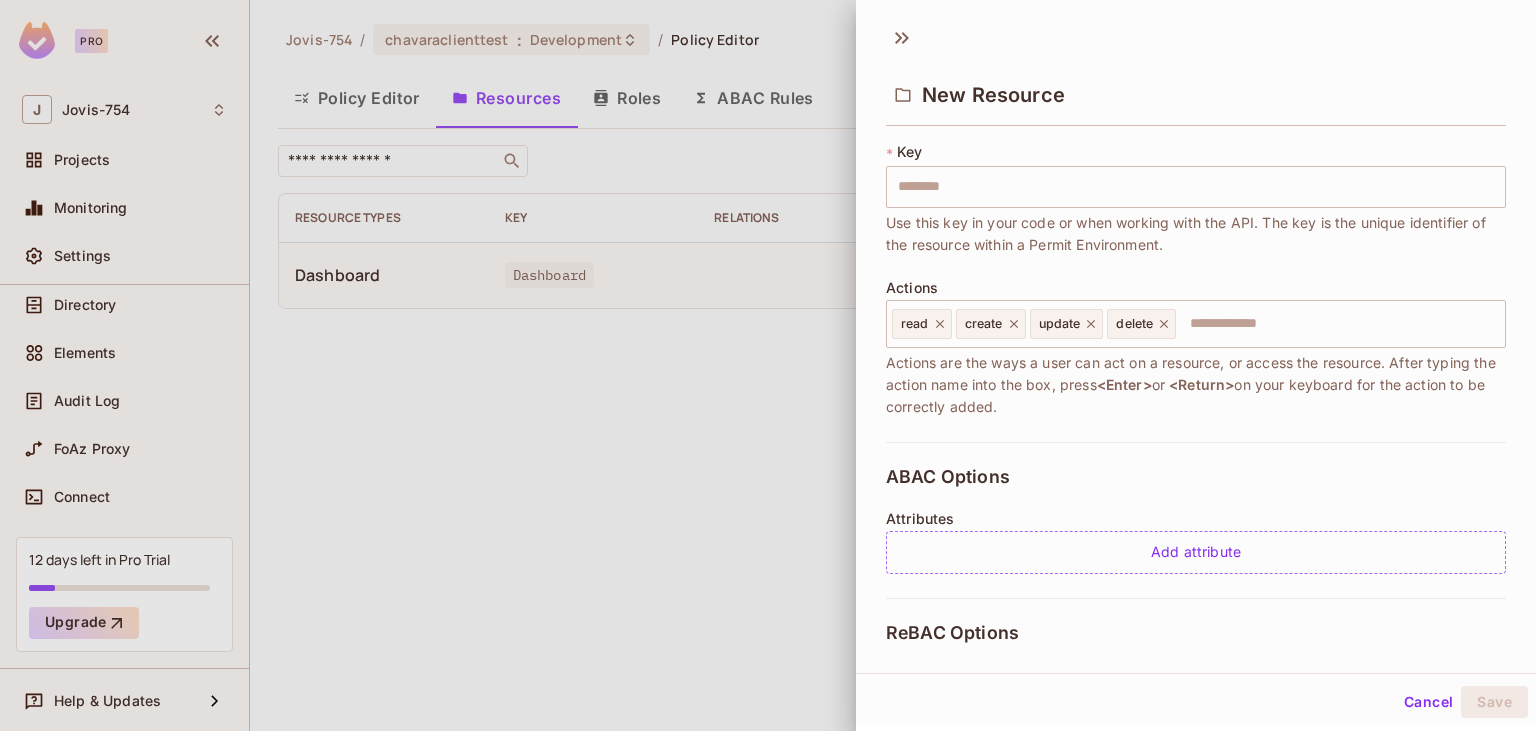 click at bounding box center [768, 365] 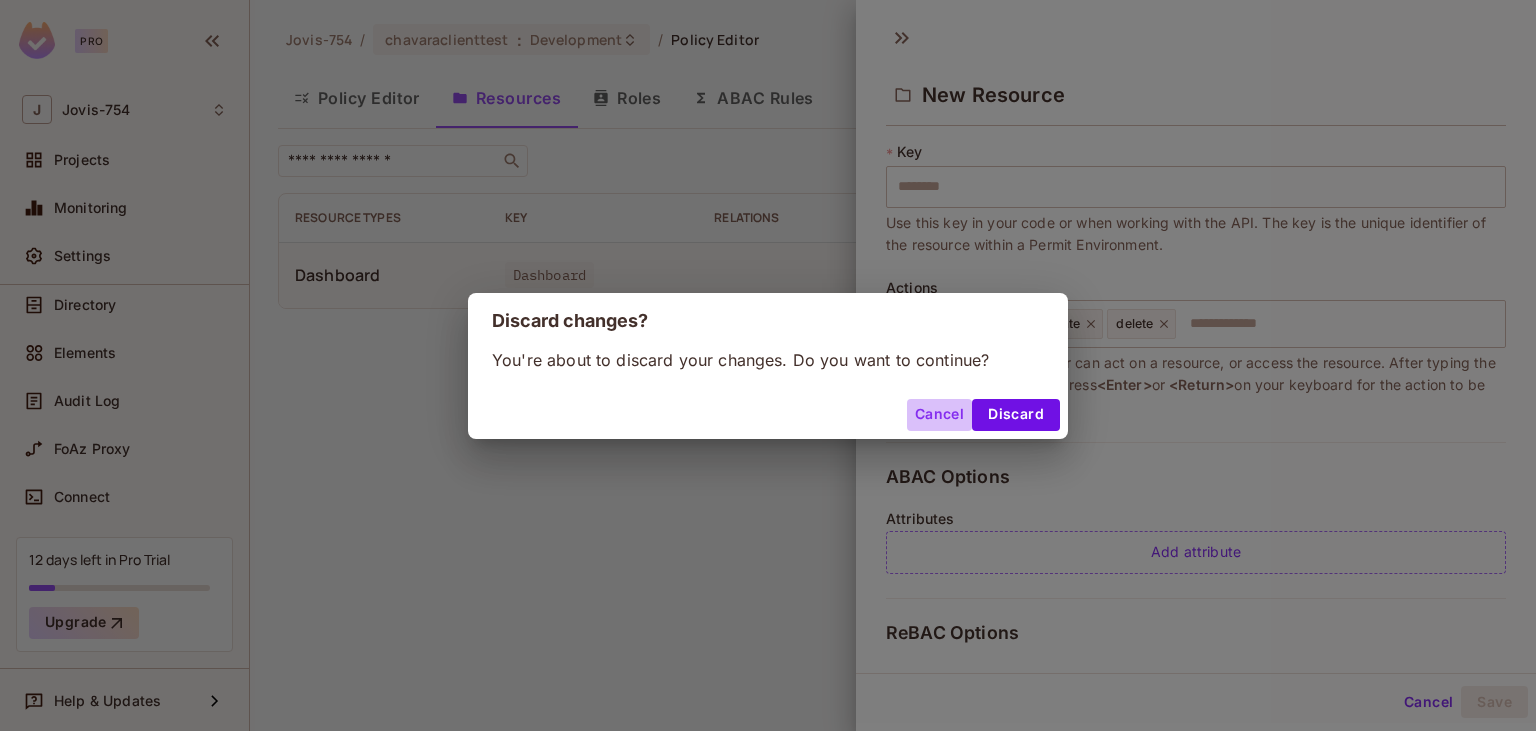 click on "Cancel" at bounding box center [939, 415] 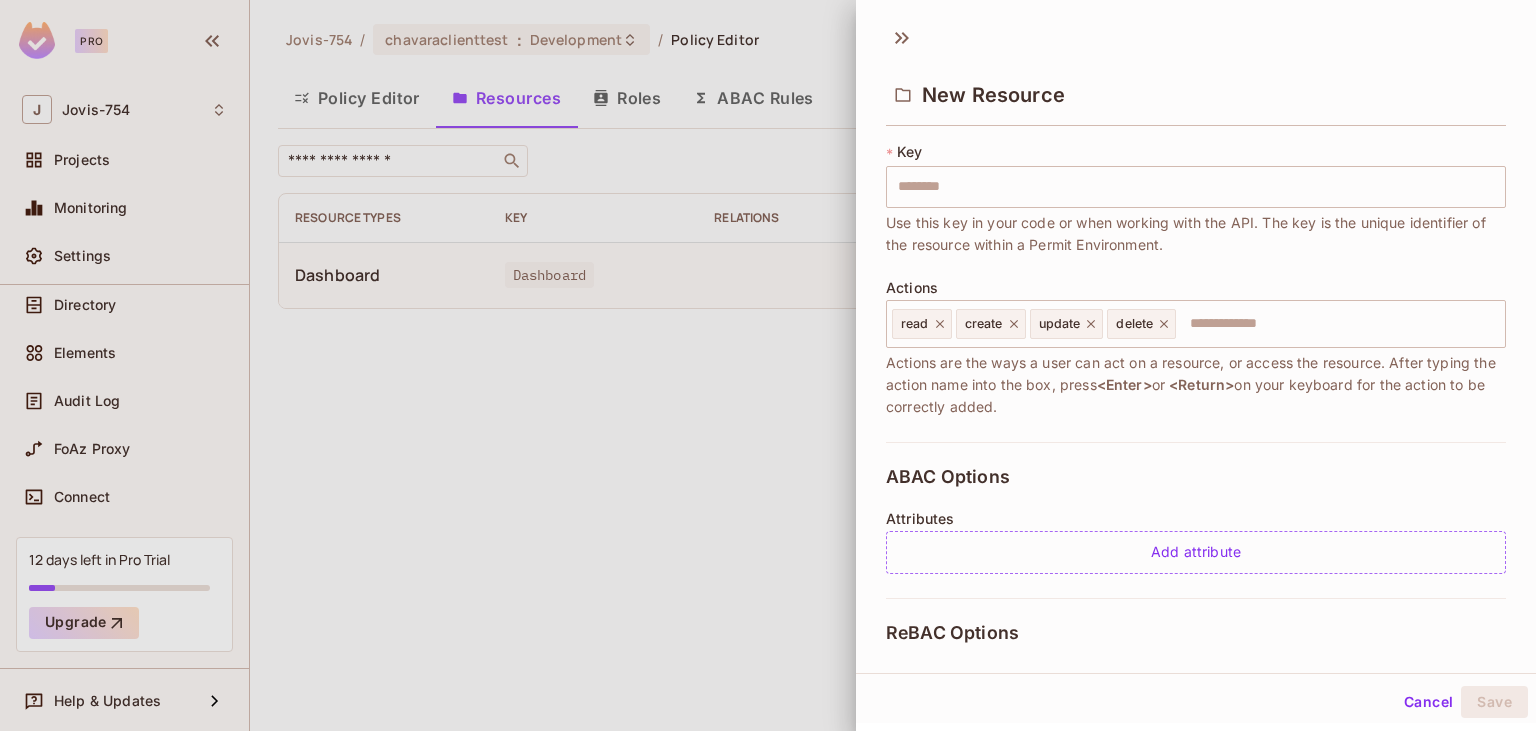 click on "Cancel" at bounding box center [1428, 702] 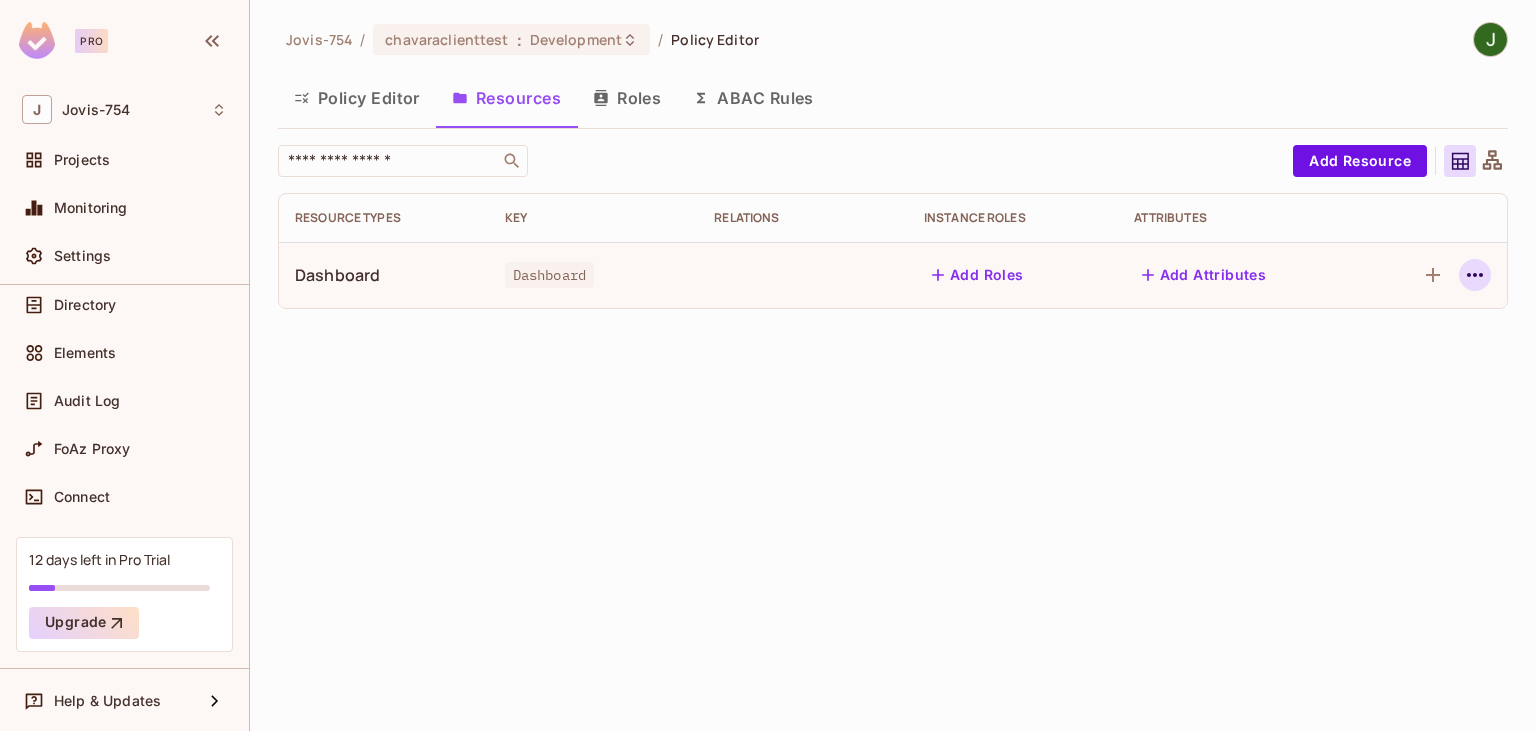 click 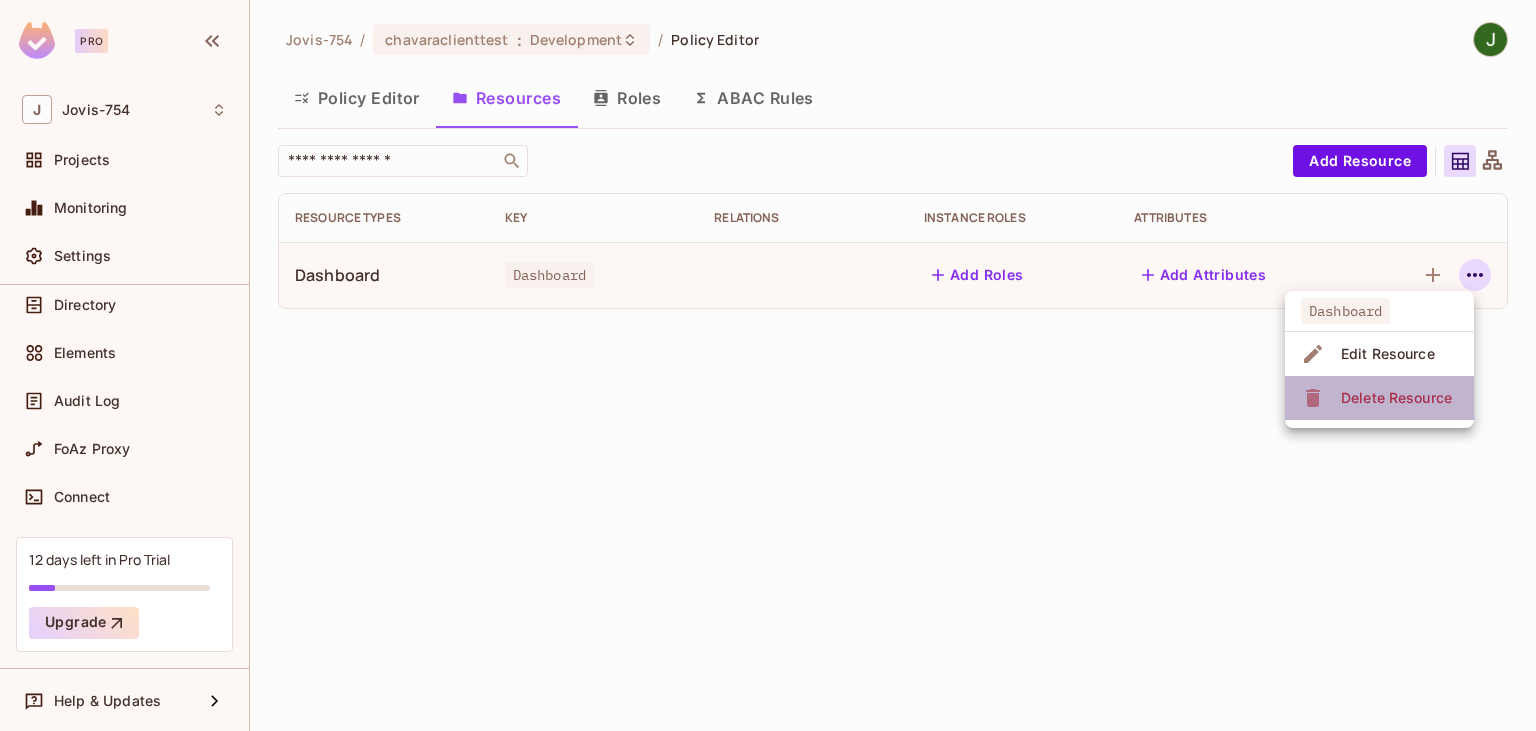 click on "Delete Resource" at bounding box center [1396, 398] 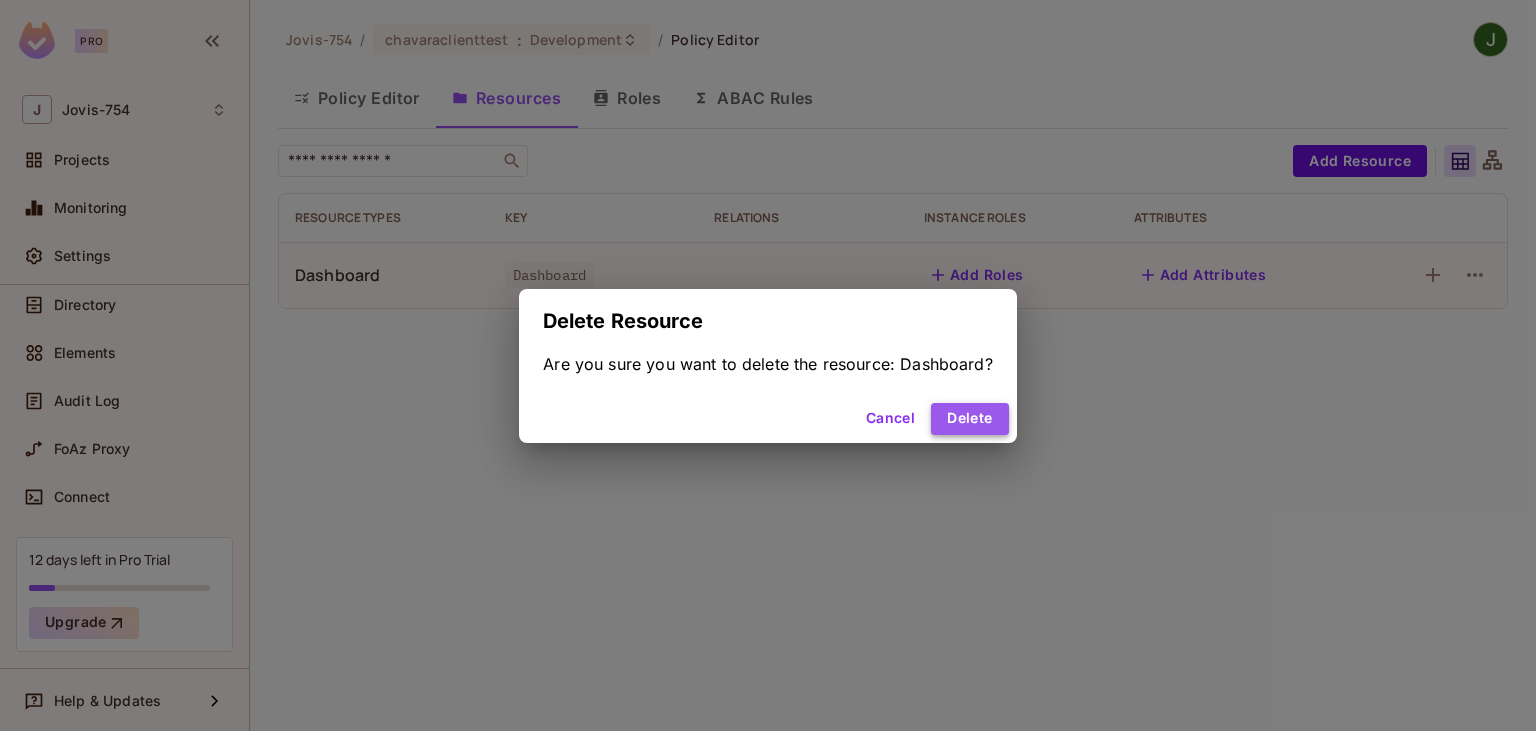 click on "Delete" at bounding box center [969, 419] 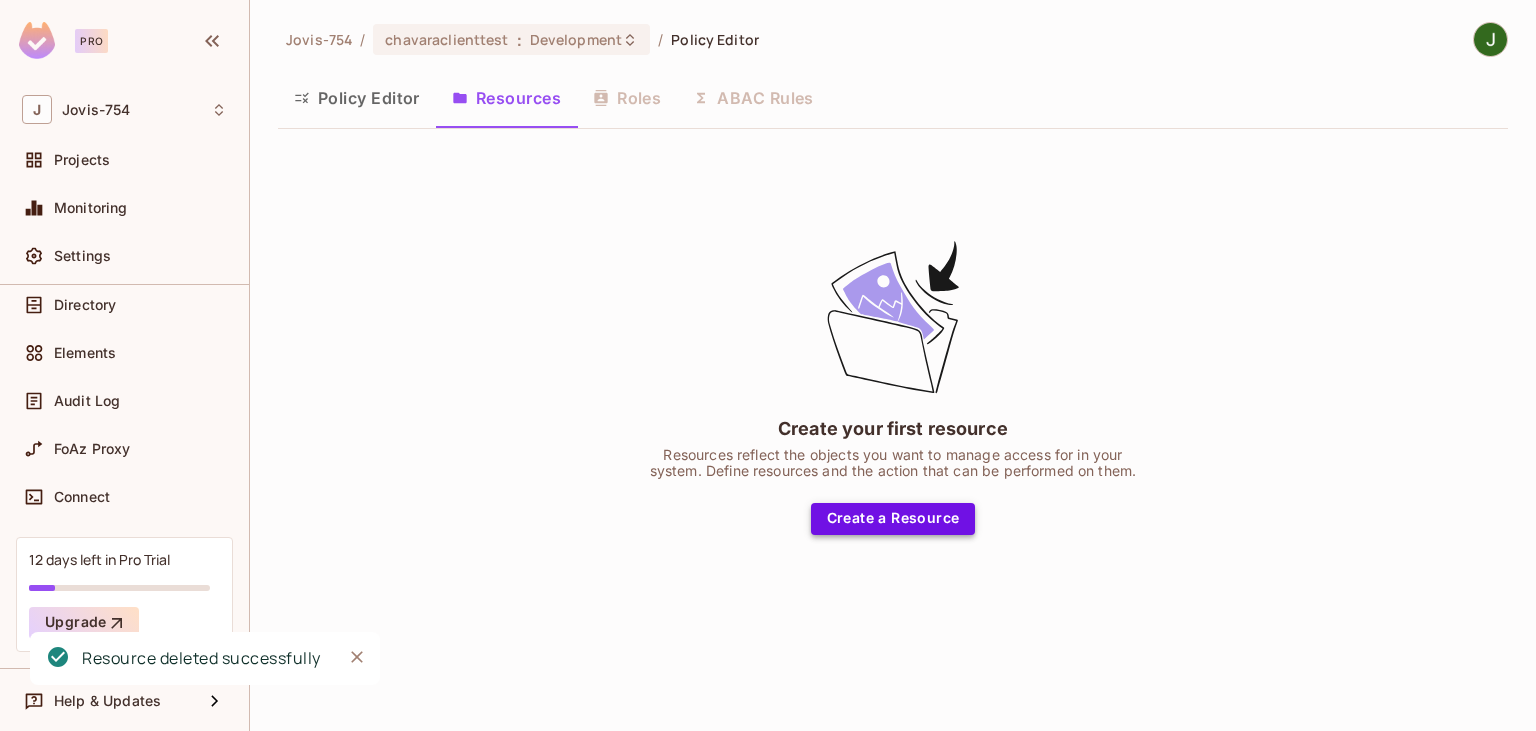 click on "Create a Resource" at bounding box center (893, 519) 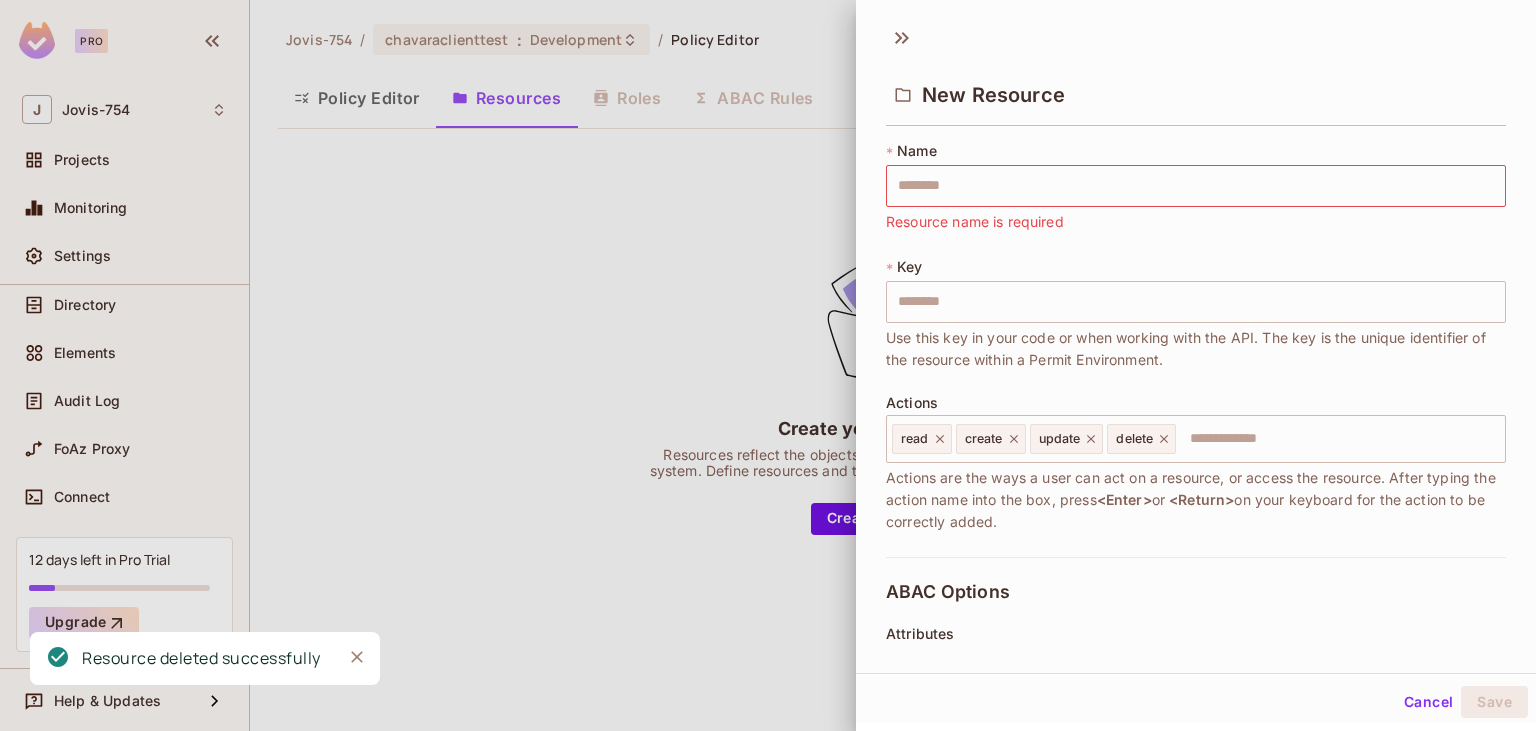 drag, startPoint x: 913, startPoint y: 116, endPoint x: 933, endPoint y: 135, distance: 27.58623 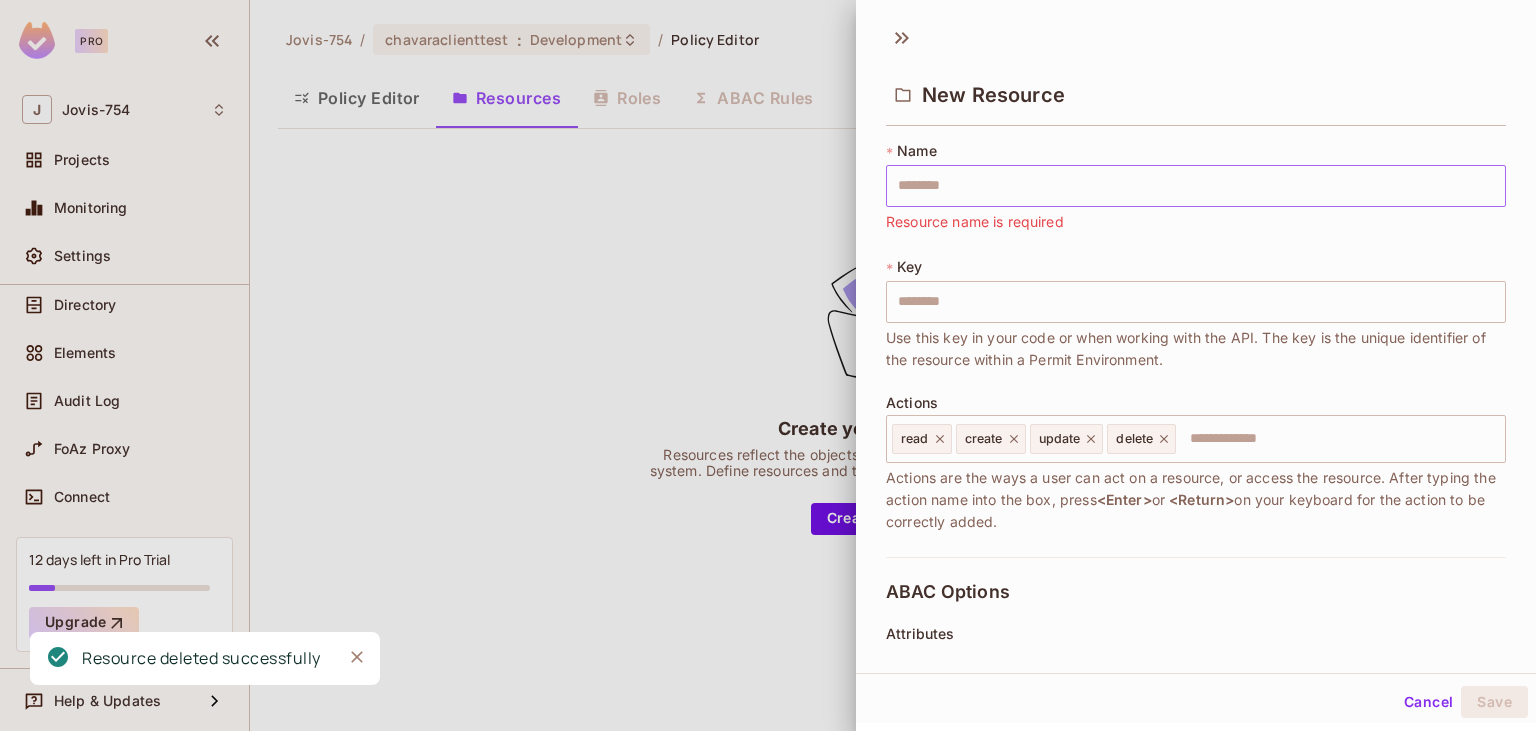drag, startPoint x: 914, startPoint y: 182, endPoint x: 902, endPoint y: 172, distance: 15.6205 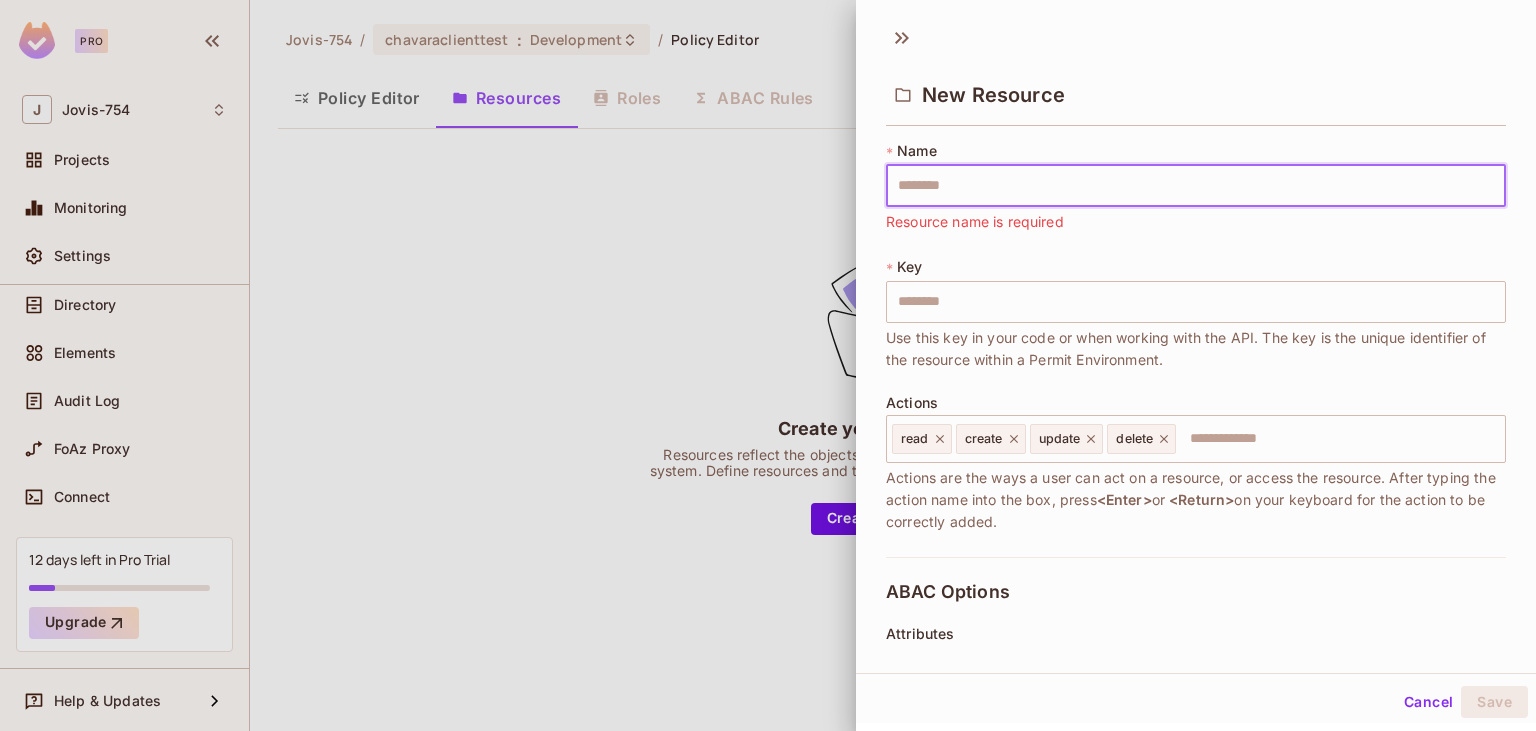 type on "*" 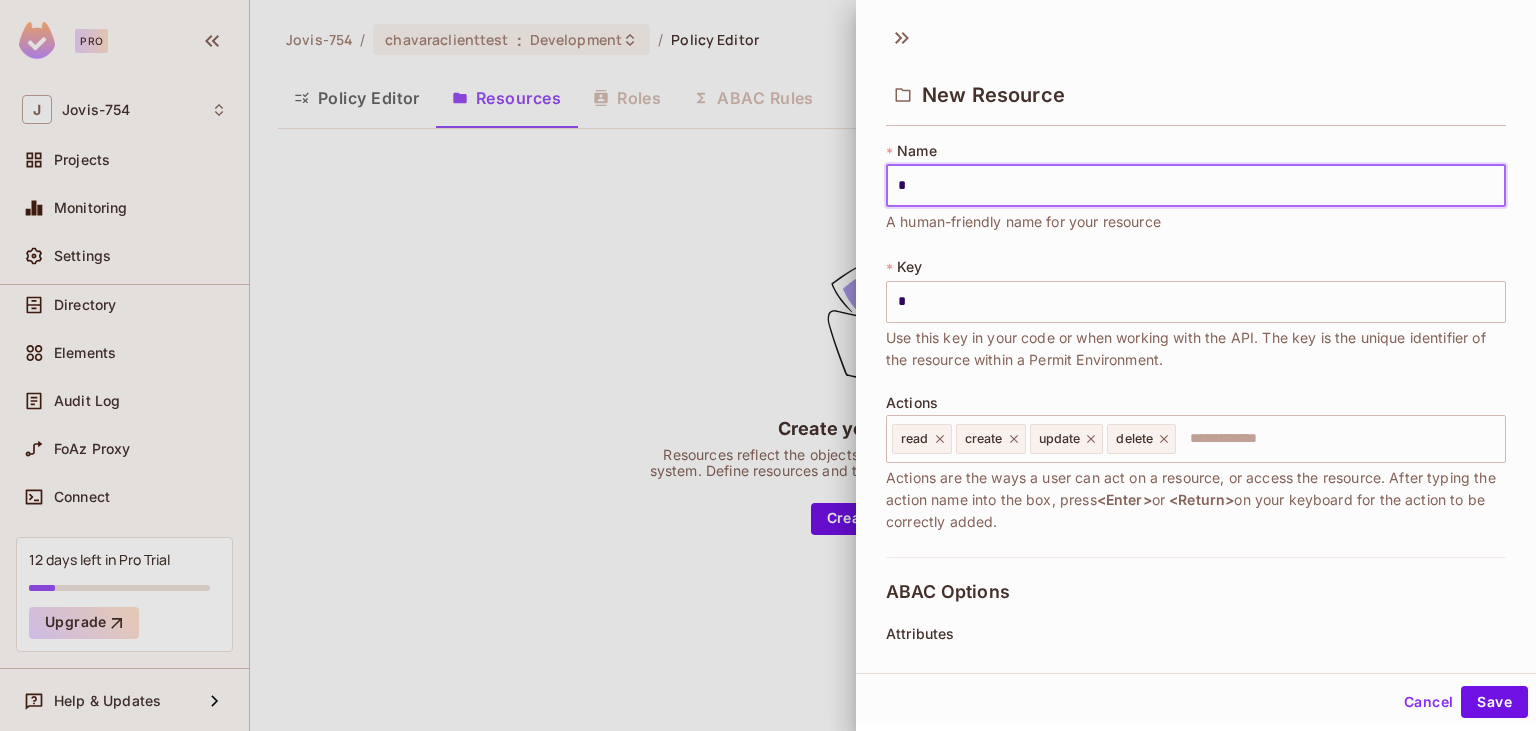 type on "**" 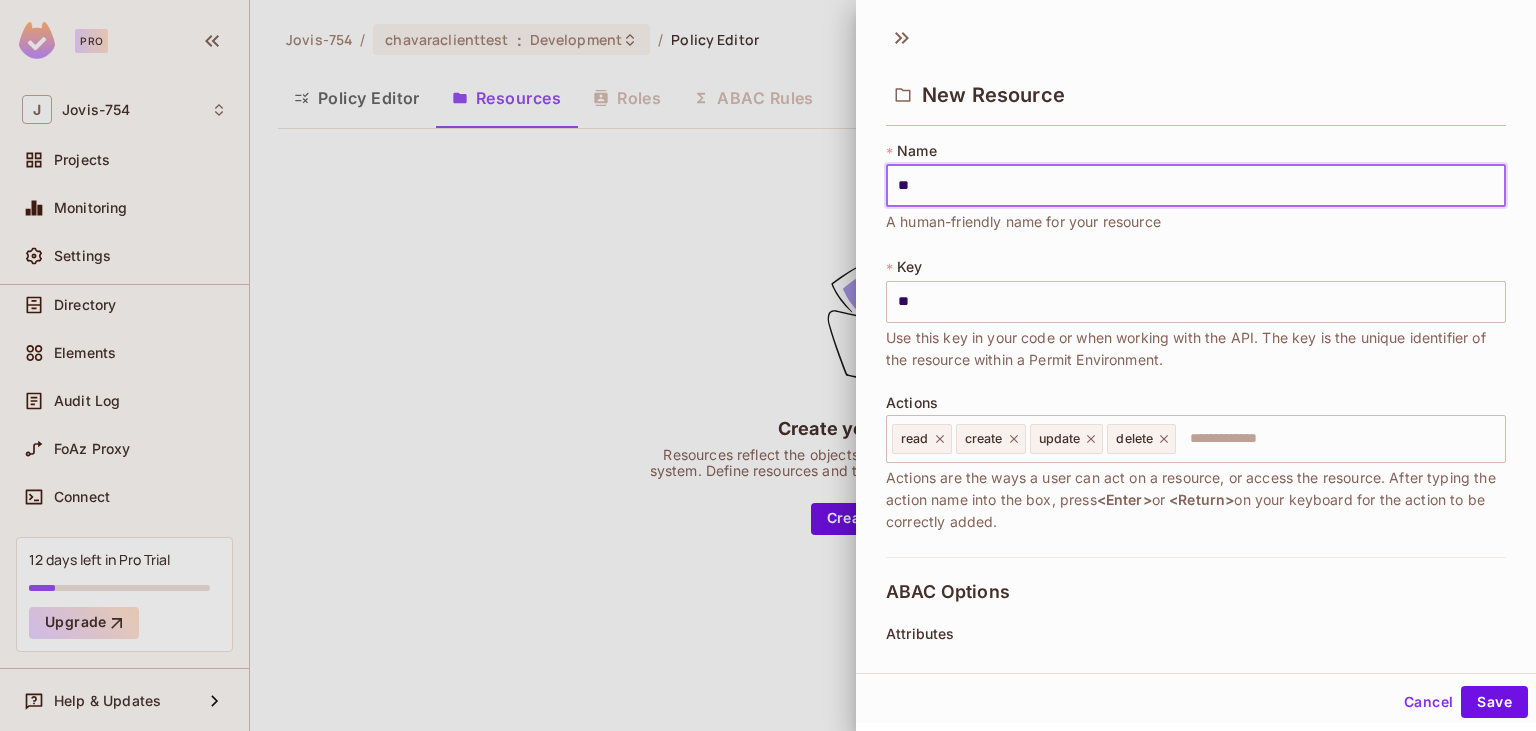 type on "***" 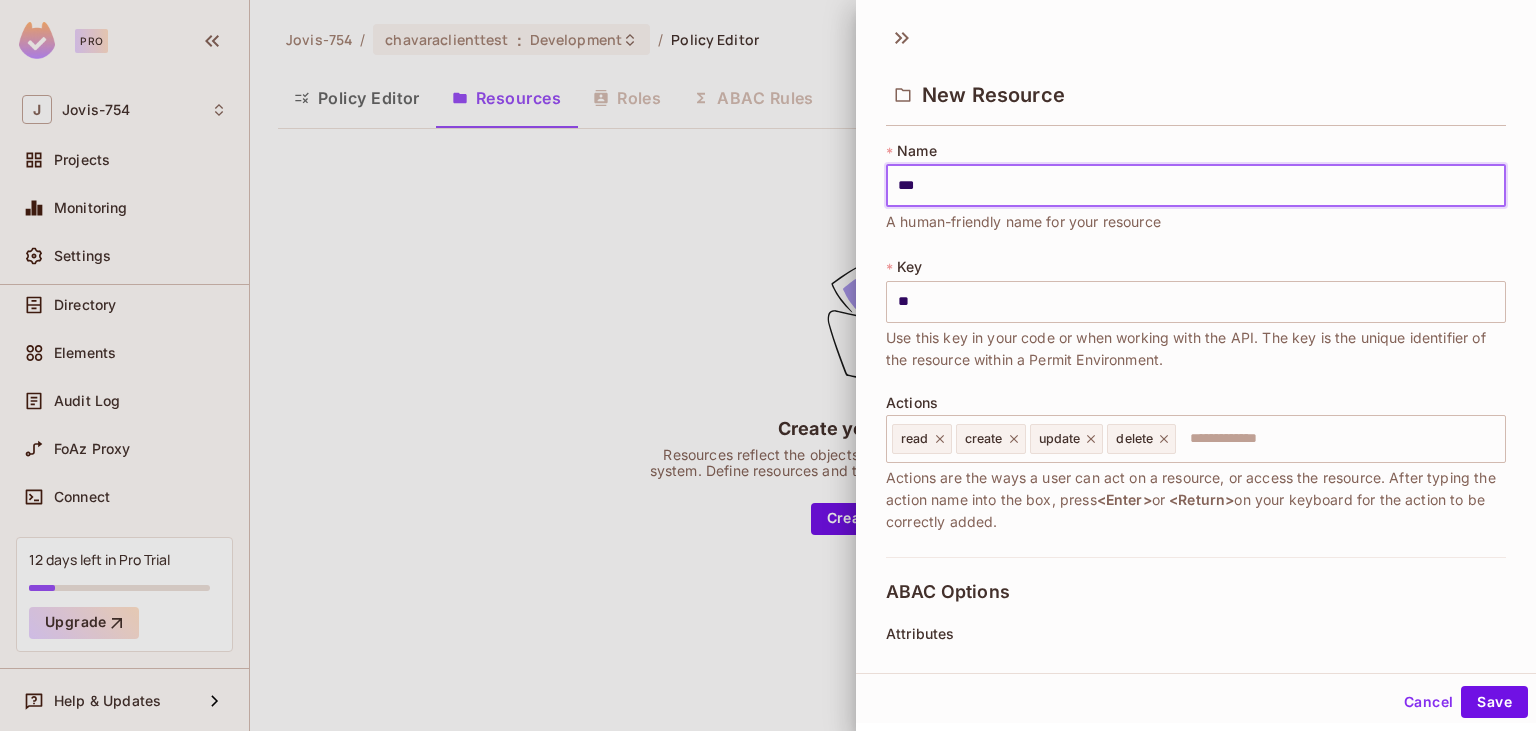type on "***" 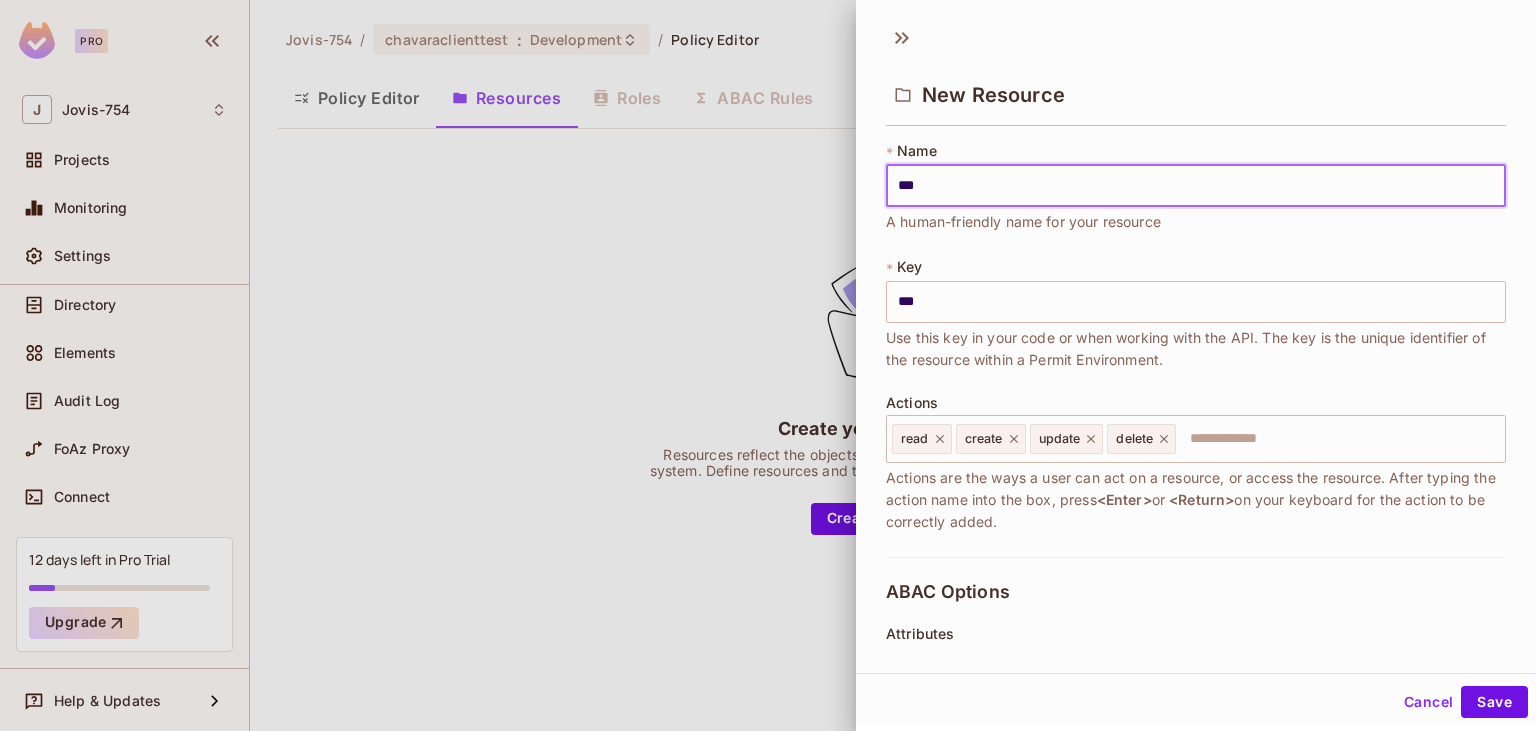 type on "****" 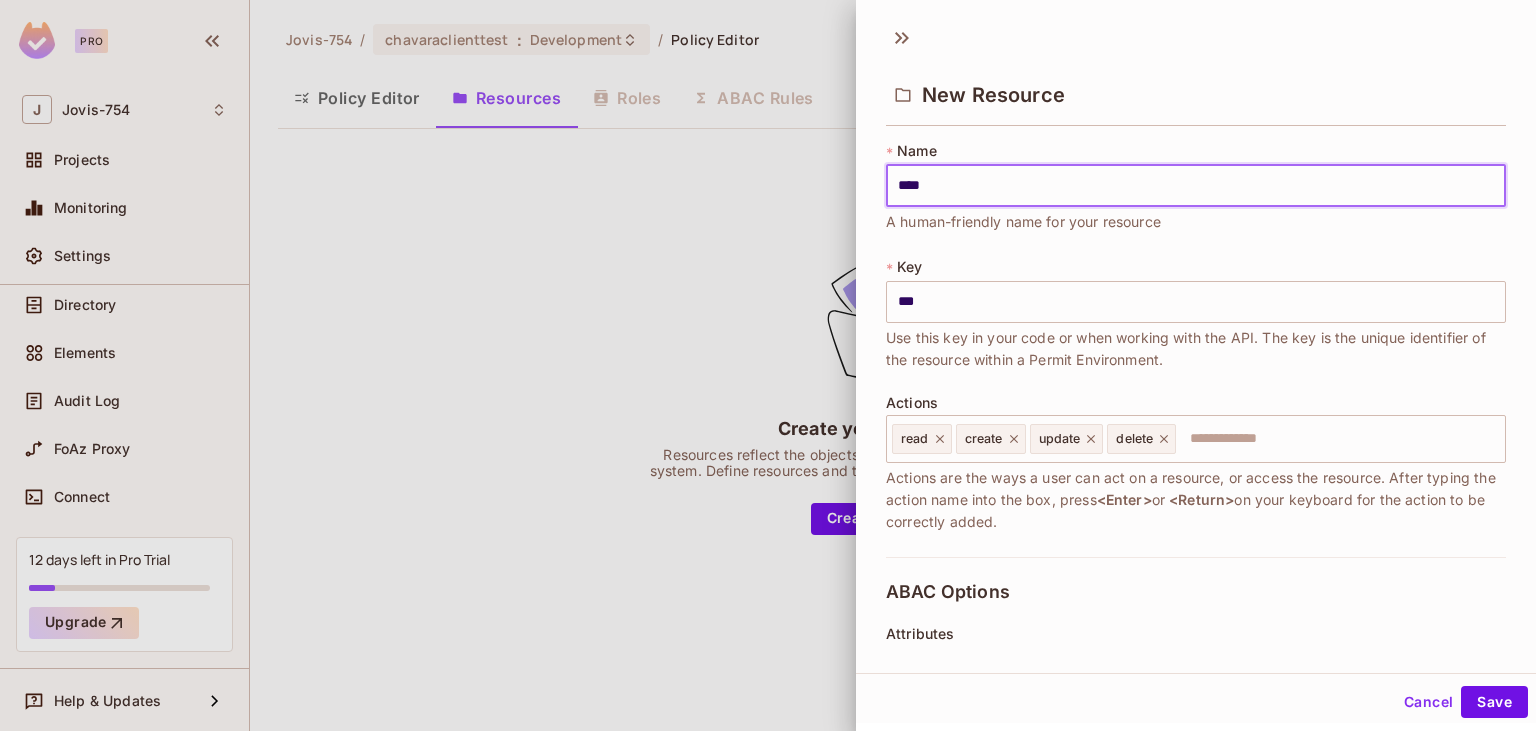 type on "****" 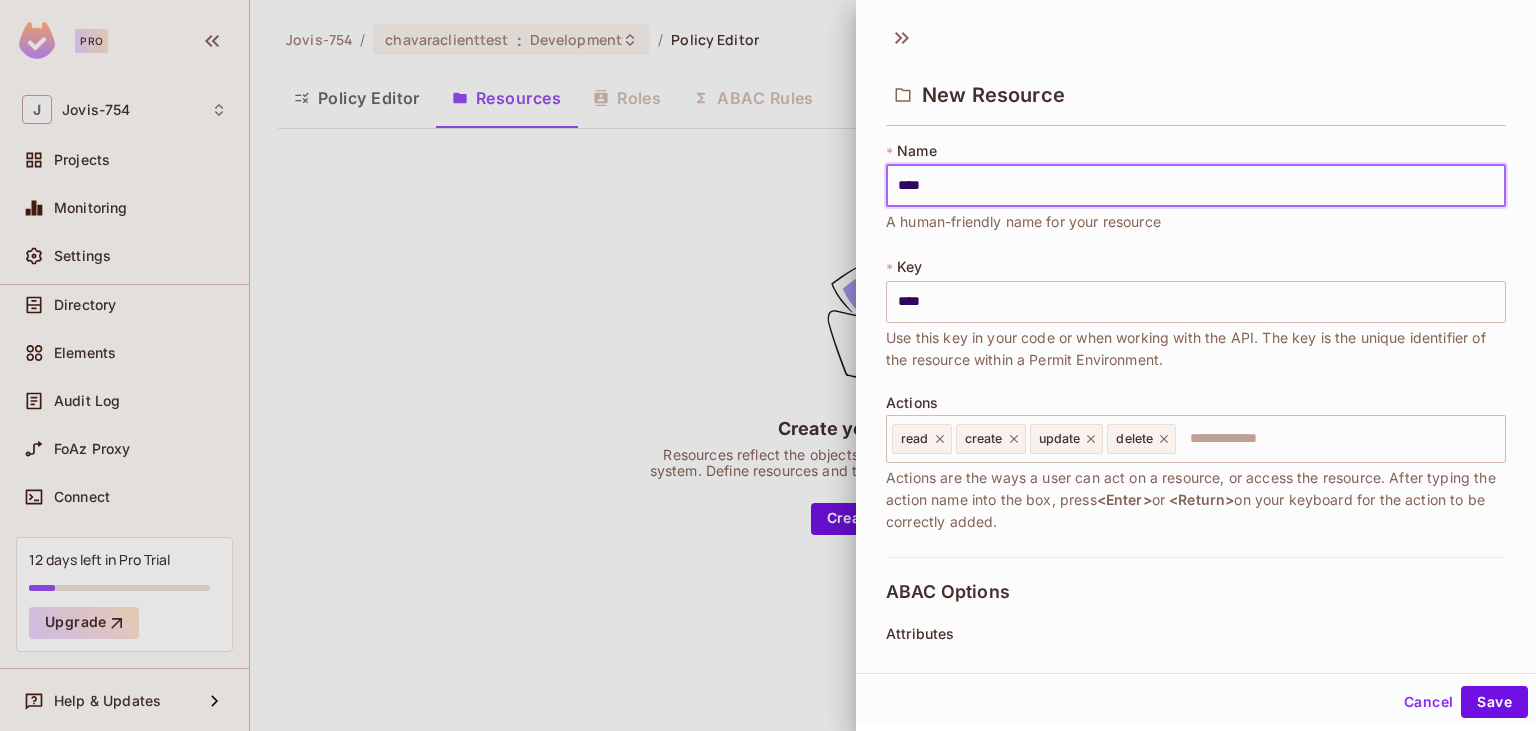 type on "*****" 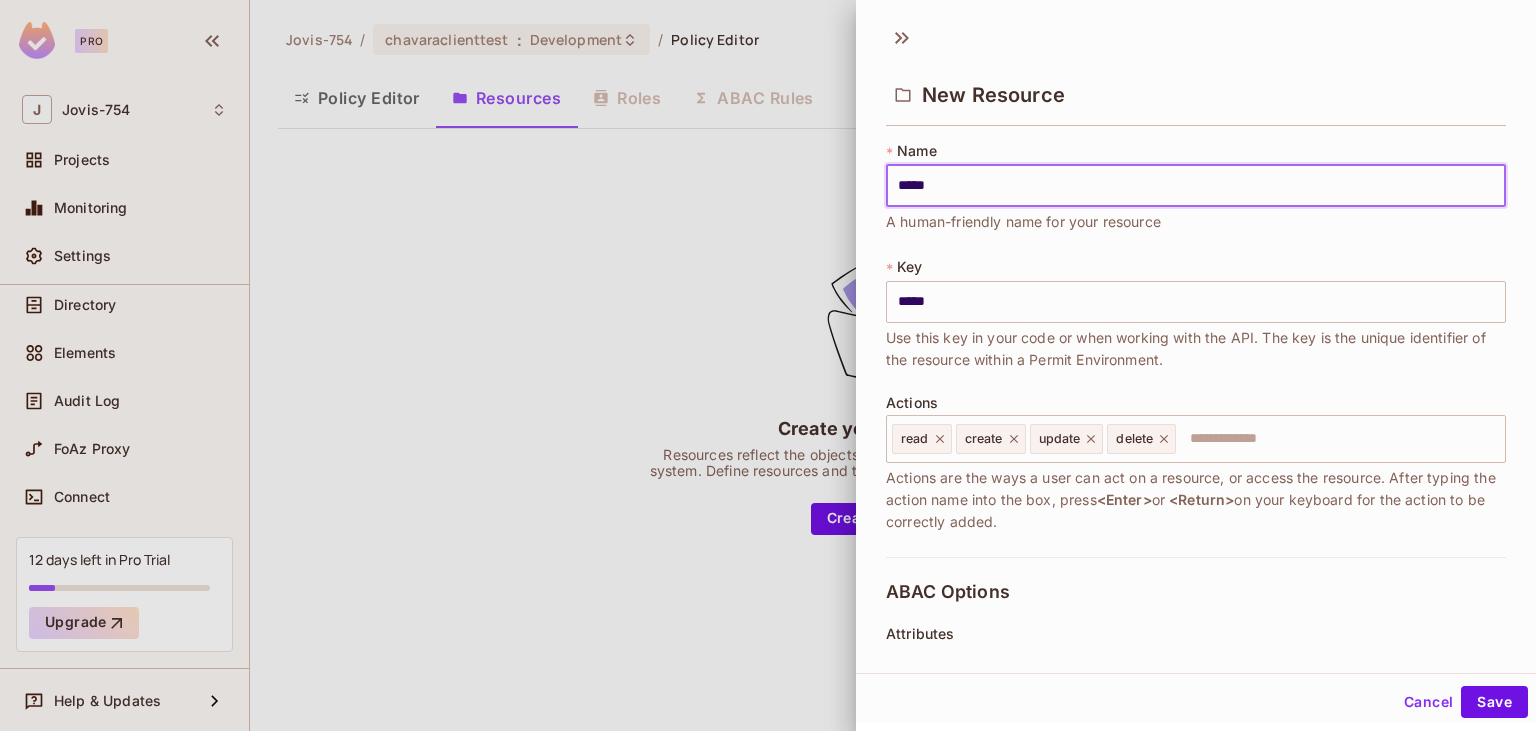 type on "******" 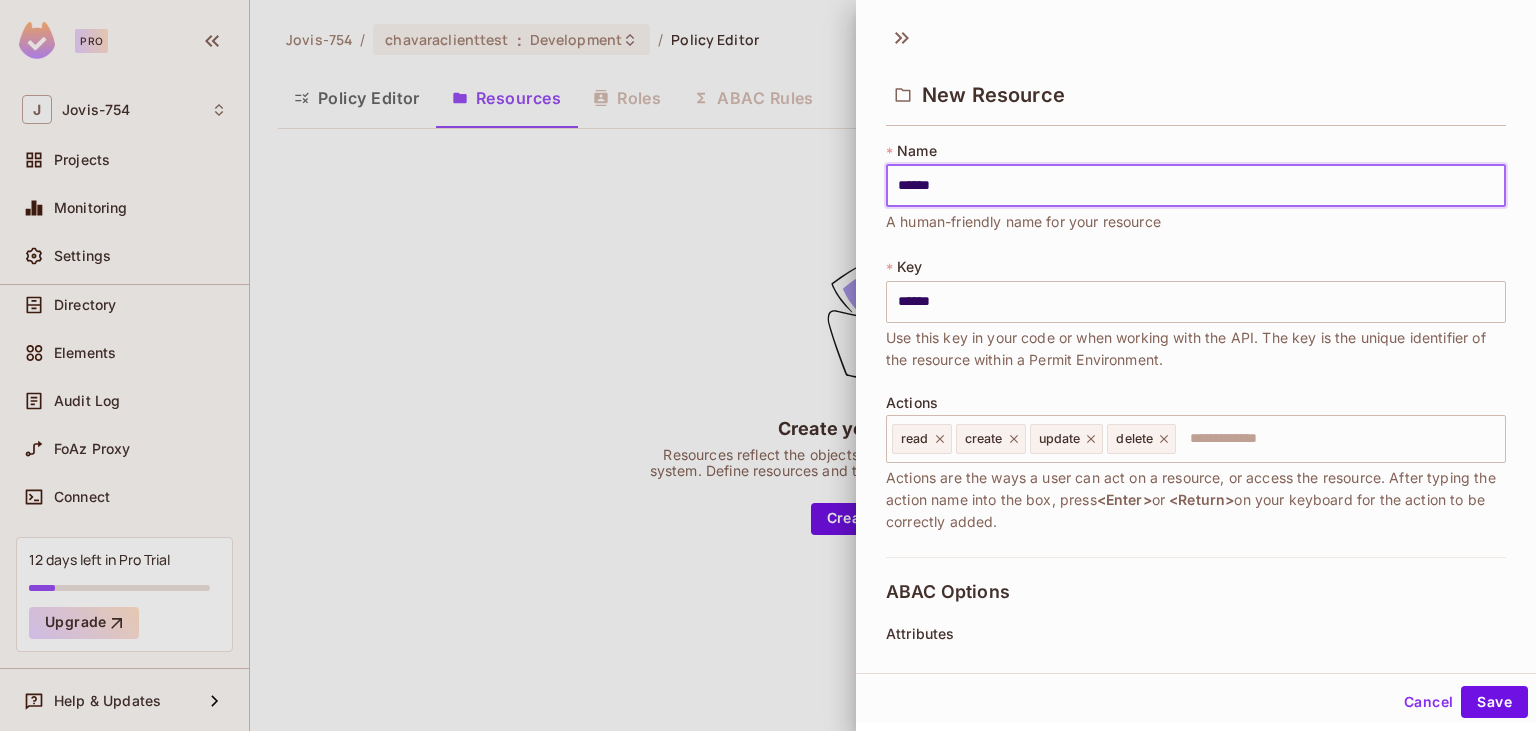 type on "*****" 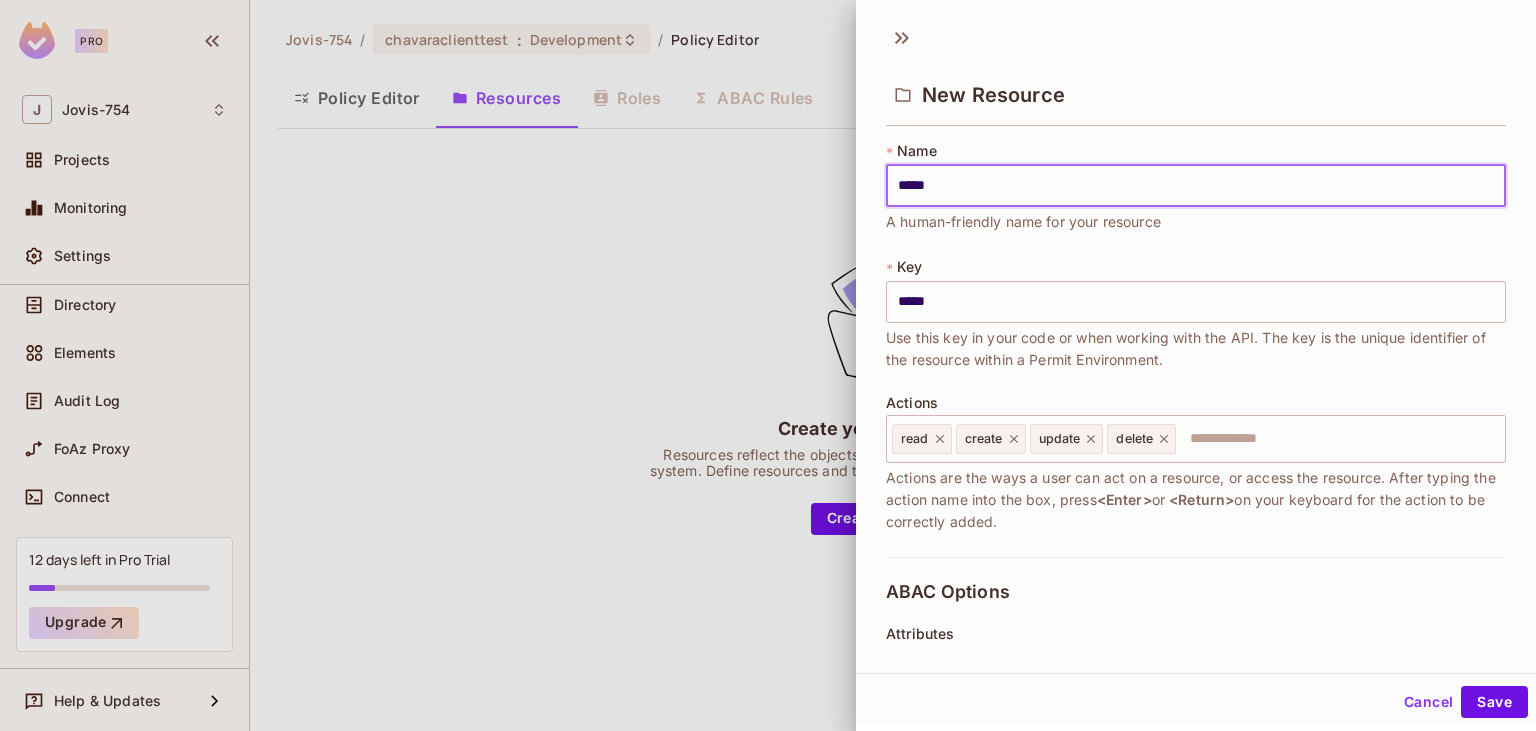 type on "******" 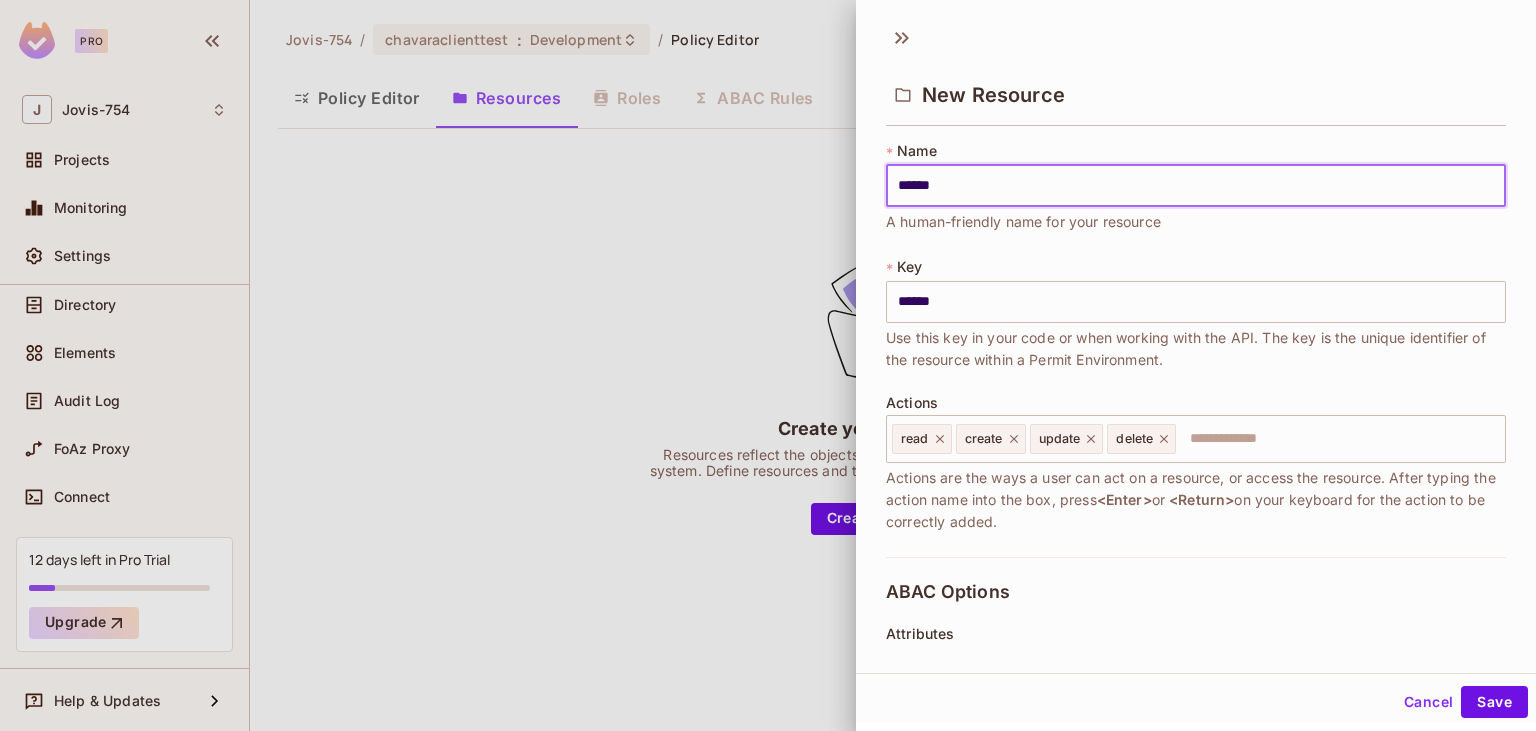 type on "*******" 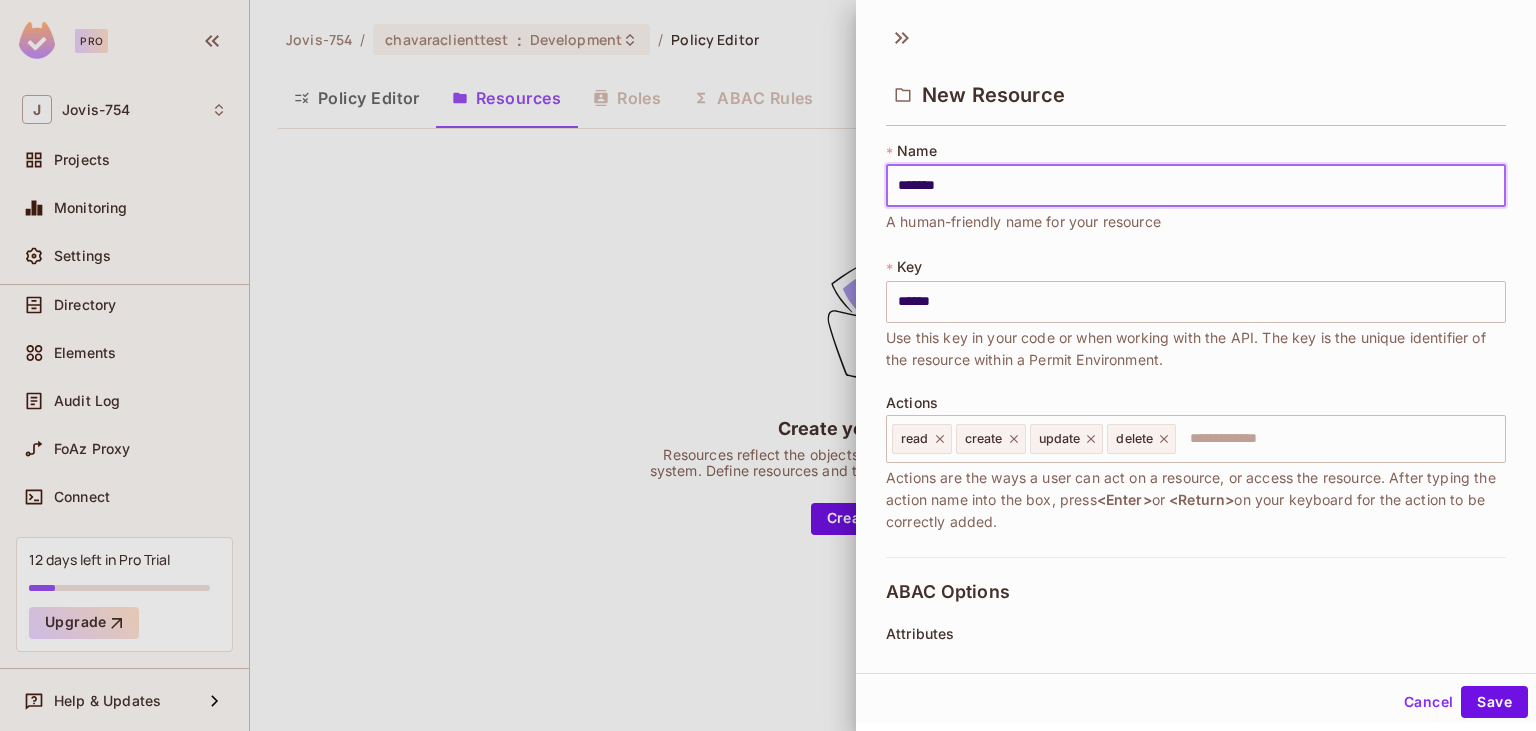 type on "*******" 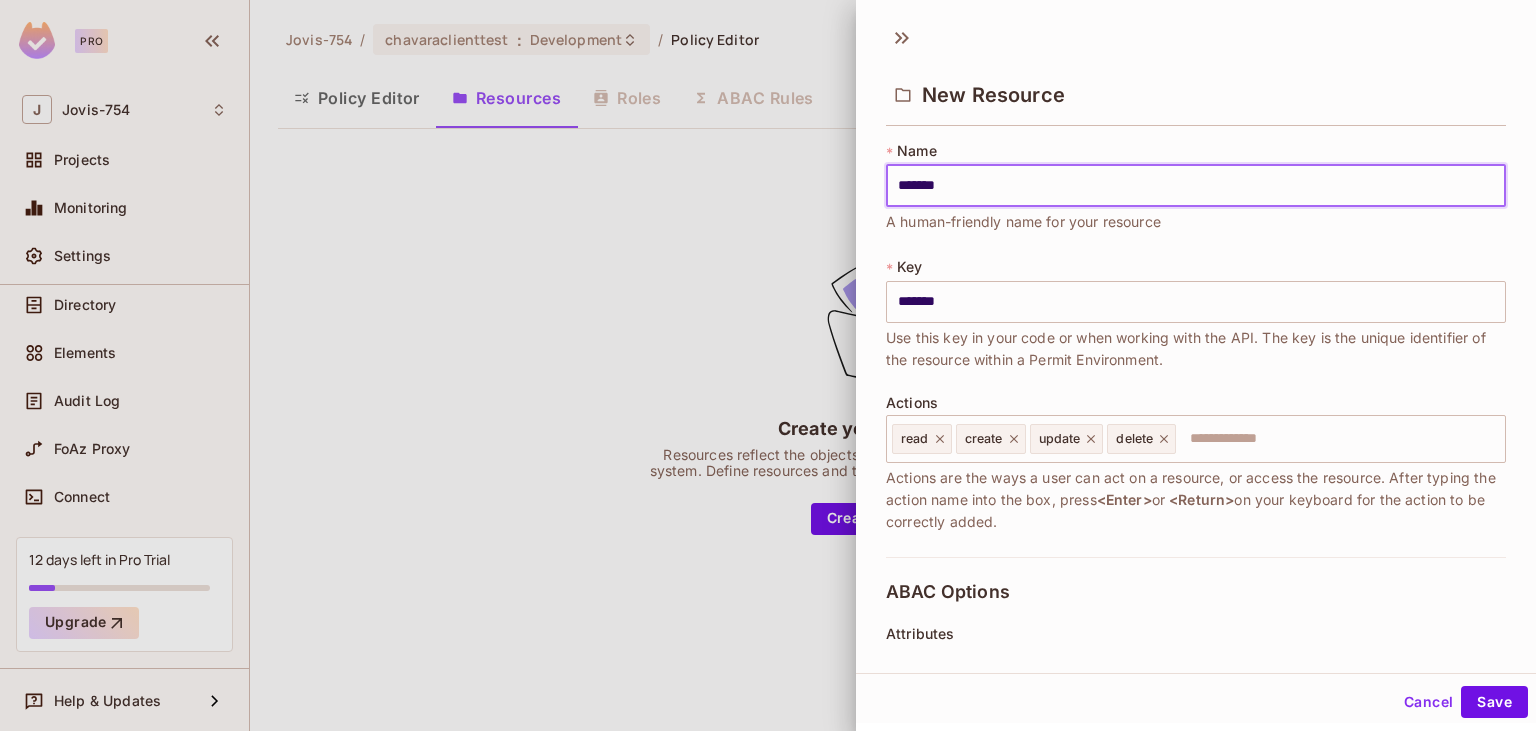 type on "********" 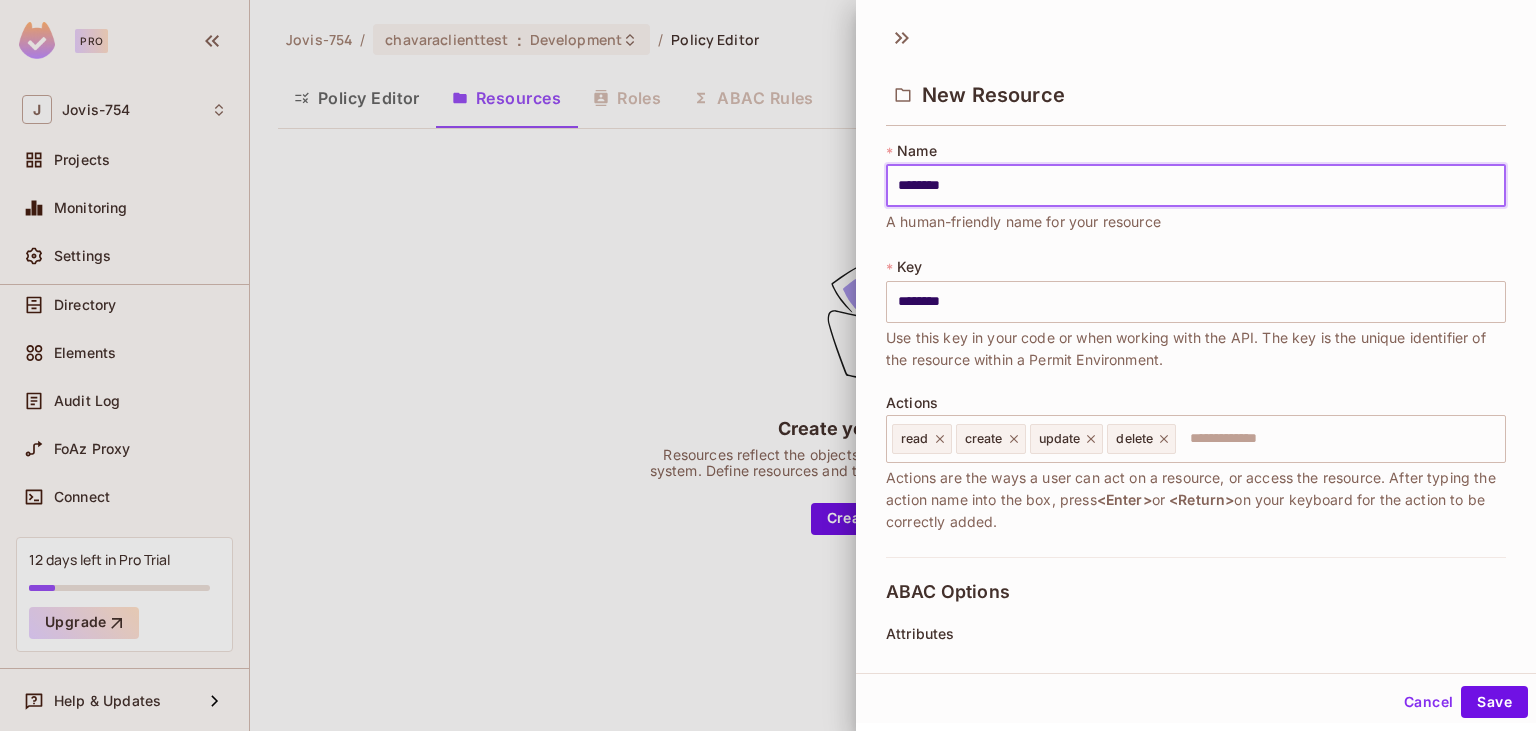 type on "*********" 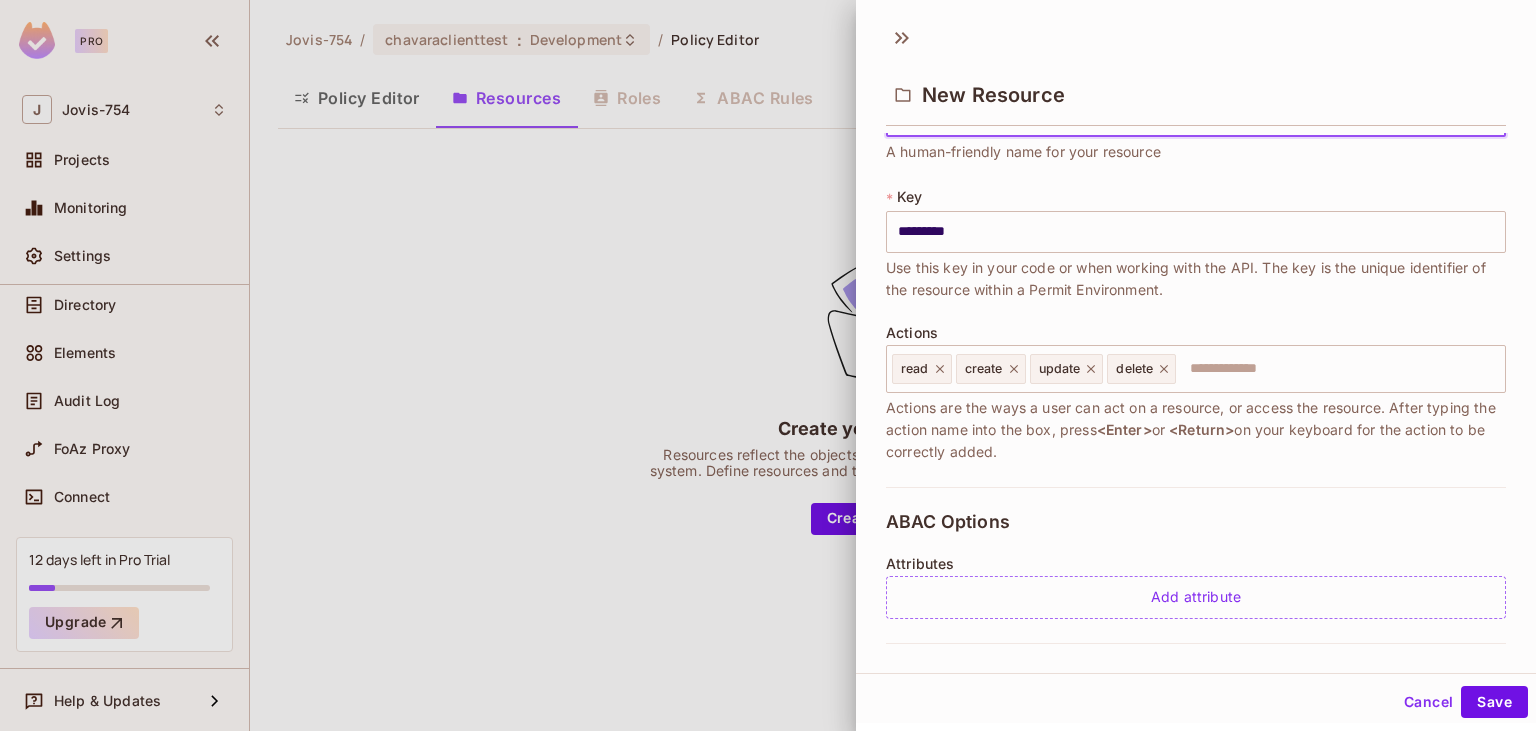 scroll, scrollTop: 115, scrollLeft: 0, axis: vertical 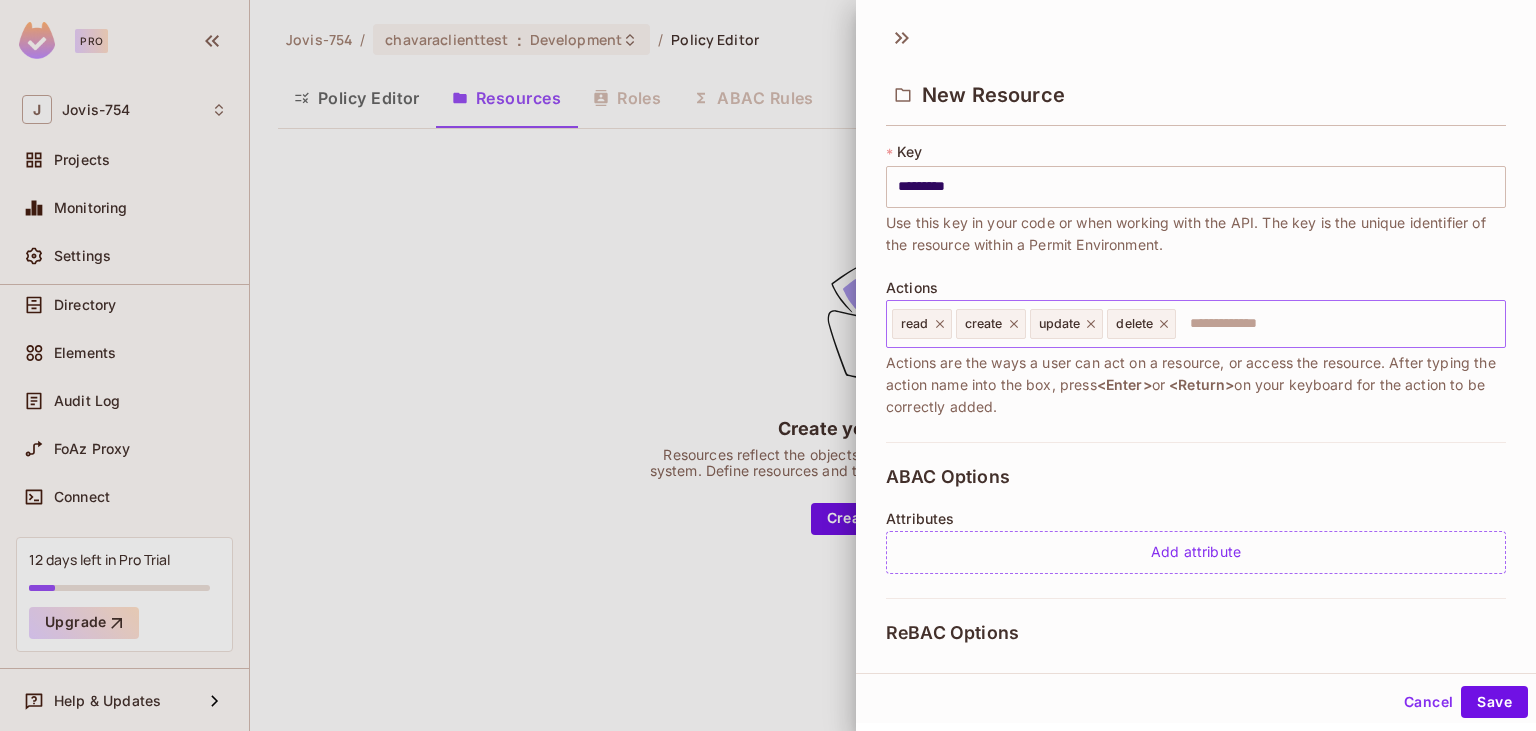 type on "*********" 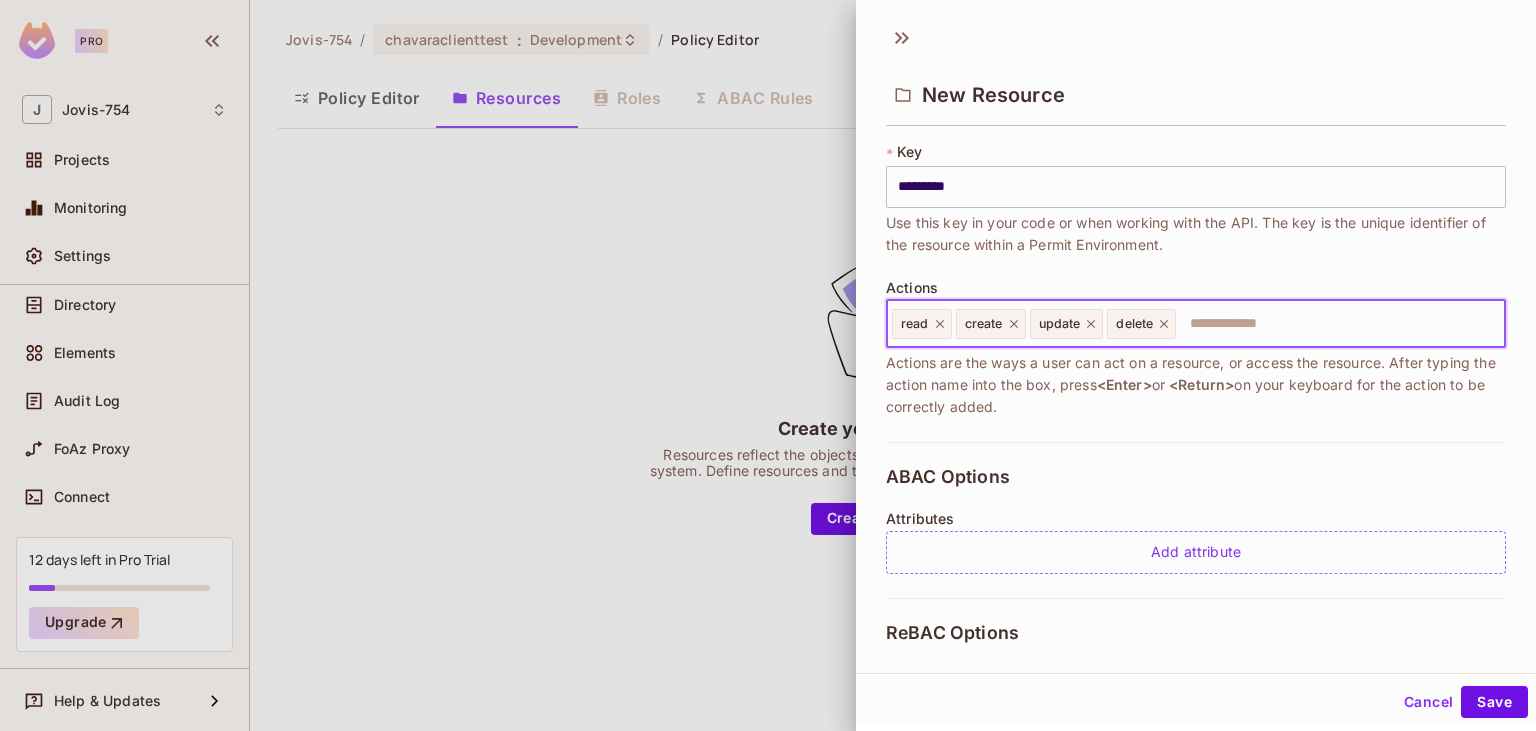 click at bounding box center [1337, 324] 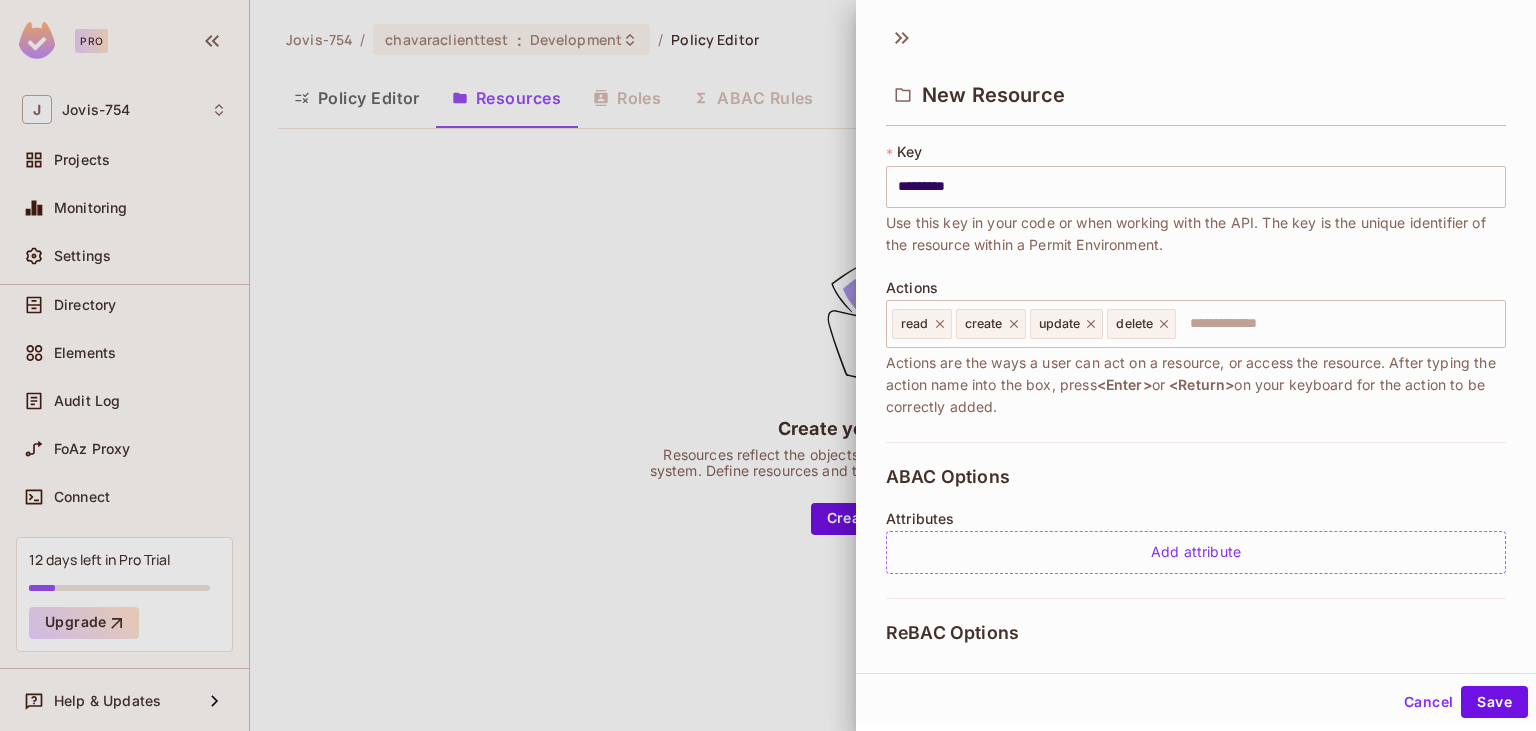 click at bounding box center (768, 365) 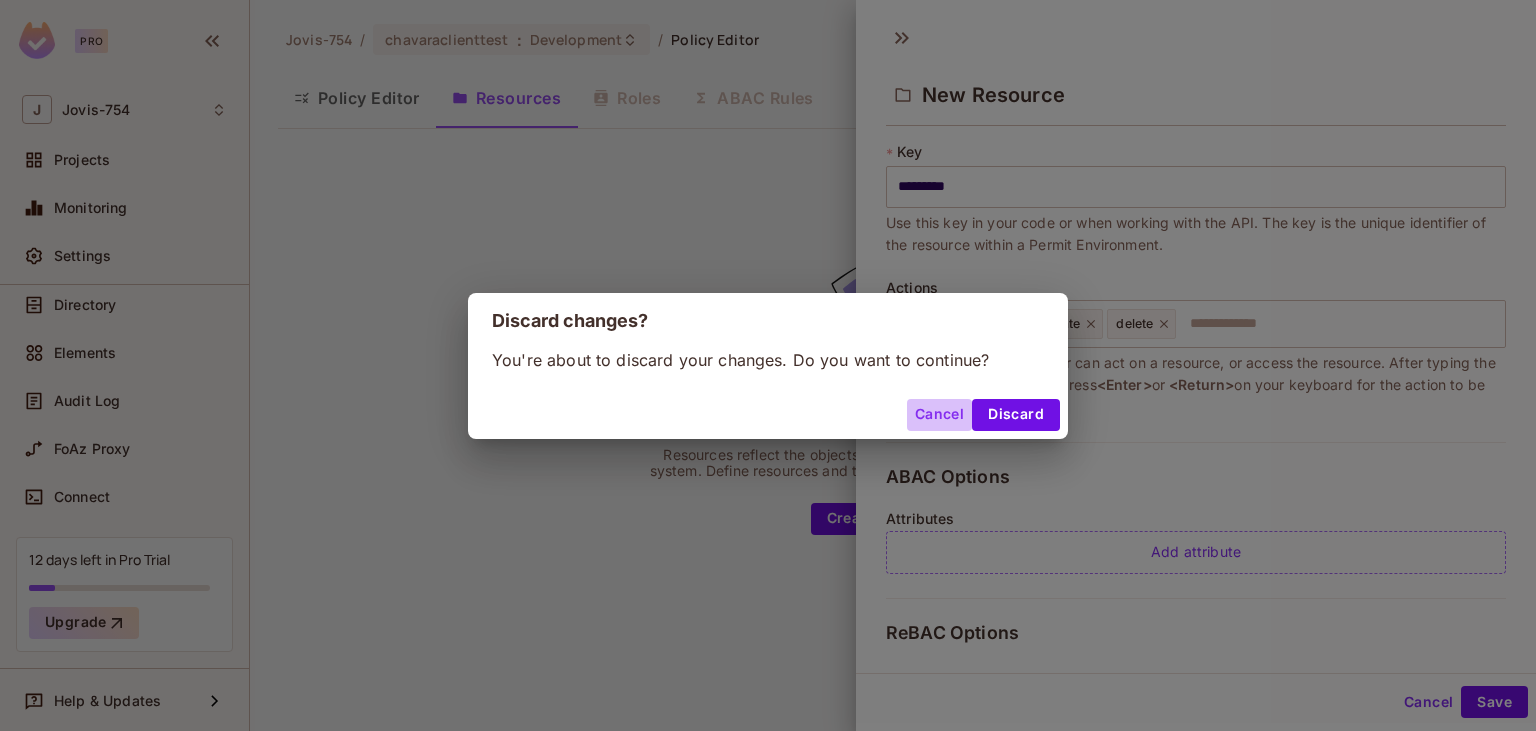click on "Cancel" at bounding box center [939, 415] 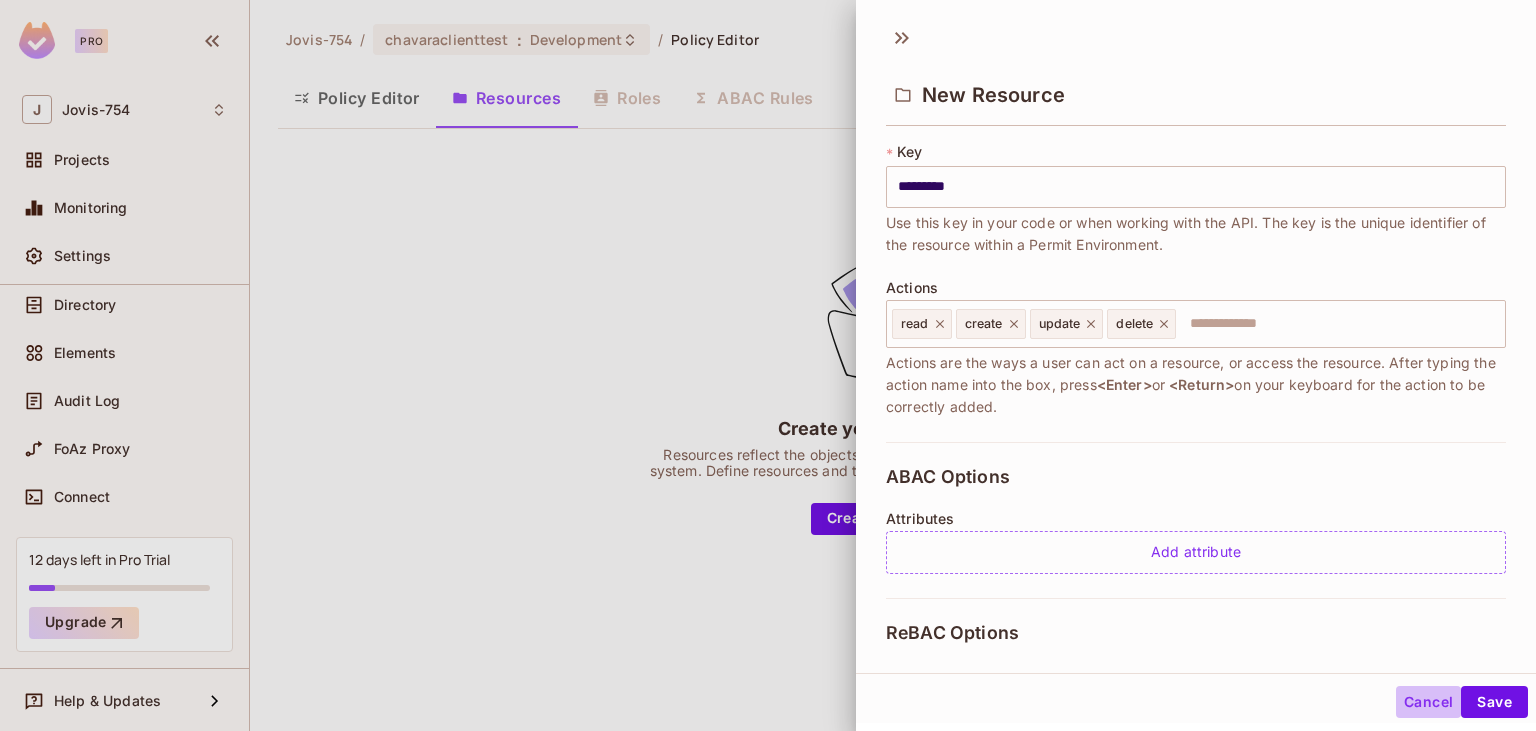 click on "Cancel" at bounding box center (1428, 702) 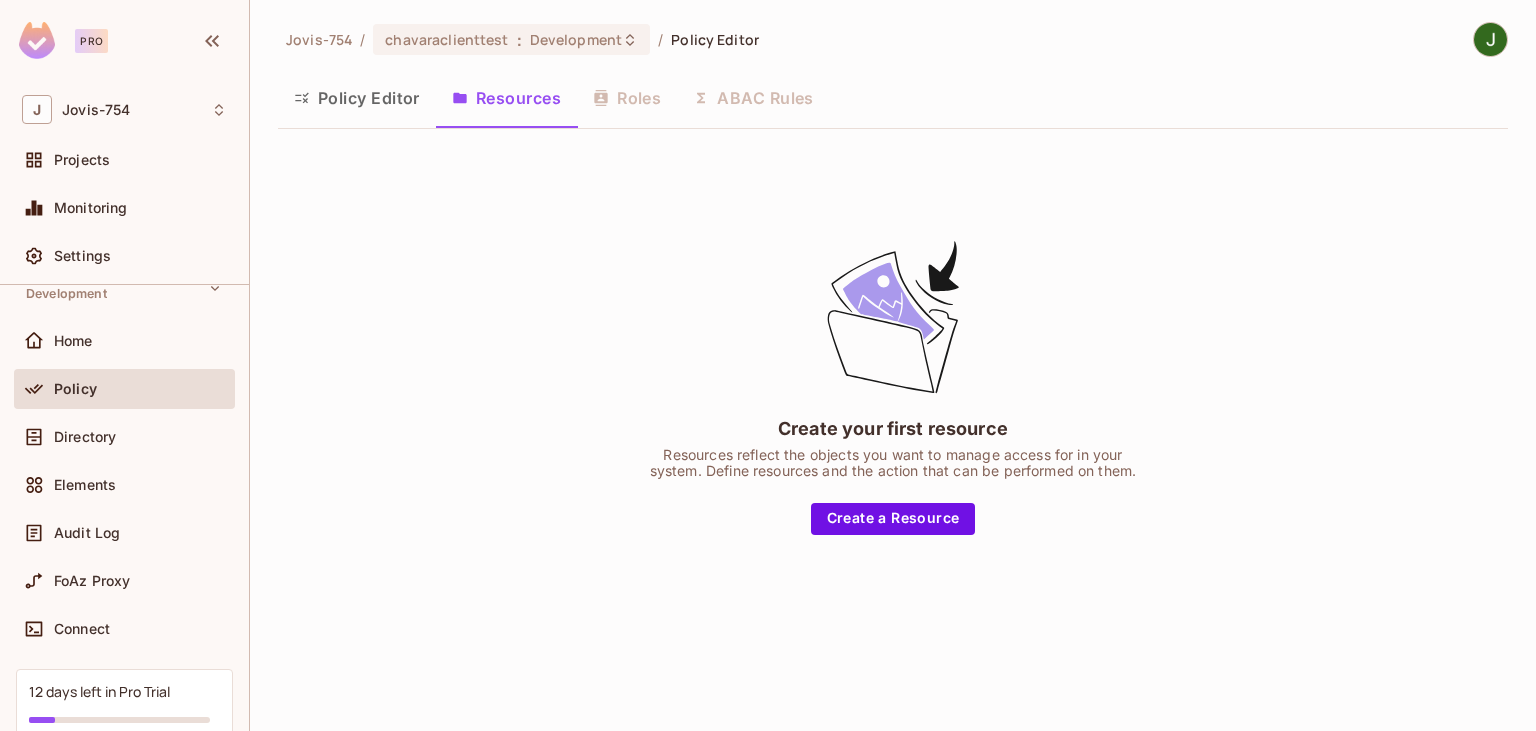 scroll, scrollTop: 0, scrollLeft: 0, axis: both 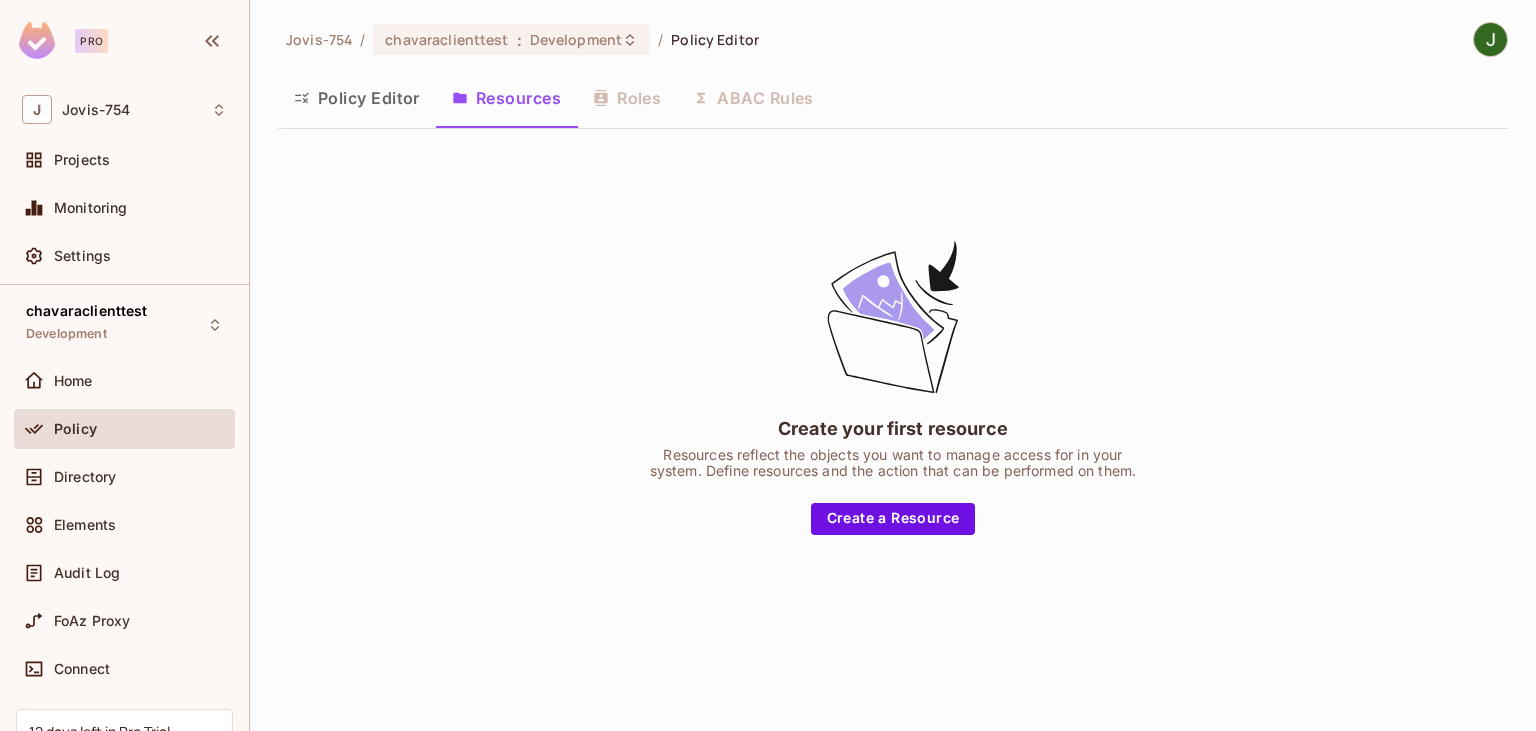 click on "Policy" at bounding box center (140, 429) 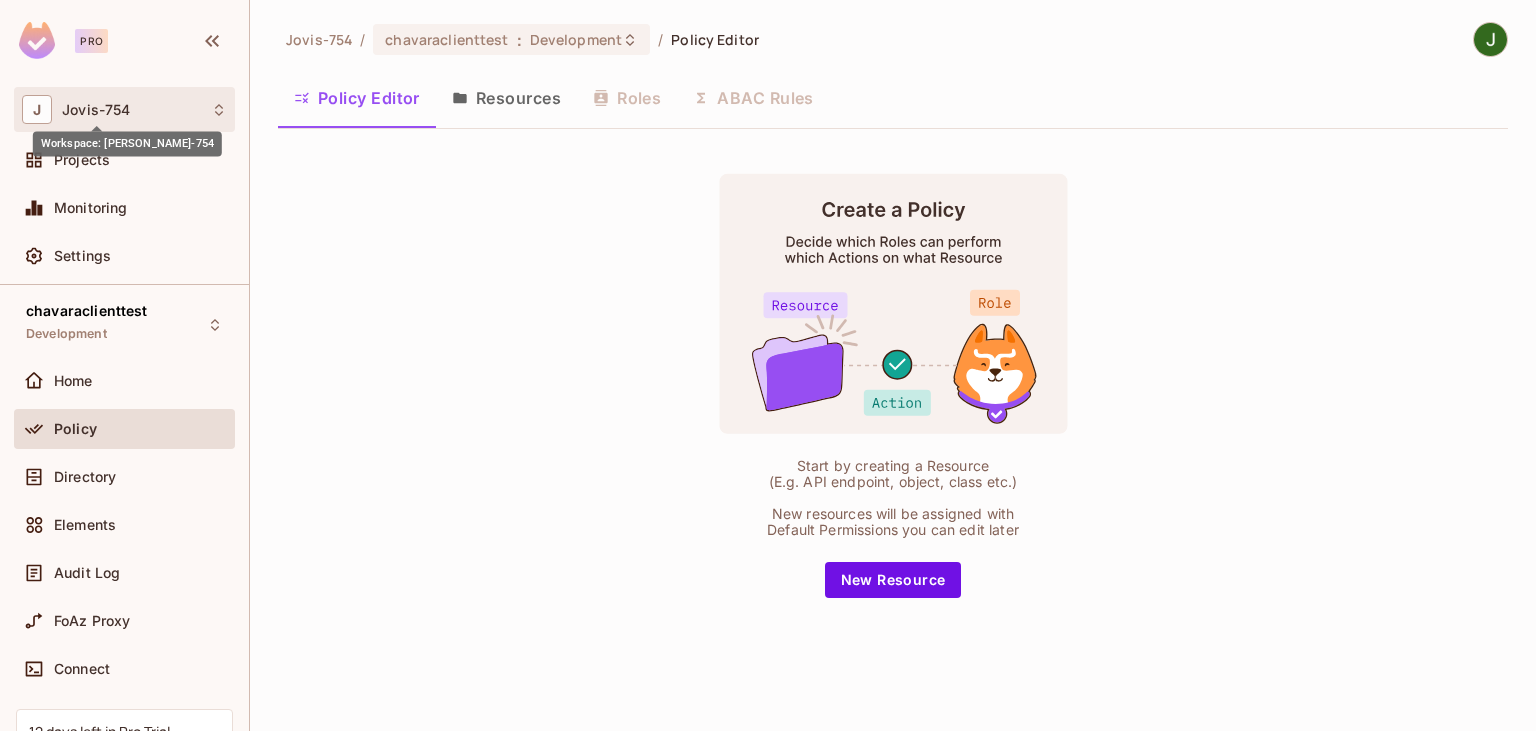 click on "Jovis-754" at bounding box center (96, 110) 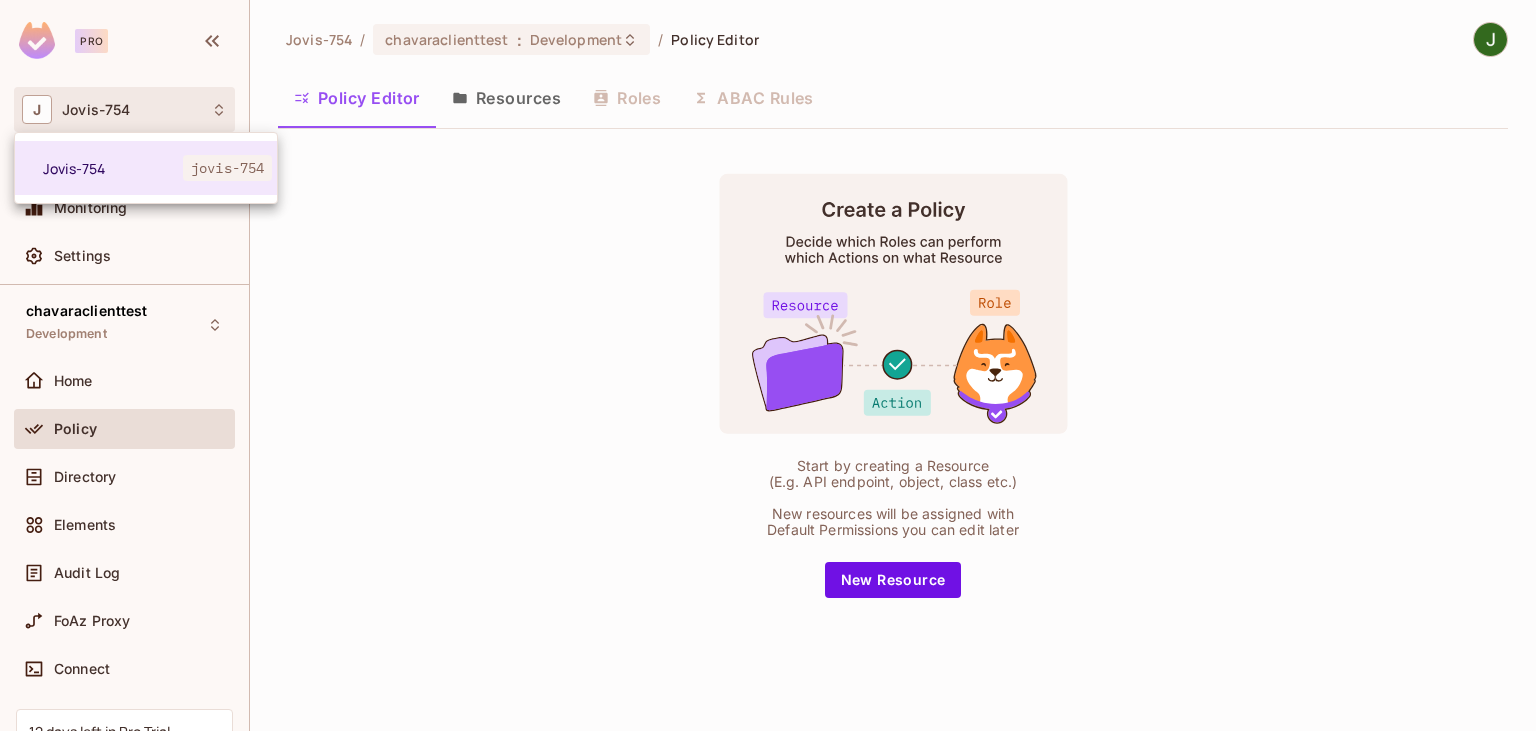 click at bounding box center [768, 365] 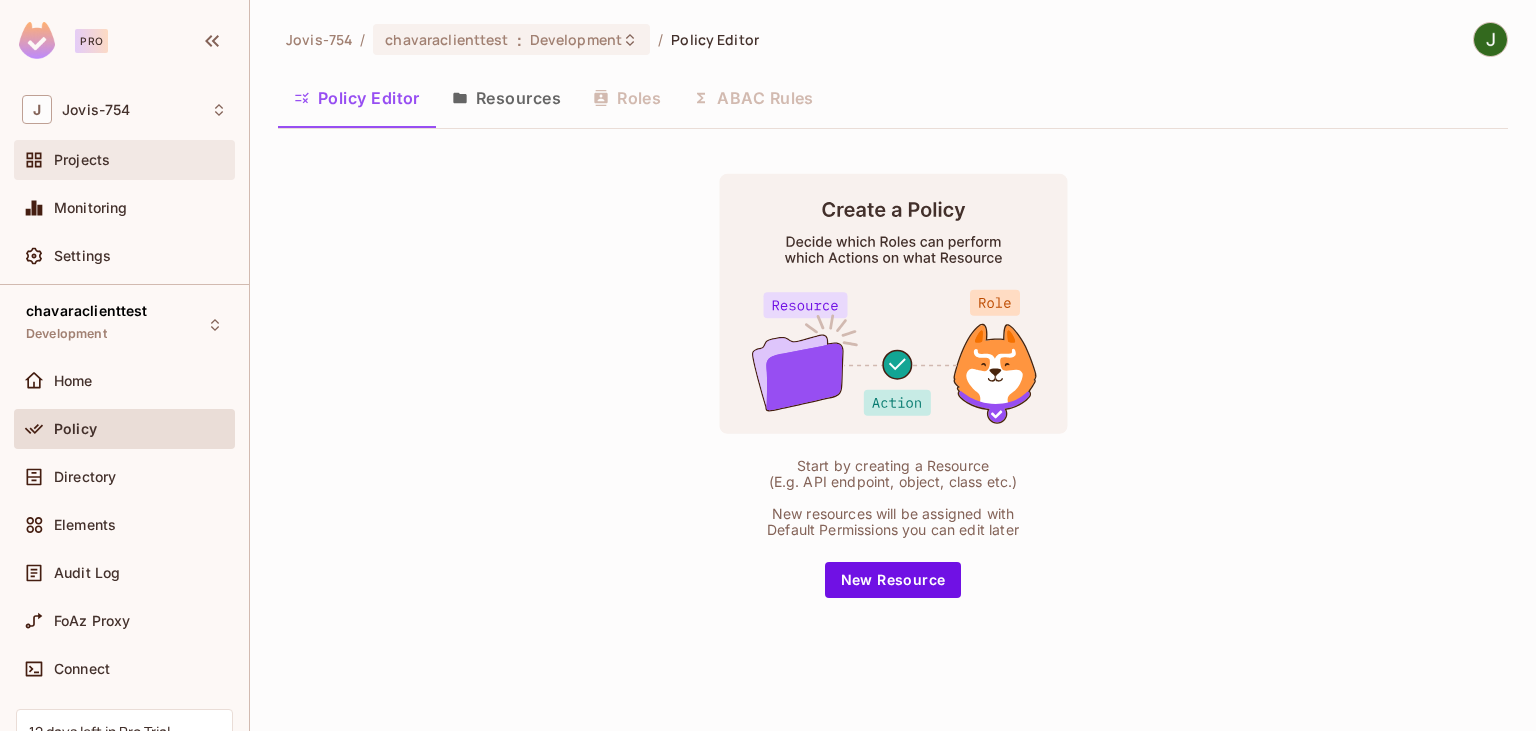 click on "Projects" at bounding box center [82, 160] 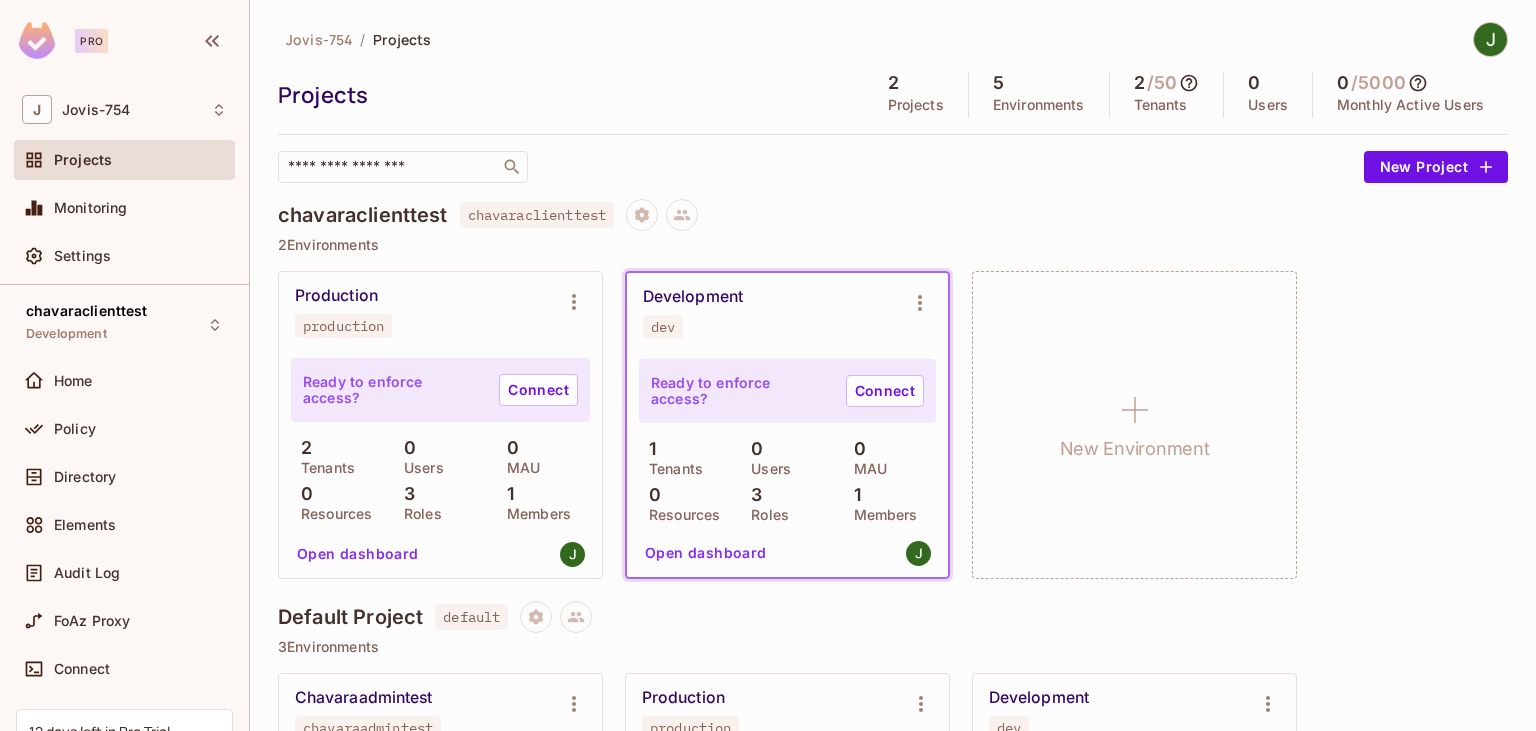 scroll, scrollTop: 576, scrollLeft: 0, axis: vertical 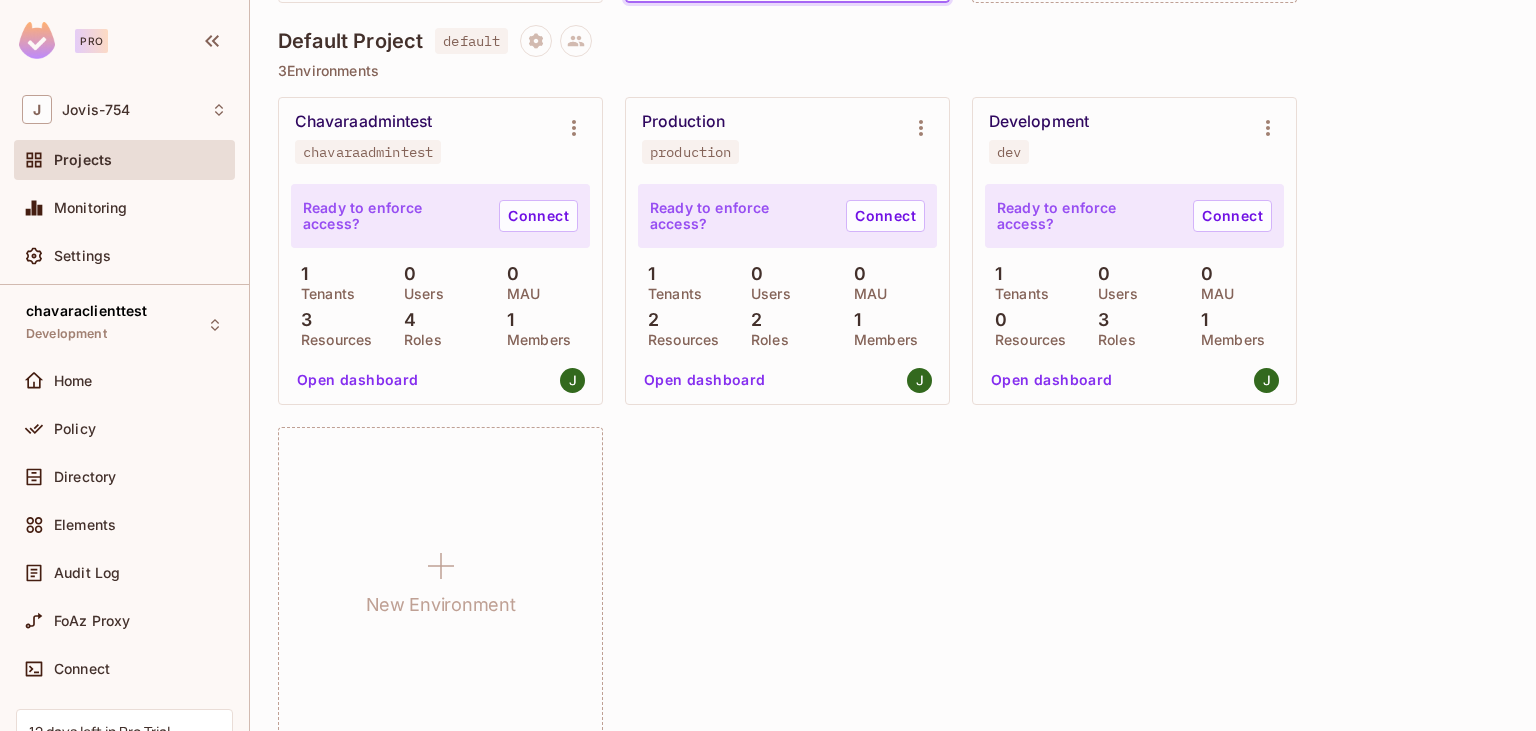 click on "Open dashboard" at bounding box center (358, 380) 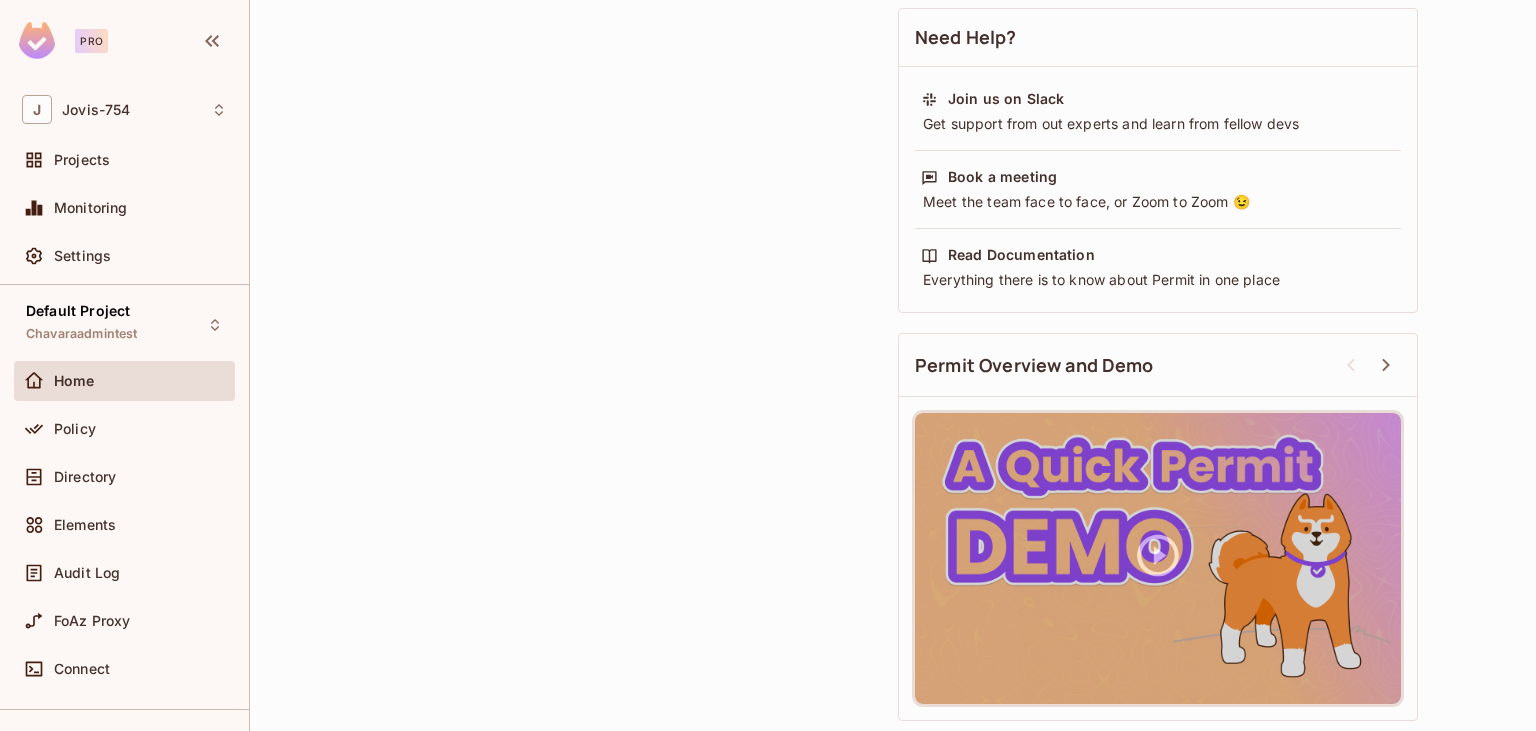 scroll, scrollTop: 0, scrollLeft: 0, axis: both 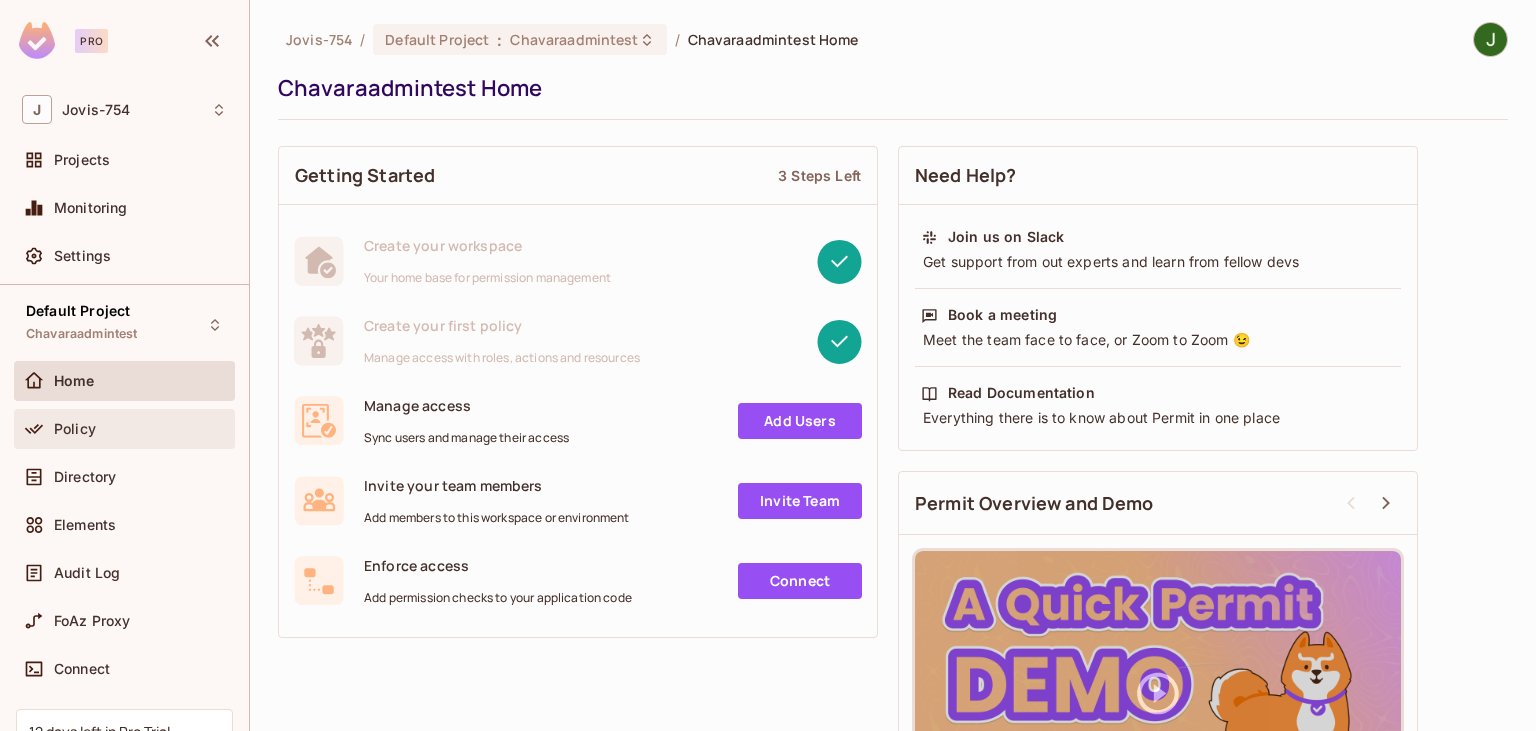 click on "Policy" at bounding box center [75, 429] 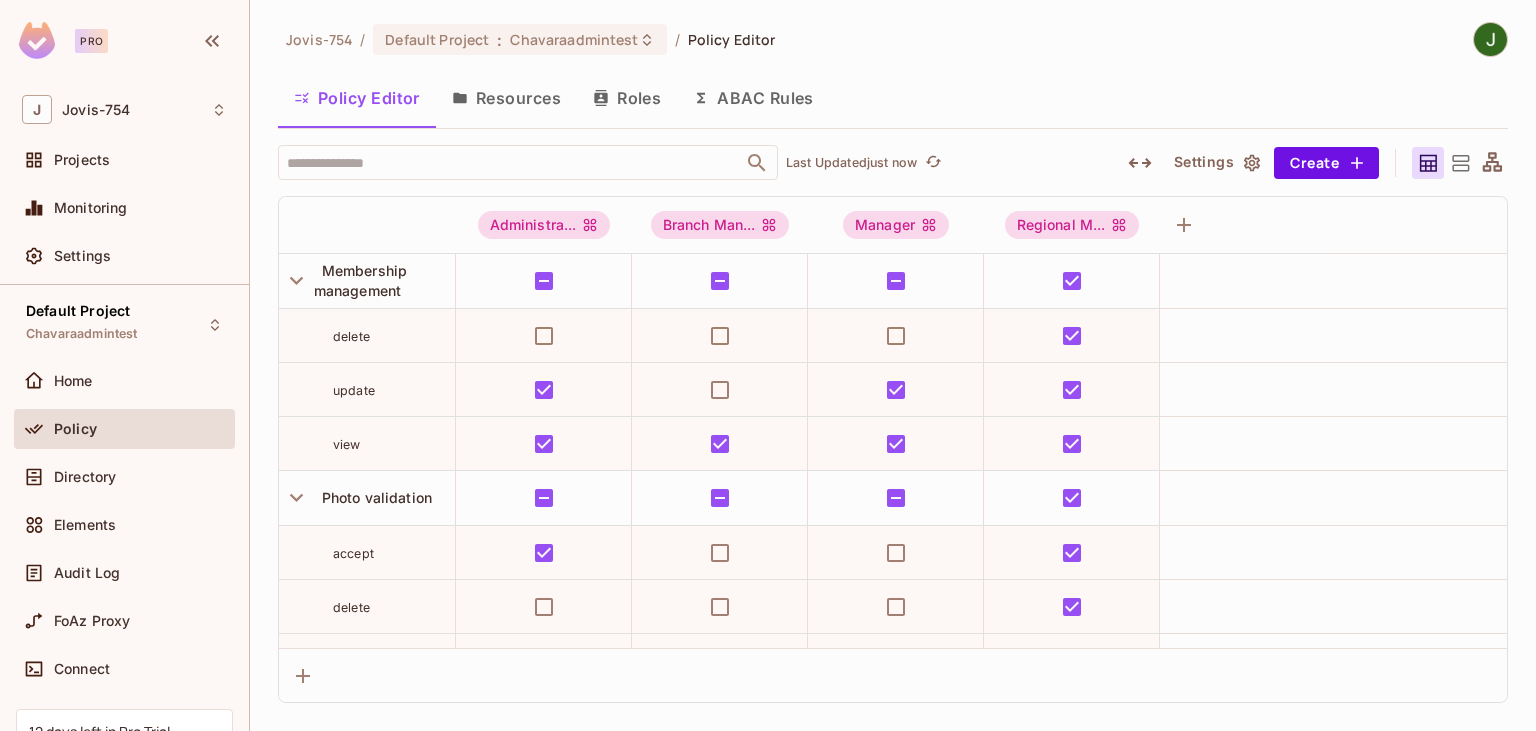 click on "Policy Editor Resources Roles ABAC Rules" at bounding box center (893, 98) 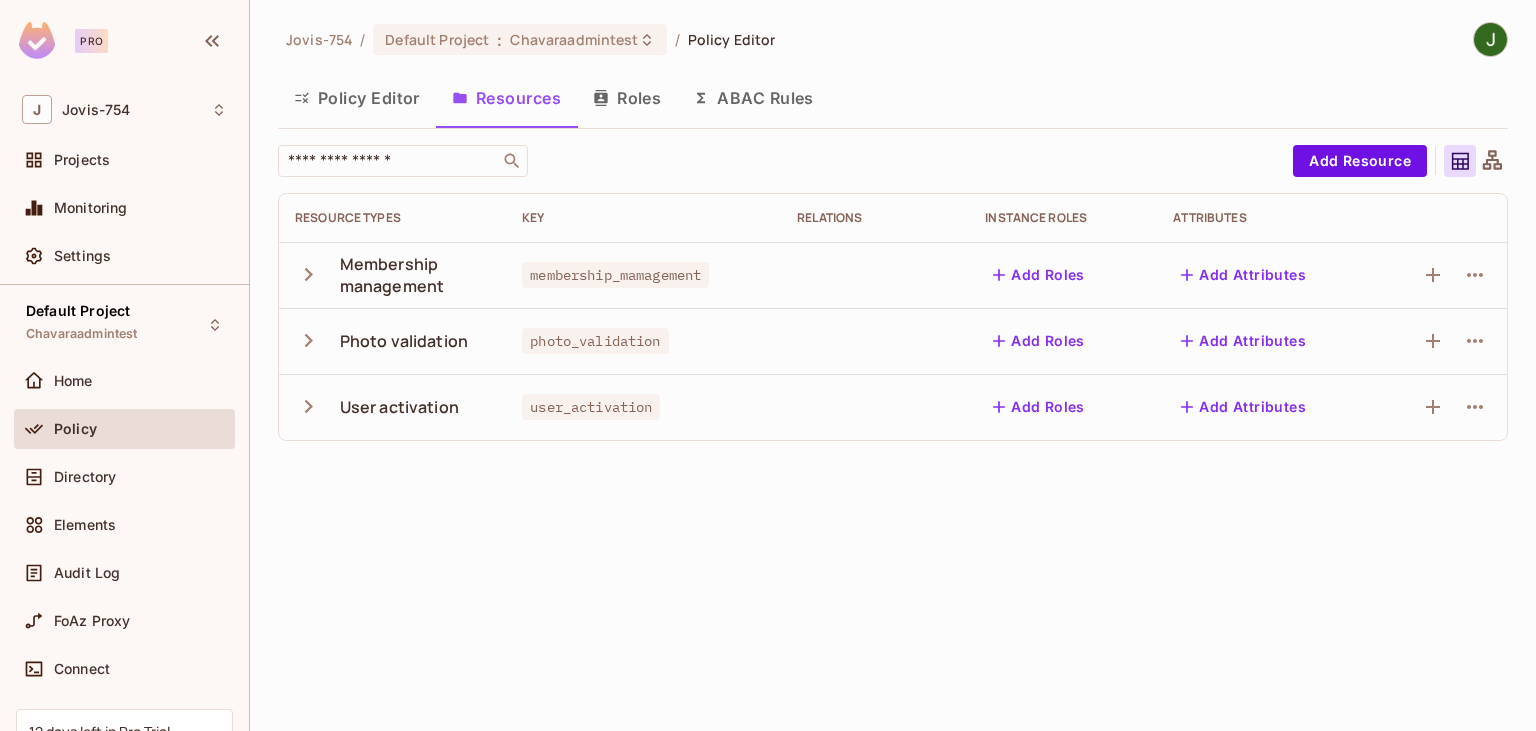 click on "Roles" at bounding box center [627, 98] 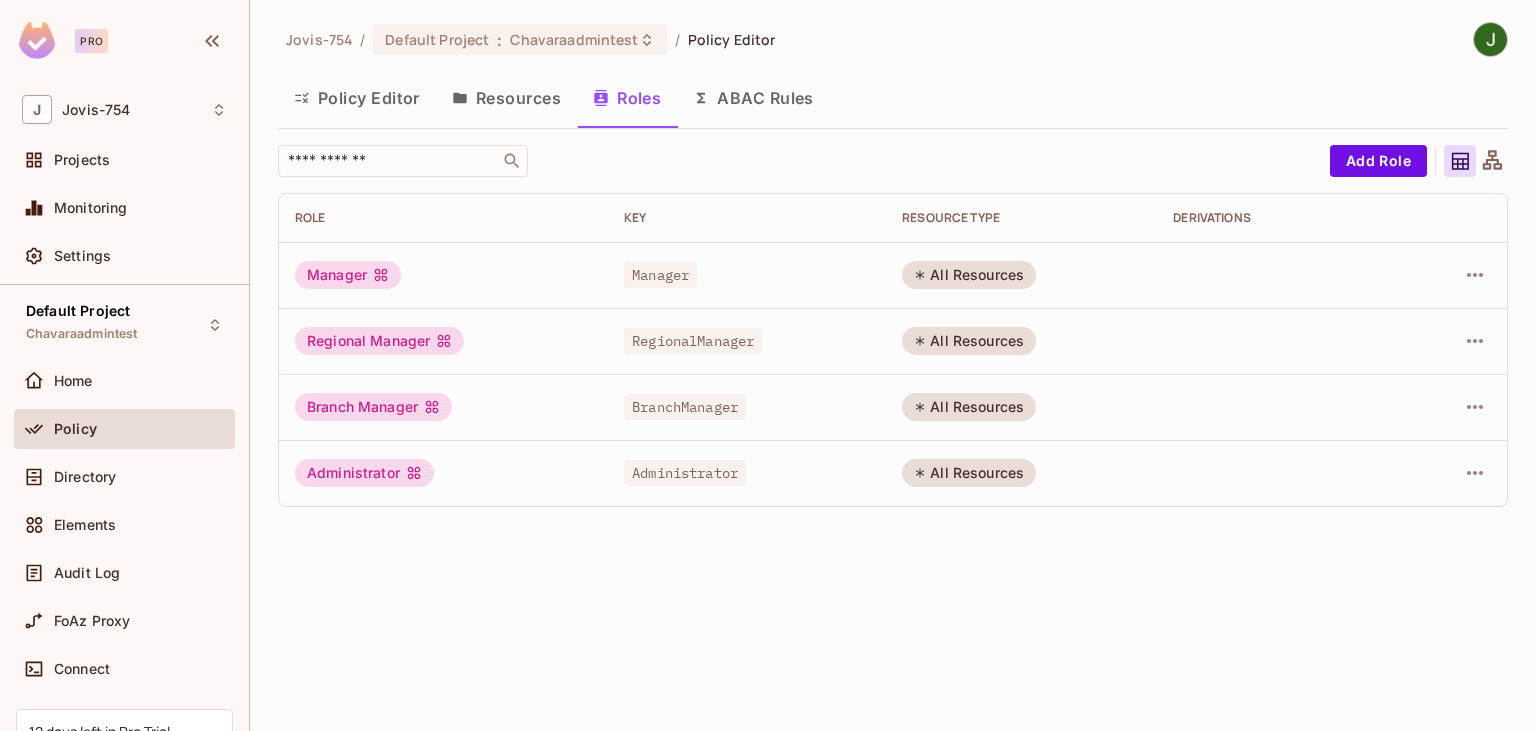 click on "ABAC Rules" at bounding box center [753, 98] 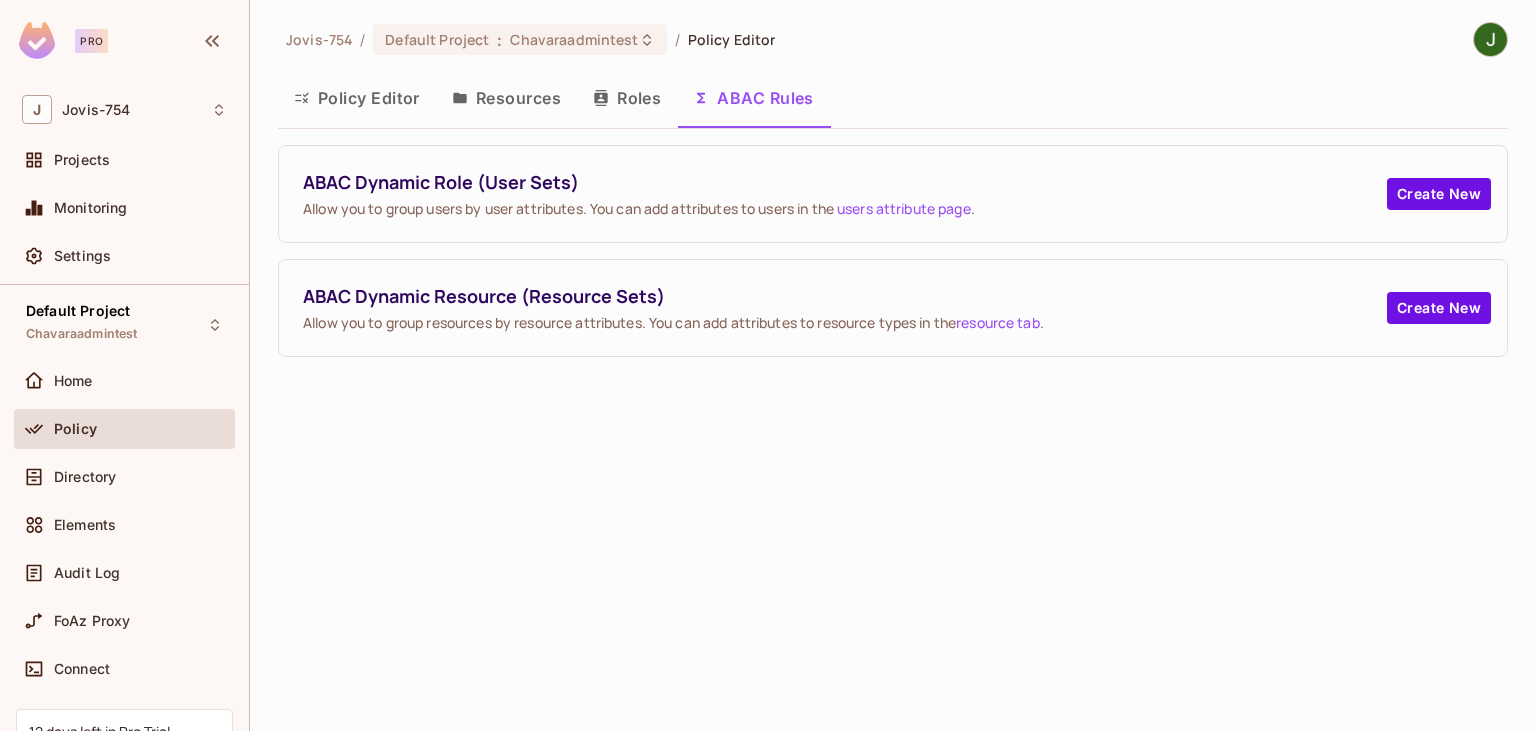 click on "Policy Editor" at bounding box center [357, 98] 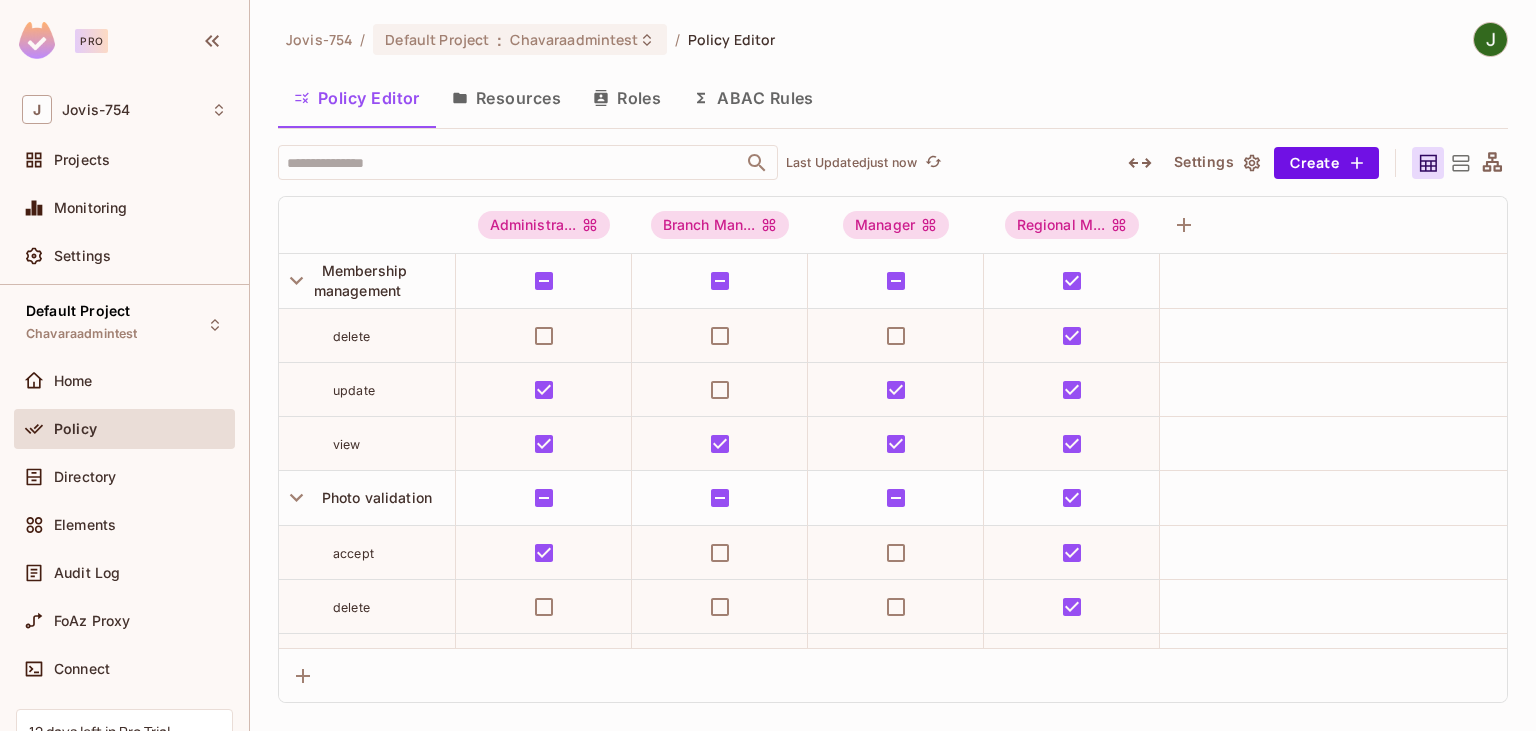 click on "Resources" at bounding box center [506, 98] 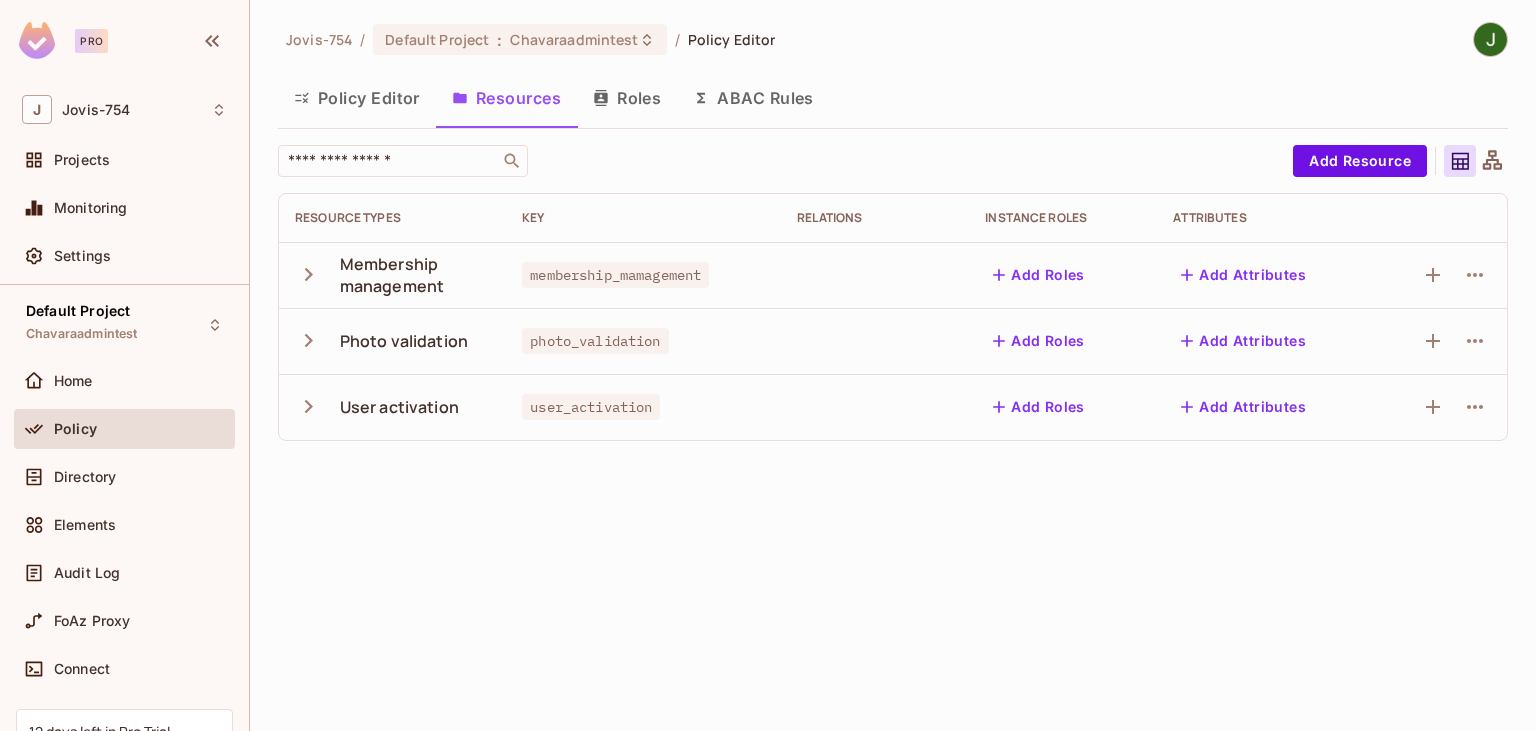 click on "Roles" at bounding box center (627, 98) 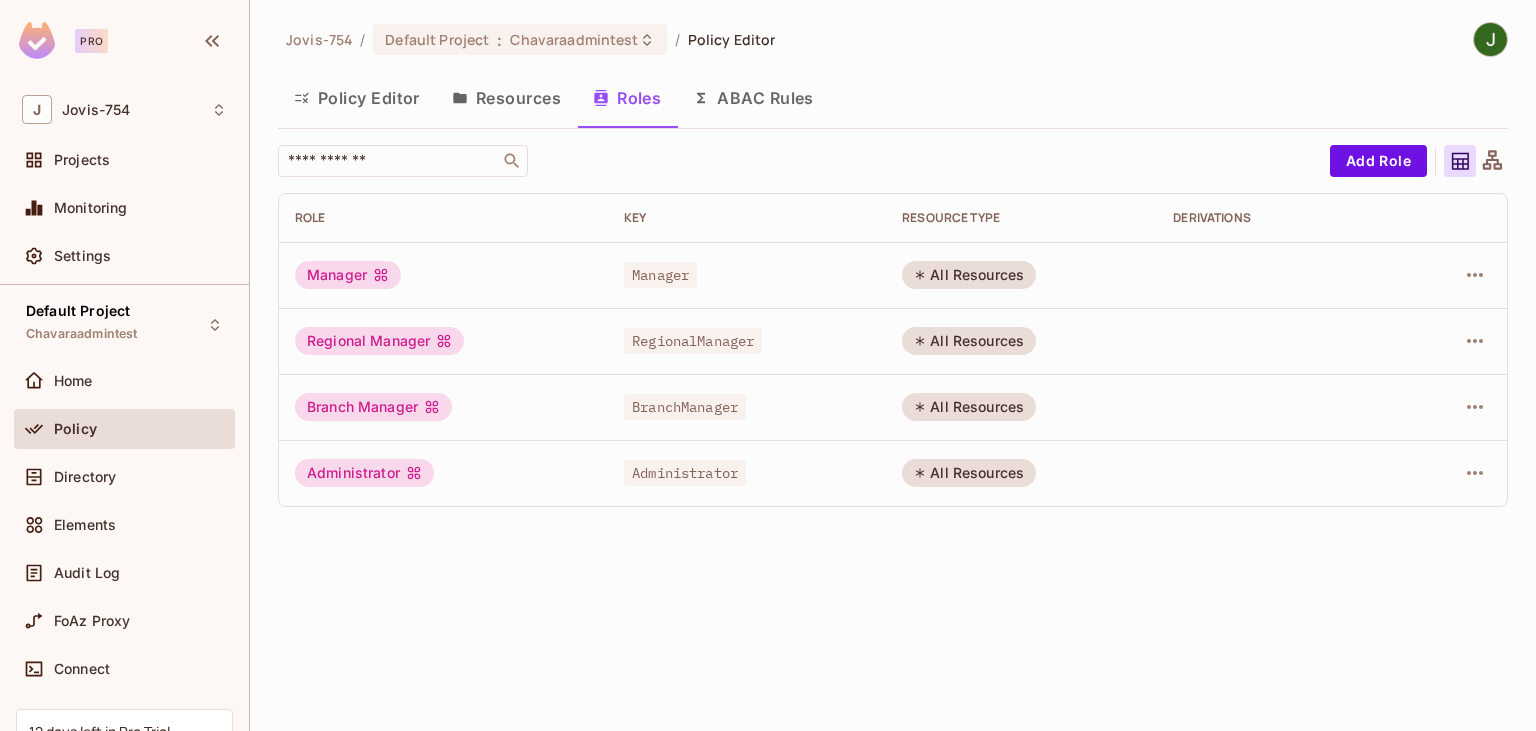 click on "ABAC Rules" at bounding box center [753, 98] 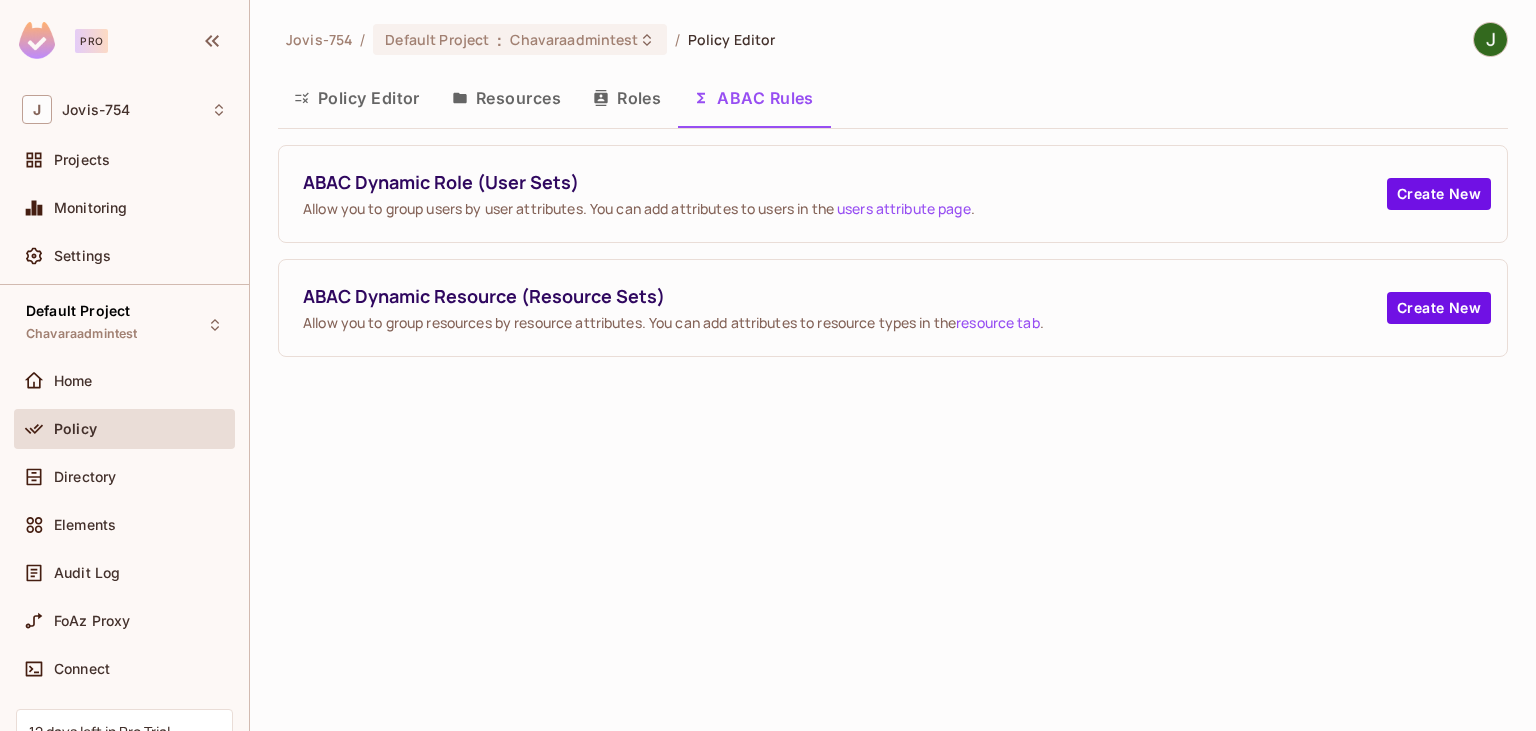 click on "Policy Editor" at bounding box center (357, 98) 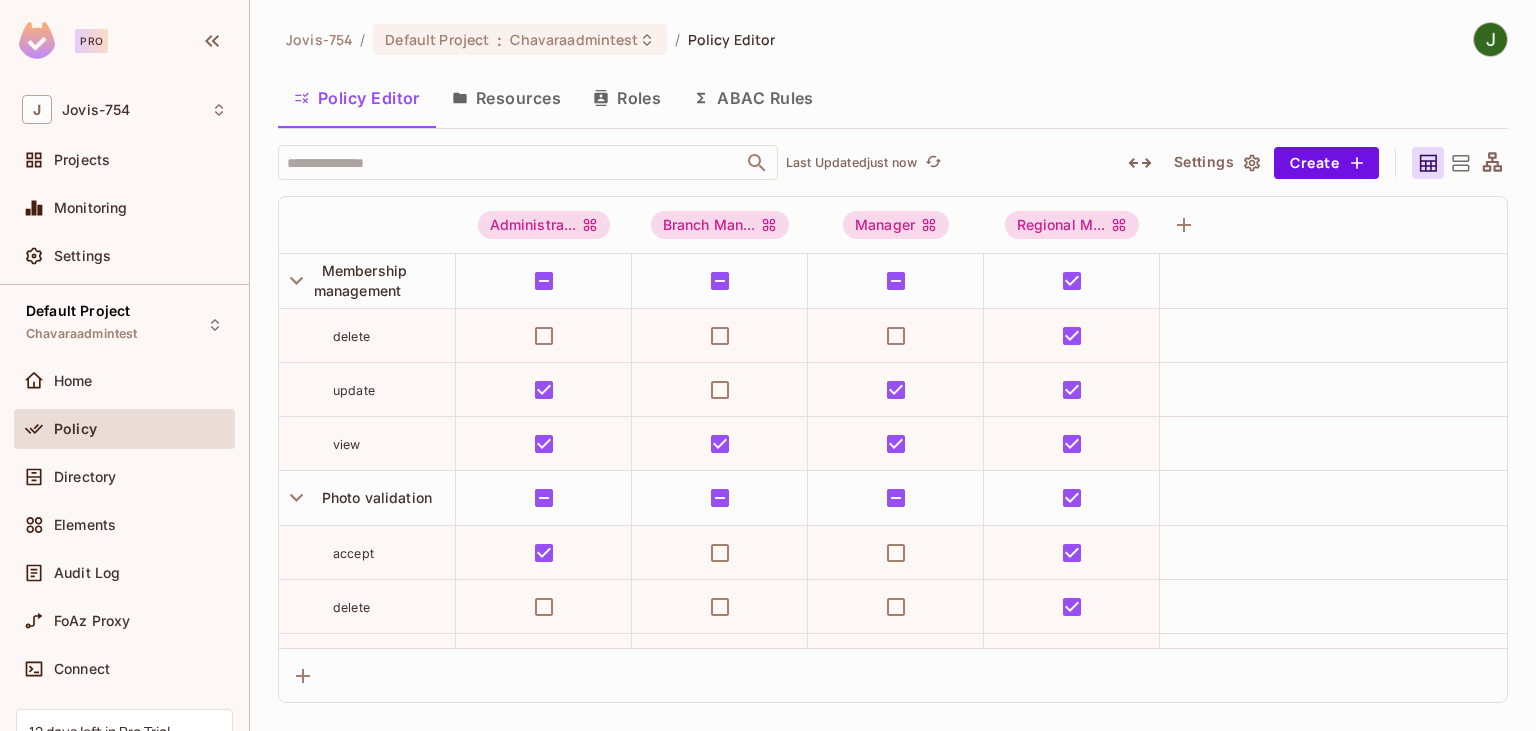 click on "Resources" at bounding box center (506, 98) 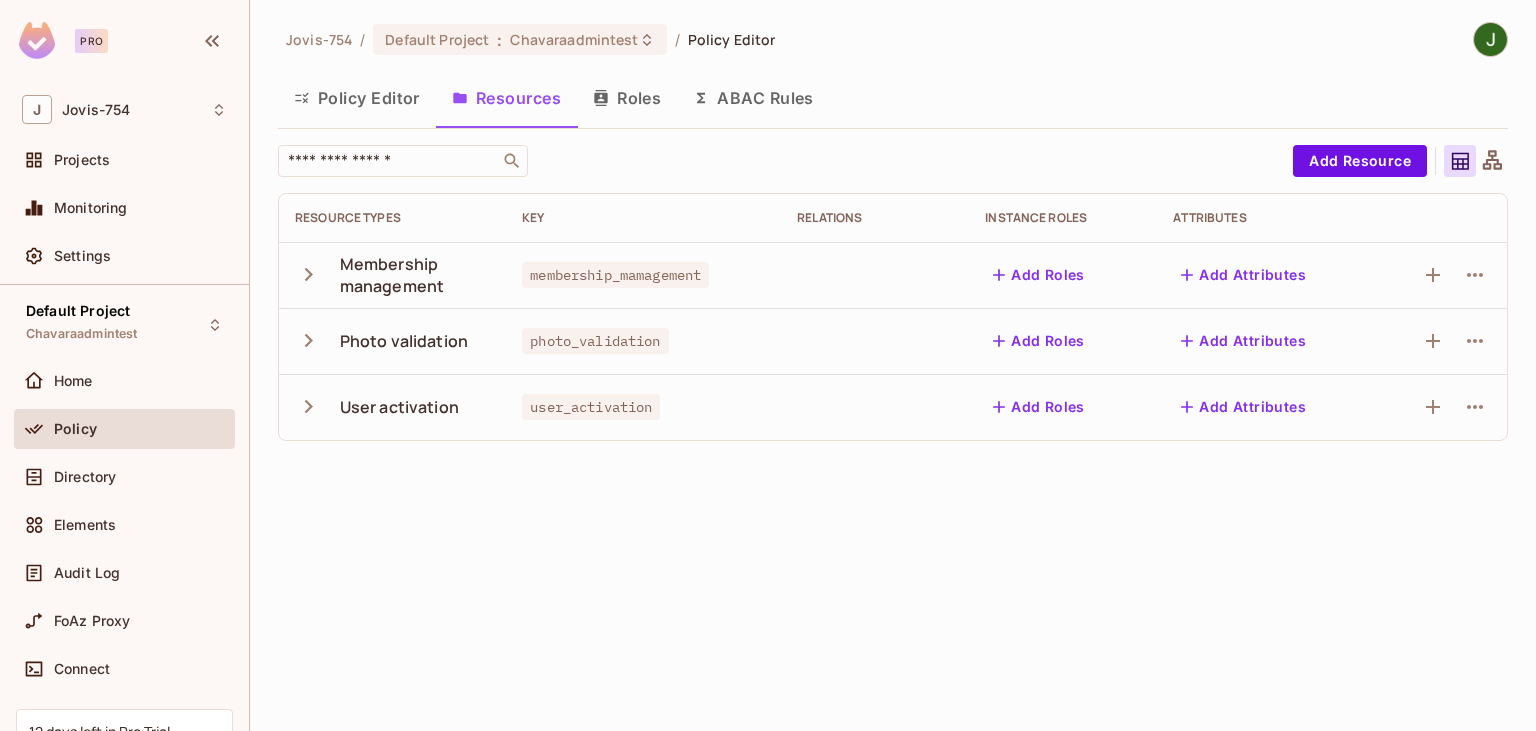 drag, startPoint x: 634, startPoint y: 95, endPoint x: 674, endPoint y: 89, distance: 40.4475 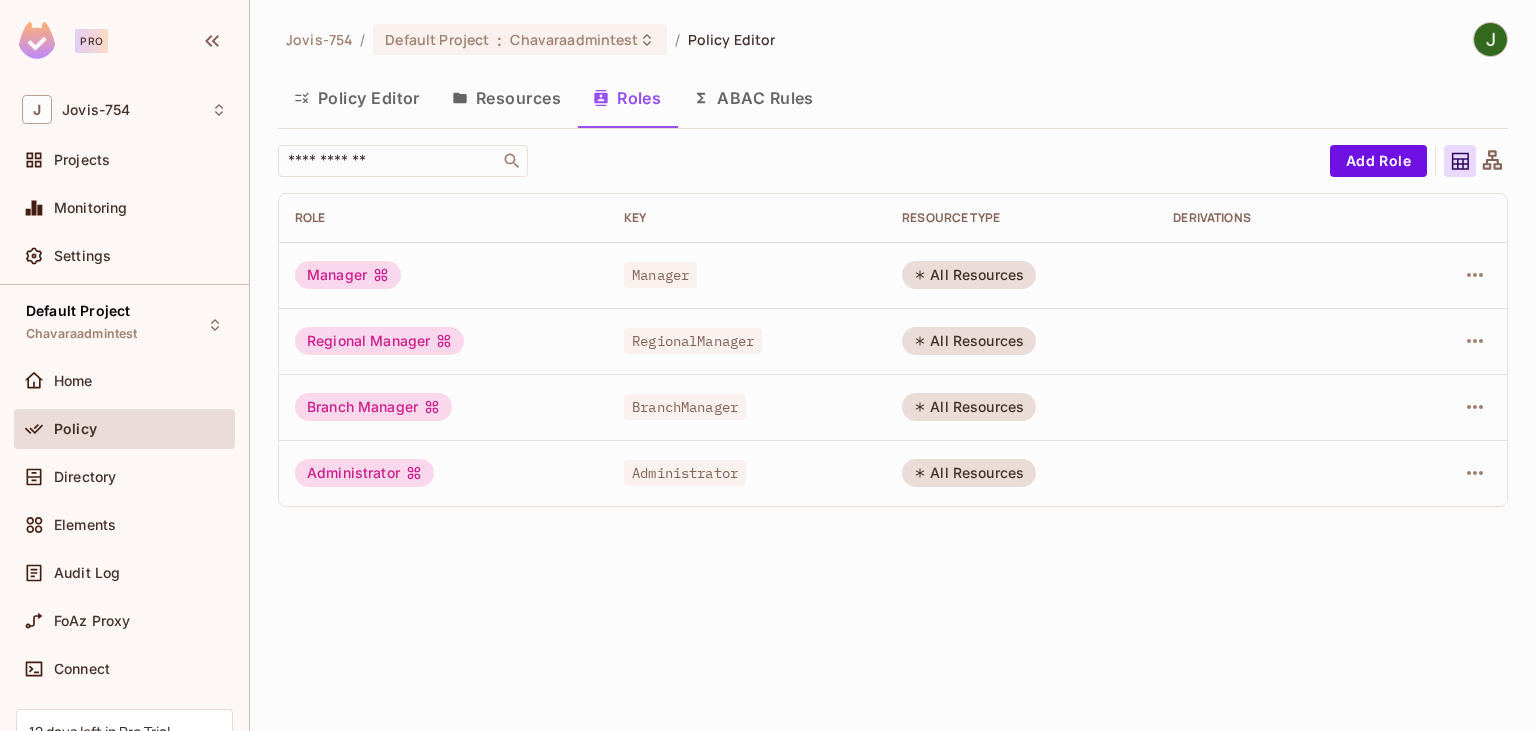click on "Jovis-754 / Default Project : Chavaraadmintest / Policy Editor" at bounding box center (893, 39) 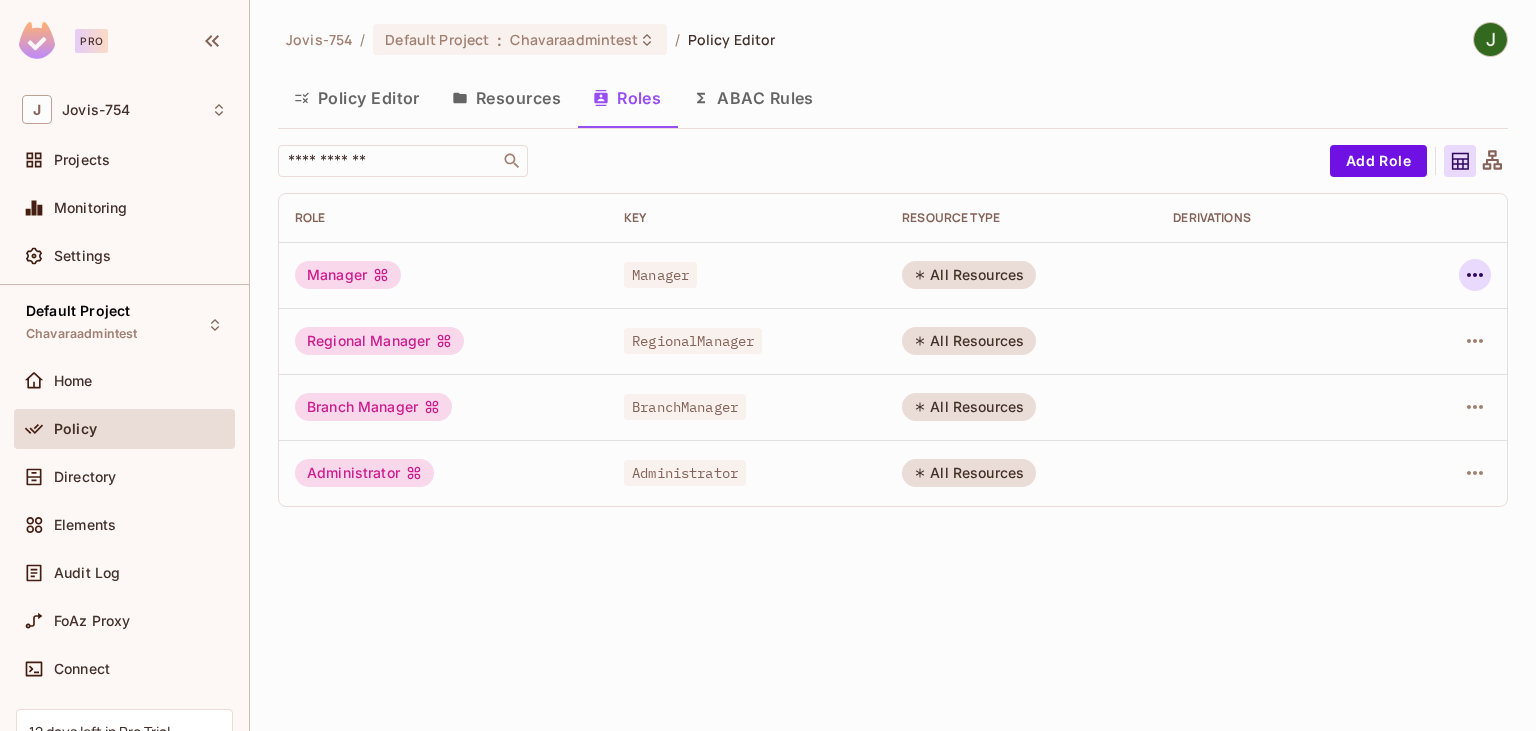 click 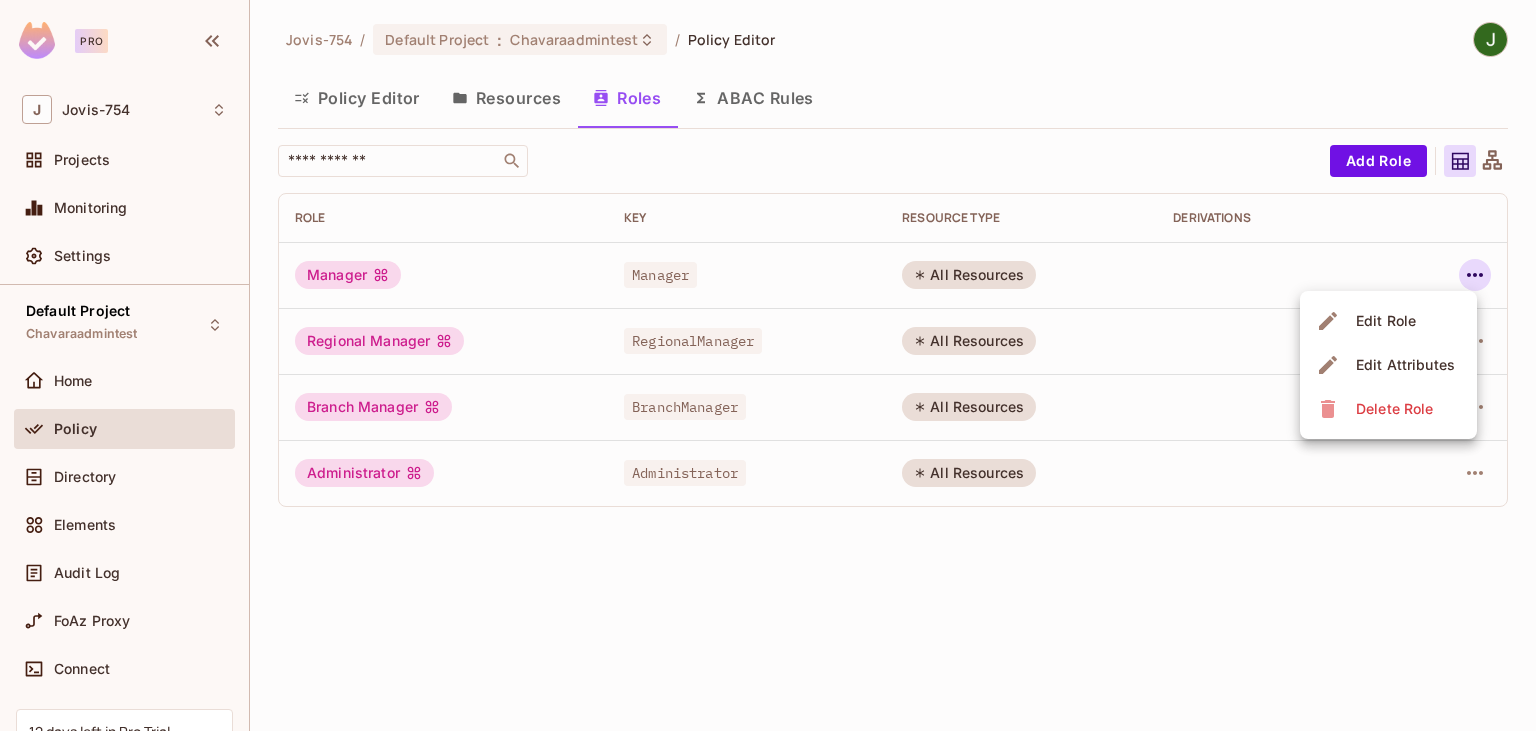 click at bounding box center [768, 365] 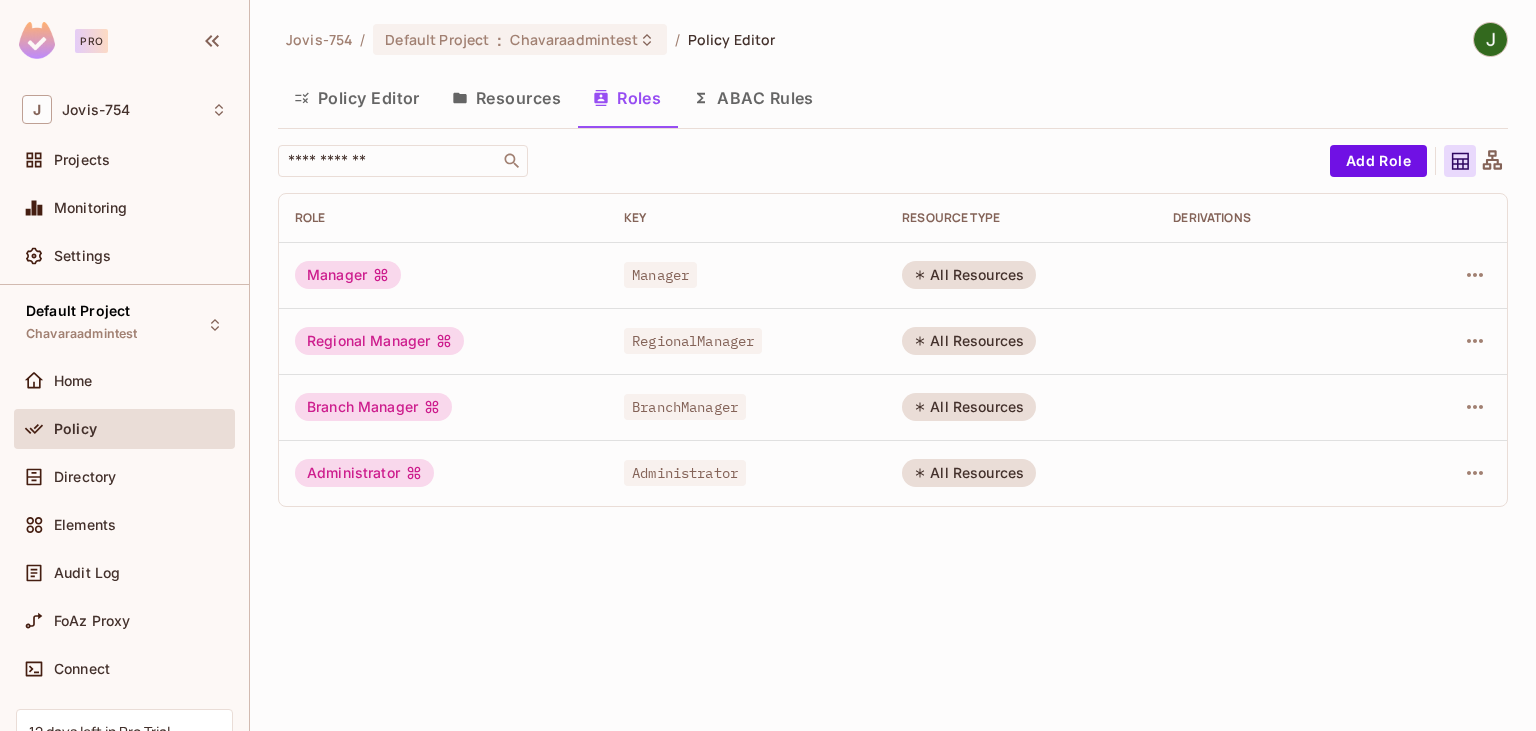 click on "Policy Editor" at bounding box center [357, 98] 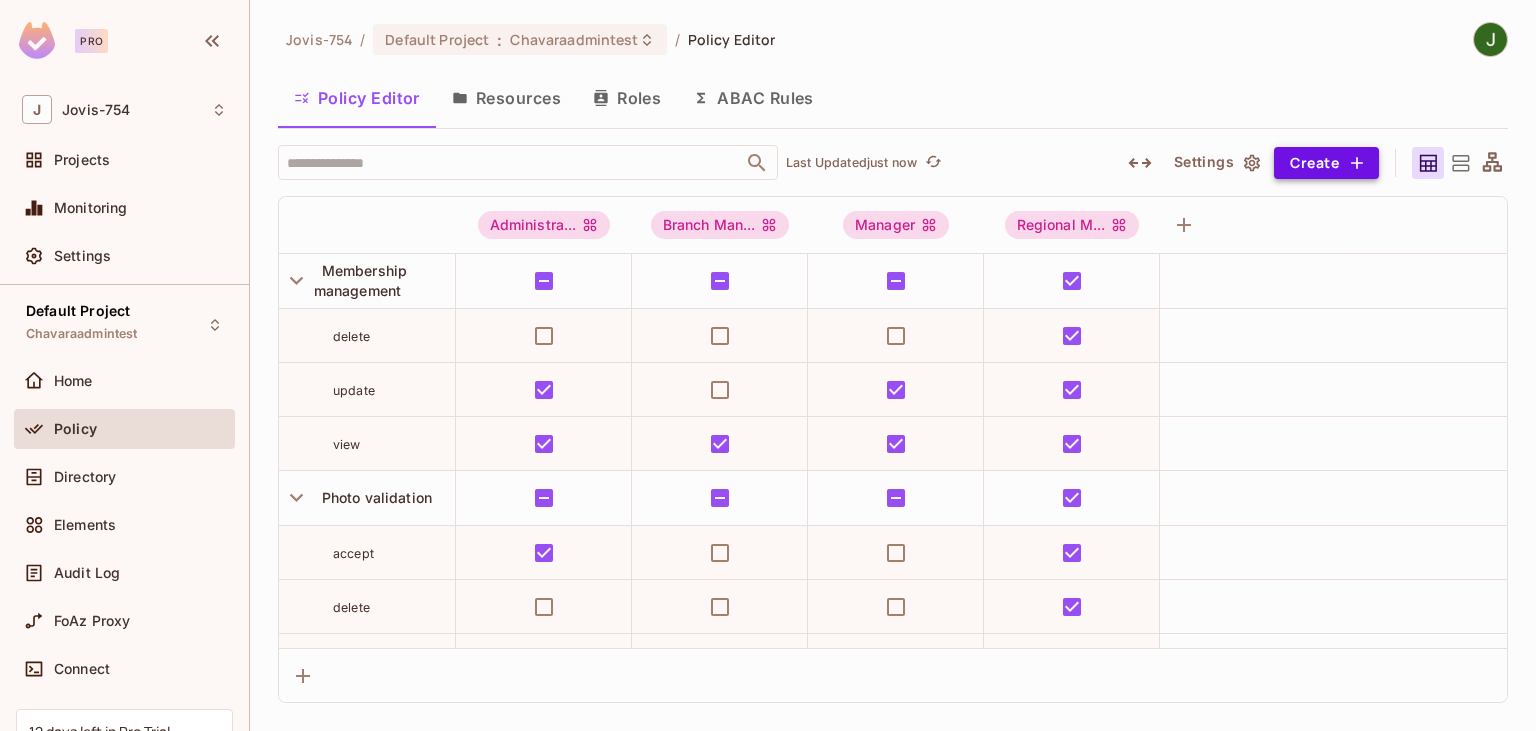 click on "Create" at bounding box center (1326, 163) 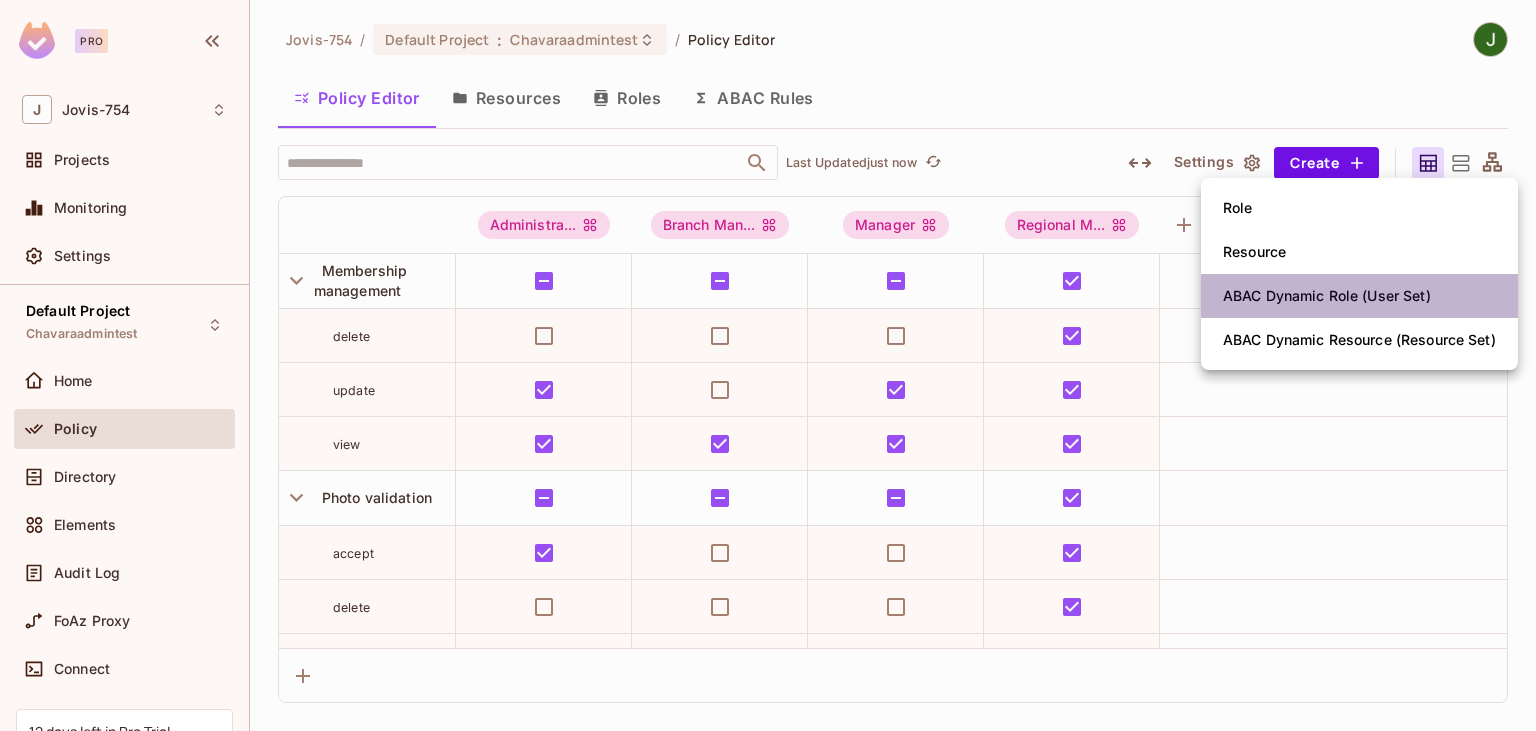 click on "ABAC Dynamic Role (User Set)" at bounding box center (1327, 296) 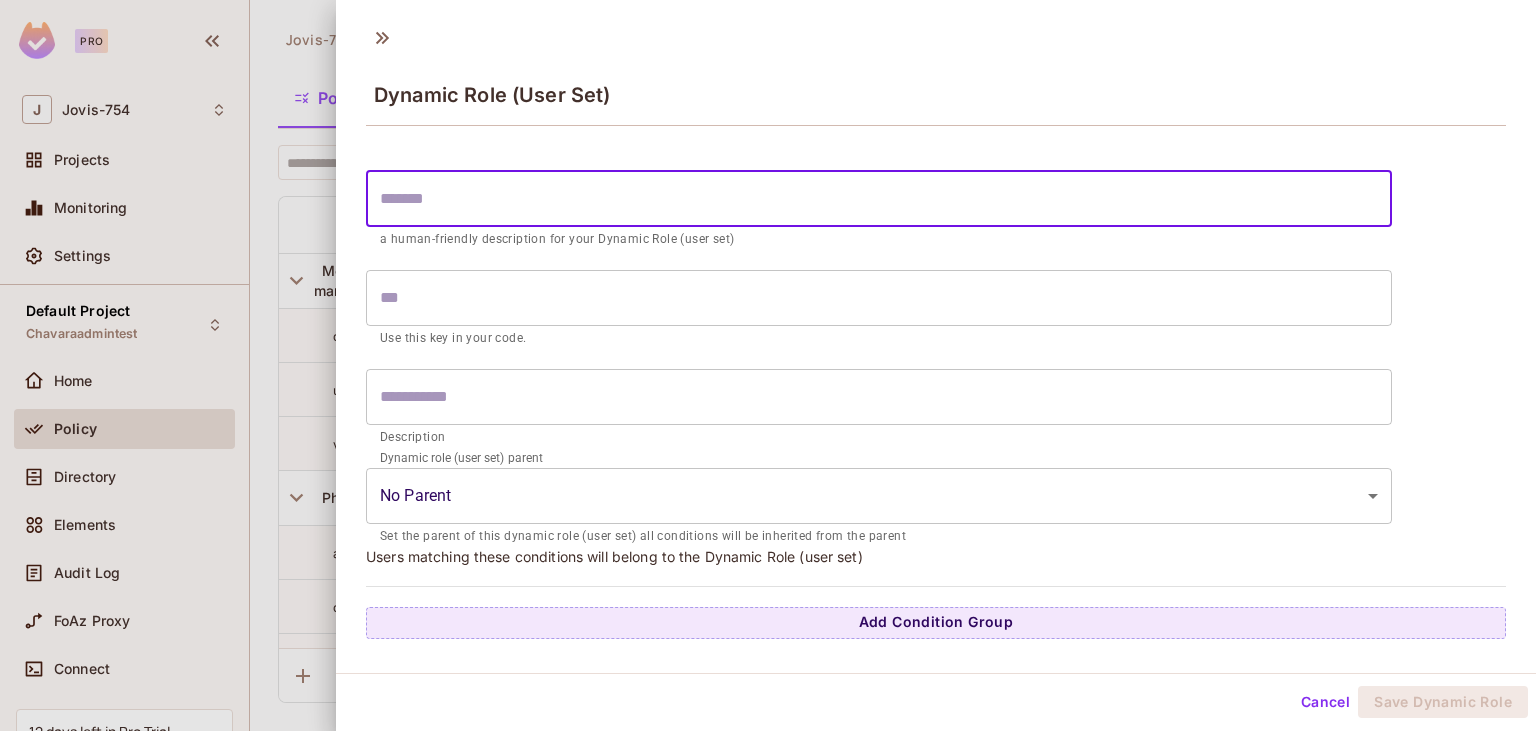 click at bounding box center (879, 199) 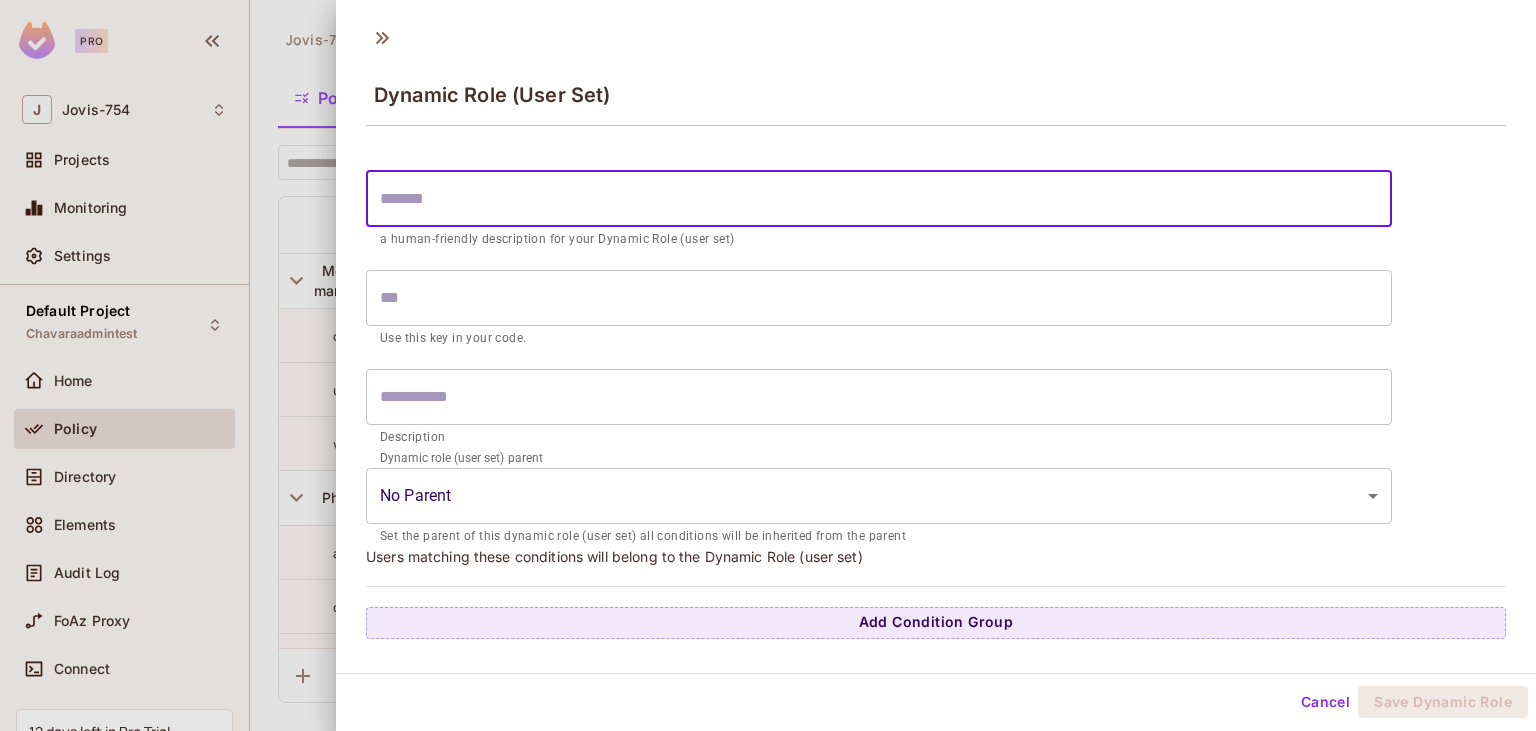 click at bounding box center (879, 199) 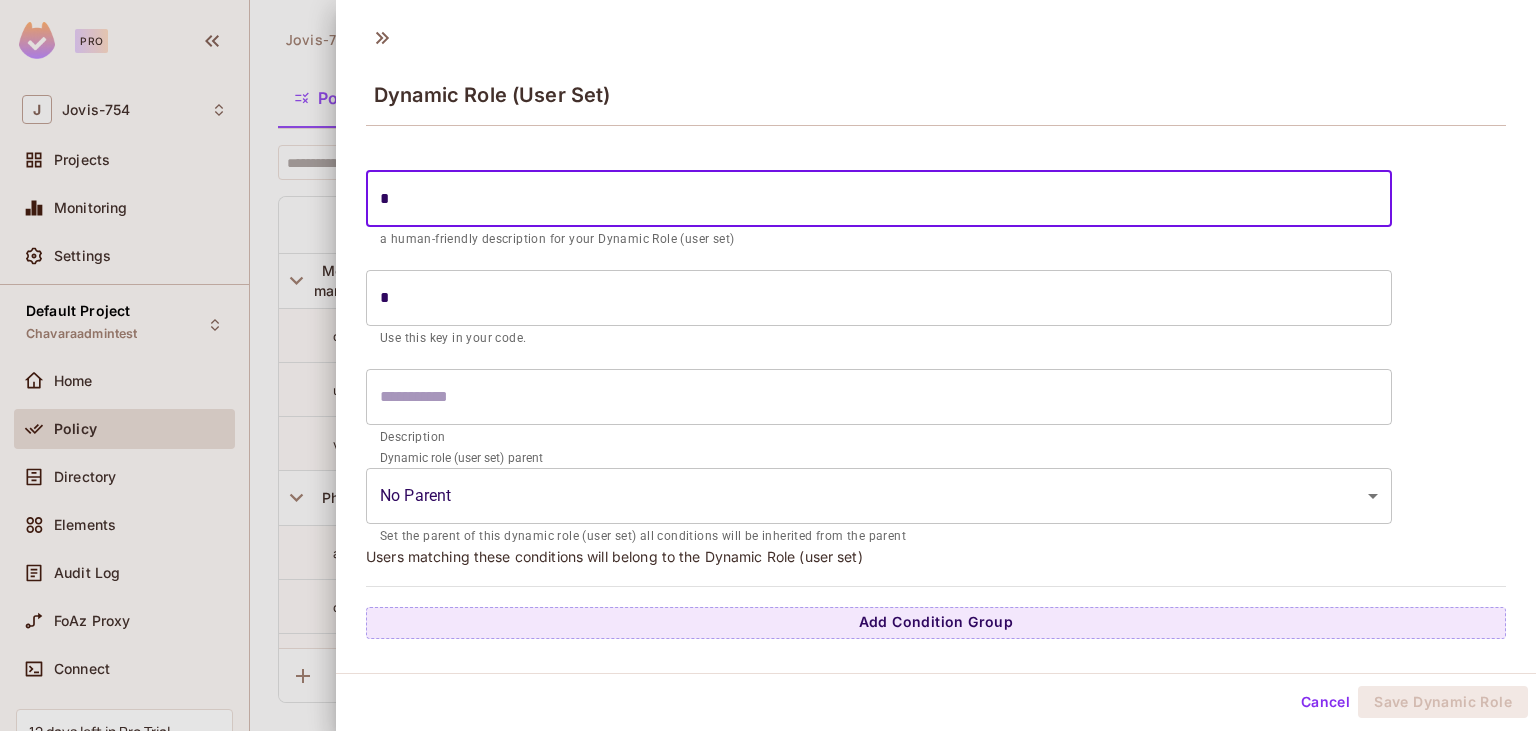 type on "**" 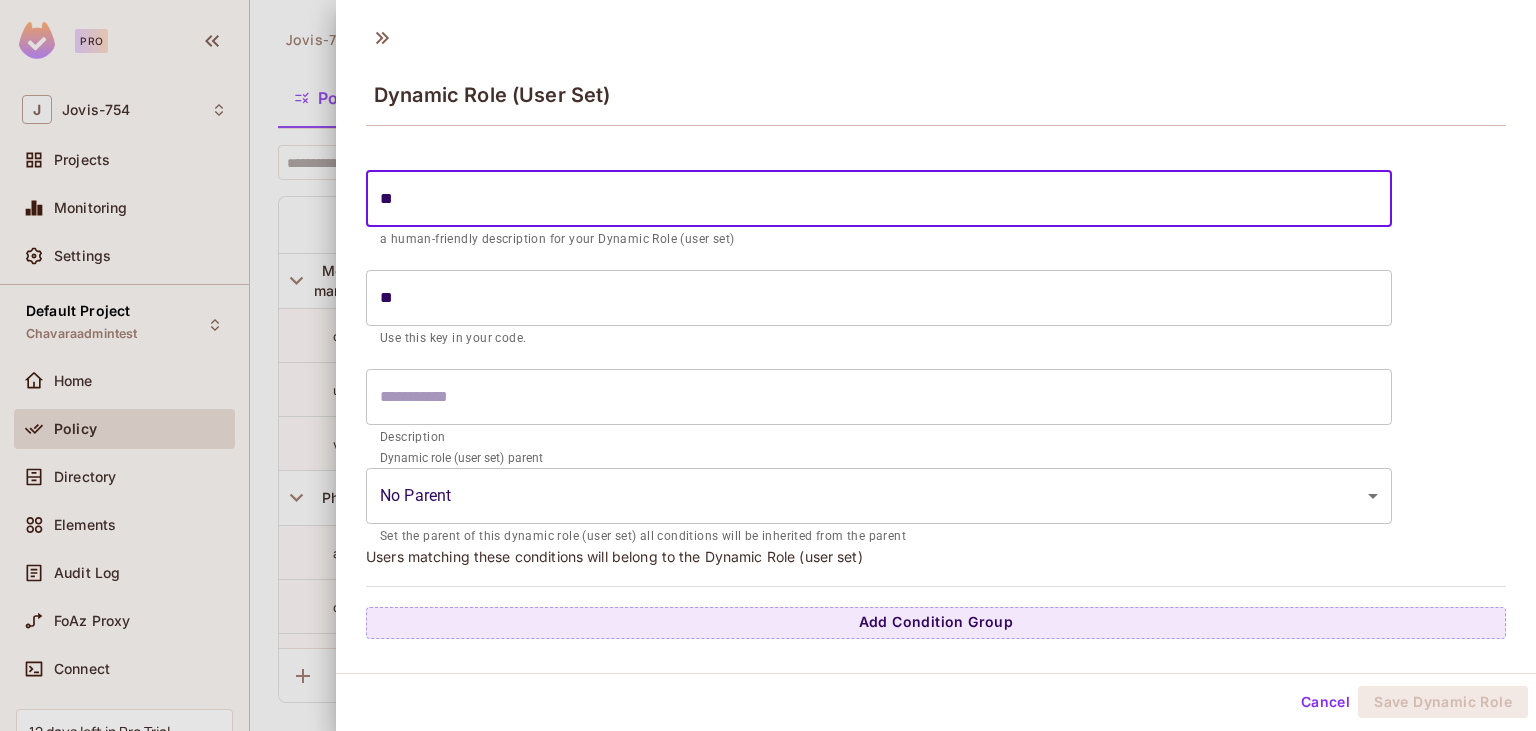 type on "***" 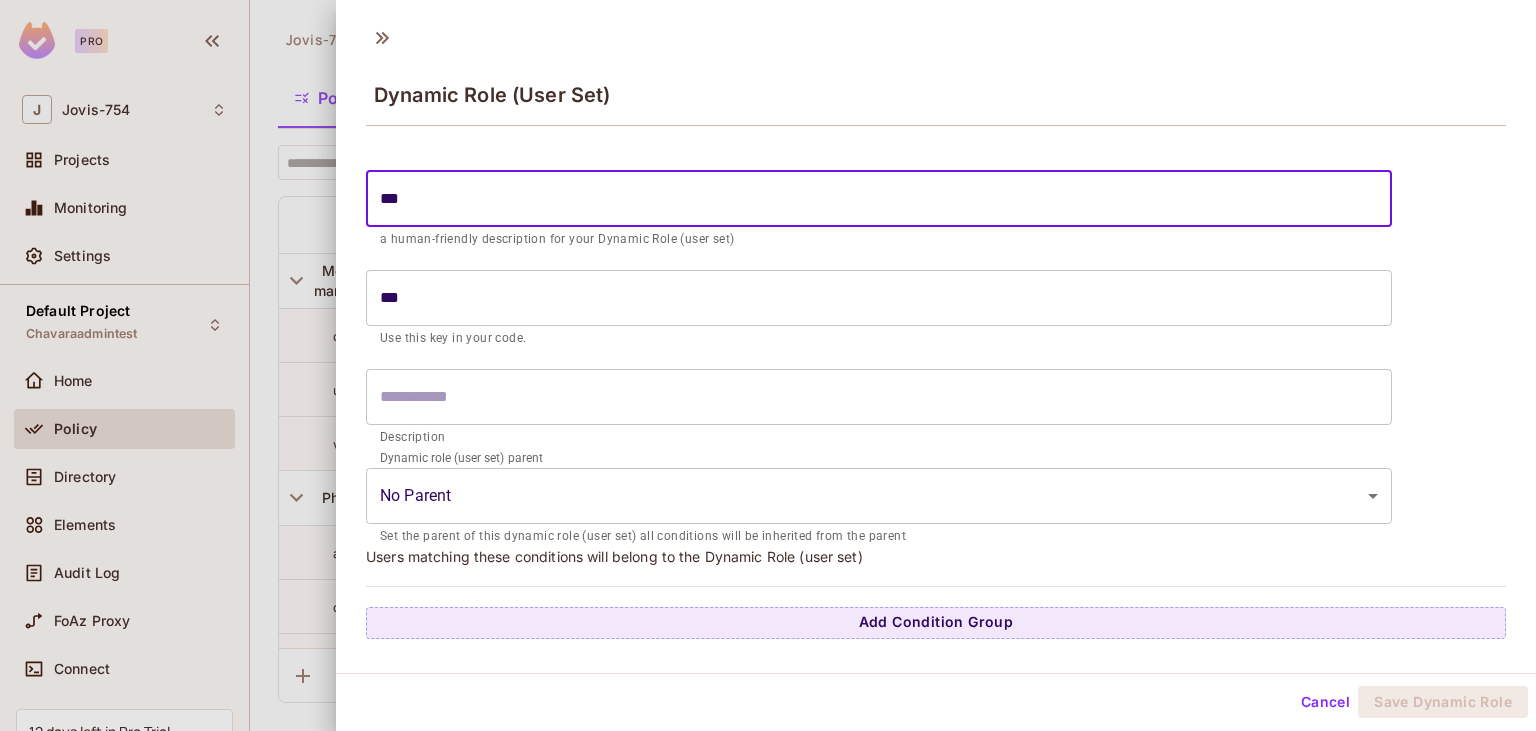 type on "****" 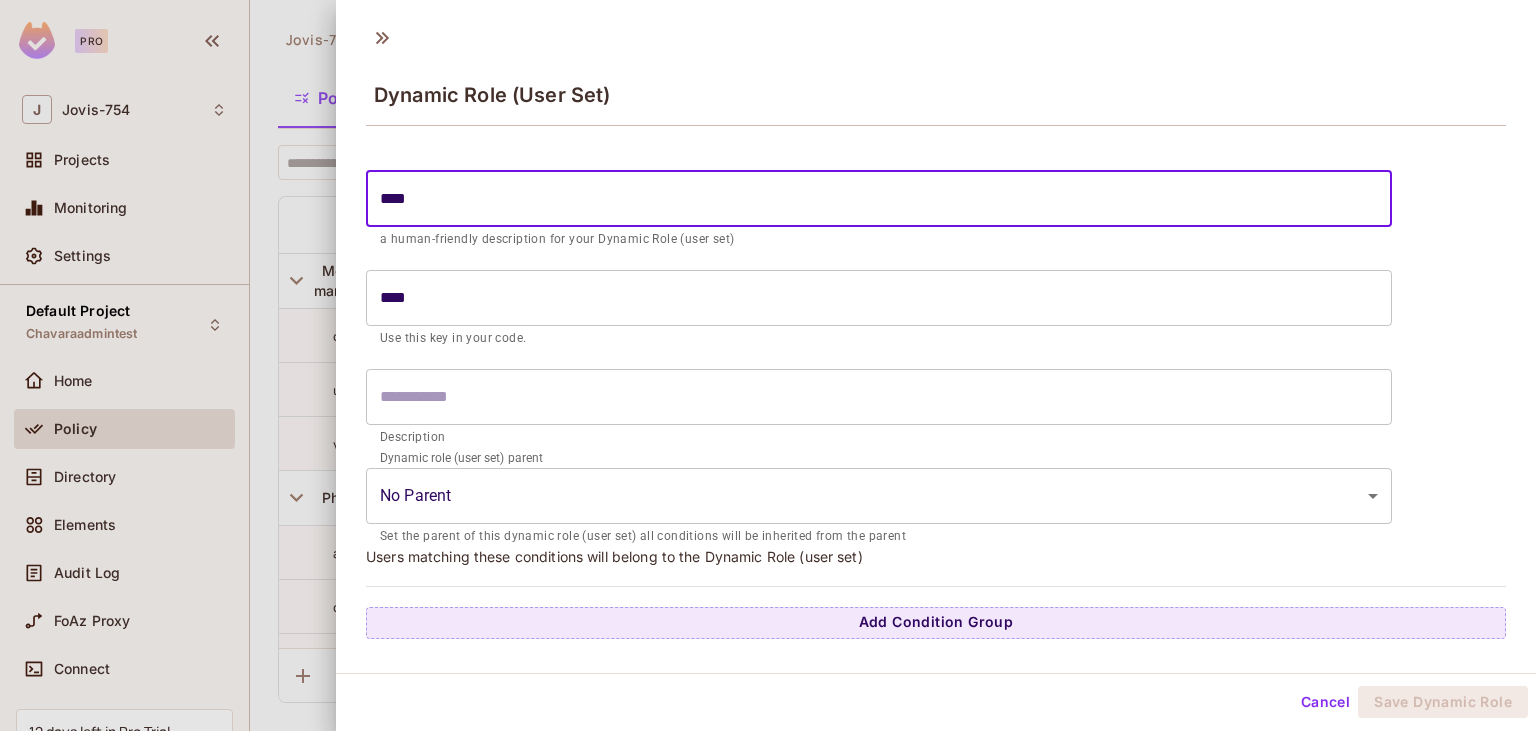 type on "*****" 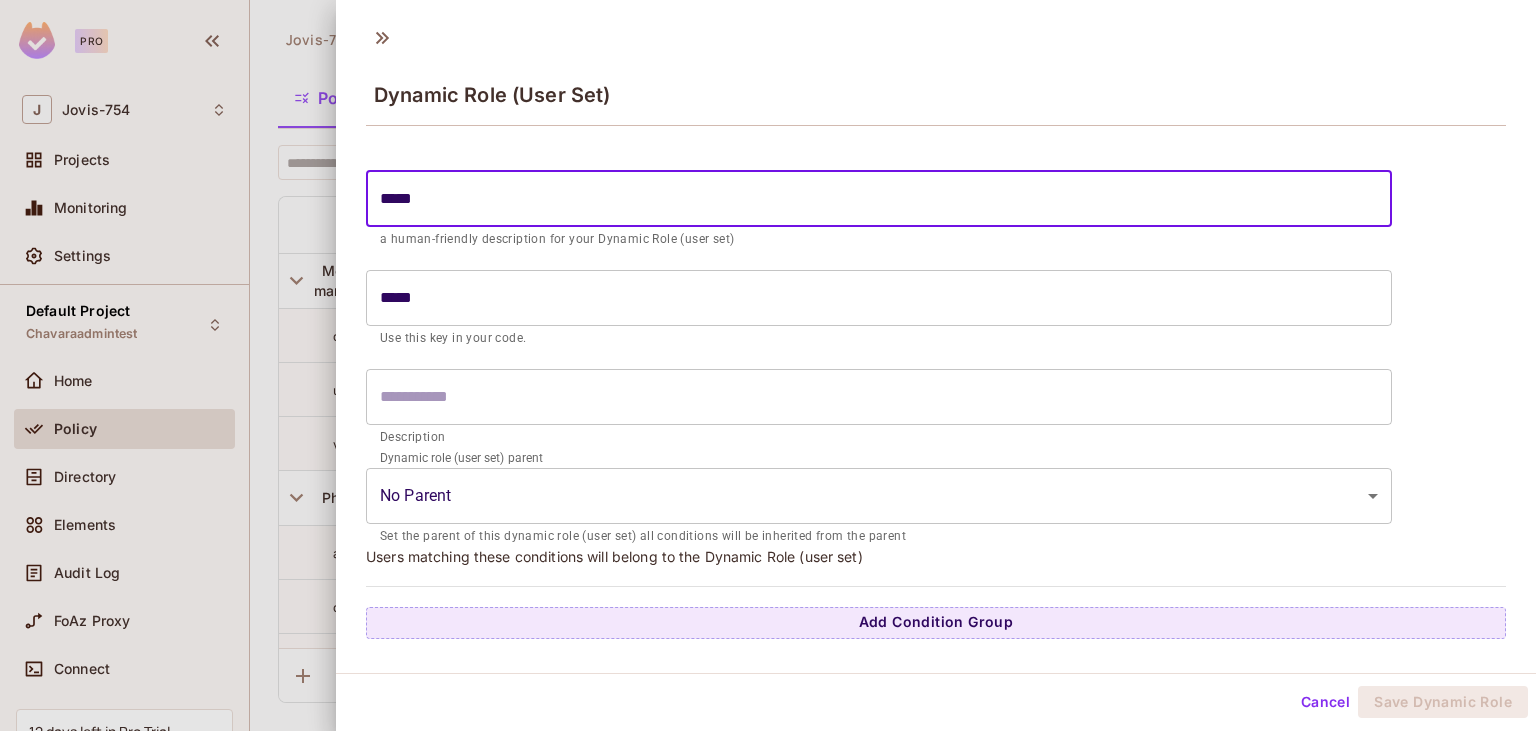 type on "*****" 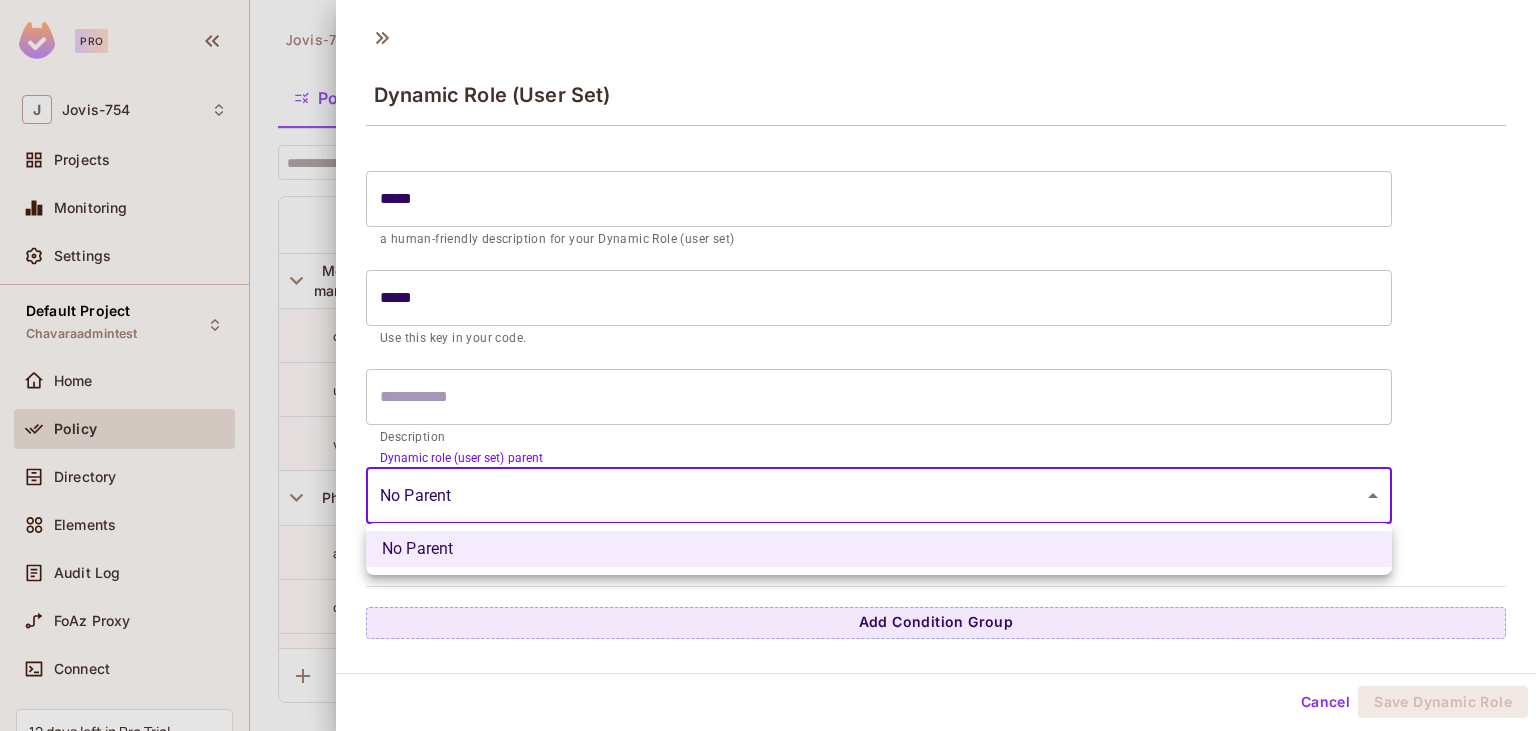 click at bounding box center [768, 365] 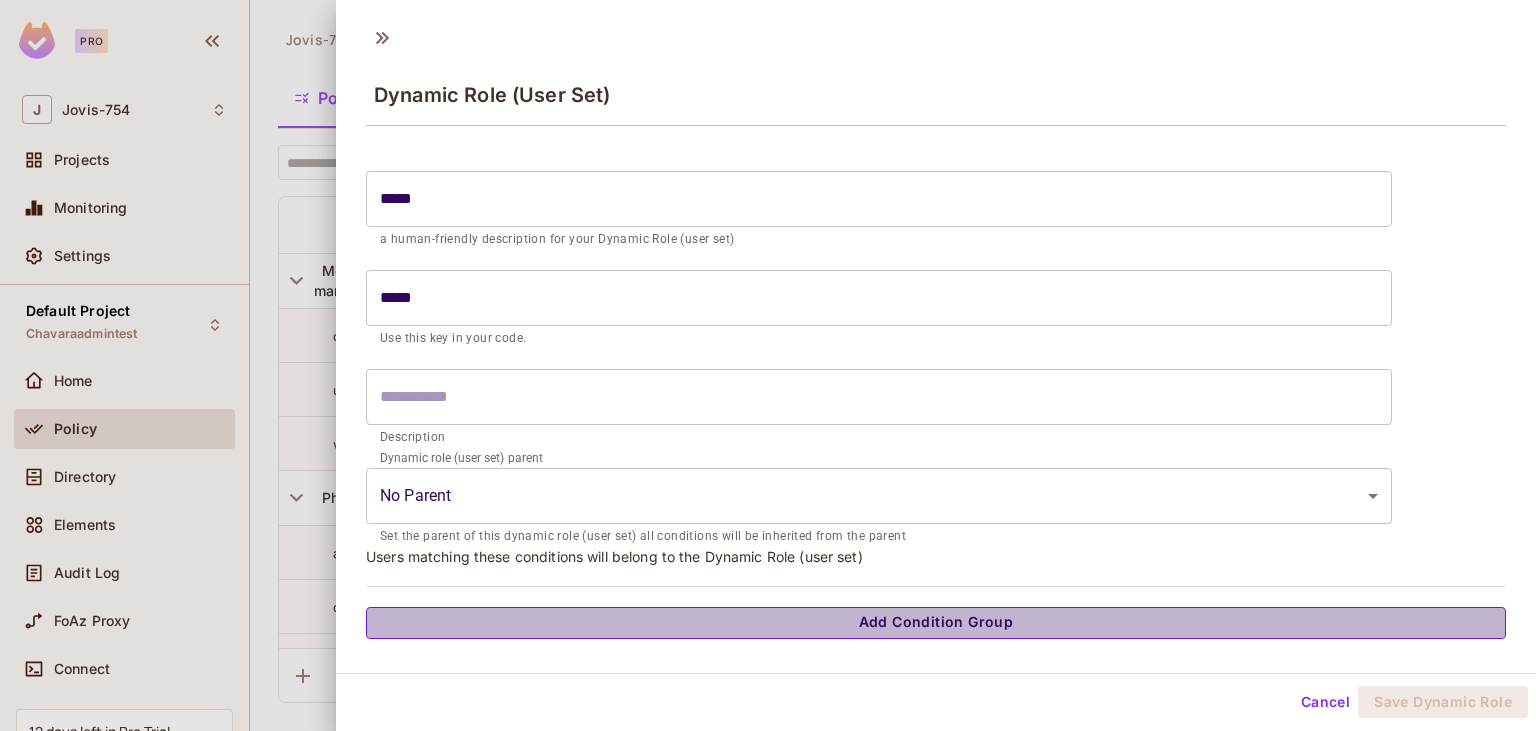 click on "Add Condition Group" at bounding box center [936, 623] 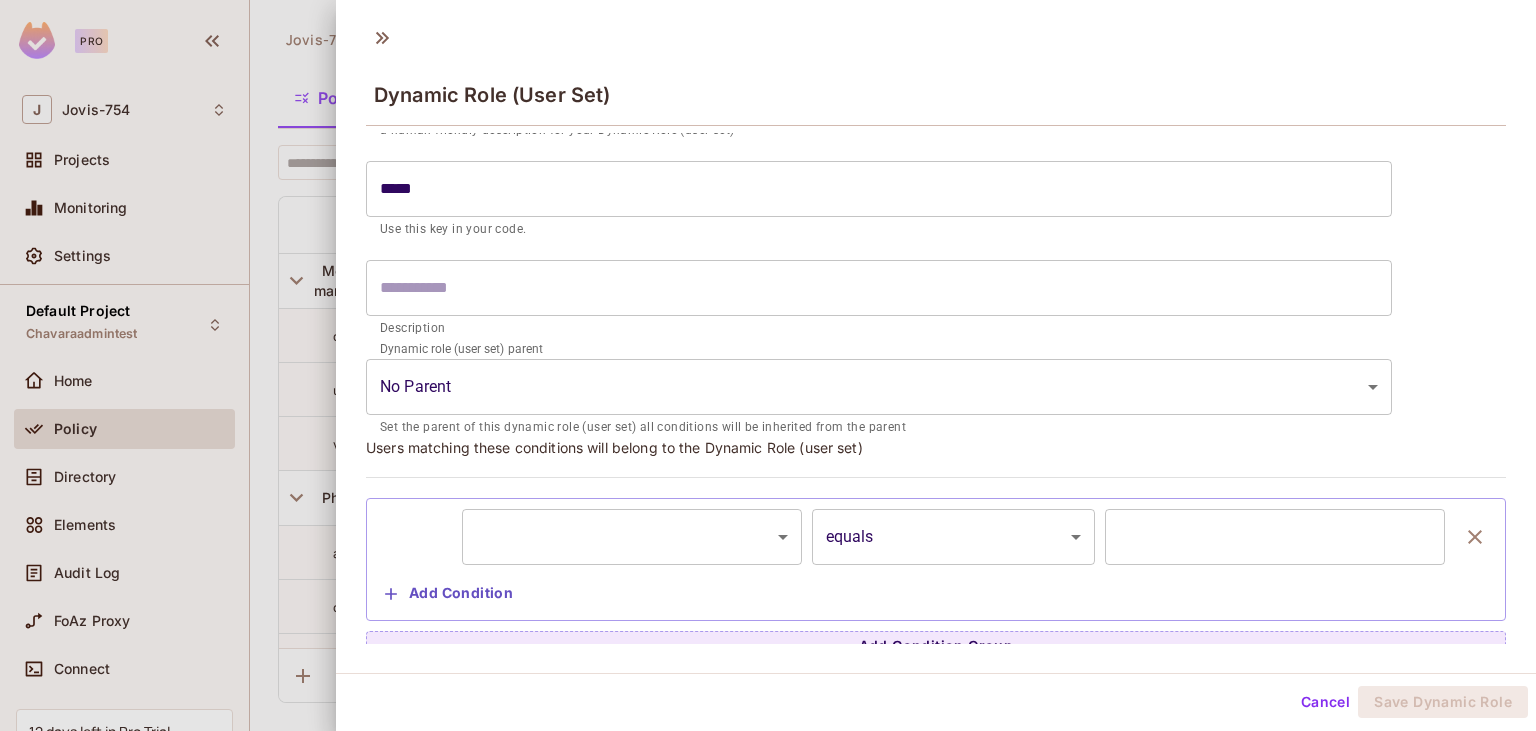scroll, scrollTop: 127, scrollLeft: 0, axis: vertical 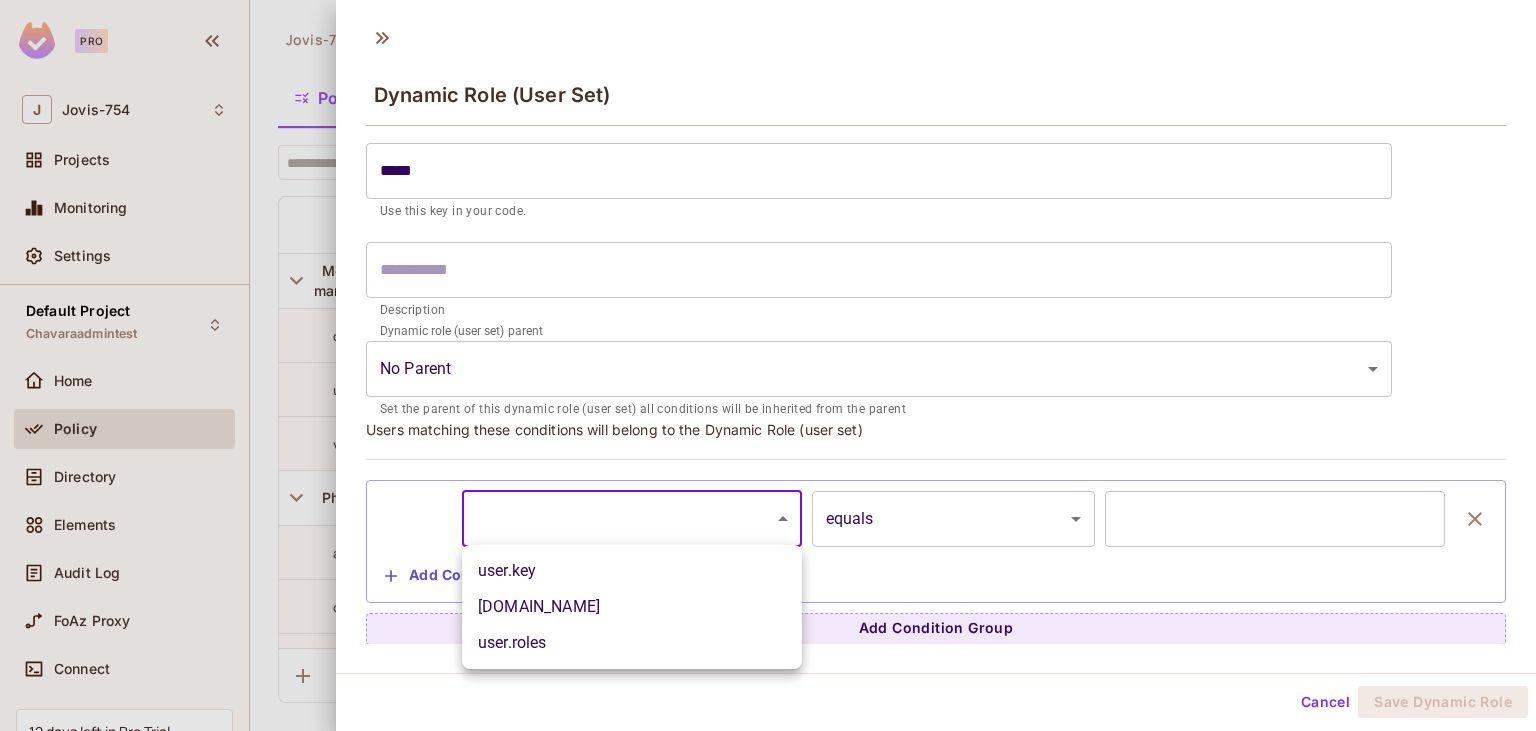 click on "Pro J Jovis-754 Projects Monitoring Settings Default Project Chavaraadmintest Home Policy Directory Elements Audit Log FoAz Proxy Connect 12 days left in Pro Trial Upgrade Help & Updates Jovis-754 / Default Project : Chavaraadmintest / Policy Editor Policy Editor Resources Roles ABAC Rules ​ Last Updated  just now Settings Create Administra... Branch Man... Manager Regional M... Membership management         delete         update         view         Photo validation         accept         delete         reject         view         User activation         create         delete         update         view
Dynamic Role (User Set) ***** ​ a human-friendly description for your Dynamic Role (user set)  ***** ​ Use this key in your code. ​ Description Dynamic role (user set) parent No Parent ​ Set the parent of this dynamic role (user set) all conditions will be inherited from the parent ​ ********* ​ equals ****** ​ ​     Add Condition" at bounding box center (768, 365) 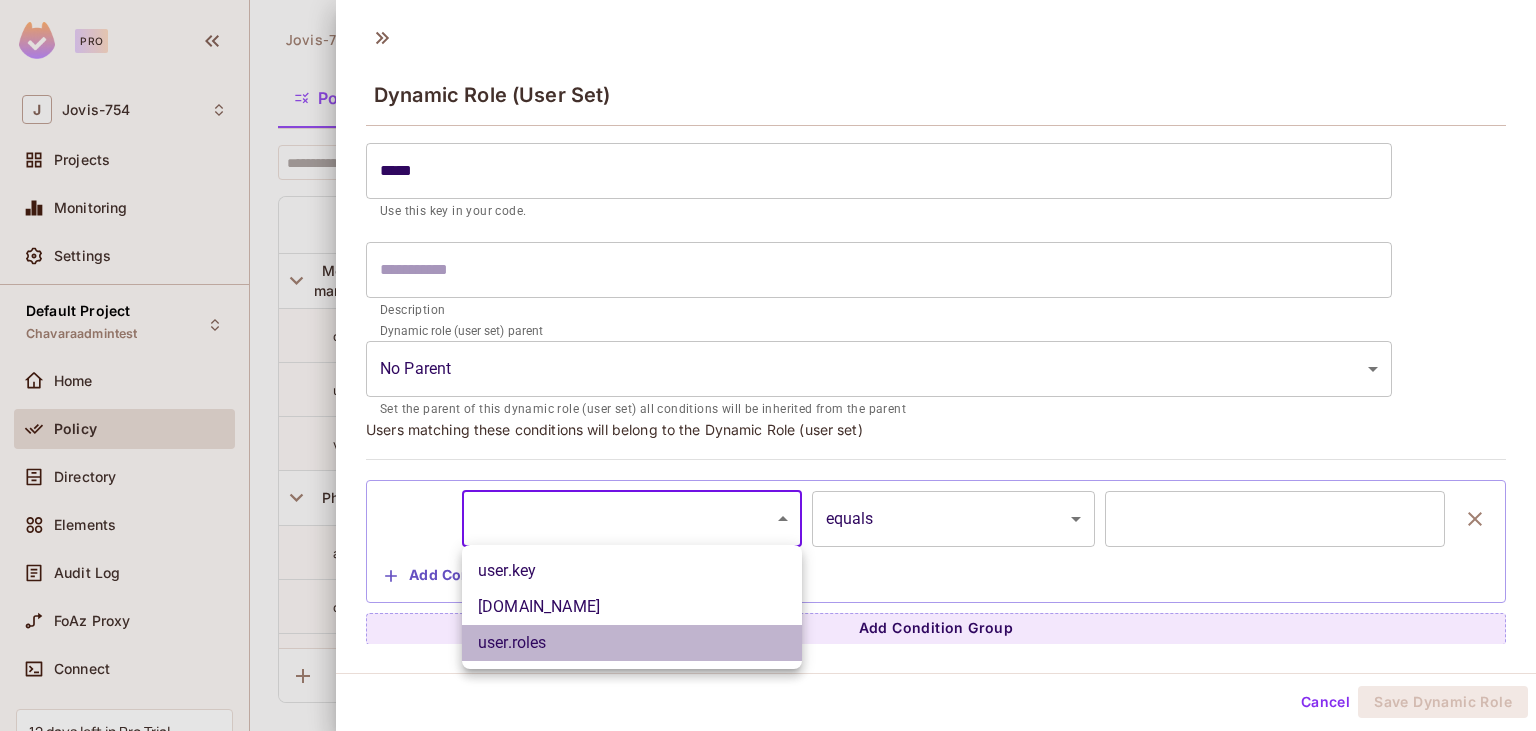 click on "user.roles" at bounding box center [632, 643] 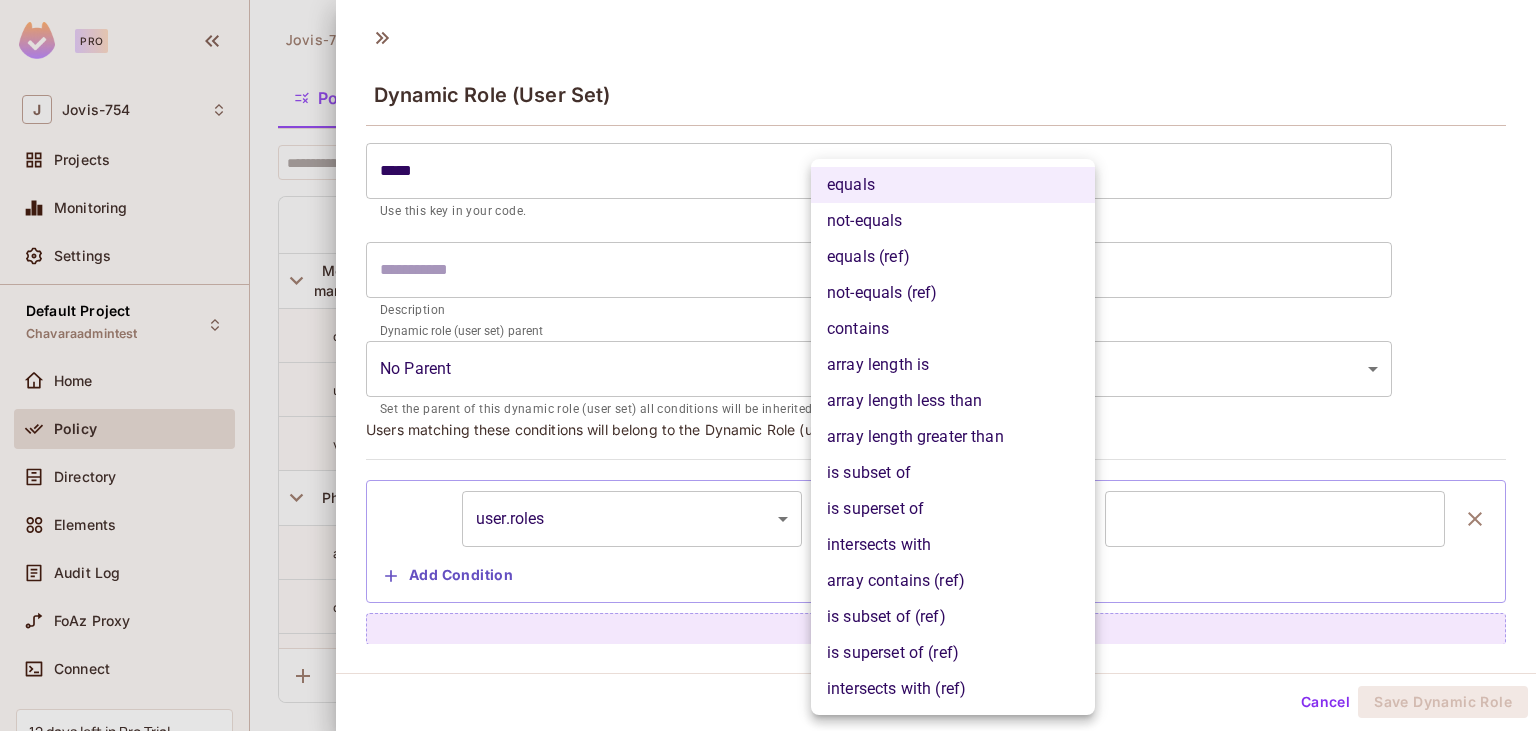 click on "**********" at bounding box center [768, 365] 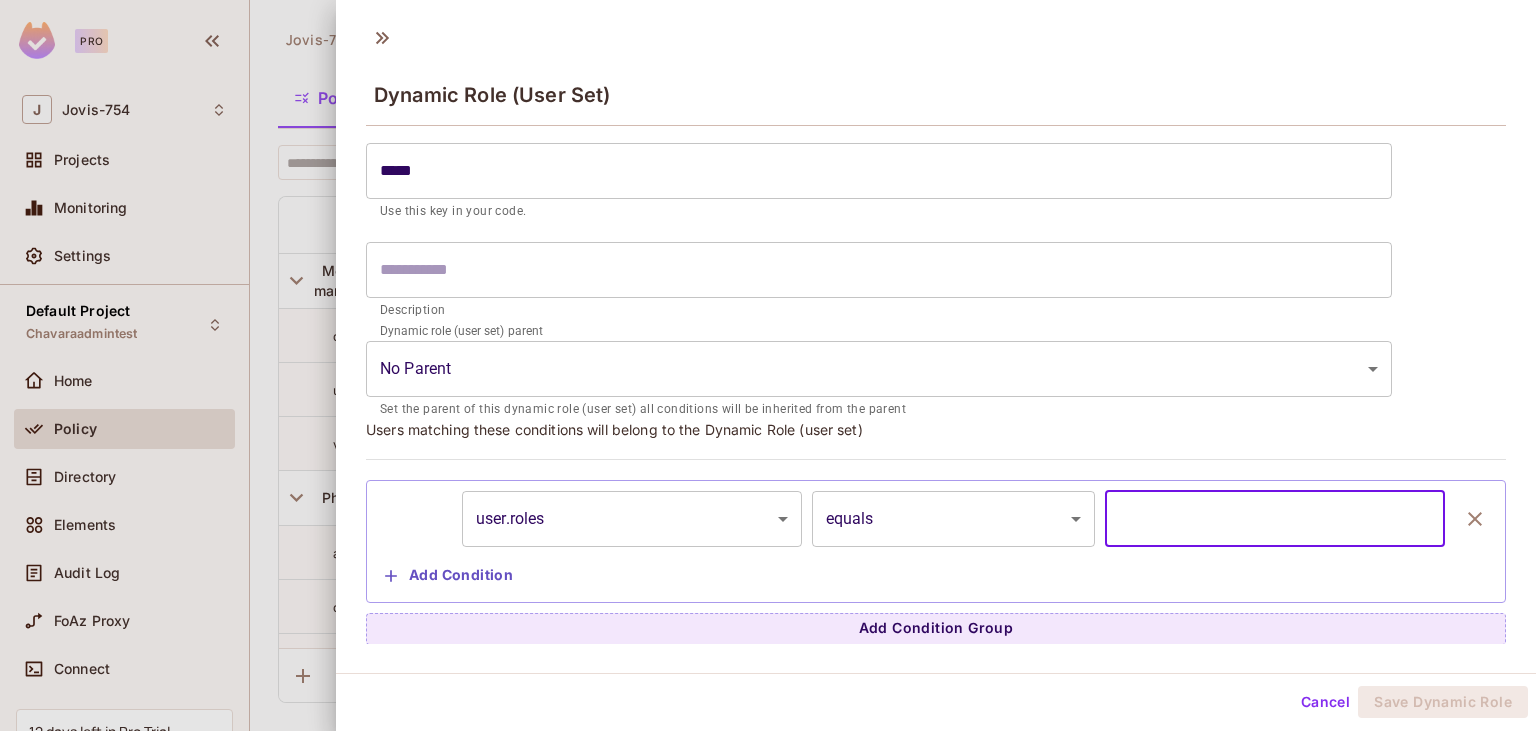 click at bounding box center [1275, 519] 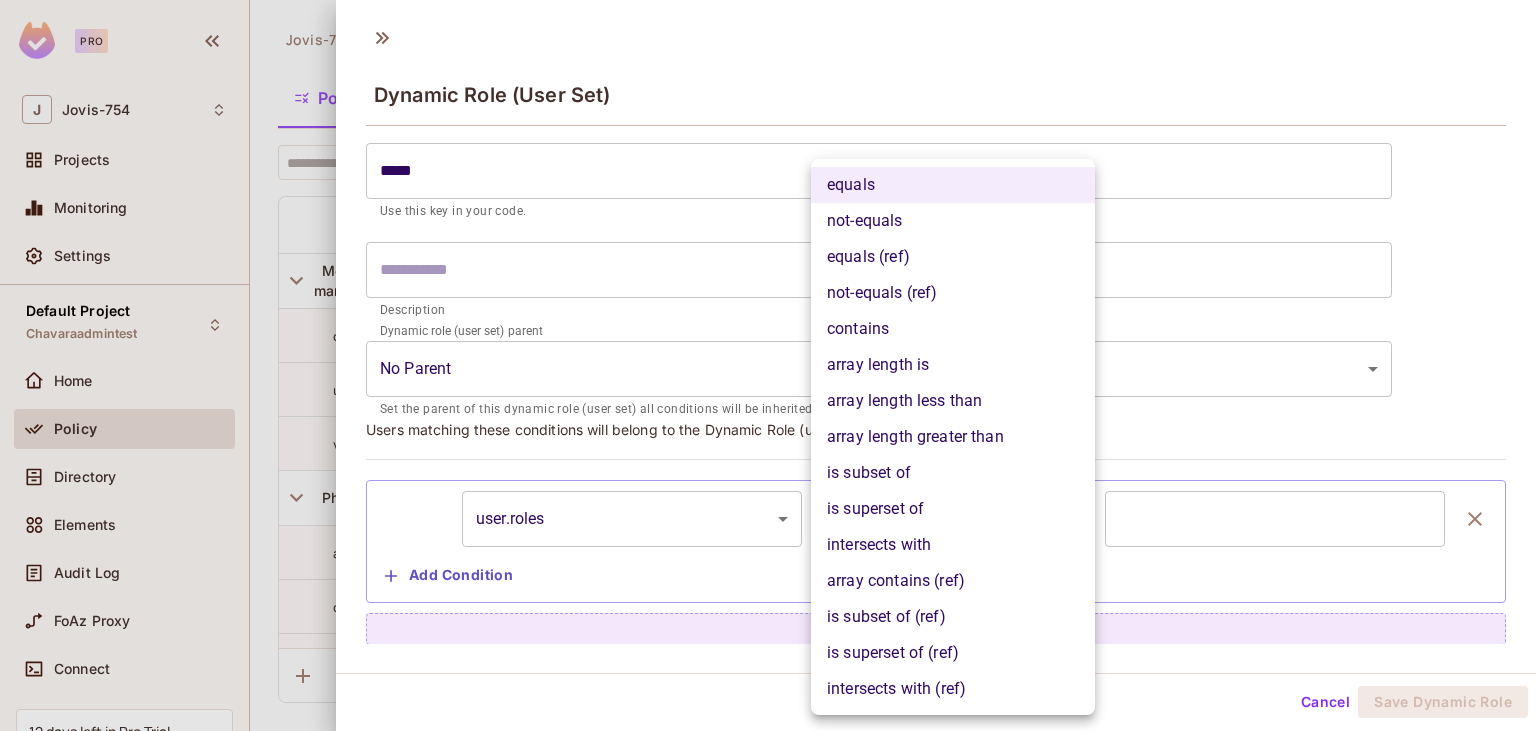 click on "**********" at bounding box center (768, 365) 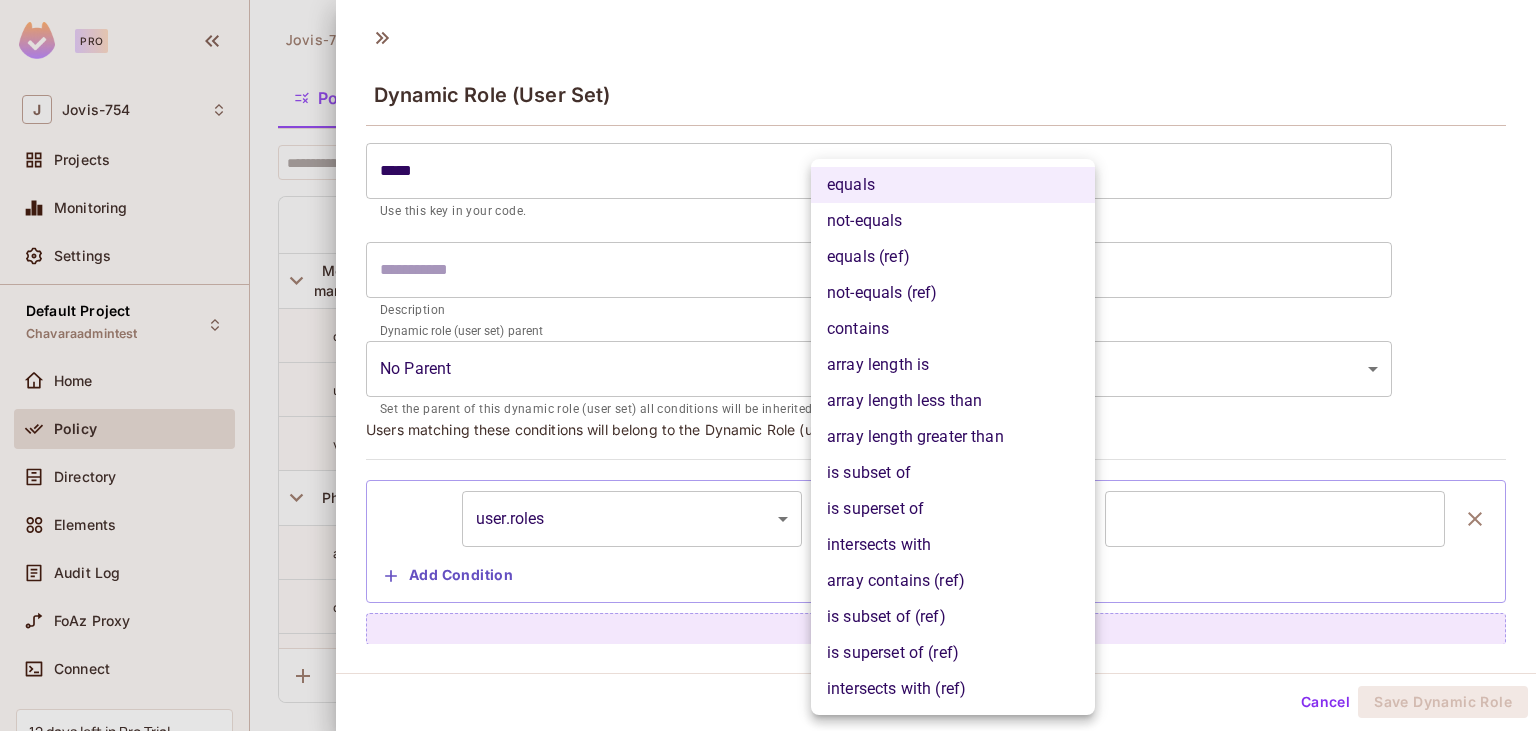 click at bounding box center (768, 365) 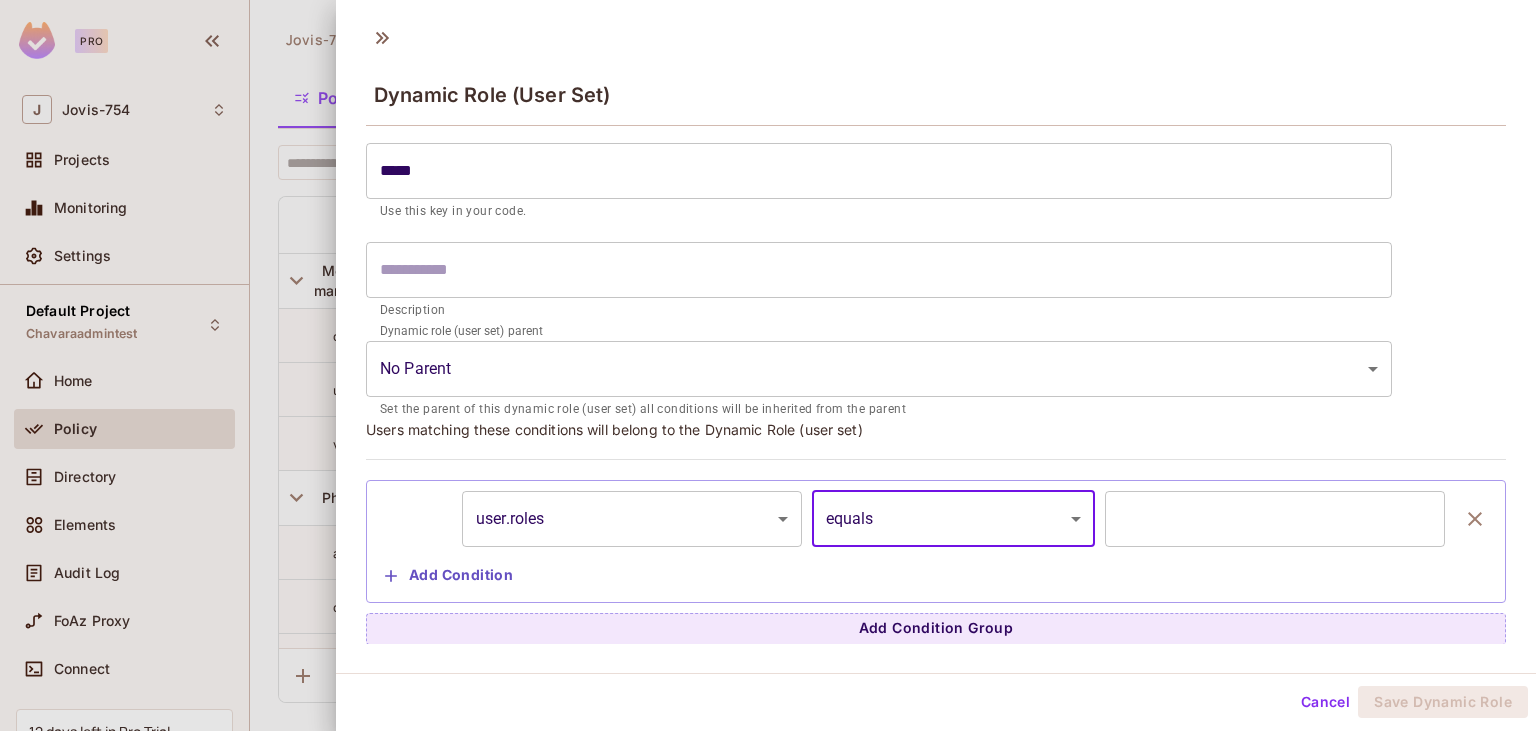 click at bounding box center (1275, 519) 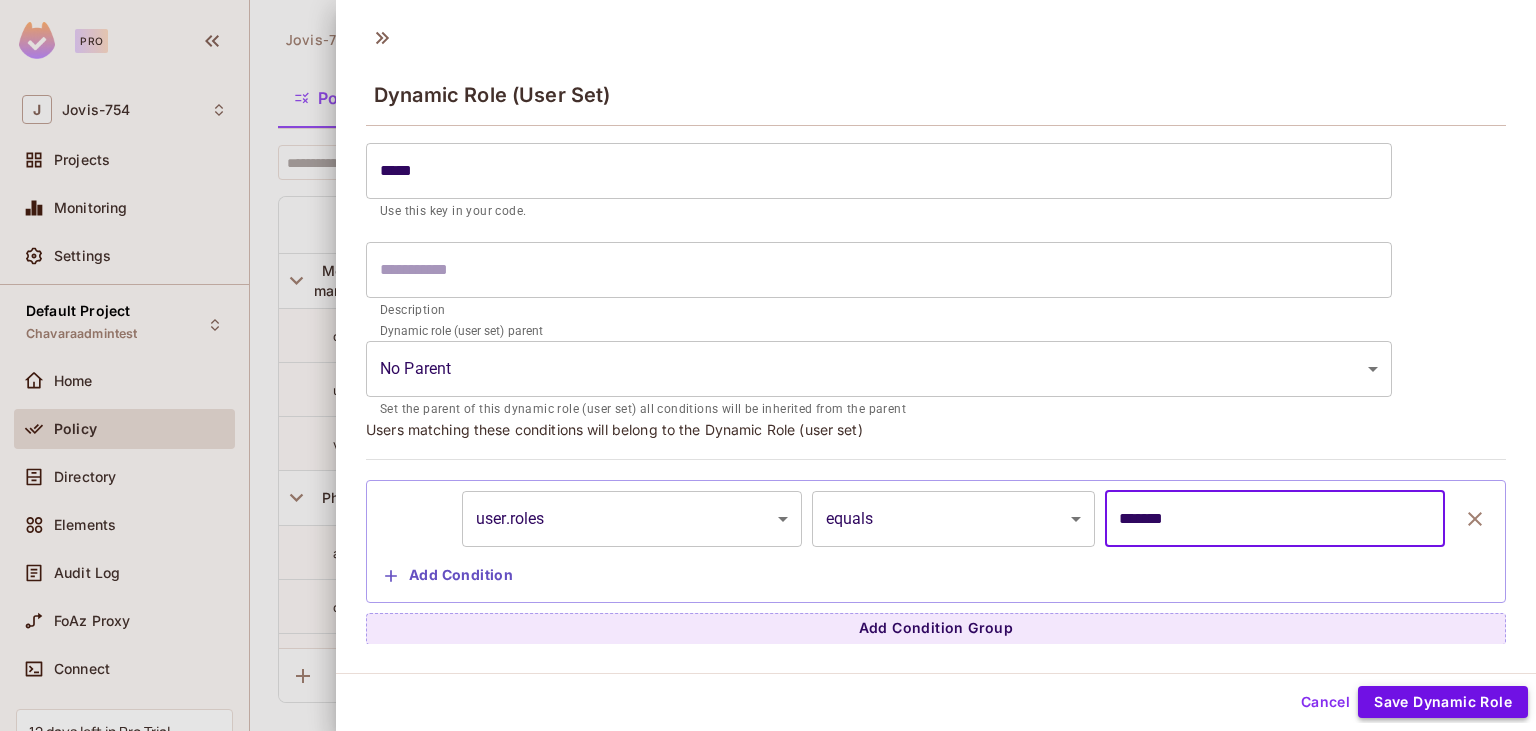 type on "*******" 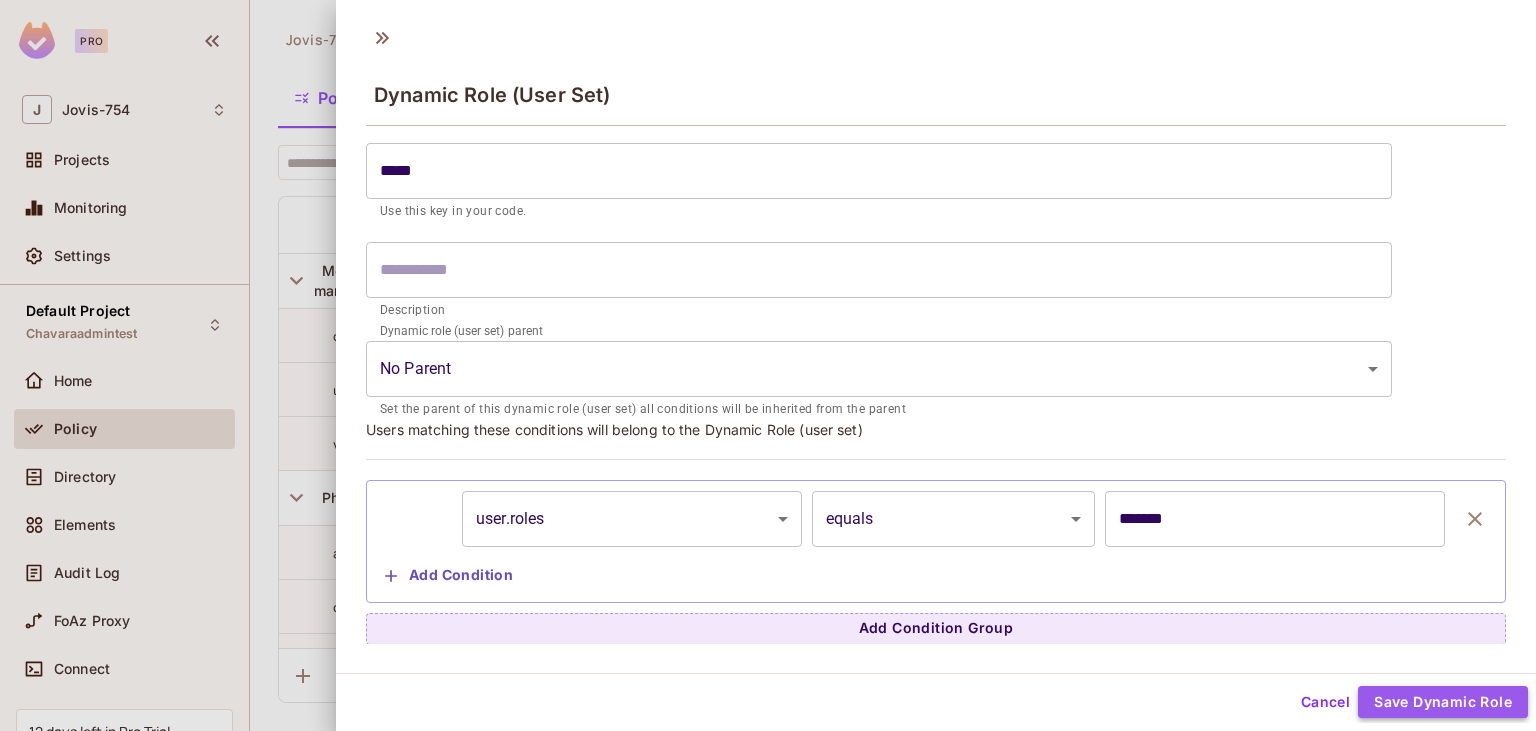 click on "Save Dynamic Role" at bounding box center (1443, 702) 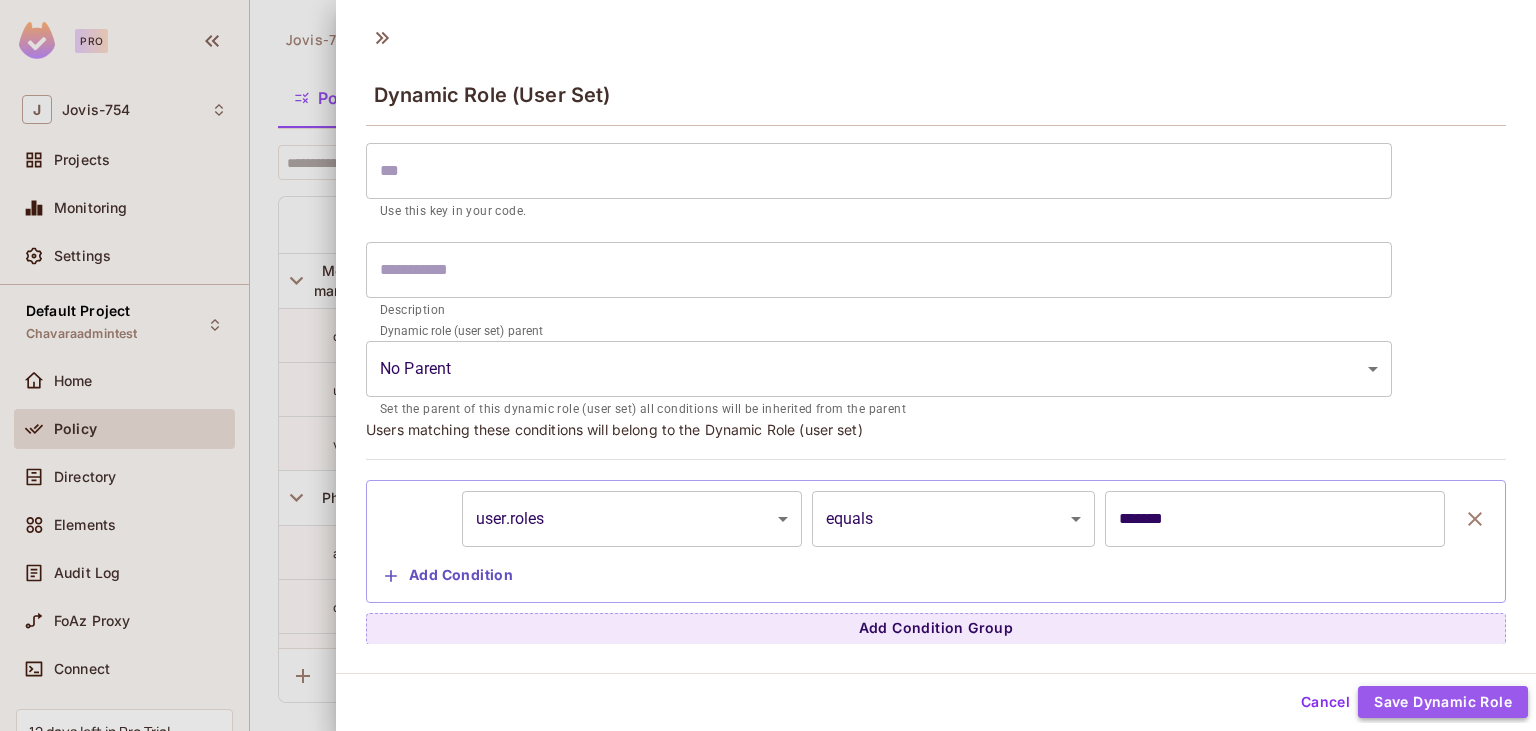 scroll, scrollTop: 0, scrollLeft: 0, axis: both 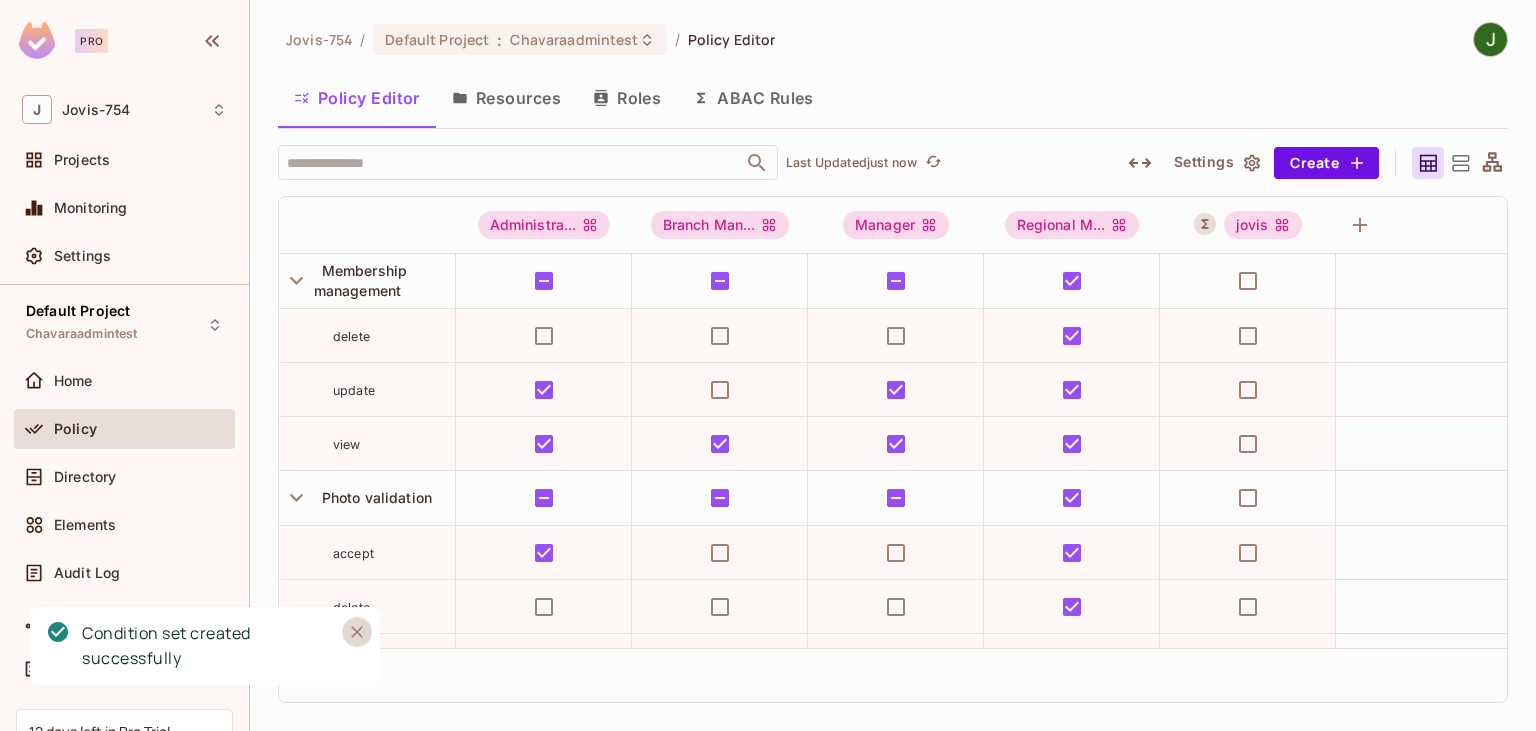 click 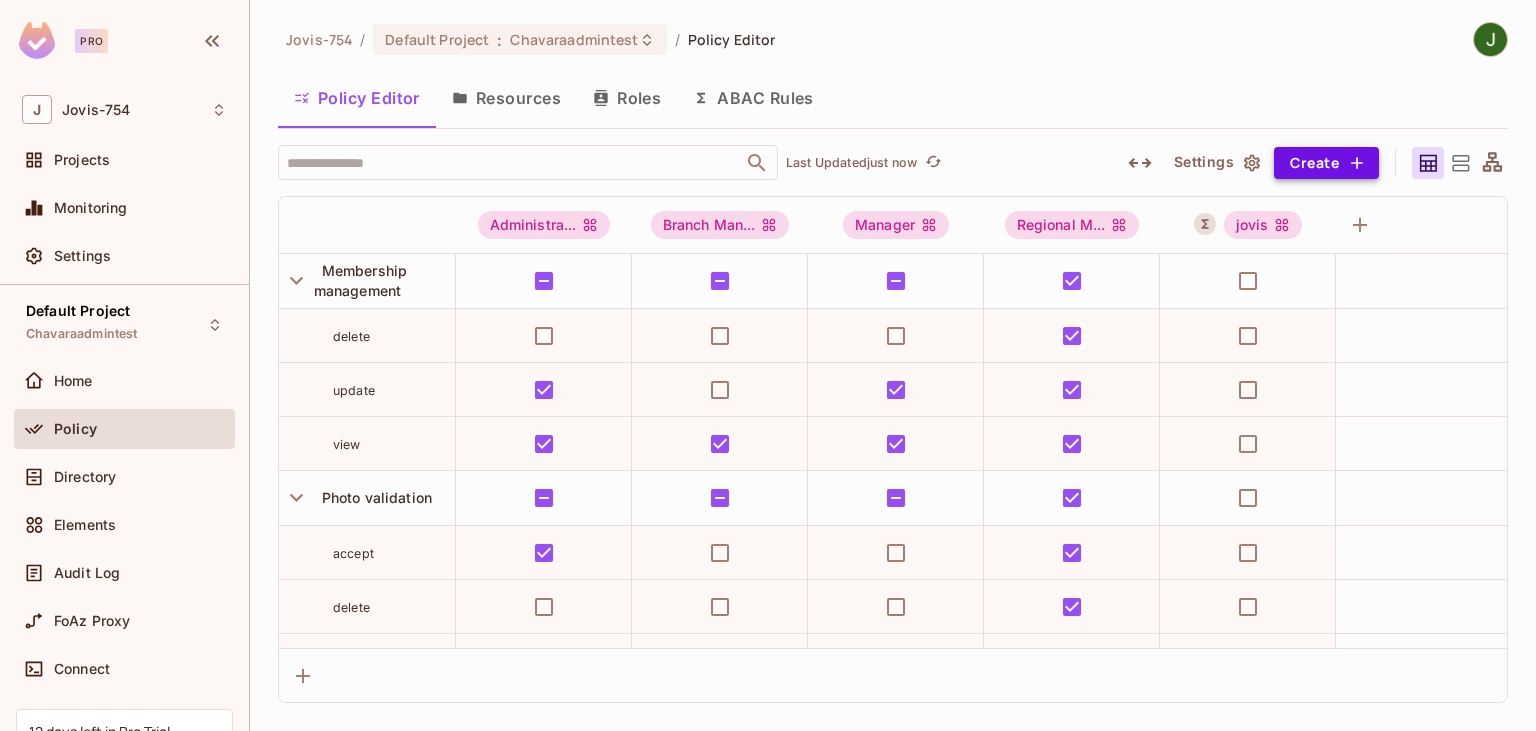click on "Create" at bounding box center (1326, 163) 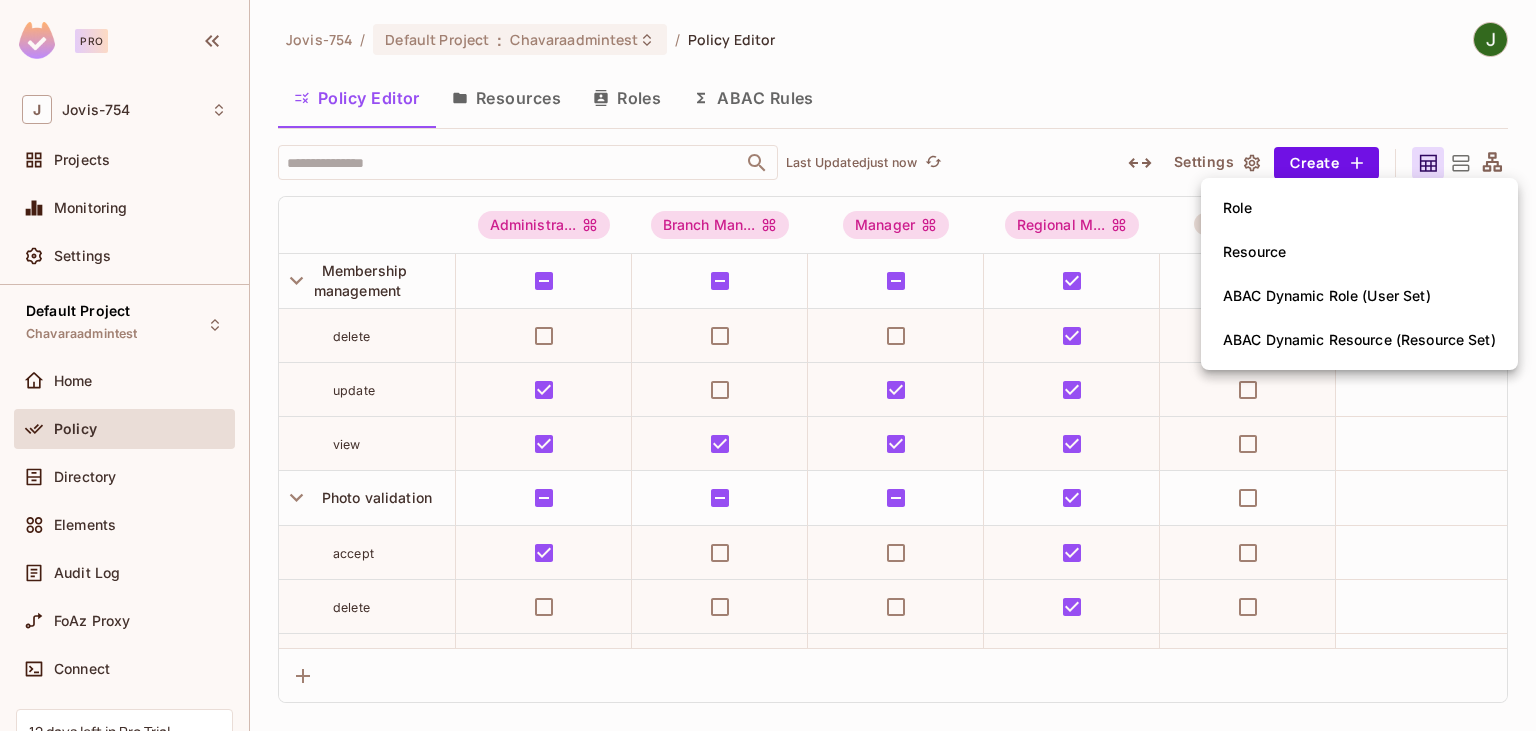 click on "ABAC Dynamic Role (User Set)" at bounding box center [1327, 296] 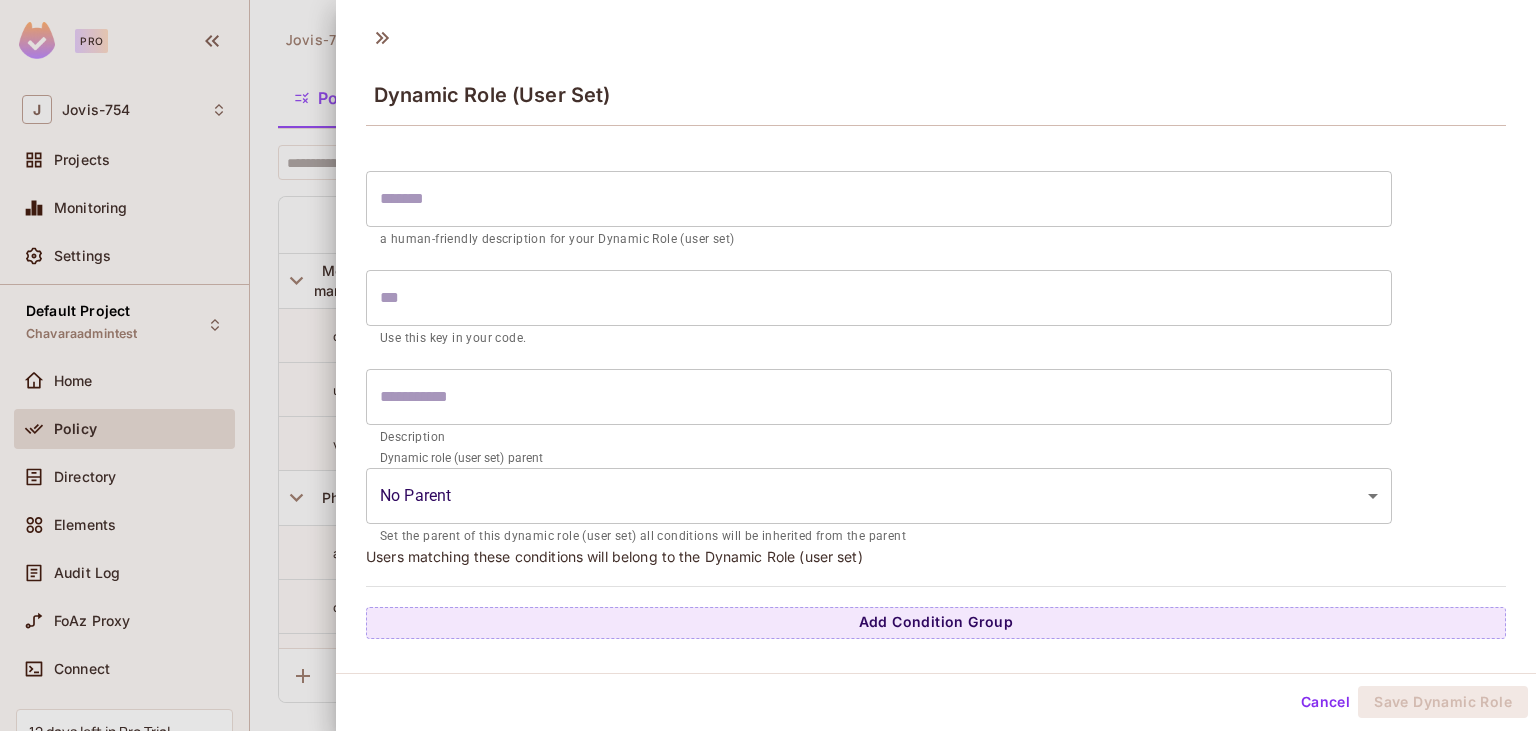 click at bounding box center [768, 365] 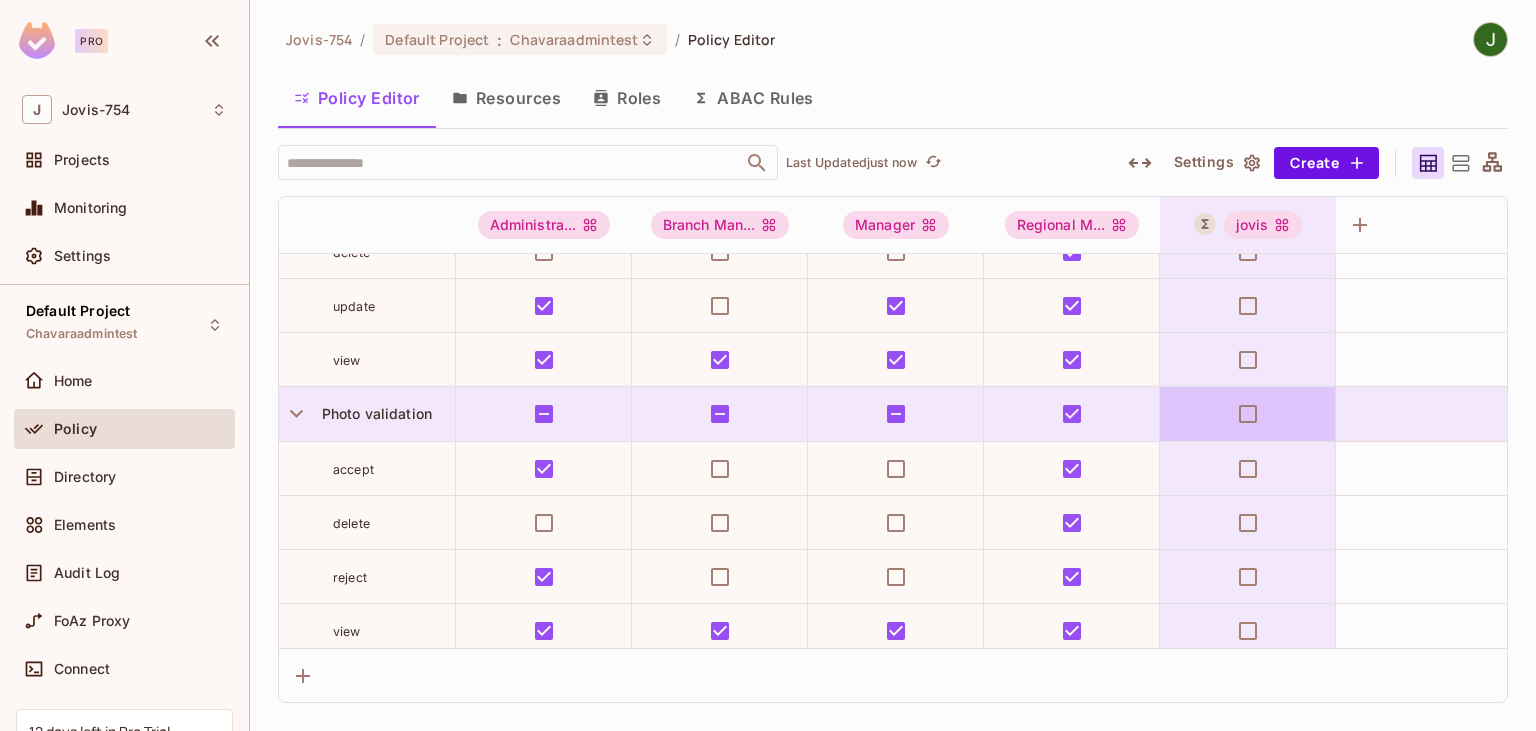 scroll, scrollTop: 0, scrollLeft: 0, axis: both 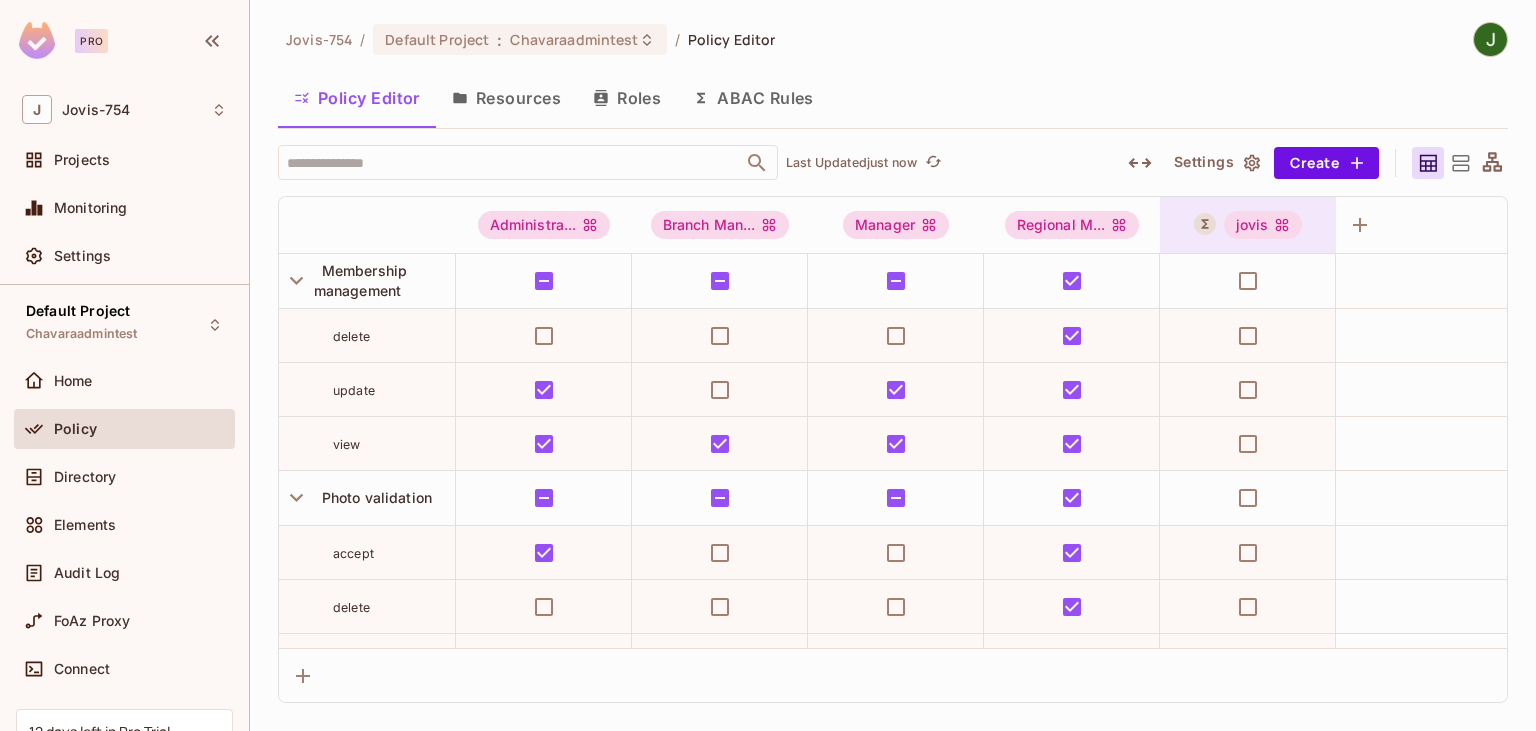 click on "jovis" at bounding box center [1263, 225] 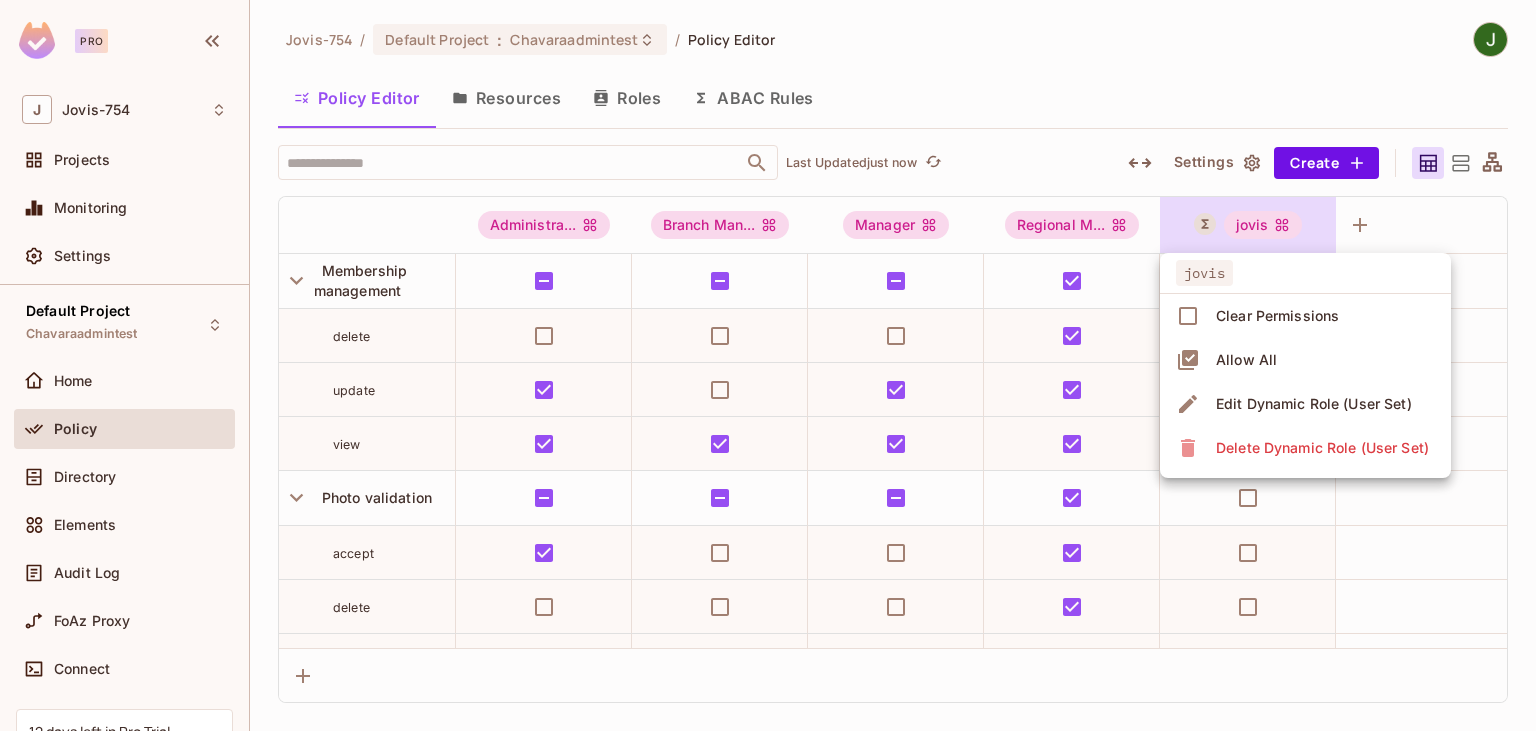 click at bounding box center [768, 365] 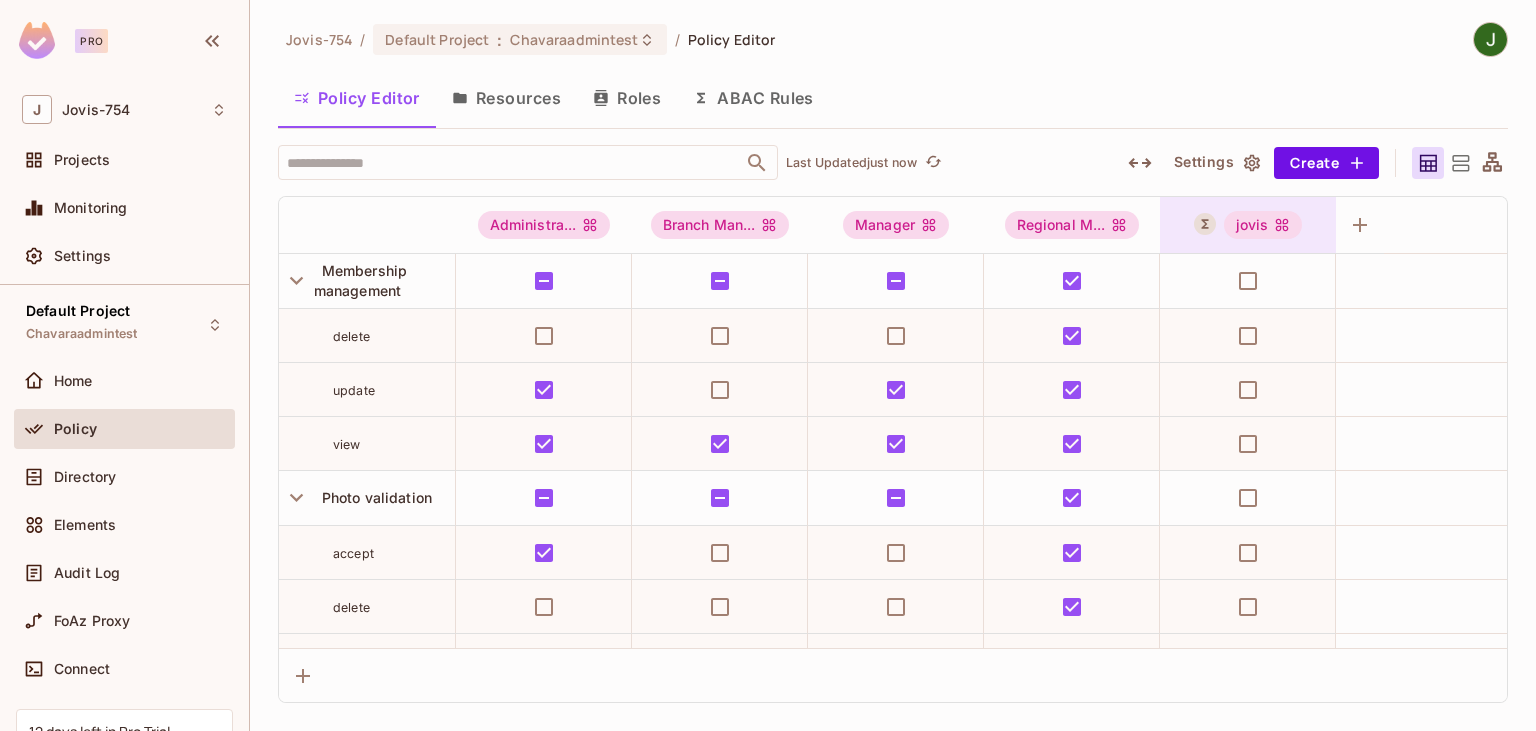 click 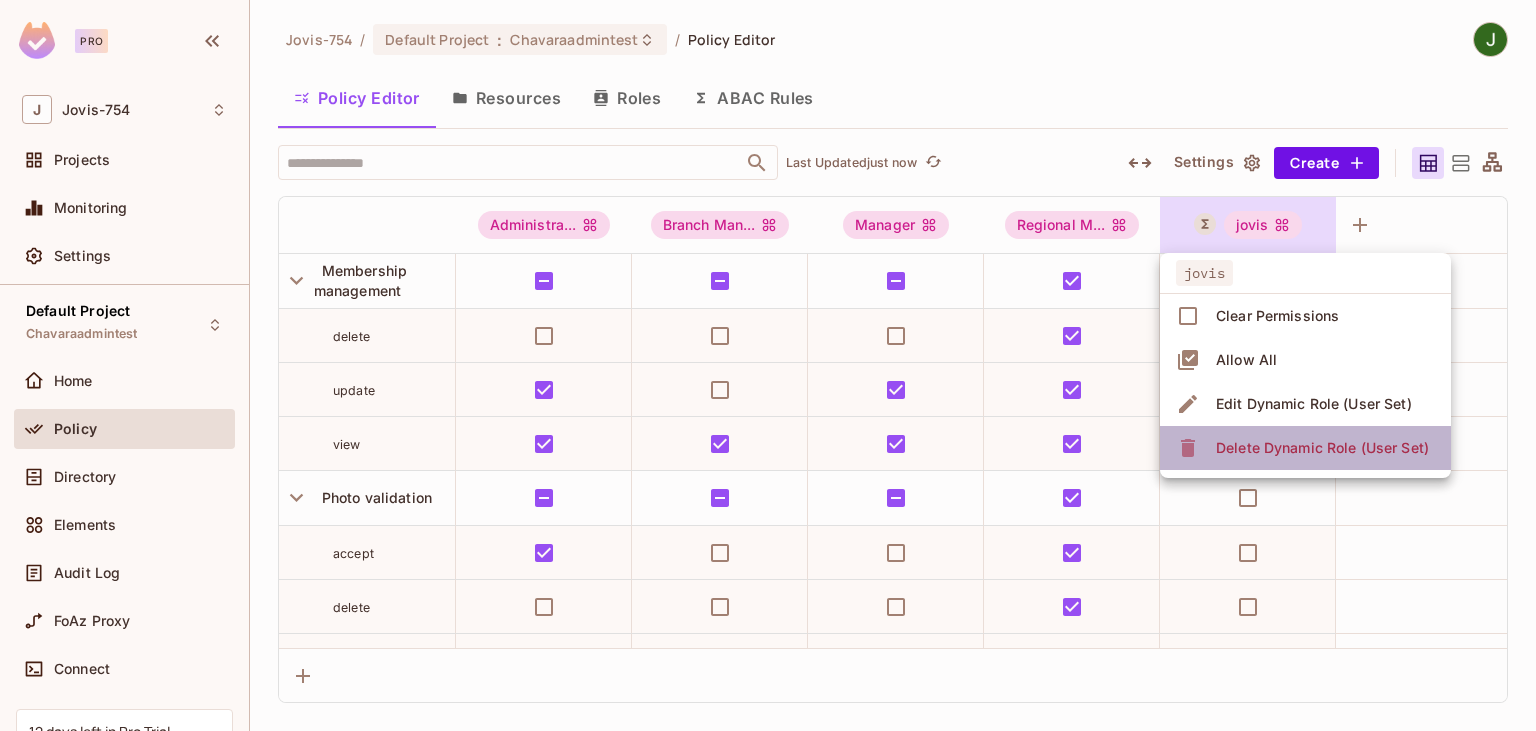 click on "Delete Dynamic Role (User Set)" at bounding box center (1322, 448) 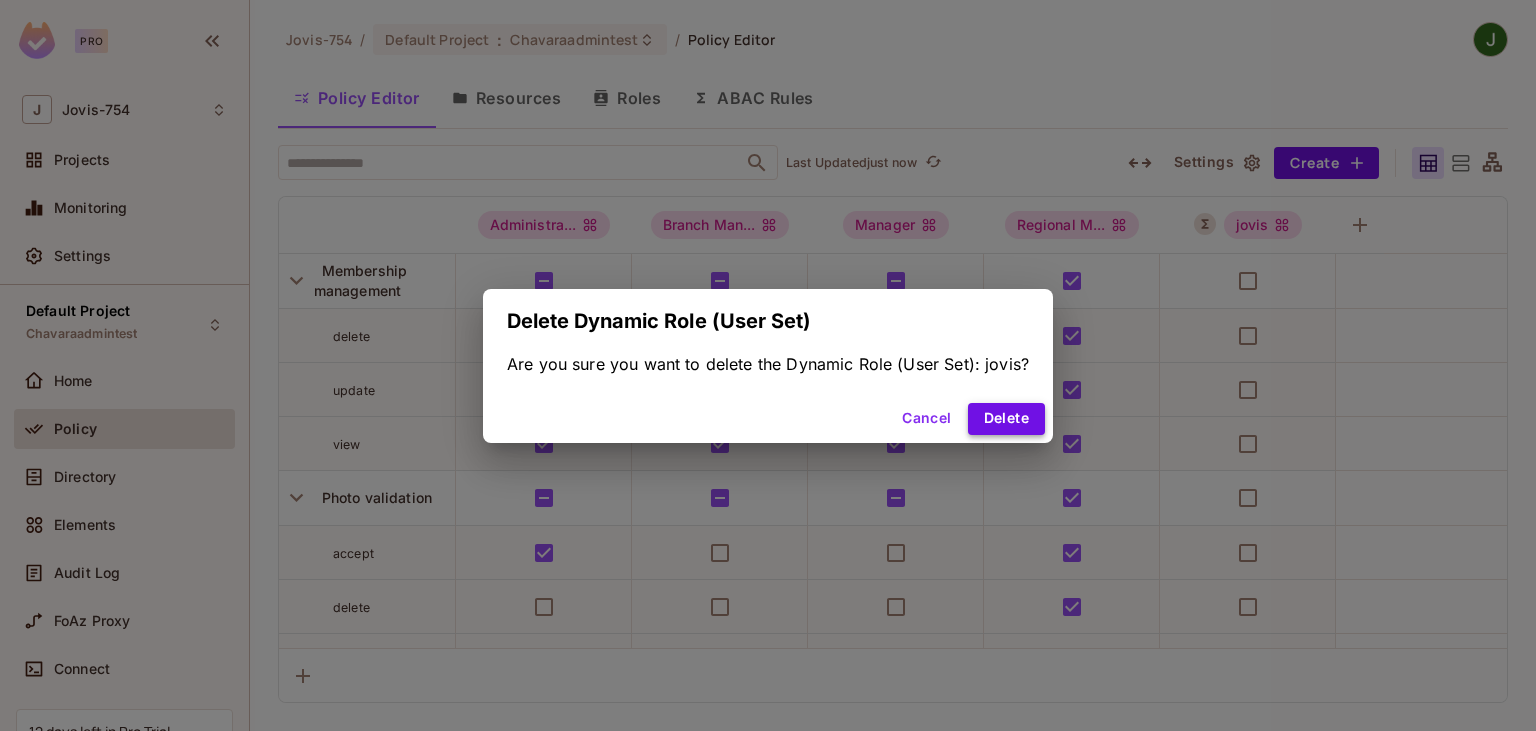 click on "Delete" at bounding box center [1006, 419] 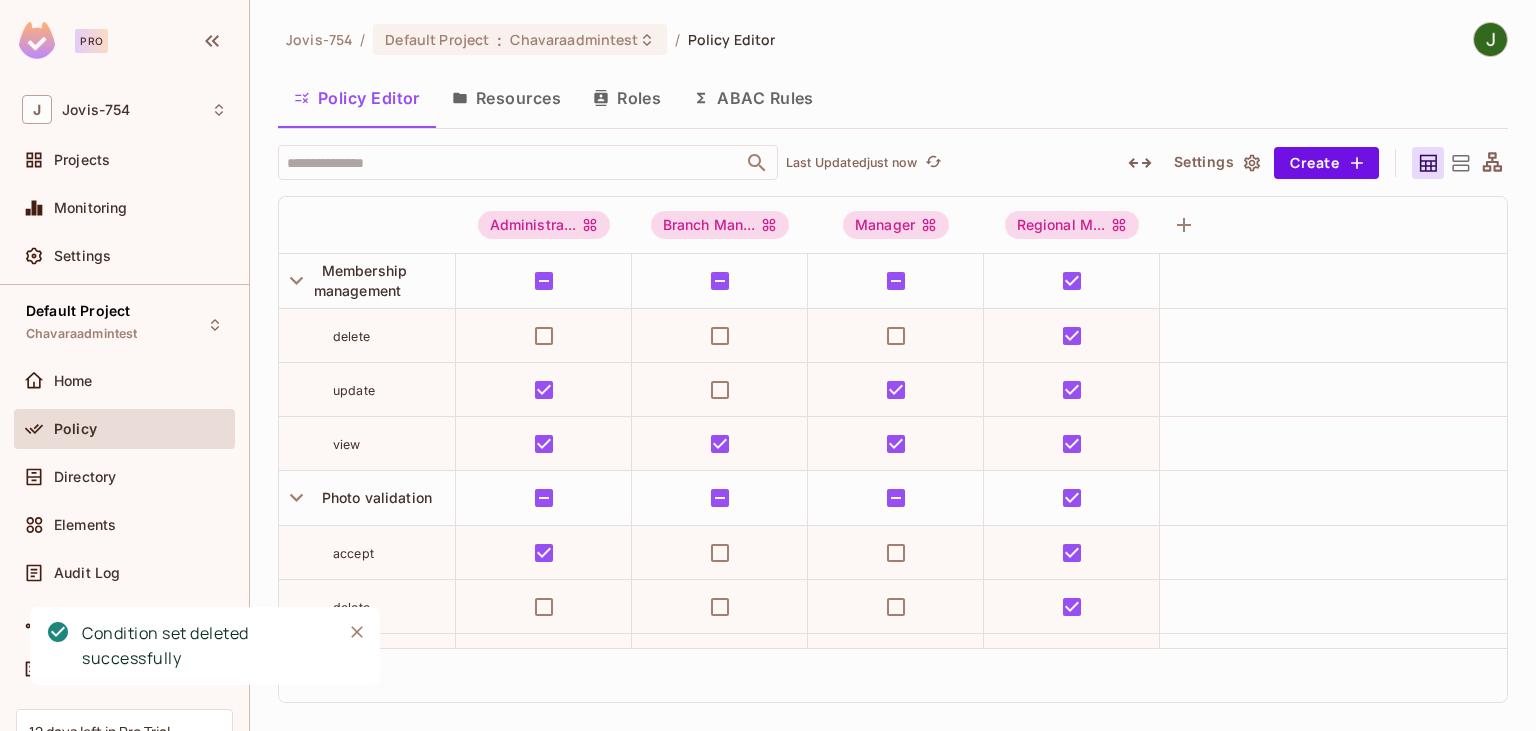 click on "Jovis-754 / Default Project : Chavaraadmintest / Policy Editor" at bounding box center [893, 39] 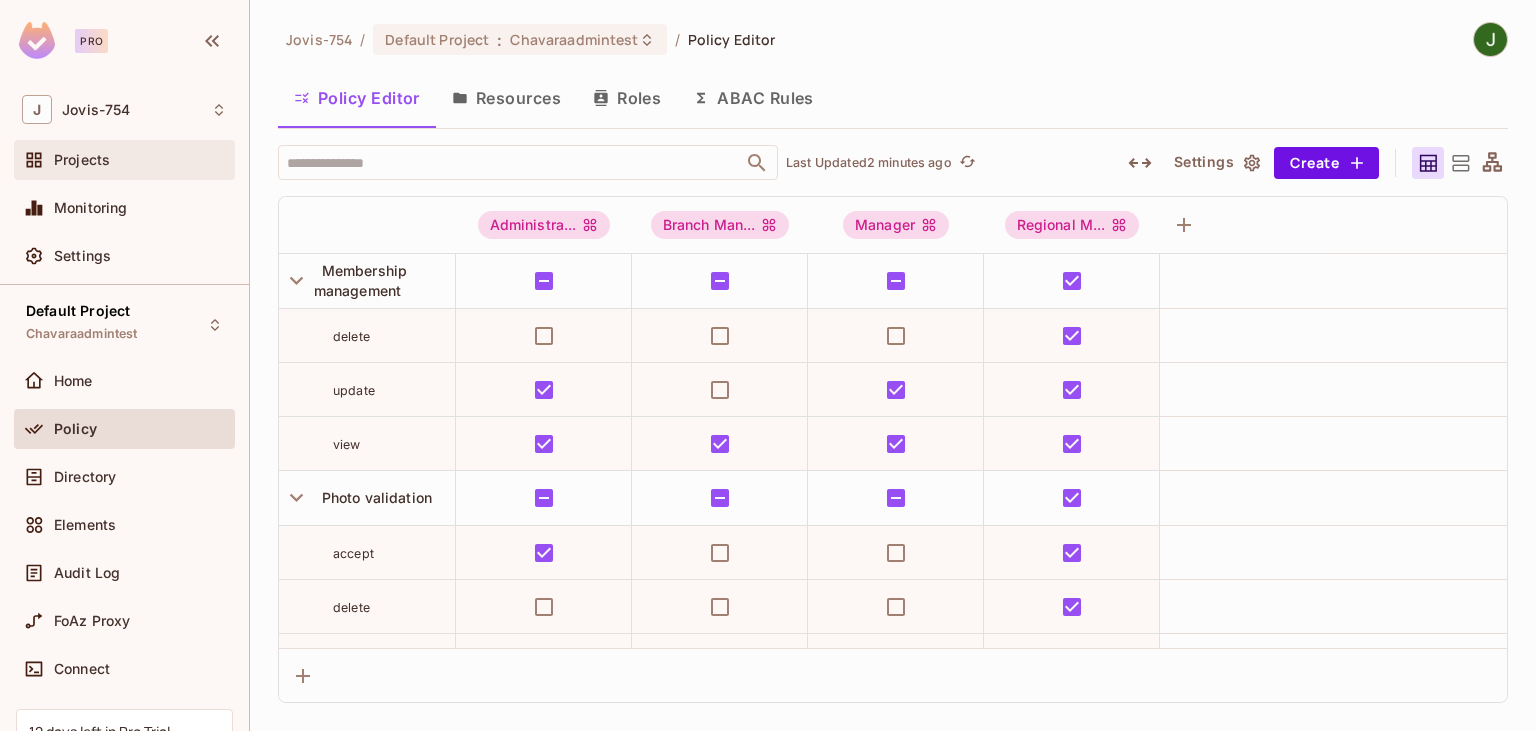 click on "Projects" at bounding box center [124, 160] 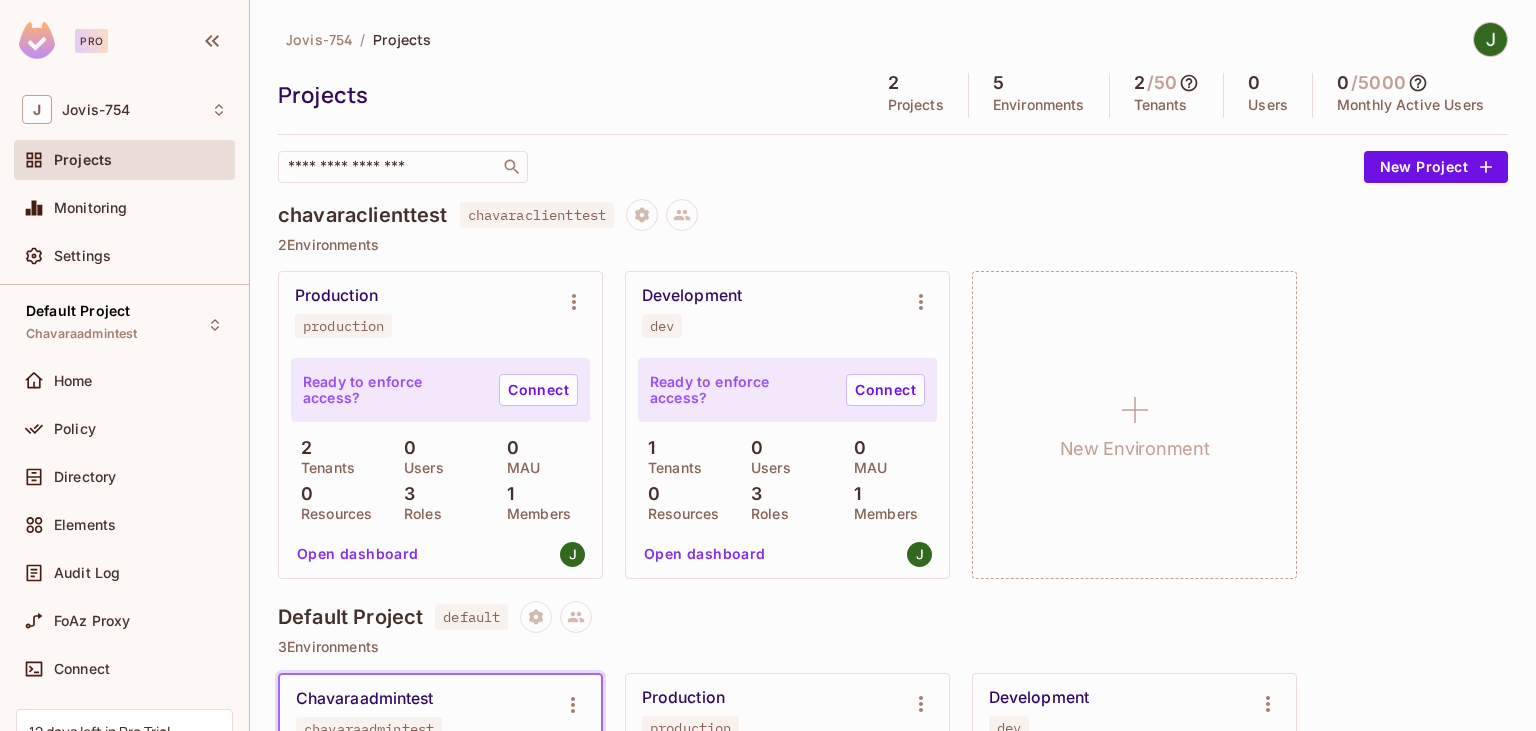 click on "Jovis-754 / Projects Projects 2 Projects 5 Environments 2 /  50 Tenants 0 Users 0 /  5000 Monthly Active Users ​ New Project" at bounding box center (893, 102) 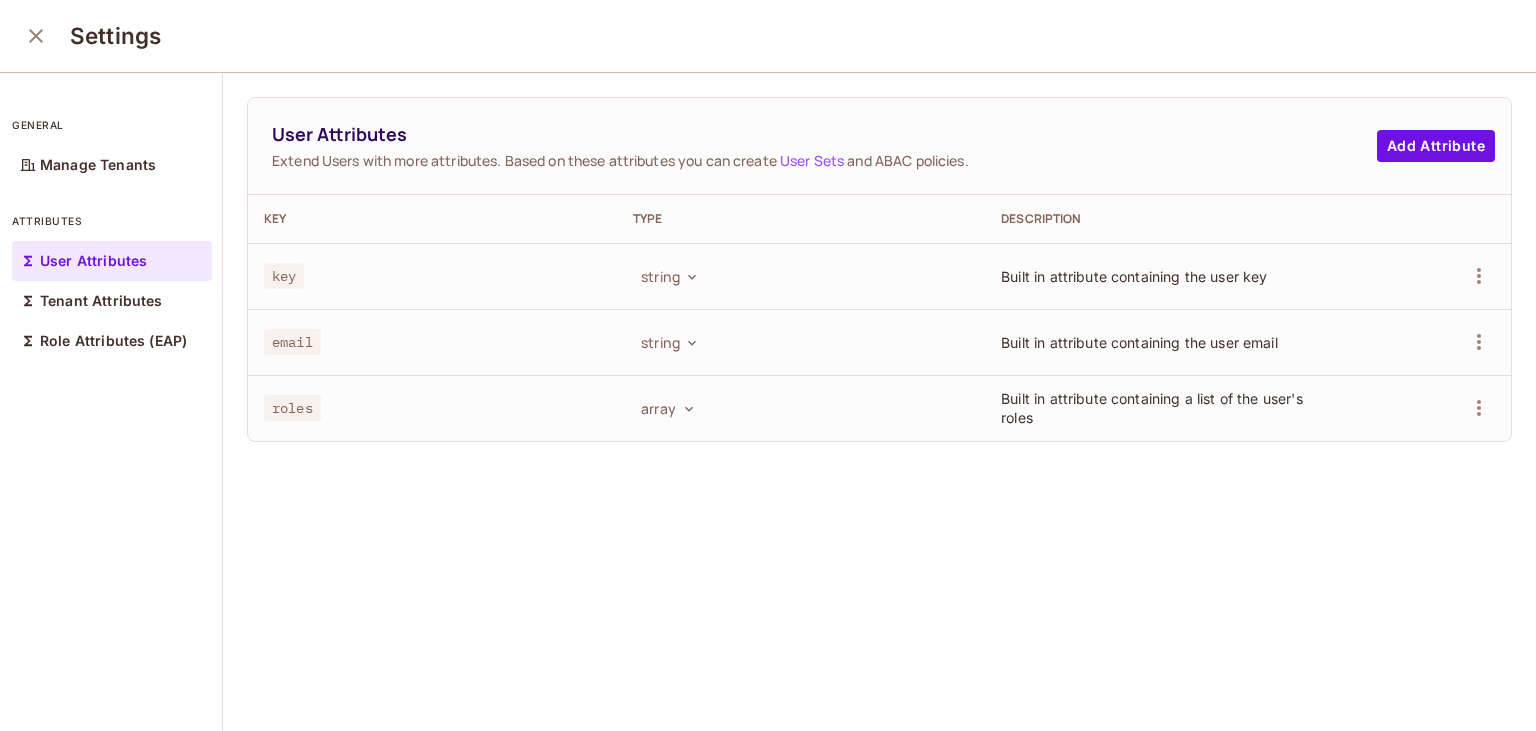 scroll, scrollTop: 0, scrollLeft: 0, axis: both 